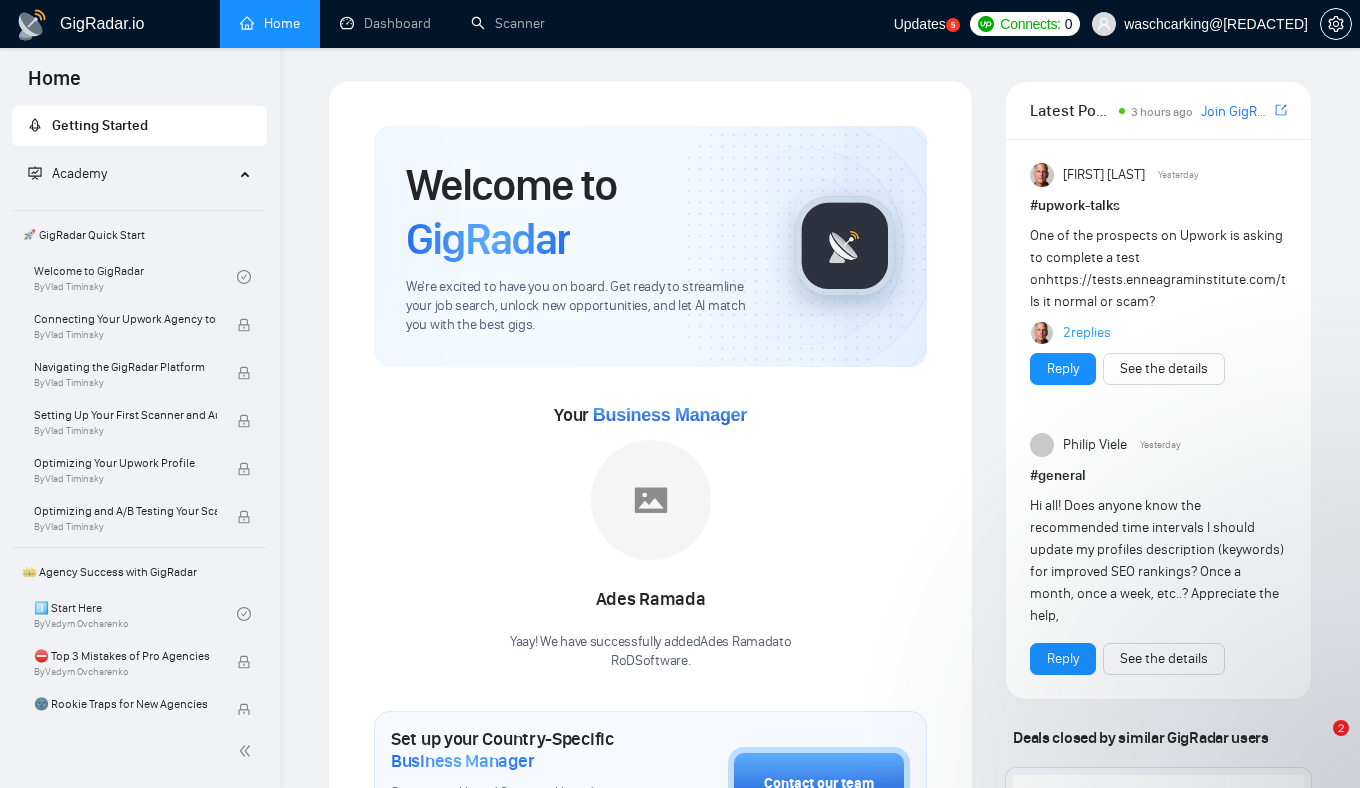 scroll, scrollTop: 0, scrollLeft: 0, axis: both 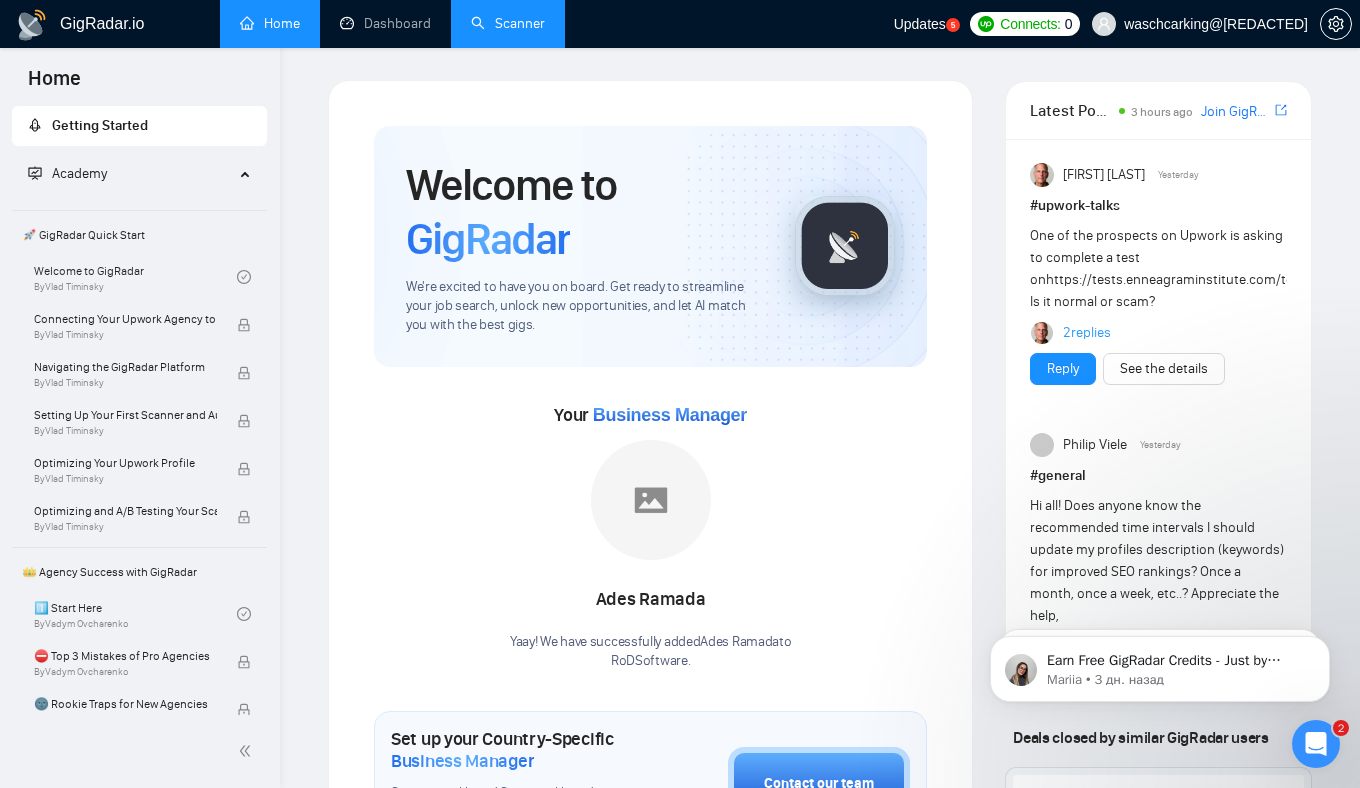 click on "Scanner" at bounding box center [508, 23] 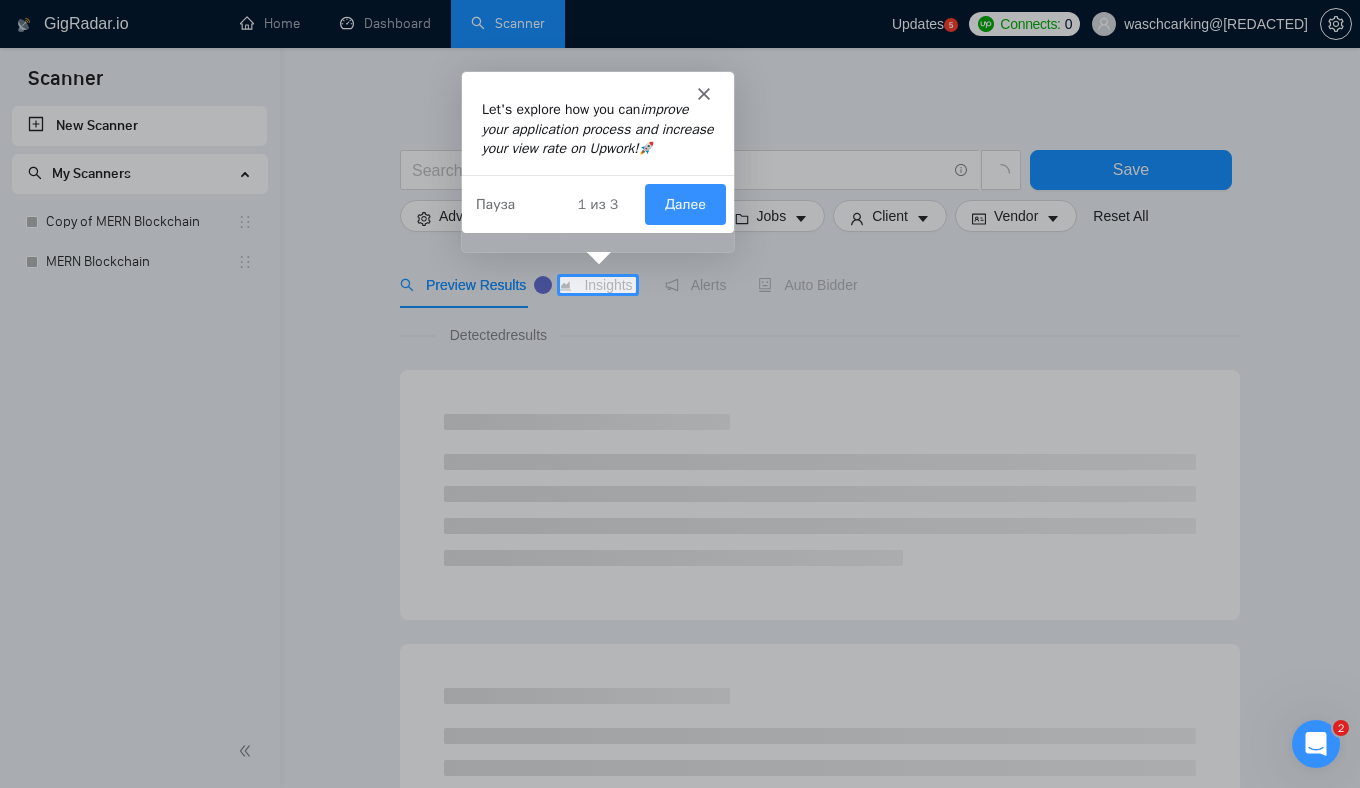 scroll, scrollTop: 0, scrollLeft: 0, axis: both 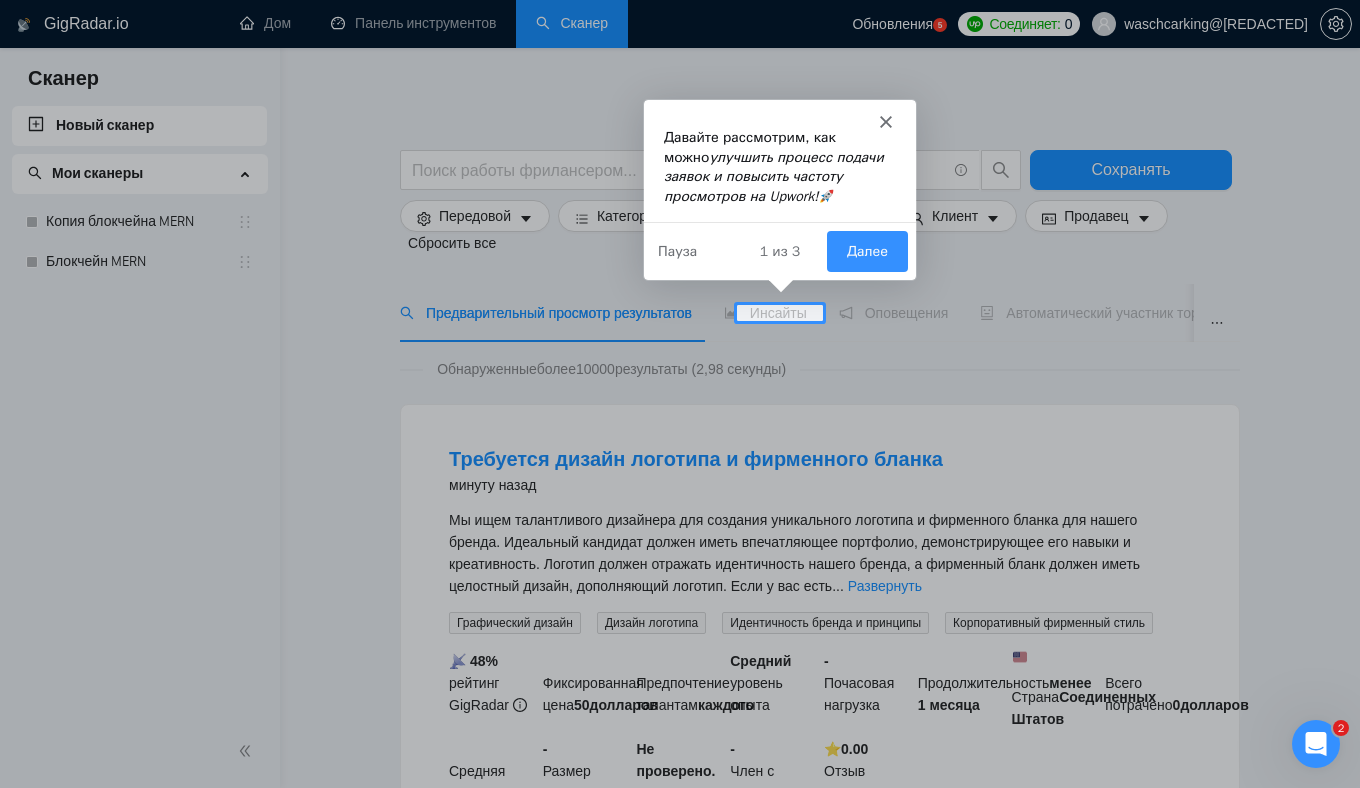 click on "Далее" at bounding box center (865, 249) 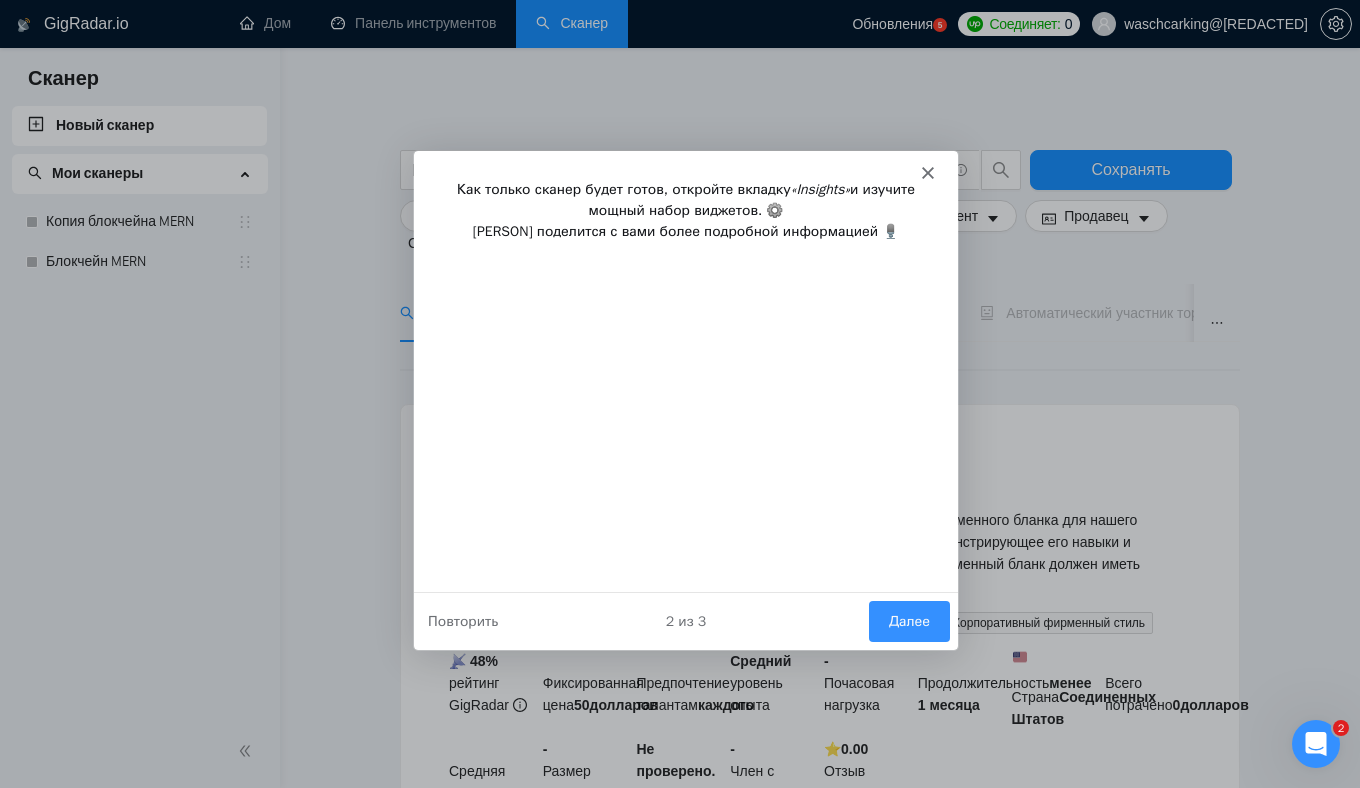 scroll, scrollTop: 0, scrollLeft: 0, axis: both 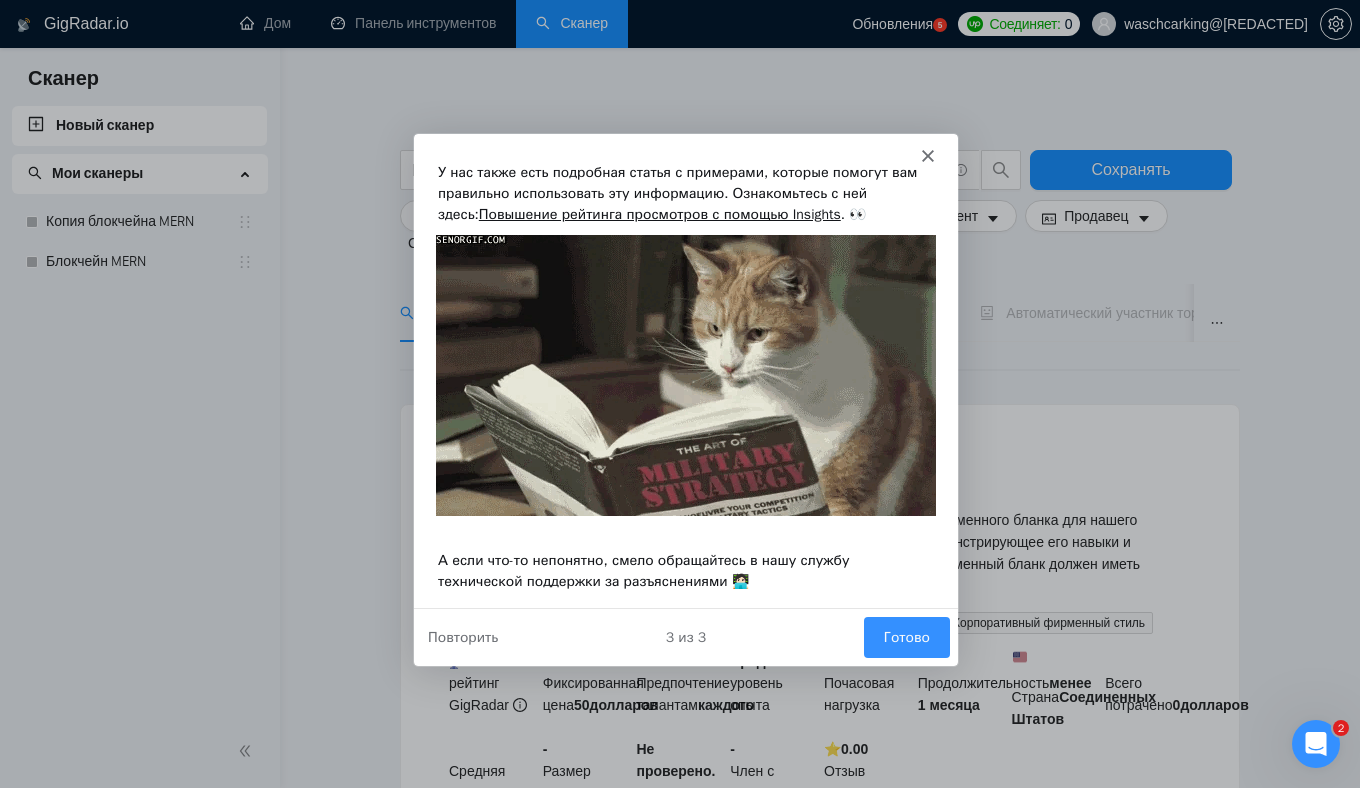 click on "Готово" at bounding box center (906, 636) 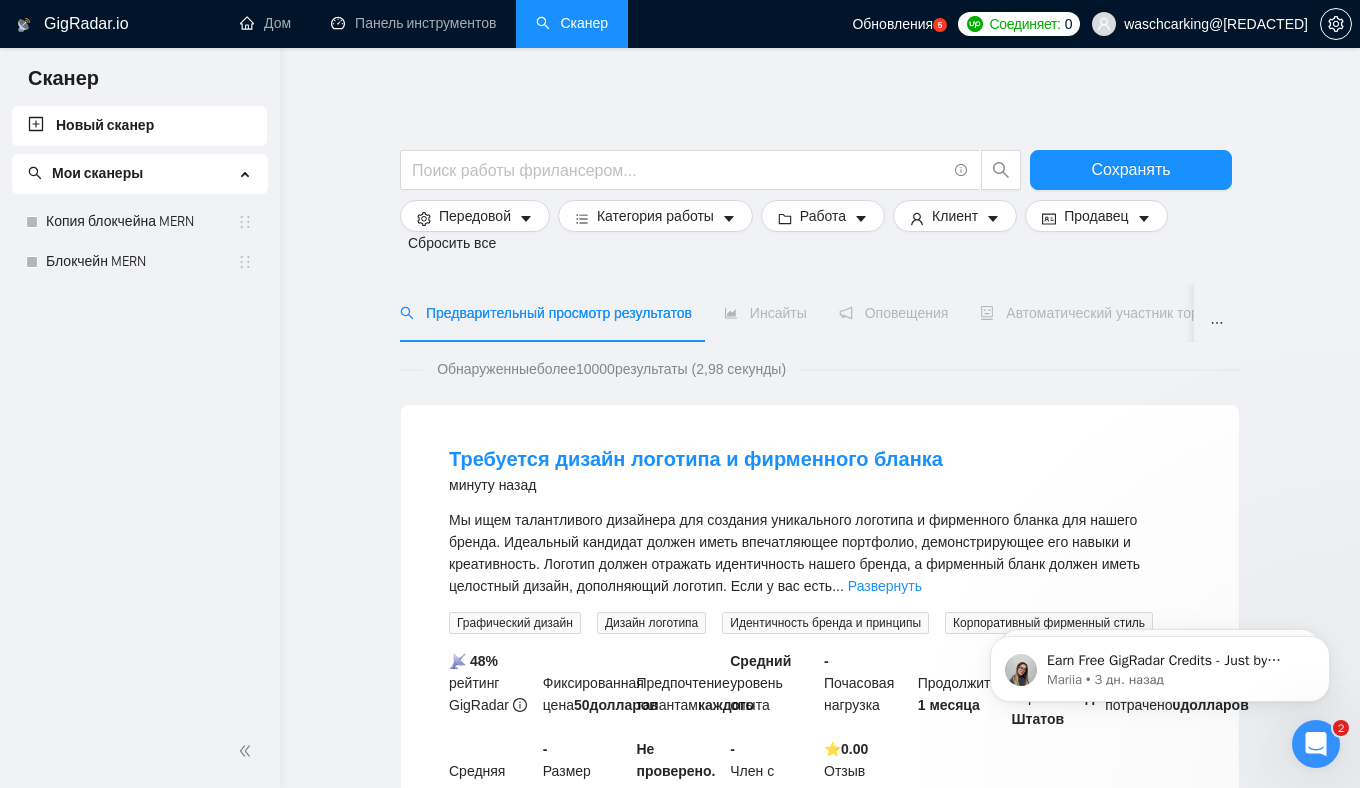 scroll, scrollTop: 0, scrollLeft: 0, axis: both 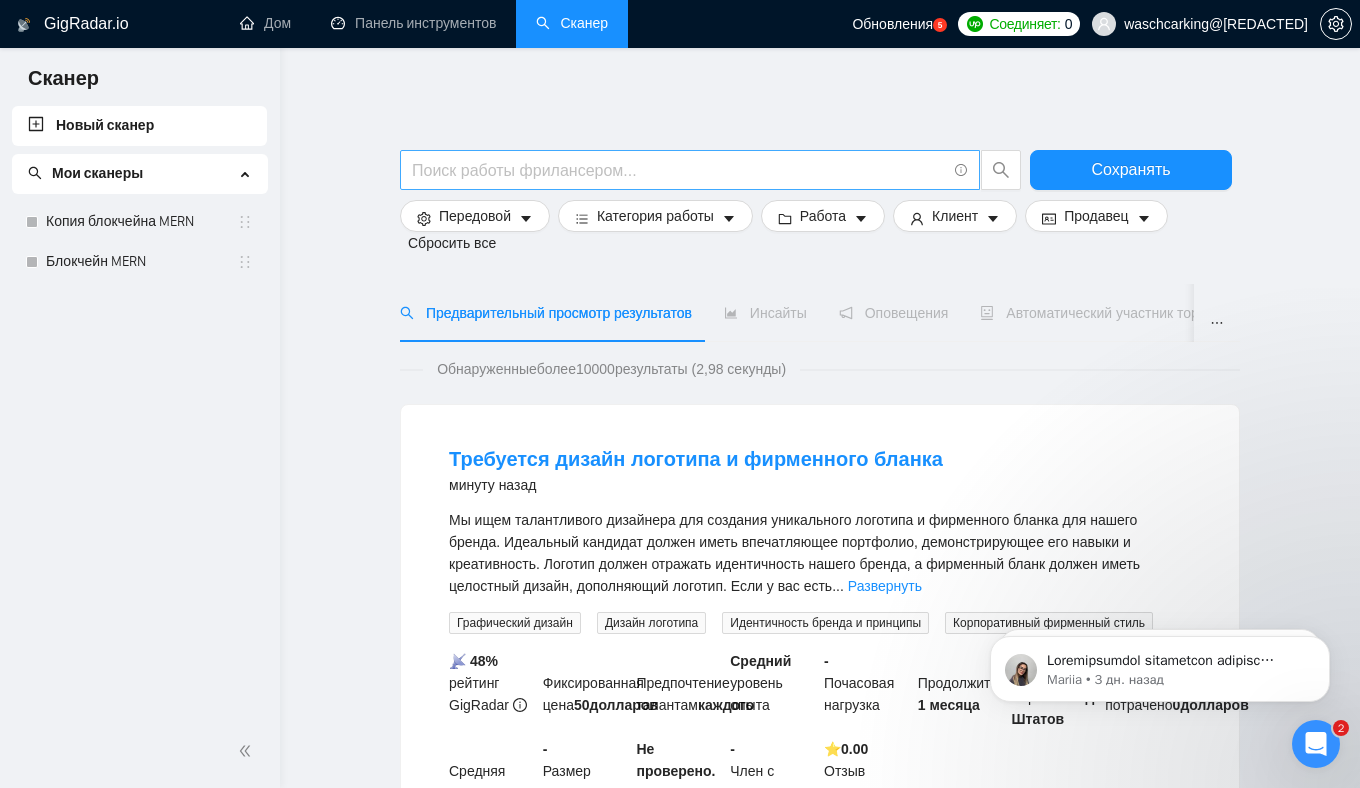 click at bounding box center [690, 170] 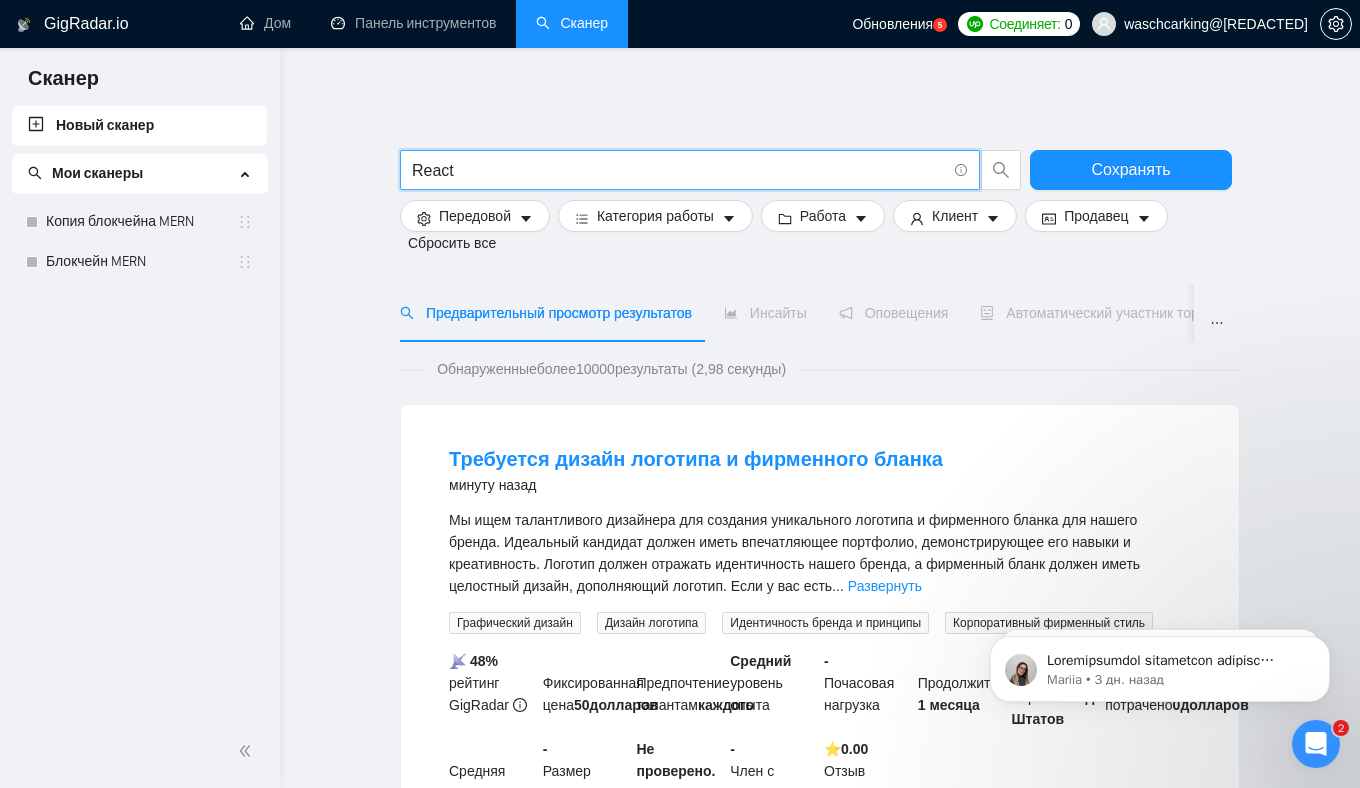 type on "React" 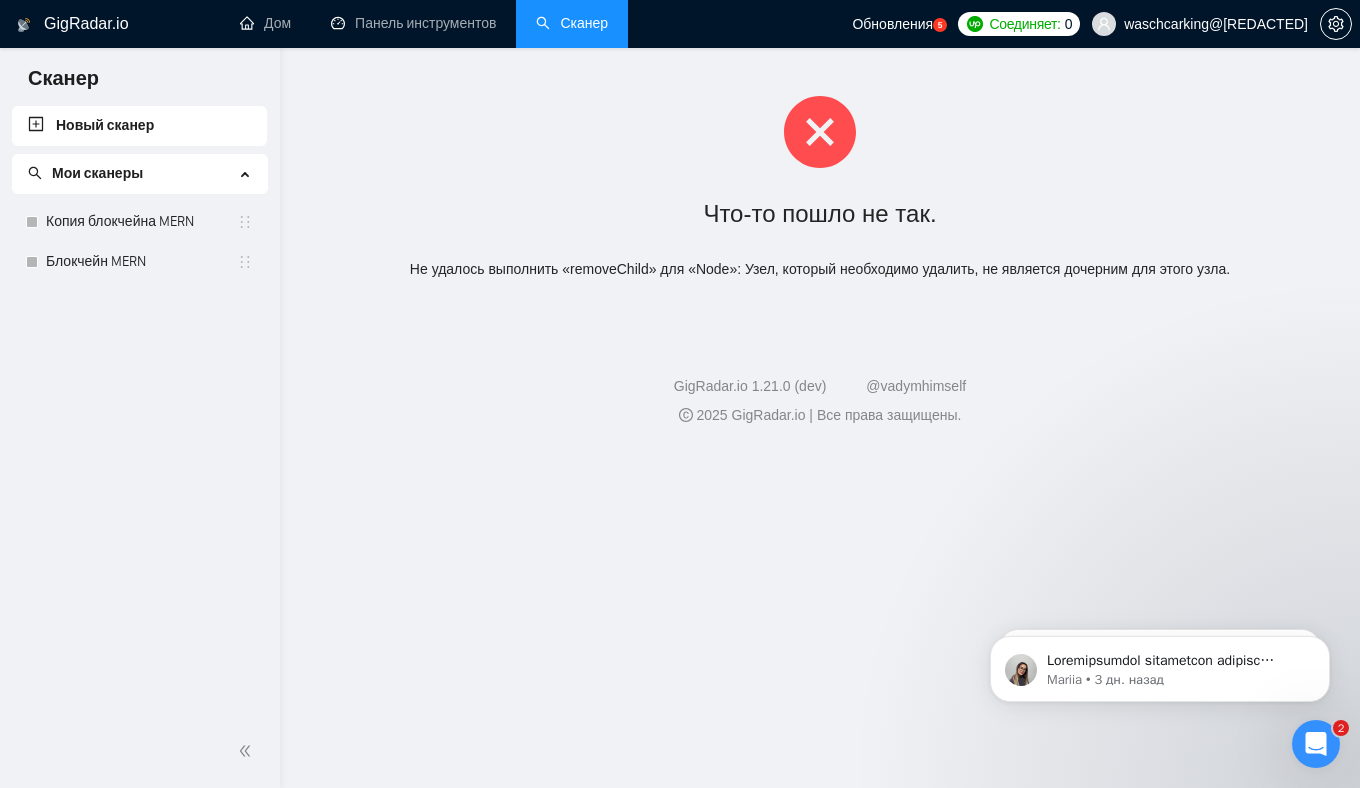click on "Сканер" at bounding box center [572, 23] 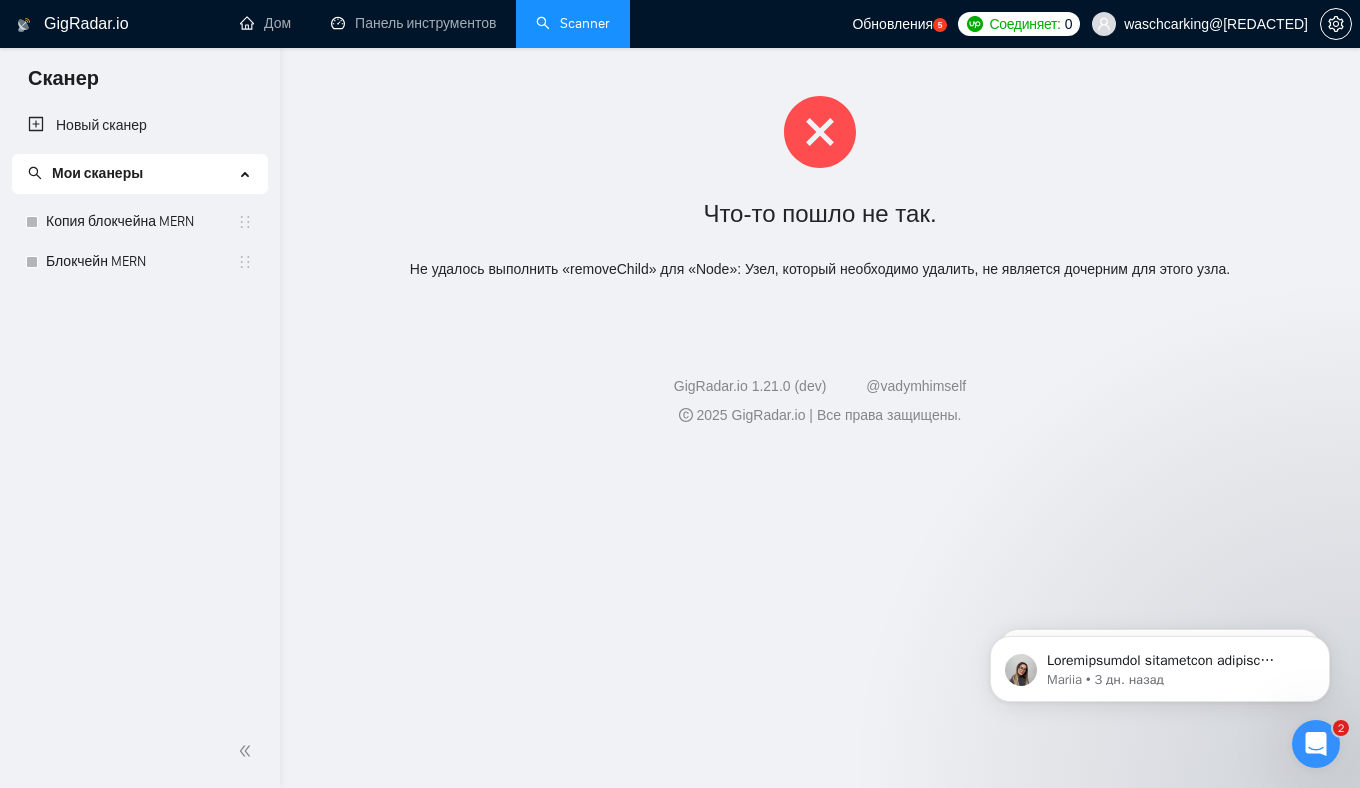 click on "Мои сканеры" at bounding box center [131, 174] 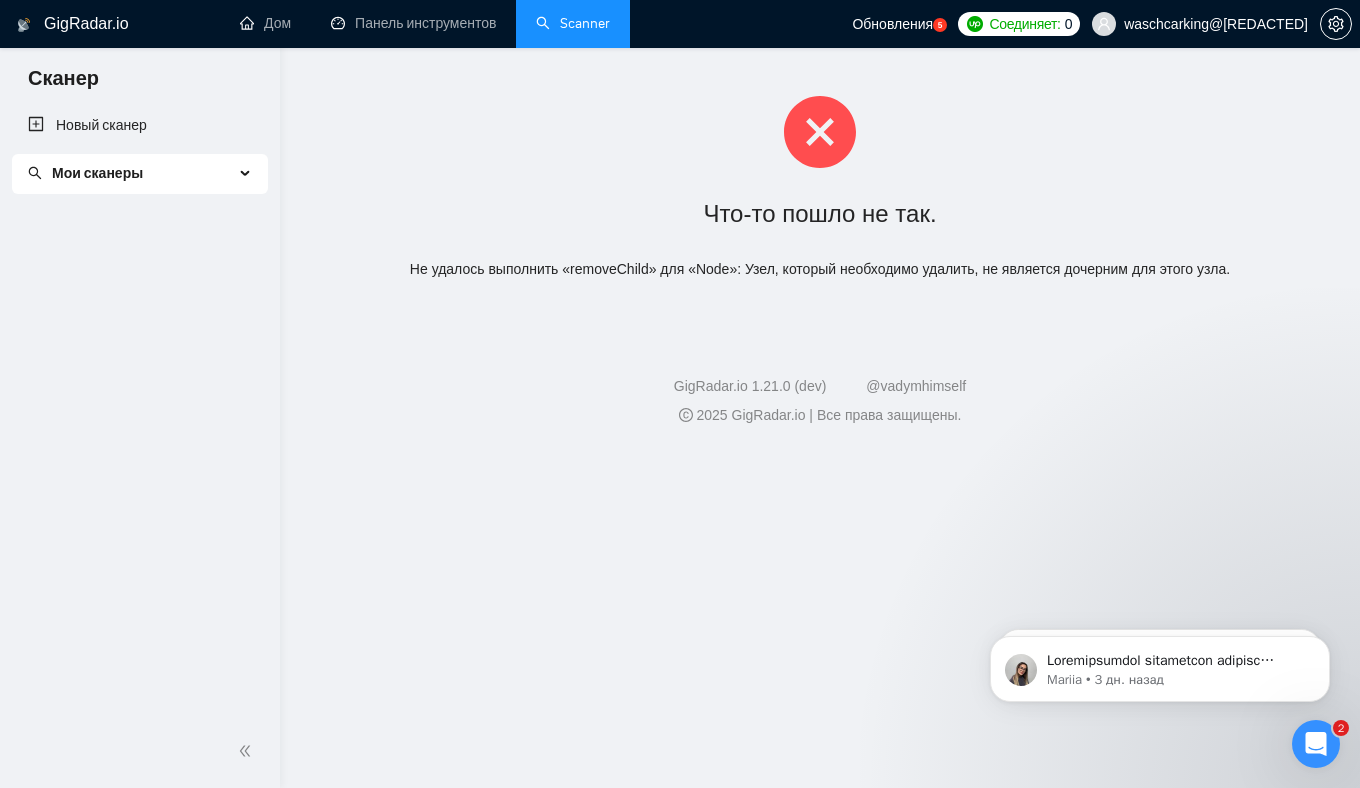click on "Мои сканеры" at bounding box center (140, 174) 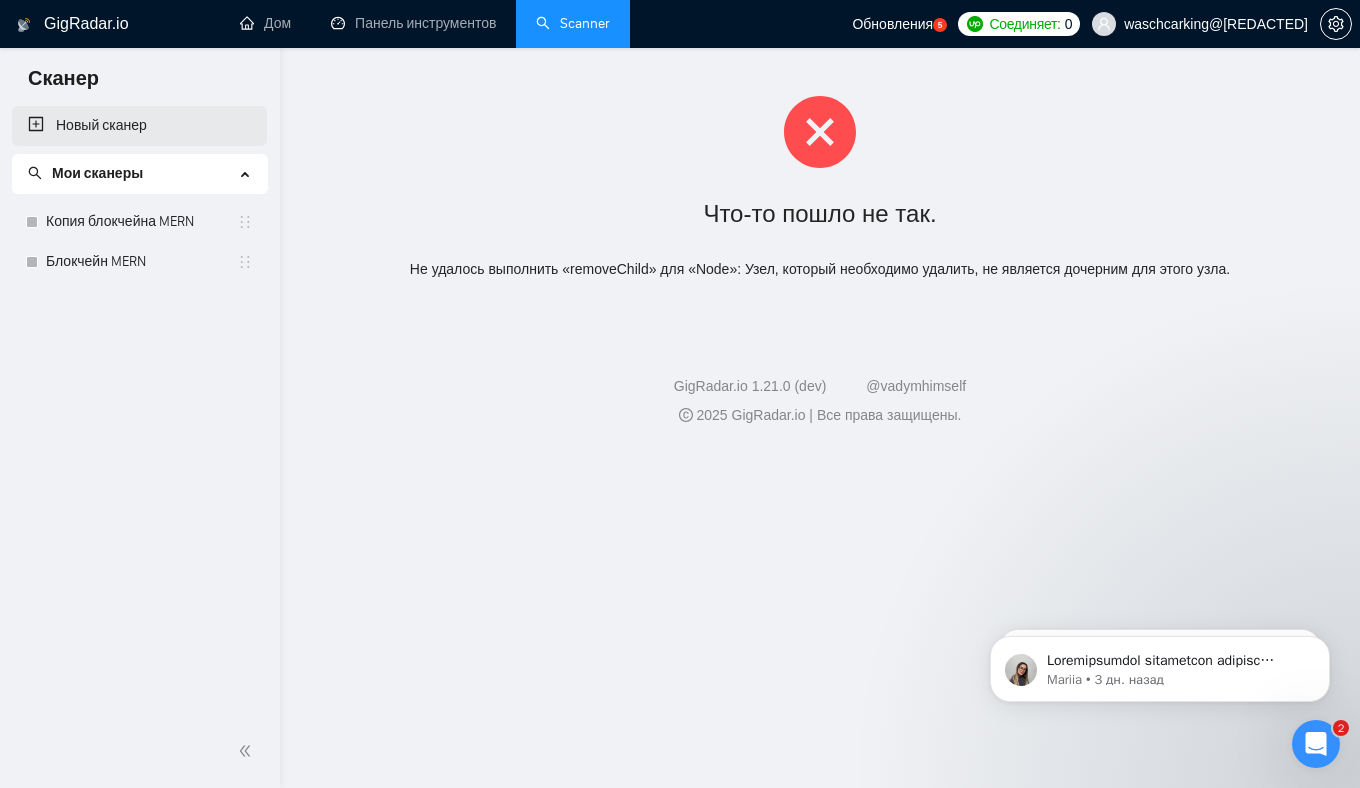 click on "Новый сканер" at bounding box center (139, 126) 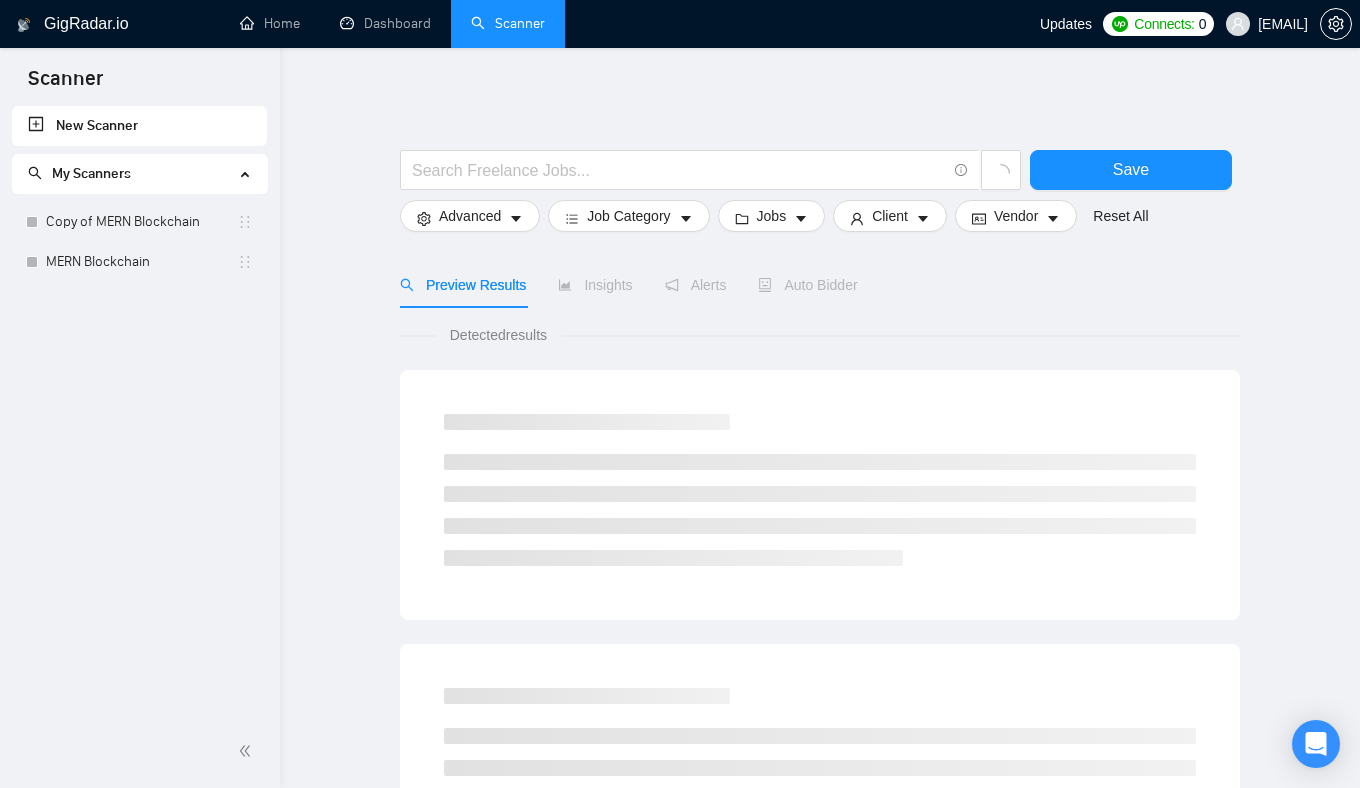 scroll, scrollTop: 0, scrollLeft: 0, axis: both 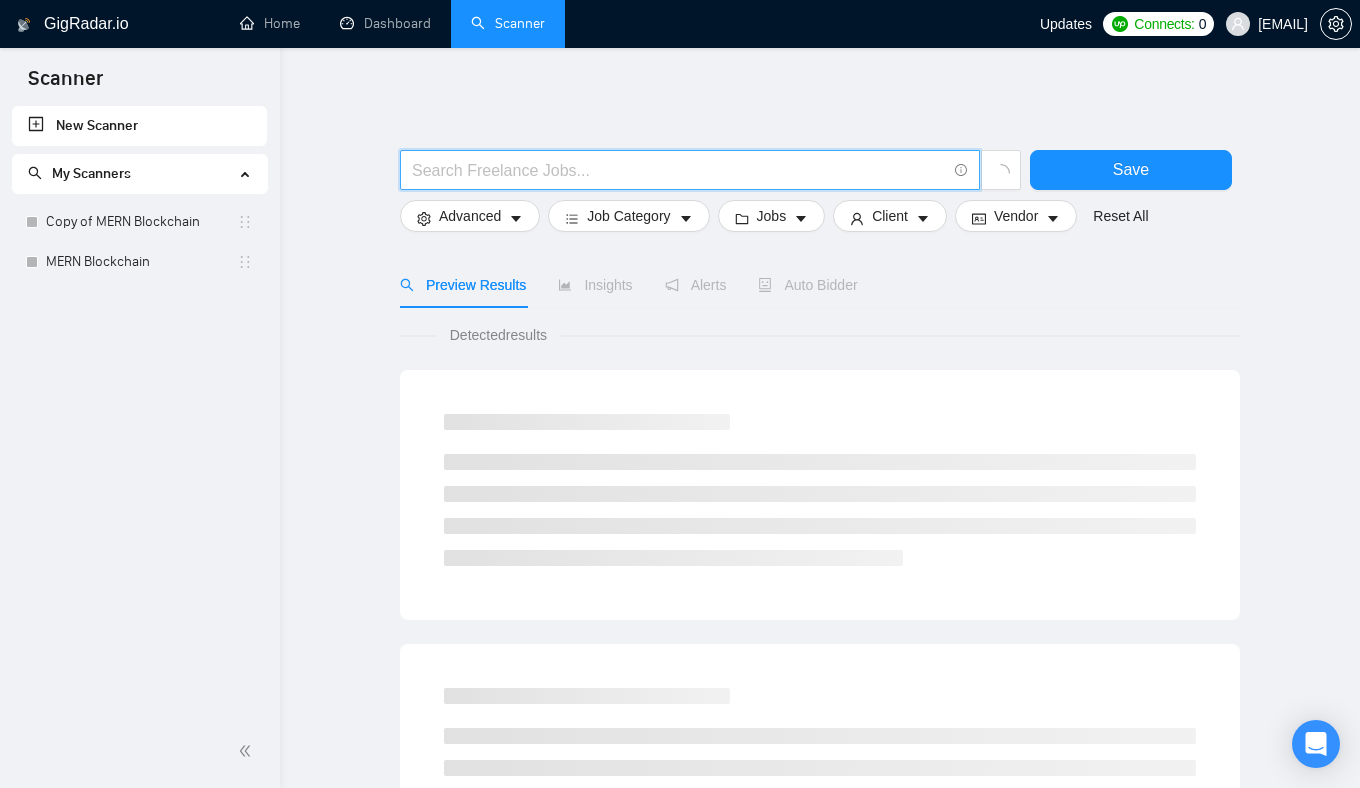 click at bounding box center [679, 170] 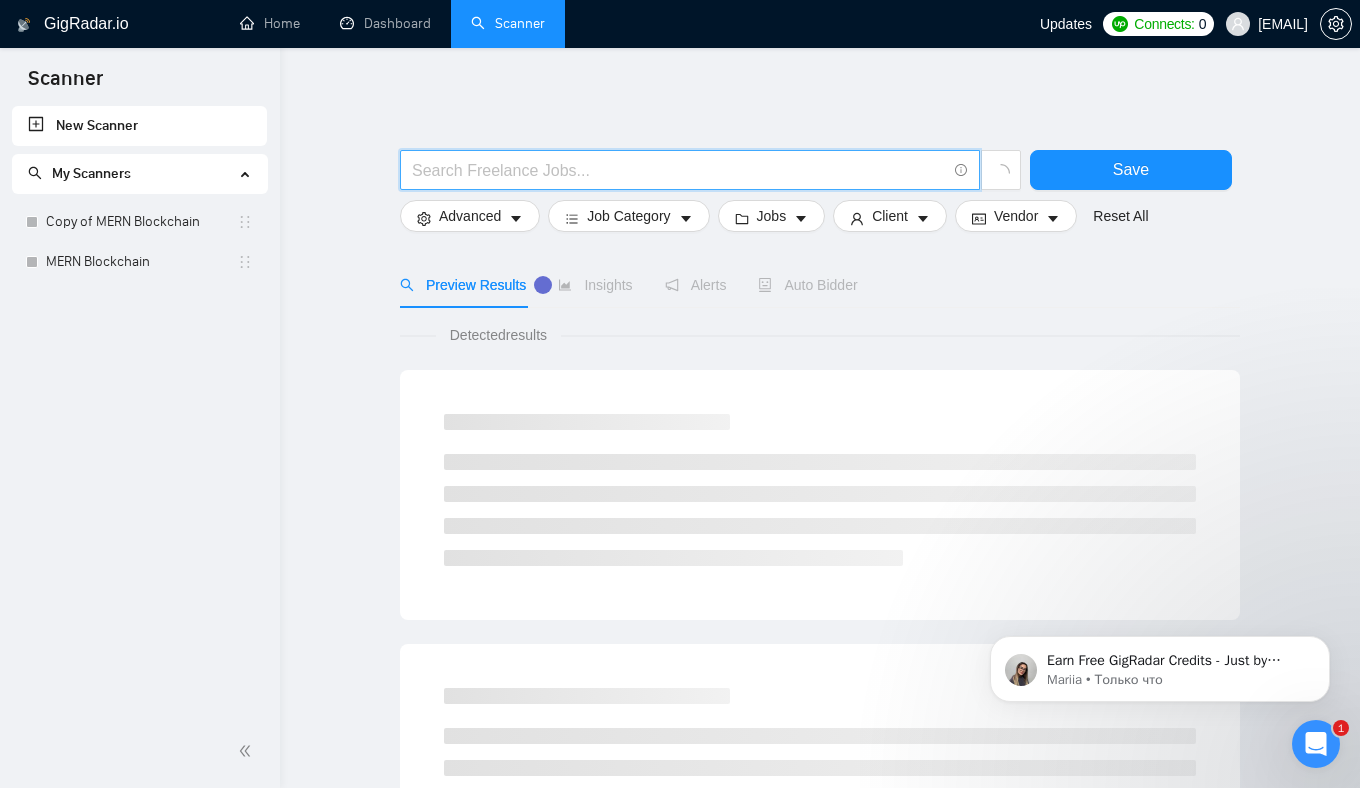 scroll, scrollTop: 0, scrollLeft: 0, axis: both 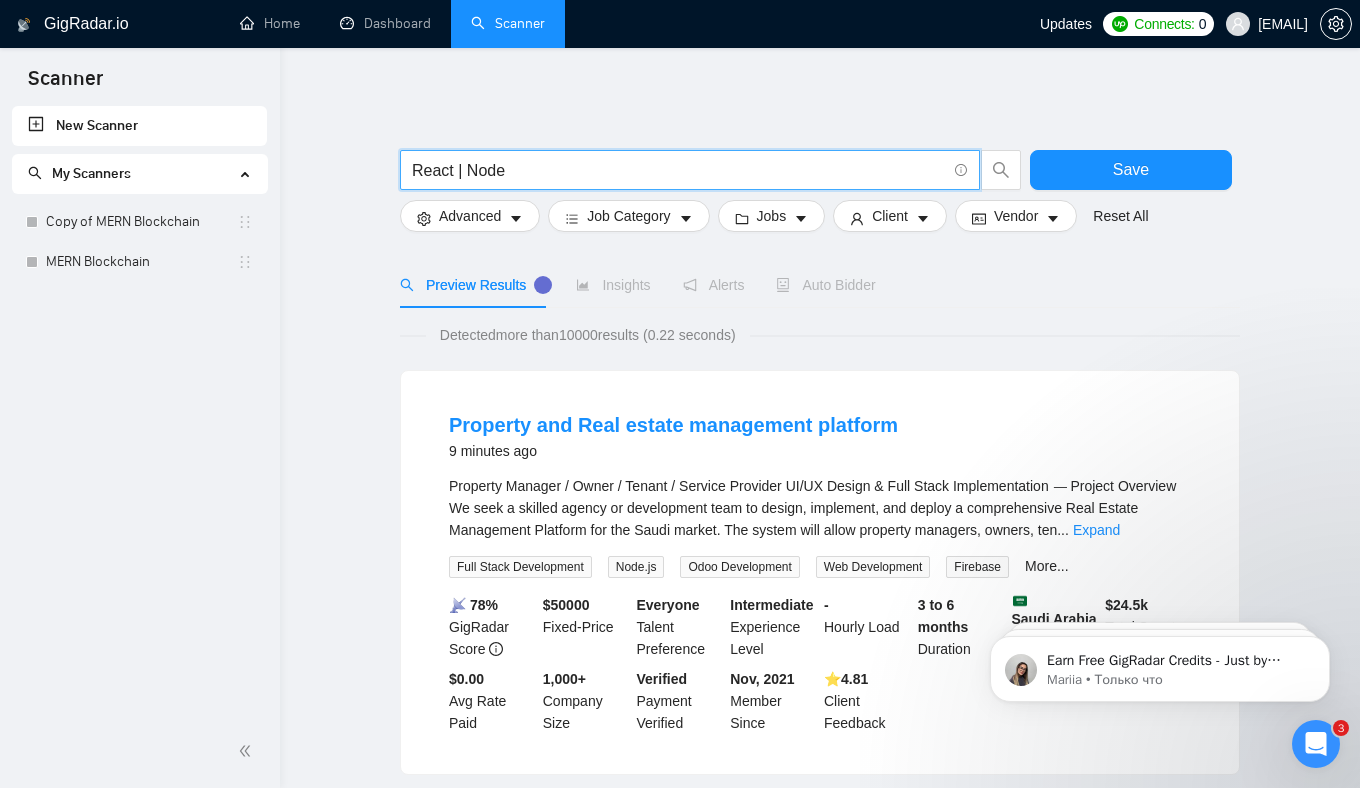 type on "React | Node" 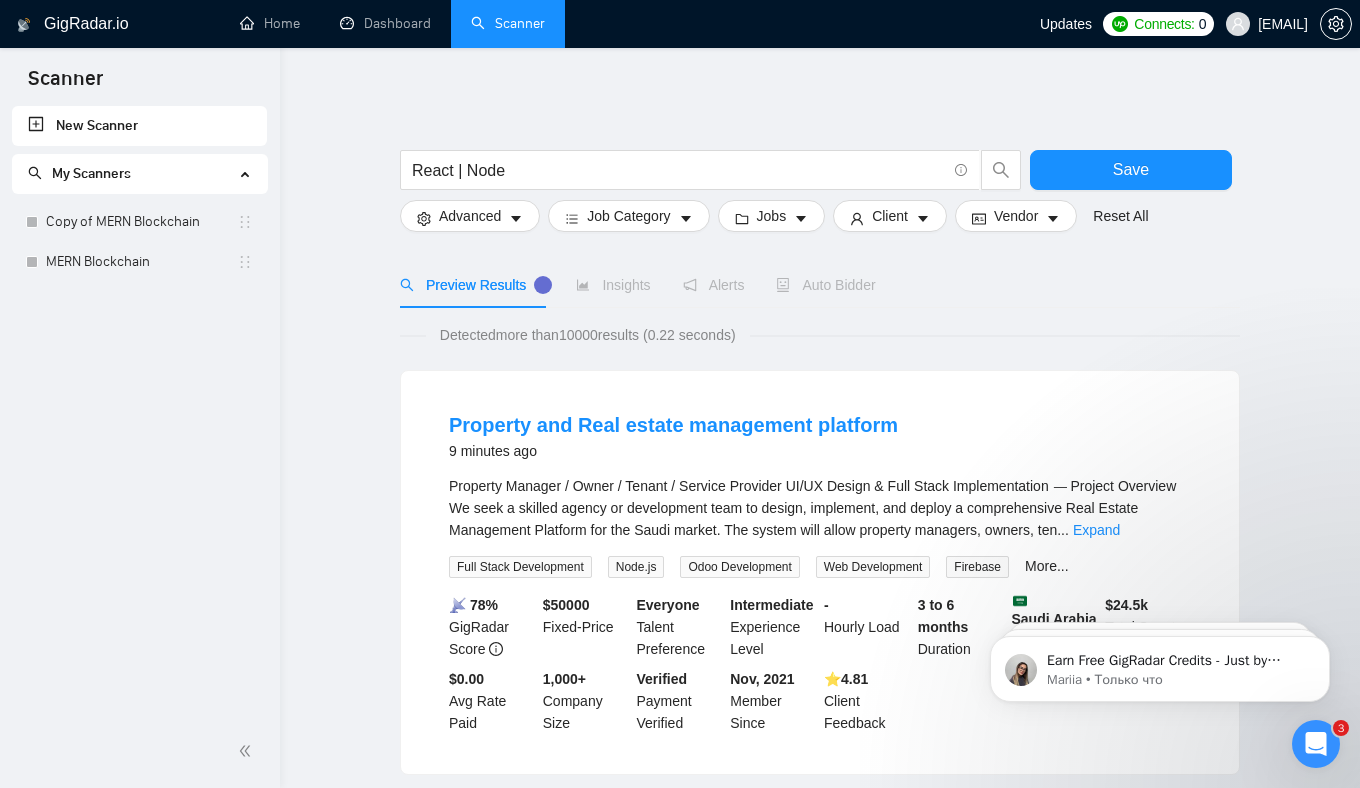 click on "Save" at bounding box center [1131, 175] 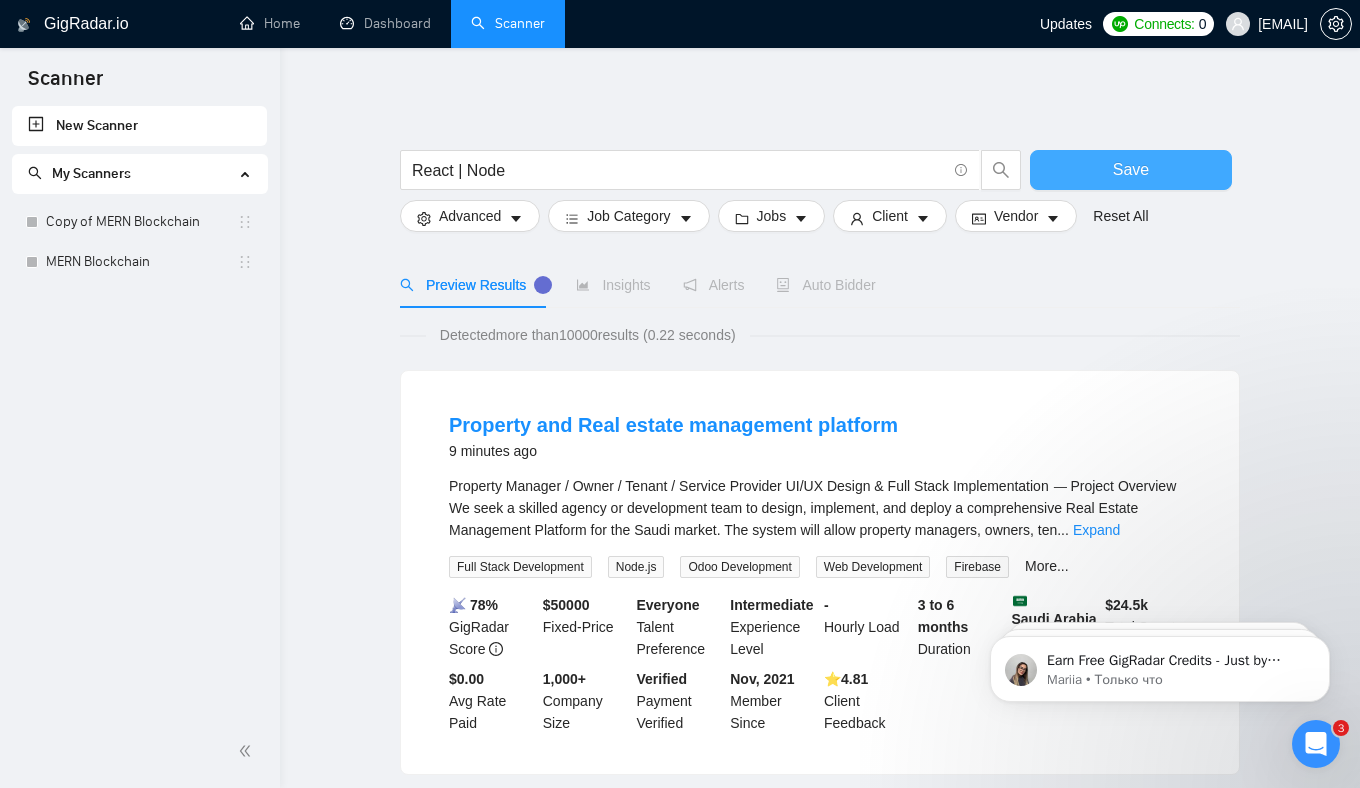 click on "Save" at bounding box center (1131, 170) 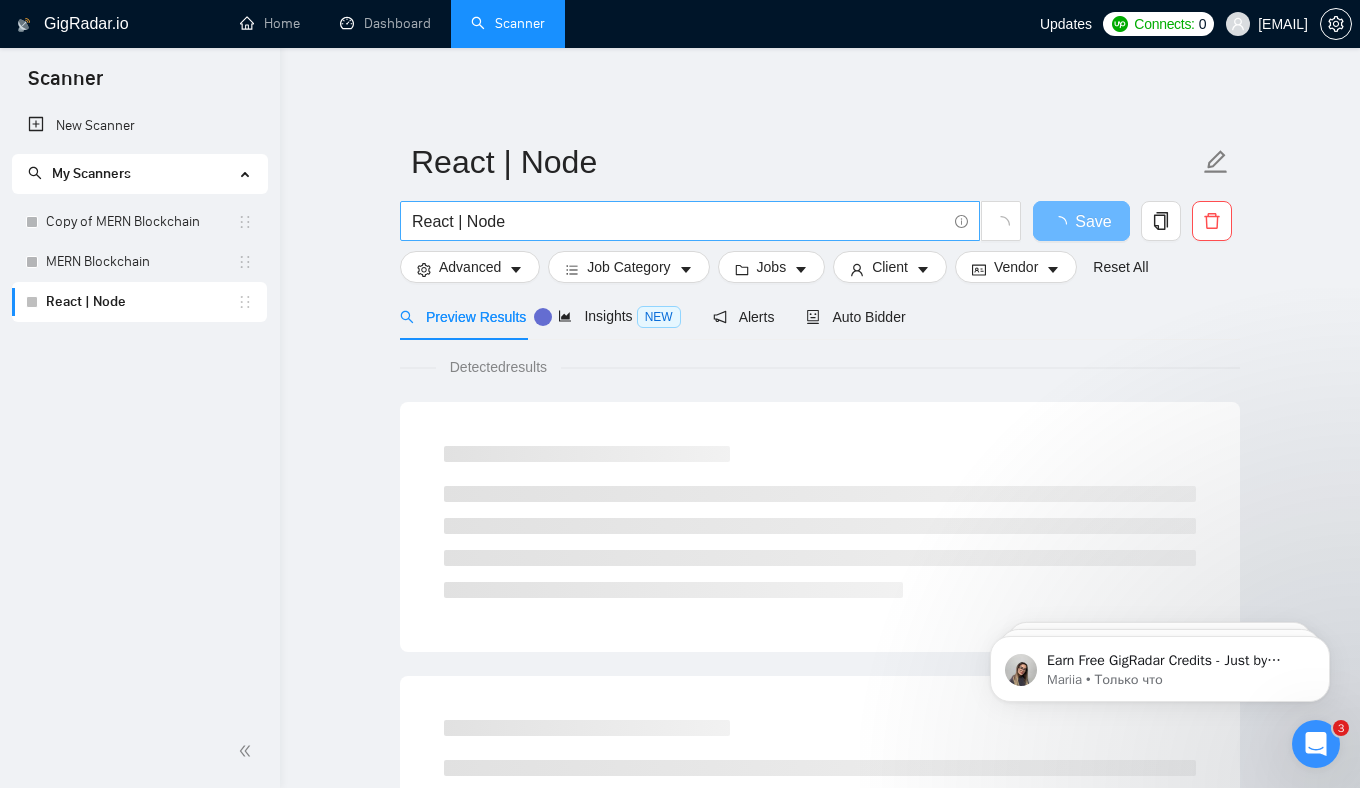 click on "React | Node" at bounding box center [679, 221] 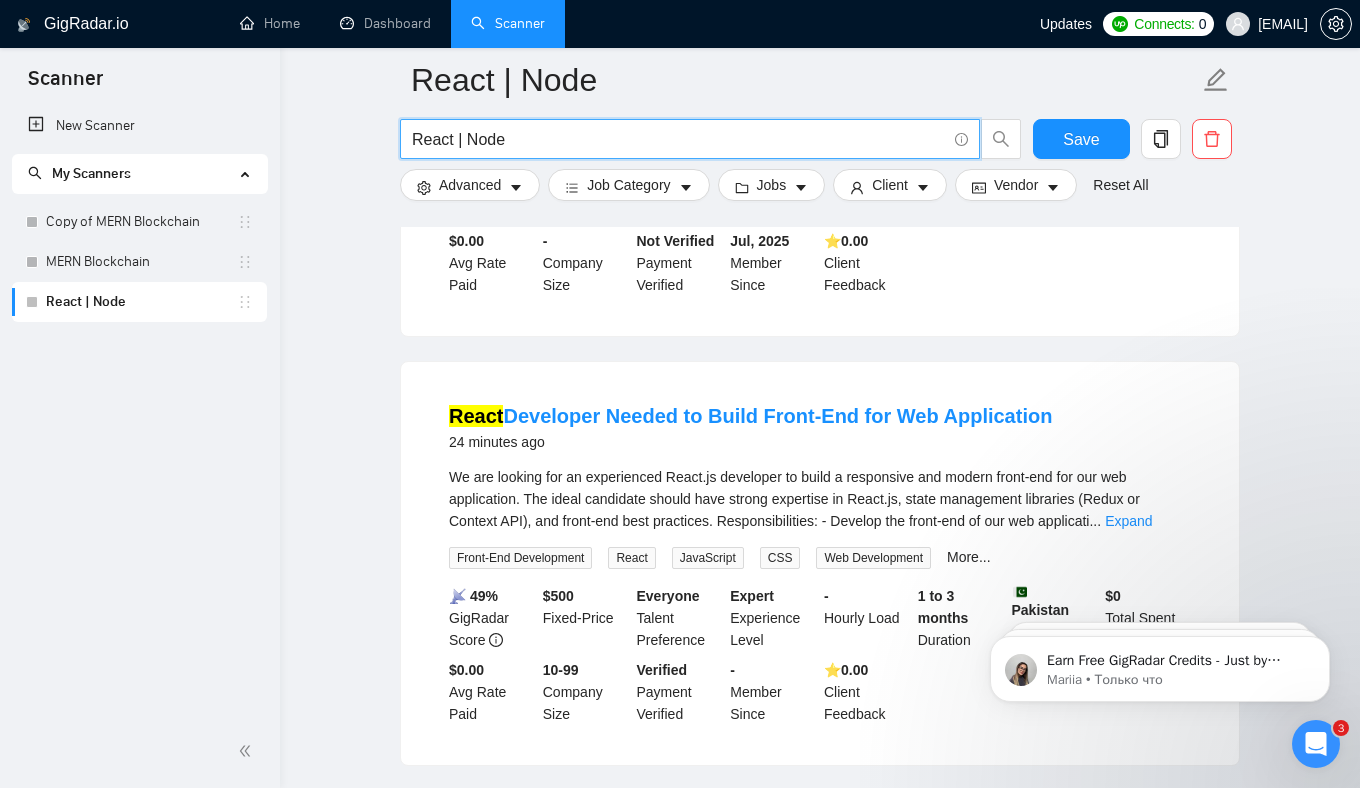scroll, scrollTop: 1401, scrollLeft: 0, axis: vertical 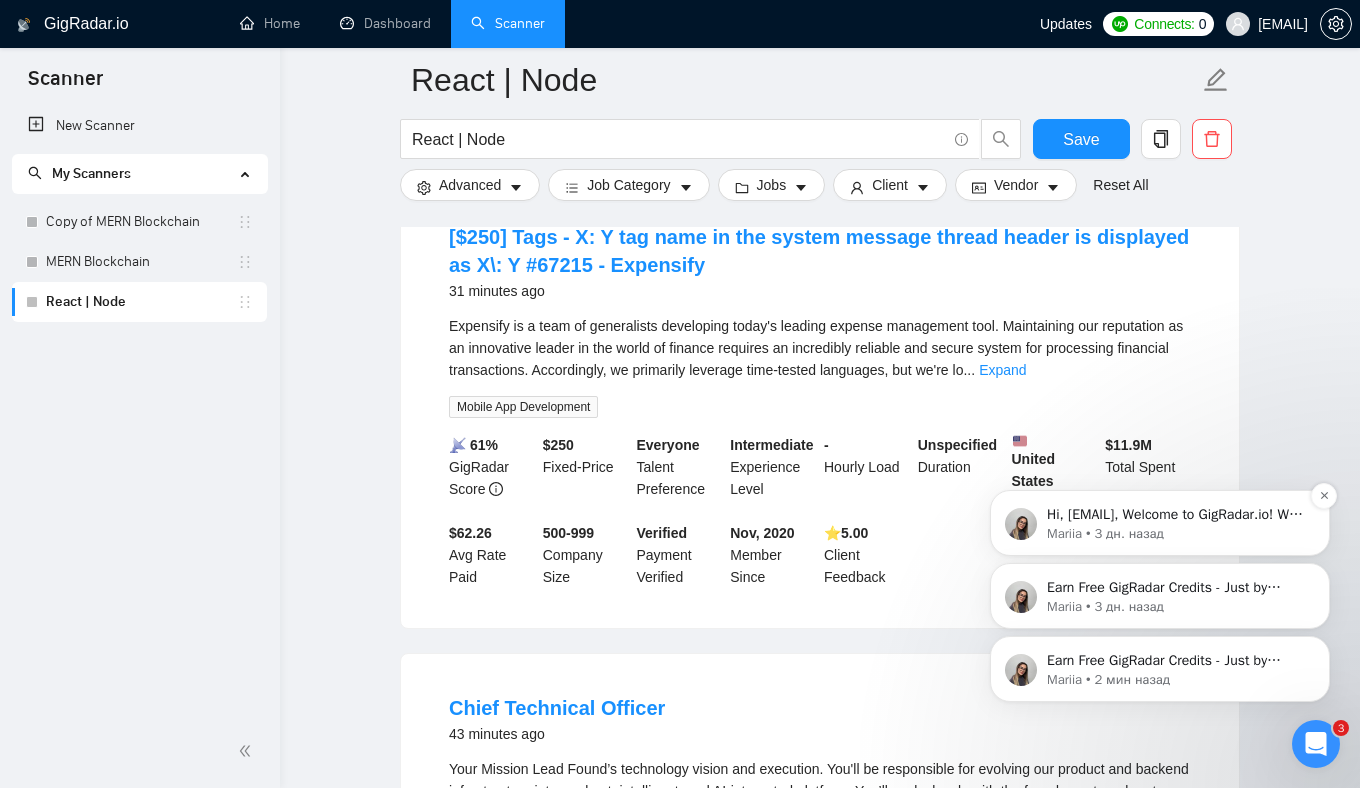 click on "Mariia • 3 дн. назад" at bounding box center (1176, 534) 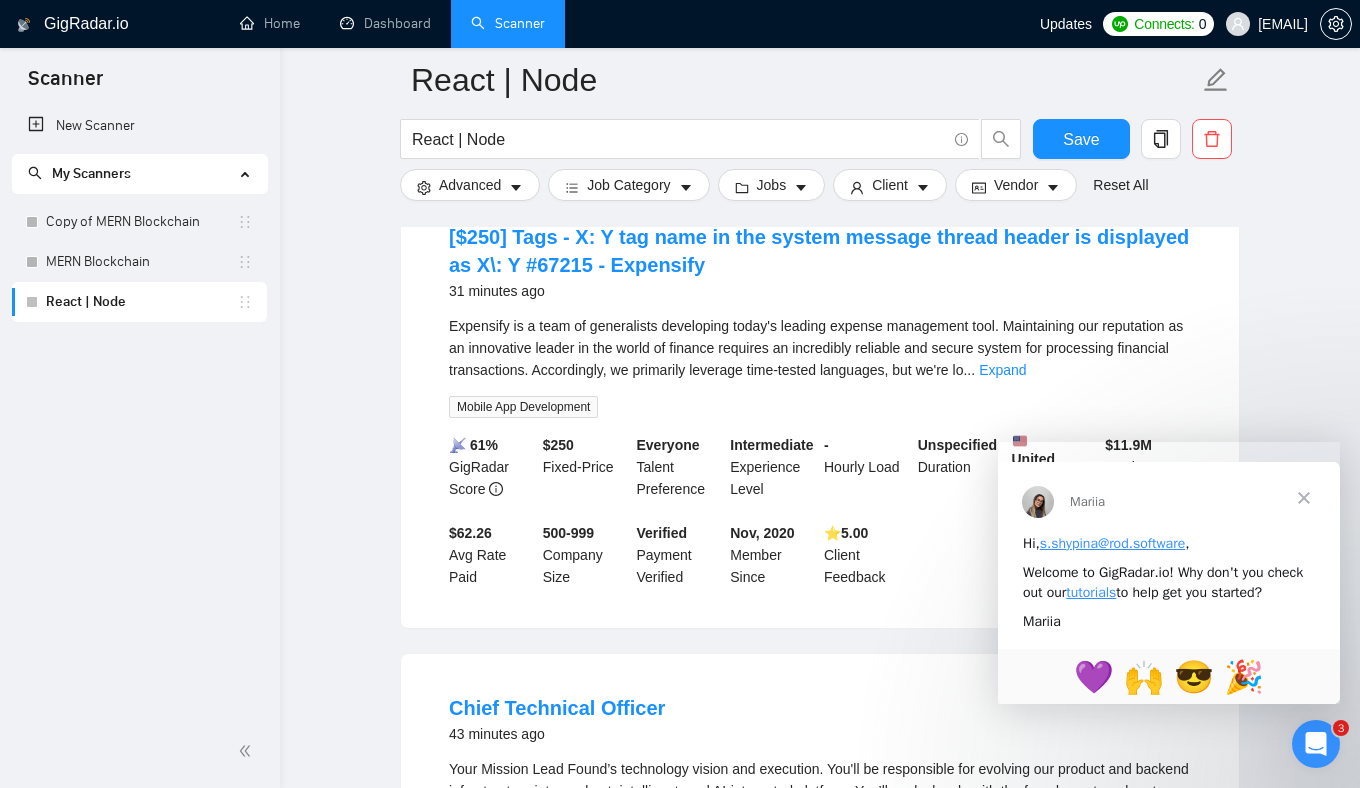 scroll, scrollTop: 0, scrollLeft: 0, axis: both 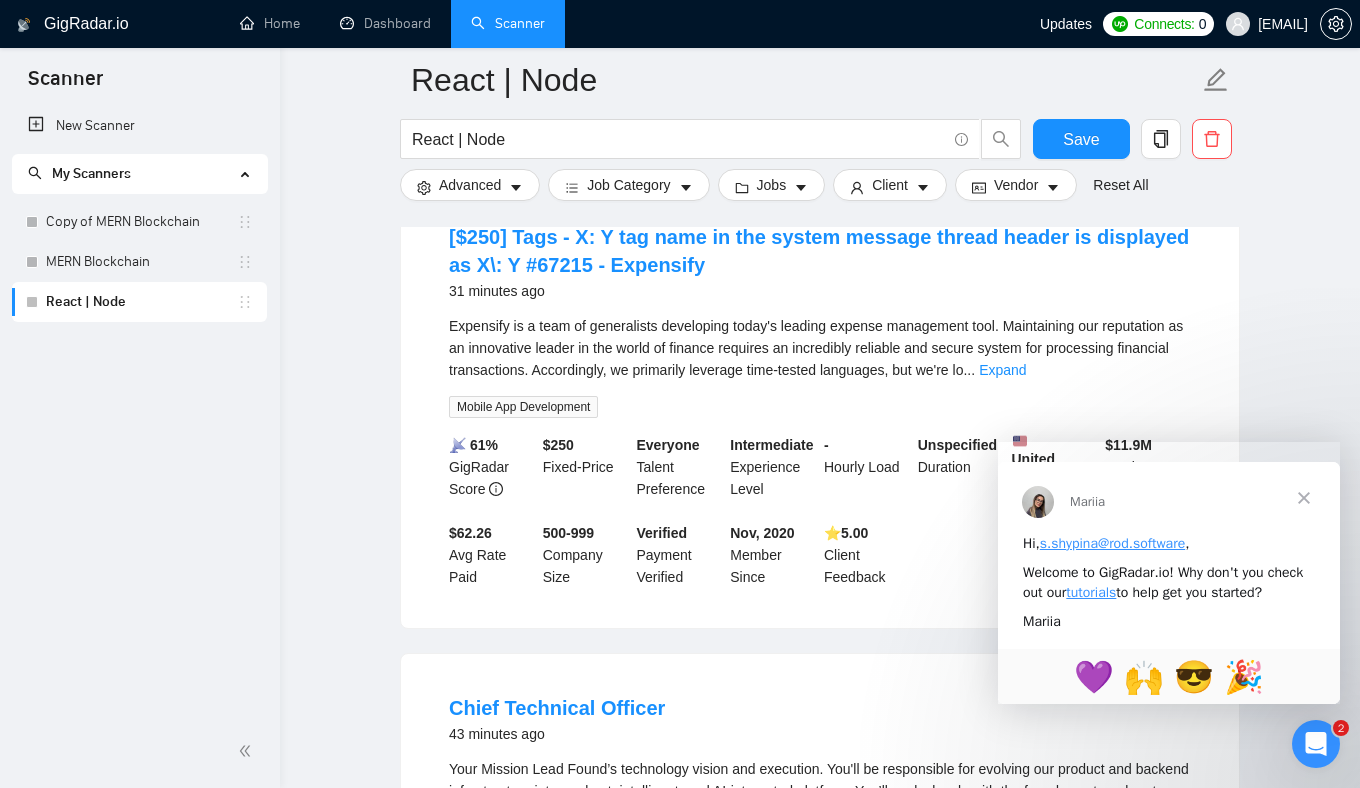 click at bounding box center (1304, 498) 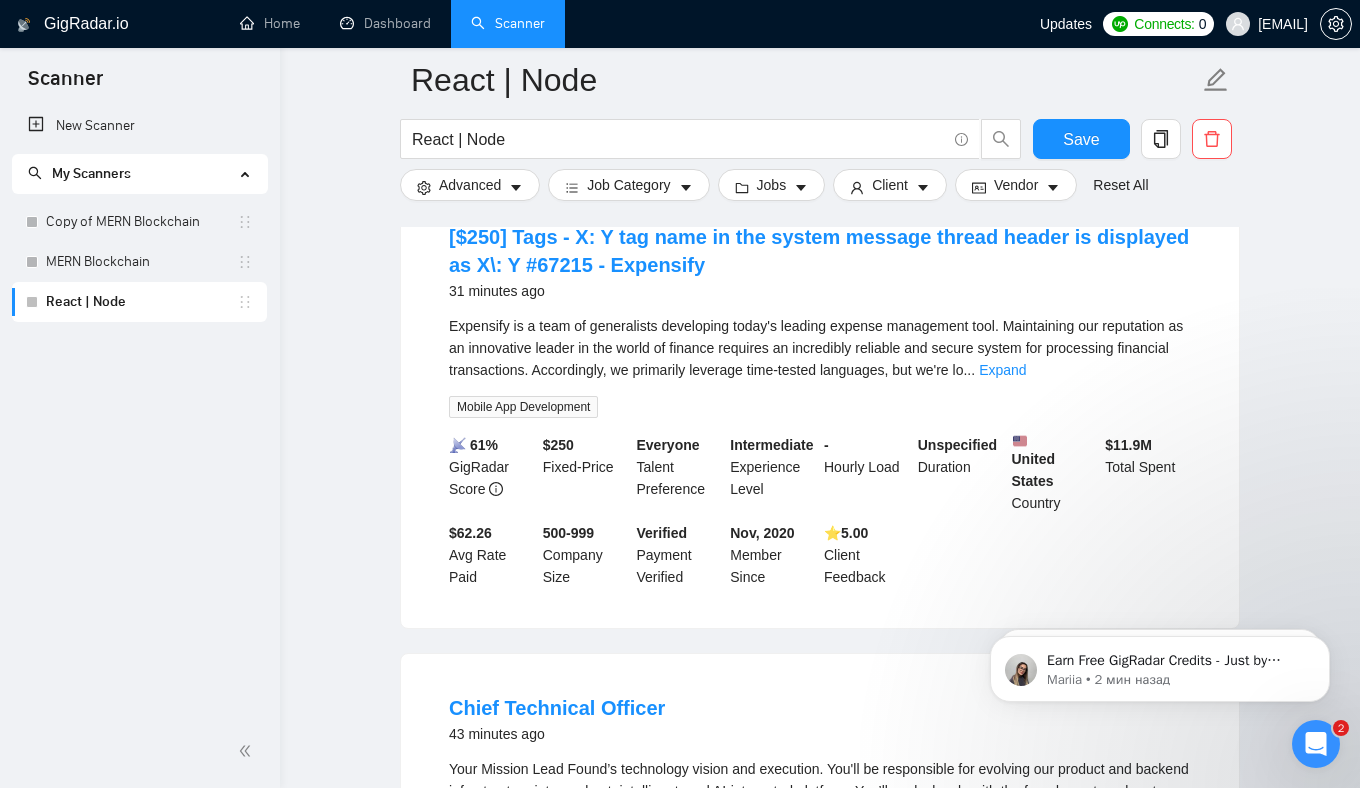 scroll, scrollTop: 0, scrollLeft: 0, axis: both 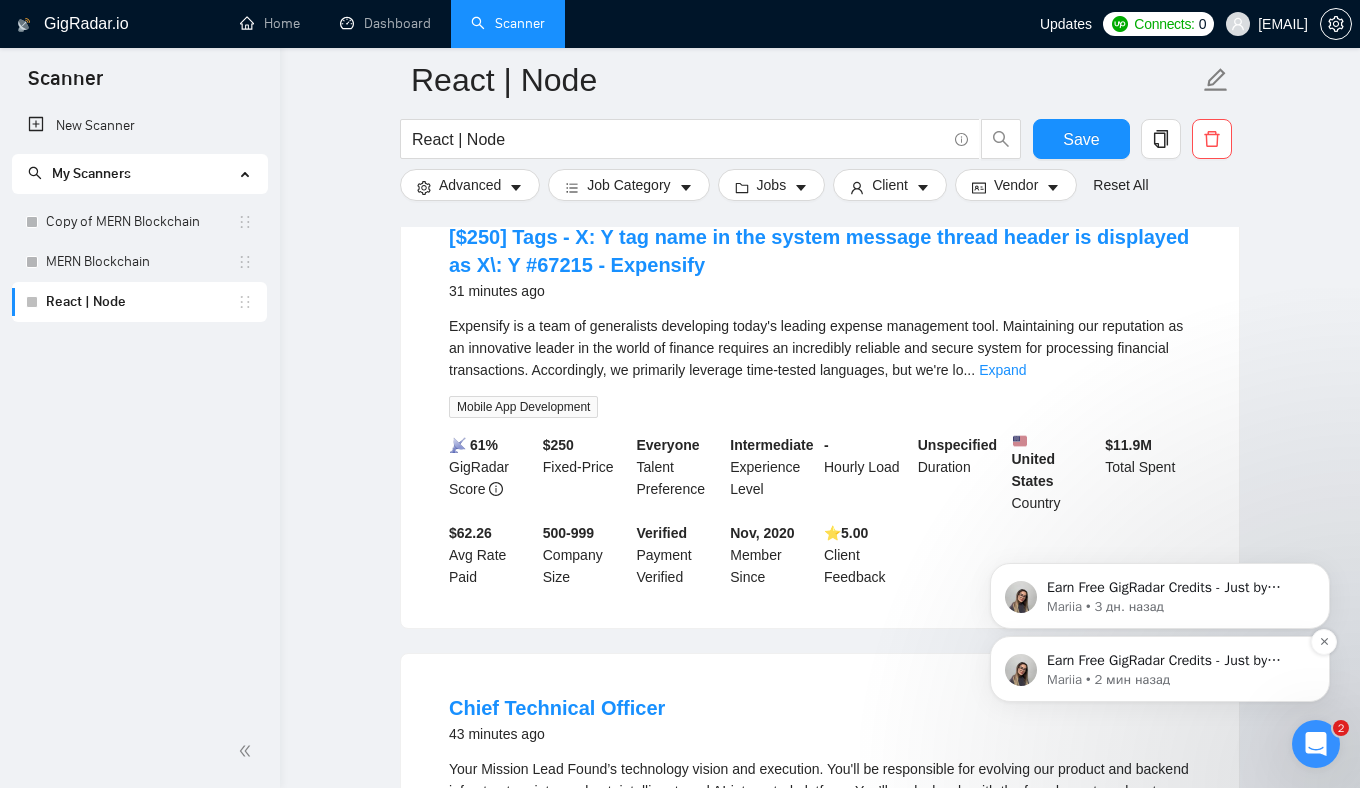 click on "Earn Free GigRadar Credits - Just by Sharing Your Story! 💬 Want more credits for sending proposals? It’s simple - share, inspire, and get rewarded! 🤫 Here’s how you can earn free credits: Introduce yourself in the #intros channel of the GigRadar Upwork Community and grab +20 credits for sending bids., Post your success story (closed projects, high LRR, etc.) in the #general channel and claim +50 credits for sending bids. Why? GigRadar is building a powerful network of freelancers and agencies. We want you to make valuable connections, showcase your wins, and inspire others while getting rewarded! 🚀 Not a member yet? Join our Slack community now 👉 Join Slack Community Claiming your credits is easy: Reply to this message with a screenshot of your post, and our Tech Support Team will instantly top up your credits! 💸 Mariia • 2 мин назад" at bounding box center [1160, 669] 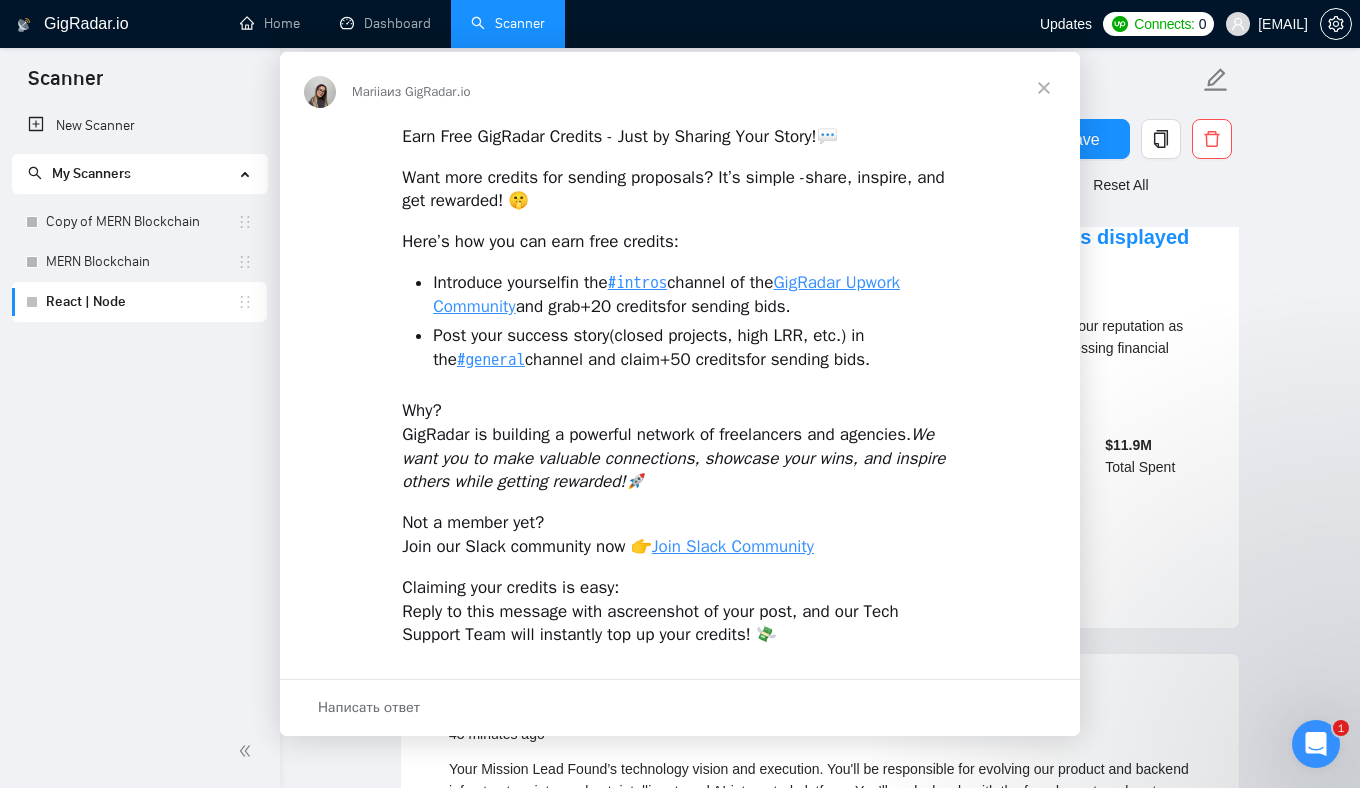 scroll, scrollTop: 0, scrollLeft: 0, axis: both 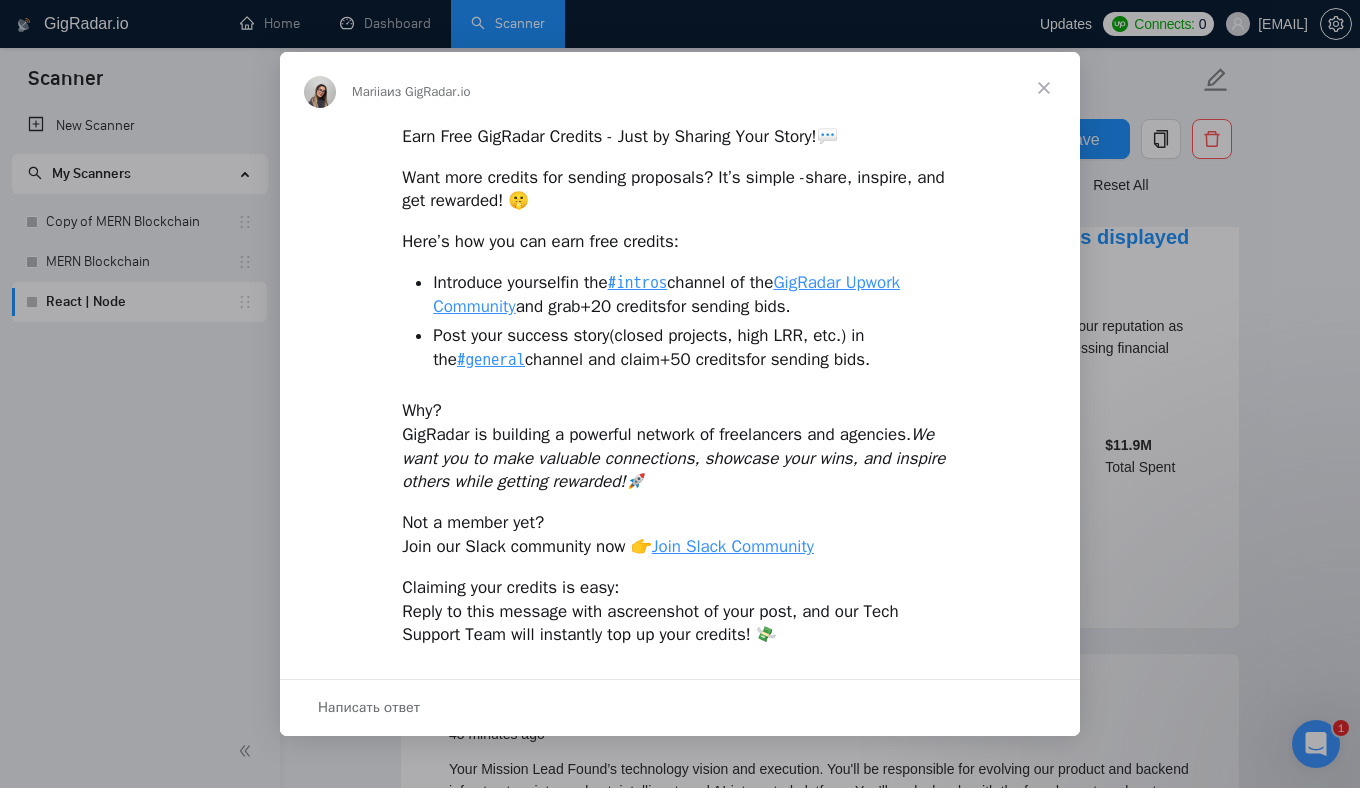 click at bounding box center (1044, 88) 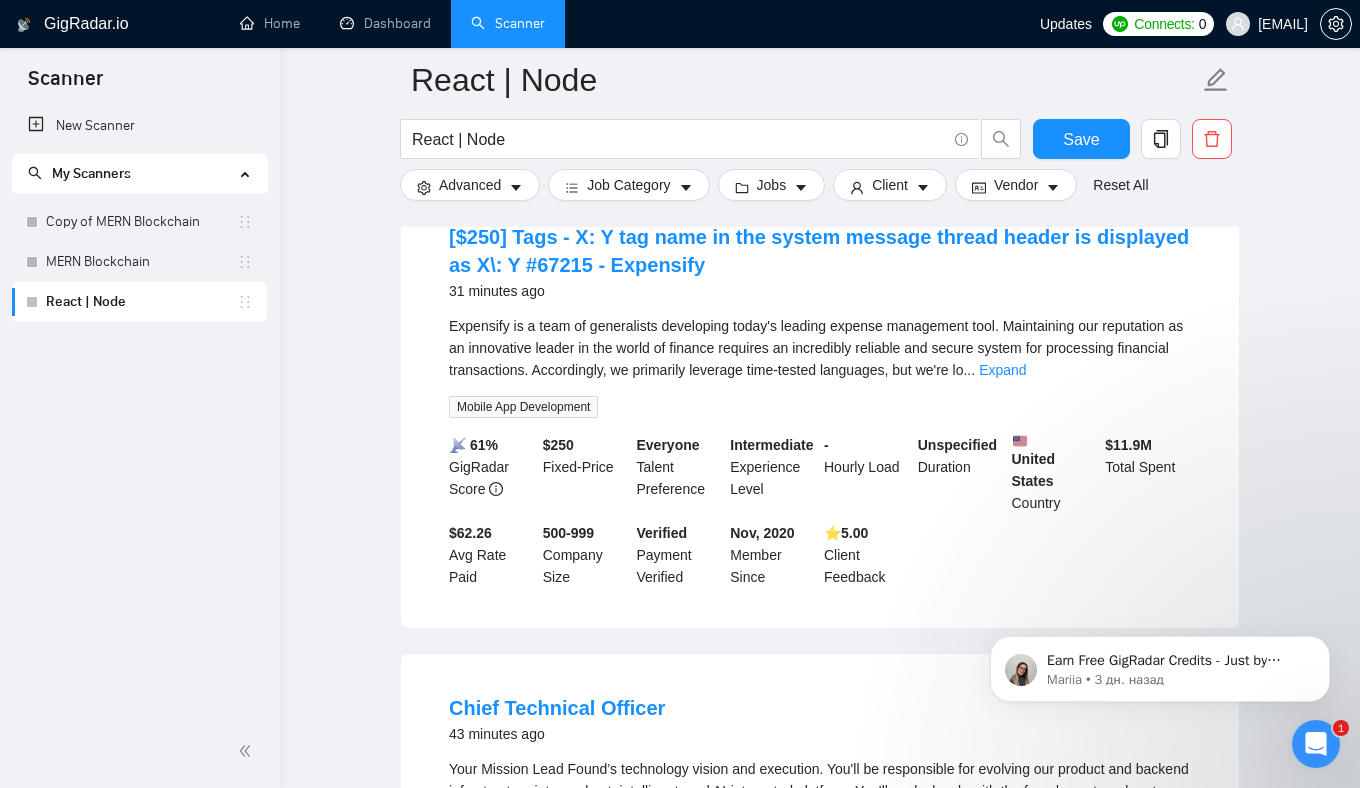scroll, scrollTop: 0, scrollLeft: 0, axis: both 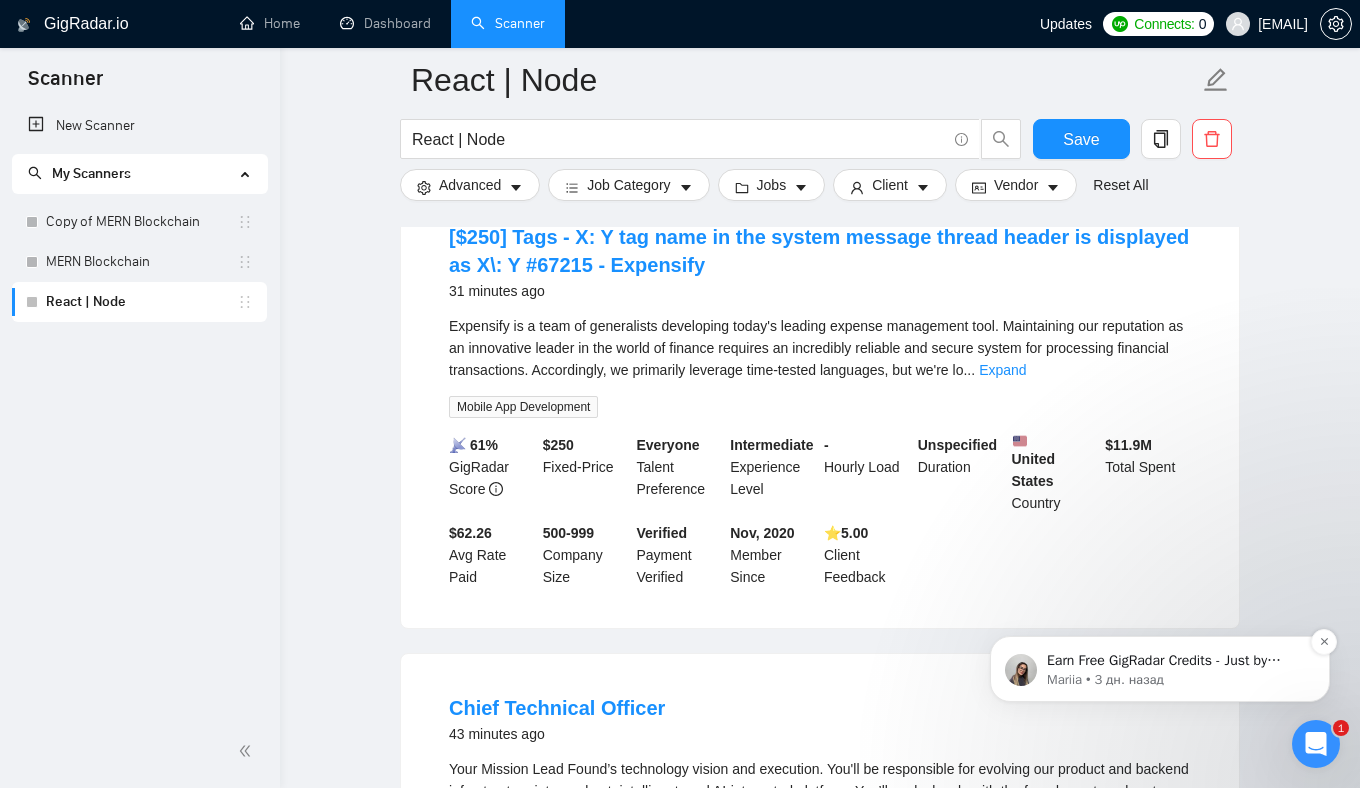 click on "Earn Free GigRadar Credits - Just by Sharing Your Story! 💬 Want more credits for sending proposals? It’s simple - share, inspire, and get rewarded! 🤫 Here’s how you can earn free credits: Introduce yourself in the #intros channel of the GigRadar Upwork Community and grab +20 credits for sending bids., Post your success story (closed projects, high LRR, etc.) in the #general channel and claim +50 credits for sending bids. Why? GigRadar is building a powerful network of freelancers and agencies. We want you to make valuable connections, showcase your wins, and inspire others while getting rewarded! 🚀 Not a member yet? Join our Slack community now 👉 Join Slack Community Claiming your credits is easy: Reply to this message with a screenshot of your post, and our Tech Support Team will instantly top up your credits! 💸 Mariia • 3 дн. назад" at bounding box center [1160, 669] 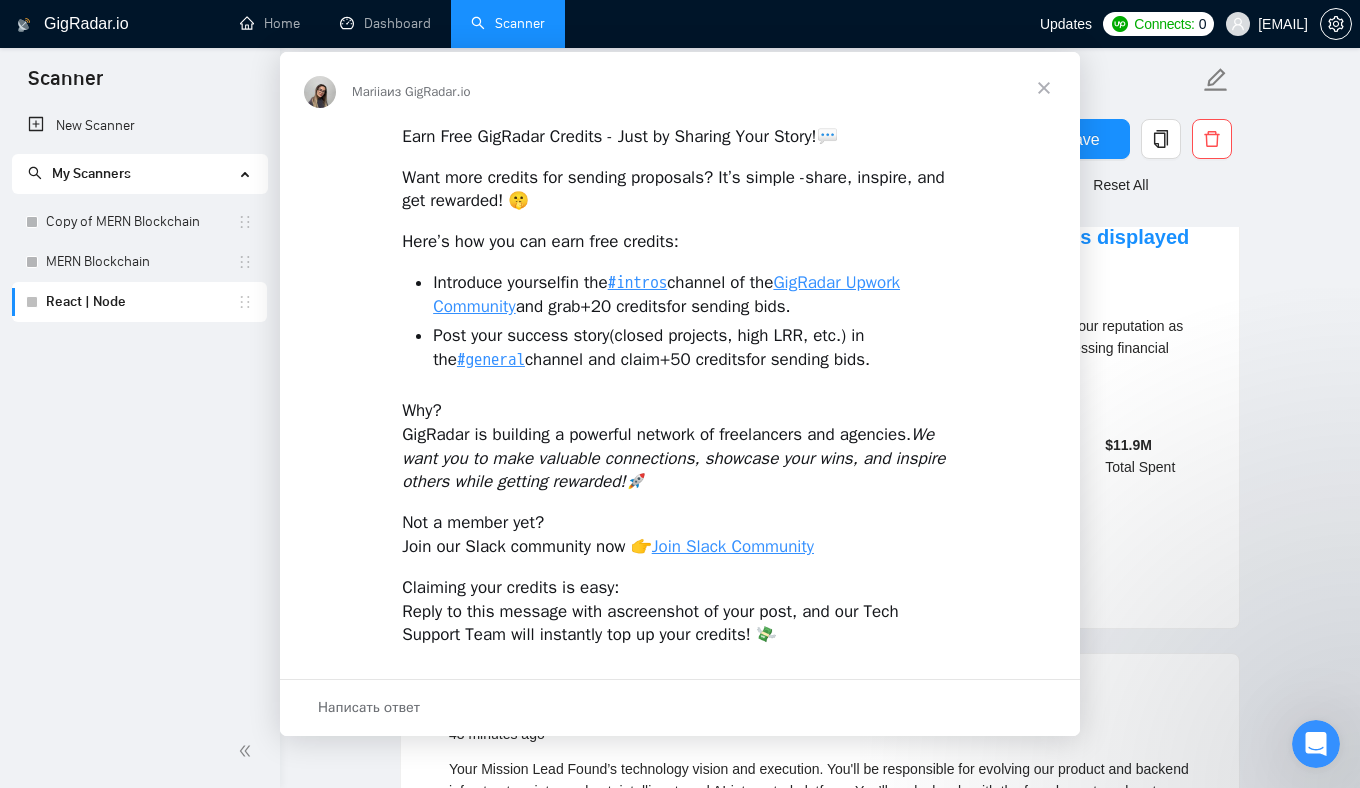 scroll, scrollTop: 0, scrollLeft: 0, axis: both 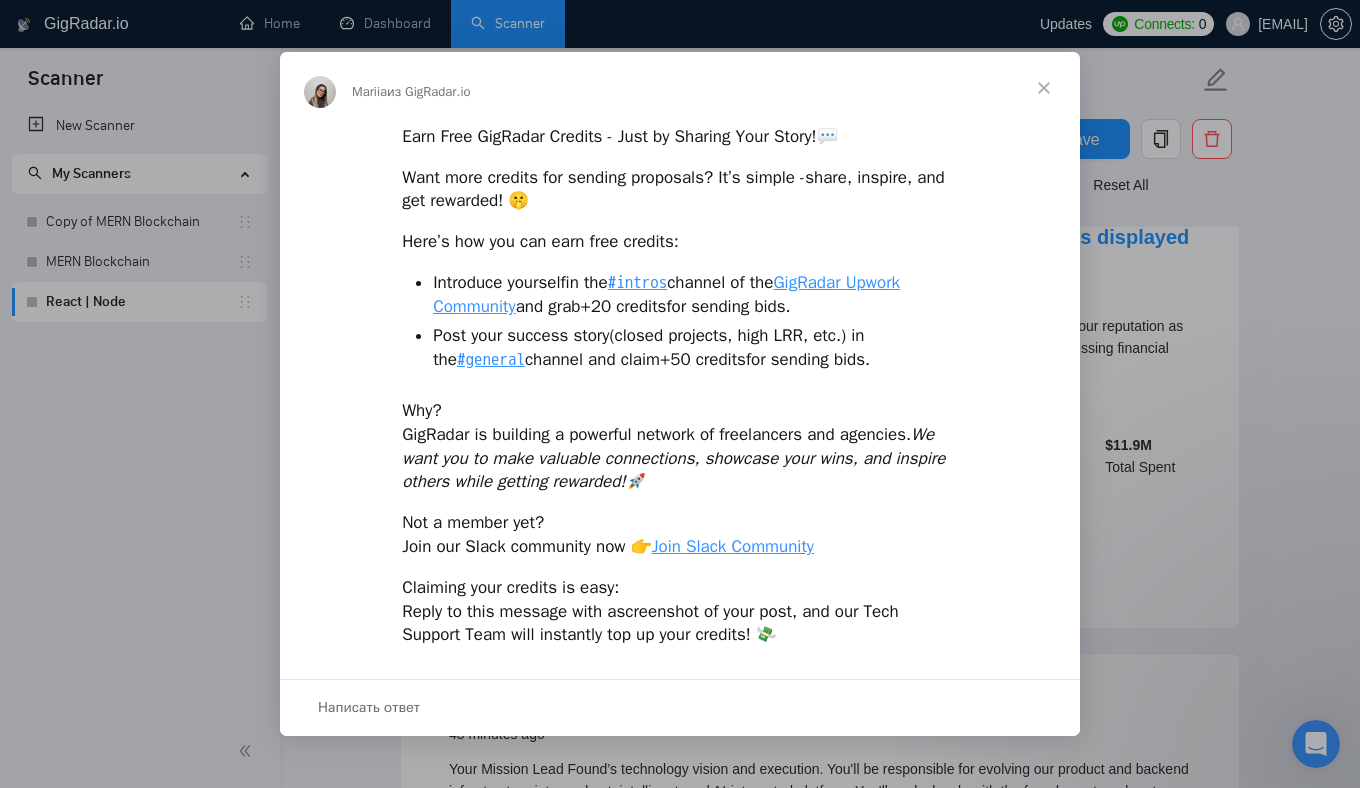 click at bounding box center (1044, 88) 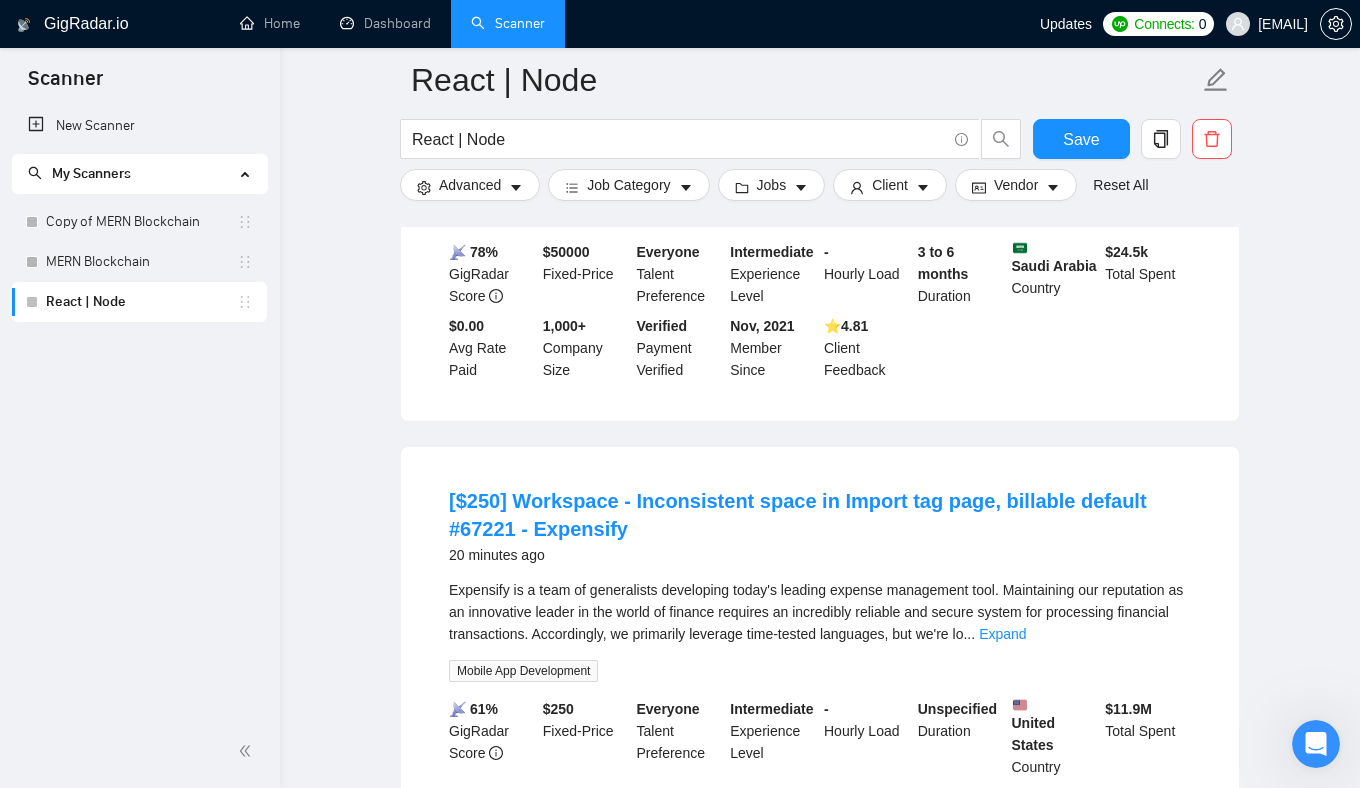 scroll, scrollTop: 383, scrollLeft: 0, axis: vertical 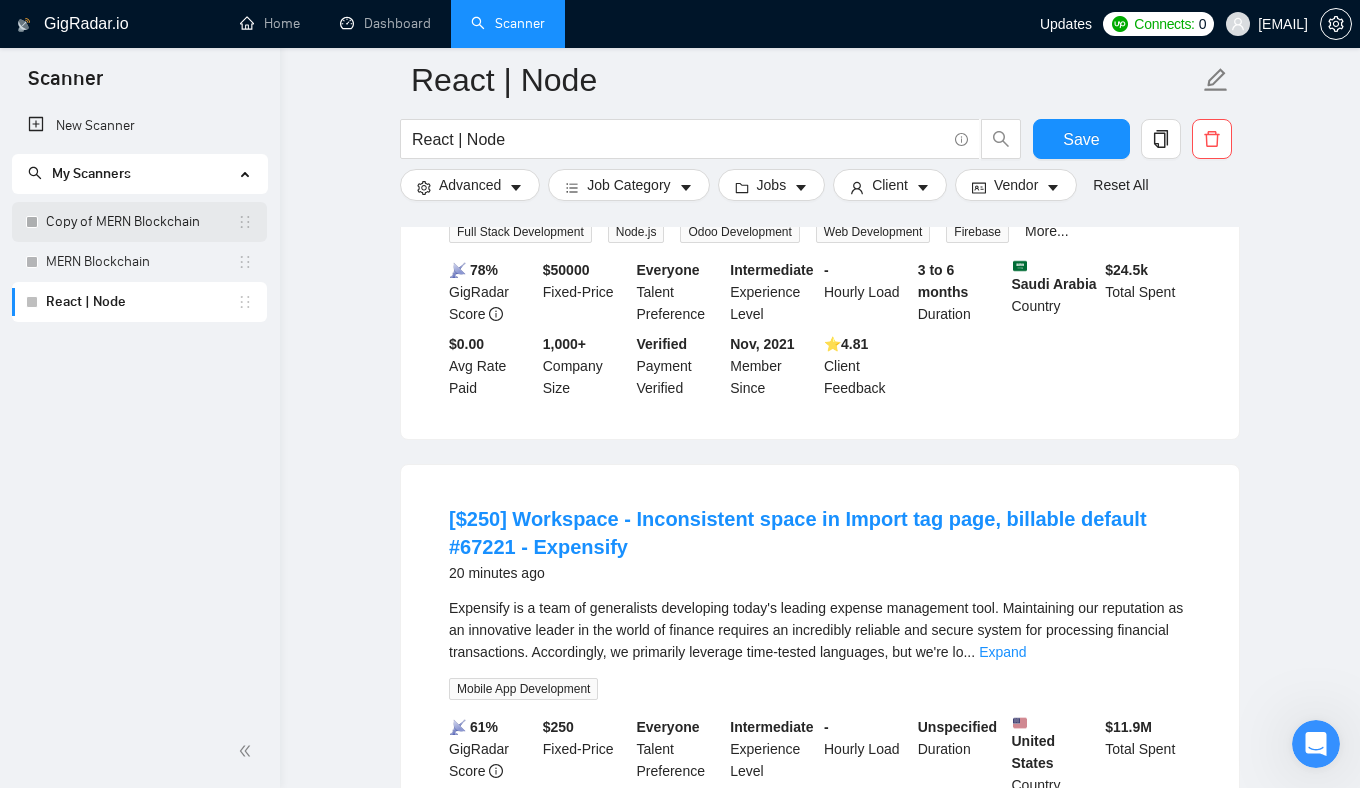 click on "Copy of MERN Blockchain" at bounding box center (141, 222) 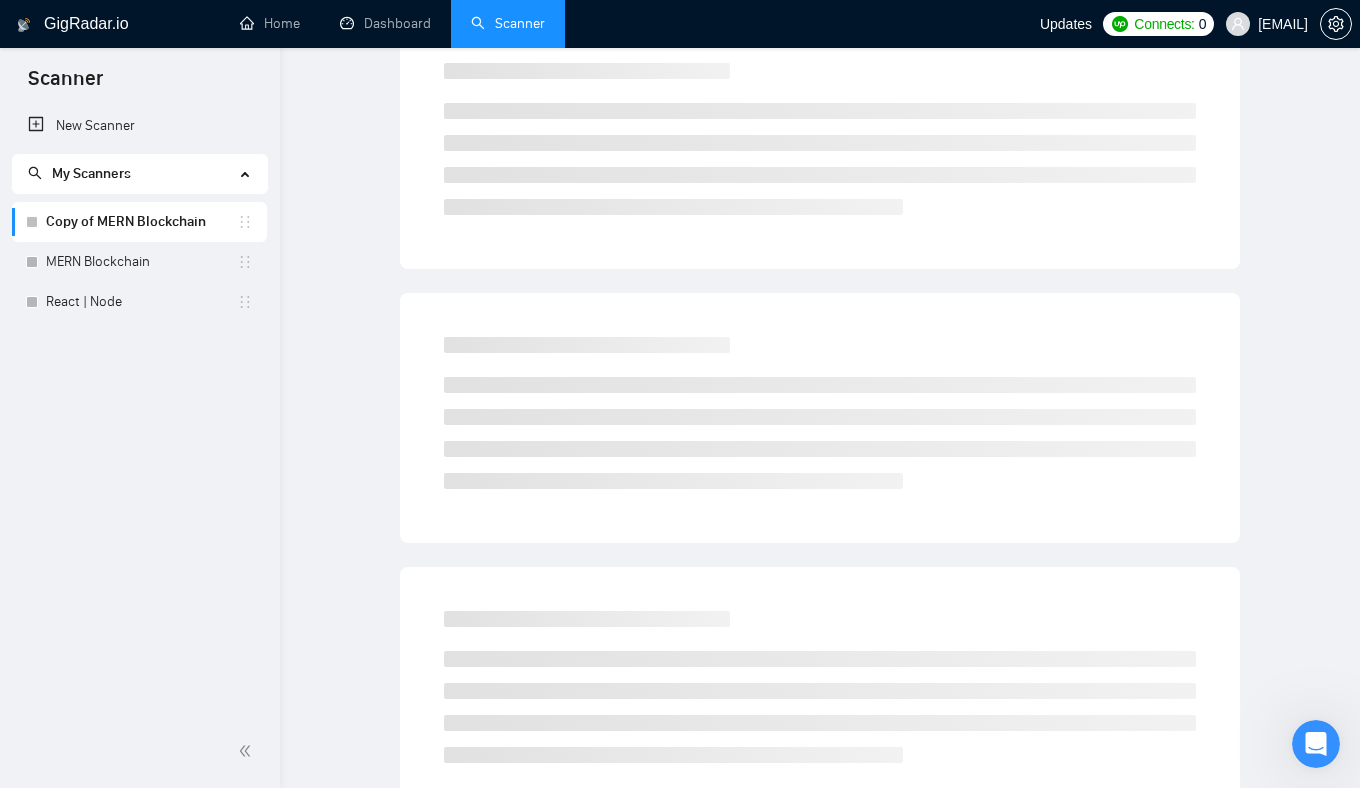 scroll, scrollTop: 0, scrollLeft: 0, axis: both 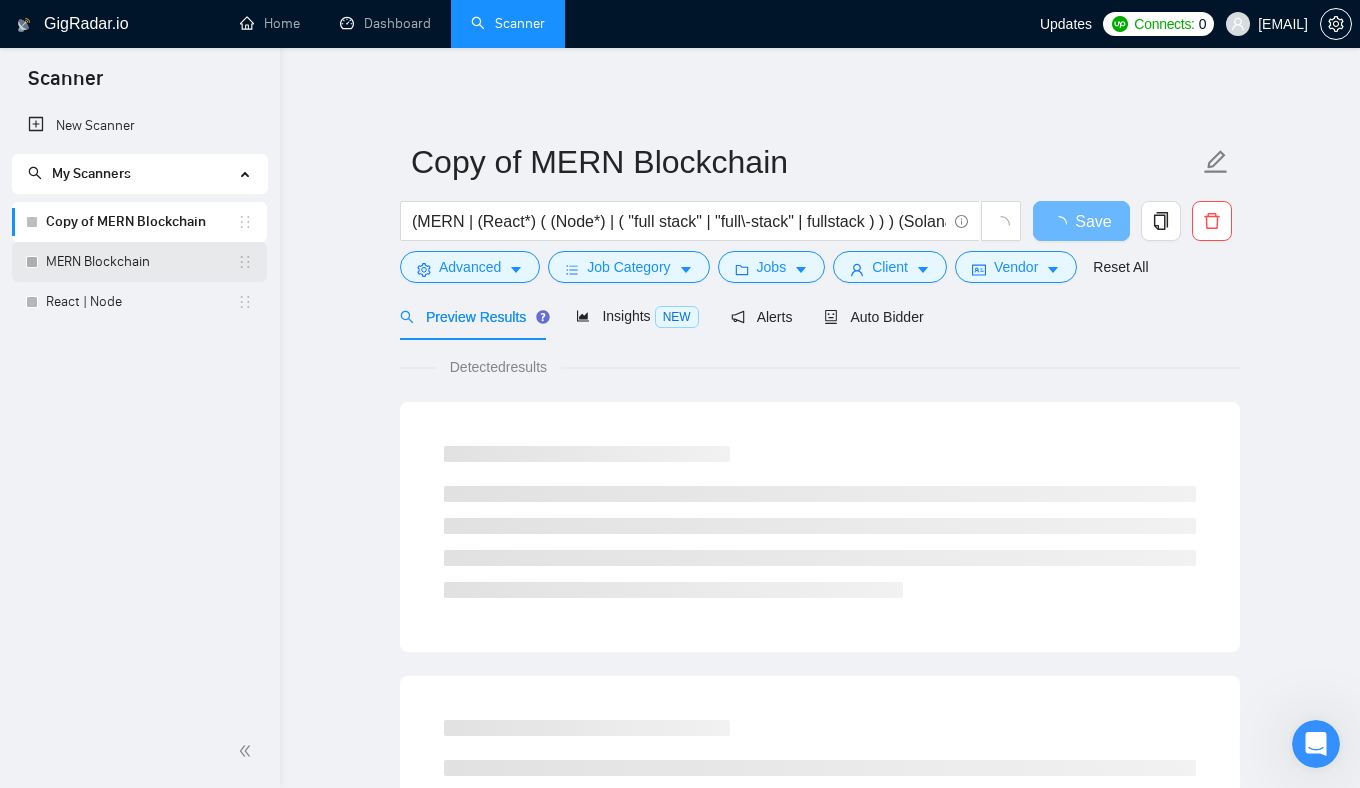 click on "MERN Blockchain" at bounding box center (141, 262) 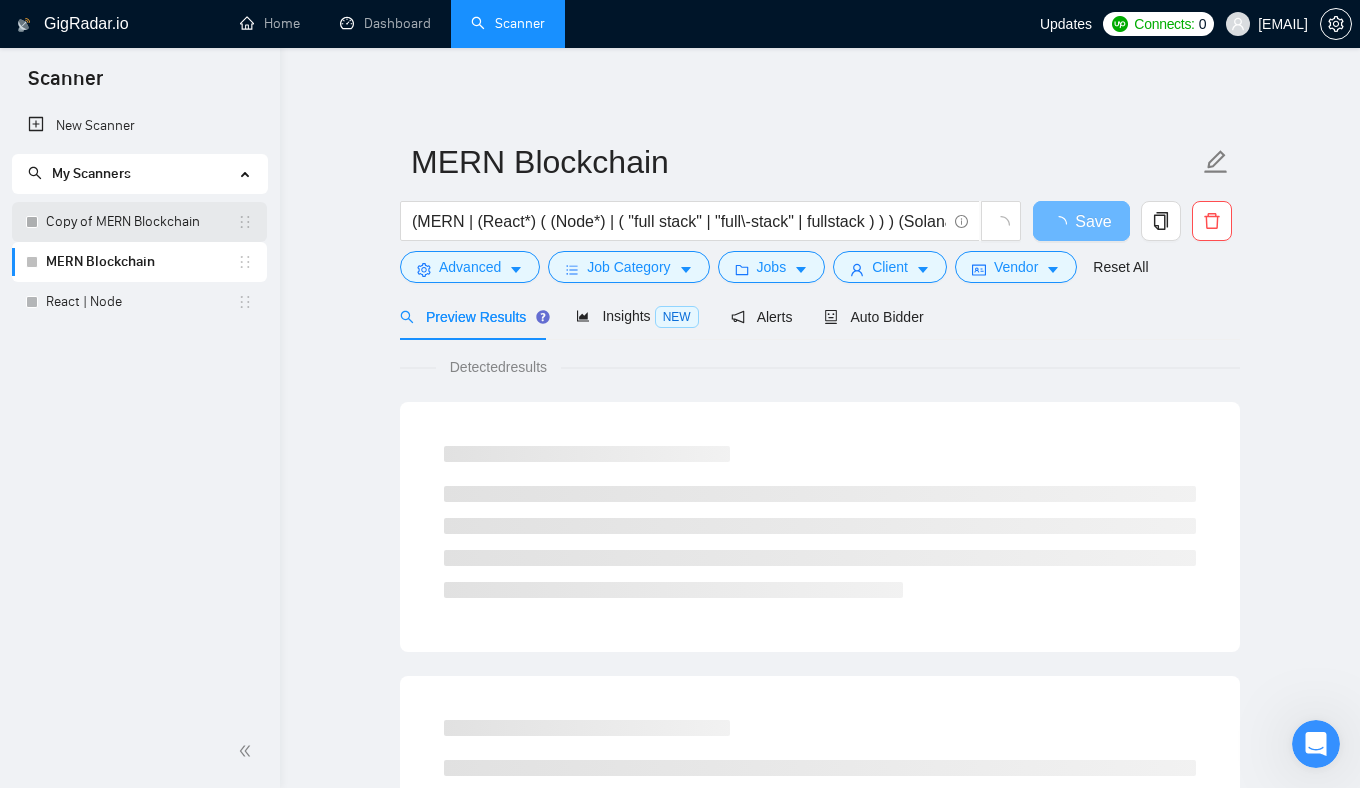 click on "Copy of MERN Blockchain" at bounding box center (141, 222) 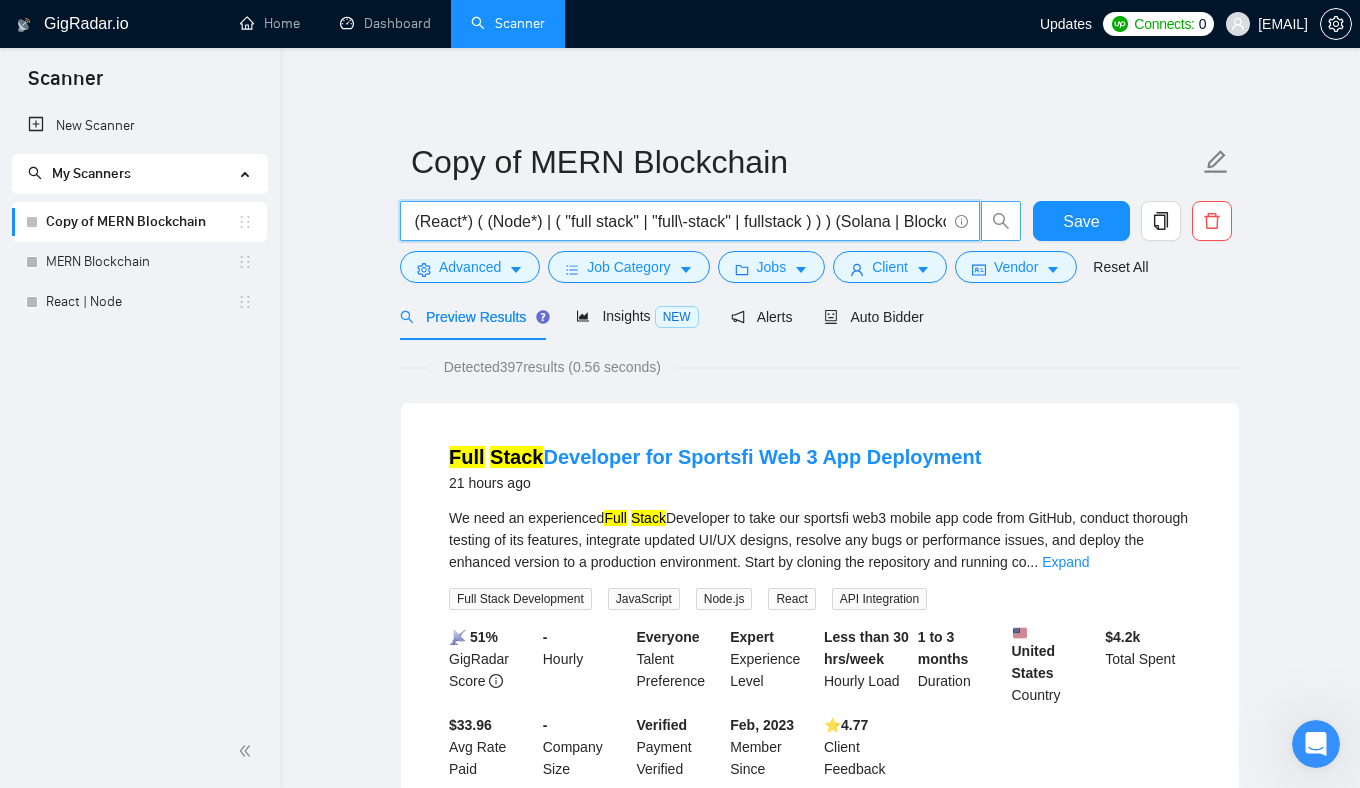 scroll, scrollTop: 0, scrollLeft: 227, axis: horizontal 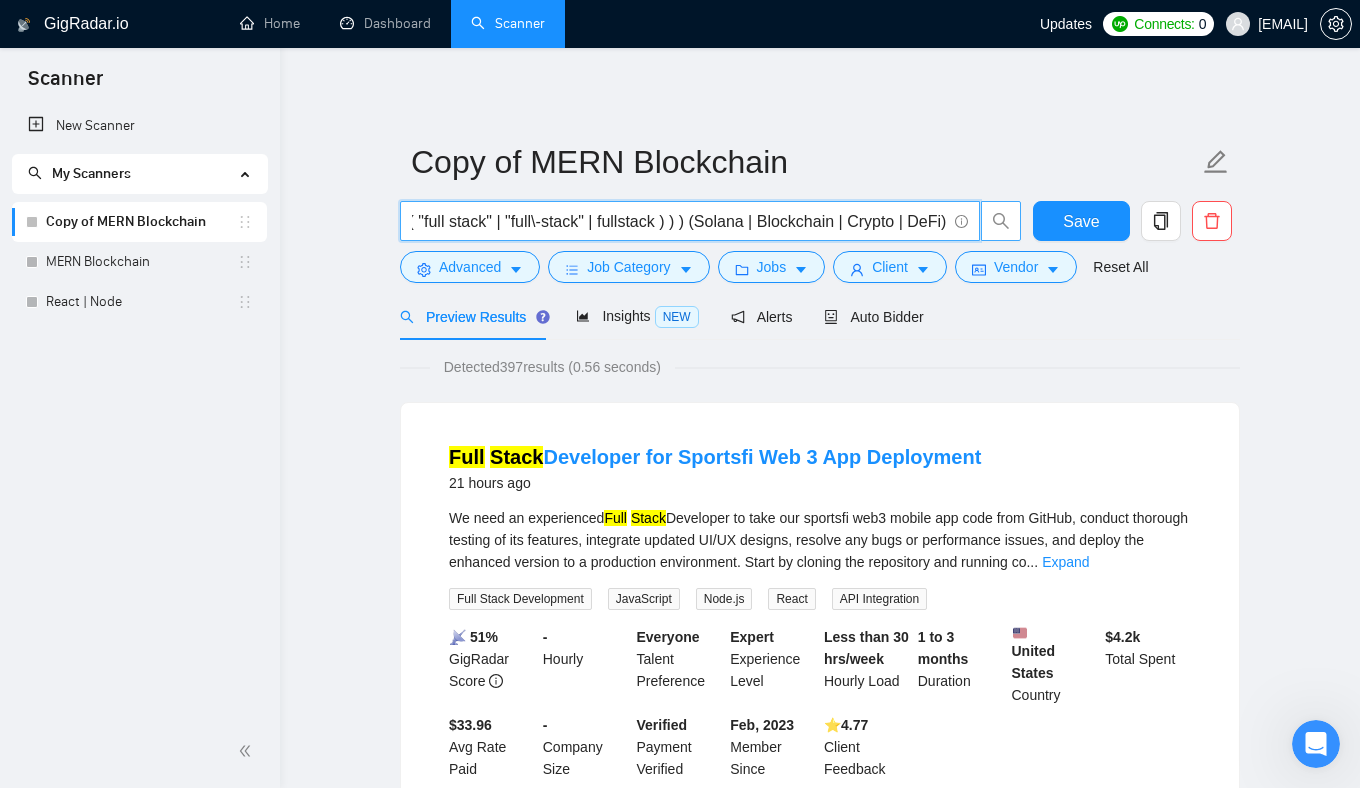 drag, startPoint x: 480, startPoint y: 209, endPoint x: 987, endPoint y: 222, distance: 507.16663 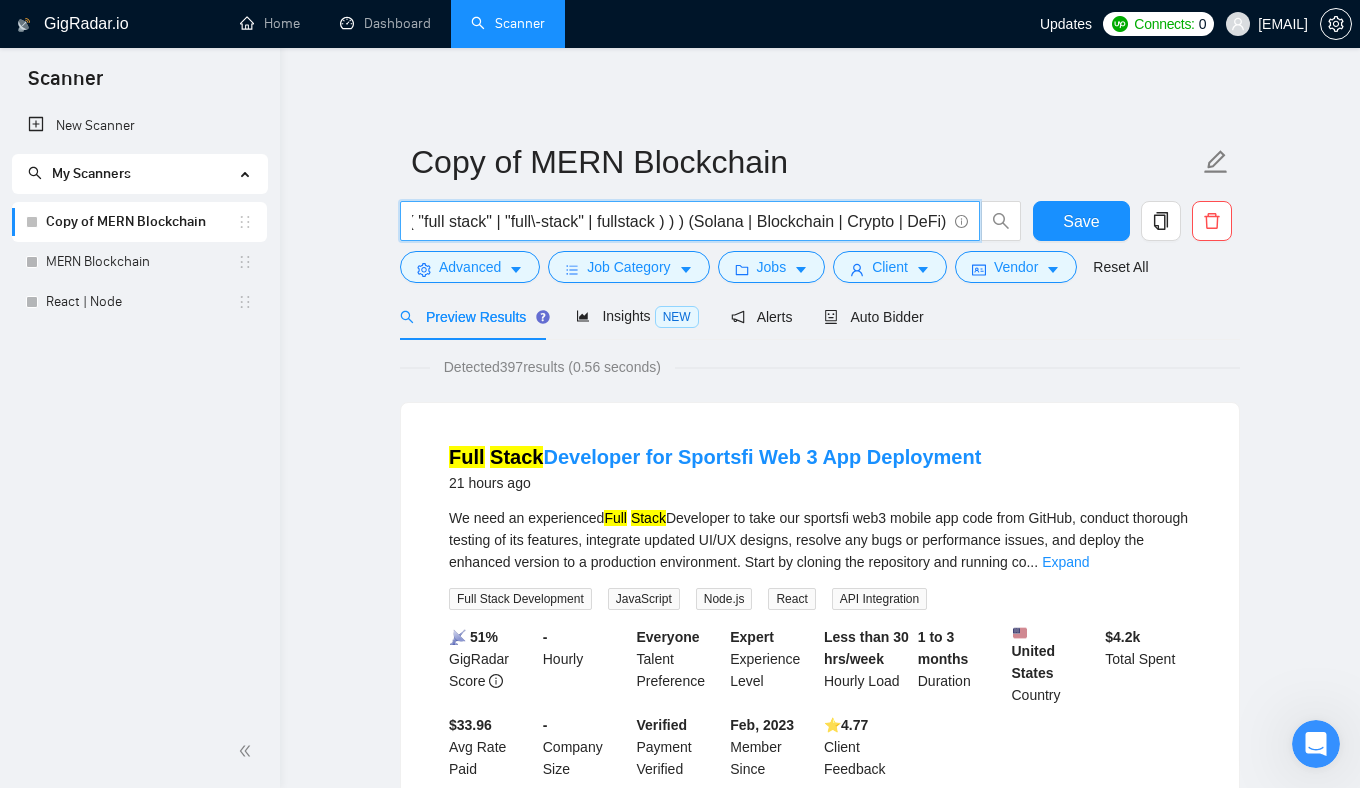 click on "(MERN | (React*) ( (Node*) | ( "full stack" | "full\-stack" | fullstack ) ) ) (Solana | Blockchain | Crypto | DeFi)" at bounding box center [679, 221] 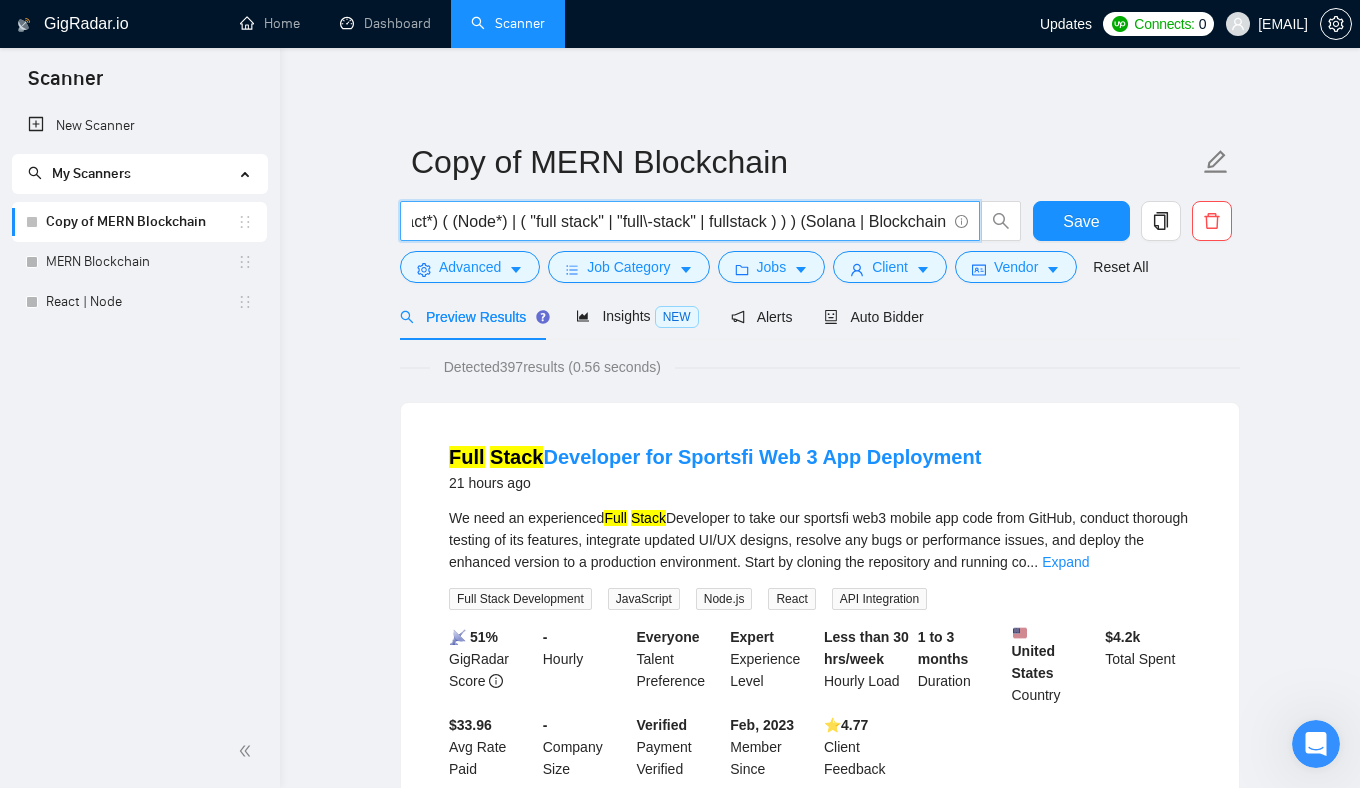 drag, startPoint x: 838, startPoint y: 228, endPoint x: 391, endPoint y: 227, distance: 447.00113 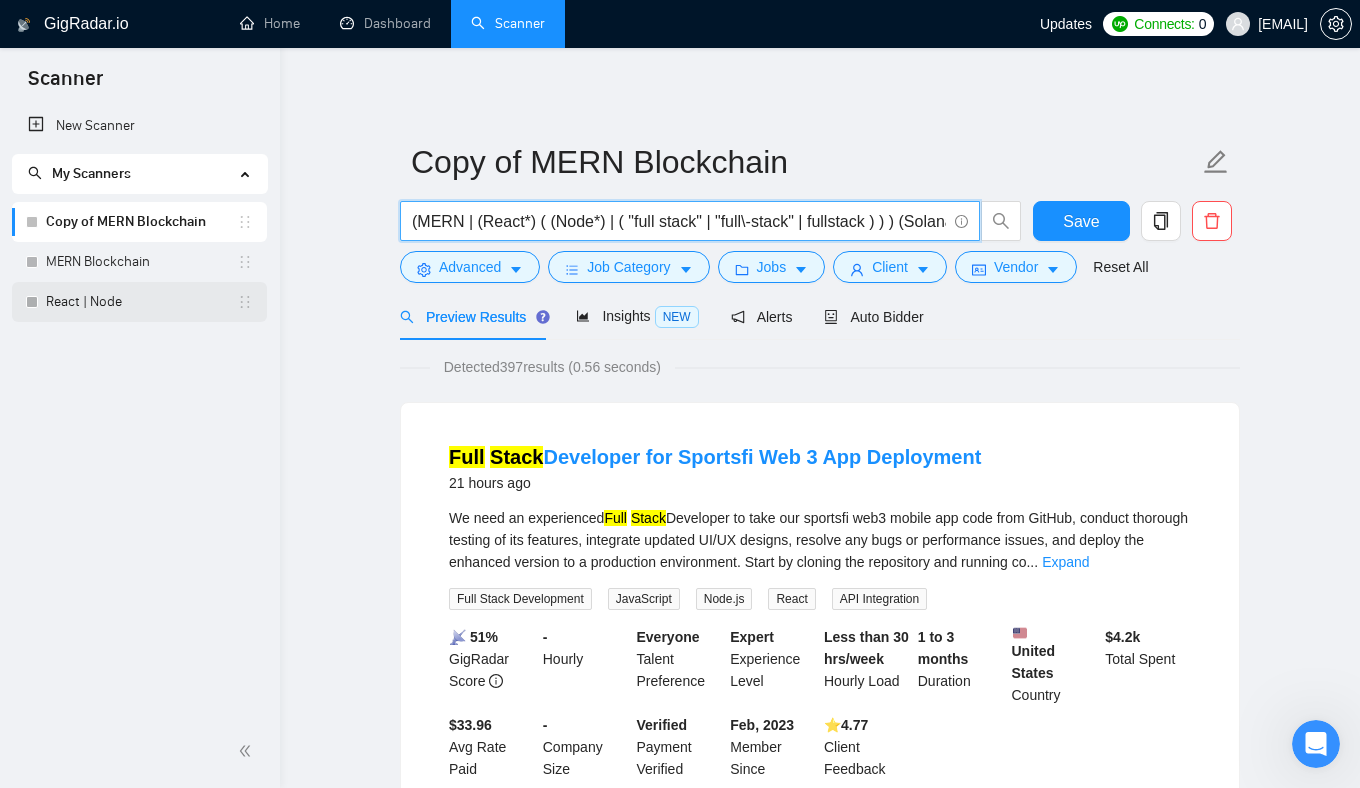 click on "React | Node" at bounding box center (141, 302) 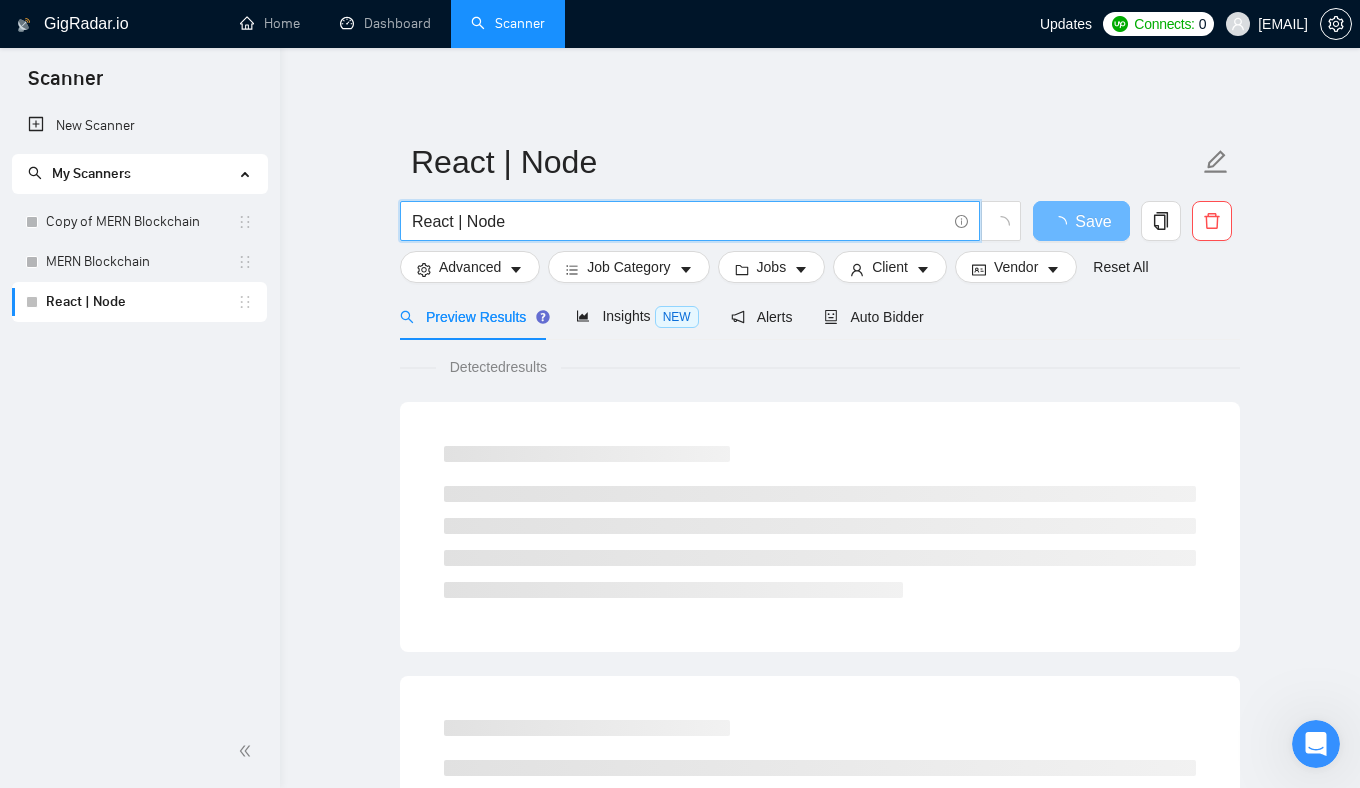 click on "React | Node" at bounding box center [679, 221] 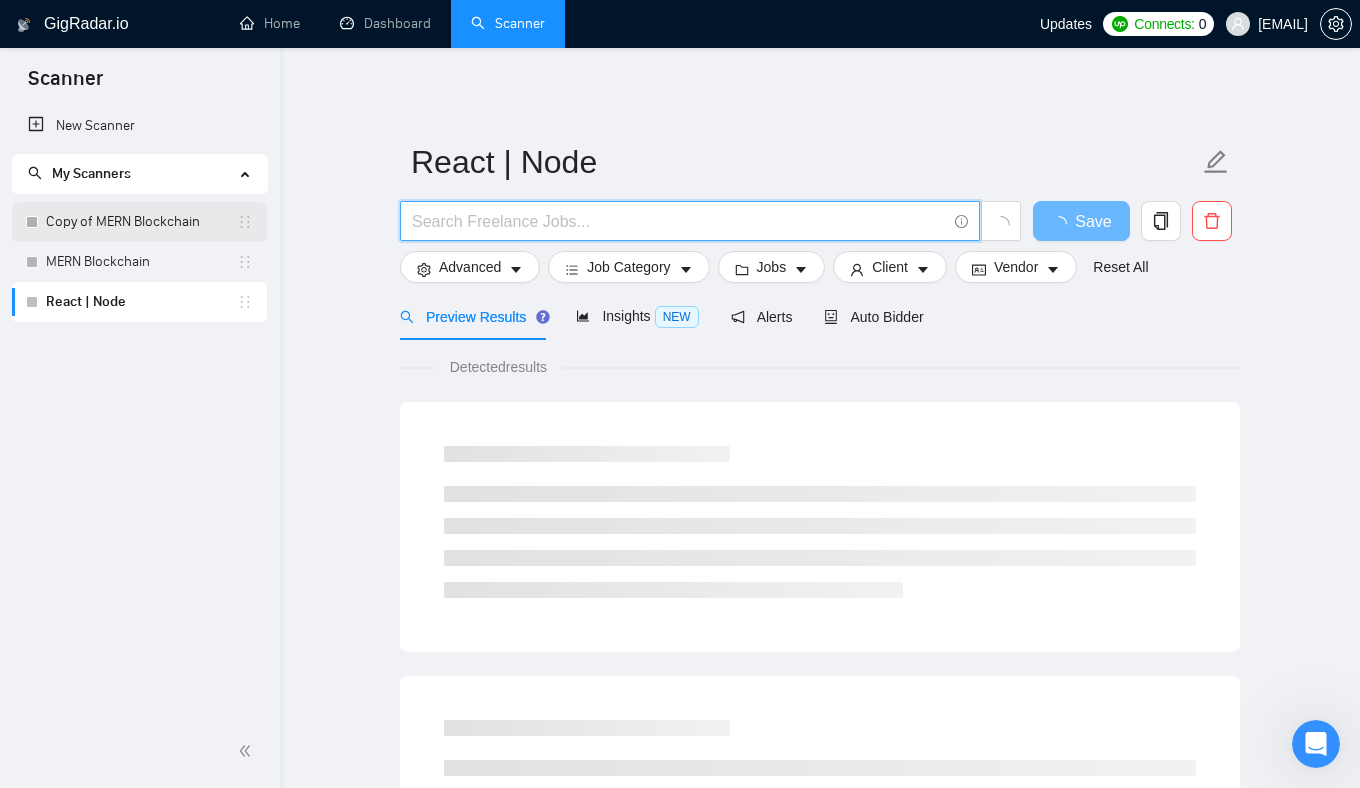 type 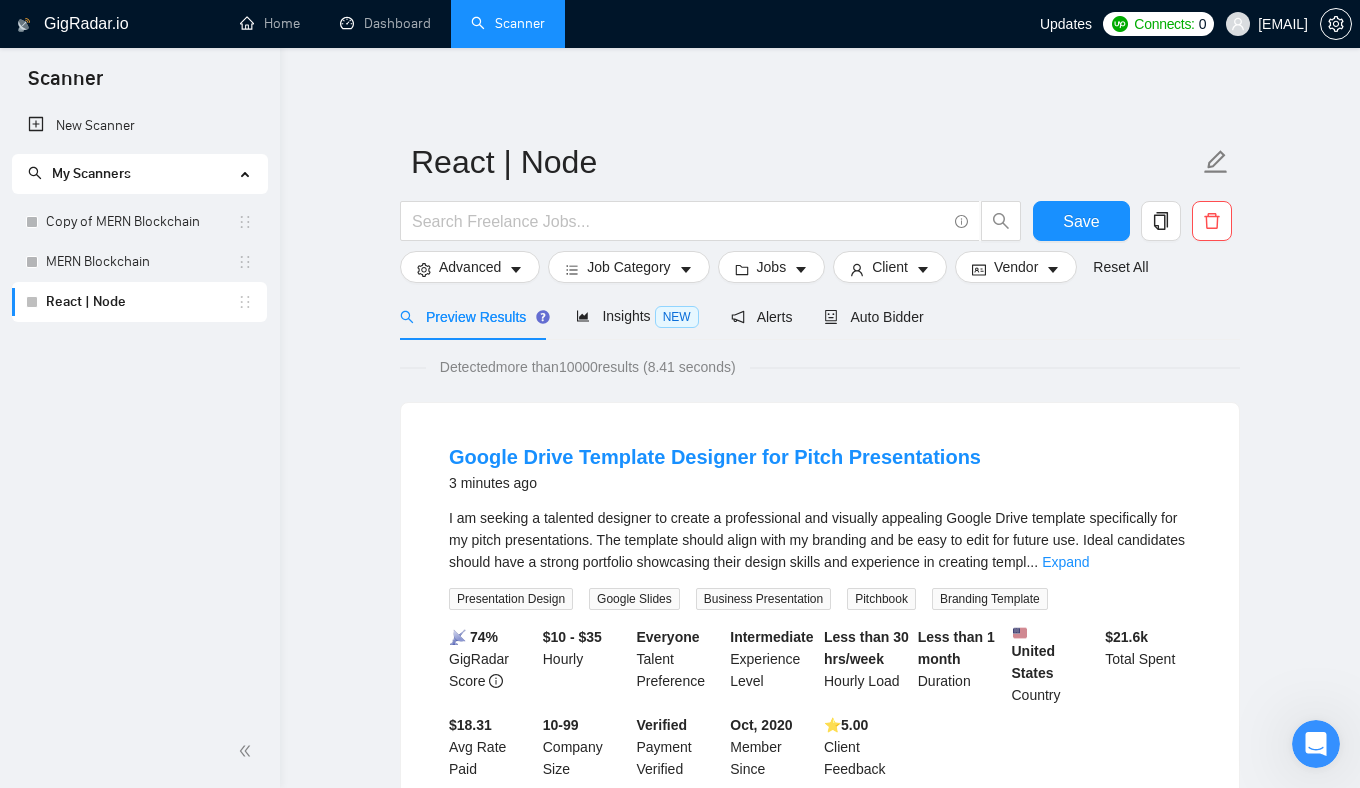 click on "React | Node" at bounding box center (139, 302) 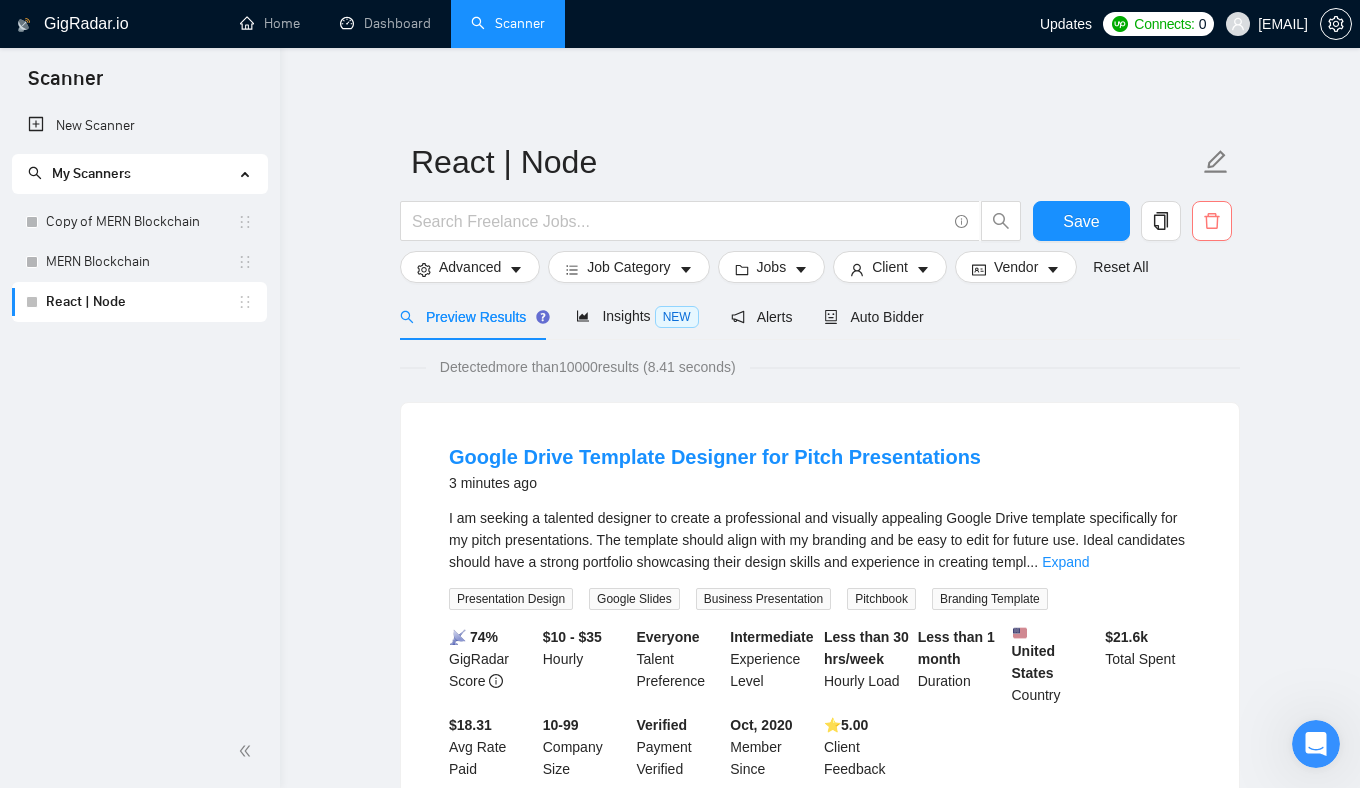 click 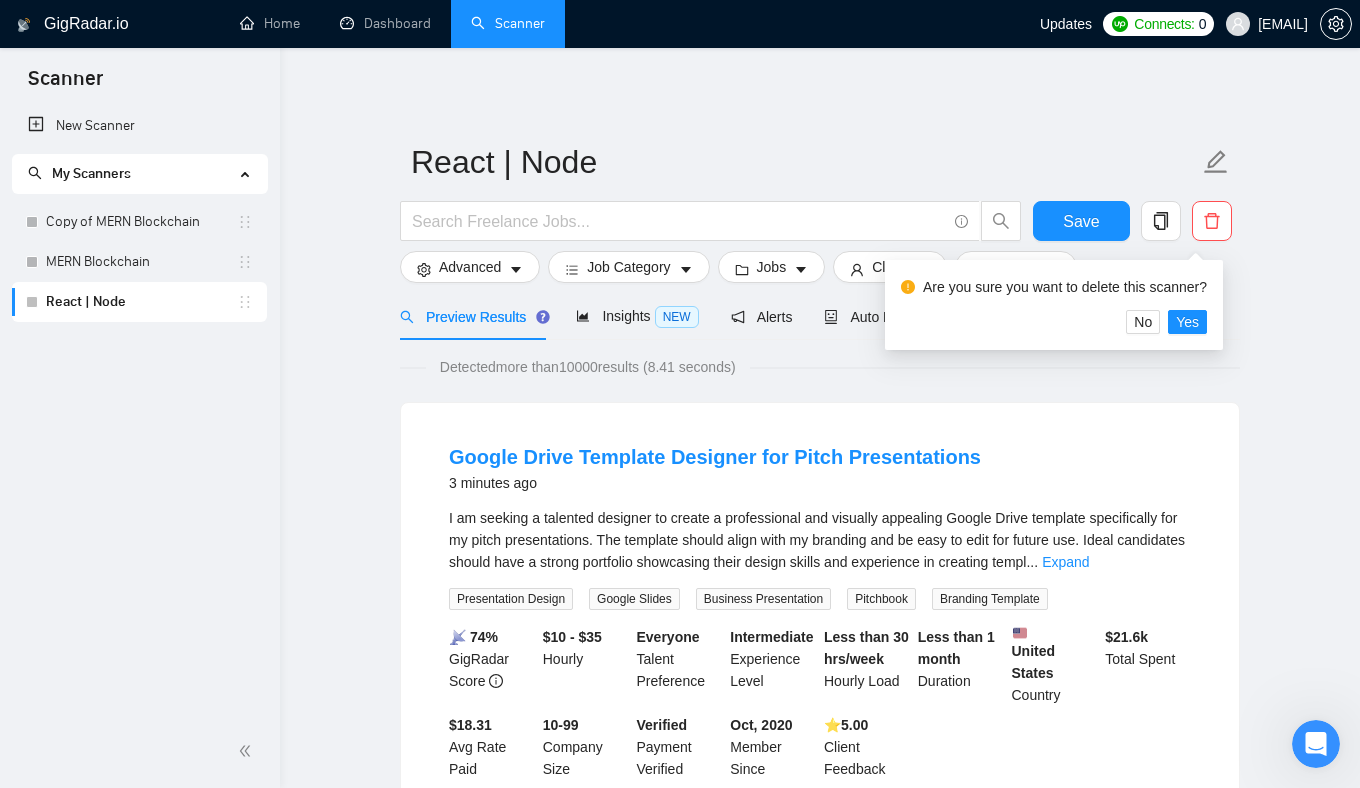 click on "Are you sure you want to delete this scanner?" at bounding box center (1054, 291) 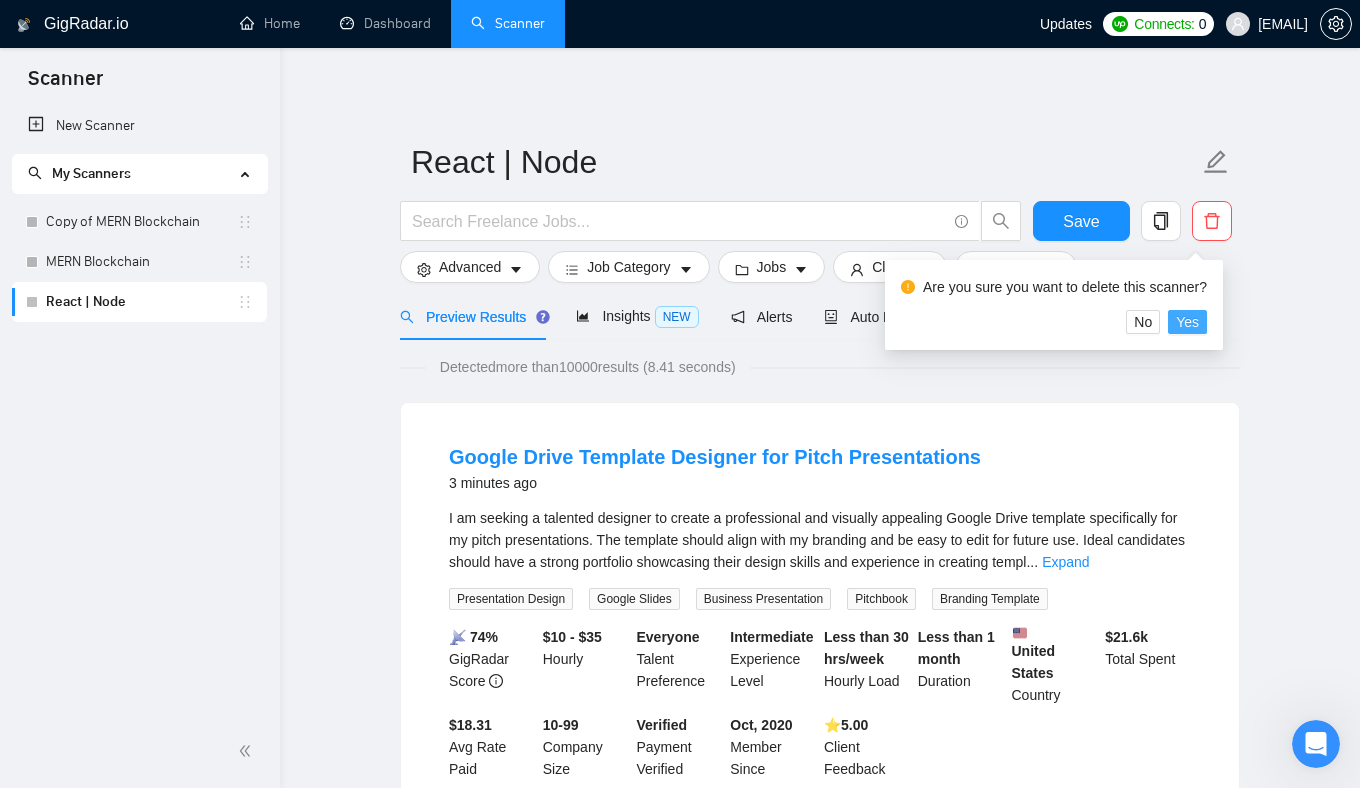 click on "Yes" at bounding box center (1187, 322) 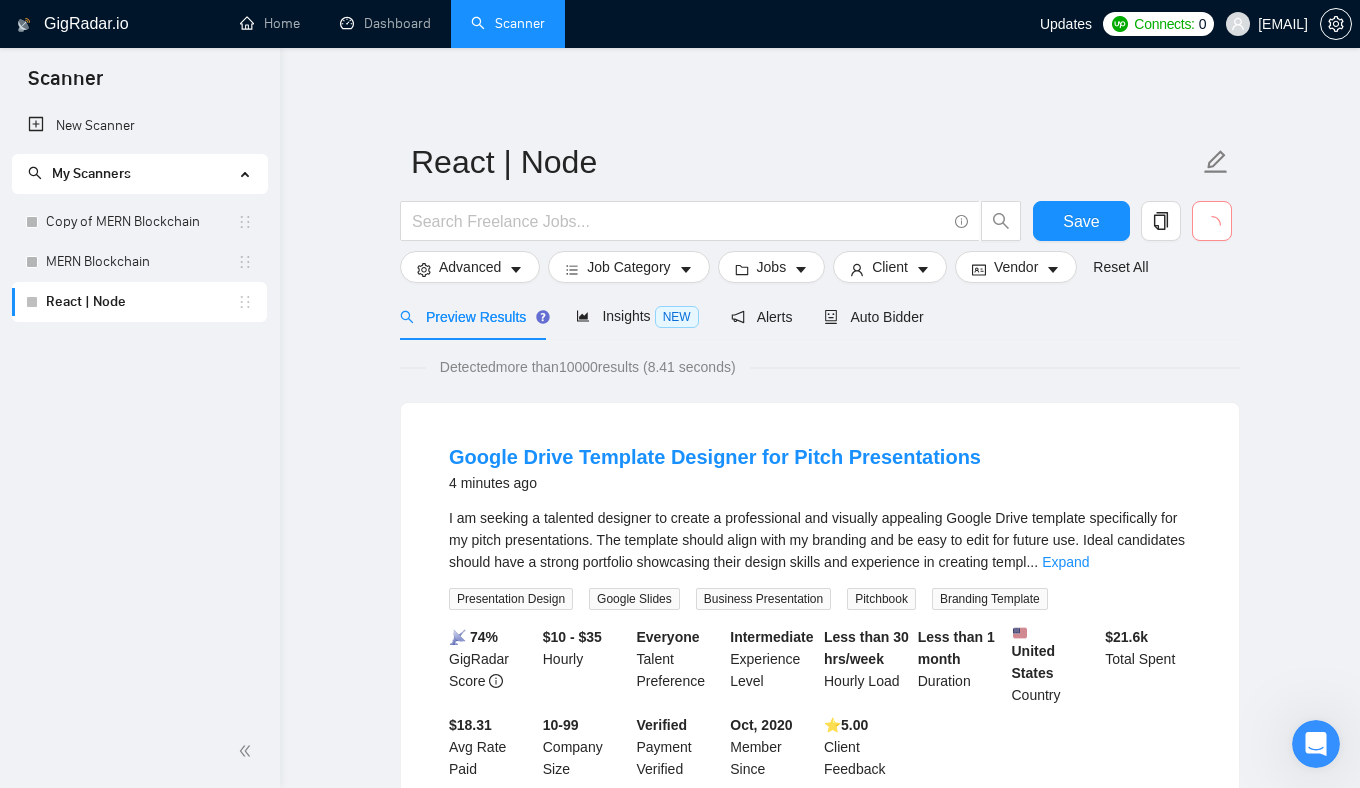 click on "React | Node Save Advanced   Job Category   Jobs   Client   Vendor   Reset All Preview Results Insights NEW Alerts Auto Bidder Detected  more than   10000  results   (8.41 seconds) Google Drive Template Designer for Pitch Presentations 4 minutes ago I am seeking a talented designer to create a professional and visually appealing Google Drive template specifically for my pitch presentations. The template should align with my branding and be easy to edit for future use. Ideal candidates should have a strong portfolio showcasing their design skills and experience in creating templ ... Expand Presentation Design Google Slides Business Presentation Pitchbook Branding Template 📡   74% GigRadar Score   $10 - $35 Hourly Everyone Talent Preference Intermediate Experience Level Less than 30 hrs/week Hourly Load Less than 1 month Duration   United States Country $ 21.6k Total Spent $18.31 Avg Rate Paid 10-99 Company Size Verified Payment Verified Oct, 2020 Member Since ⭐️  5.00 Client Feedback 4 minutes ago SEO" at bounding box center [820, 2436] 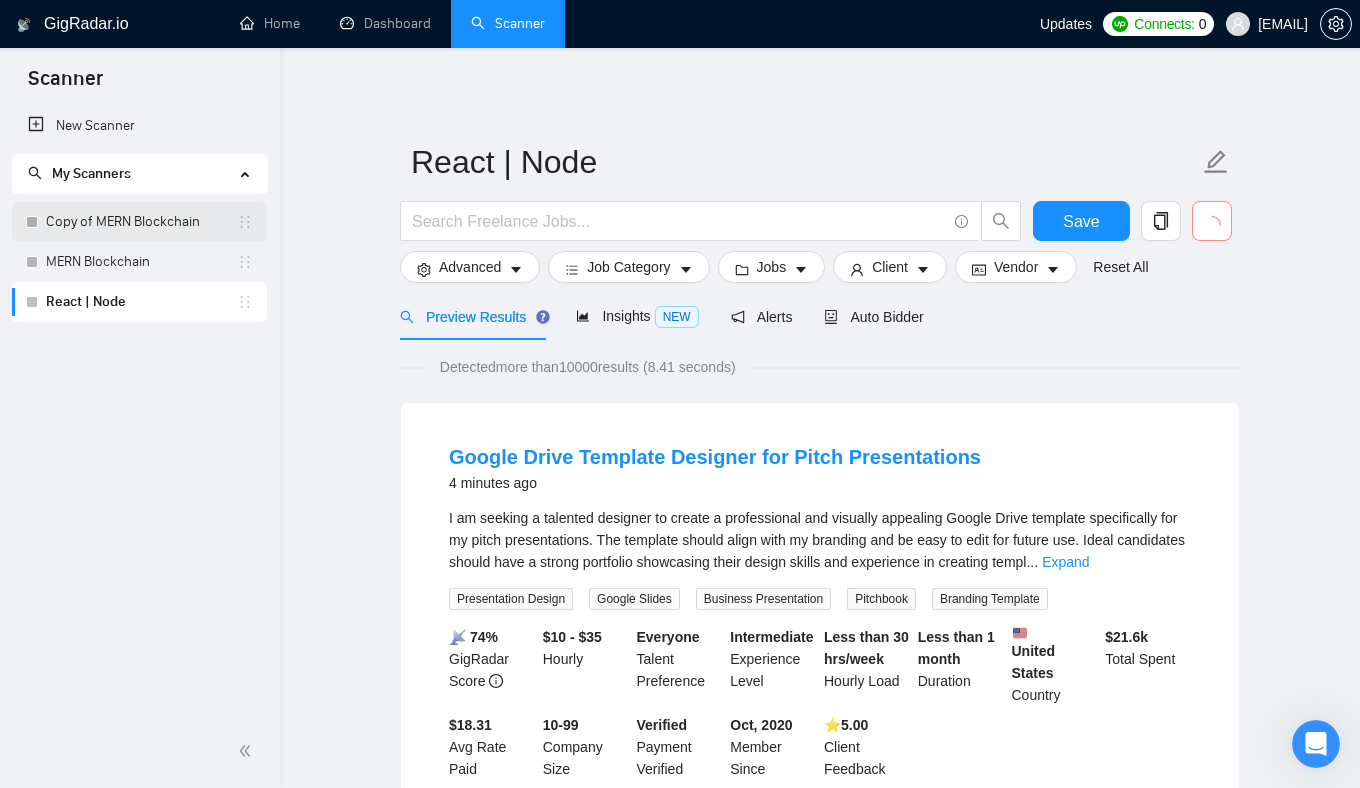 click on "Copy of MERN Blockchain" at bounding box center [141, 222] 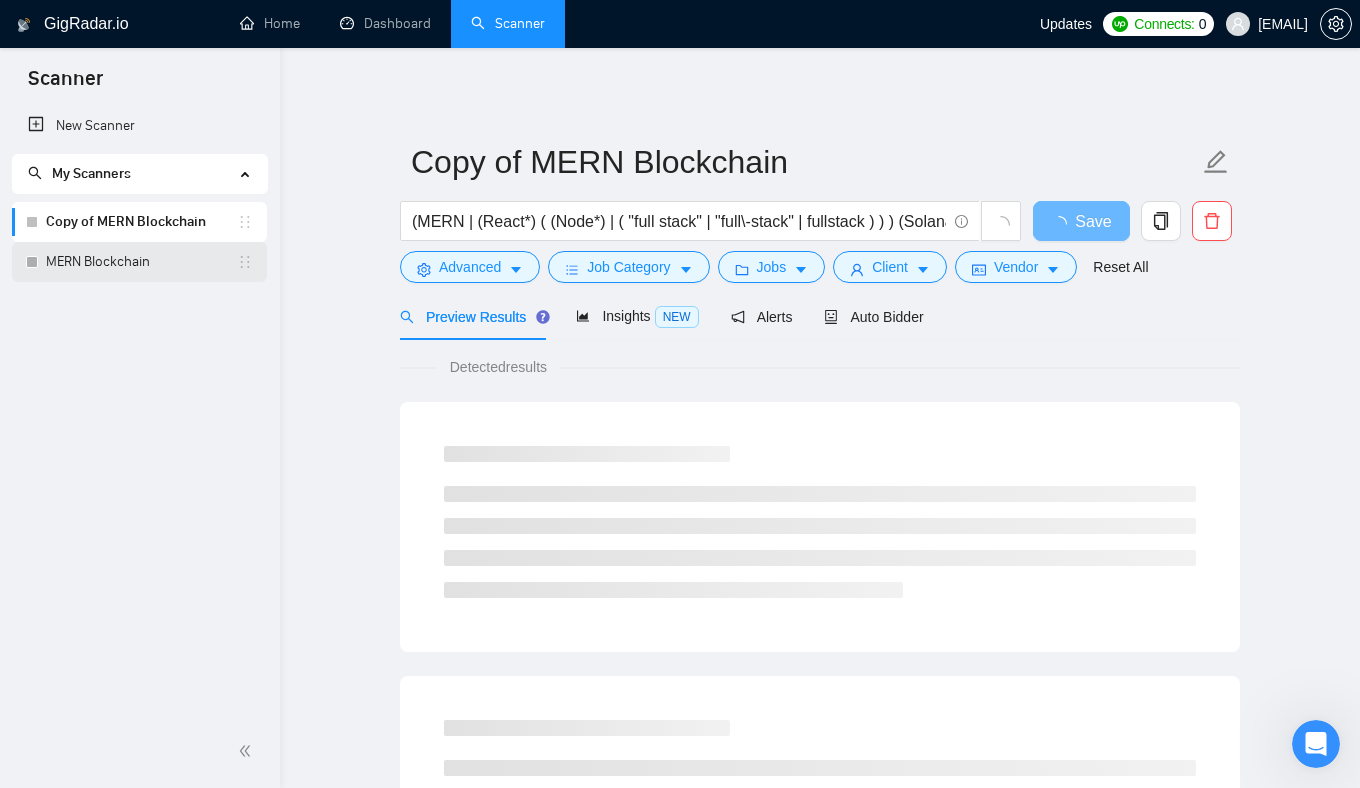 click on "MERN Blockchain" at bounding box center (141, 262) 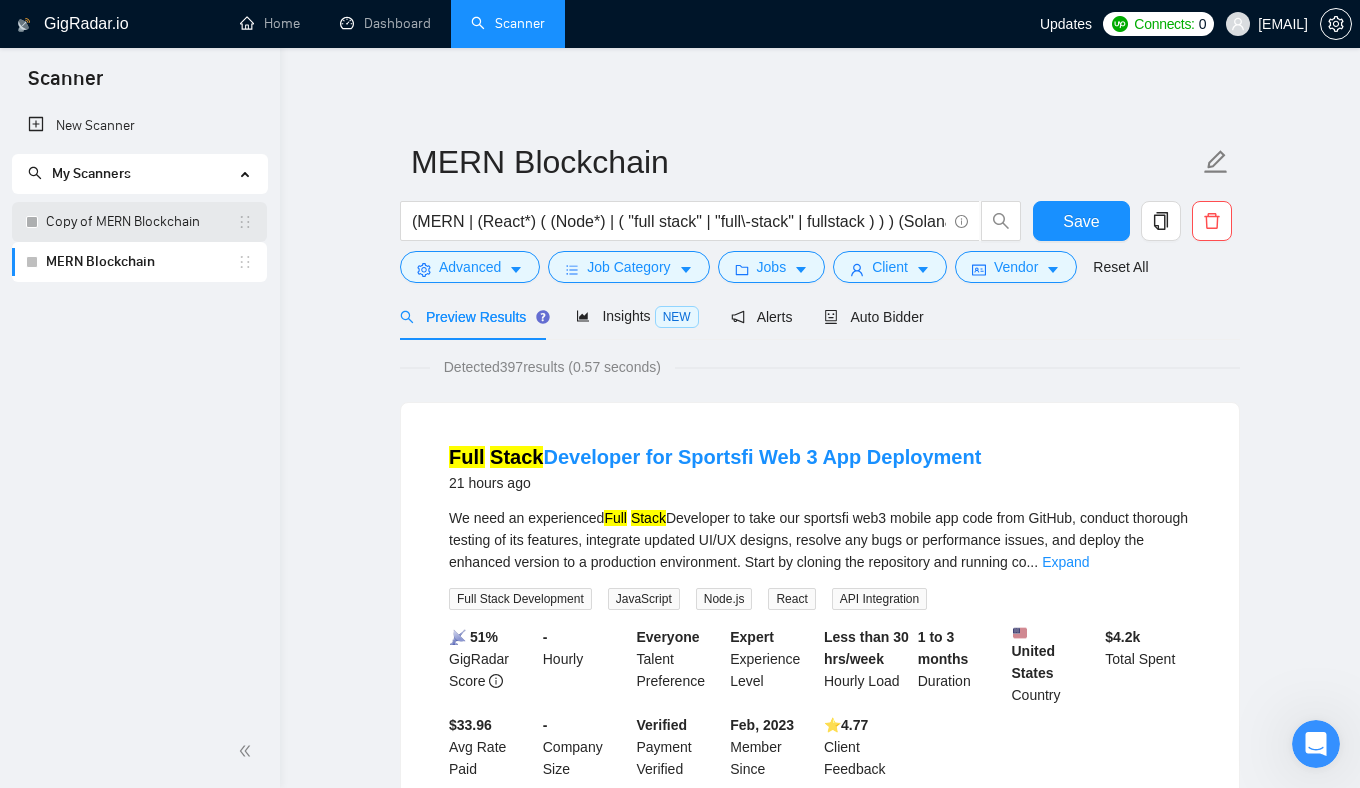 click on "Copy of MERN Blockchain" at bounding box center (141, 222) 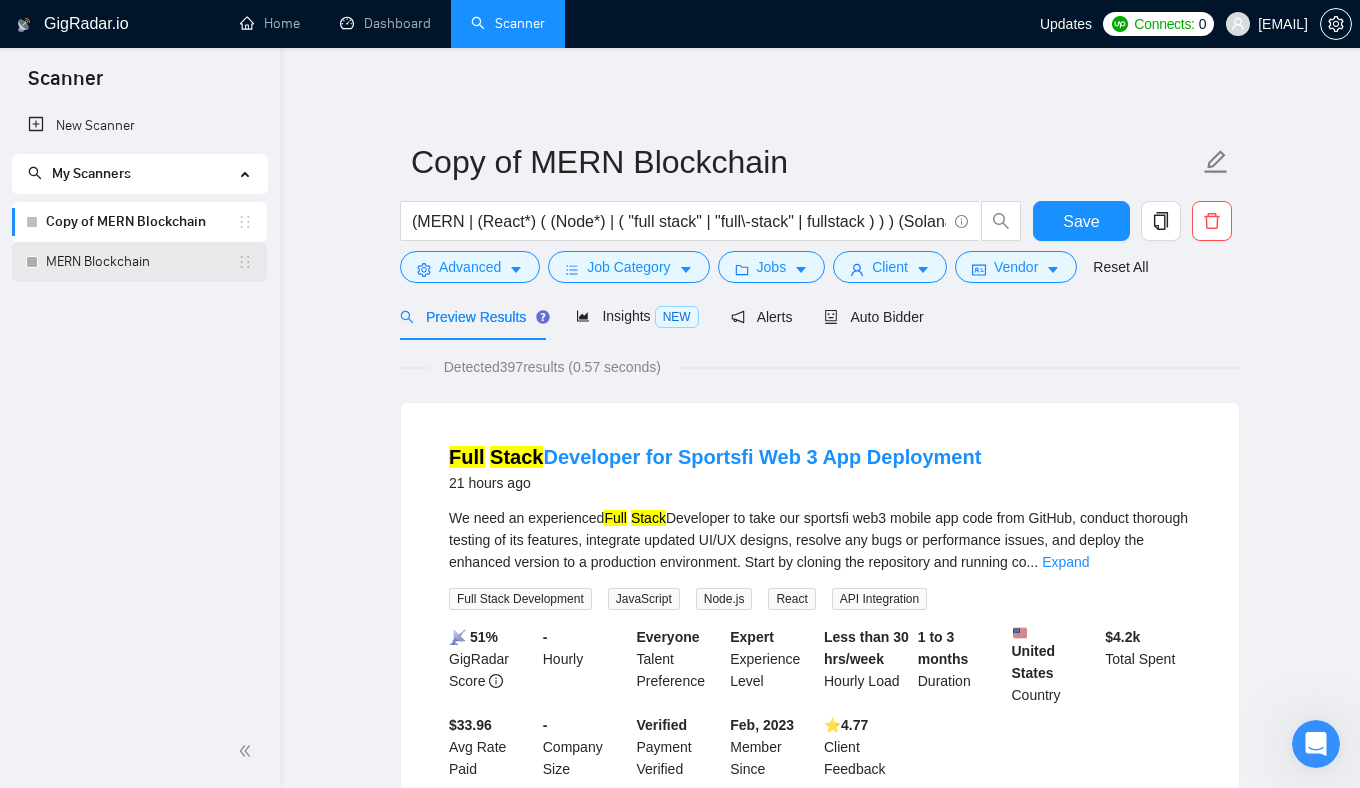 click on "MERN Blockchain" at bounding box center [141, 262] 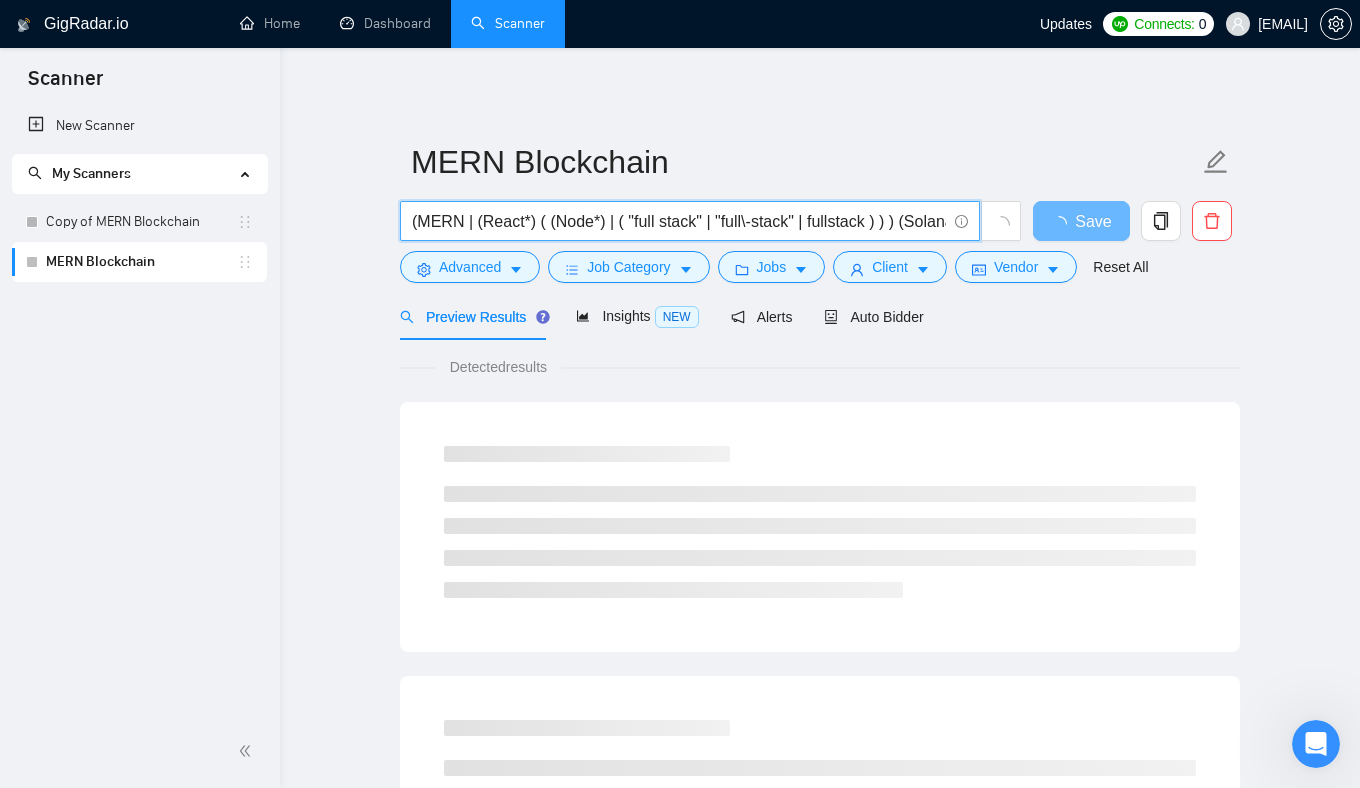 click on "(MERN | (React*) ( (Node*) | ( "full stack" | "full\-stack" | fullstack ) ) ) (Solana | Blockchain | Crypto | DeFi)" at bounding box center (679, 221) 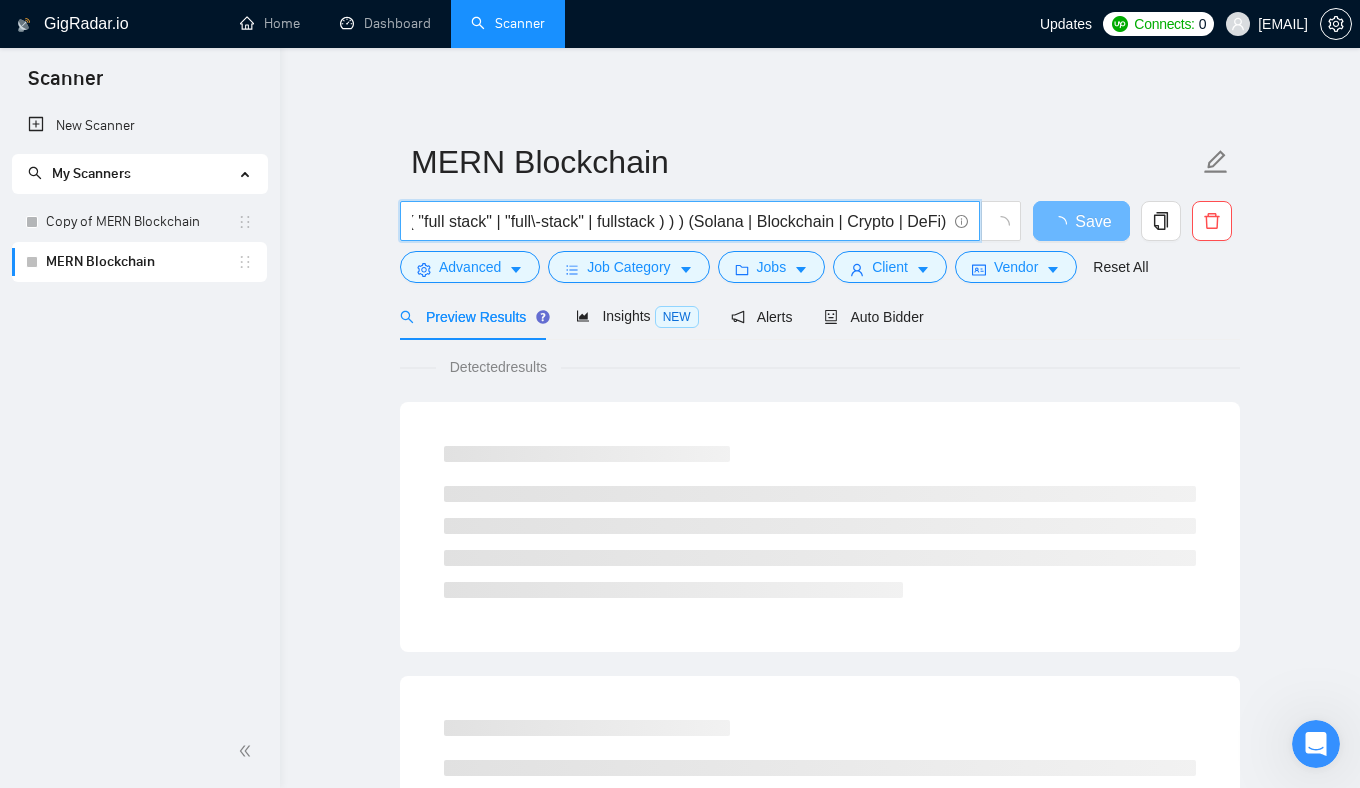 scroll, scrollTop: 0, scrollLeft: 227, axis: horizontal 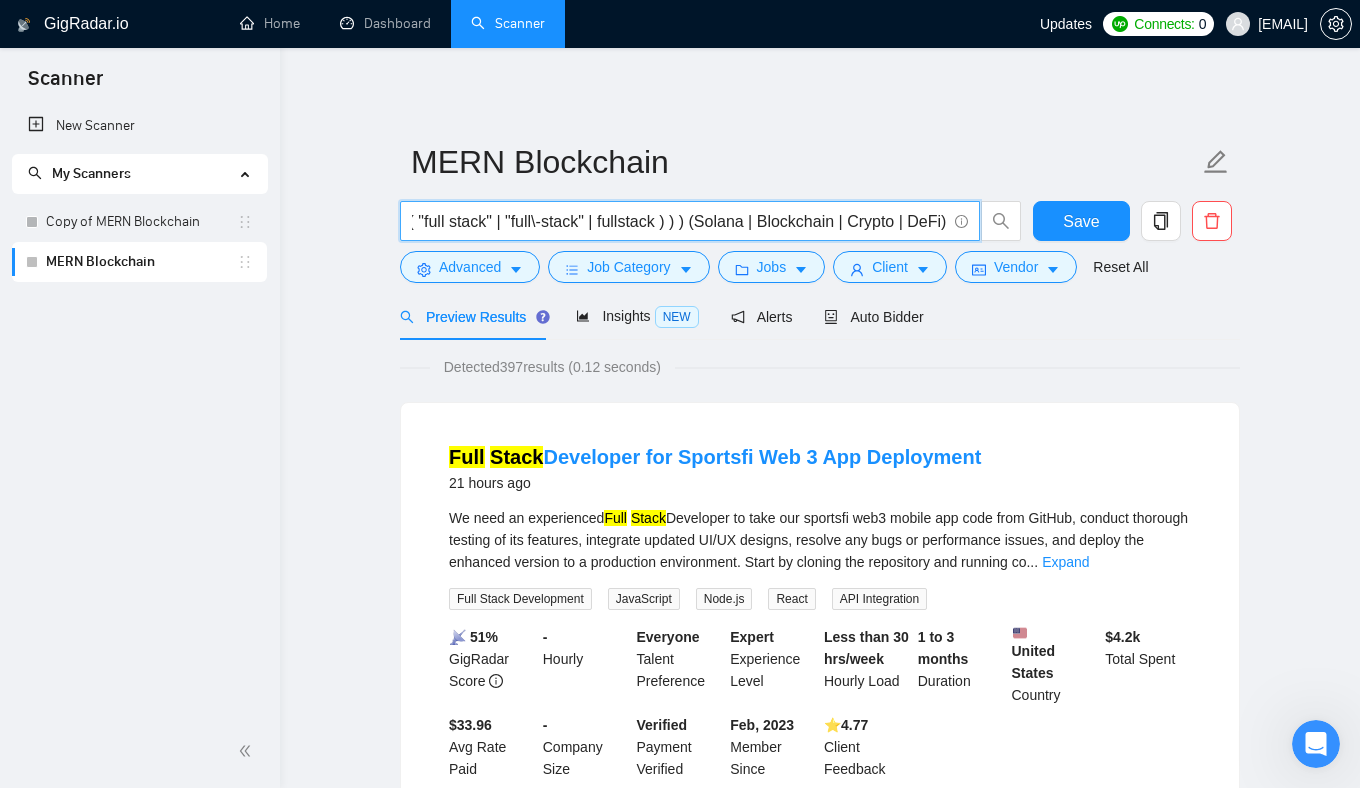 drag, startPoint x: 619, startPoint y: 221, endPoint x: 1024, endPoint y: 233, distance: 405.17773 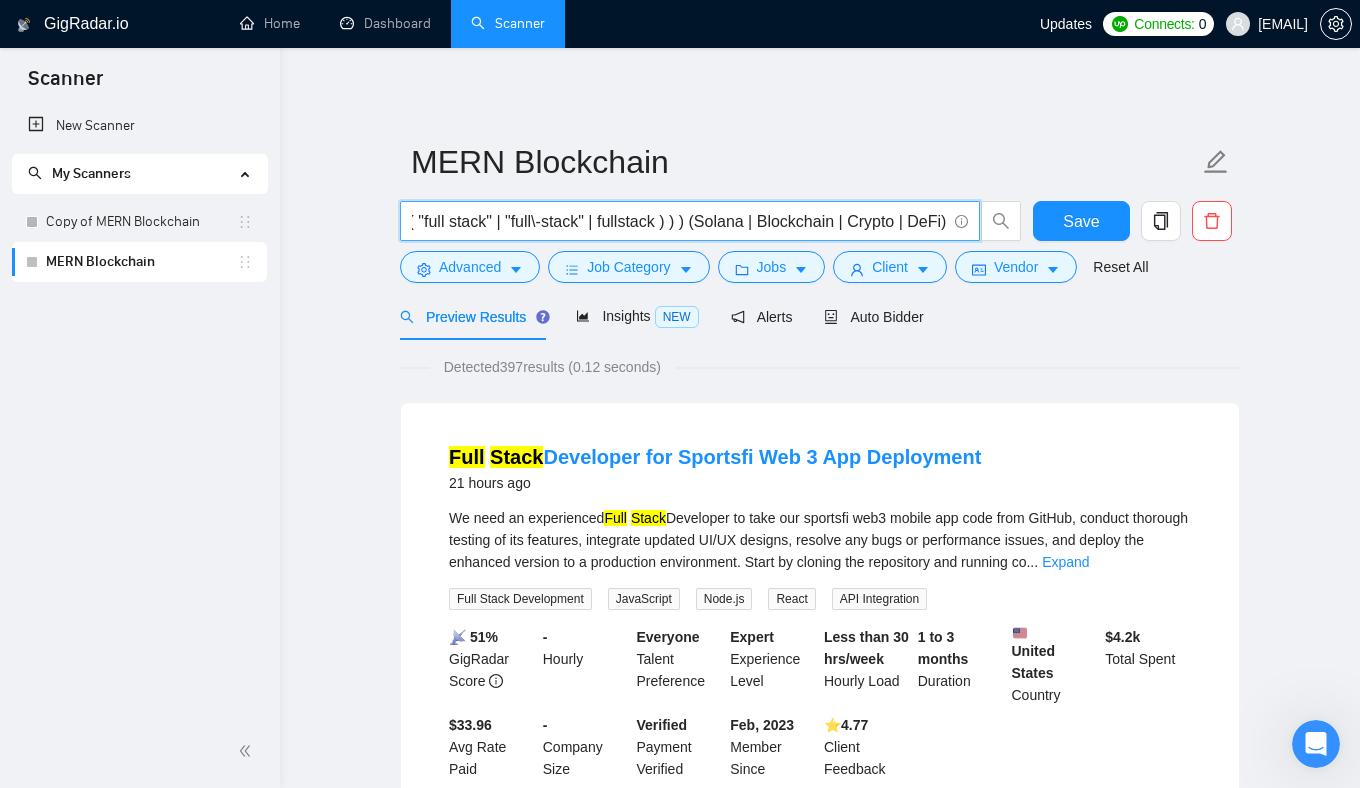 click on "(MERN | (React*) ( (Node*) | ( "full stack" | "full\-stack" | fullstack ) ) ) (Solana | Blockchain | Crypto | DeFi)" at bounding box center [711, 226] 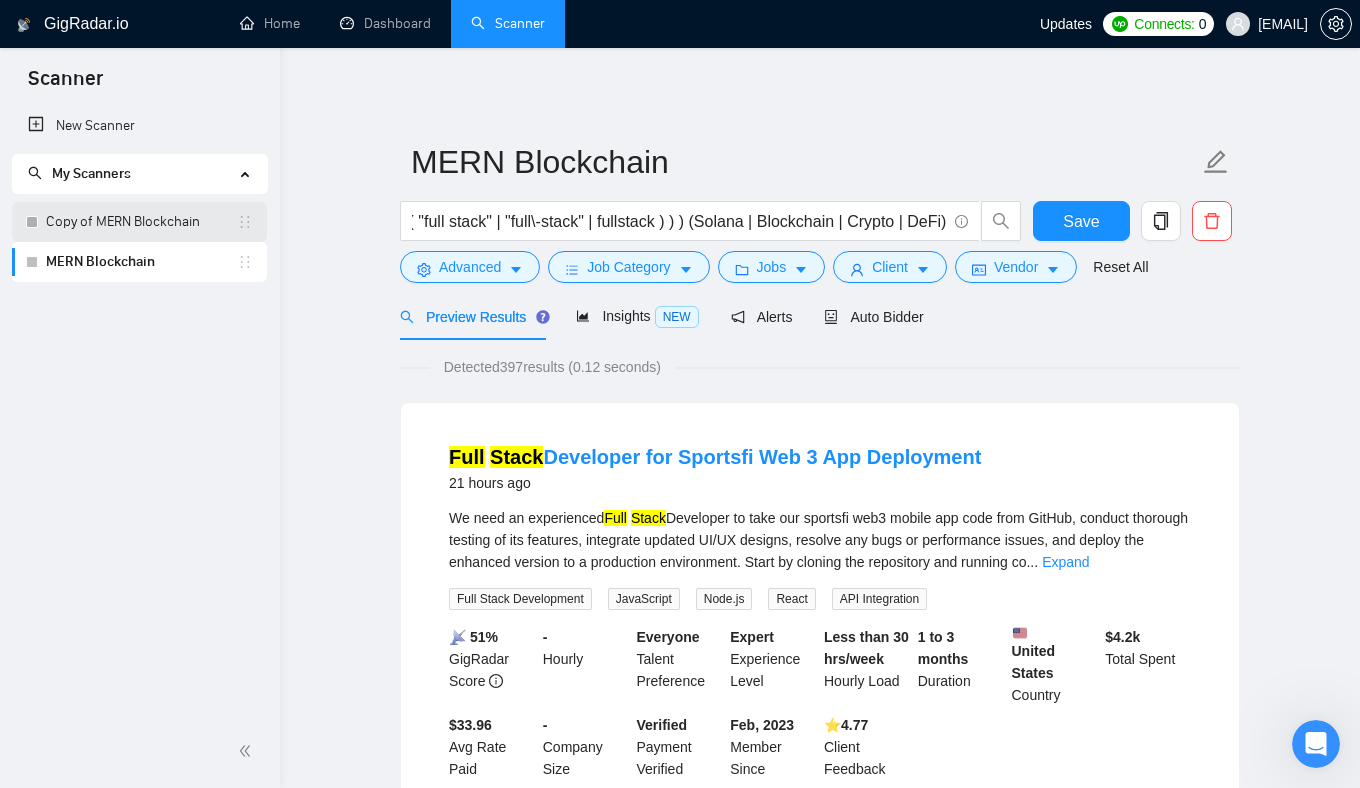 click on "Copy of MERN Blockchain" at bounding box center (141, 222) 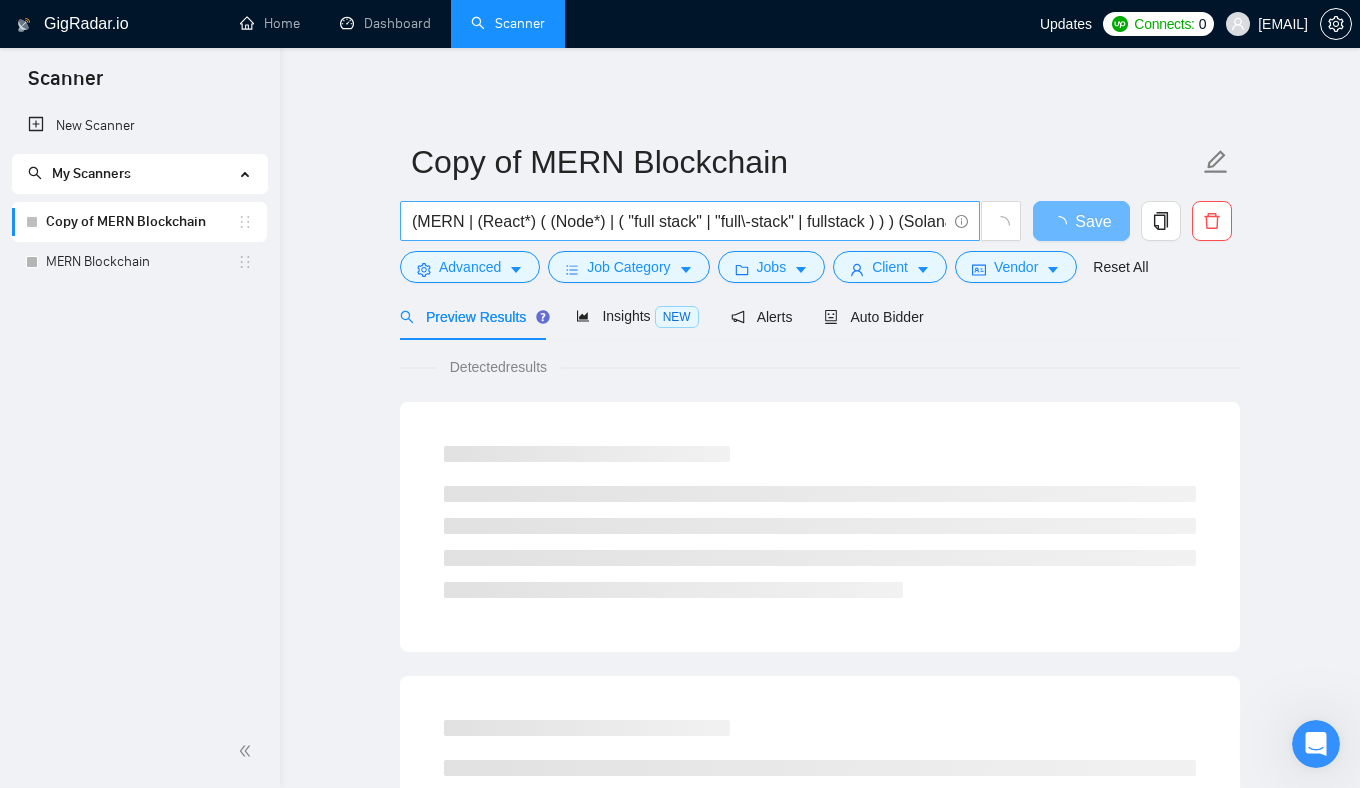 click on "(MERN | (React*) ( (Node*) | ( "full stack" | "full\-stack" | fullstack ) ) ) (Solana | Blockchain | Crypto | DeFi)" at bounding box center (679, 221) 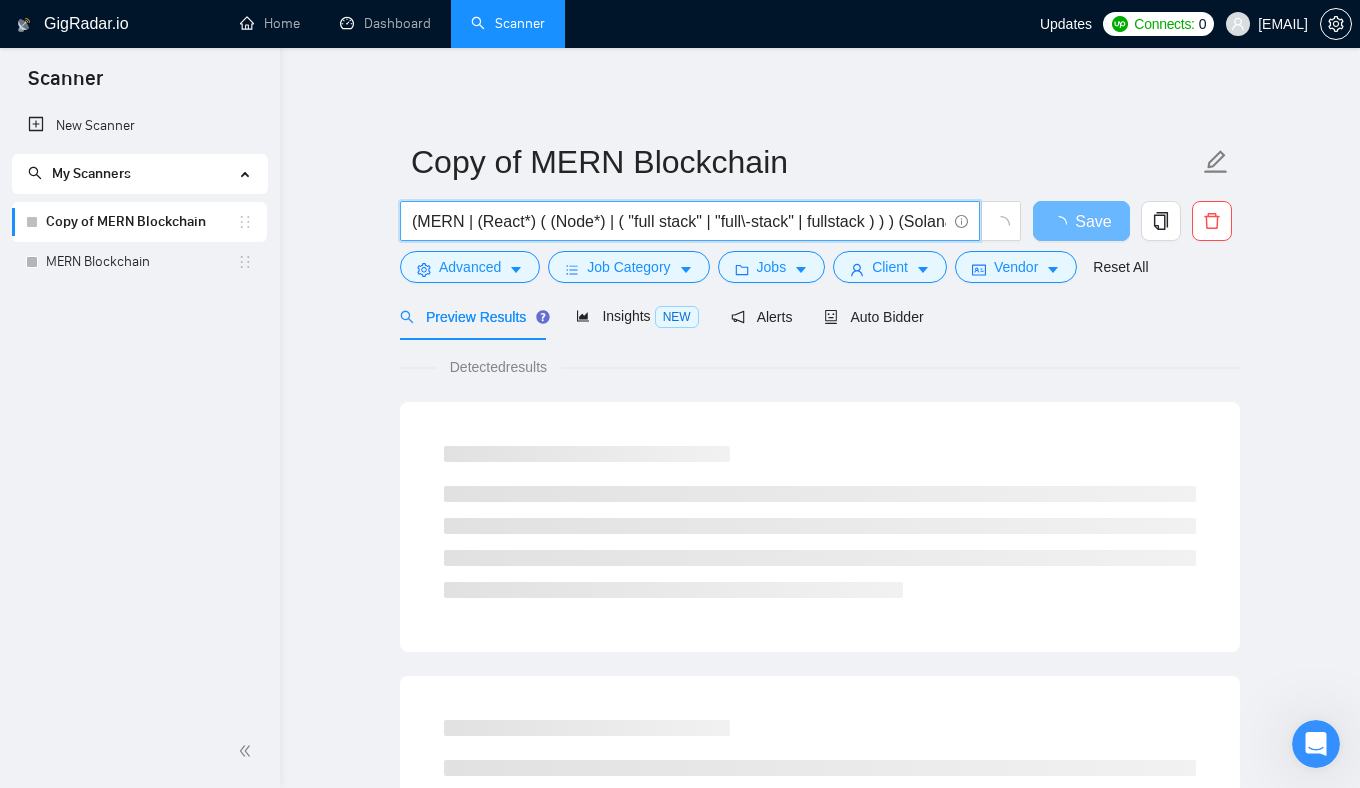 drag, startPoint x: 571, startPoint y: 219, endPoint x: 1022, endPoint y: 217, distance: 451.00443 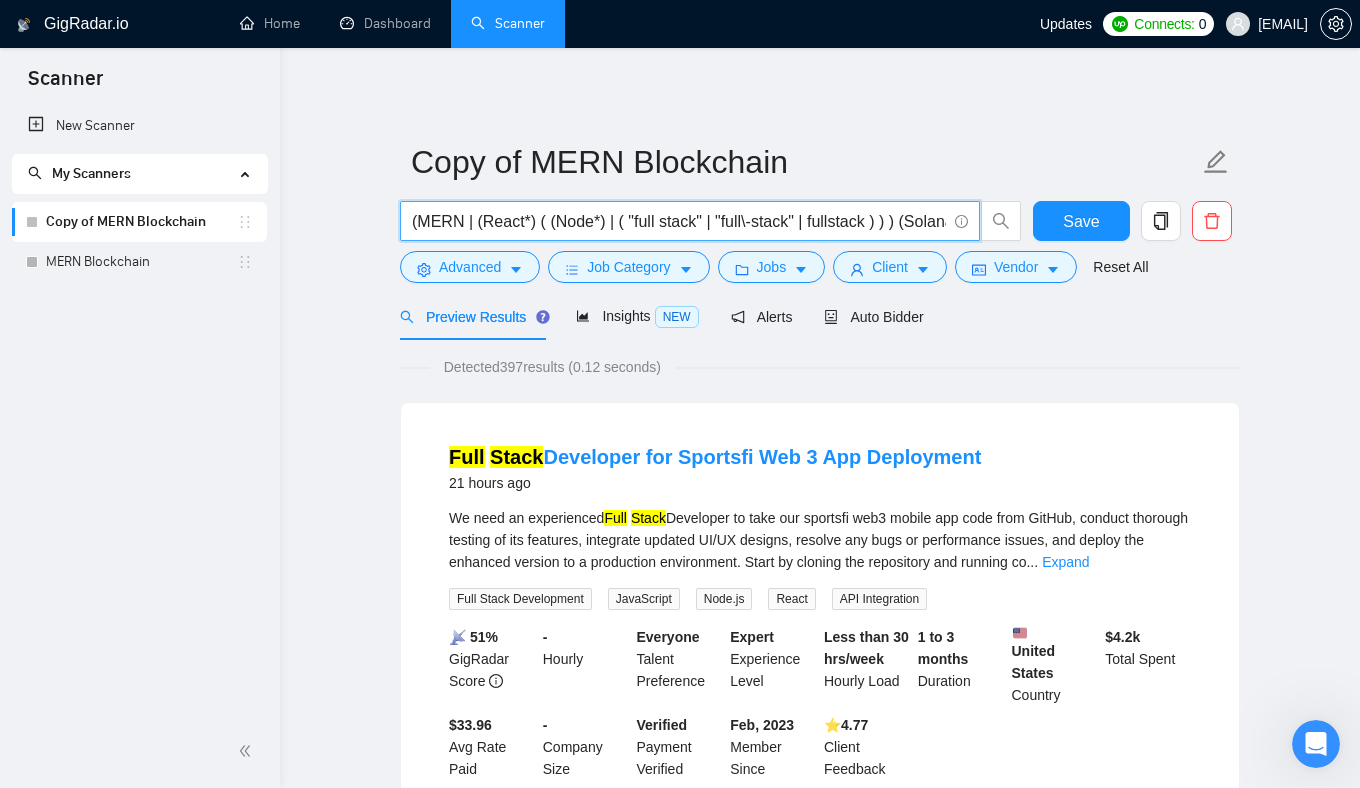drag, startPoint x: 521, startPoint y: 219, endPoint x: 794, endPoint y: 220, distance: 273.00183 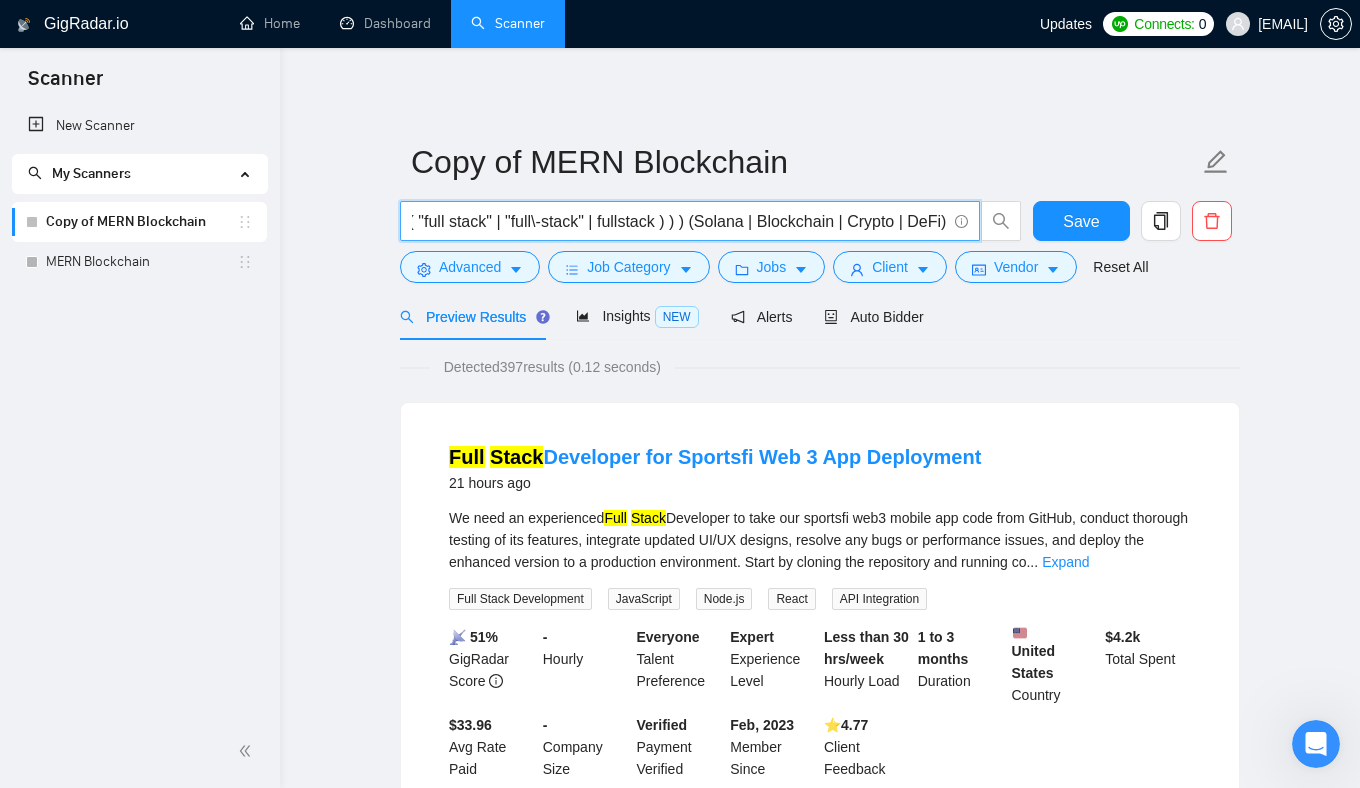 drag, startPoint x: 775, startPoint y: 220, endPoint x: 1242, endPoint y: 219, distance: 467.00107 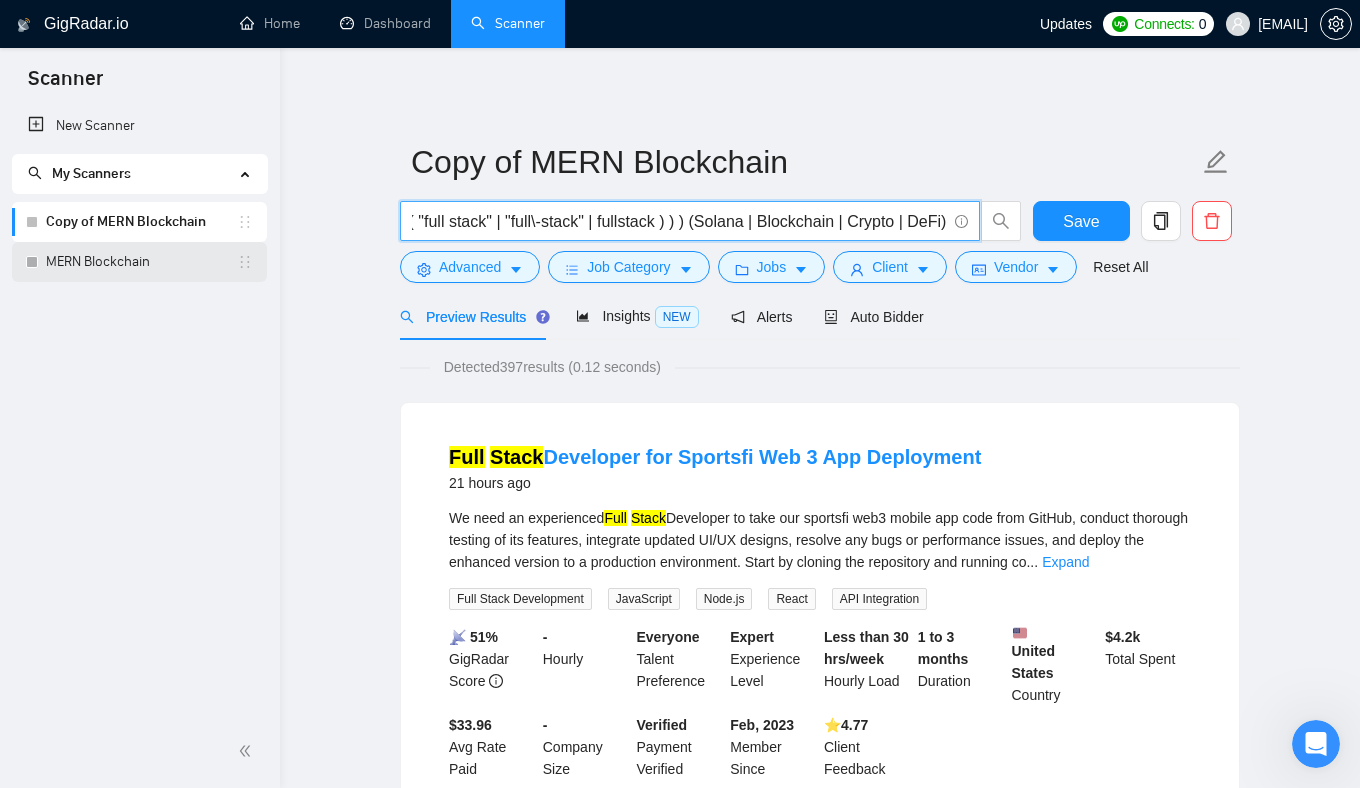 click on "MERN Blockchain" at bounding box center (141, 262) 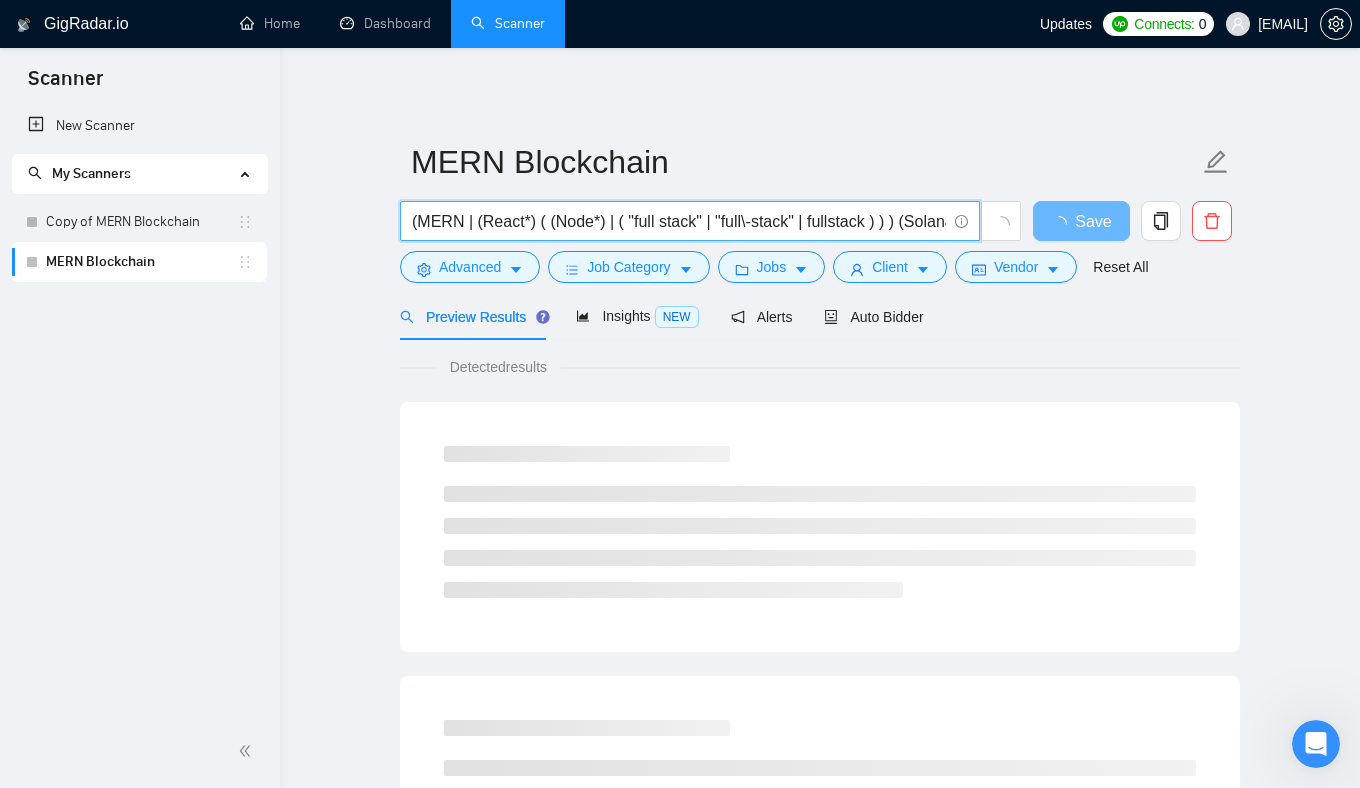 click on "(MERN | (React*) ( (Node*) | ( "full stack" | "full\-stack" | fullstack ) ) ) (Solana | Blockchain | Crypto | DeFi)" at bounding box center (679, 221) 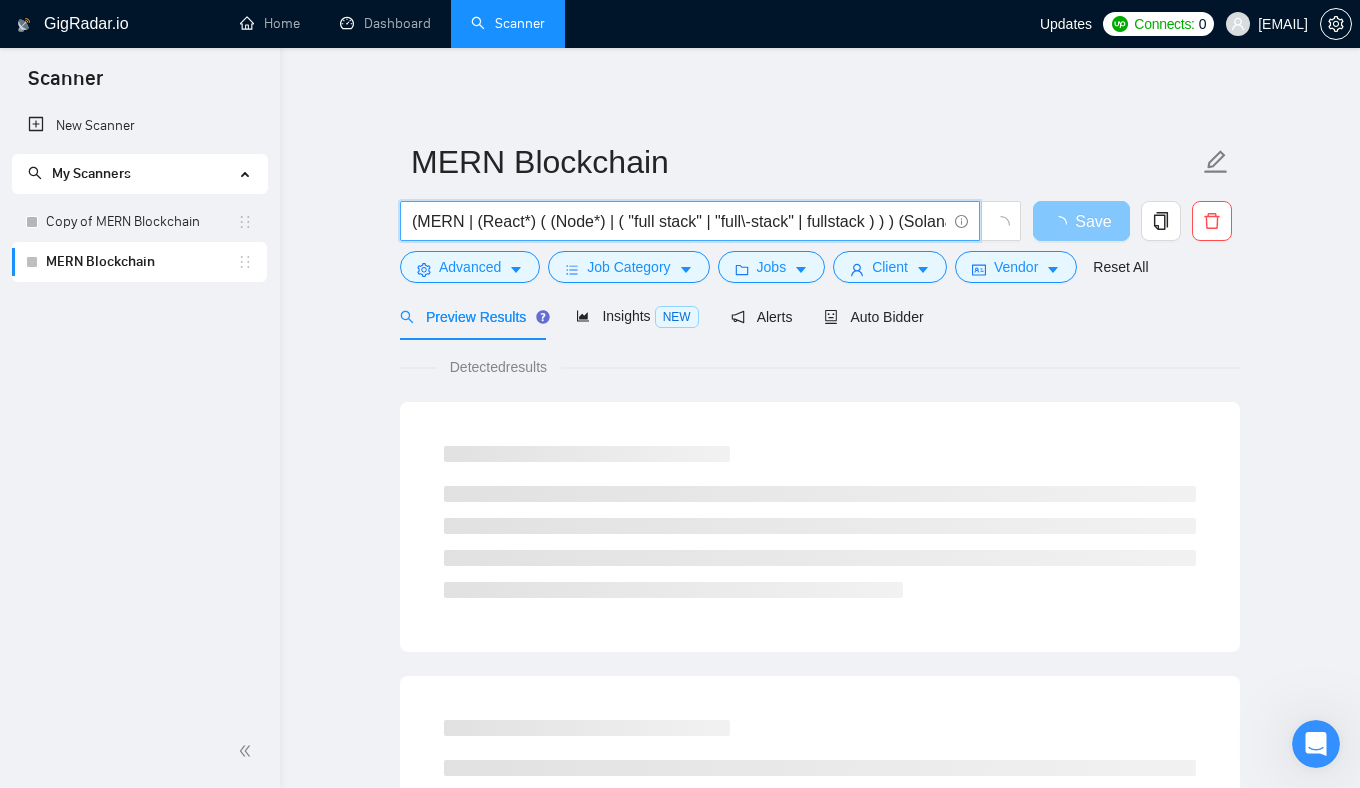 scroll, scrollTop: 0, scrollLeft: 227, axis: horizontal 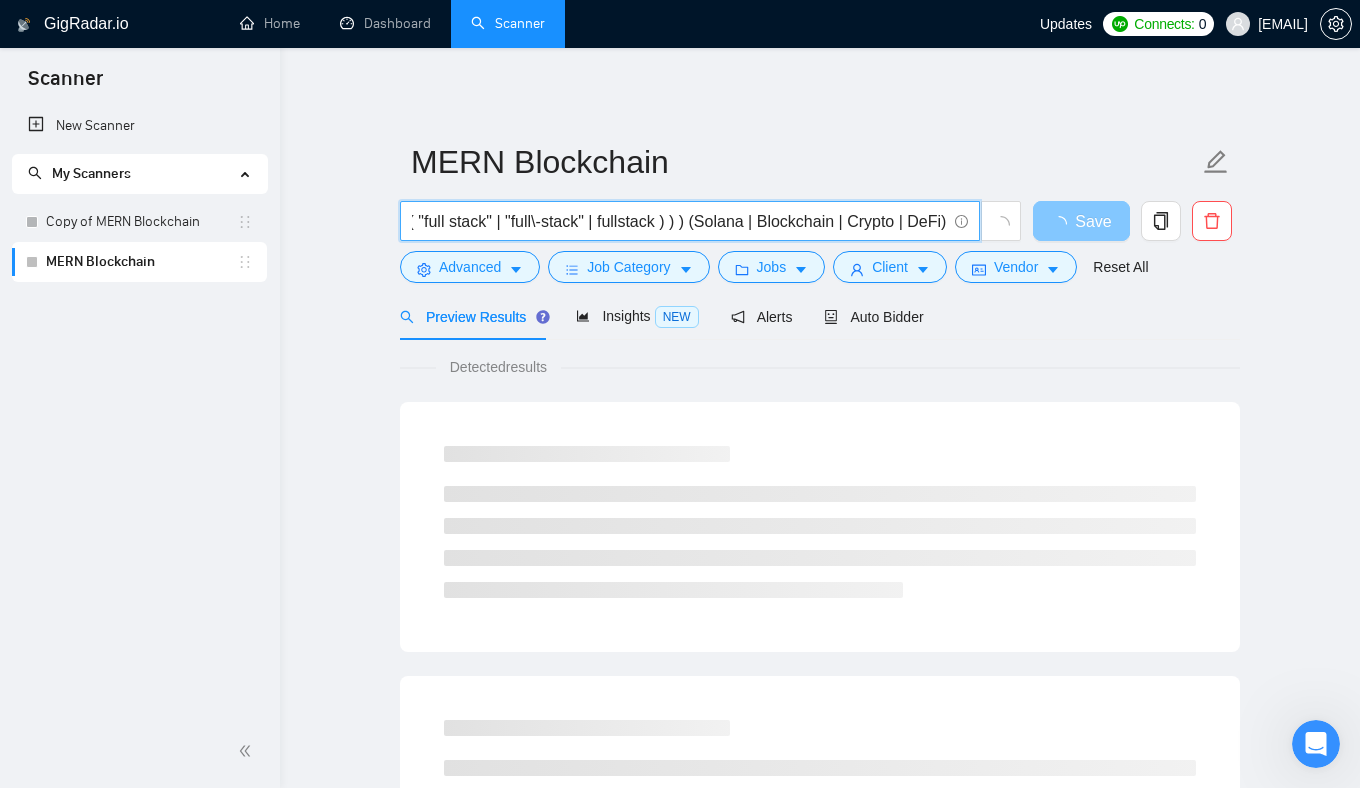 drag, startPoint x: 548, startPoint y: 225, endPoint x: 1091, endPoint y: 224, distance: 543.0009 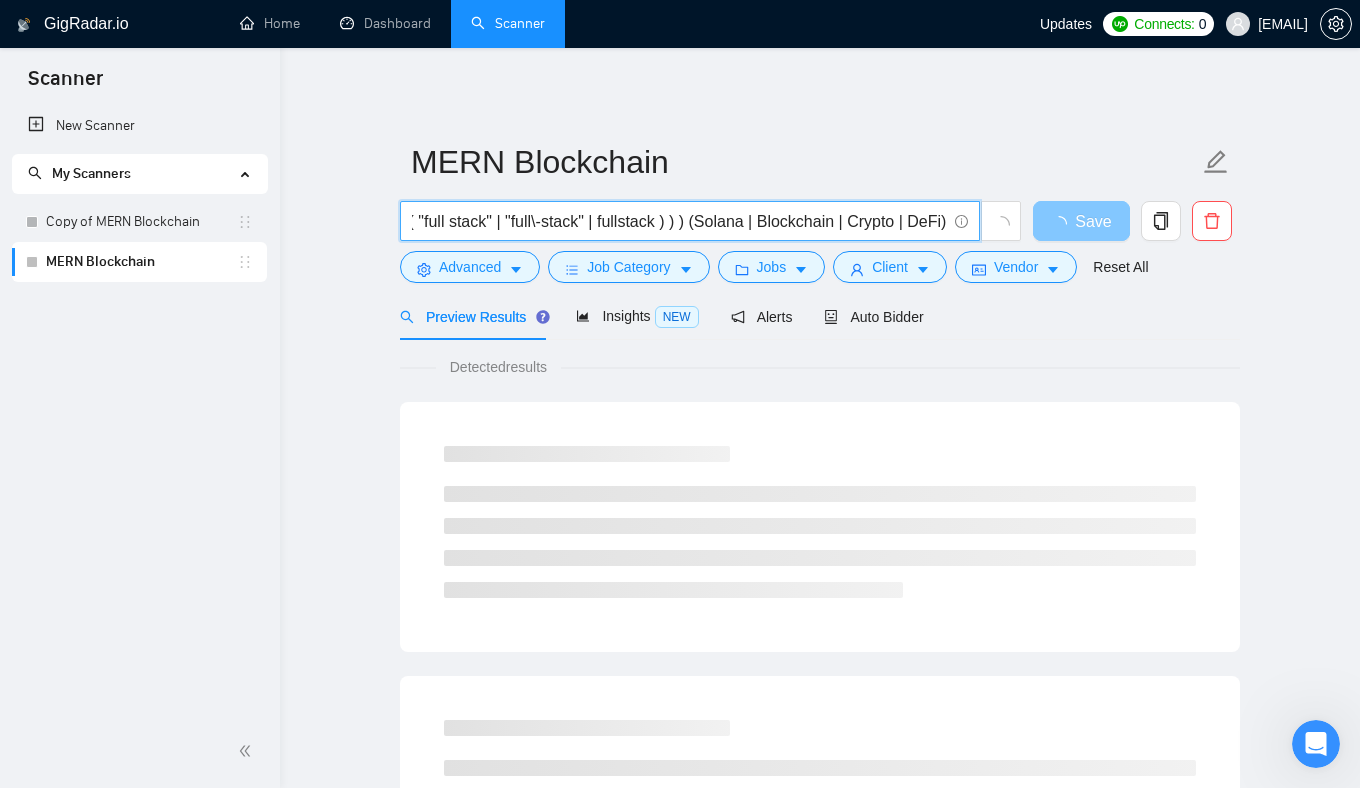 click on "(MERN | (React*) ( (Node*) | ( "full stack" | "full\-stack" | fullstack ) ) ) (Solana | Blockchain | Crypto | DeFi) Save" at bounding box center (816, 226) 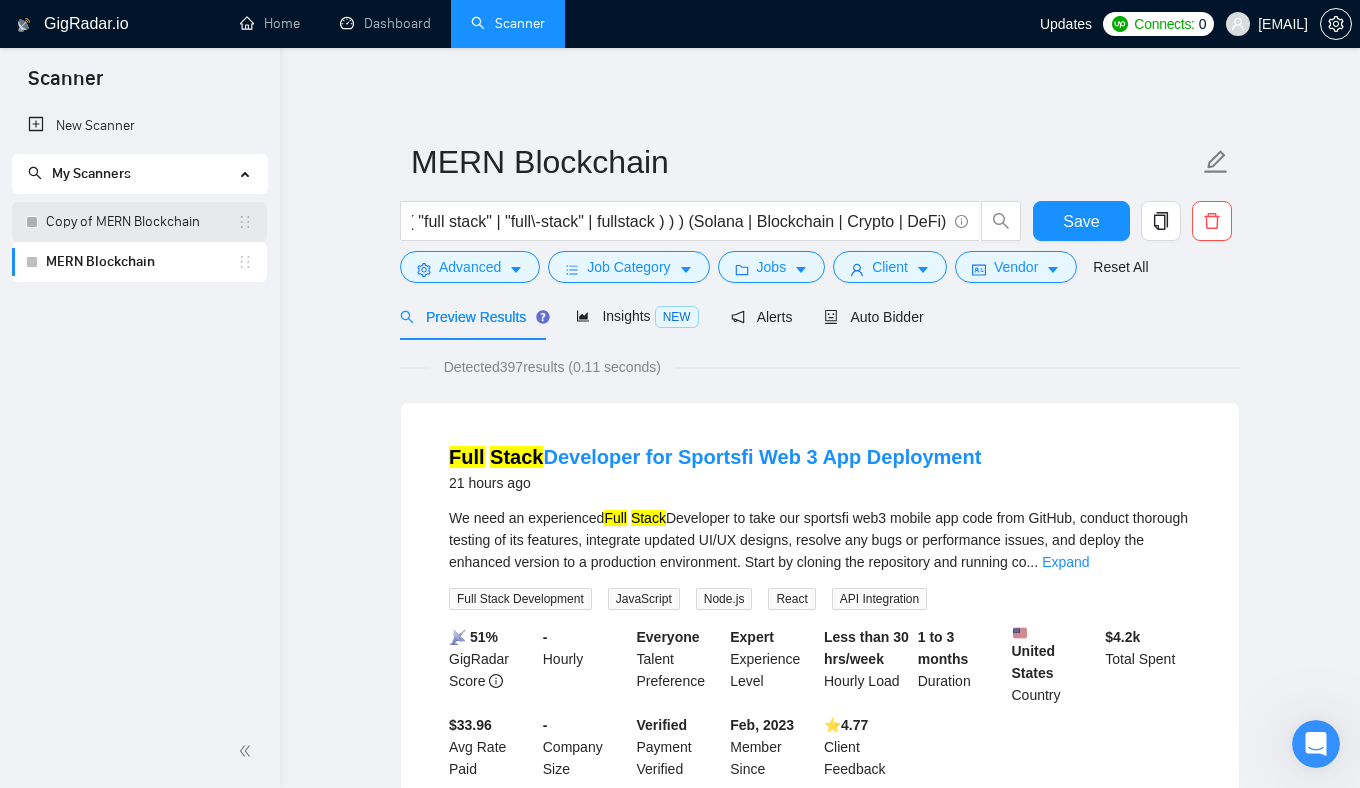 click on "Copy of MERN Blockchain" at bounding box center (141, 222) 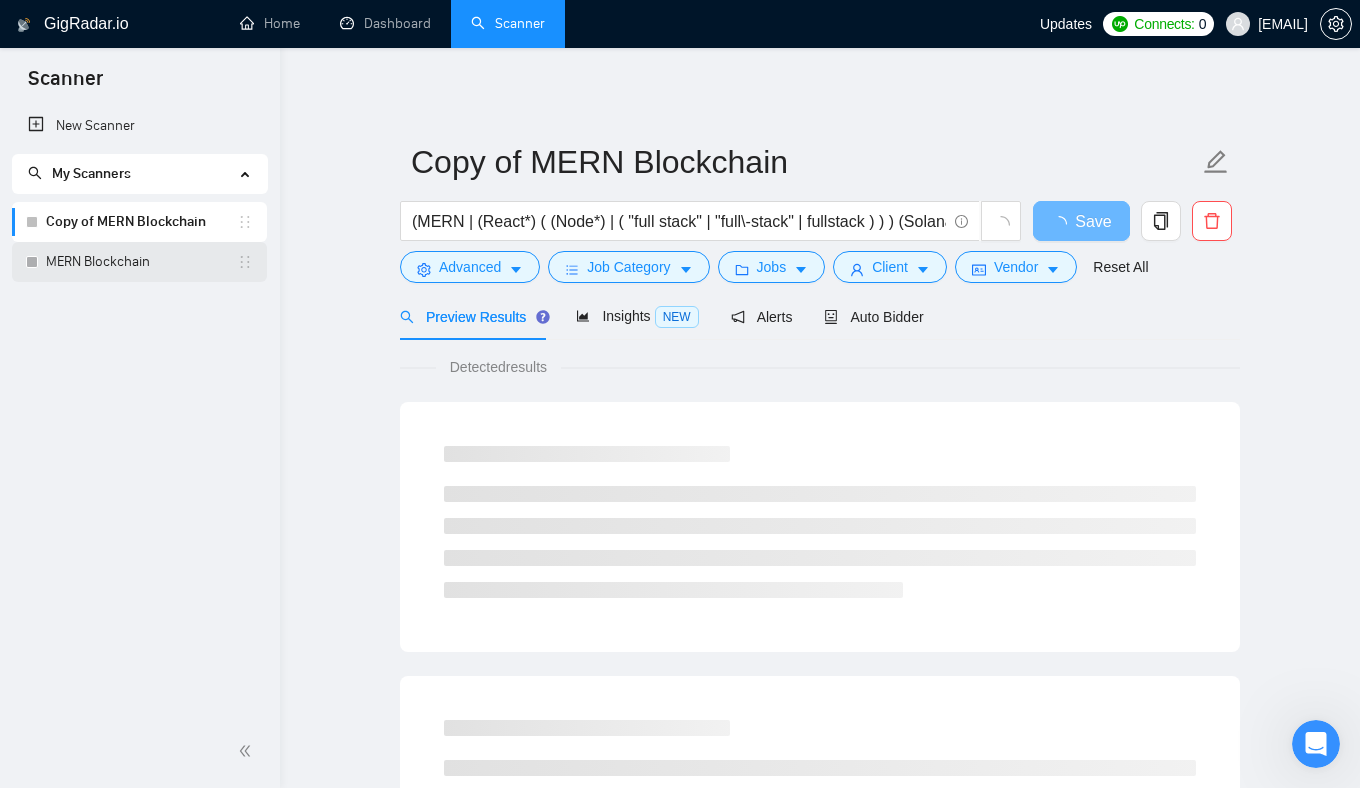 click on "MERN Blockchain" at bounding box center [141, 262] 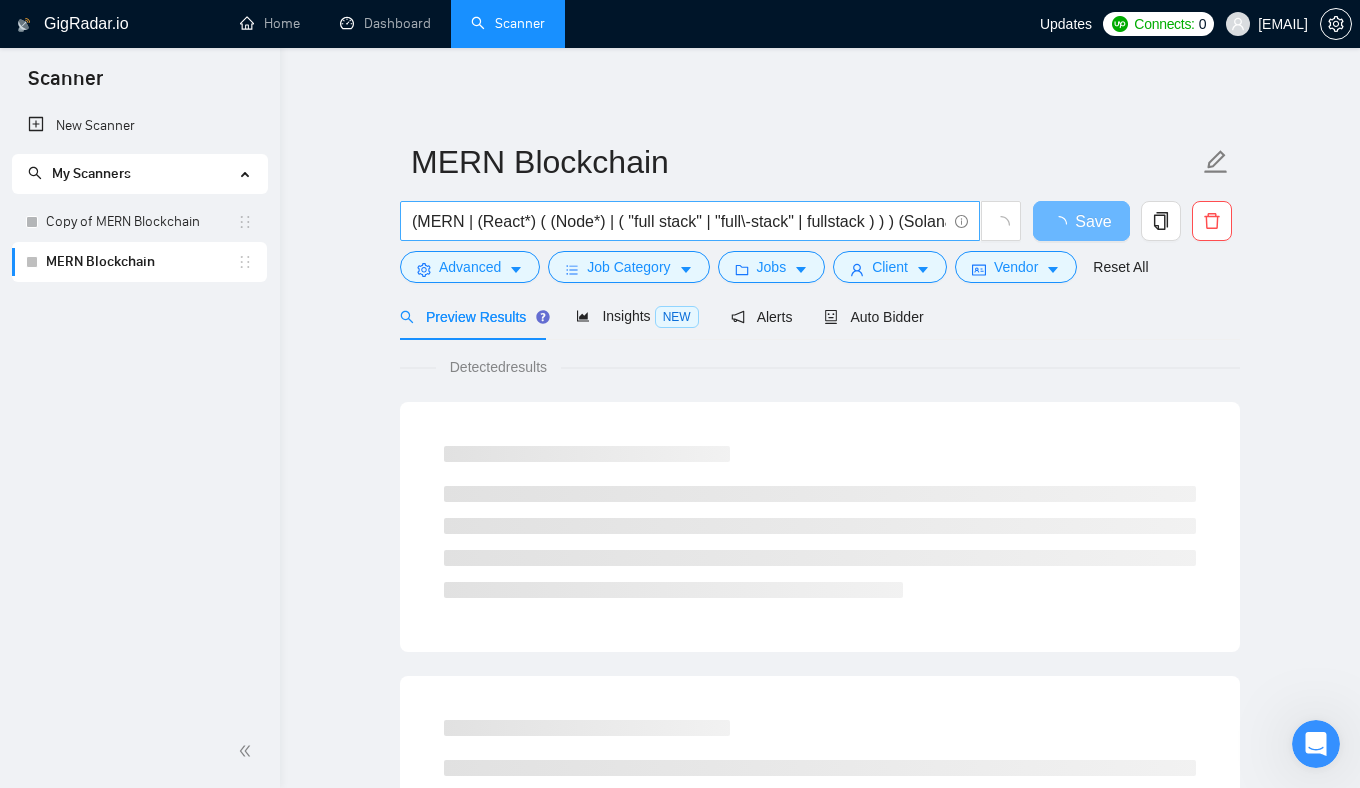 click on "(MERN | (React*) ( (Node*) | ( "full stack" | "full\-stack" | fullstack ) ) ) (Solana | Blockchain | Crypto | DeFi)" at bounding box center (679, 221) 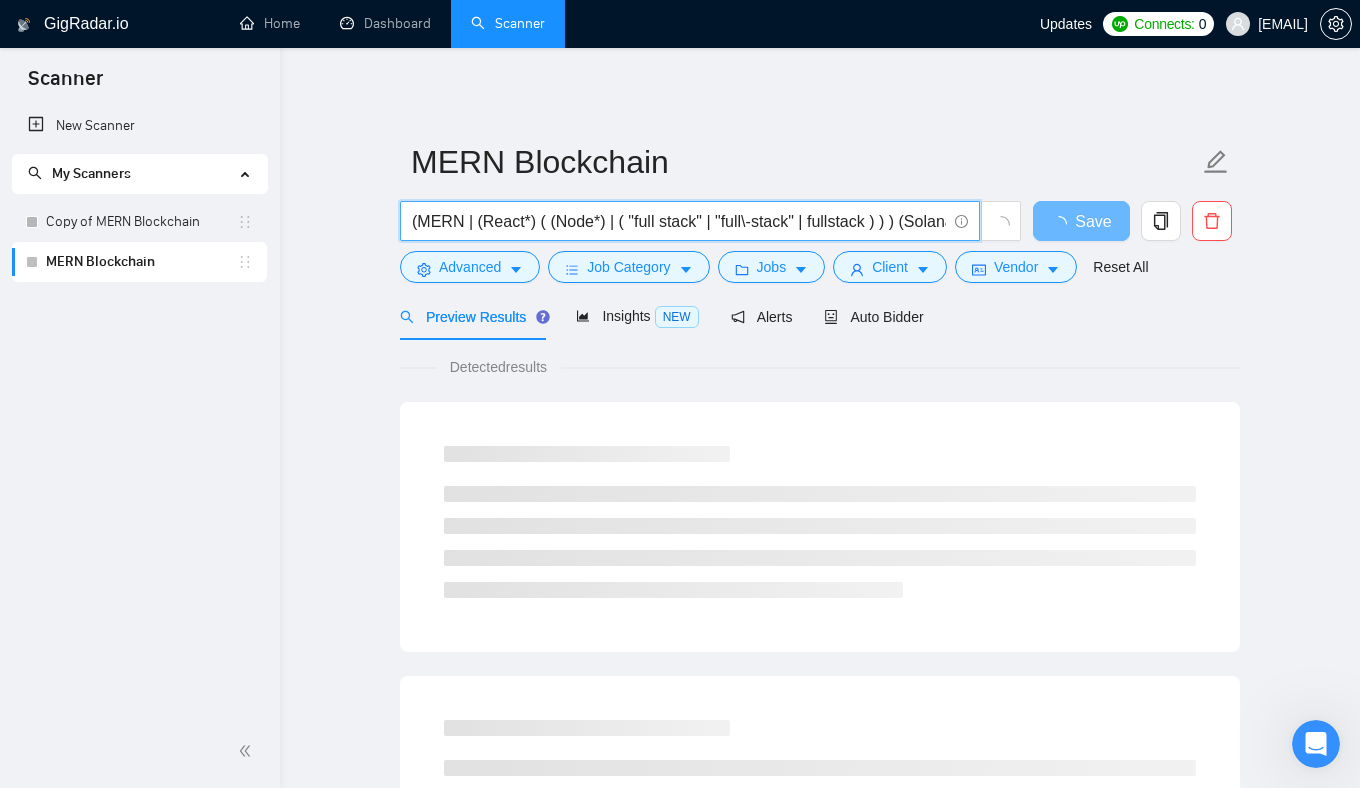 drag, startPoint x: 433, startPoint y: 221, endPoint x: 381, endPoint y: 219, distance: 52.03845 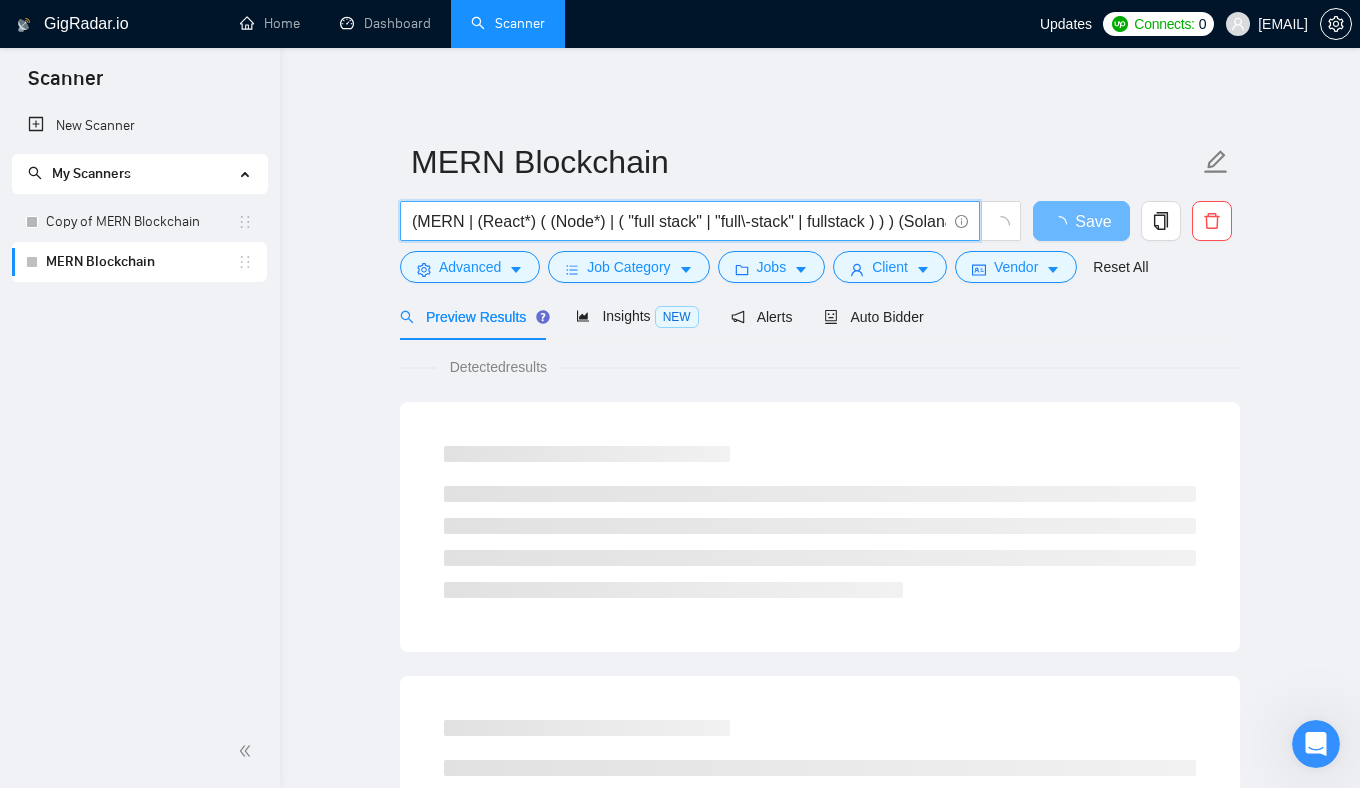 click on "MERN Blockchain (MERN | (React*) ( (Node*) | ( "full stack" | "full\-stack" | fullstack ) ) ) (Solana | Blockchain | Crypto | DeFi) Save Advanced   Job Category   Jobs   Client   Vendor   Reset All Preview Results Insights NEW Alerts Auto Bidder Detected   results" at bounding box center [820, 914] 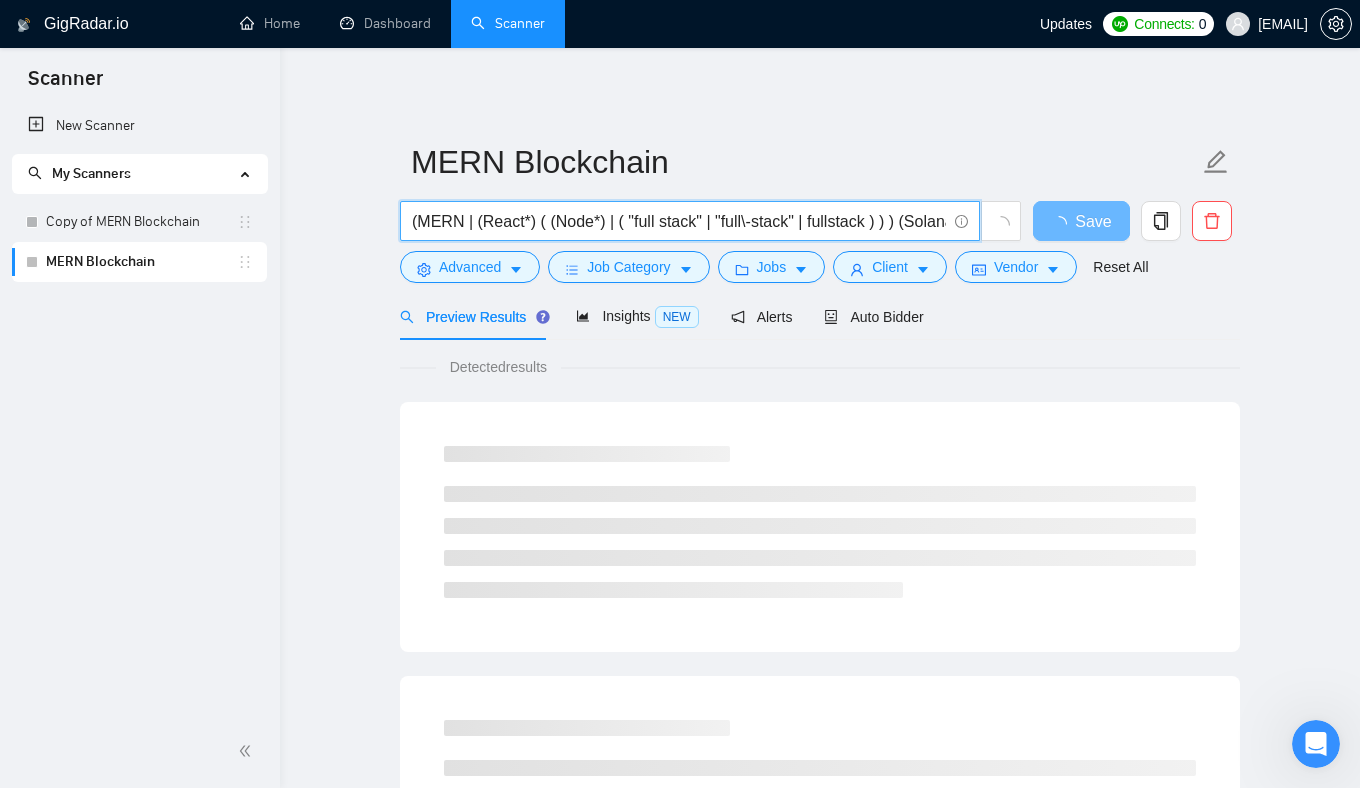 click on "(MERN | (React*) ( (Node*) | ( "full stack" | "full\-stack" | fullstack ) ) ) (Solana | Blockchain | Crypto | DeFi)" at bounding box center [679, 221] 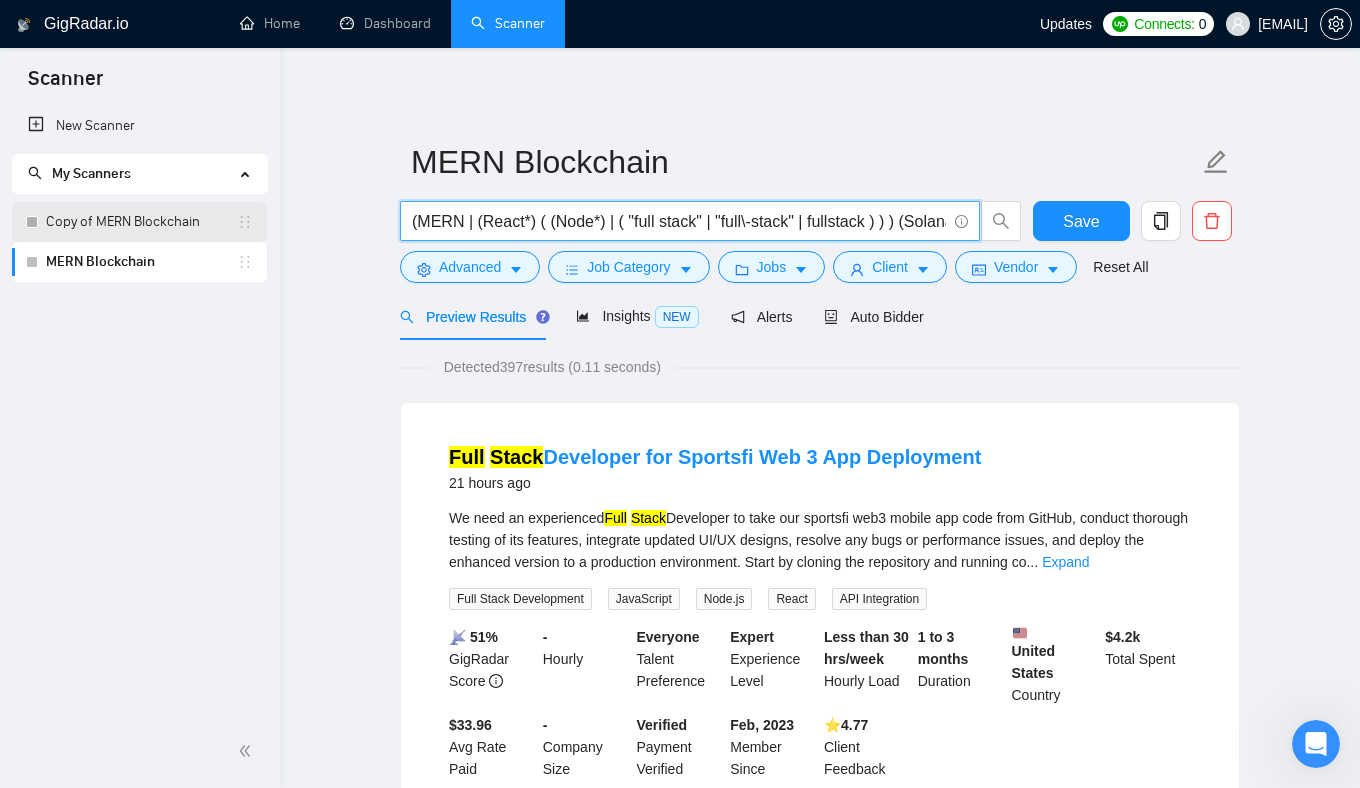 click on "Copy of MERN Blockchain" at bounding box center [141, 222] 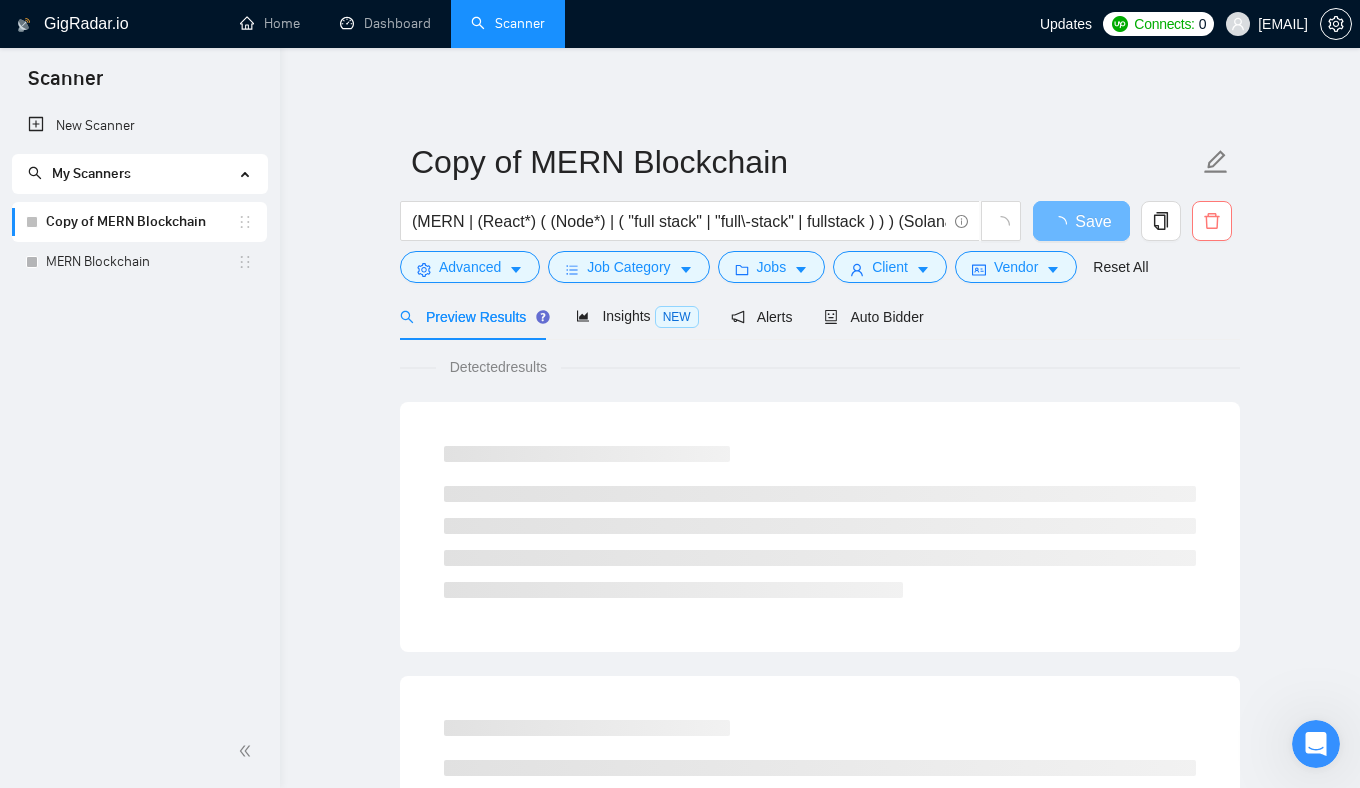 click at bounding box center [1212, 221] 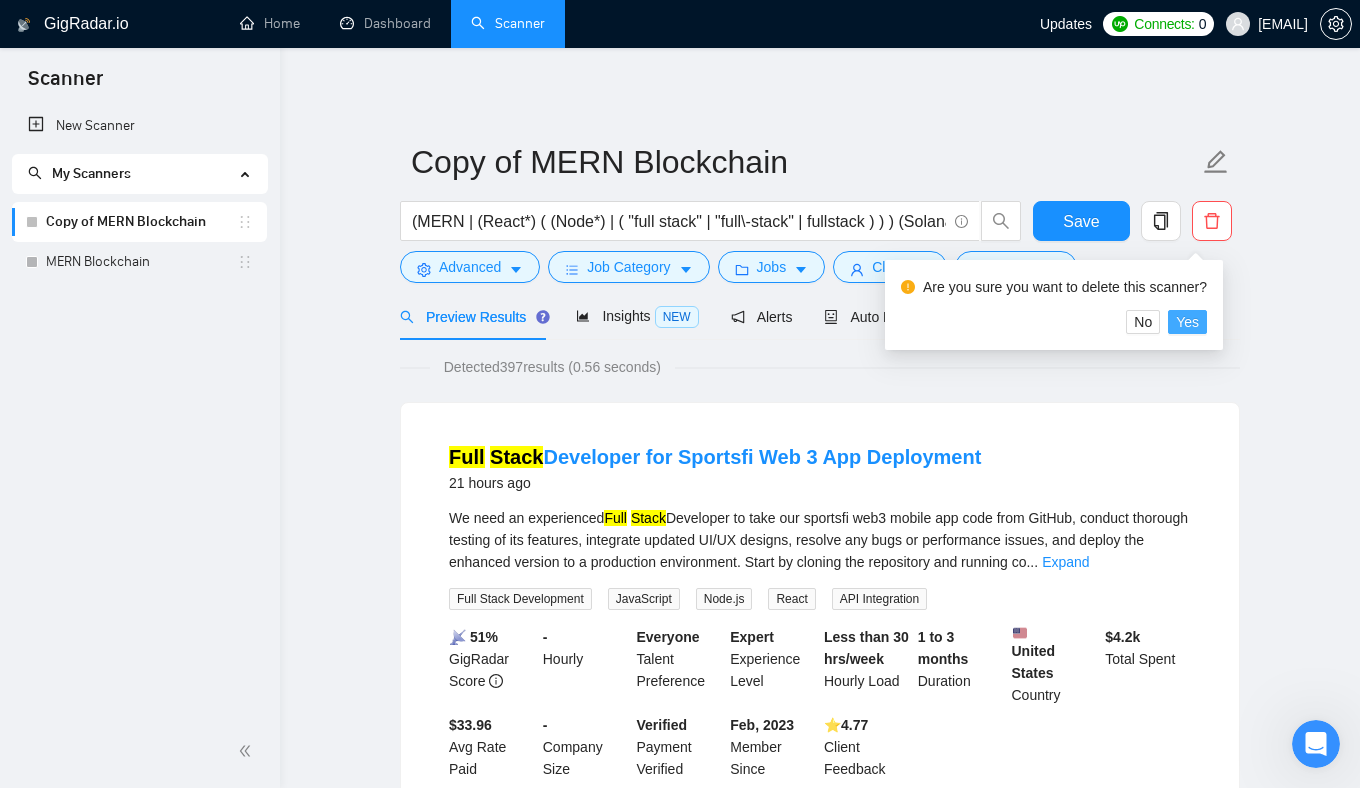 click on "Yes" at bounding box center (1187, 322) 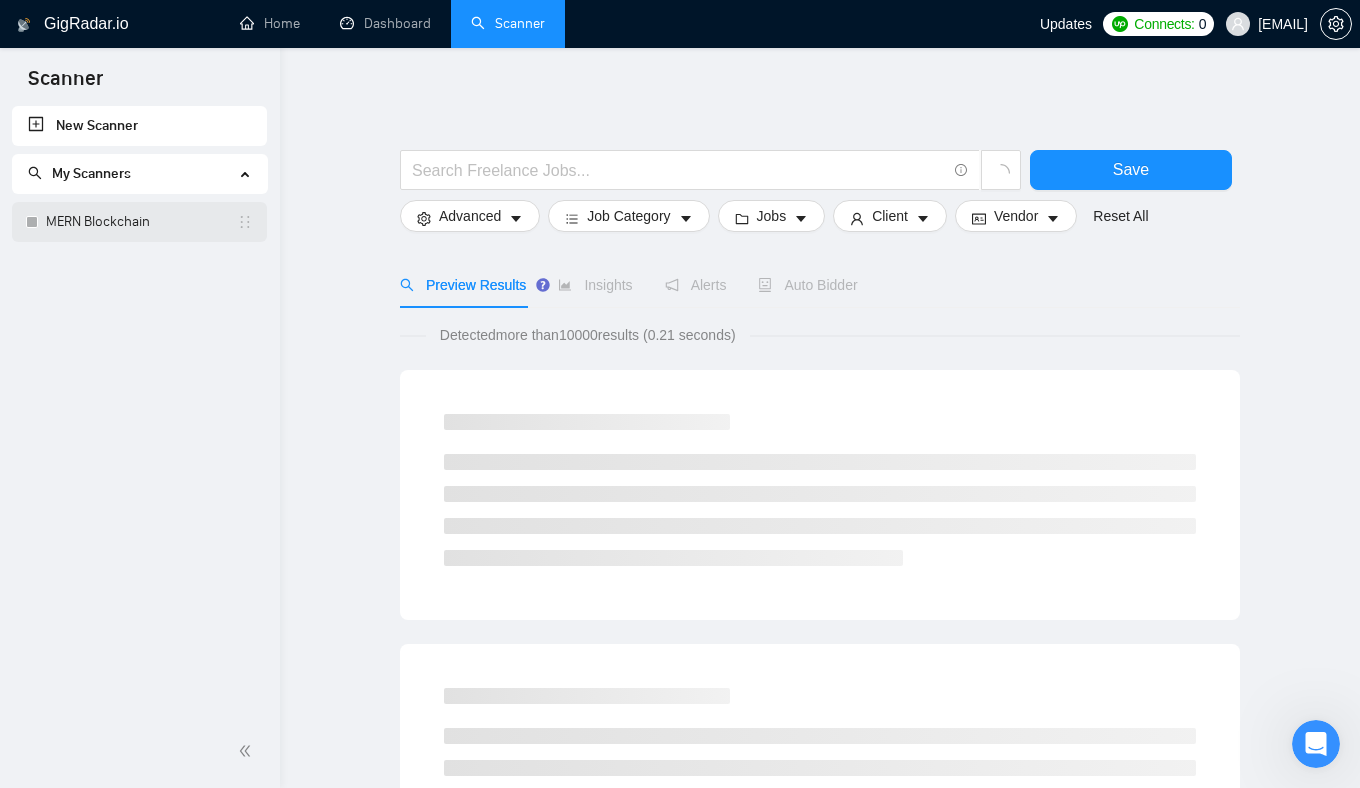 click on "MERN Blockchain" at bounding box center (141, 222) 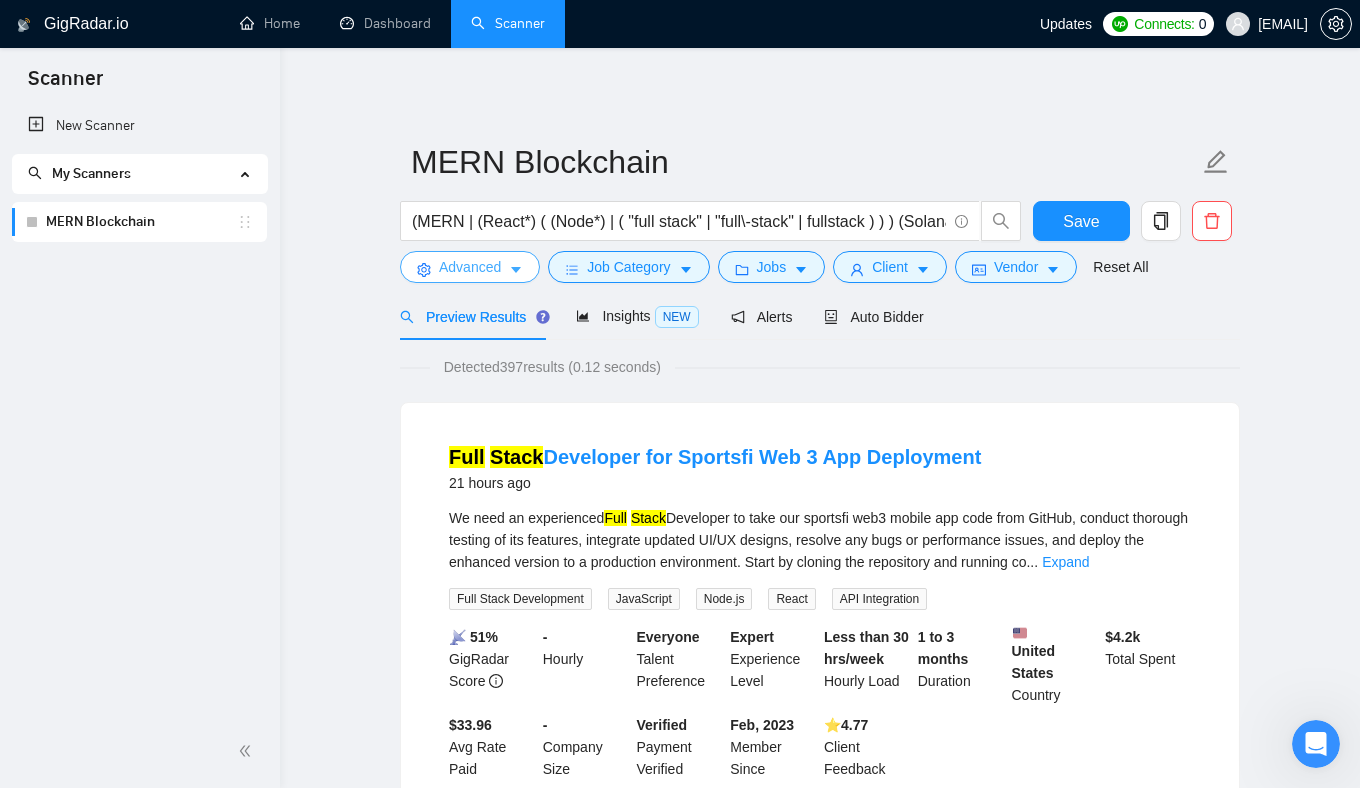 click on "Advanced" at bounding box center [470, 267] 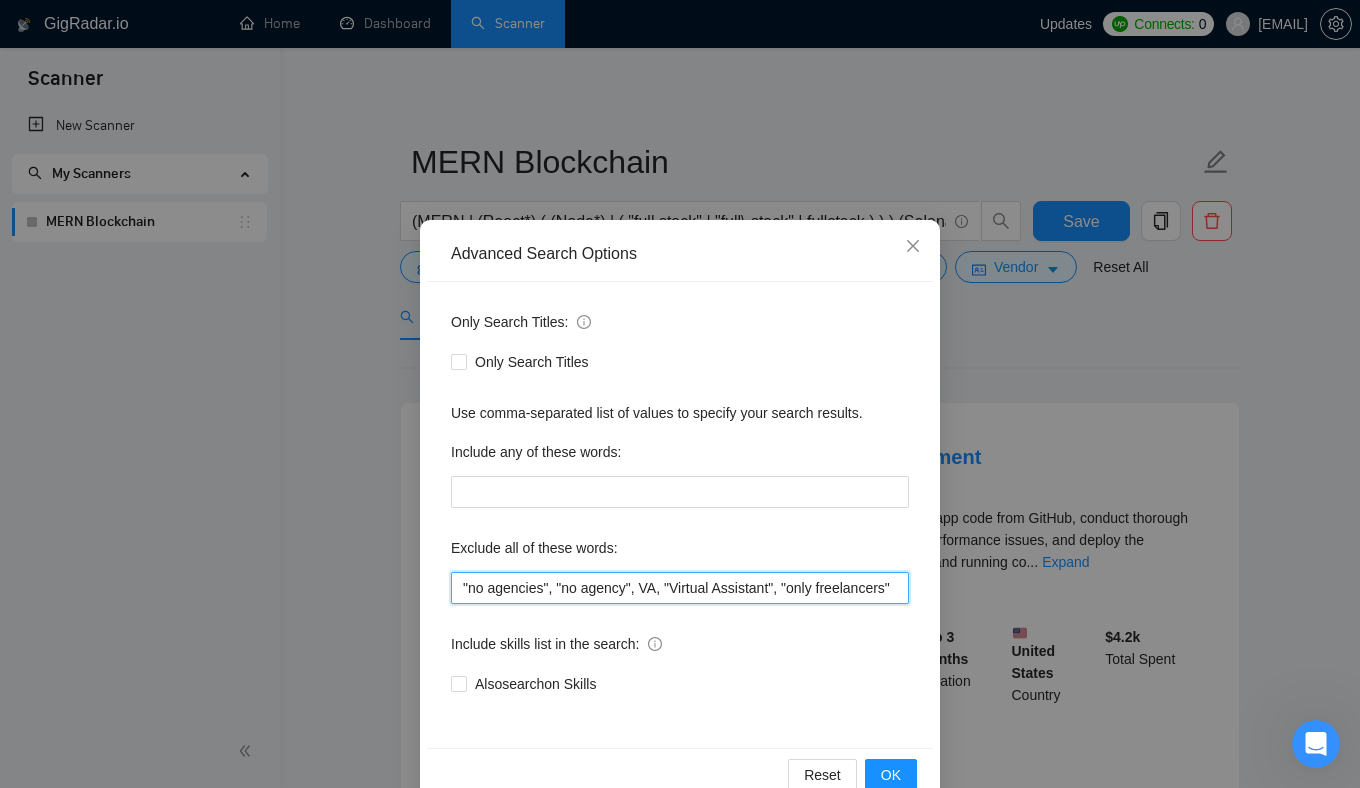 scroll, scrollTop: 0, scrollLeft: 16, axis: horizontal 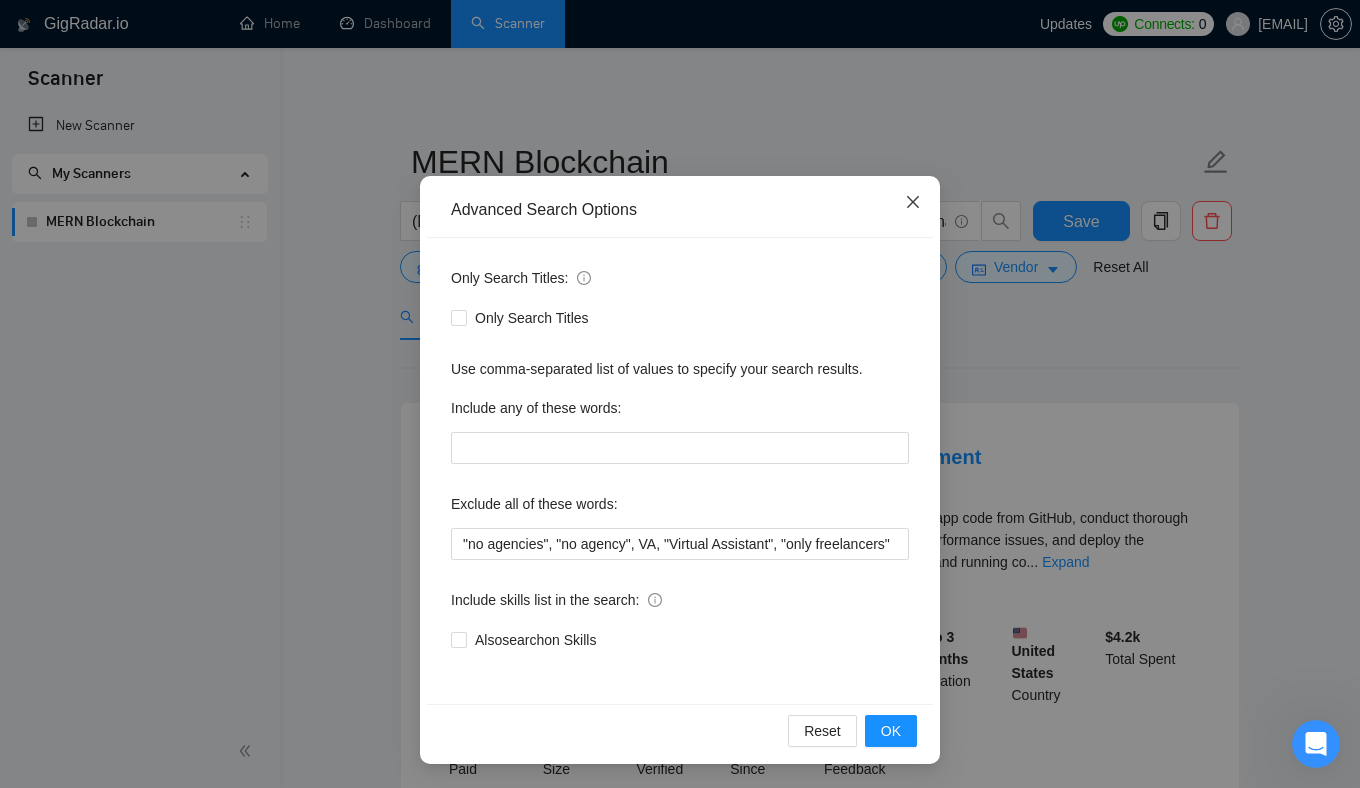 click 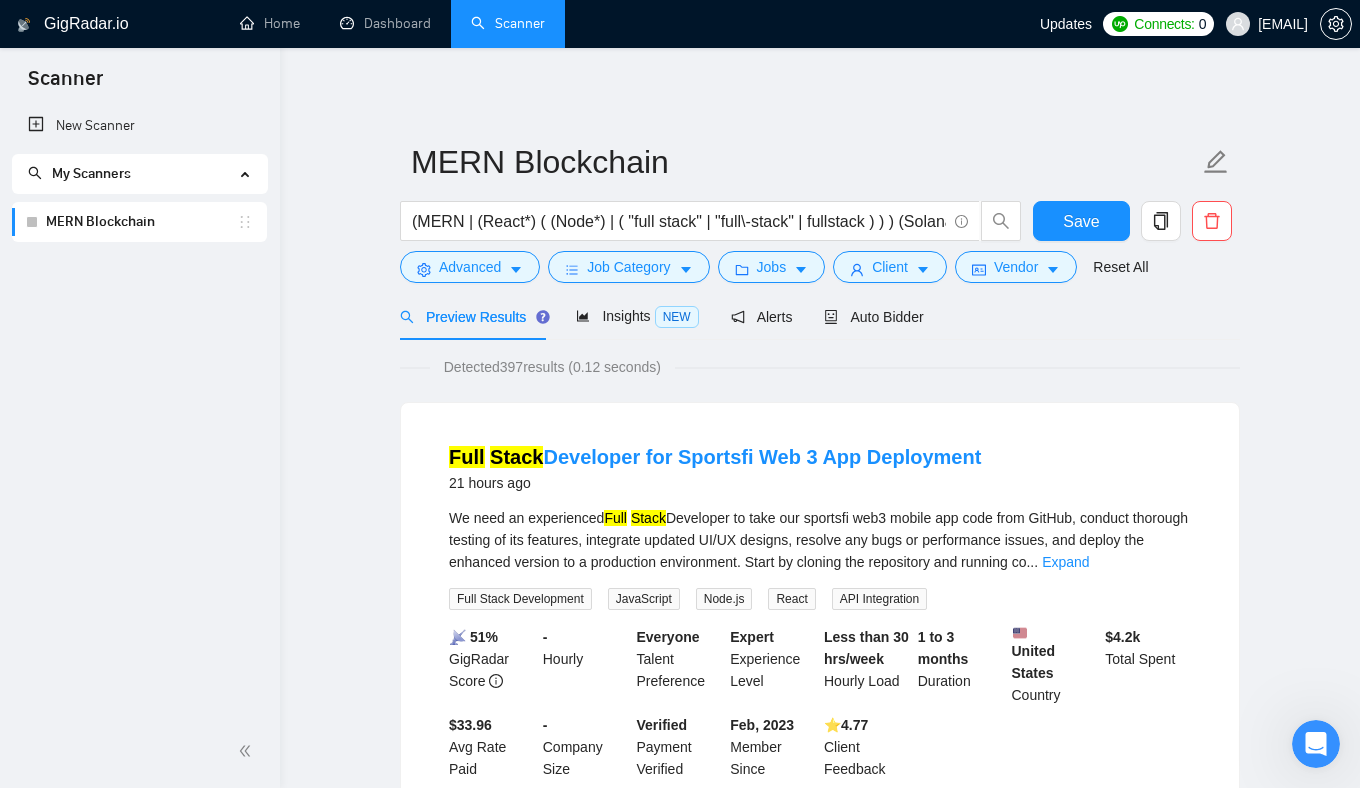 scroll, scrollTop: 0, scrollLeft: 0, axis: both 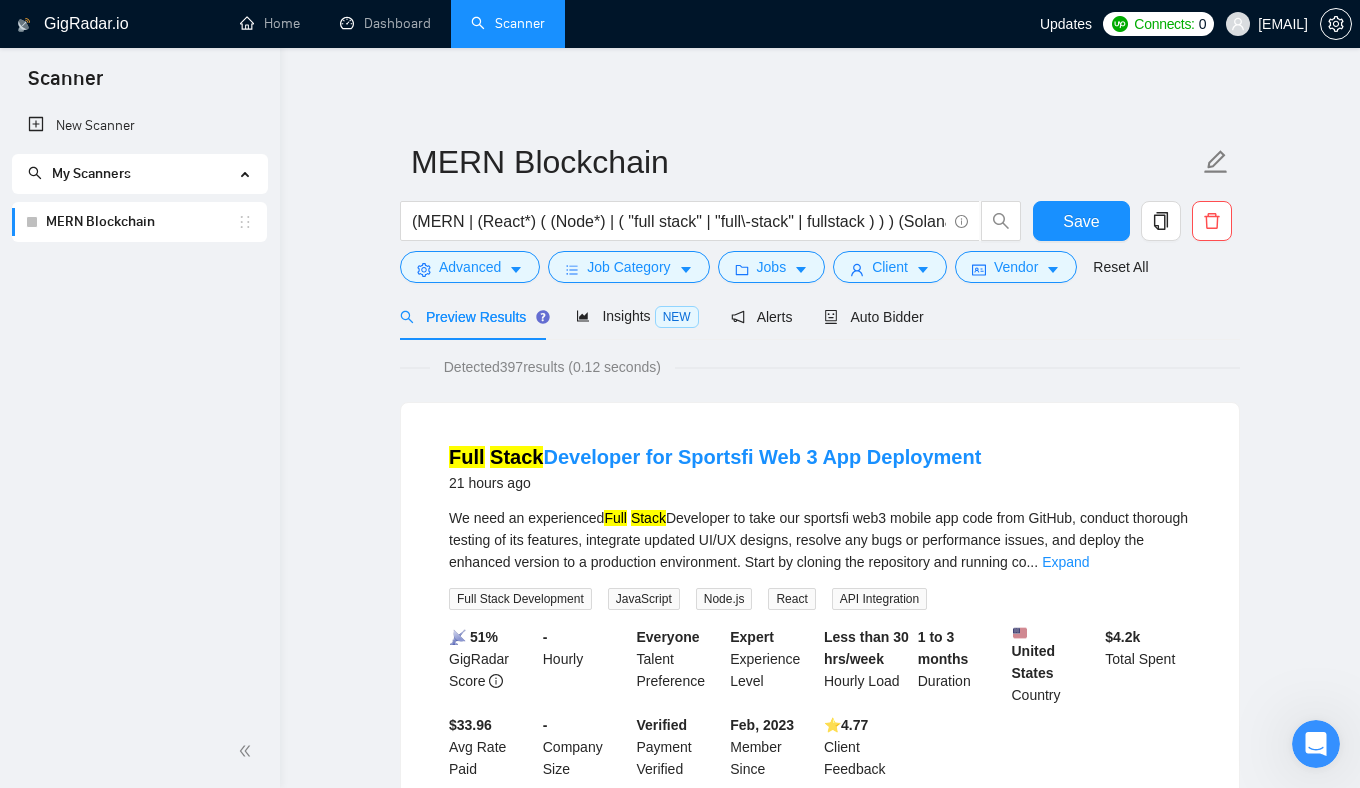 click on "New Scanner My Scanners MERN Blockchain" at bounding box center [140, 410] 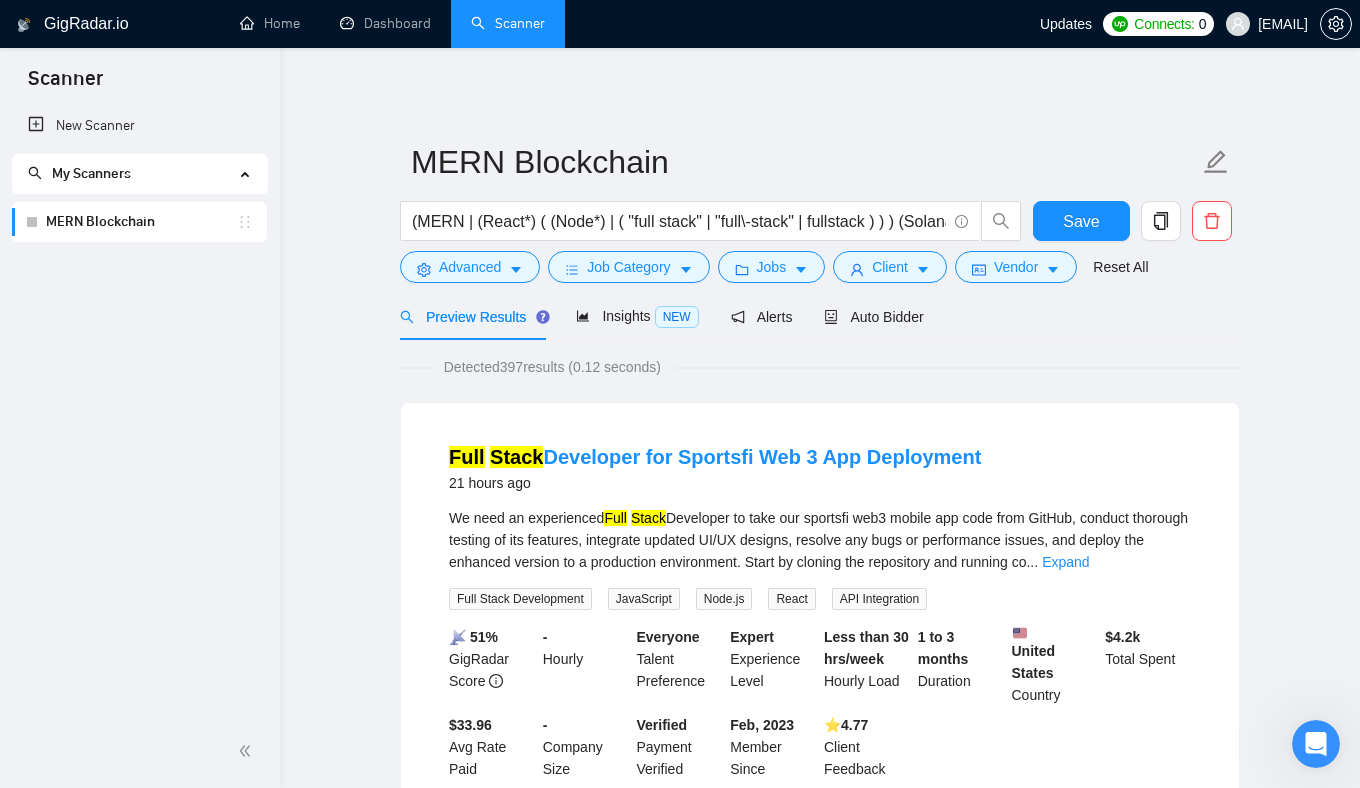 click on "MERN Blockchain" at bounding box center [141, 222] 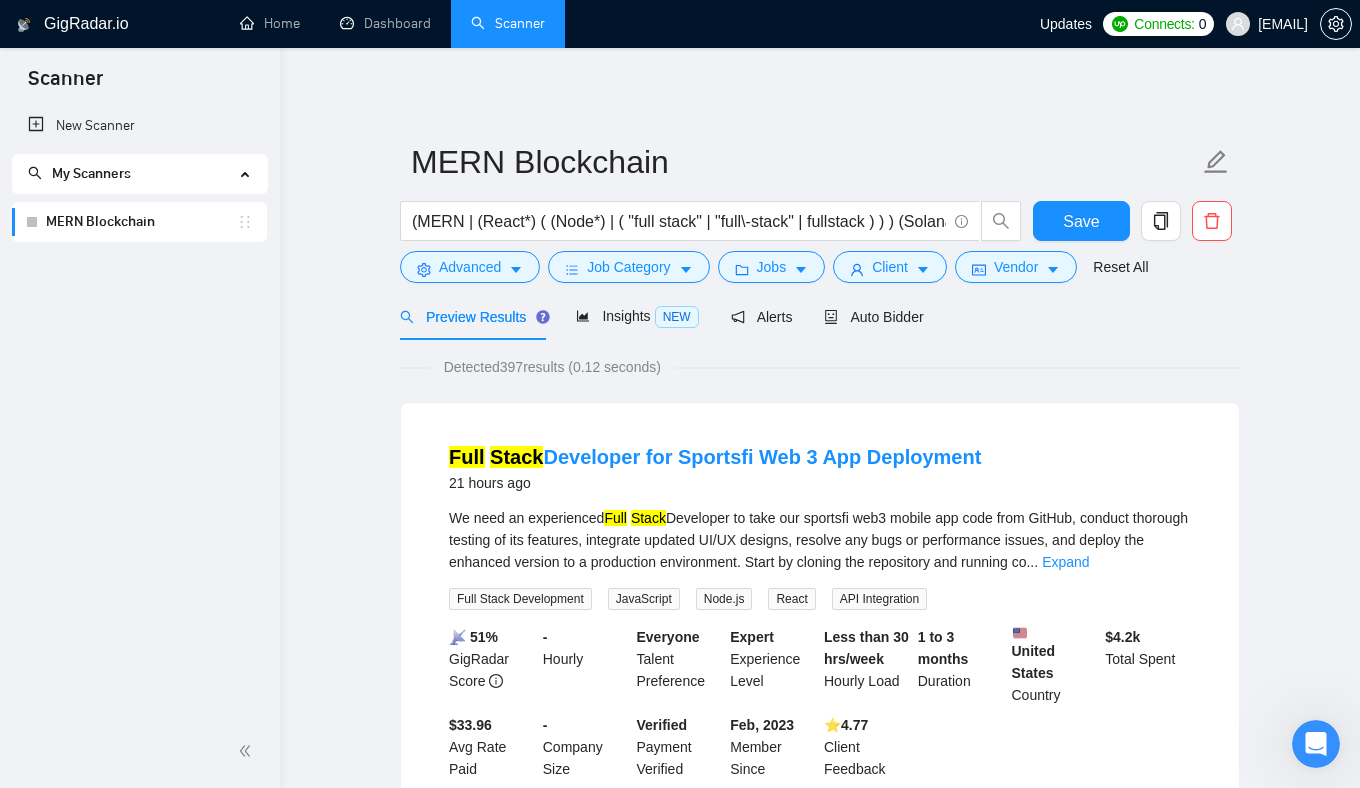 click on "My Scanners" at bounding box center [131, 174] 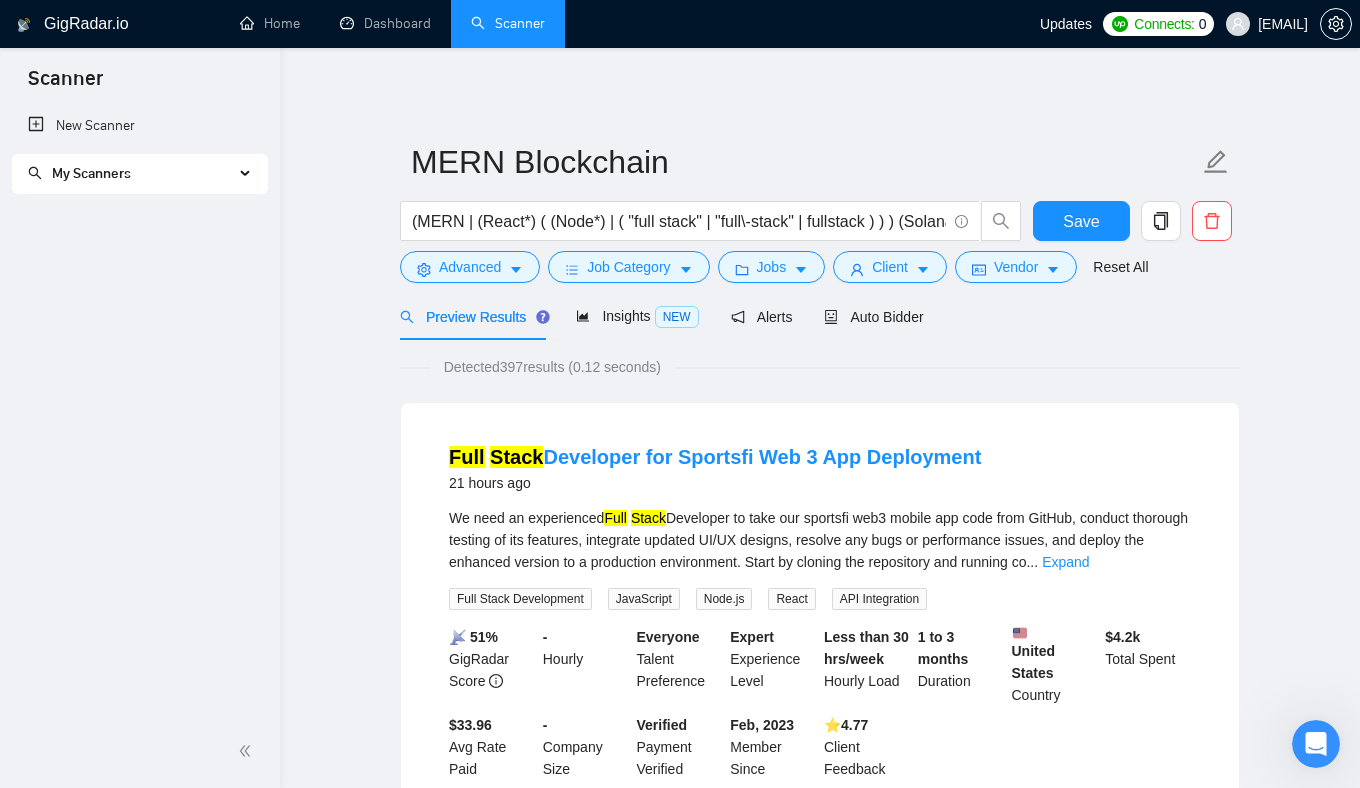 click on "My Scanners" at bounding box center (131, 174) 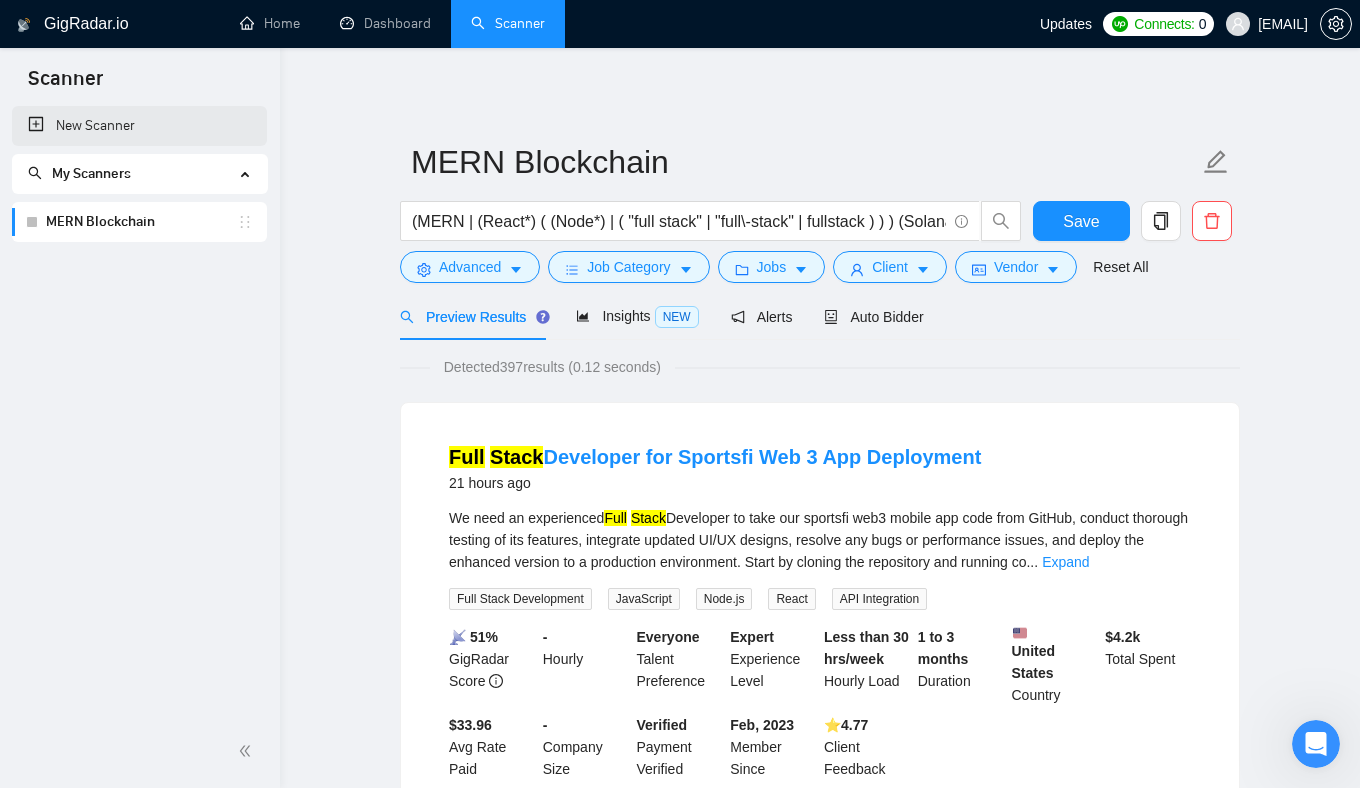 click on "New Scanner" at bounding box center (139, 126) 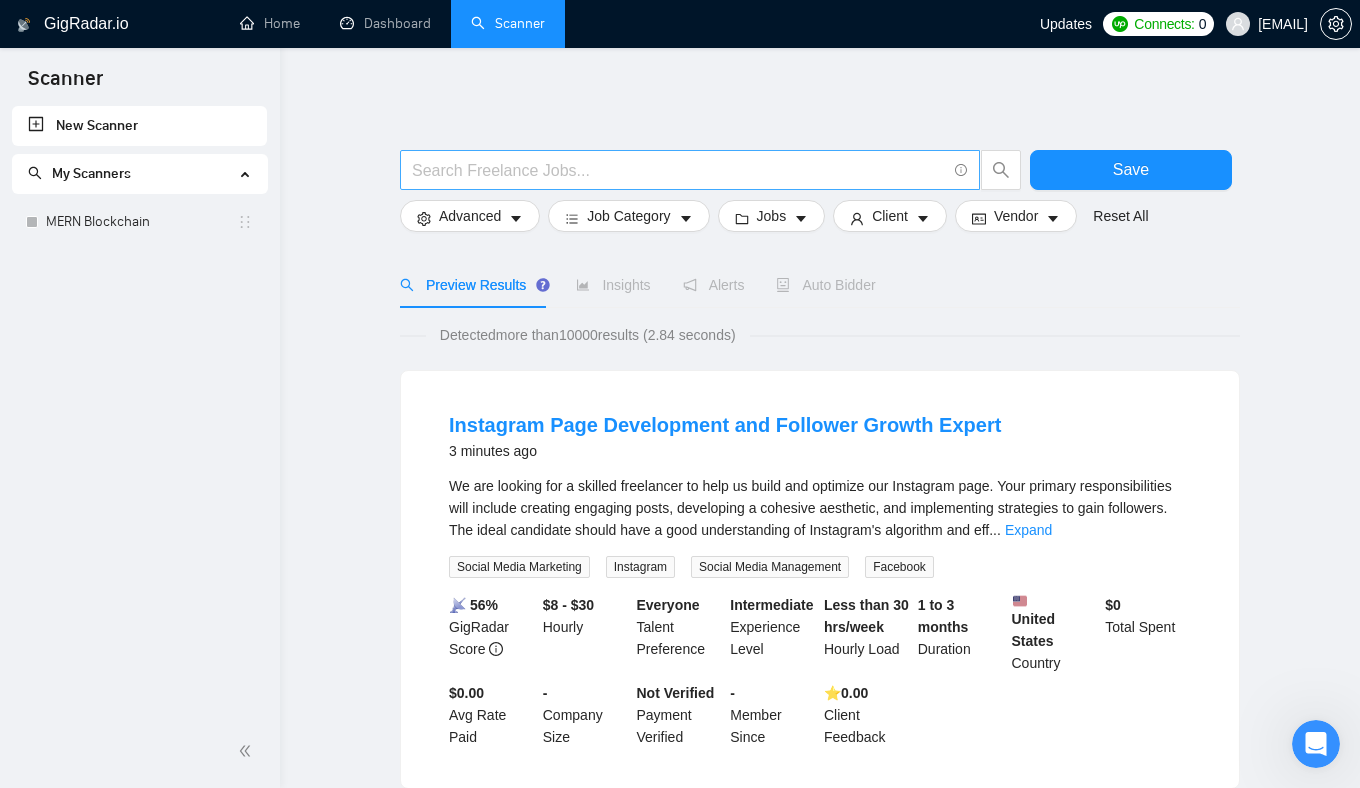 click at bounding box center (679, 170) 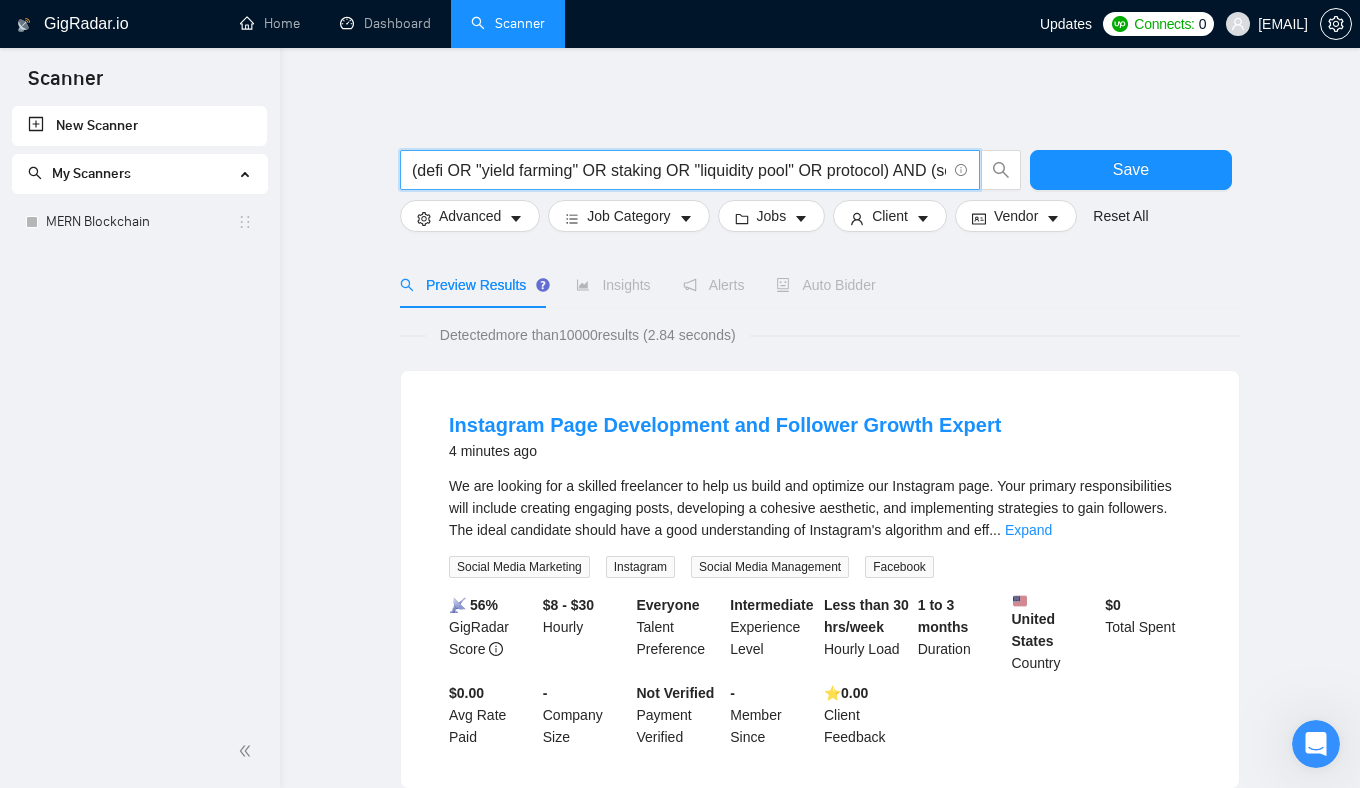 scroll, scrollTop: 0, scrollLeft: 387, axis: horizontal 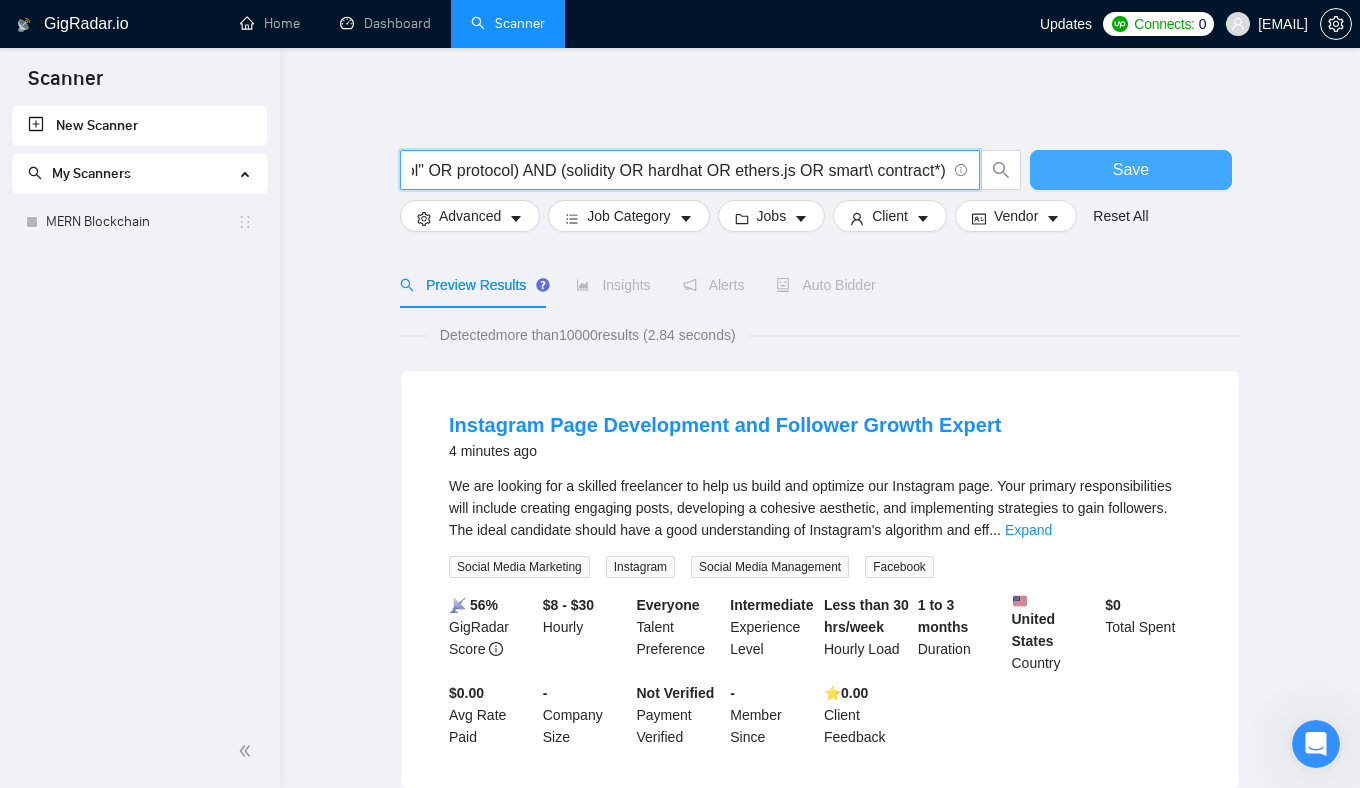 type on "(defi OR "yield farming" OR staking OR "liquidity pool" OR protocol) AND (solidity OR hardhat OR ethers.js OR smart\ contract*)" 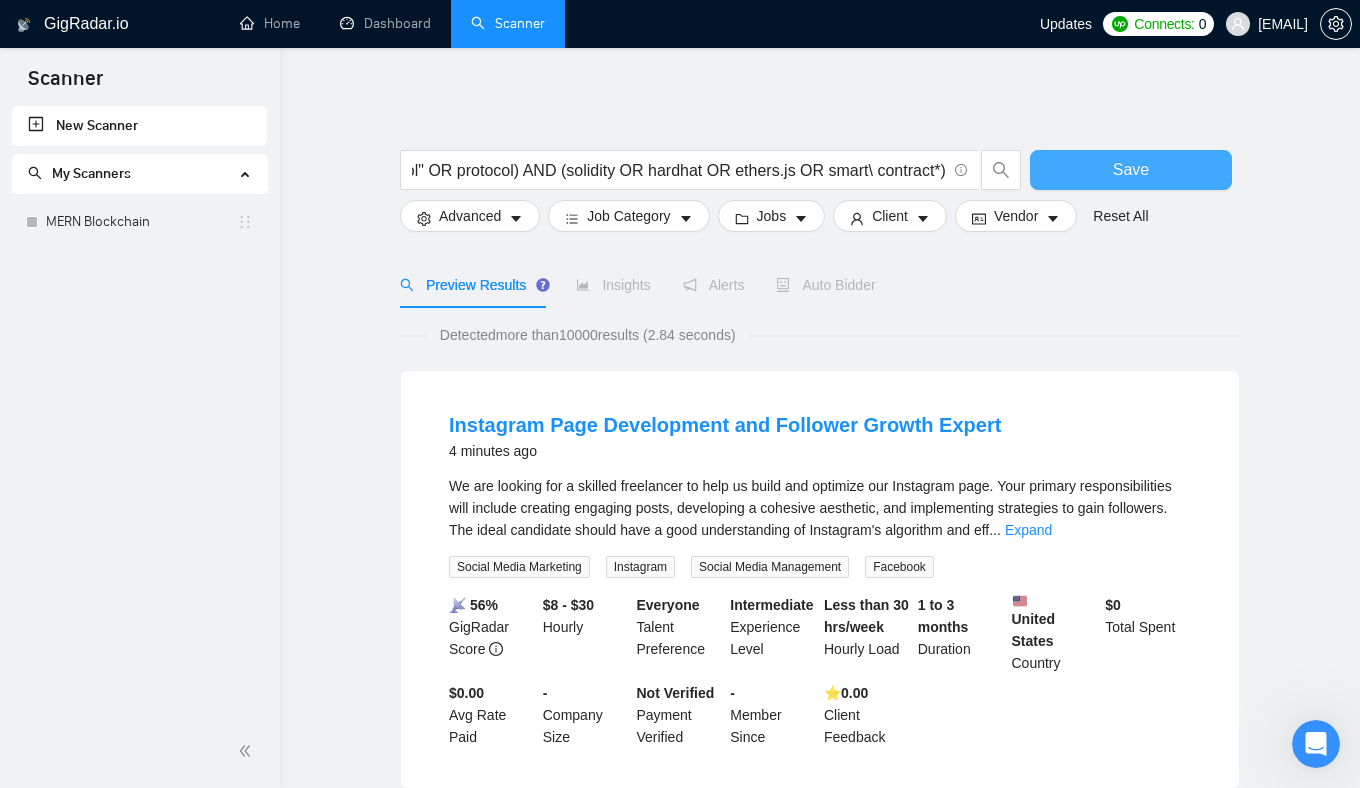 click on "Save" at bounding box center [1131, 170] 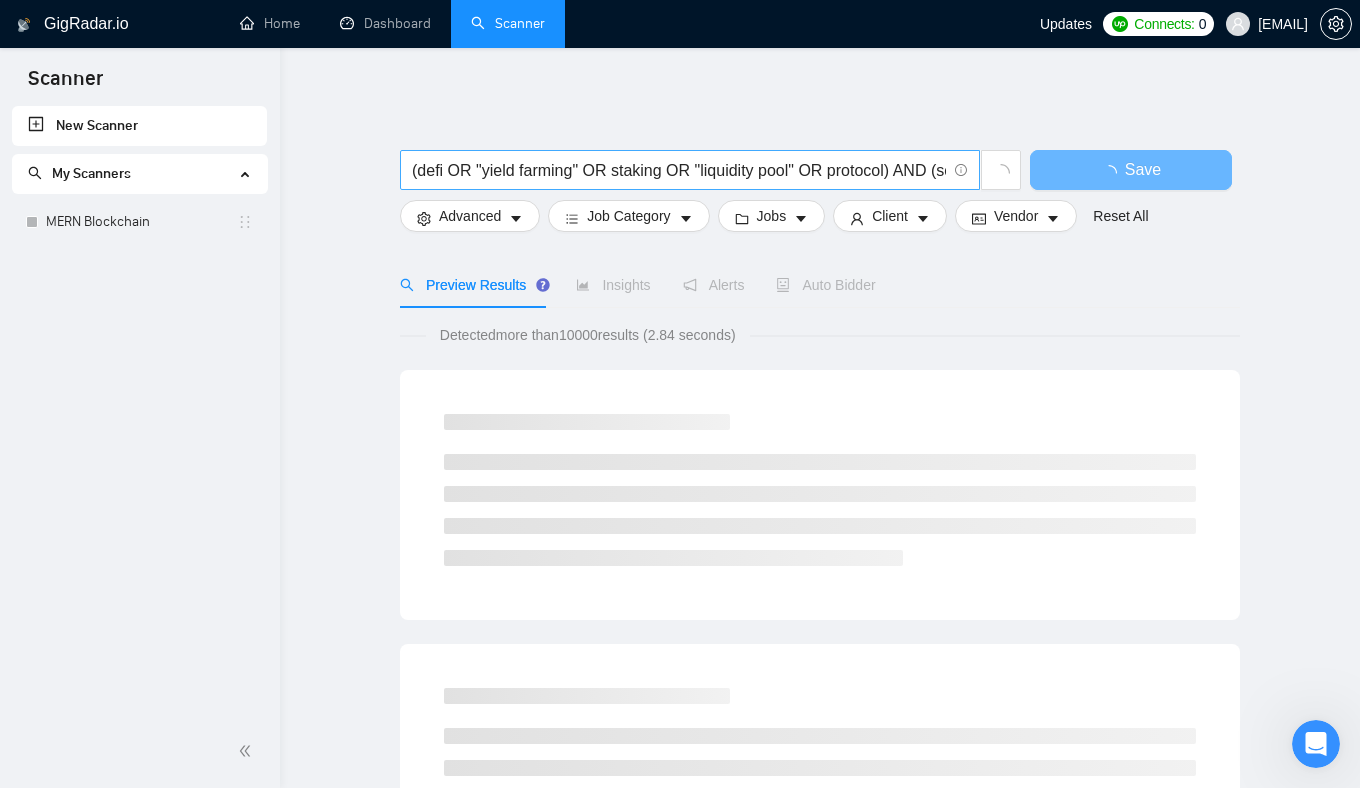 click on "(defi OR "yield farming" OR staking OR "liquidity pool" OR protocol) AND (solidity OR hardhat OR ethers.js OR smart\ contract*)" at bounding box center (679, 170) 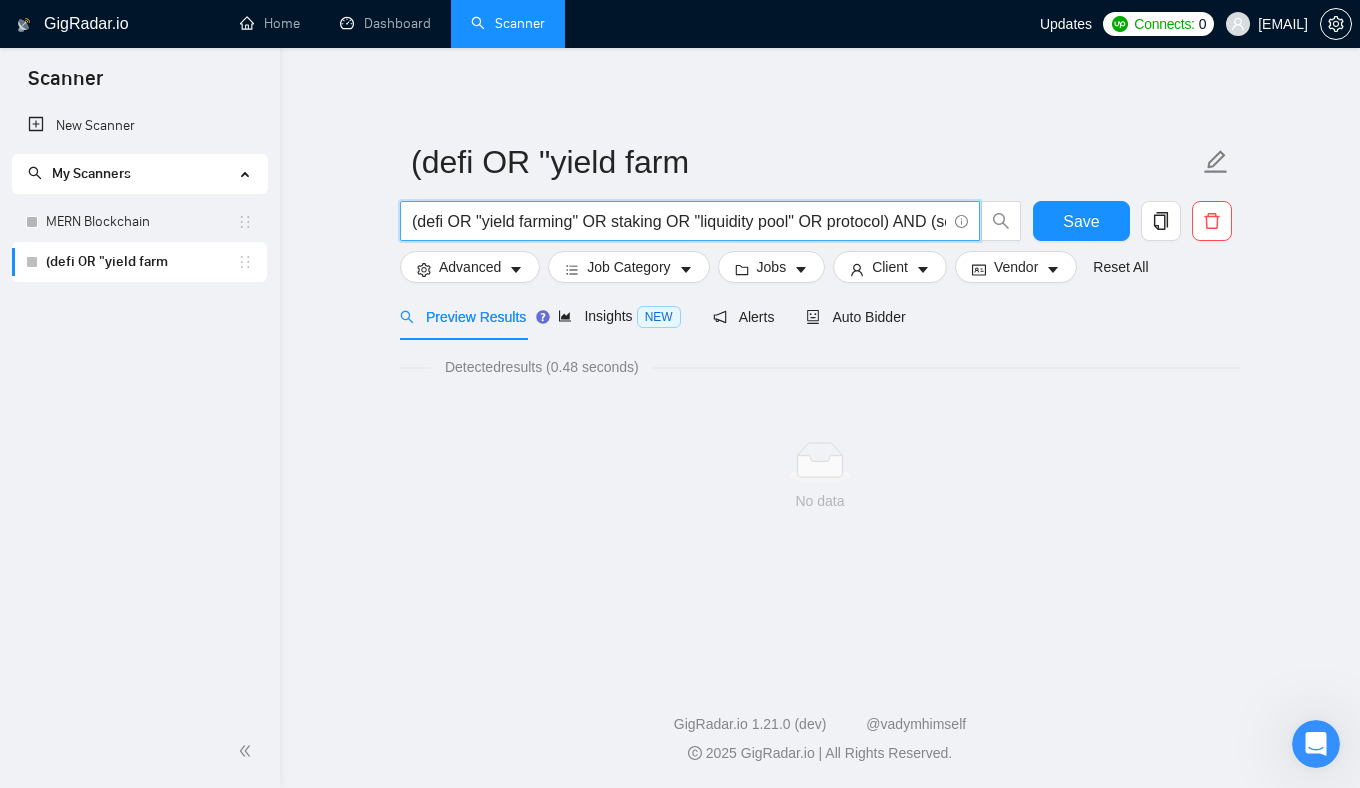 click on "(defi OR "yield farming" OR staking OR "liquidity pool" OR protocol) AND (solidity OR hardhat OR ethers.js OR smart\ contract*)" at bounding box center (679, 221) 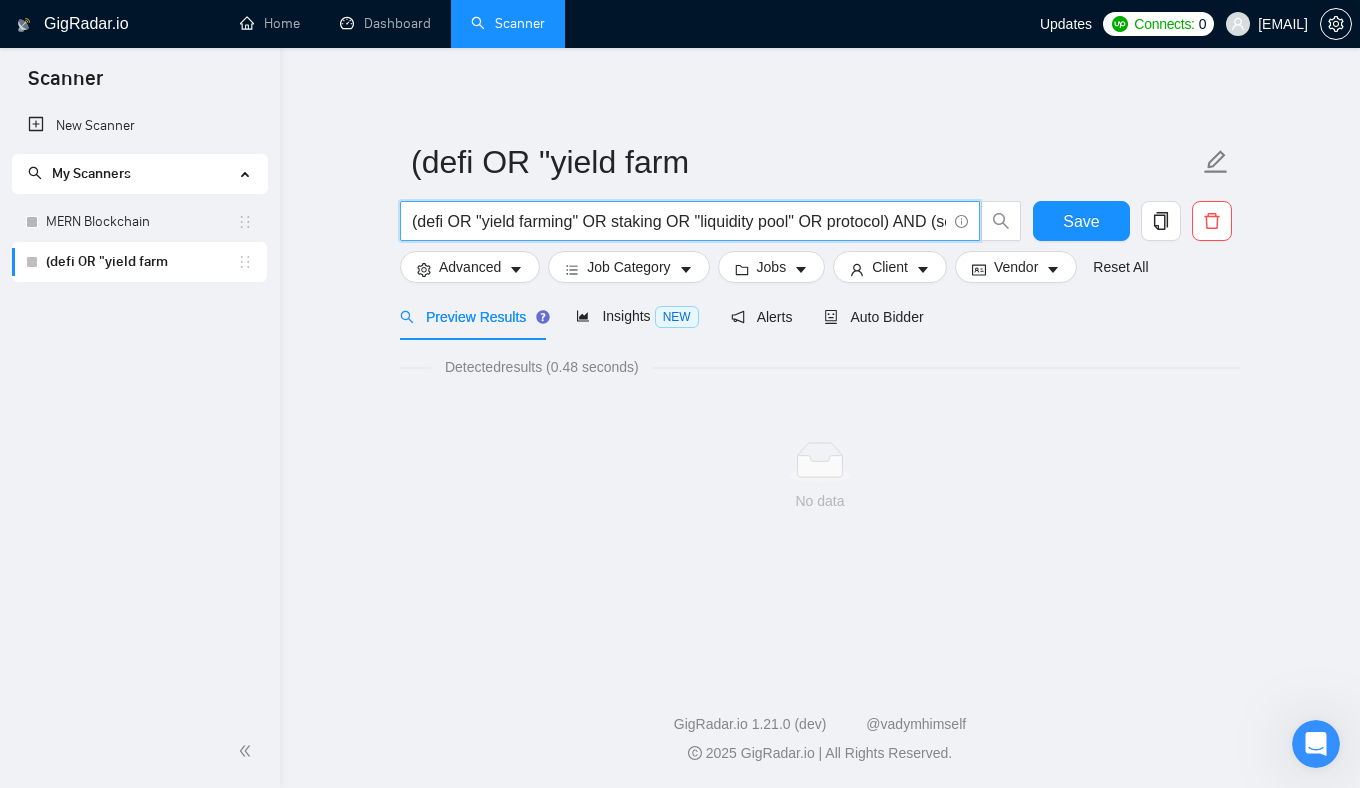 drag, startPoint x: 454, startPoint y: 220, endPoint x: 391, endPoint y: 219, distance: 63.007935 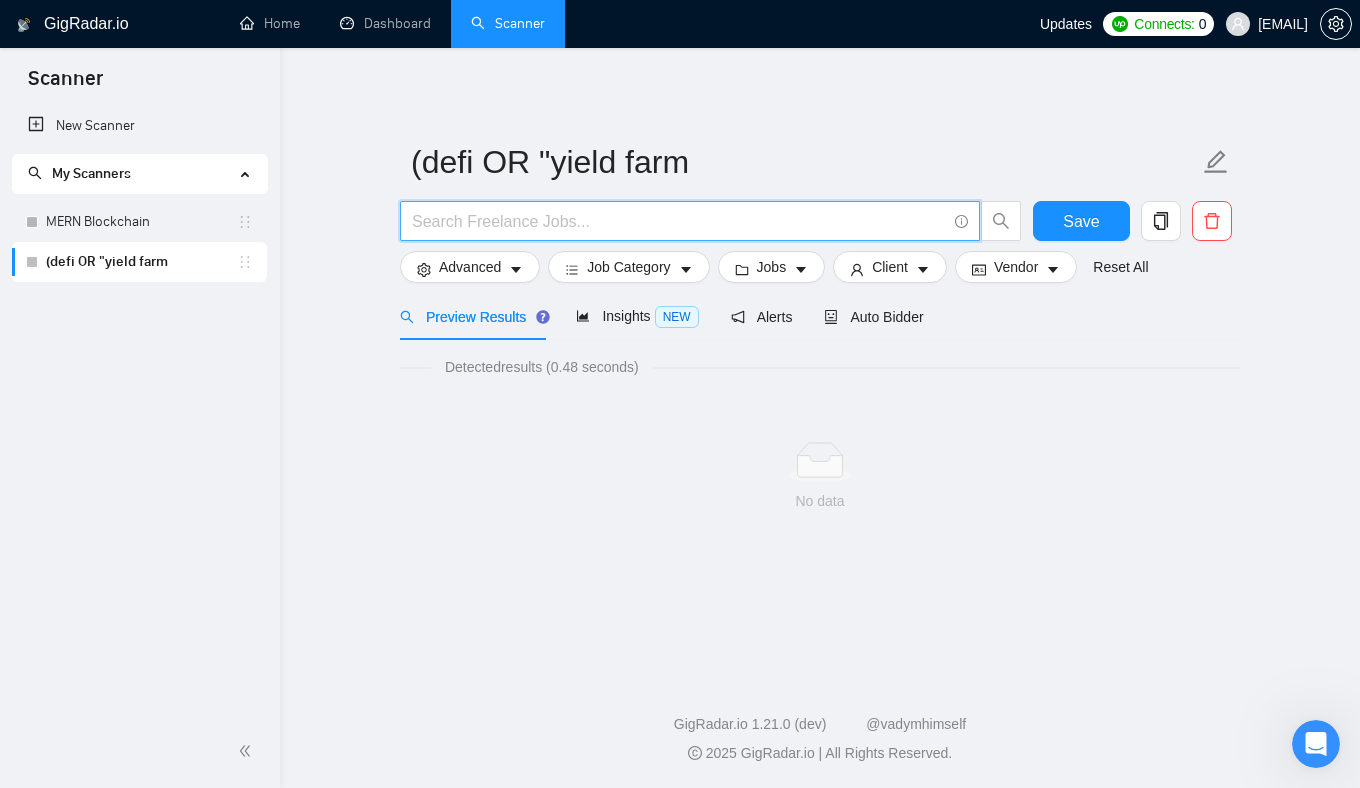 paste on "(DeFi | "yield*farm*" | staking | "liquidity*pool" | protocol) (Solidity | "smart*contract*" | Hardhat | "ethers*js")" 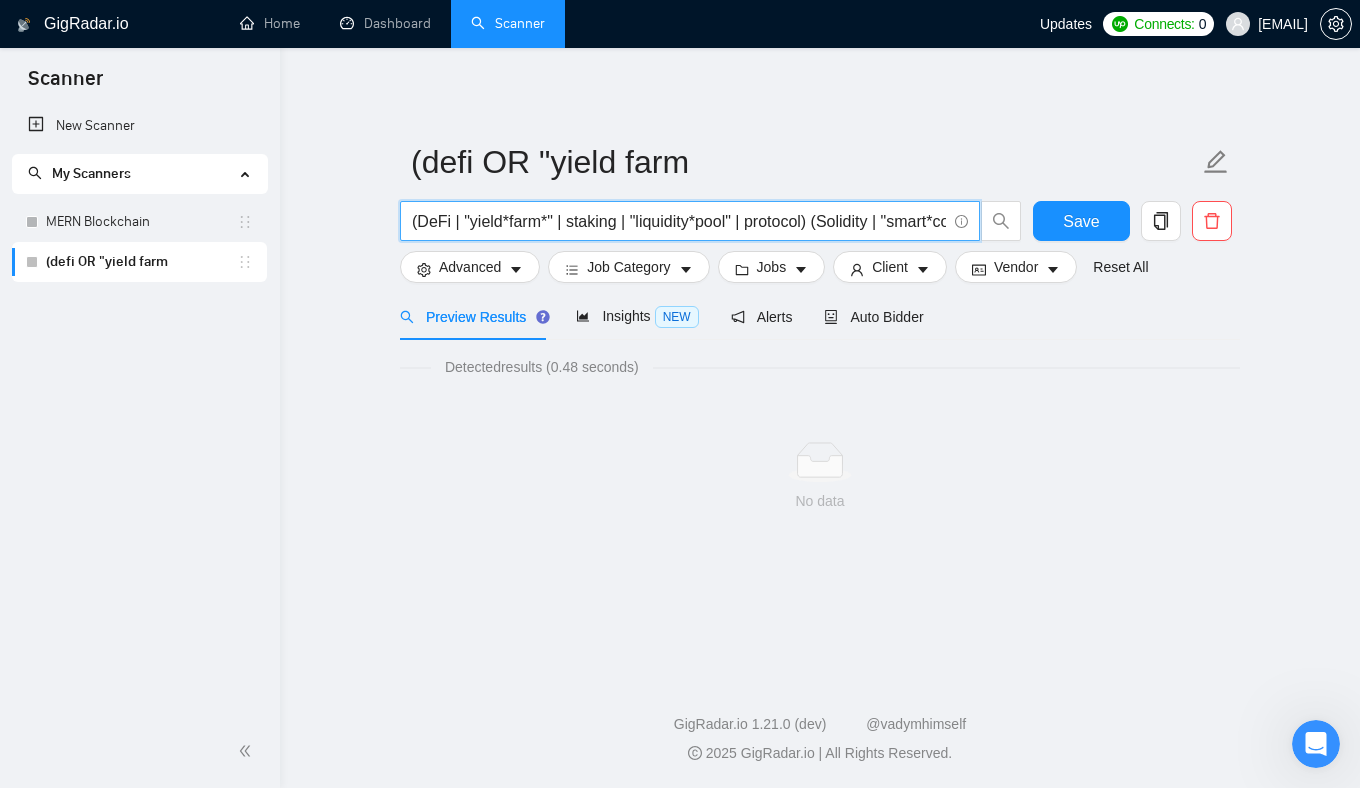 scroll, scrollTop: 0, scrollLeft: 253, axis: horizontal 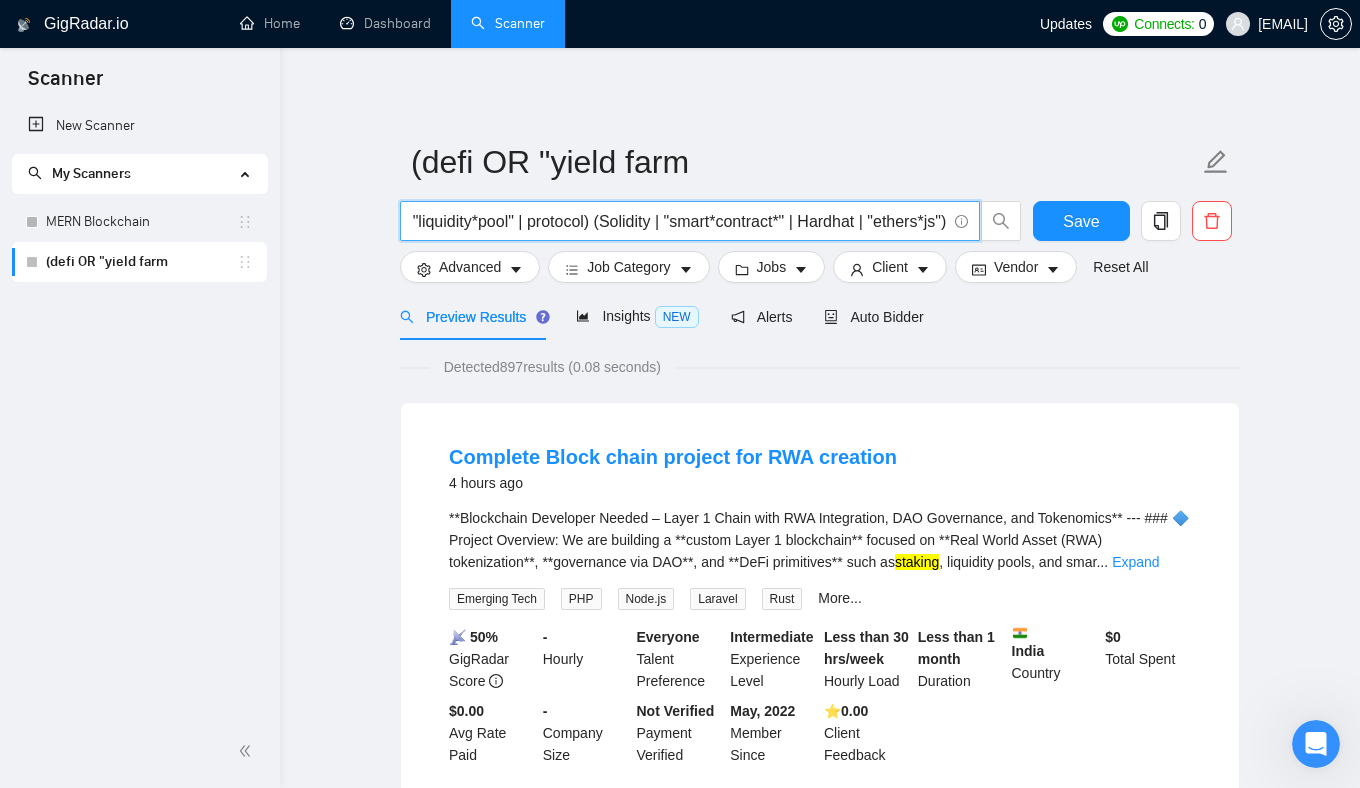 click on "(DeFi | "yield*farm*" | staking | "liquidity*pool" | protocol) (Solidity | "smart*contract*" | Hardhat | "ethers*js")" at bounding box center [679, 221] 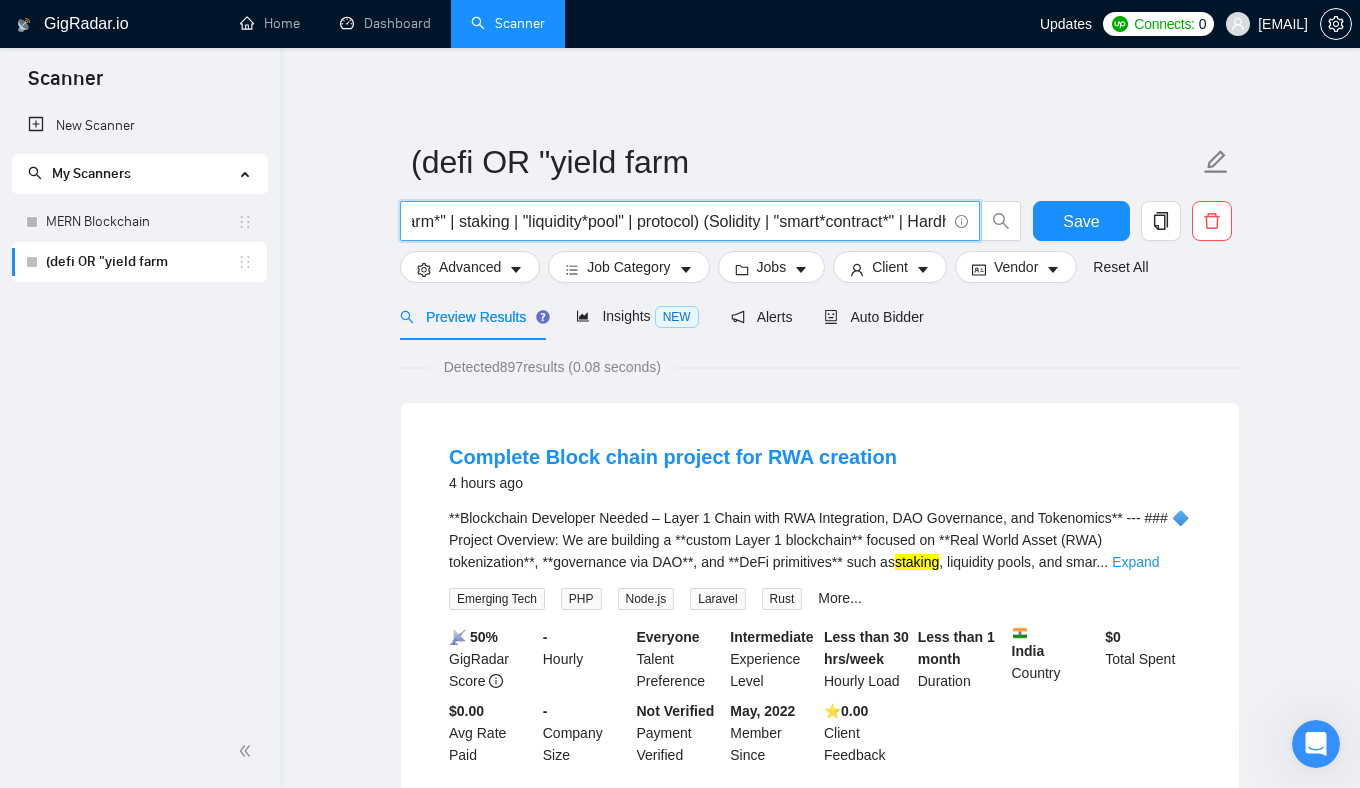 scroll, scrollTop: 0, scrollLeft: 0, axis: both 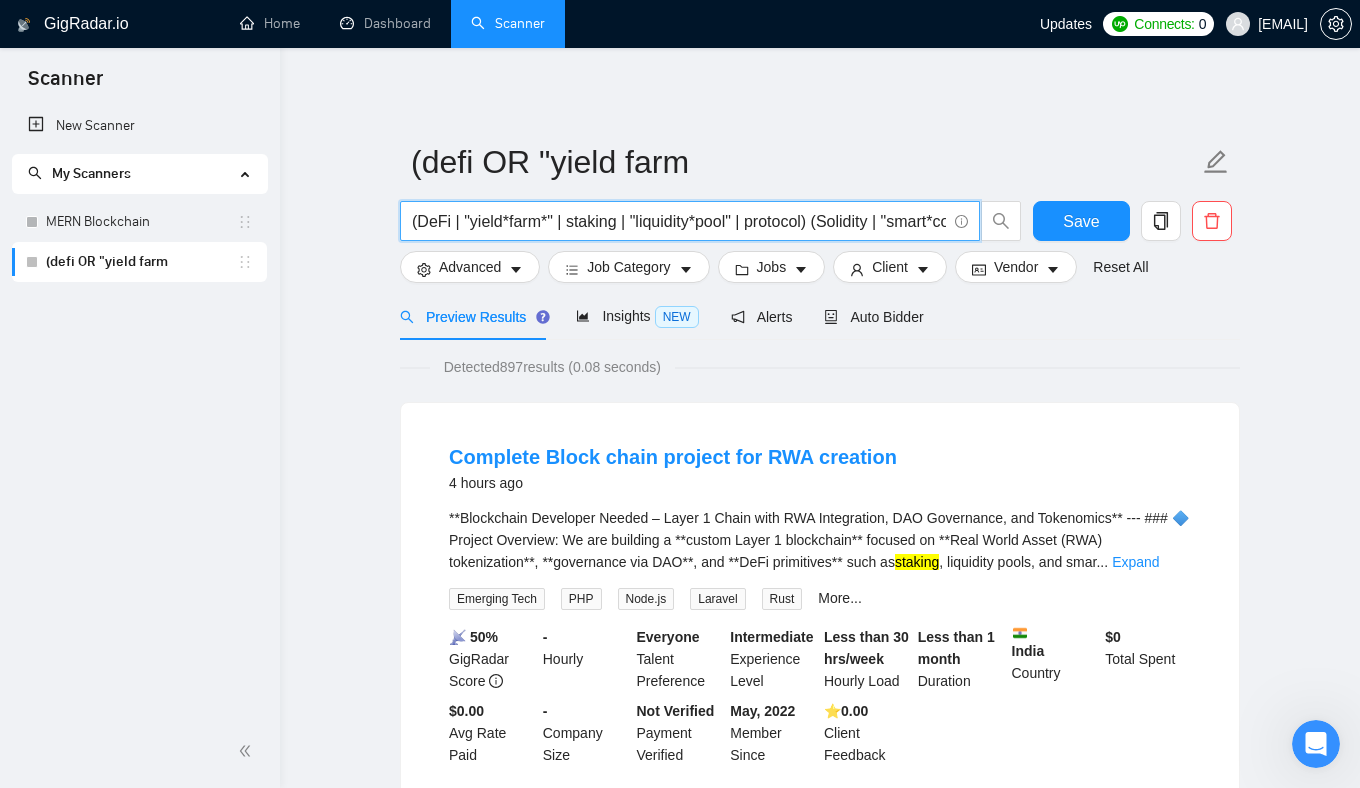 drag, startPoint x: 892, startPoint y: 219, endPoint x: 327, endPoint y: 218, distance: 565.00085 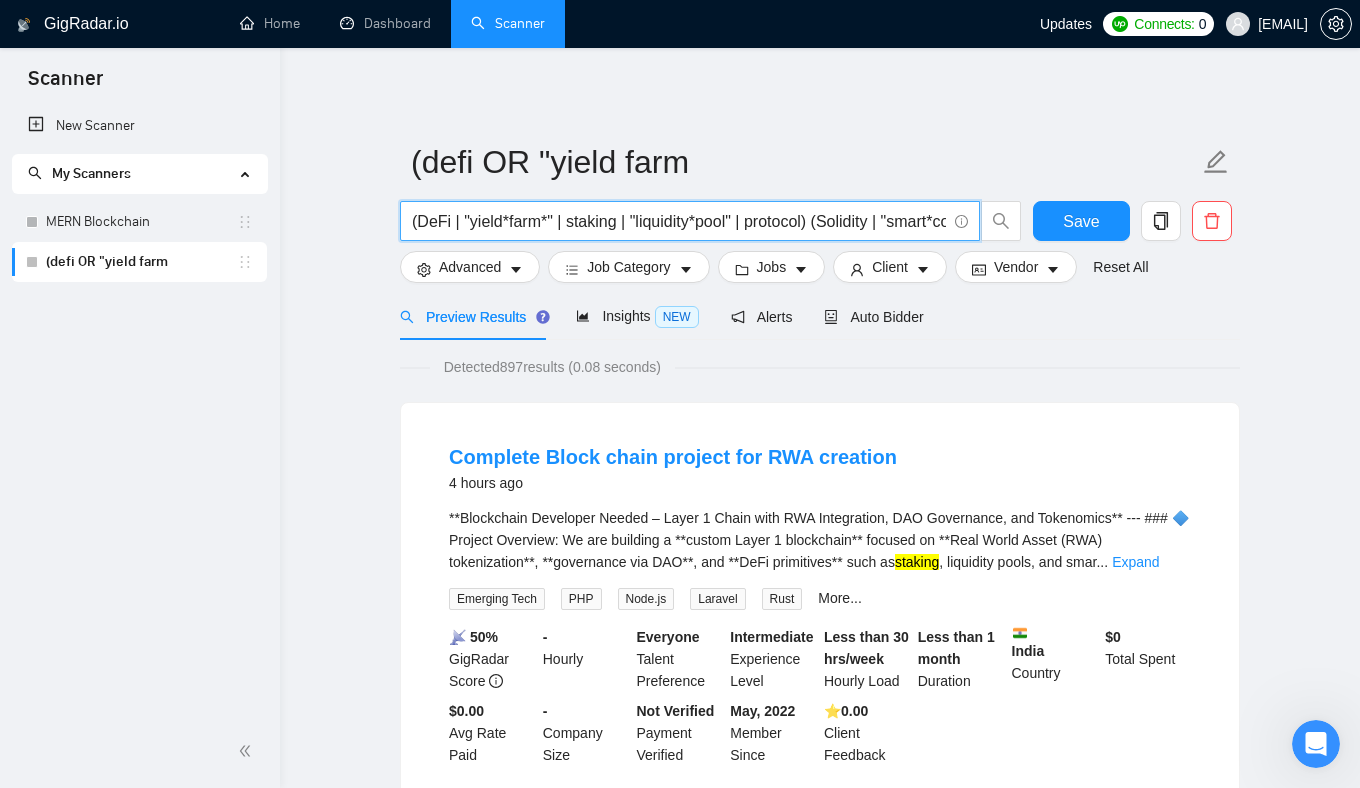 click on "(DeFi | "yield*farm*" | staking | "liquidity*pool" | protocol) (Solidity | "smart*contract*" | Hardhat | "ethers*js")" at bounding box center [679, 221] 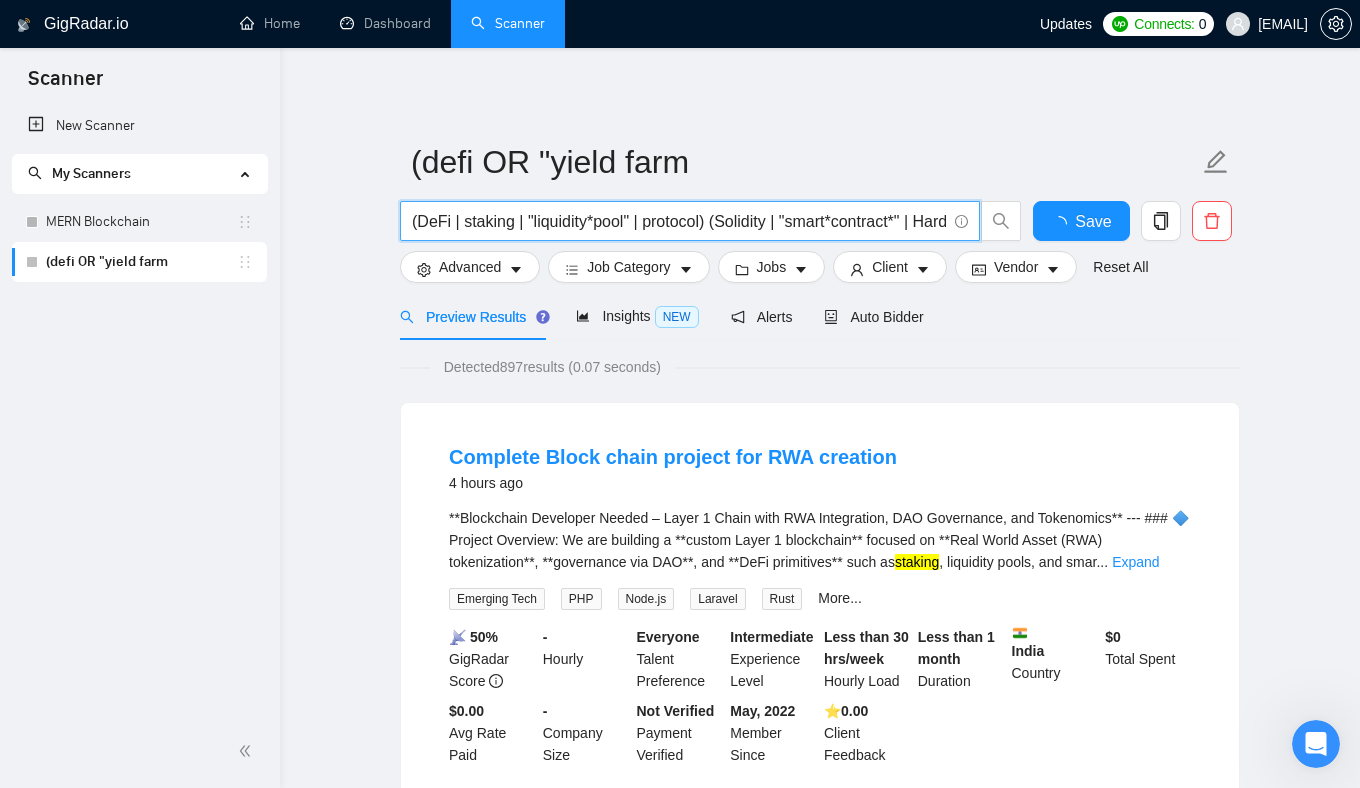 drag, startPoint x: 527, startPoint y: 221, endPoint x: 640, endPoint y: 220, distance: 113.004425 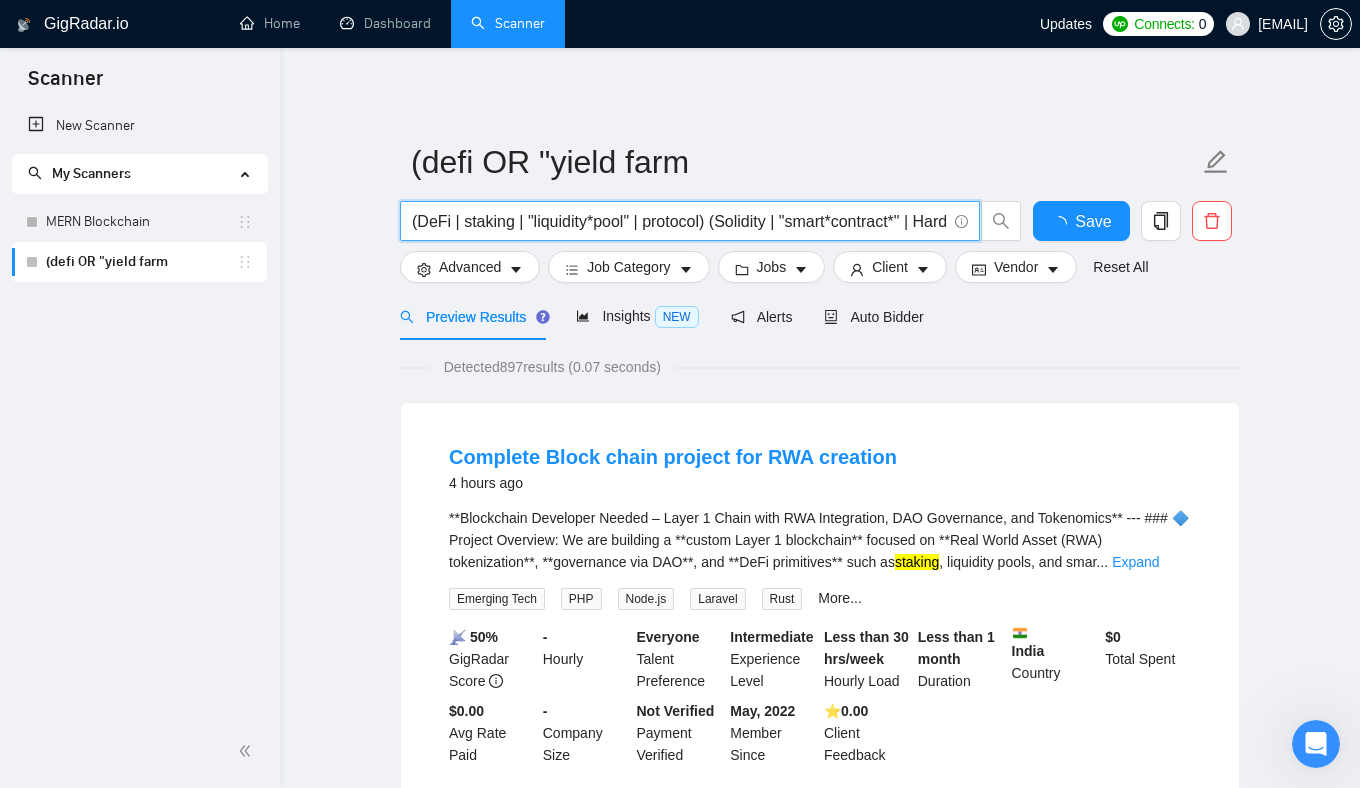click on "(DeFi | staking | "liquidity*pool" | protocol) (Solidity | "smart*contract*" | Hardhat | "ethers*js")" at bounding box center (679, 221) 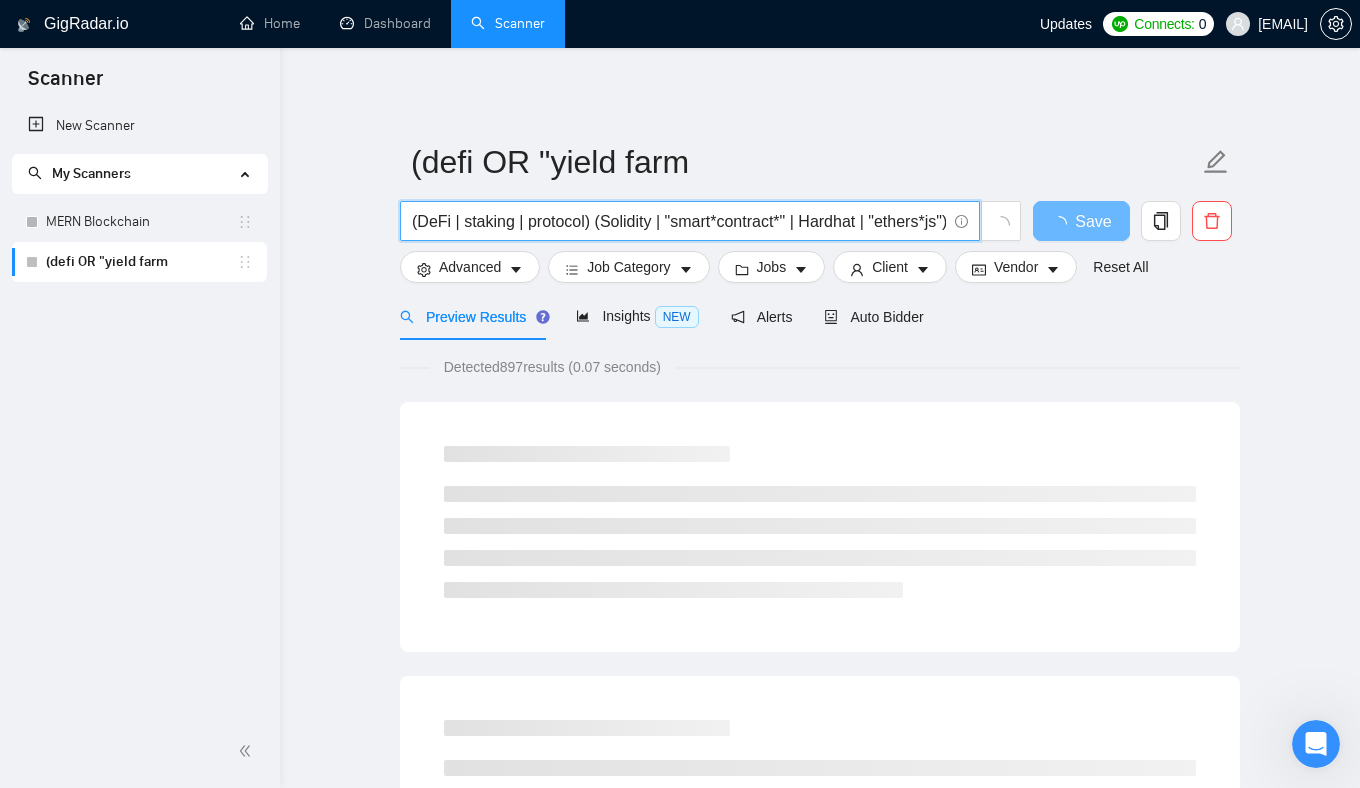 drag, startPoint x: 666, startPoint y: 218, endPoint x: 794, endPoint y: 215, distance: 128.03516 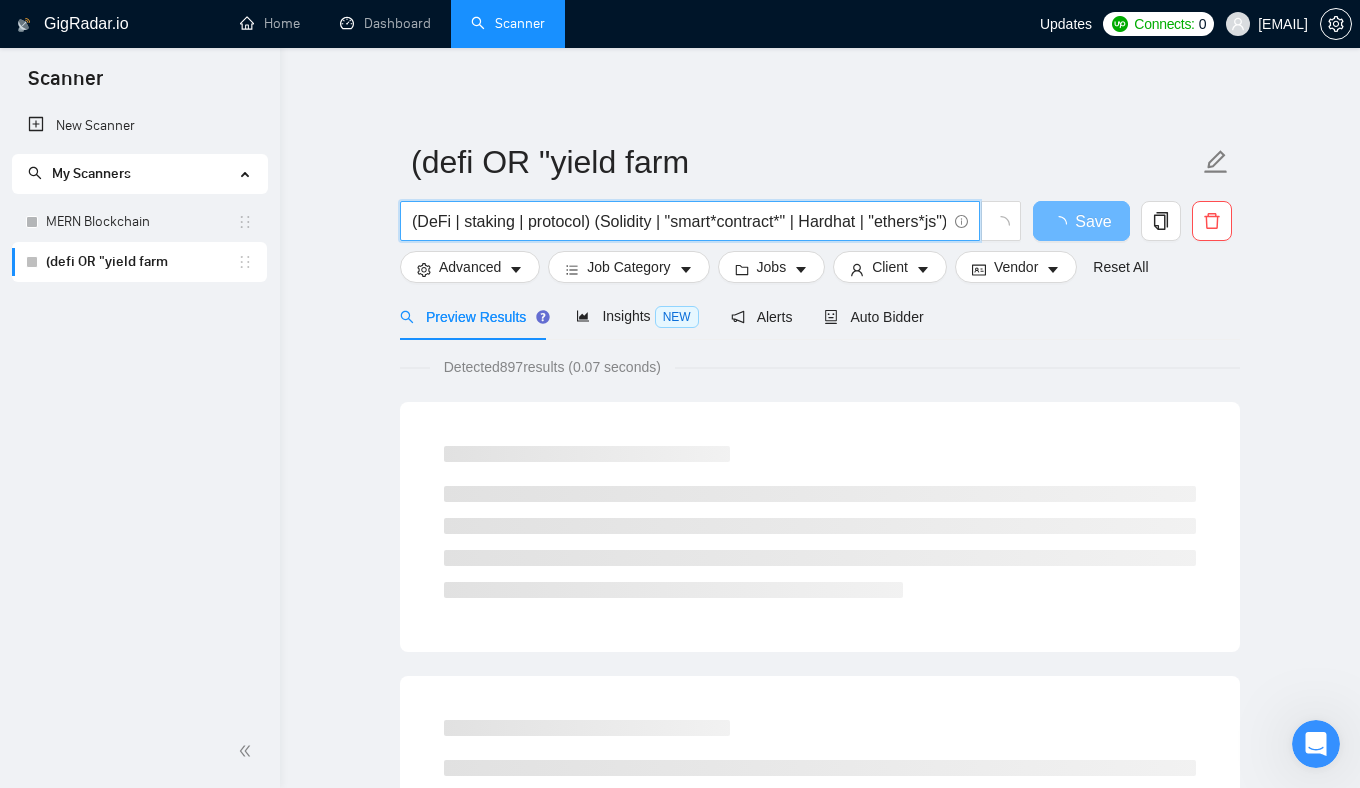 click on "(DeFi | staking | protocol) (Solidity | "smart*contract*" | Hardhat | "ethers*js")" at bounding box center [679, 221] 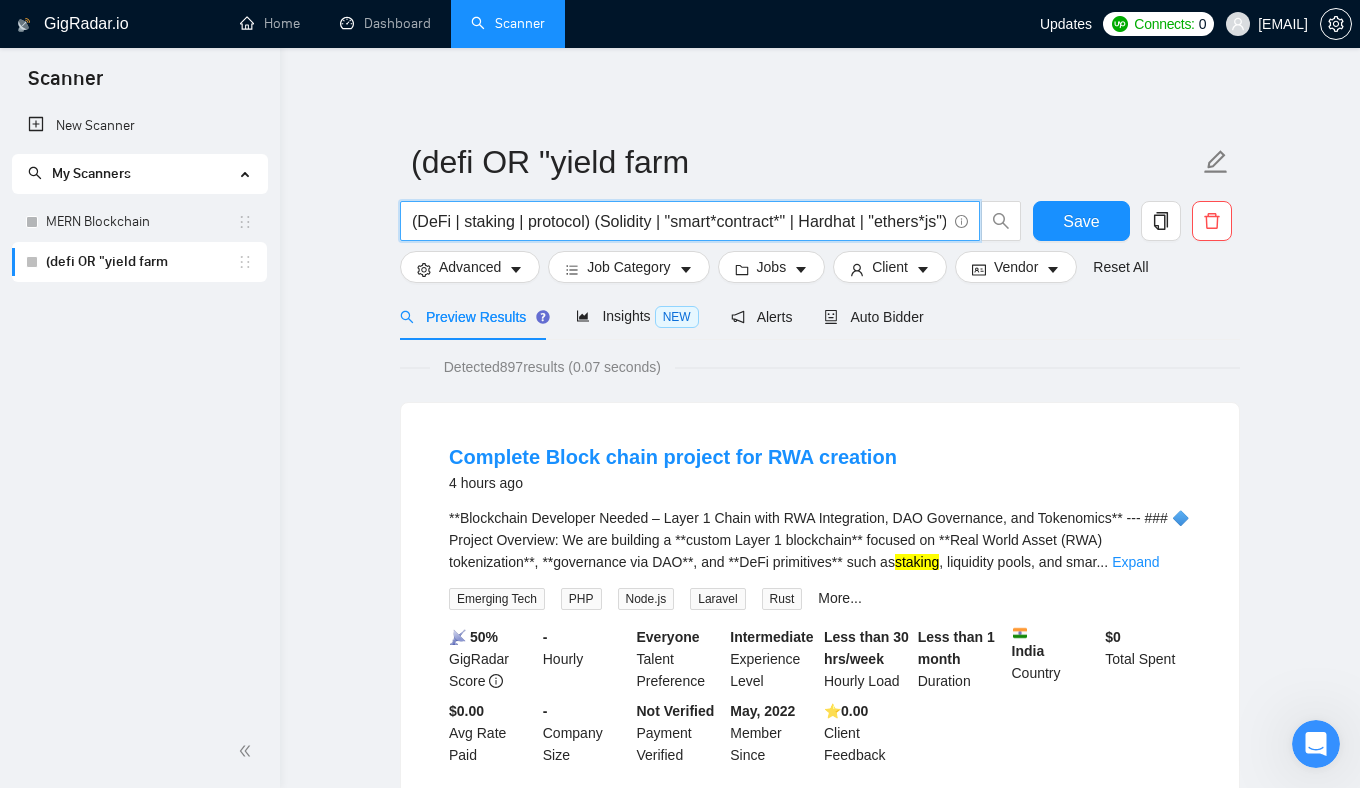 click on "(DeFi | staking | protocol) (Solidity | "smart*contract*" | Hardhat | "ethers*js")" at bounding box center (679, 221) 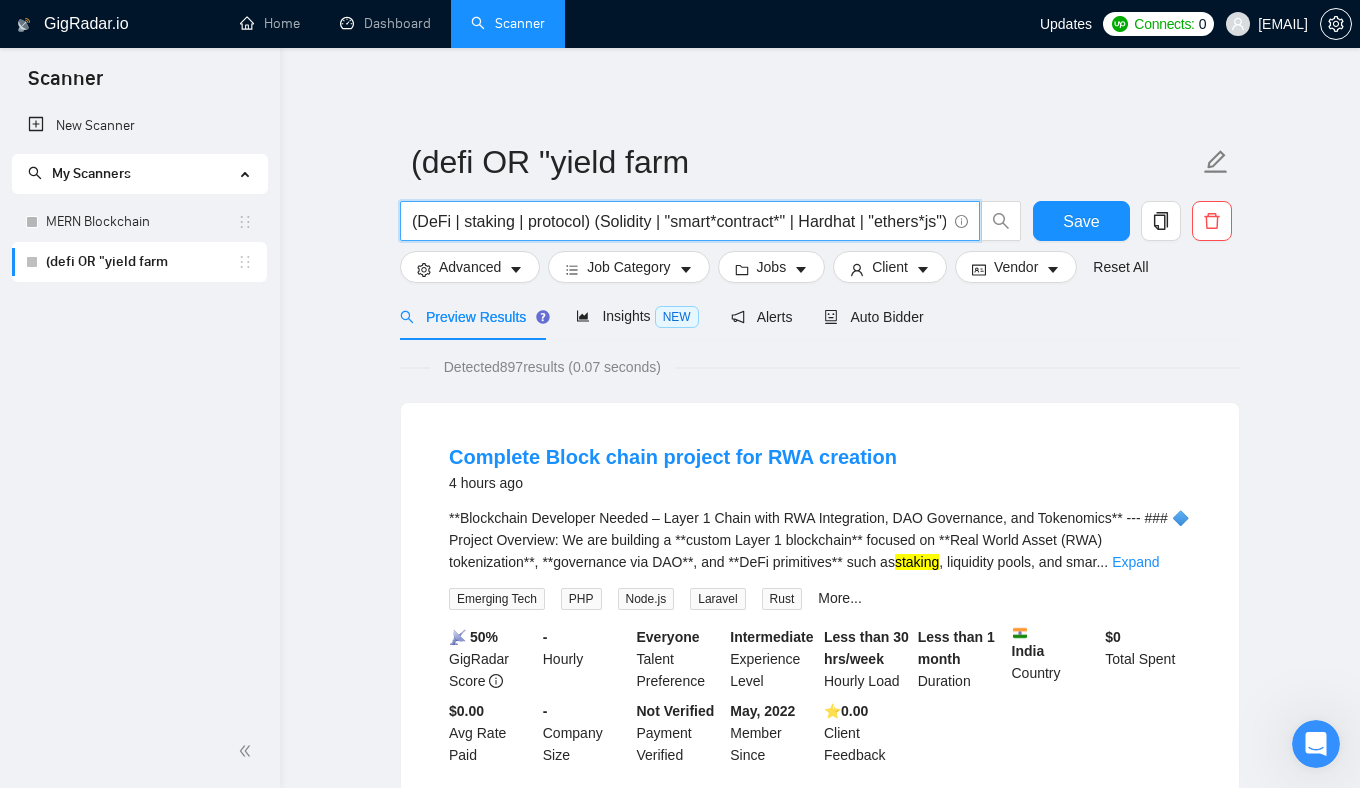 click on "(DeFi | staking | protocol) (Solidity | "smart*contract*" | Hardhat | "ethers*js")" at bounding box center (679, 221) 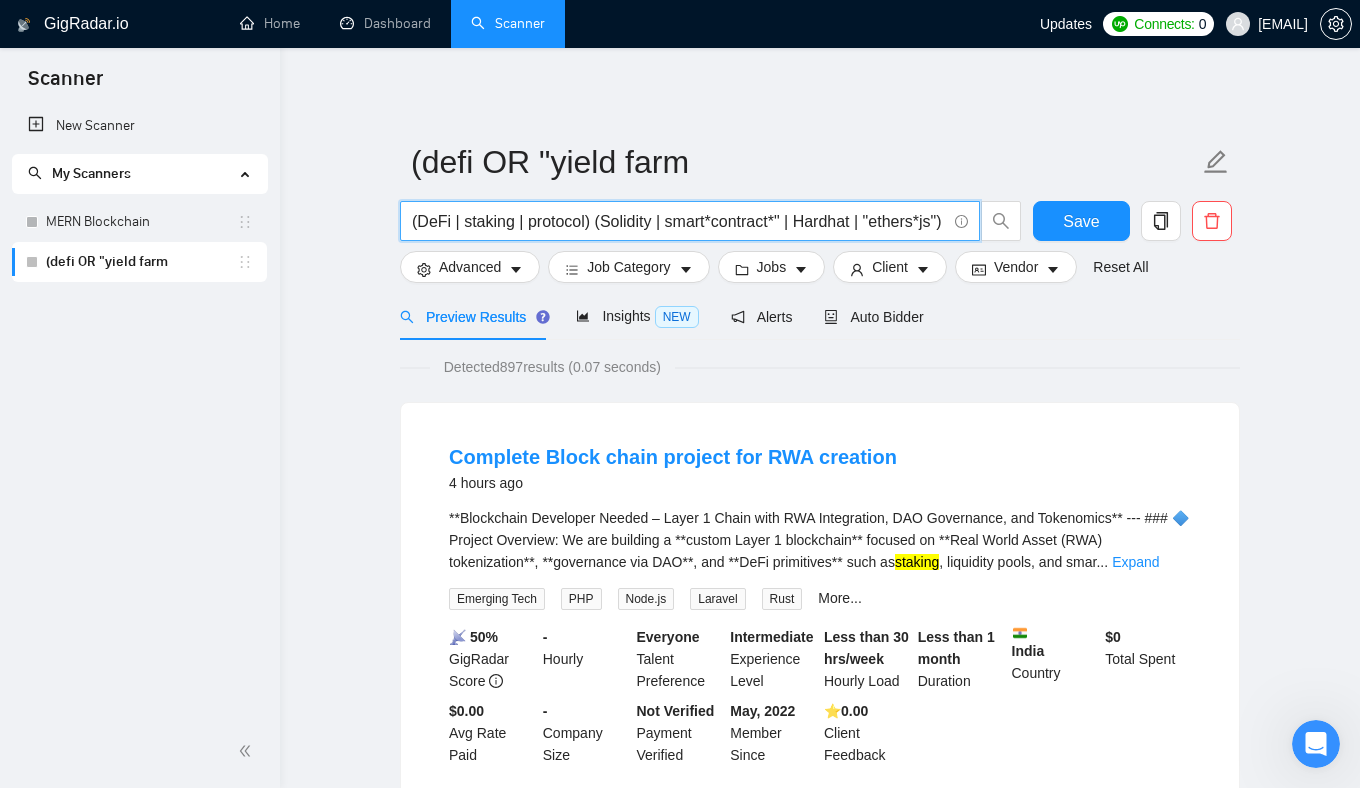 click on "(DeFi | staking | protocol) (Solidity | smart*contract*" | Hardhat | "ethers*js")" at bounding box center [679, 221] 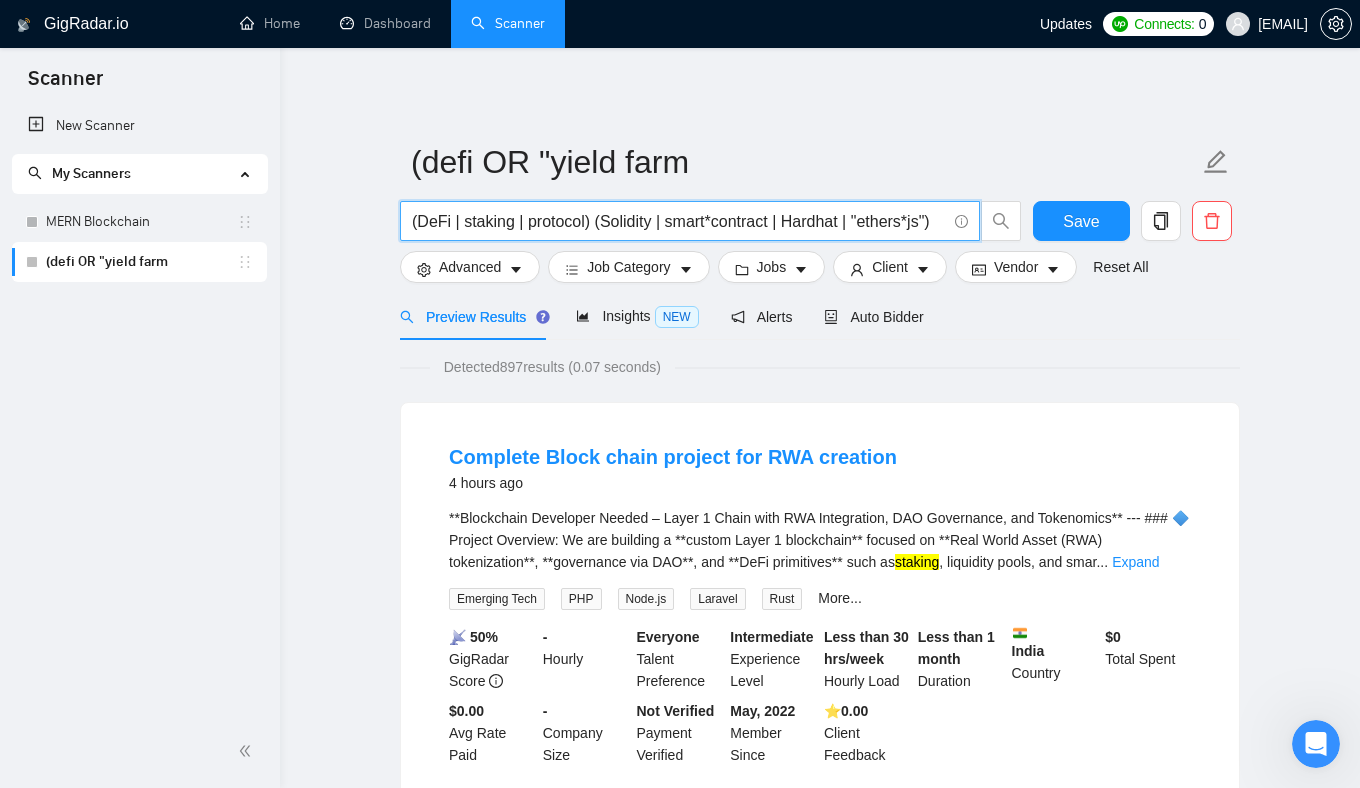 click on "(DeFi | staking | protocol) (Solidity | smart*contract | Hardhat | "ethers*js")" at bounding box center [679, 221] 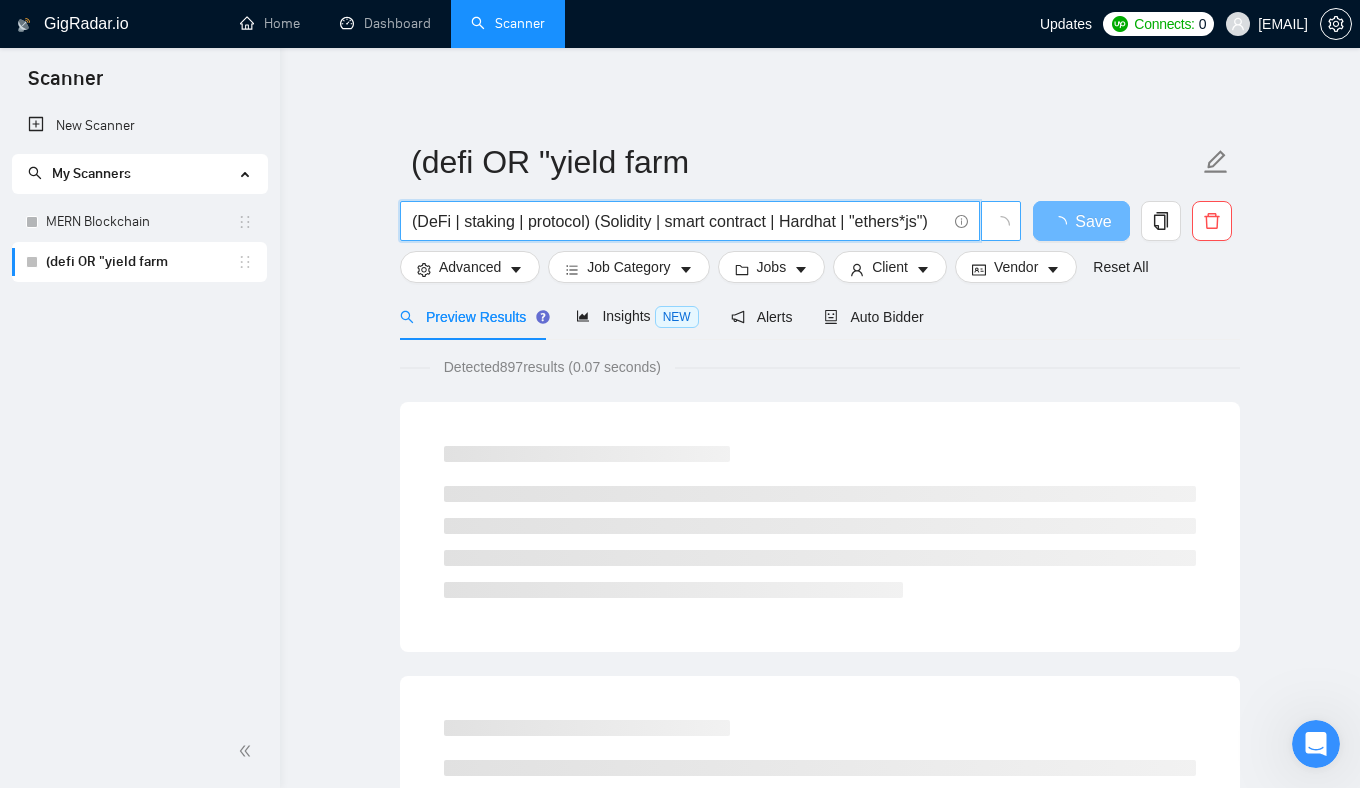 drag, startPoint x: 813, startPoint y: 217, endPoint x: 984, endPoint y: 218, distance: 171.00293 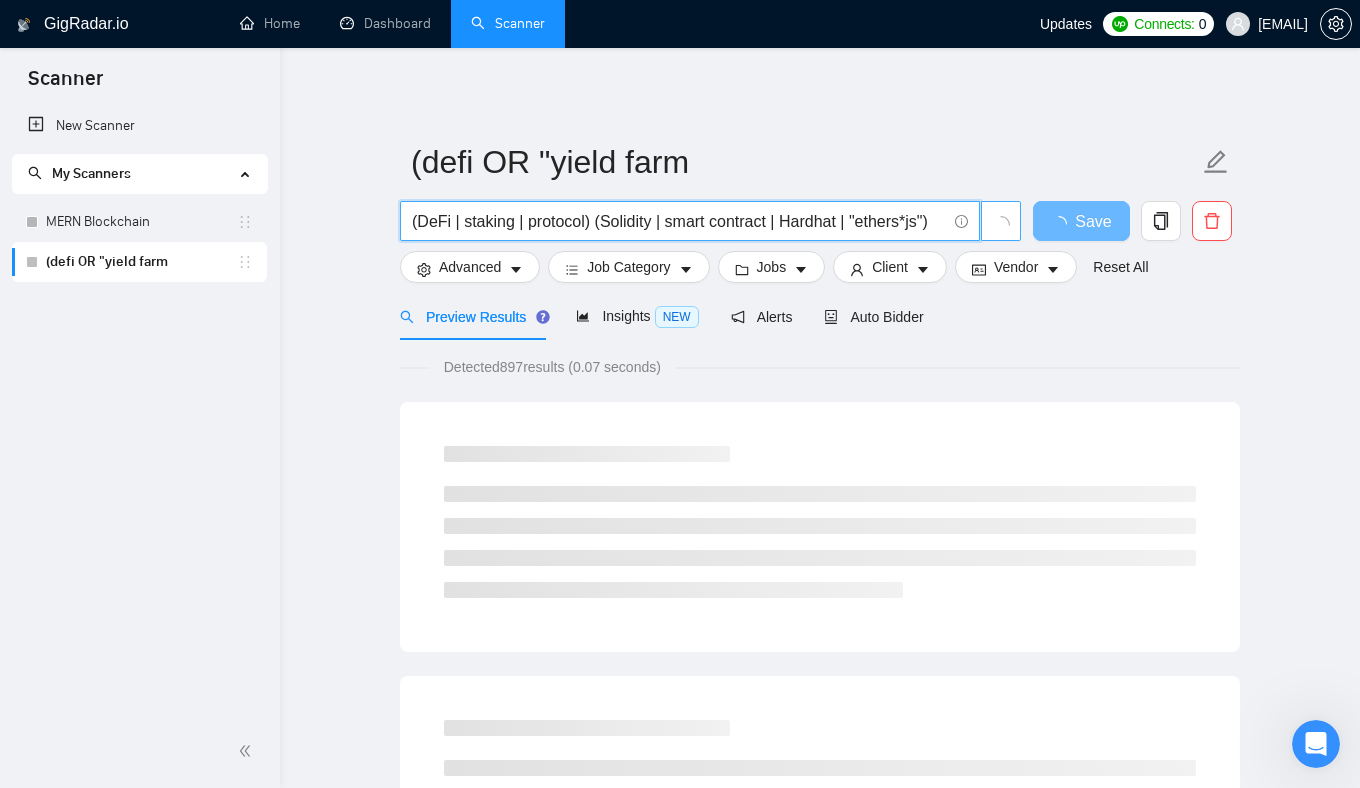 click on "(DeFi | staking | protocol) (Solidity | smart contract | Hardhat | "ethers*js")" at bounding box center (711, 221) 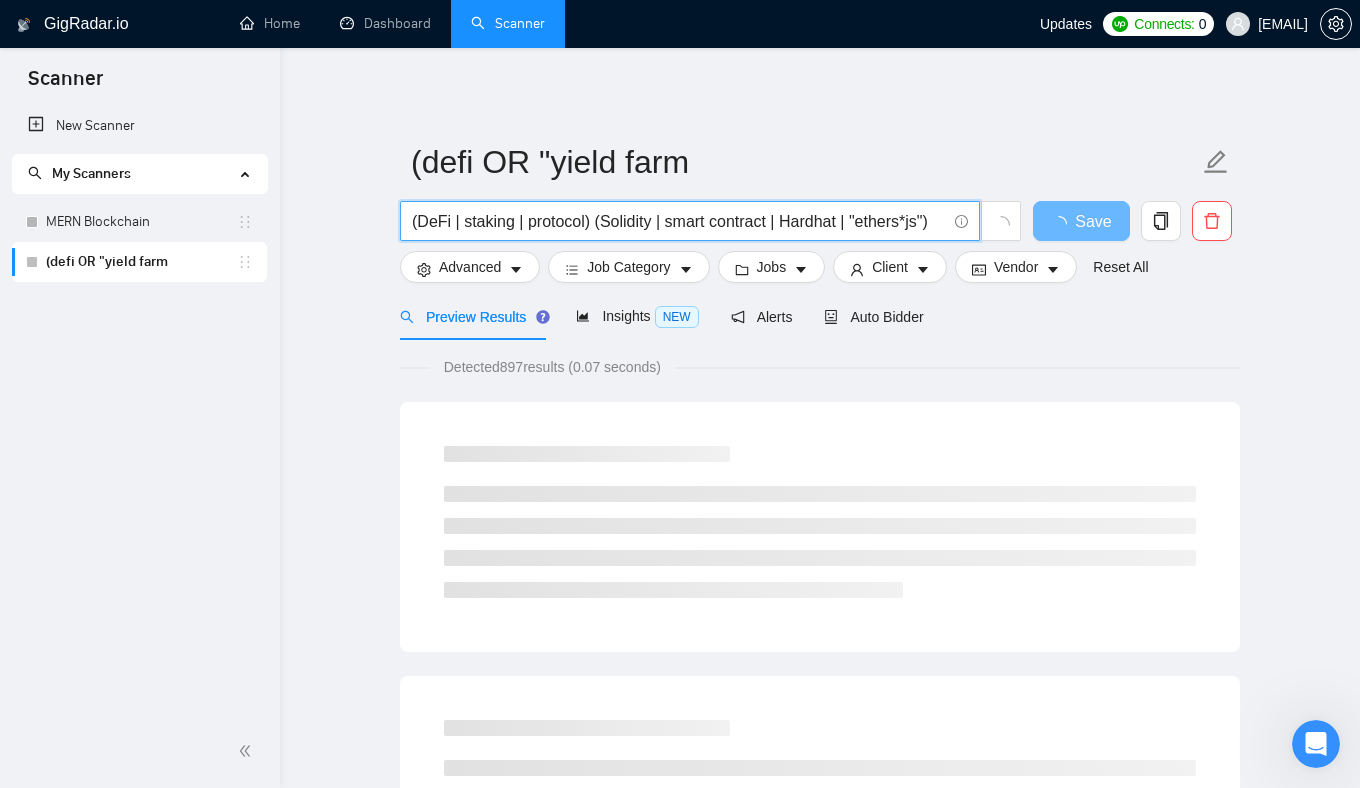 click on "(DeFi | staking | protocol) (Solidity | smart contract | Hardhat | "ethers*js")" at bounding box center [679, 221] 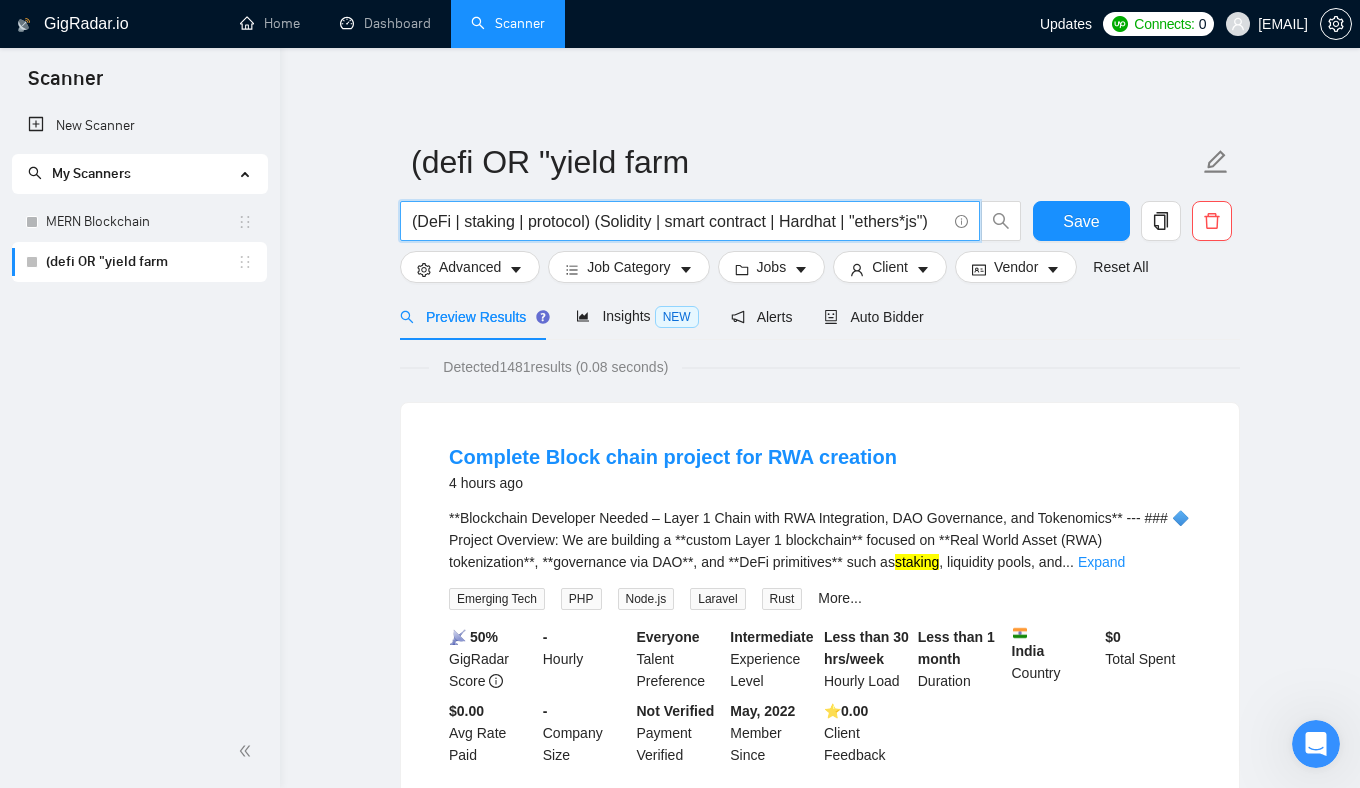 click on "(DeFi | staking | protocol) (Solidity | smart contract | Hardhat | "ethers*js")" at bounding box center [679, 221] 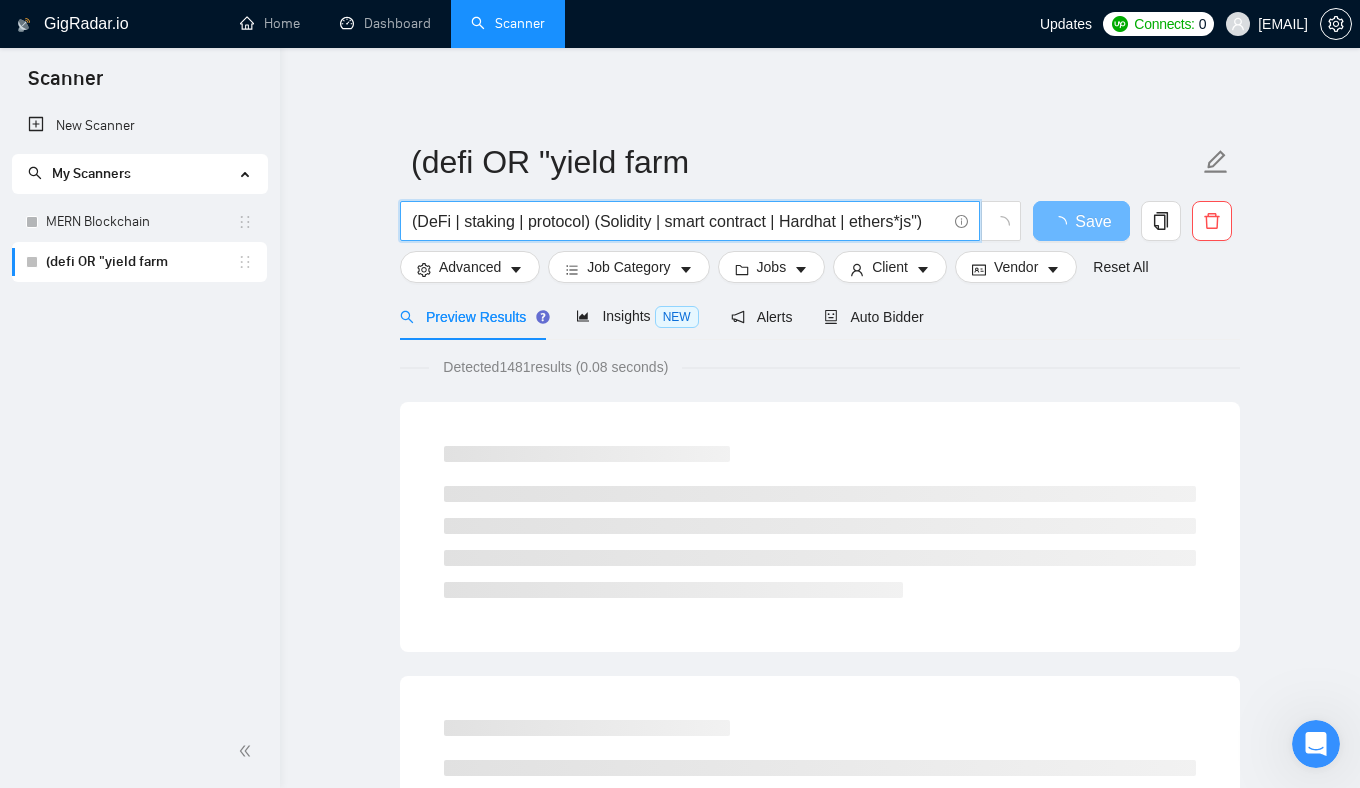 click on "(DeFi | staking | protocol) (Solidity | smart contract | Hardhat | ethers*js")" at bounding box center [679, 221] 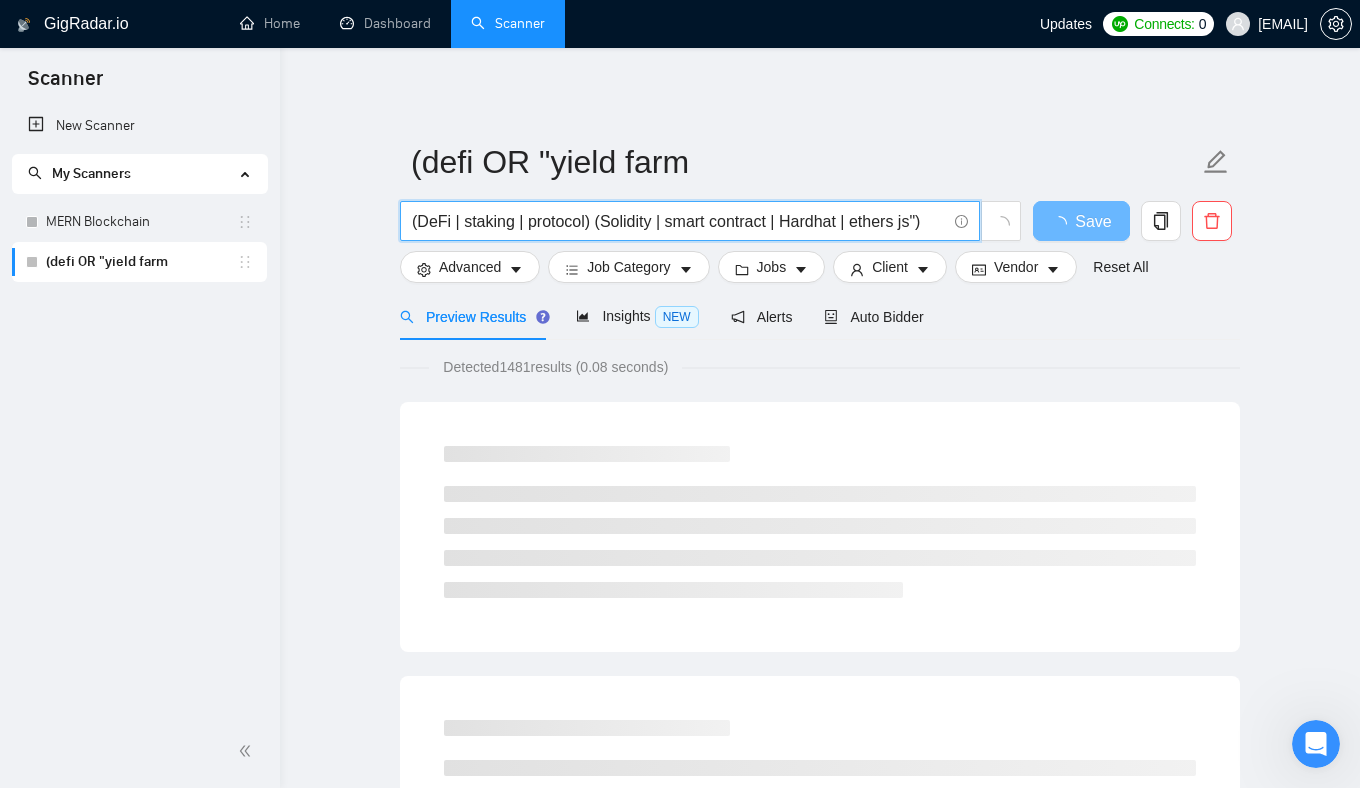 click on "(DeFi | staking | protocol) (Solidity | smart contract | Hardhat | ethers js")" at bounding box center [679, 221] 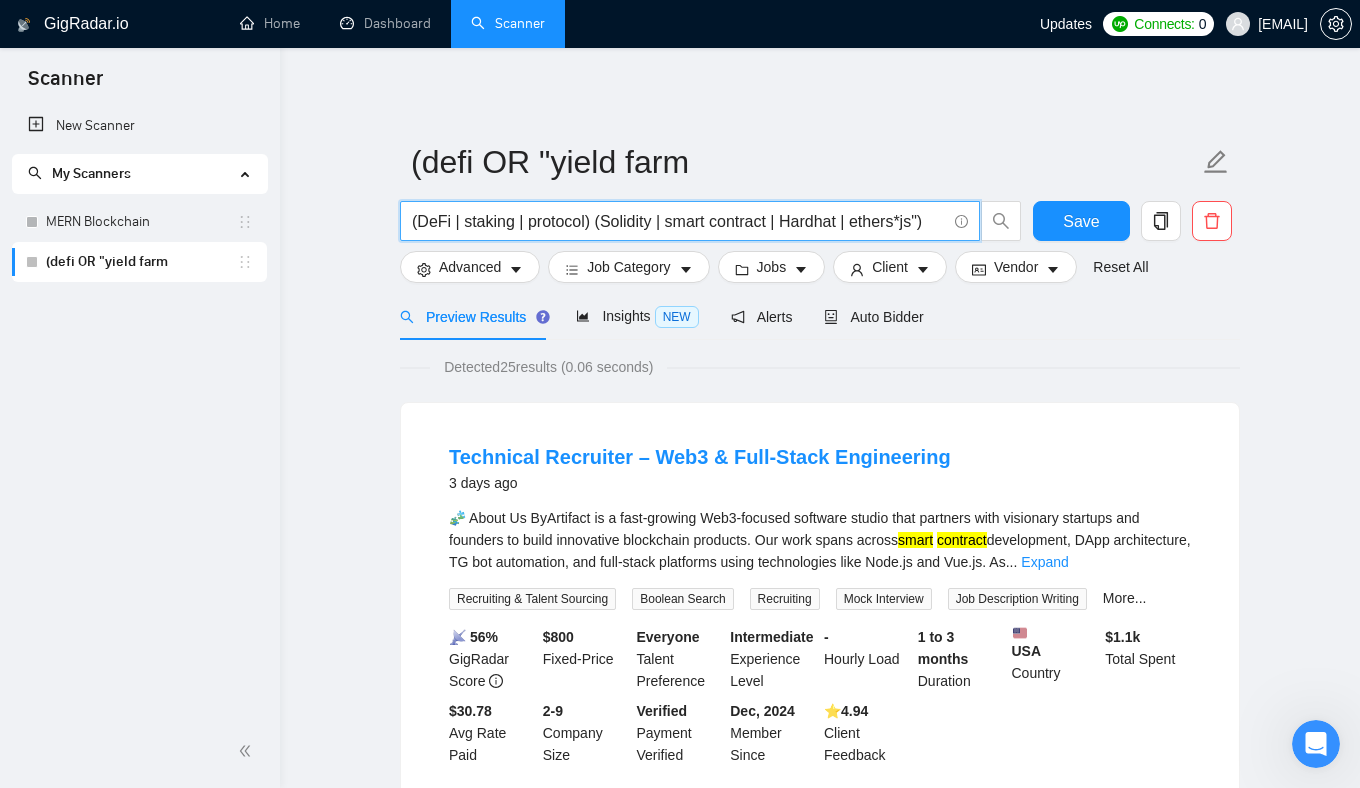 click on "(DeFi | staking | protocol) (Solidity | smart contract | Hardhat | ethers*js")" at bounding box center [679, 221] 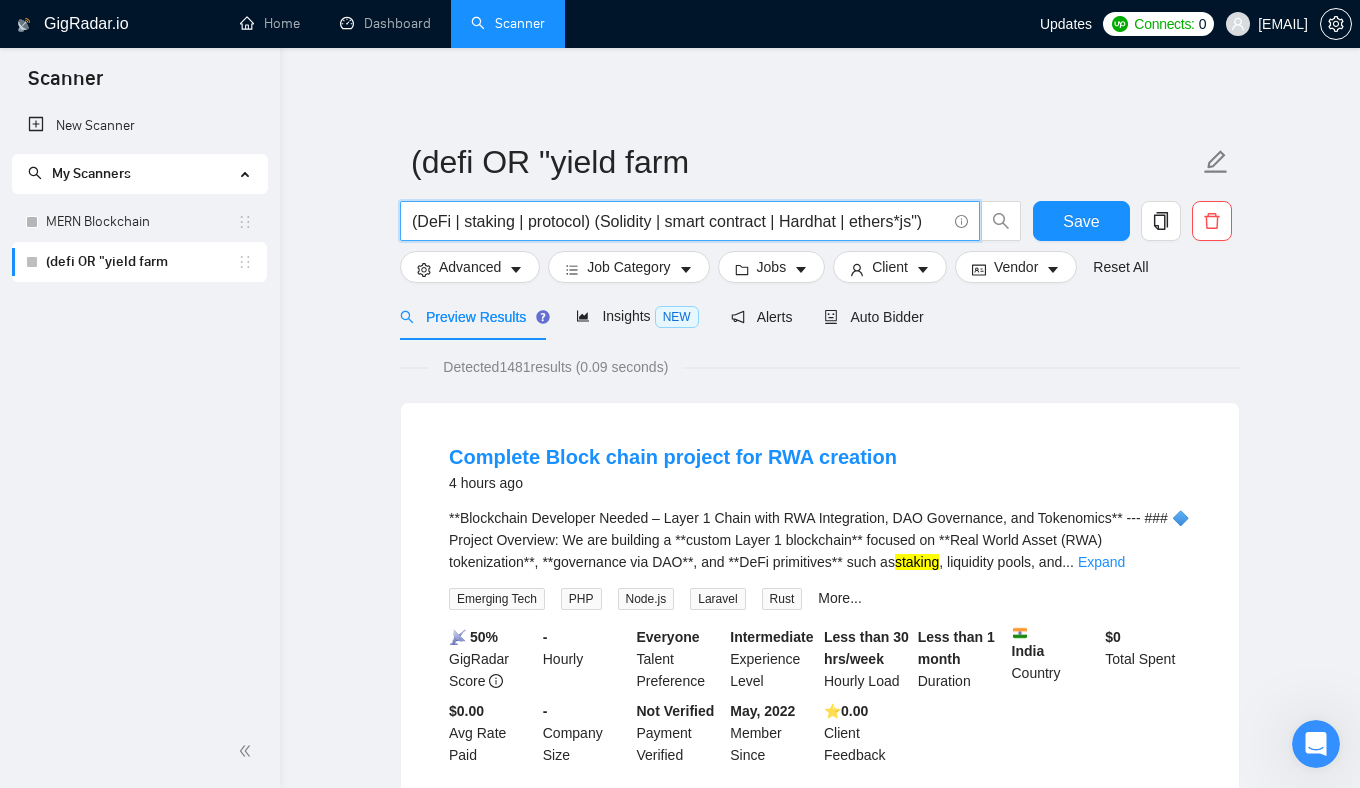 drag, startPoint x: 656, startPoint y: 219, endPoint x: 330, endPoint y: 222, distance: 326.0138 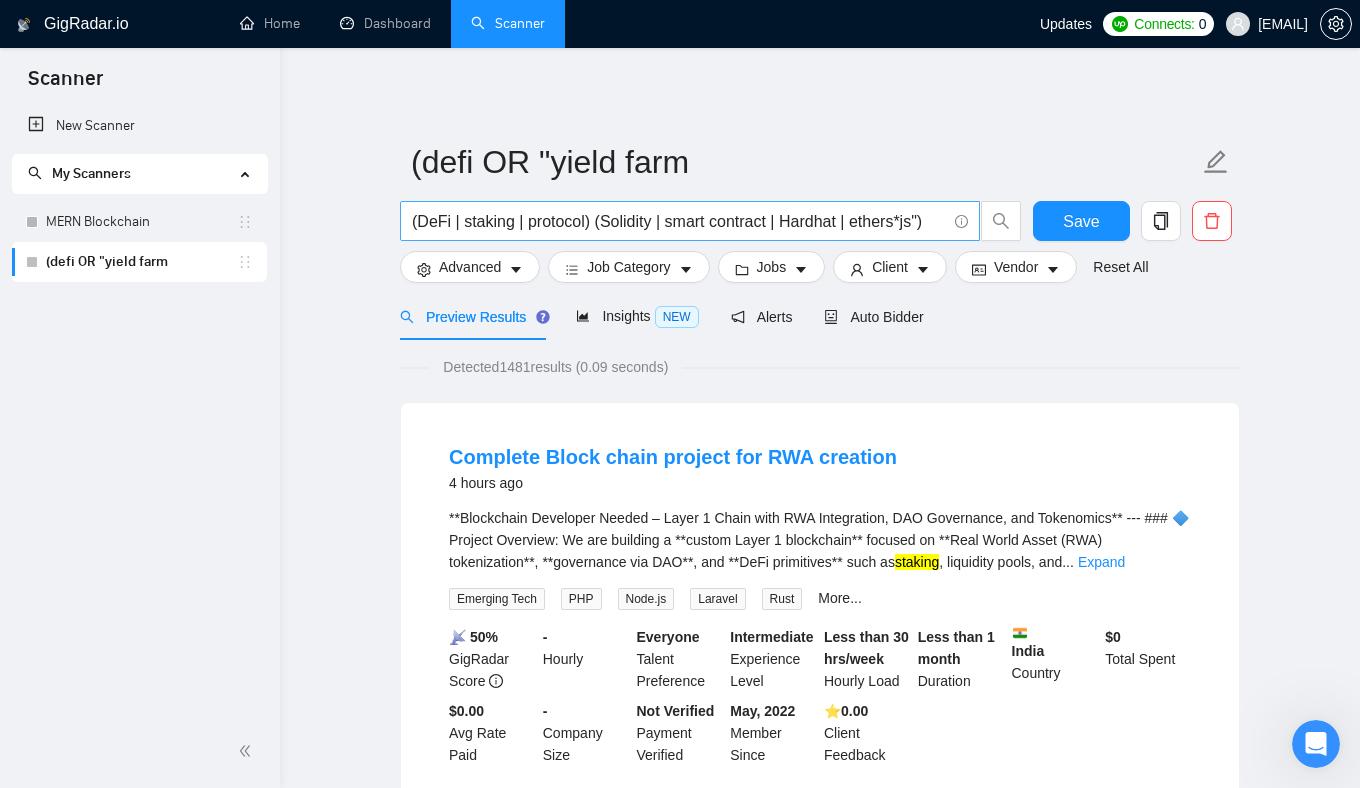 click on "(DeFi | staking | protocol) (Solidity | smart contract | Hardhat | ethers*js")" at bounding box center [690, 221] 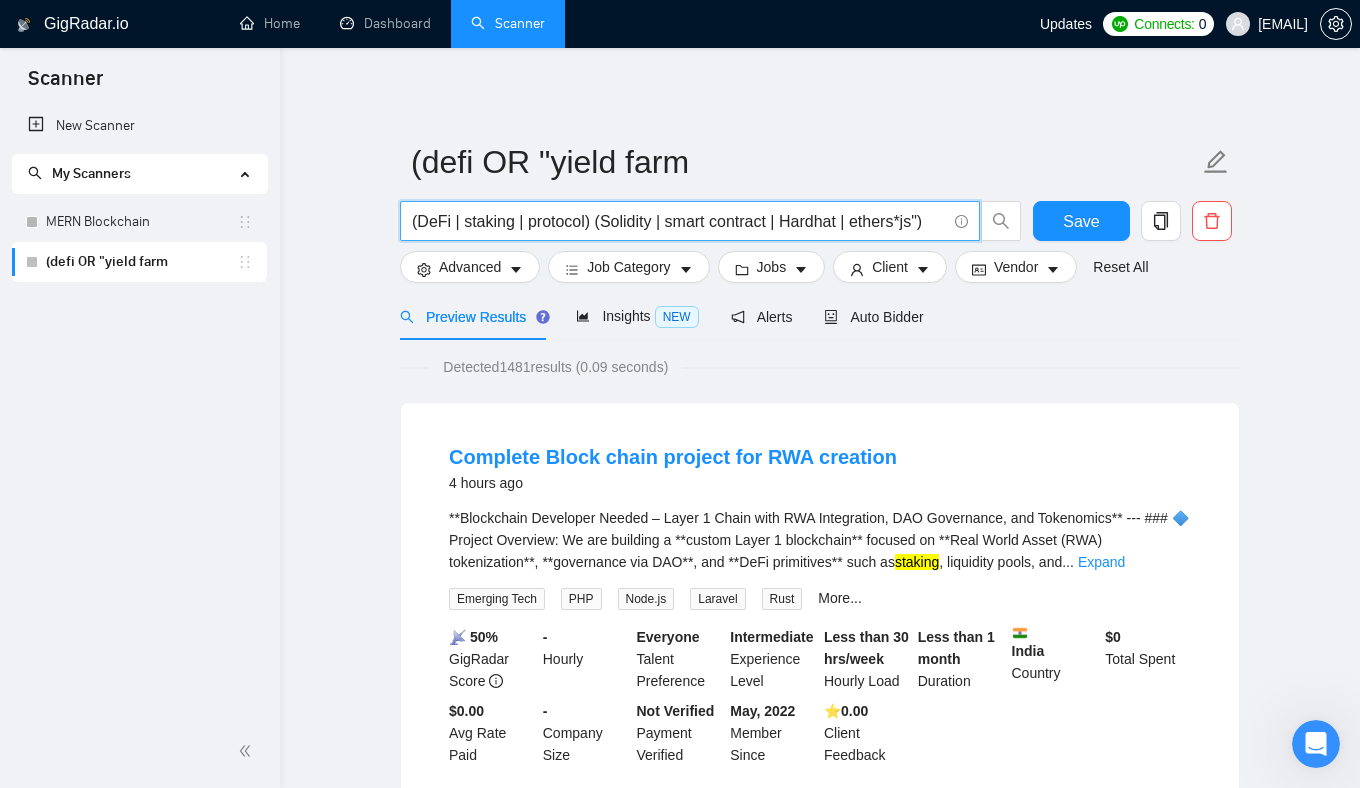 click on "(DeFi | staking | protocol) (Solidity | smart contract | Hardhat | ethers*js")" at bounding box center (679, 221) 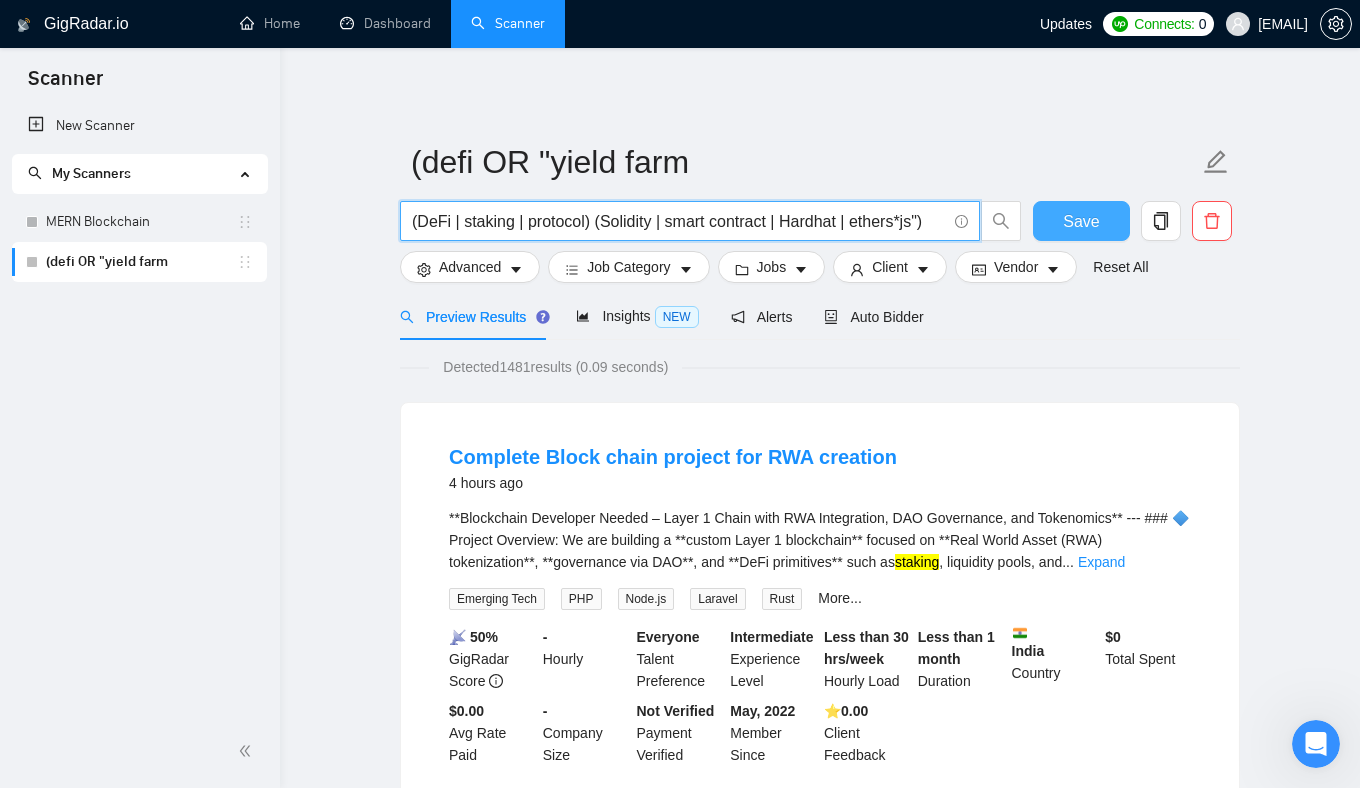 drag, startPoint x: 509, startPoint y: 215, endPoint x: 1059, endPoint y: 212, distance: 550.0082 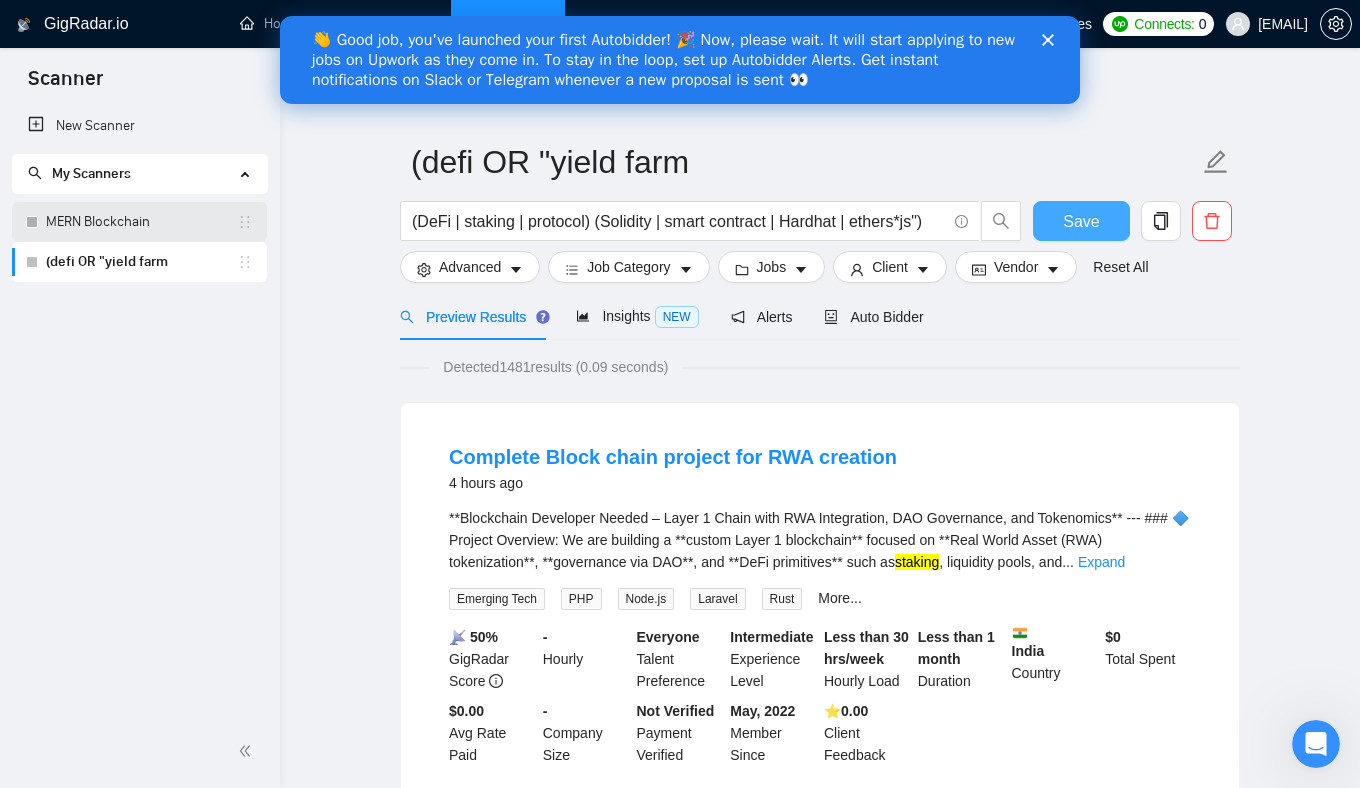 scroll, scrollTop: 0, scrollLeft: 0, axis: both 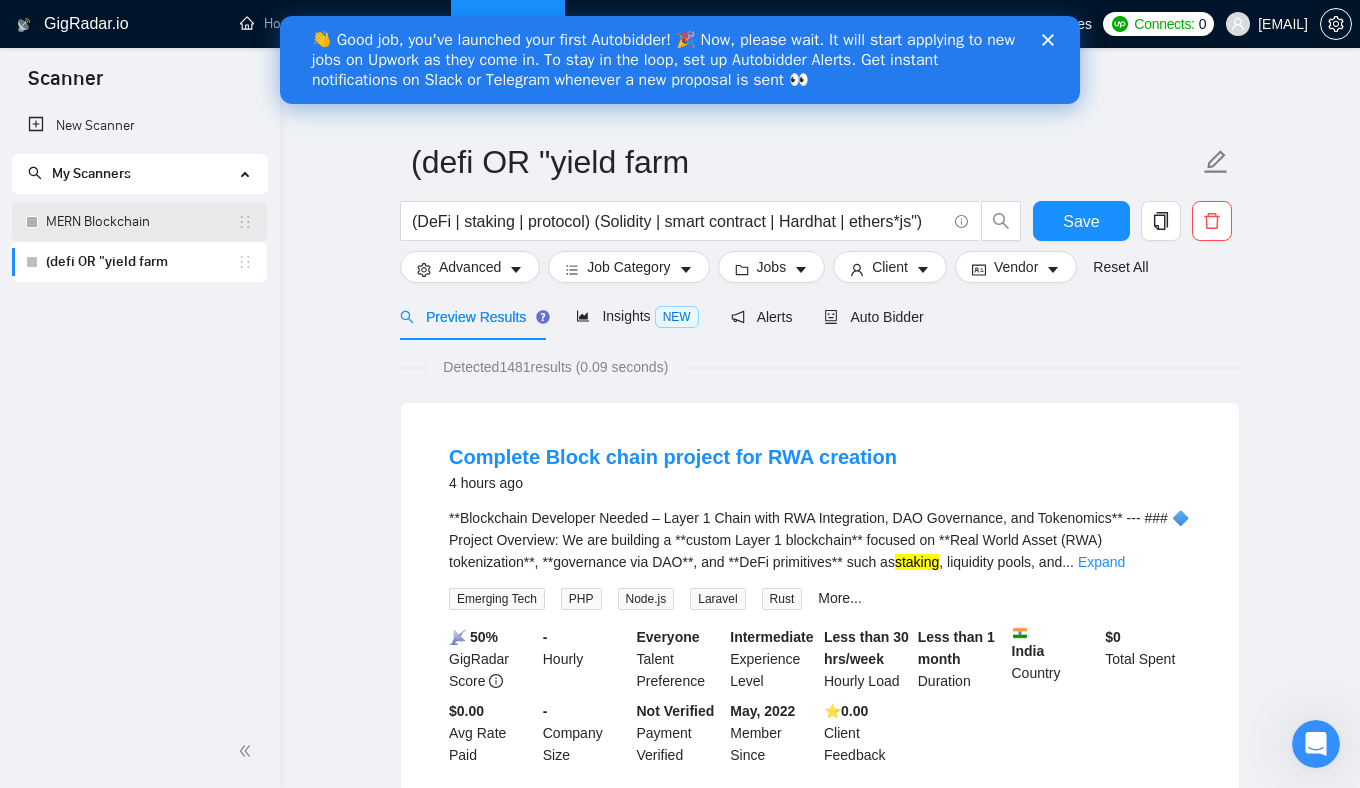 click on "MERN Blockchain" at bounding box center [141, 222] 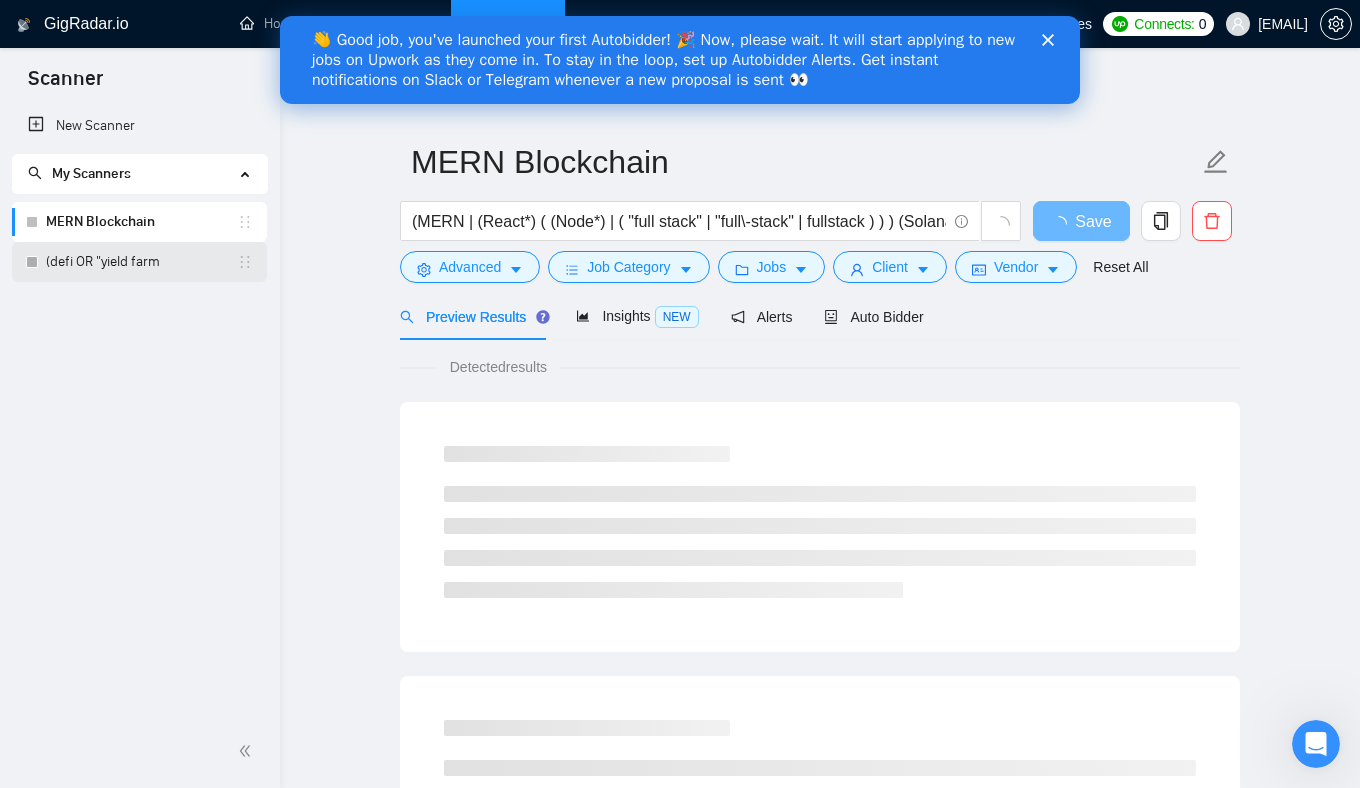click on "(defi OR "yield farm" at bounding box center (141, 262) 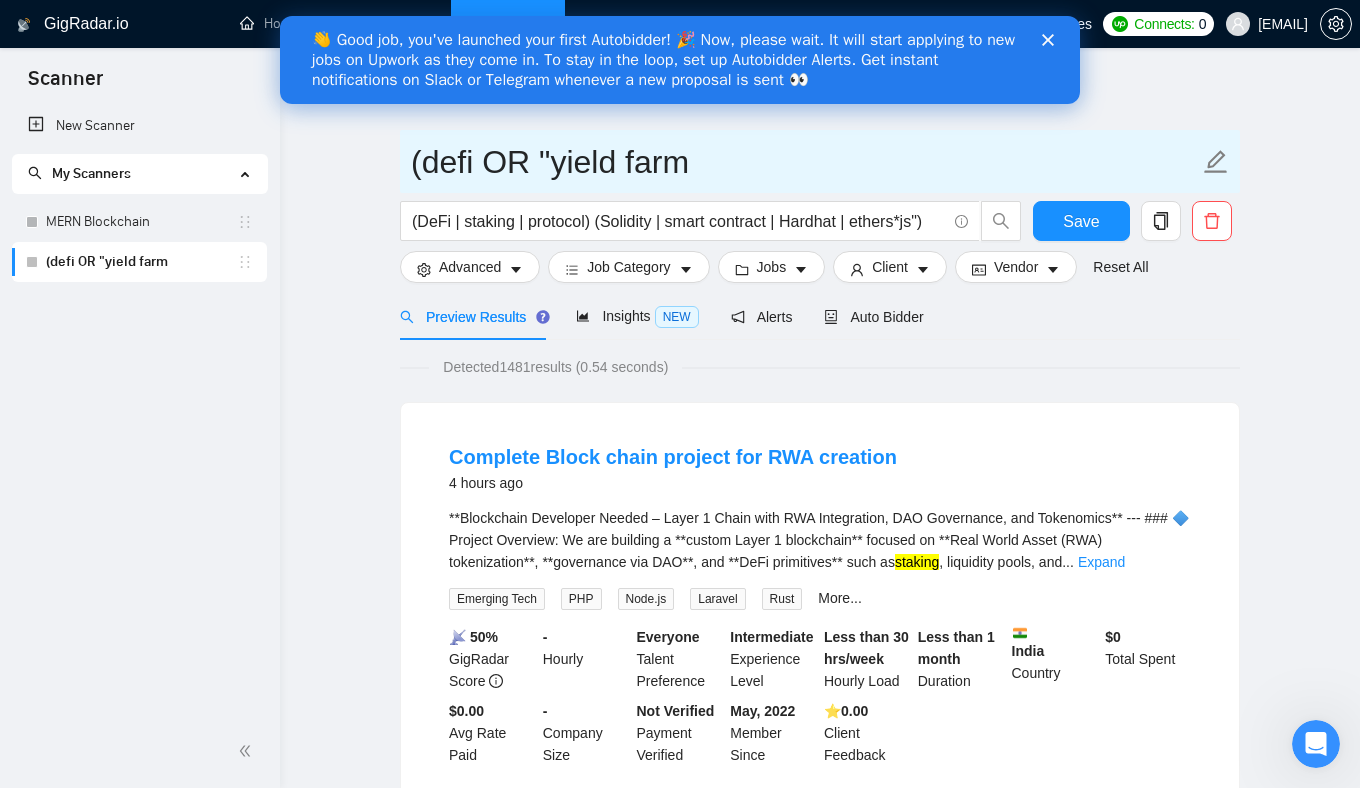 click 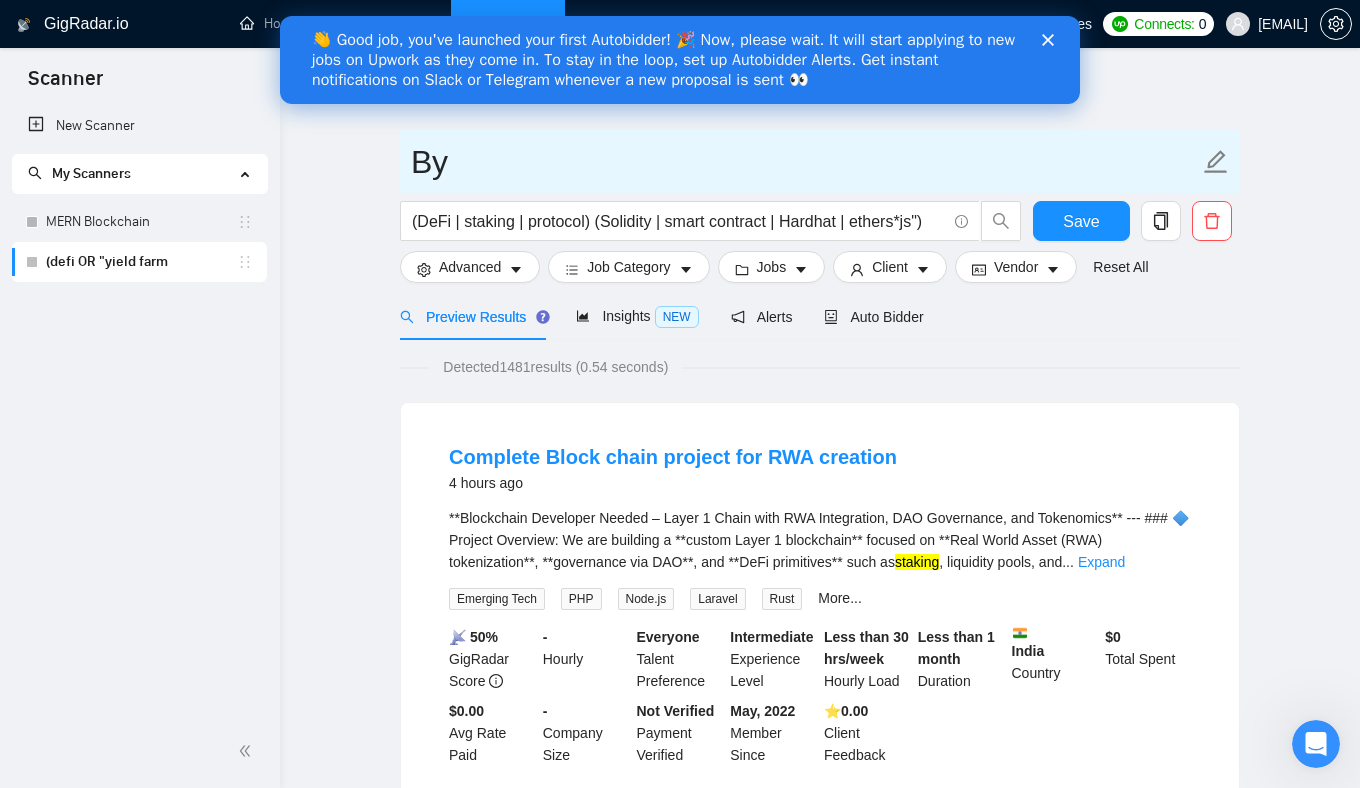 type on "В" 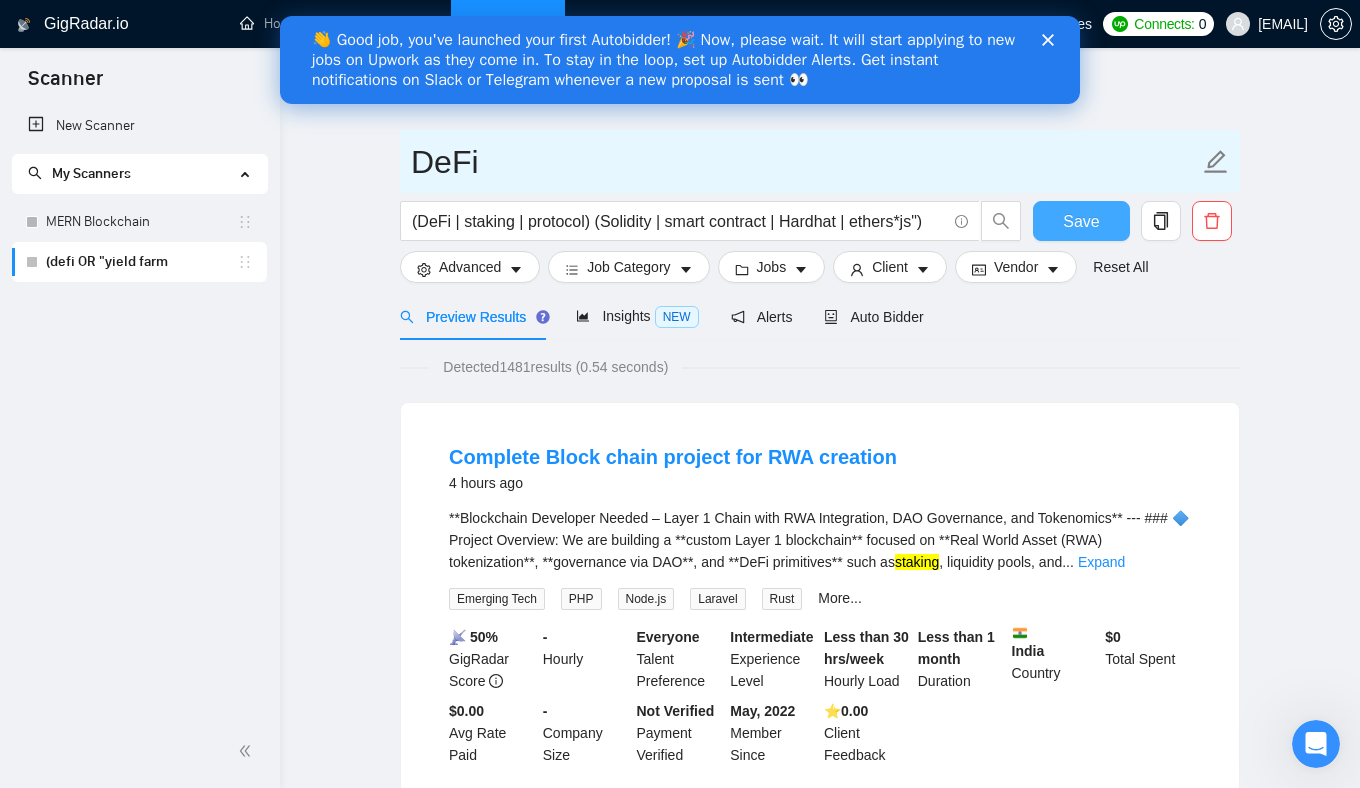 type on "DeFi" 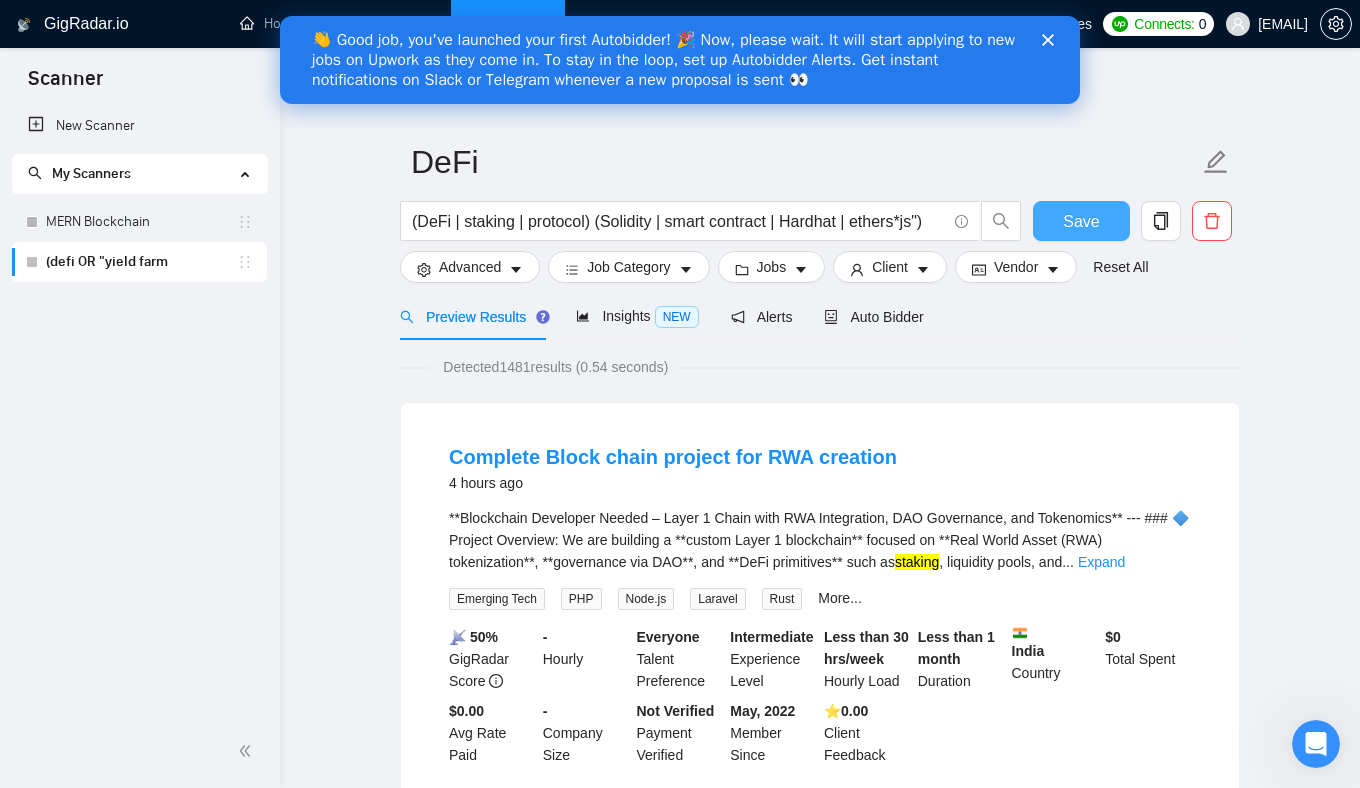 click on "Save" at bounding box center (1081, 221) 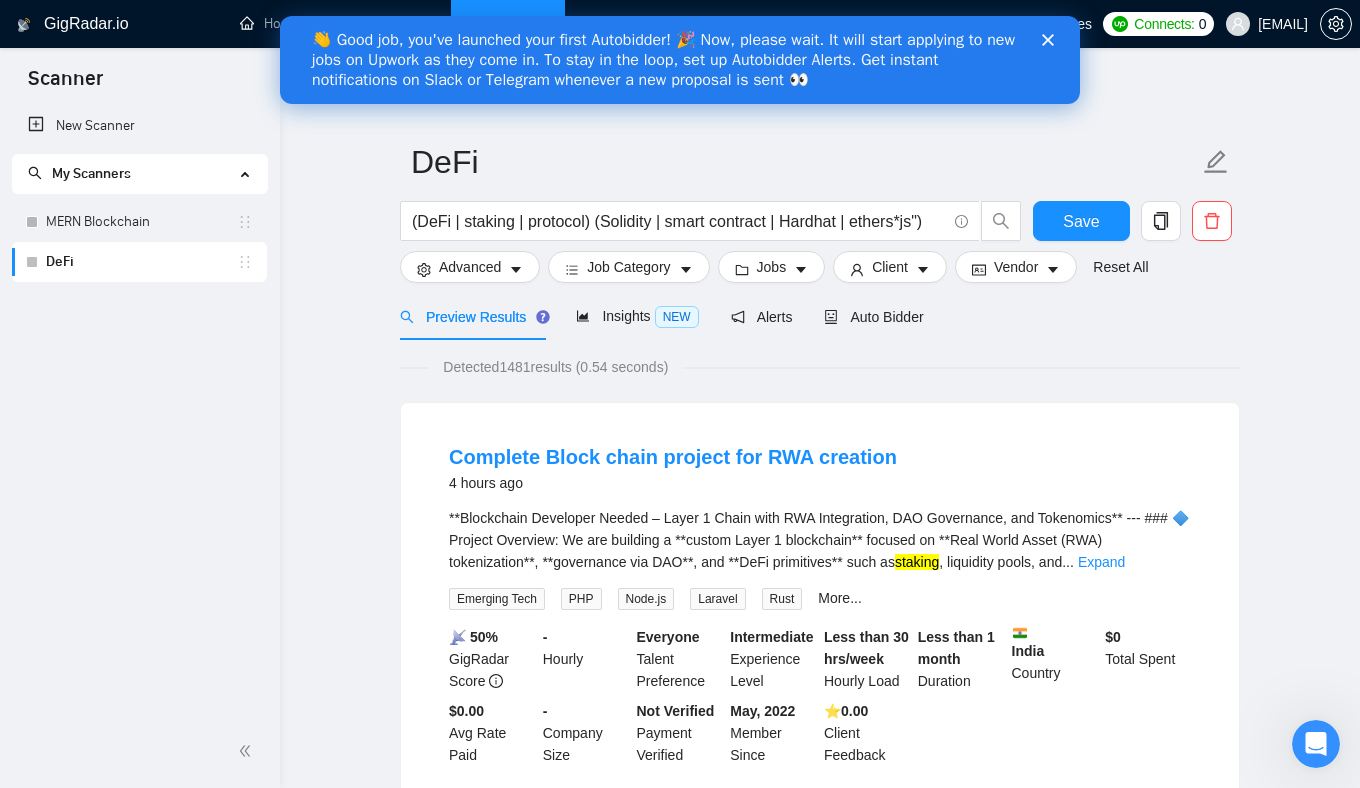 click 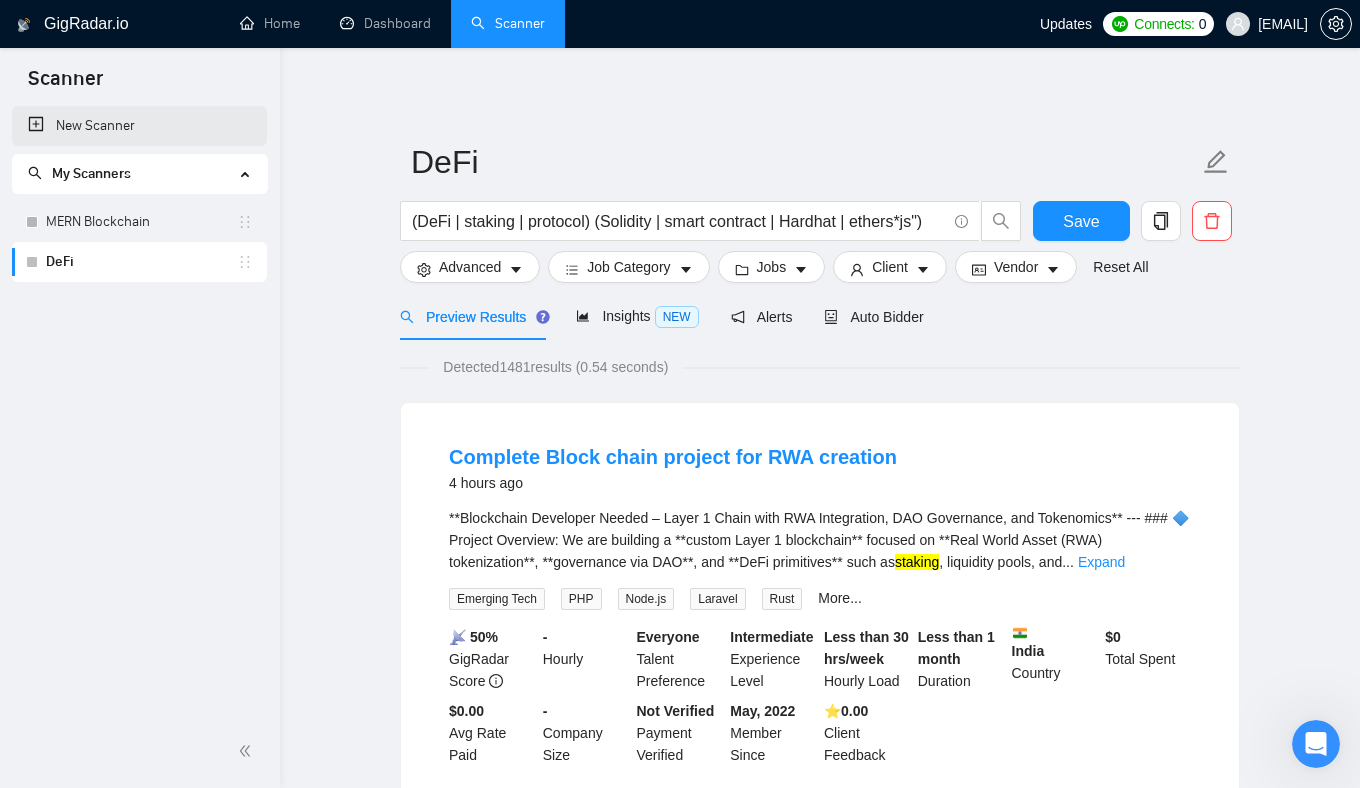 click on "New Scanner" at bounding box center (139, 126) 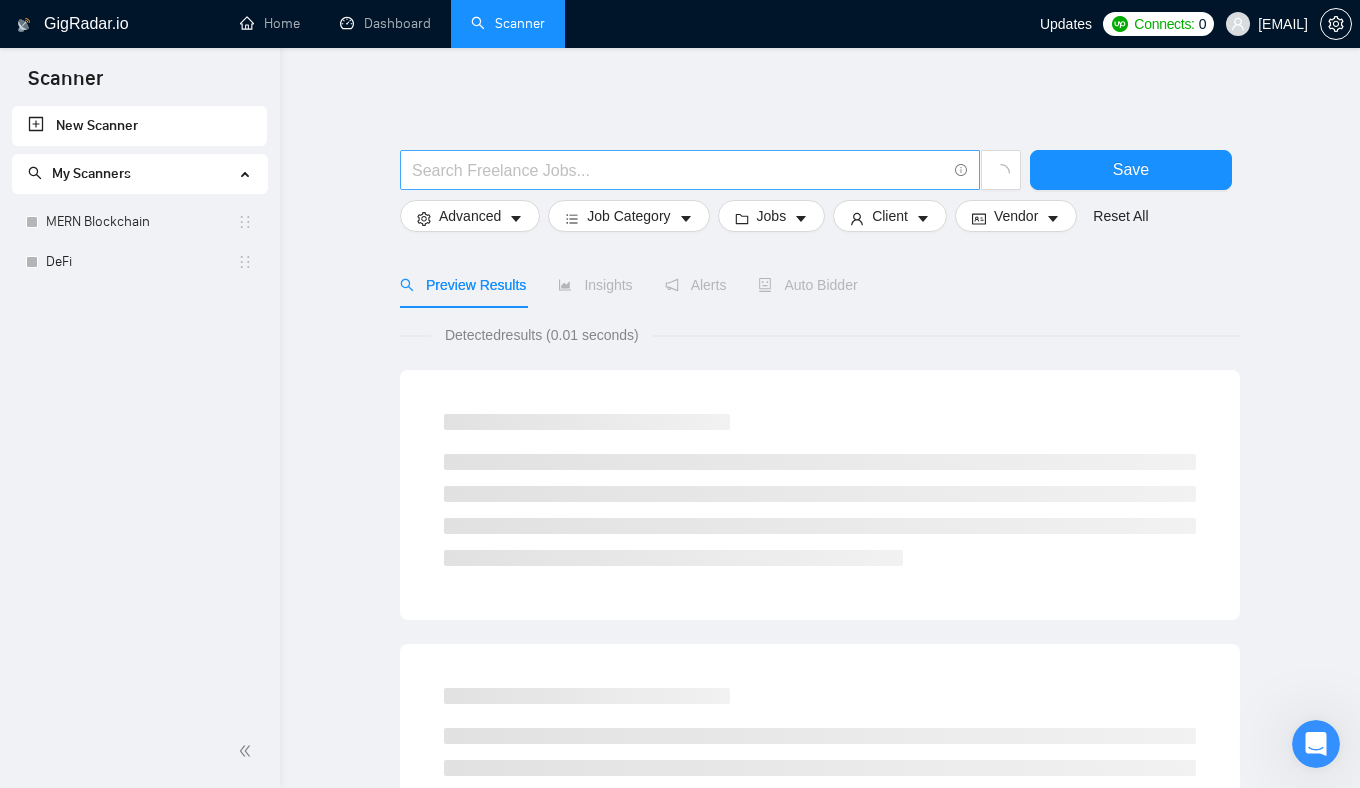 click at bounding box center [679, 170] 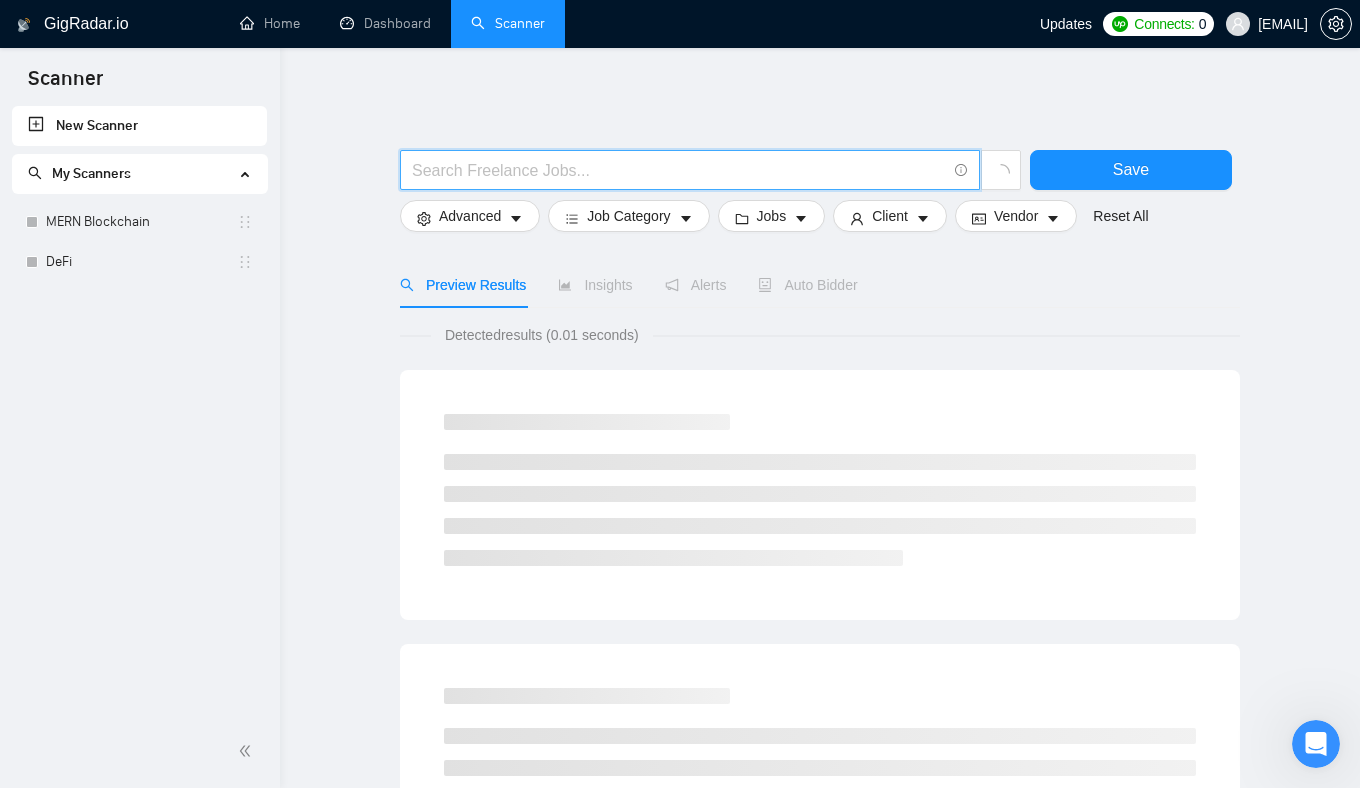 paste on "(NFT | "NFT*market*" | mint | metadata | Opensea) (React | "Next*js" | Web3 | "ethers*js")" 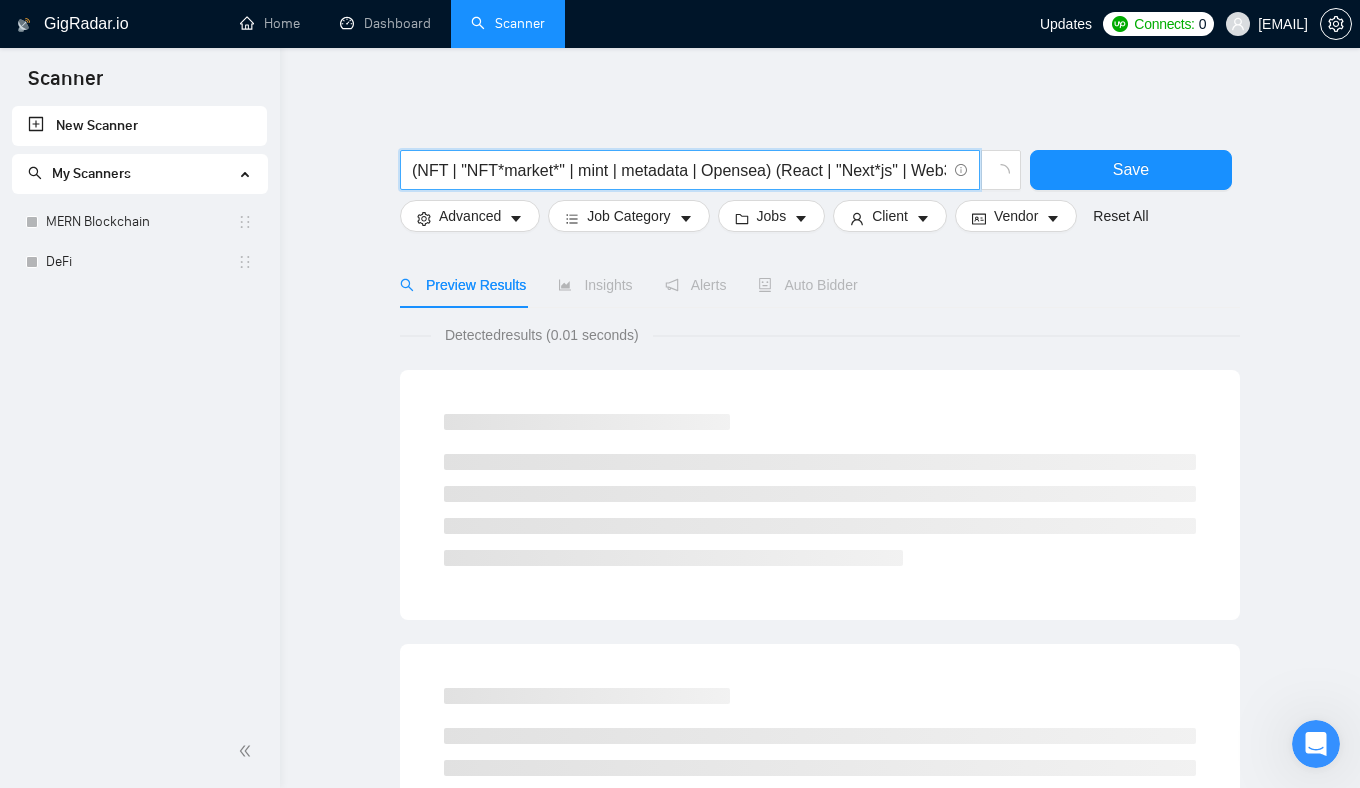 scroll, scrollTop: 0, scrollLeft: 114, axis: horizontal 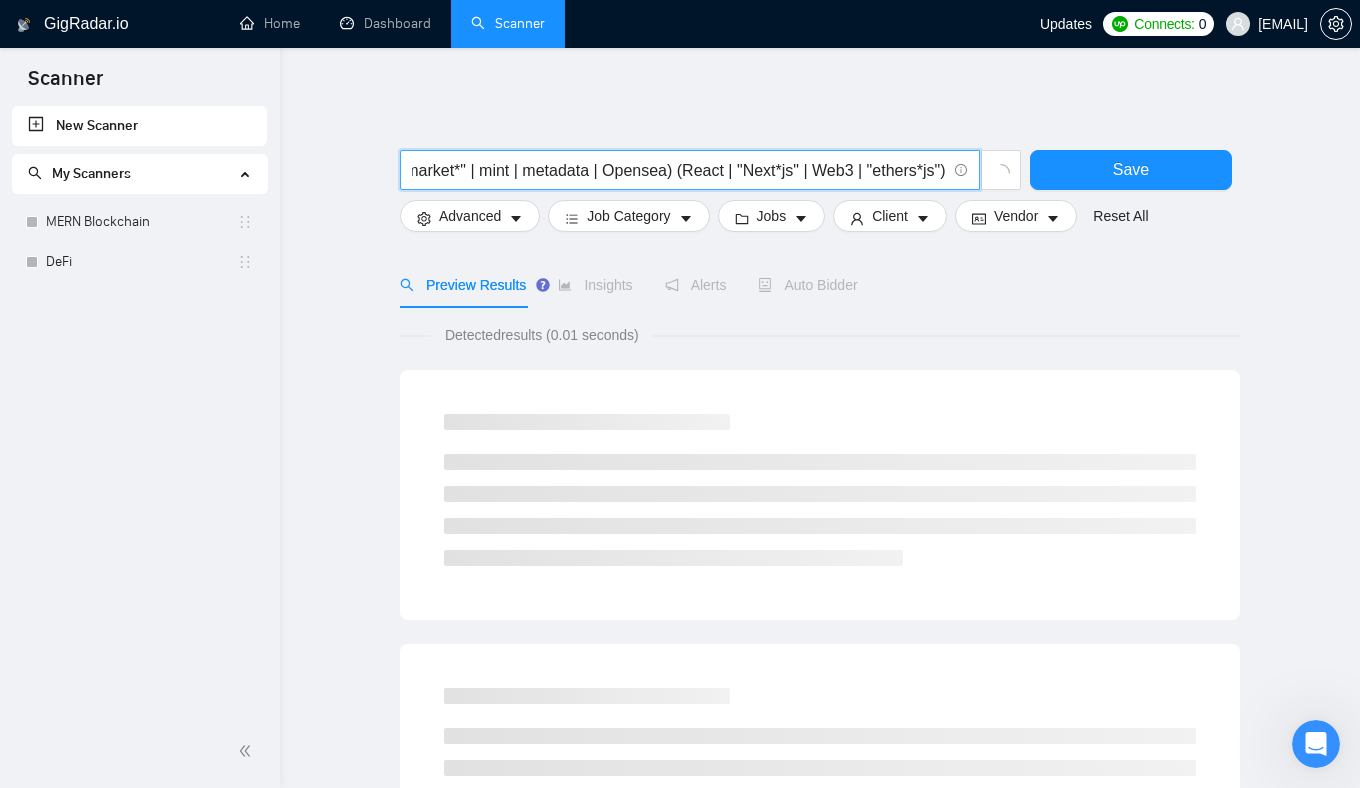 click on "(NFT | "NFT*market*" | mint | metadata | Opensea) (React | "Next*js" | Web3 | "ethers*js")" at bounding box center (679, 170) 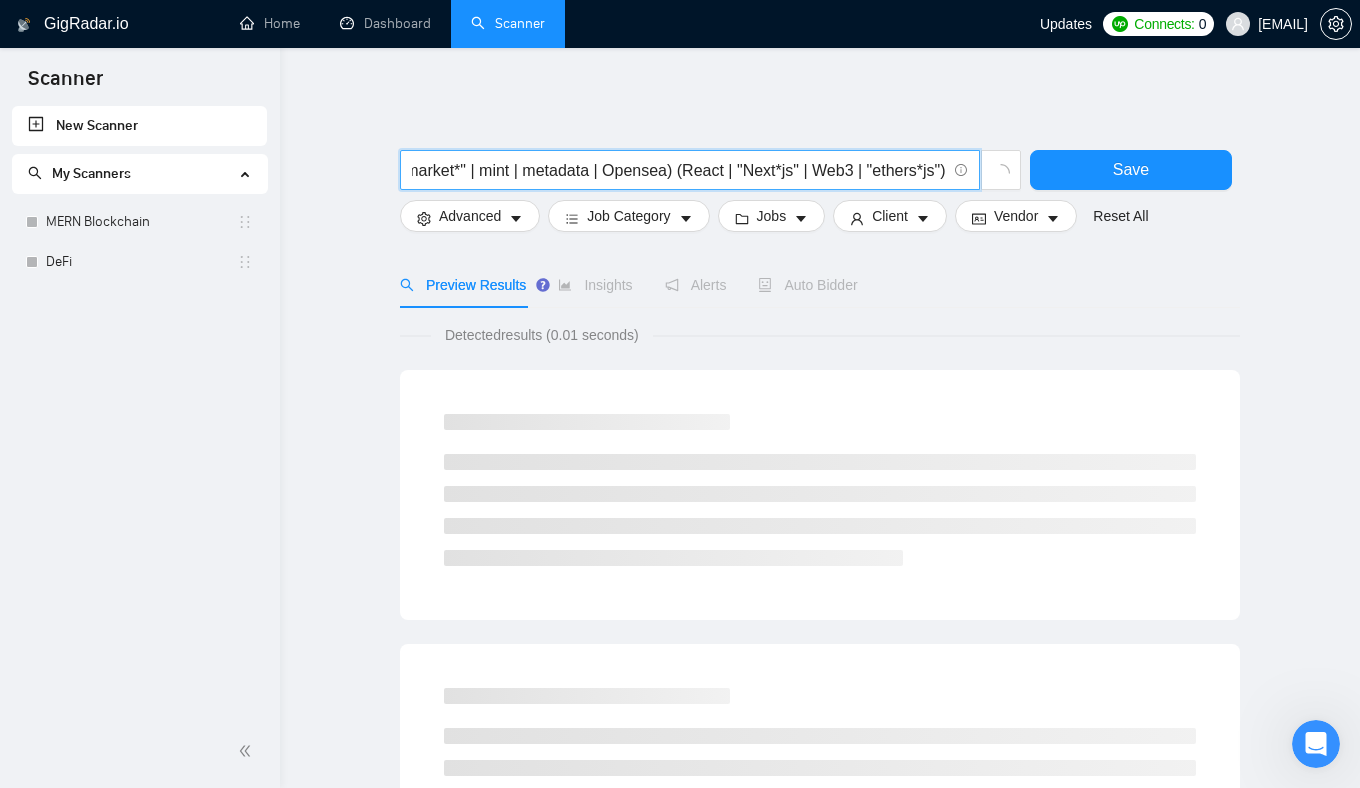 scroll, scrollTop: 0, scrollLeft: 0, axis: both 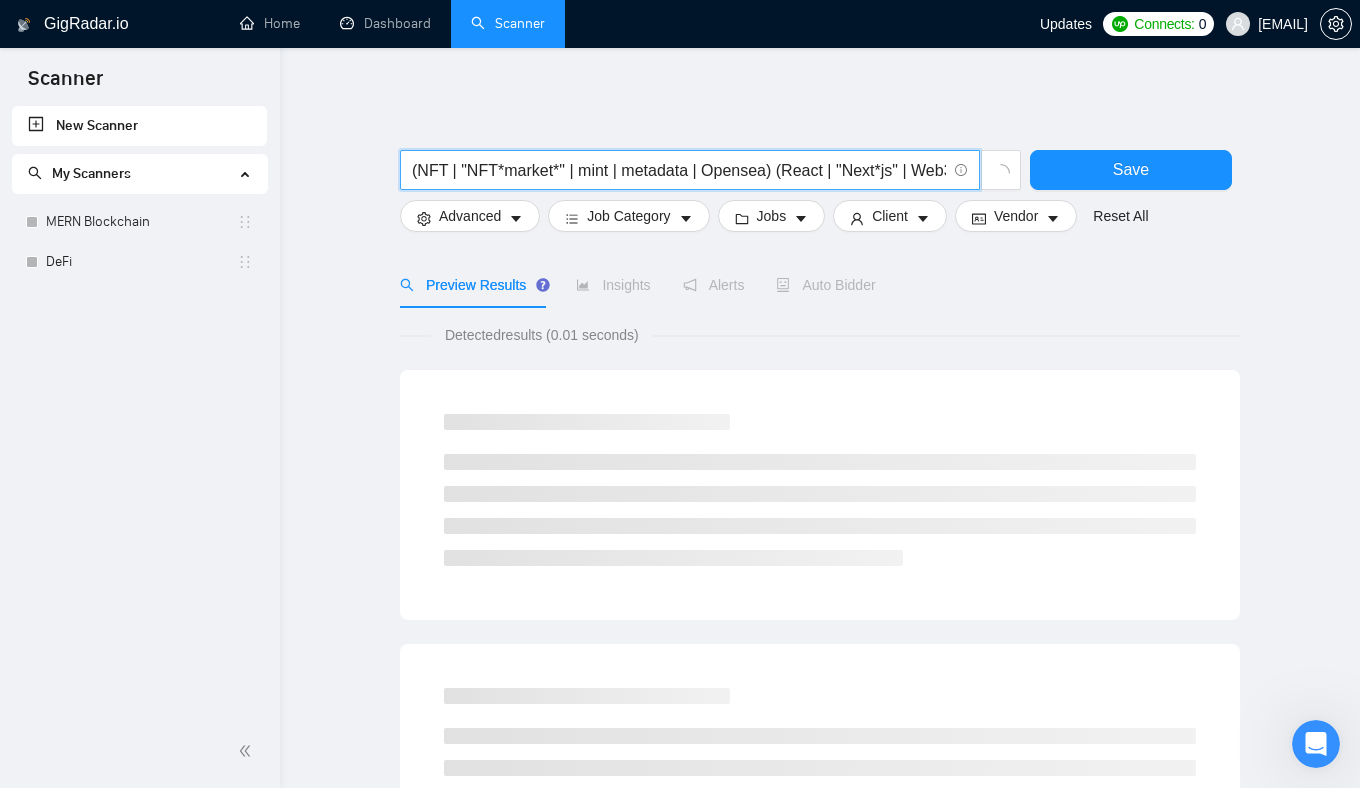 drag, startPoint x: 756, startPoint y: 171, endPoint x: 336, endPoint y: 171, distance: 420 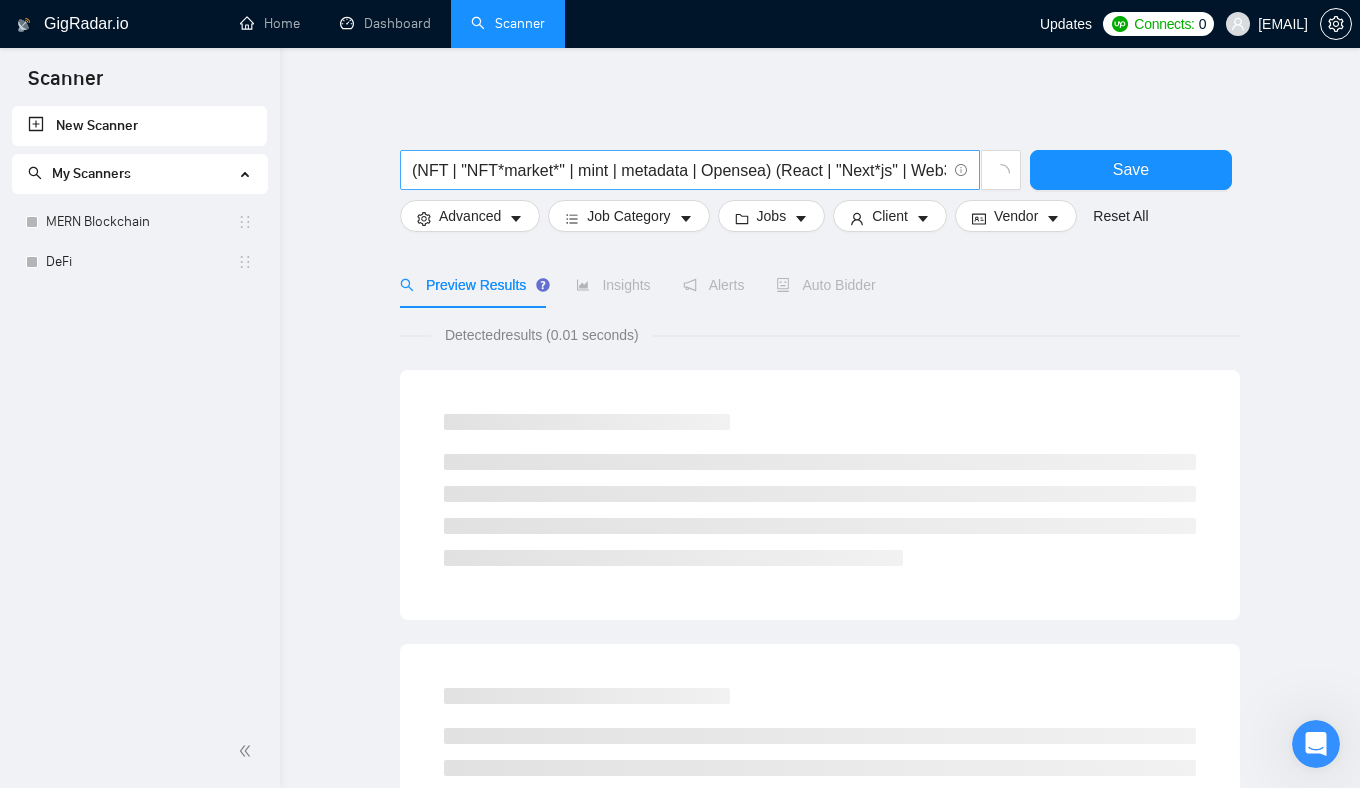 click on "(NFT | "NFT*market*" | mint | metadata | Opensea) (React | "Next*js" | Web3 | "ethers*js")" at bounding box center (690, 170) 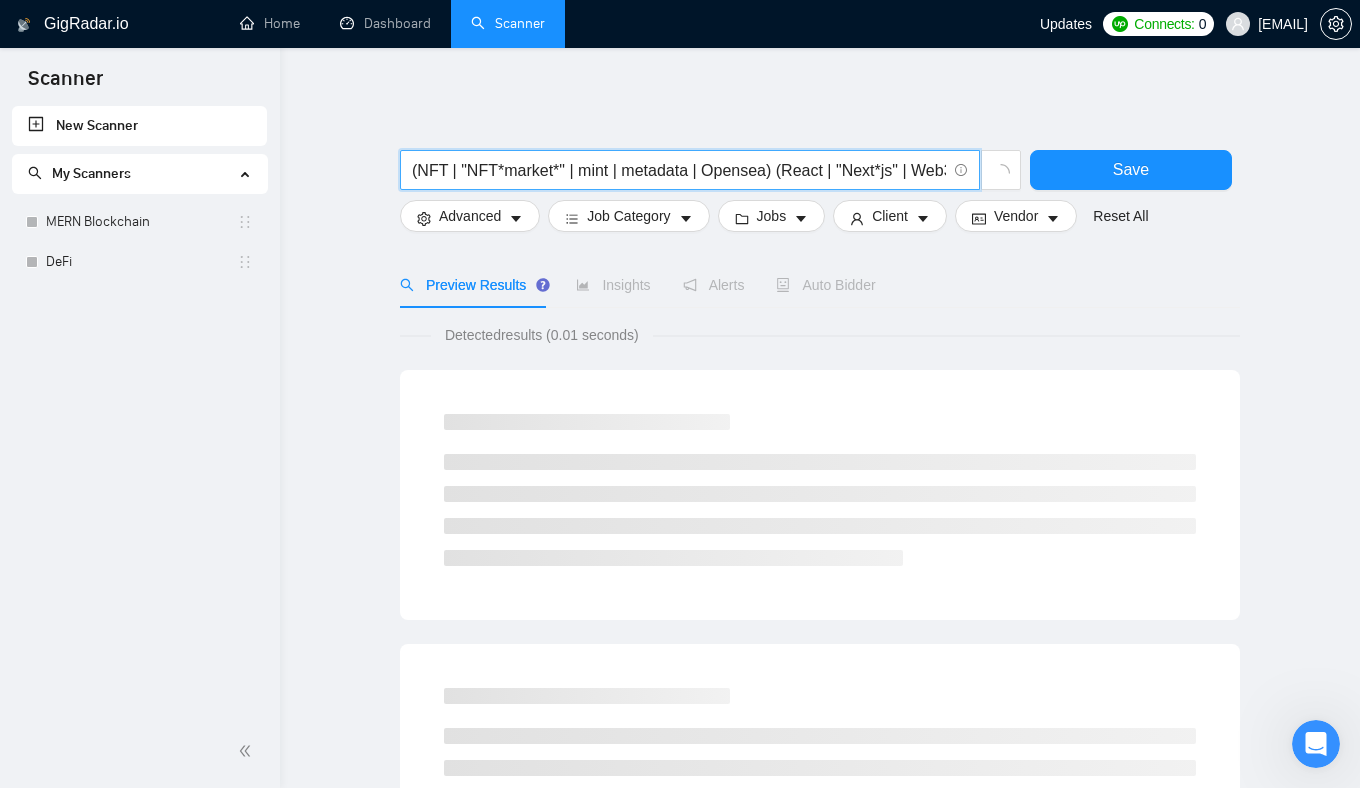 click on "(NFT | "NFT*market*" | mint | metadata | Opensea) (React | "Next*js" | Web3 | "ethers*js")" at bounding box center (679, 170) 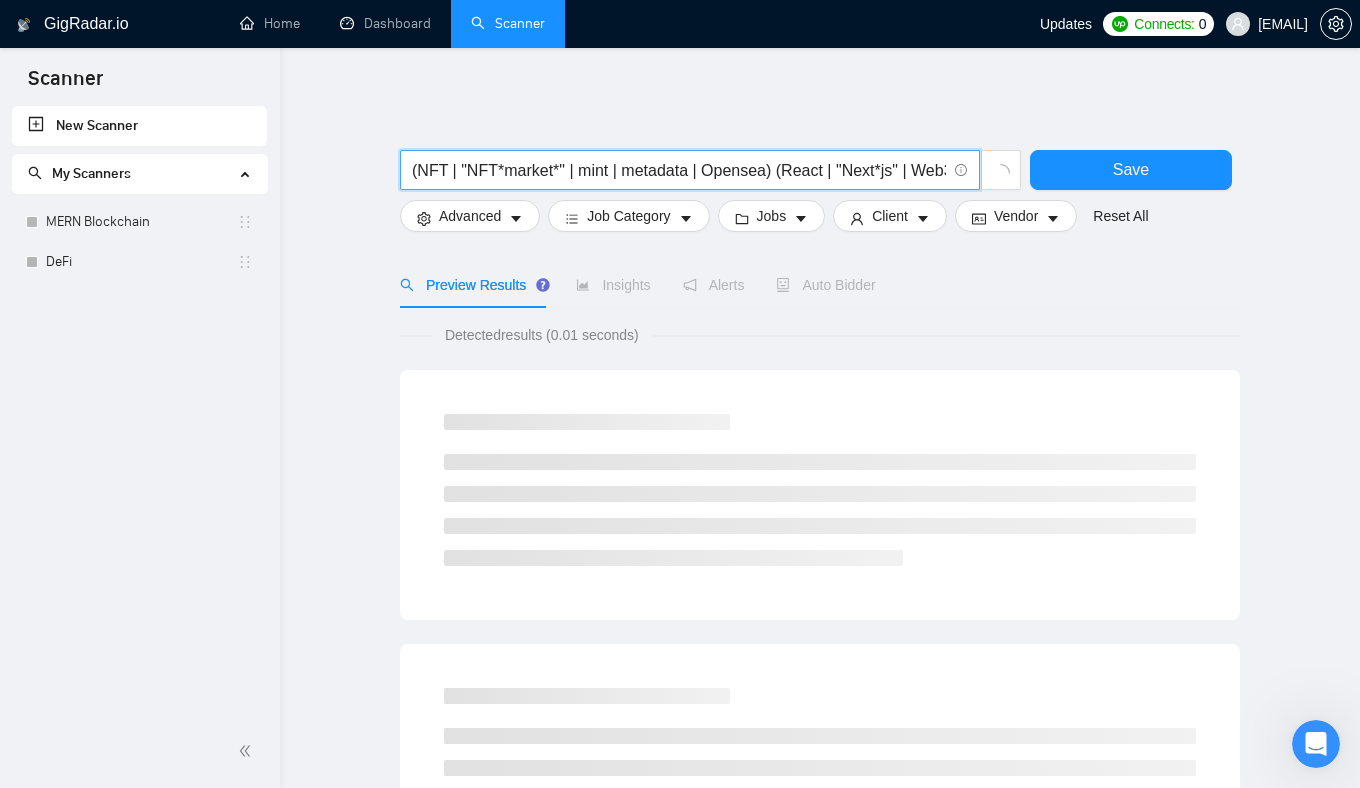 click on "(NFT | "NFT*market*" | mint | metadata | Opensea) (React | "Next*js" | Web3 | "ethers*js")" at bounding box center [679, 170] 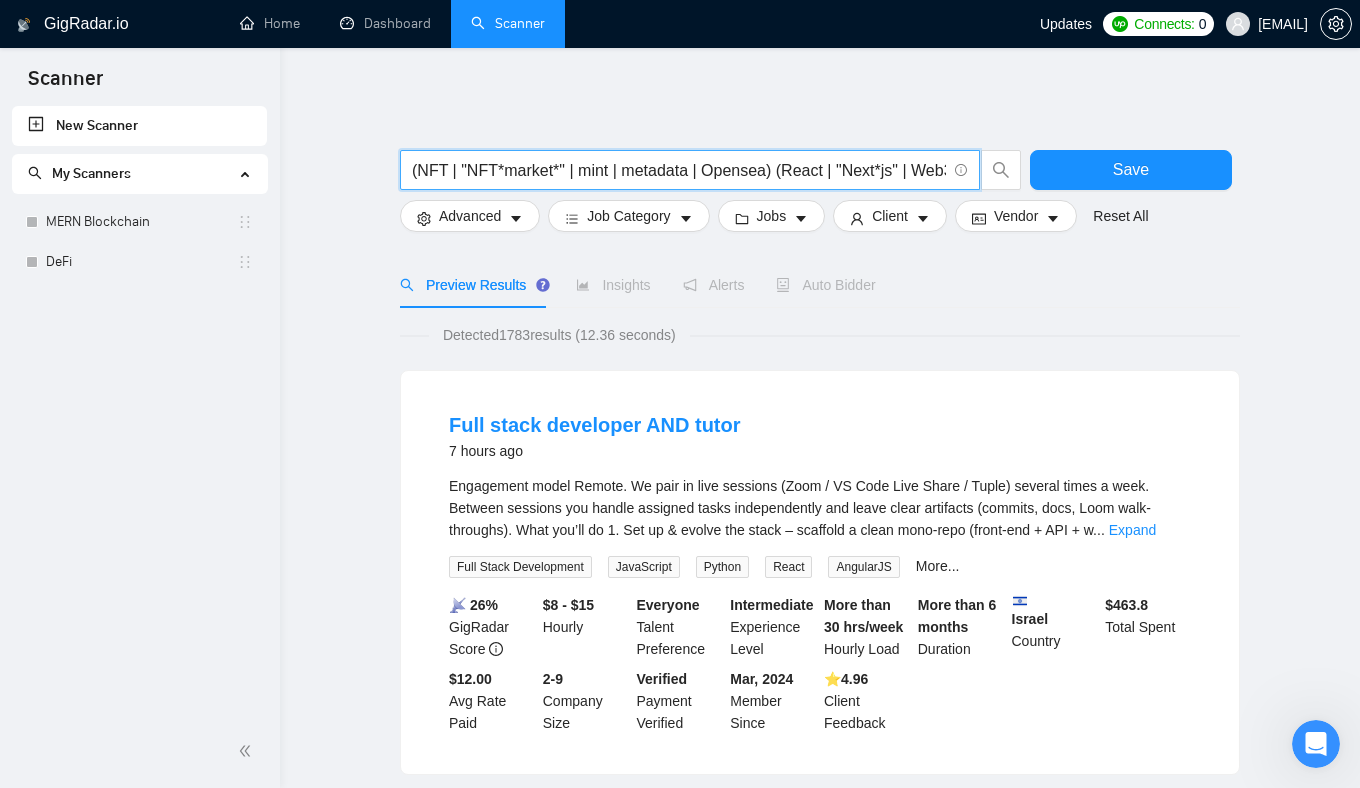 click on "(NFT | "NFT*market*" | mint | metadata | Opensea) (React | "Next*js" | Web3 | "ethers*js")" at bounding box center [679, 170] 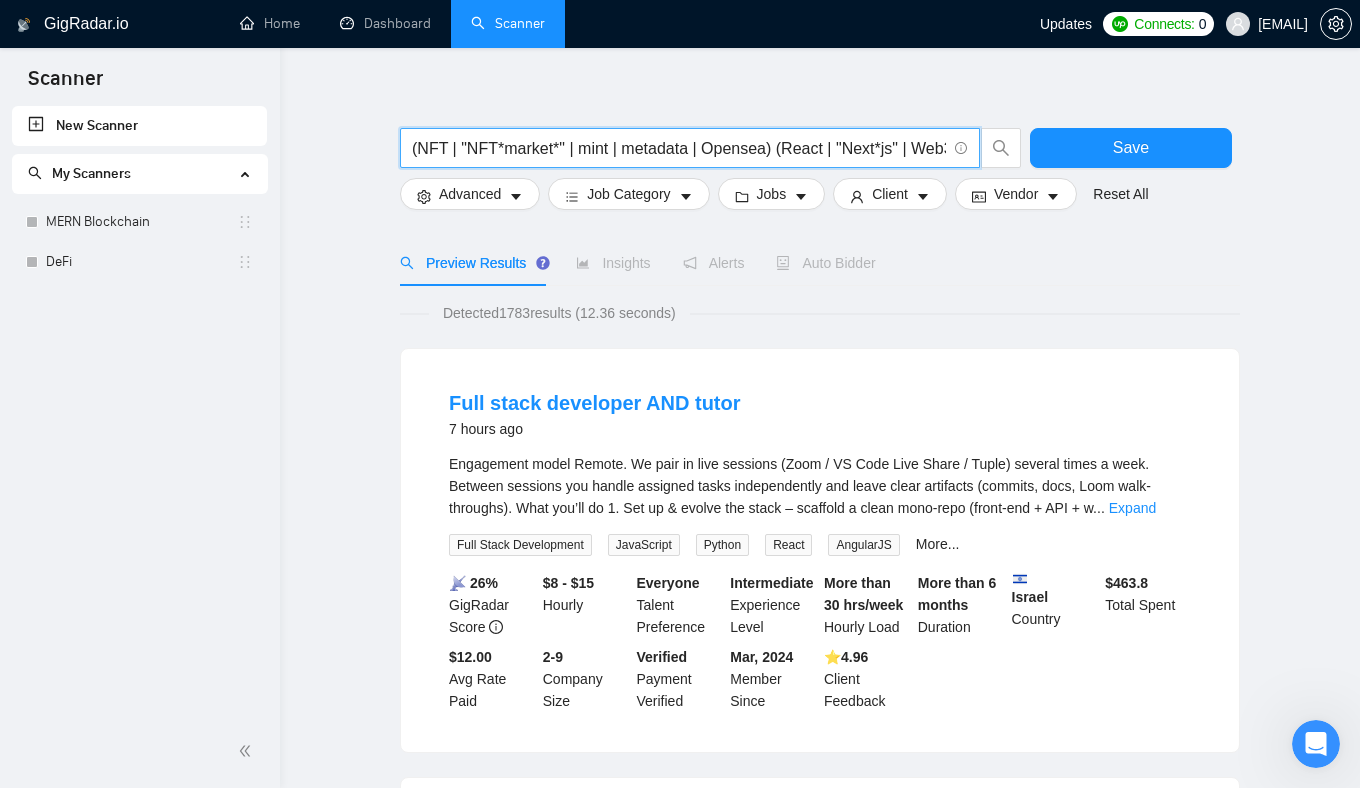 scroll, scrollTop: 0, scrollLeft: 0, axis: both 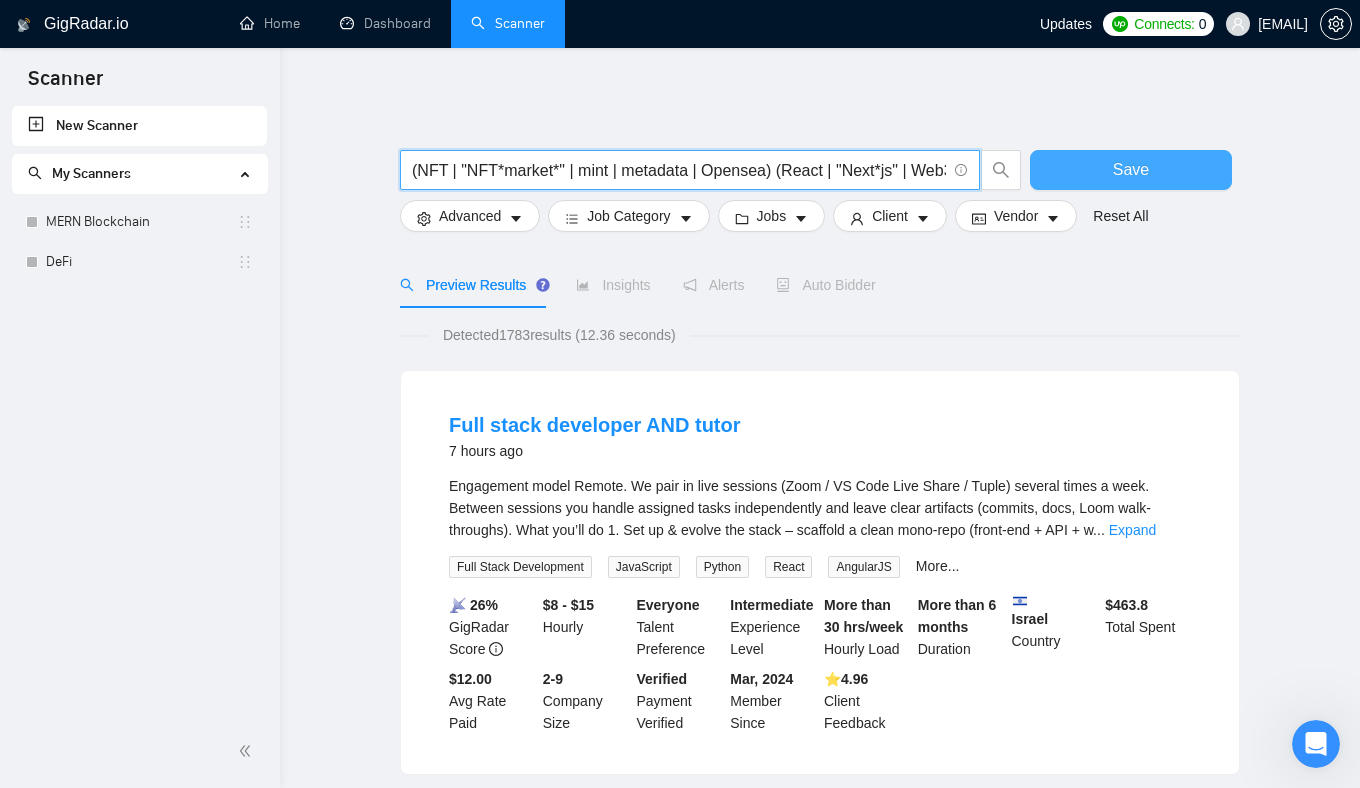 click on "Save" at bounding box center (1131, 170) 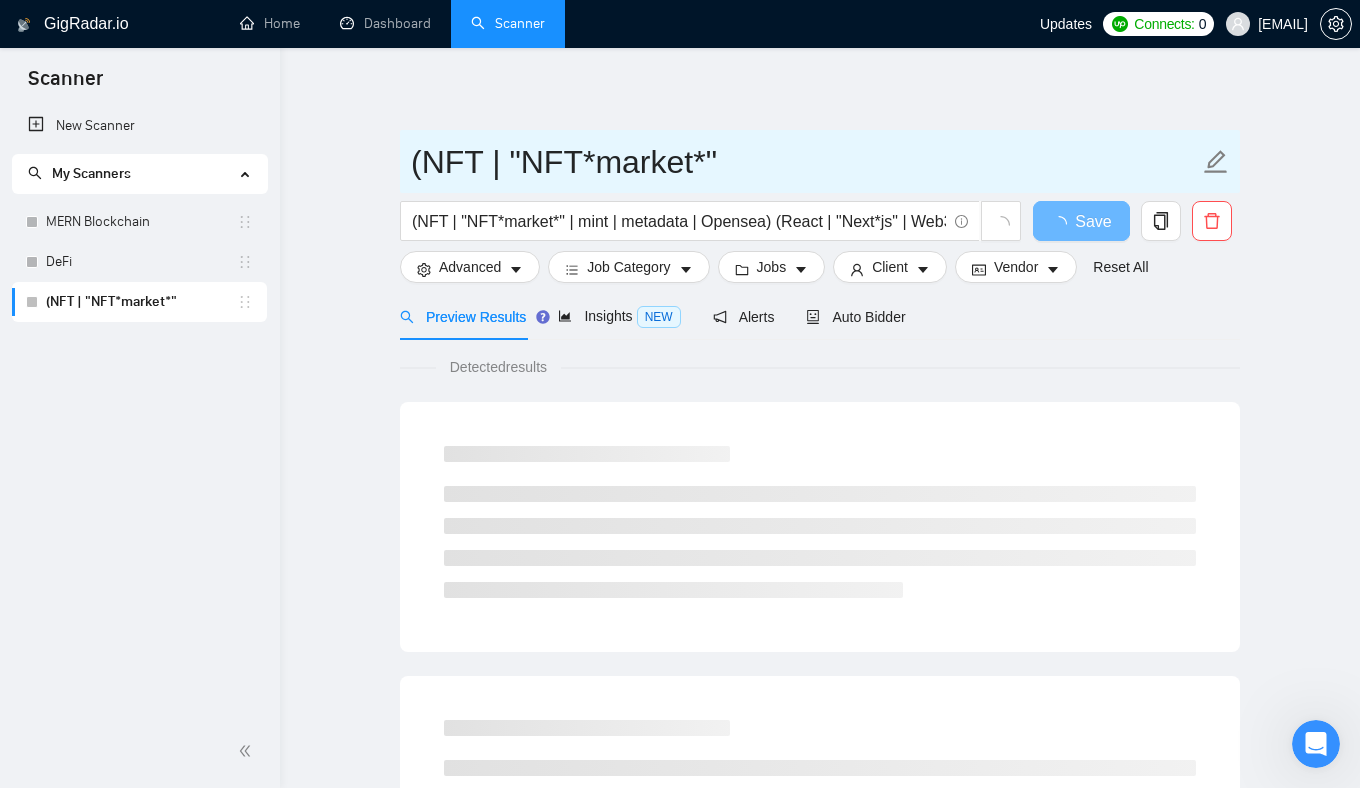 click on "(NFT | "NFT*market*"" at bounding box center (805, 162) 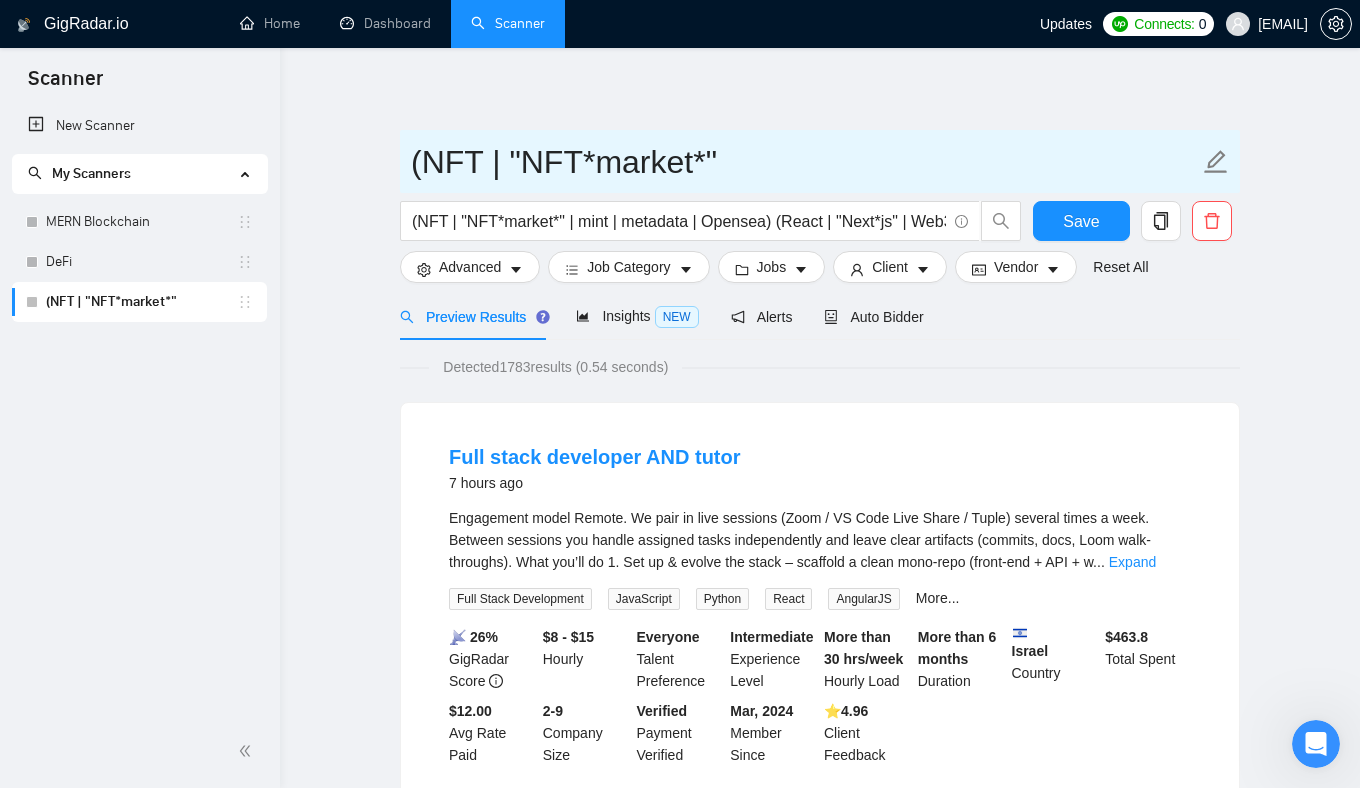 drag, startPoint x: 739, startPoint y: 161, endPoint x: 481, endPoint y: 160, distance: 258.00195 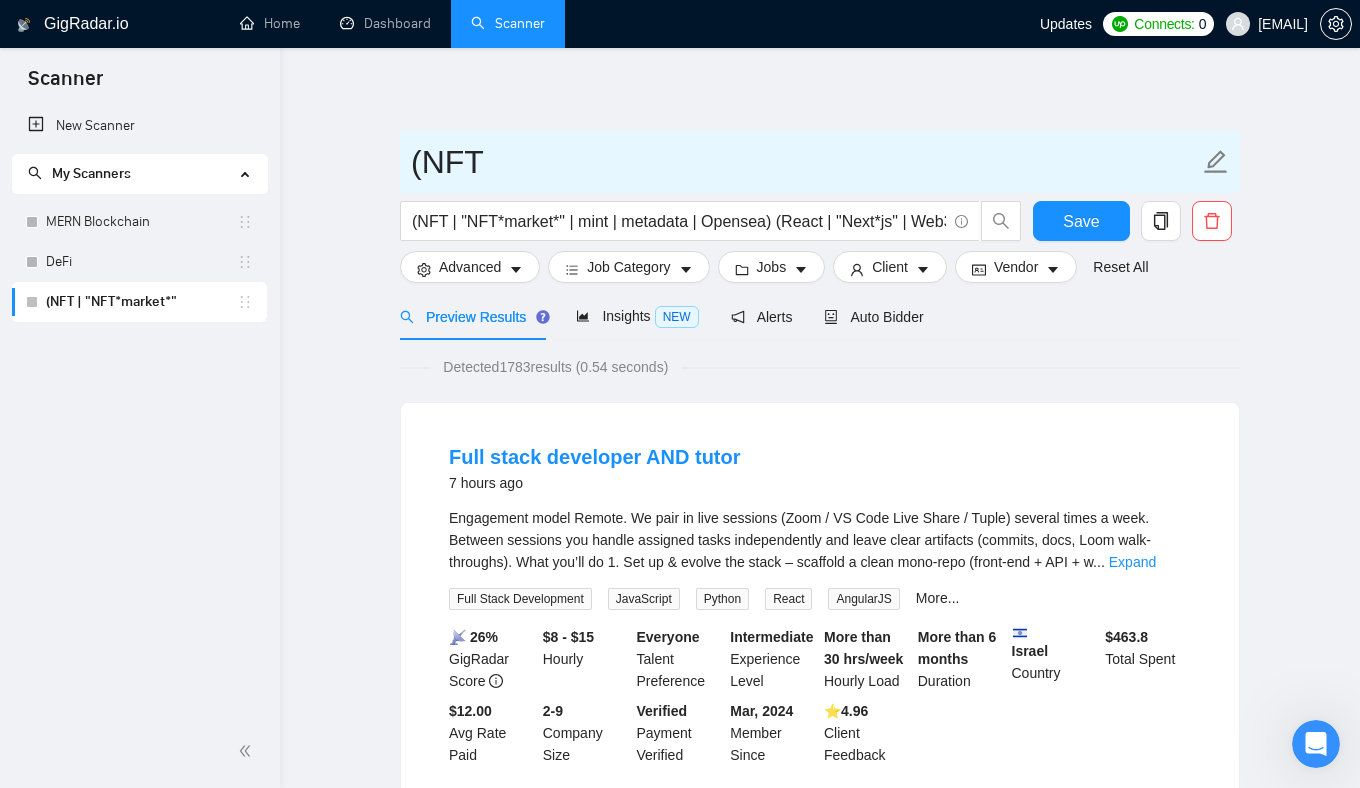click on "(NFT" at bounding box center [805, 162] 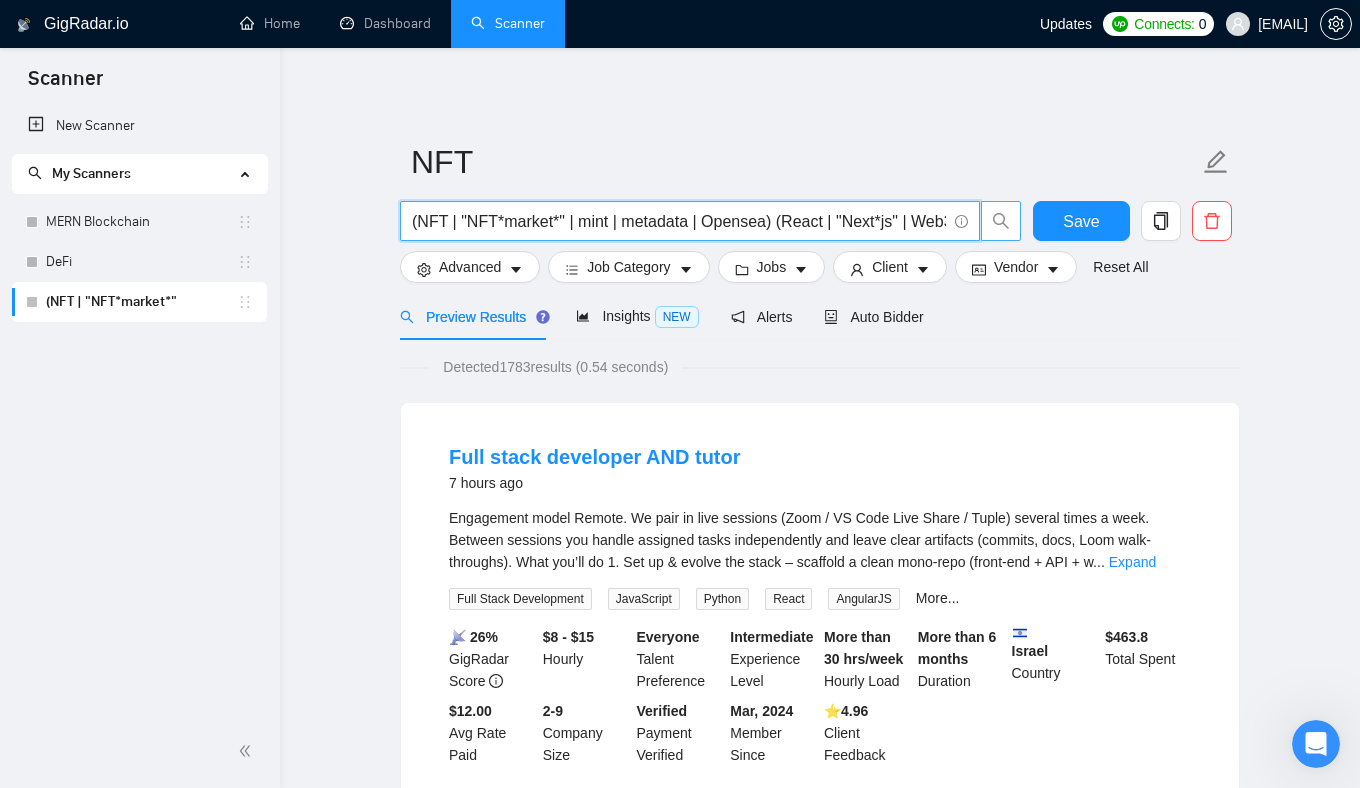 scroll, scrollTop: 0, scrollLeft: 114, axis: horizontal 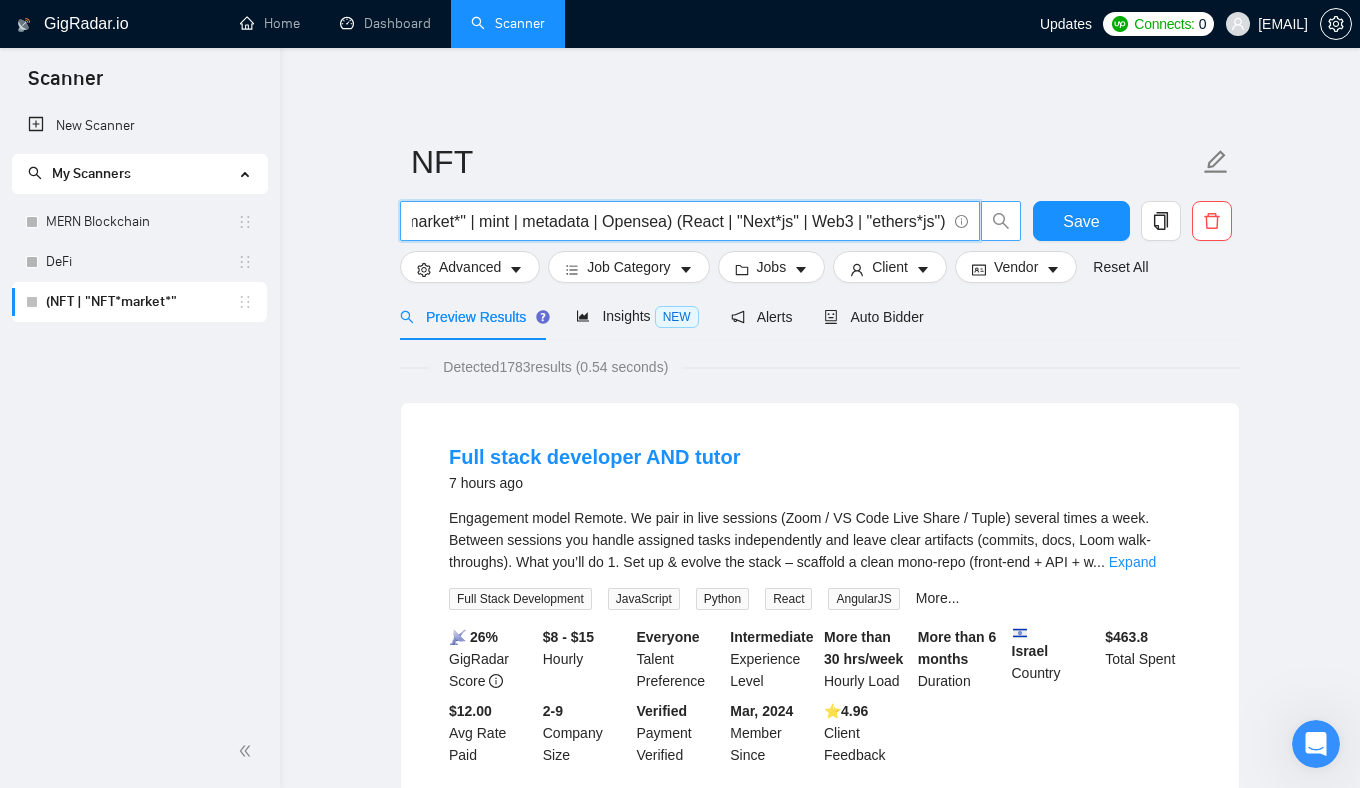 drag, startPoint x: 726, startPoint y: 213, endPoint x: 1016, endPoint y: 217, distance: 290.0276 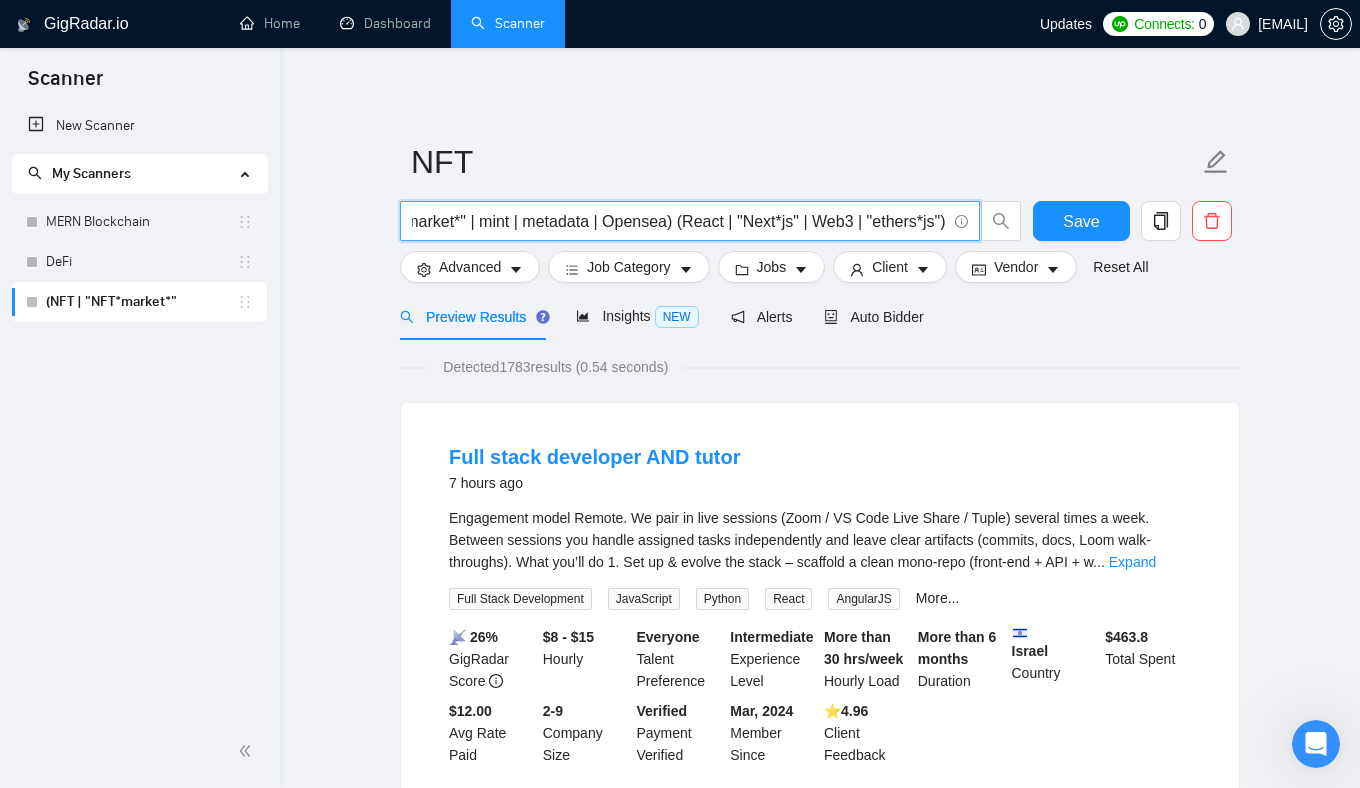 click on "(NFT | "NFT*market*" | mint | metadata | Opensea) (React | "Next*js" | Web3 | "ethers*js")" at bounding box center [679, 221] 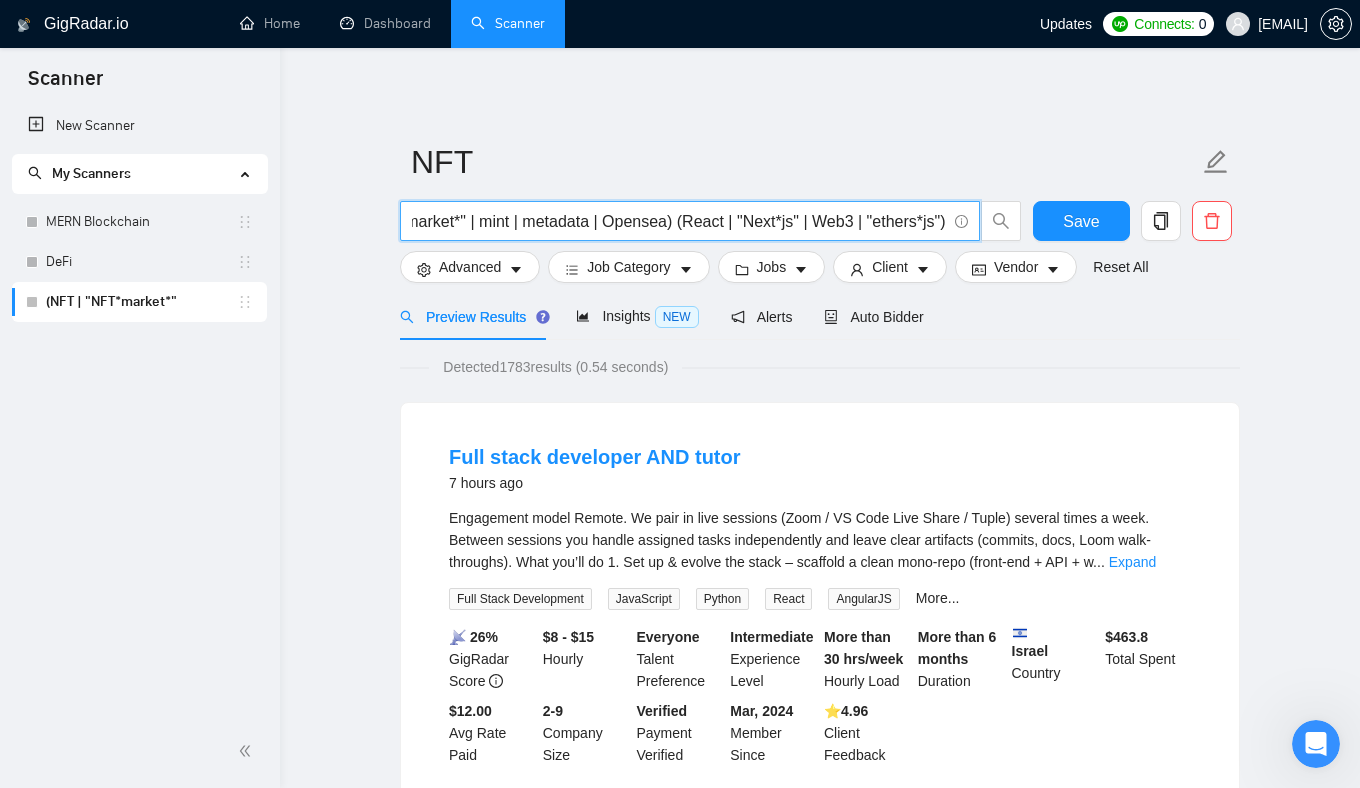drag, startPoint x: 808, startPoint y: 222, endPoint x: 847, endPoint y: 224, distance: 39.051247 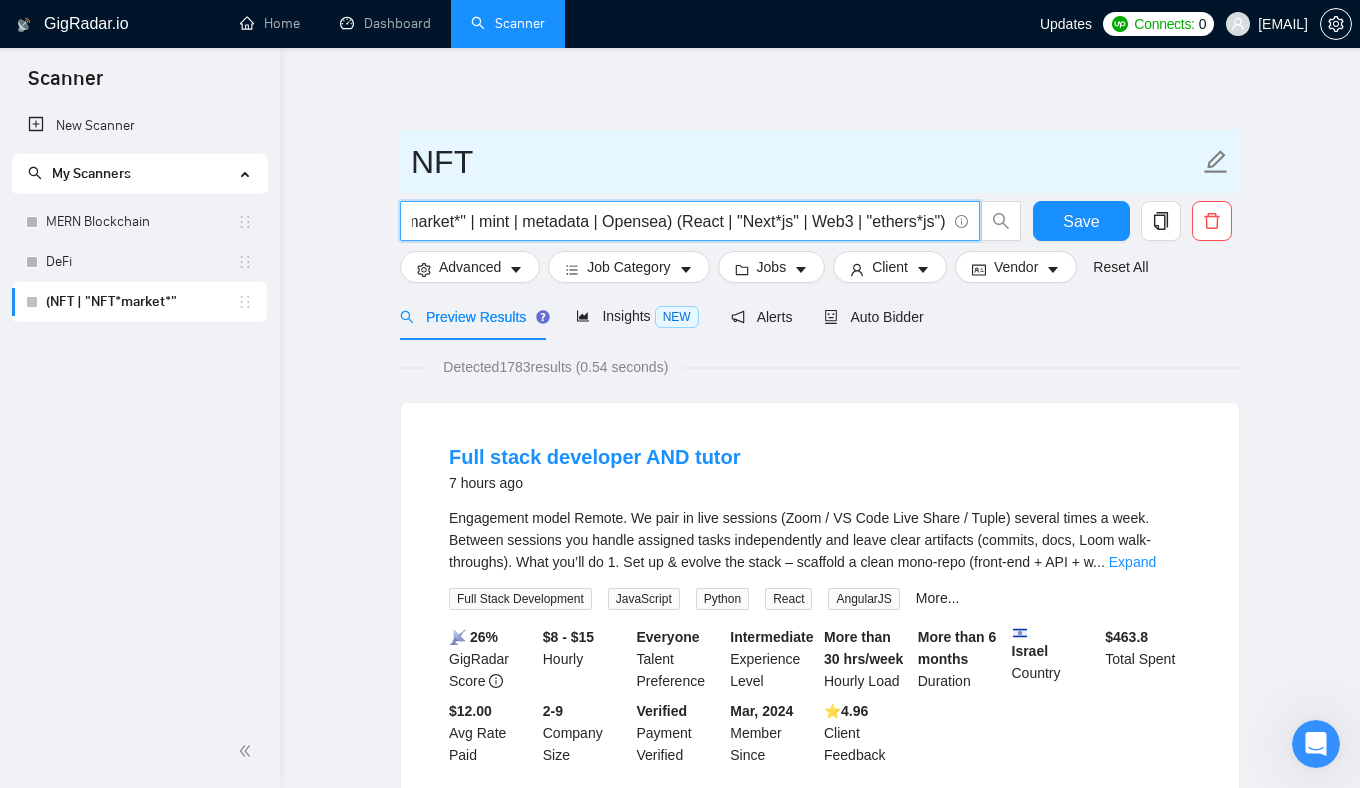 click on "NFT" at bounding box center [805, 162] 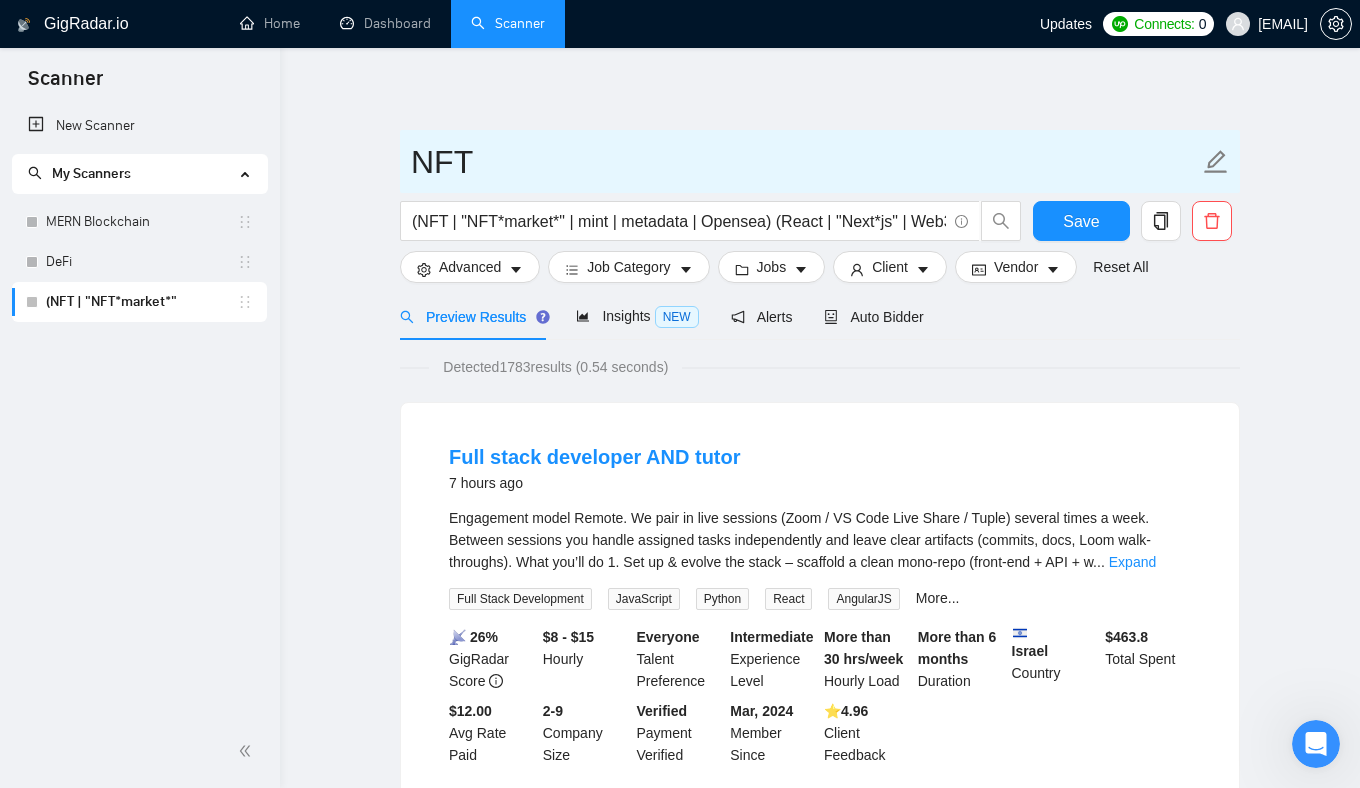 paste on "Web3" 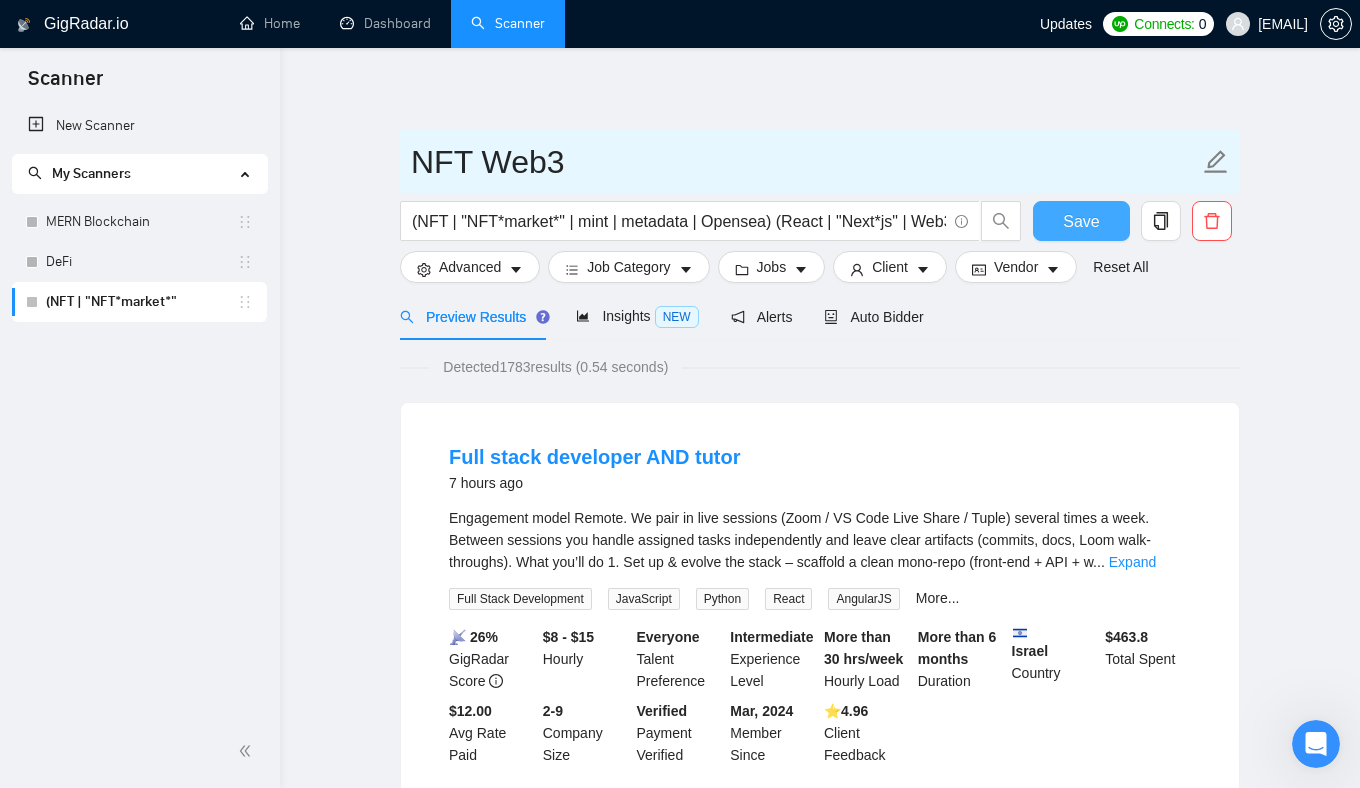 type on "NFT Web3" 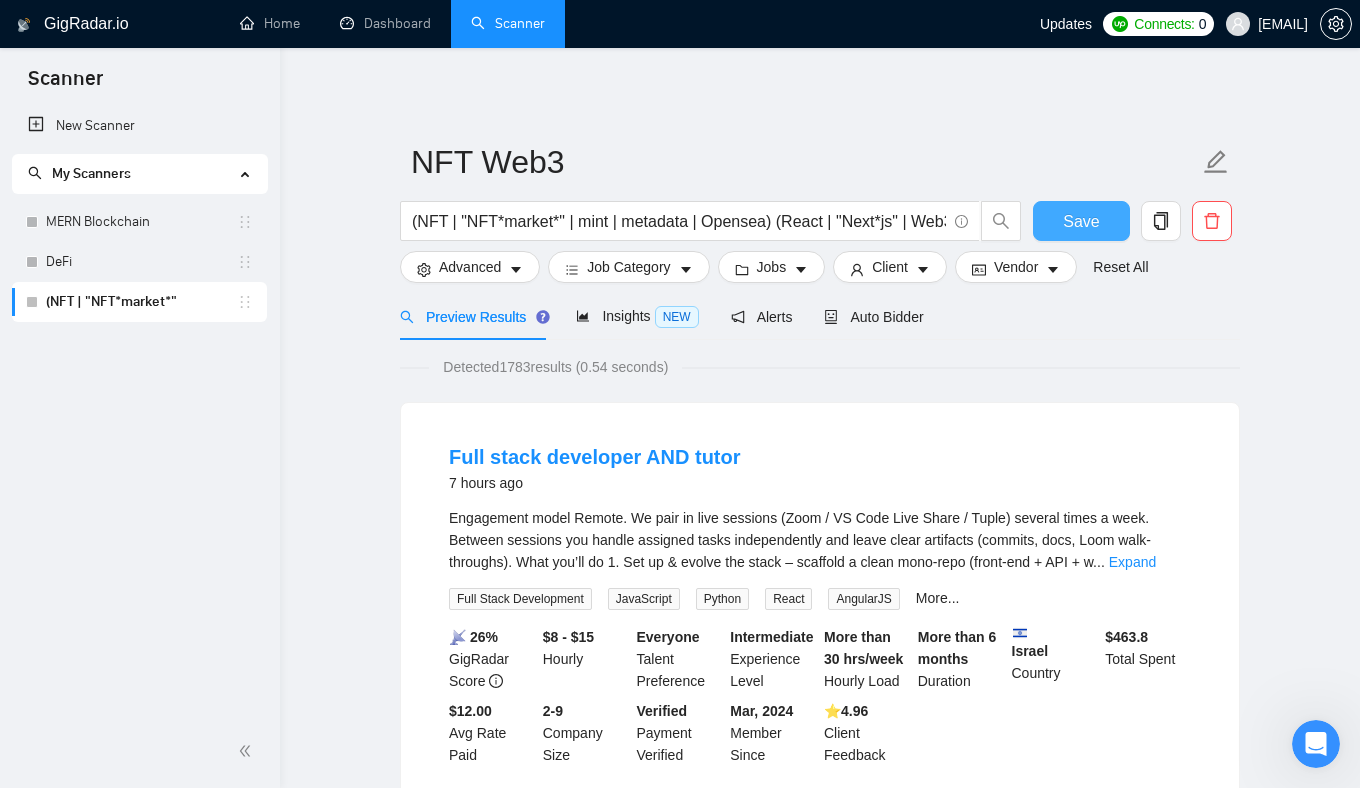 click on "Save" at bounding box center [1081, 221] 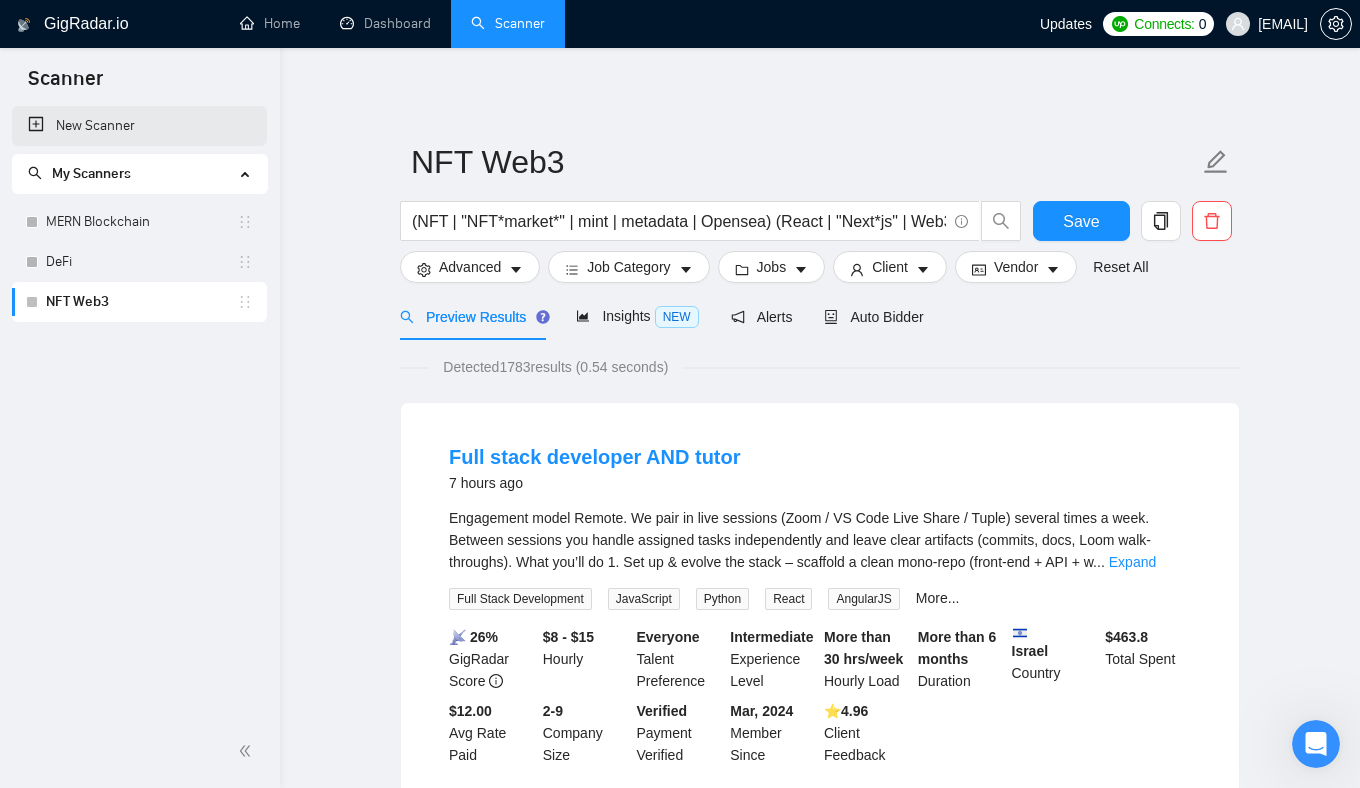 click on "New Scanner" at bounding box center [139, 126] 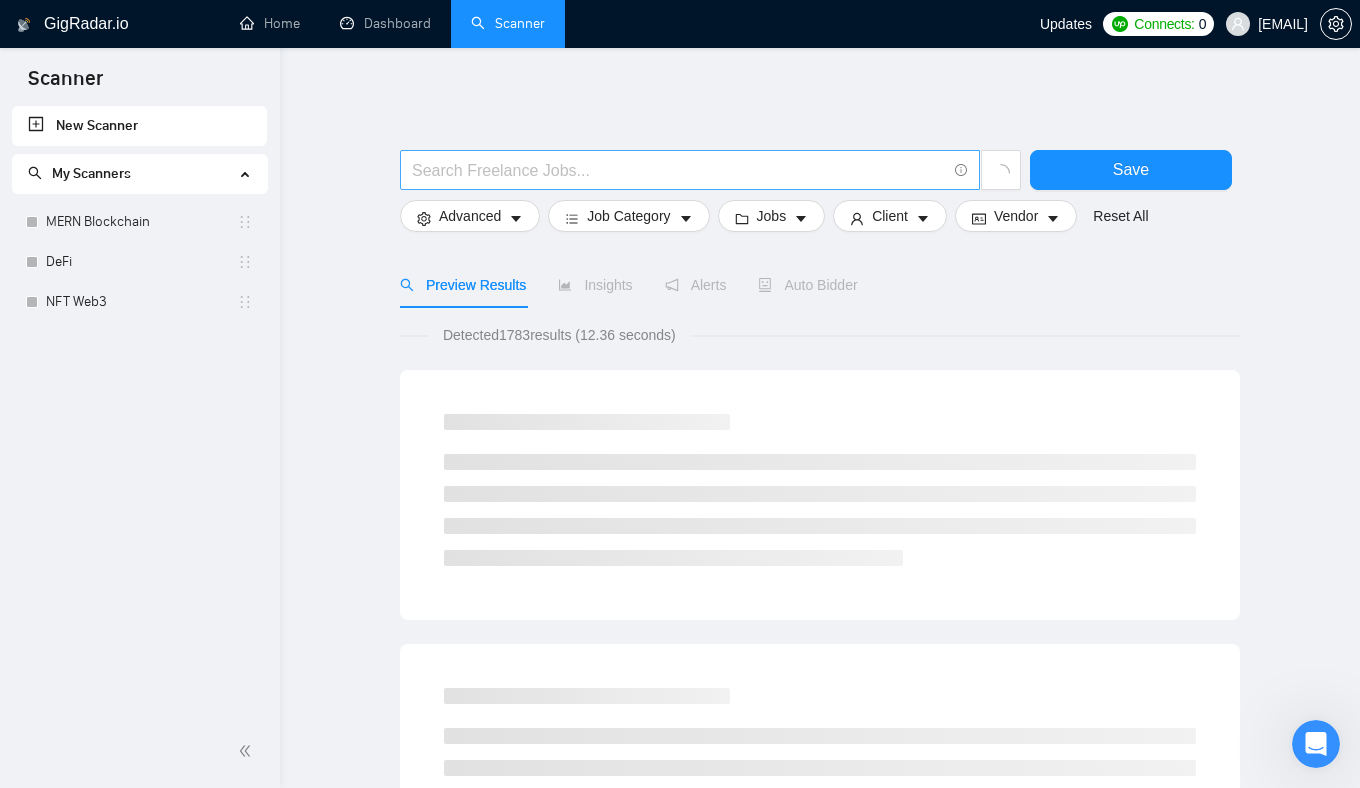 click at bounding box center [679, 170] 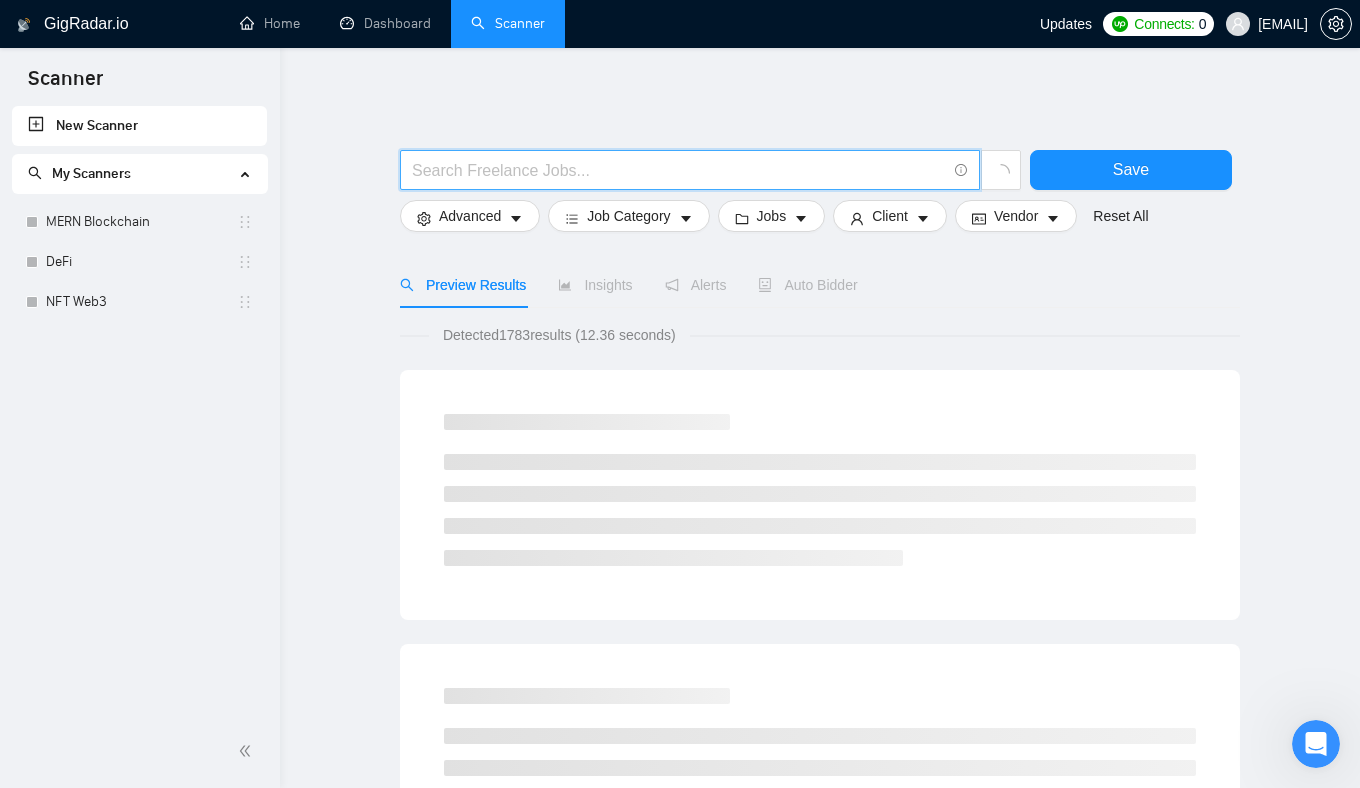 paste on "(wallet | custodial | "key*manag*" | "crypto*payment*") (Node*js | React | Web3 | secur*)" 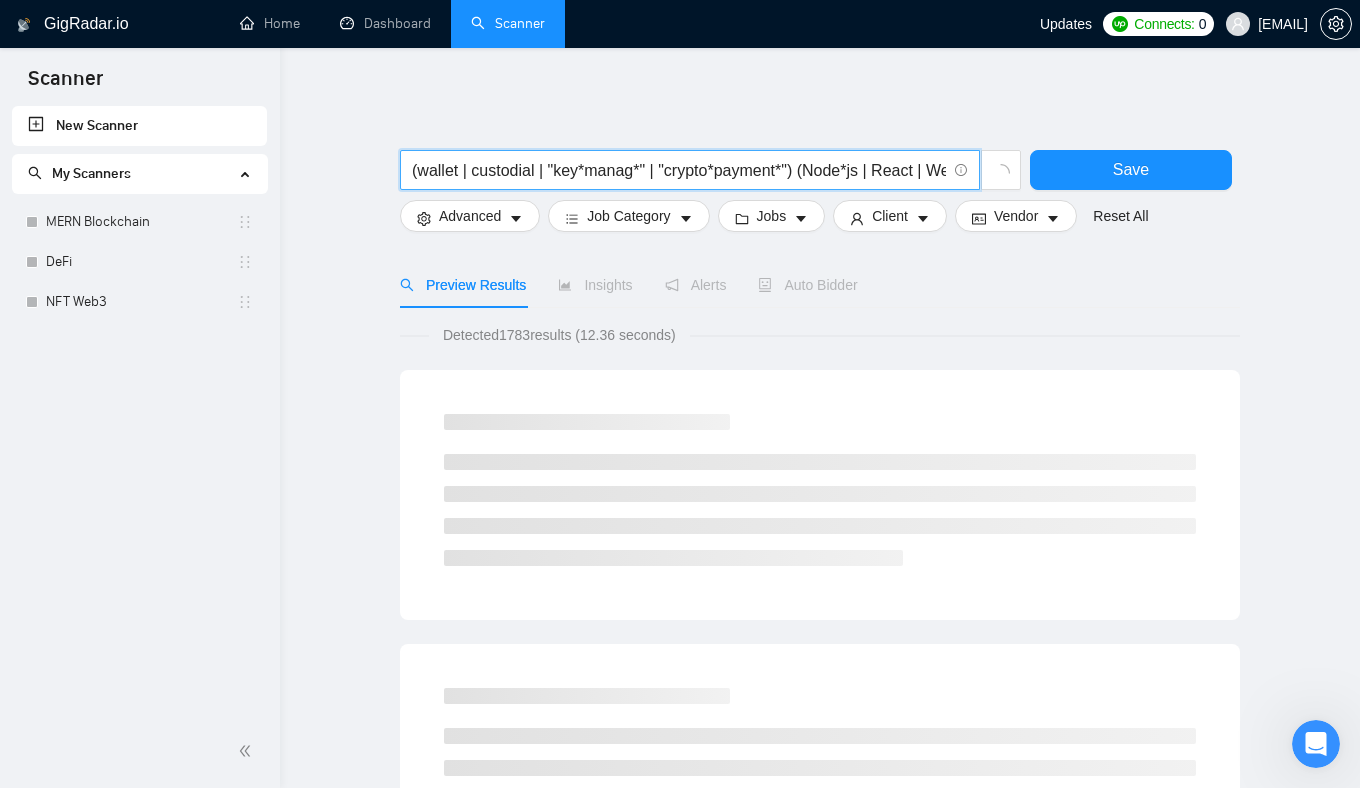 scroll, scrollTop: 0, scrollLeft: 106, axis: horizontal 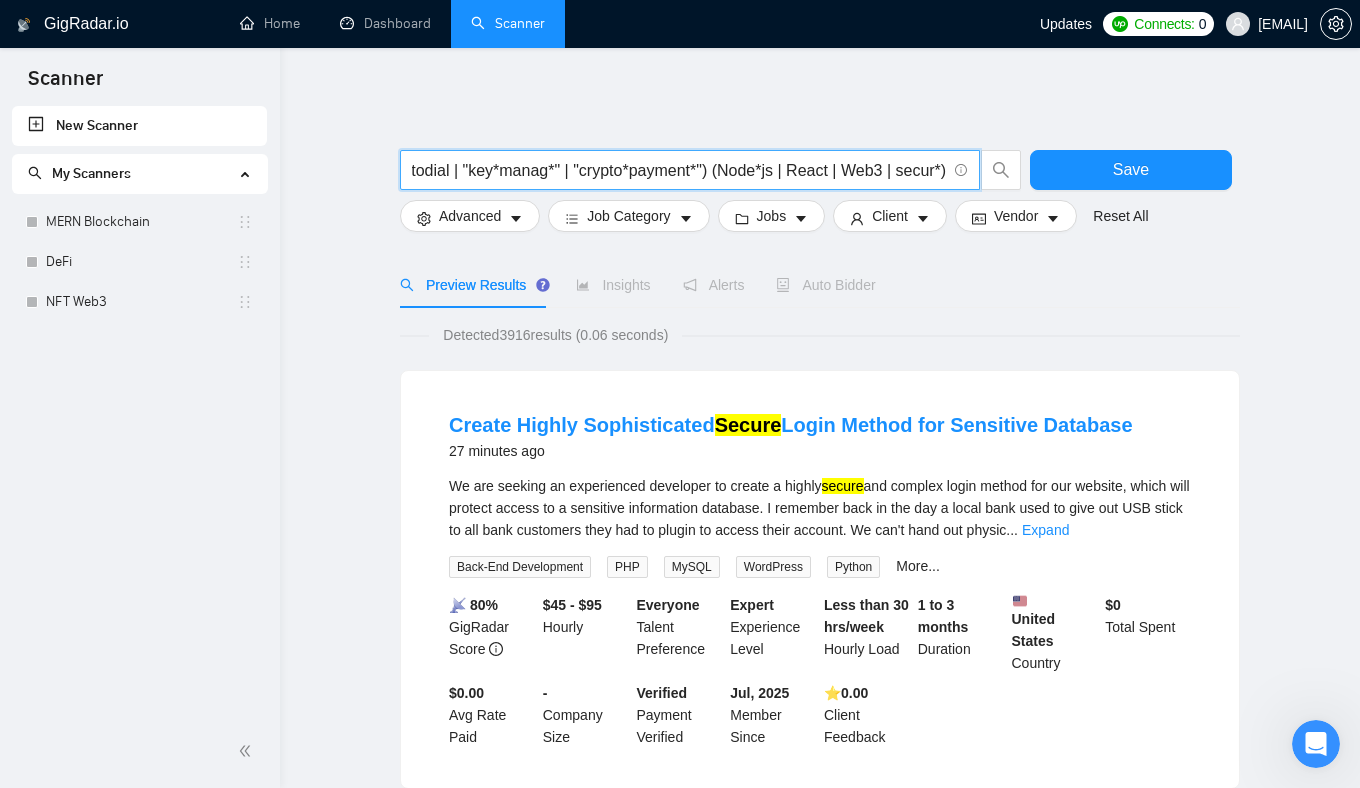 type on "(wallet | custodial | "key*manag*" | "crypto*payment*") (Node*js | React | Web3 | secur*)" 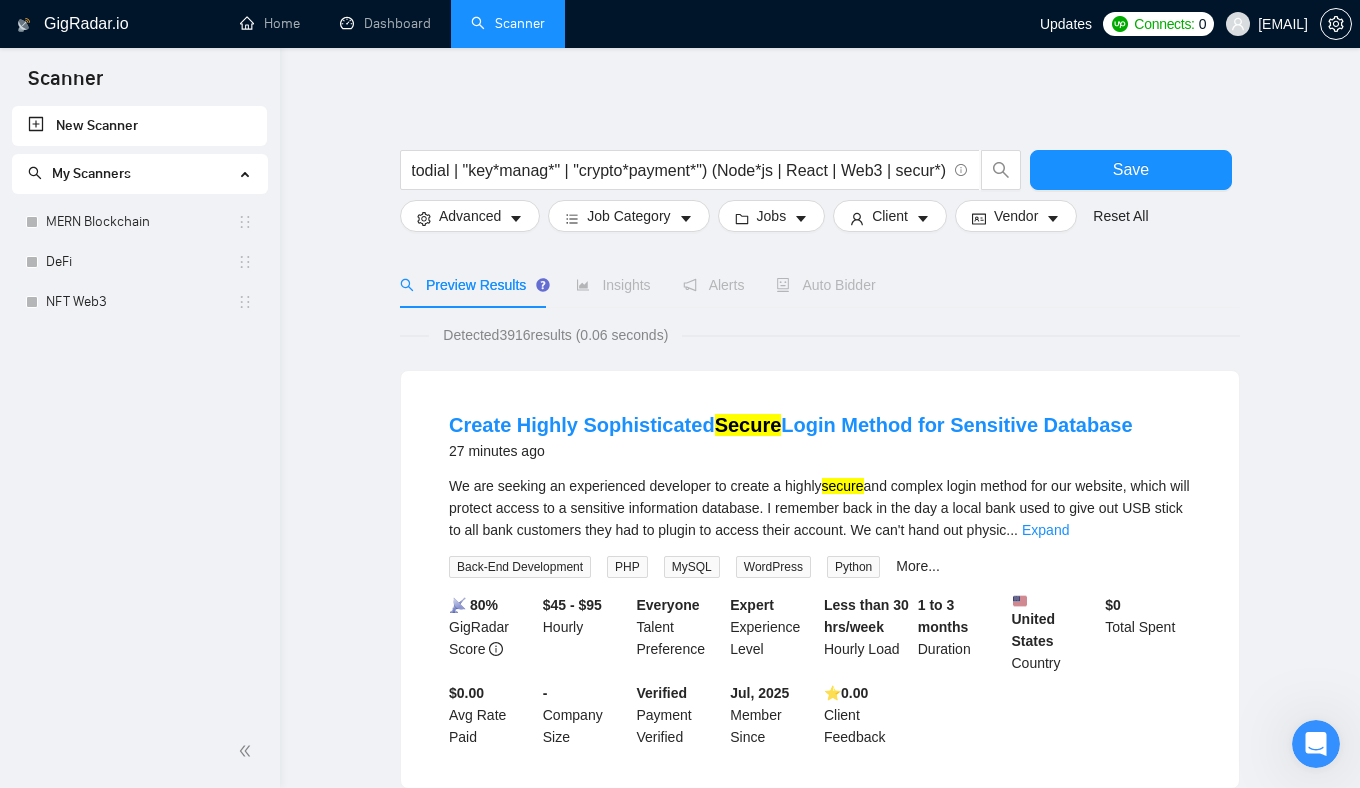 scroll, scrollTop: 0, scrollLeft: 0, axis: both 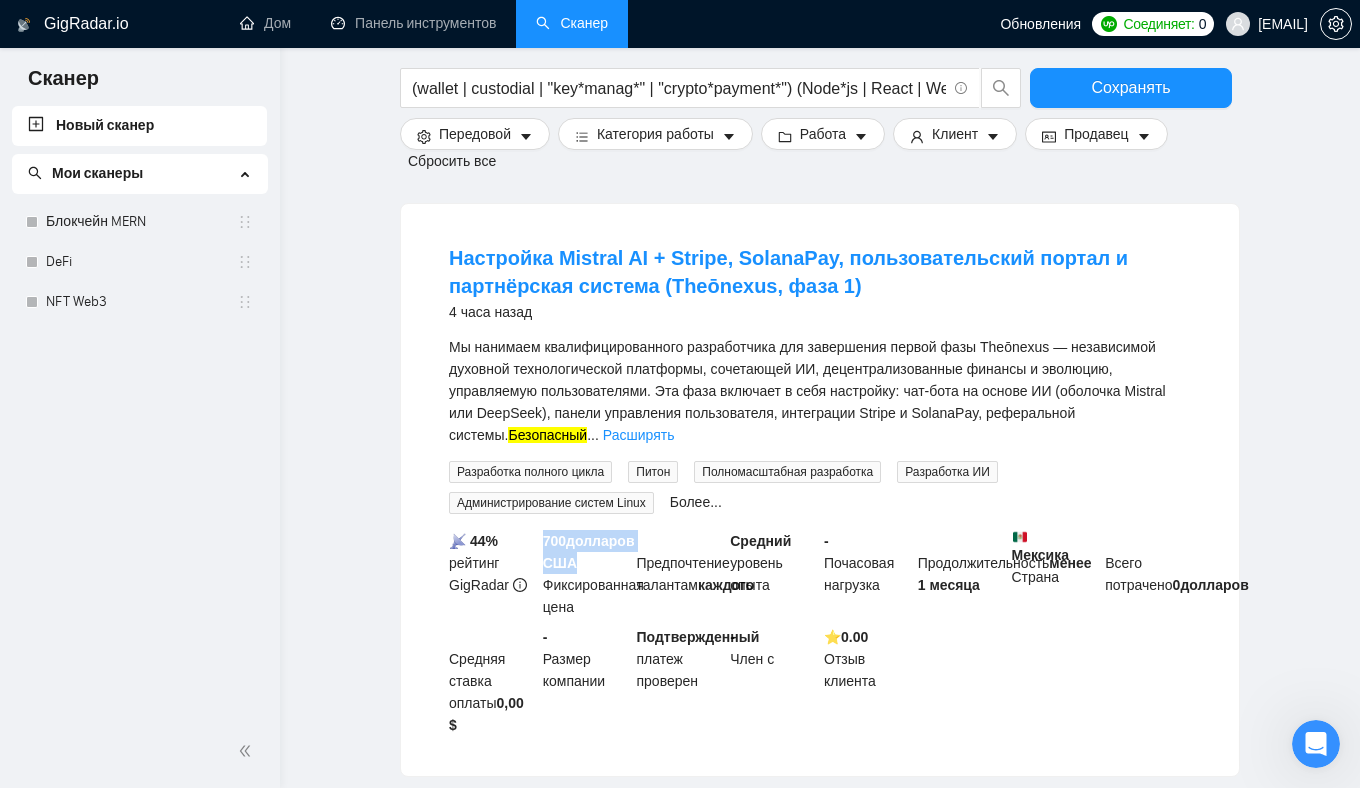 drag, startPoint x: 541, startPoint y: 529, endPoint x: 598, endPoint y: 590, distance: 83.48653 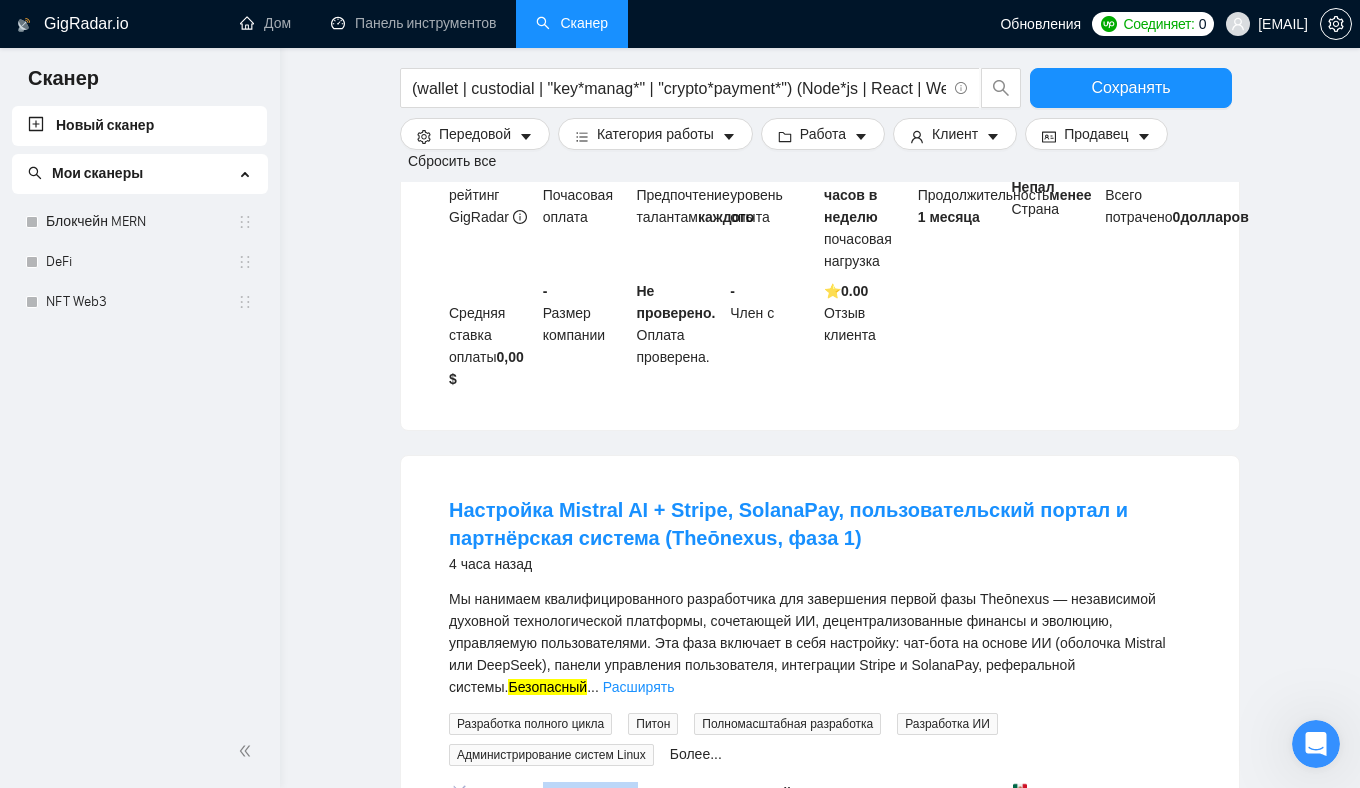 scroll, scrollTop: 1956, scrollLeft: 0, axis: vertical 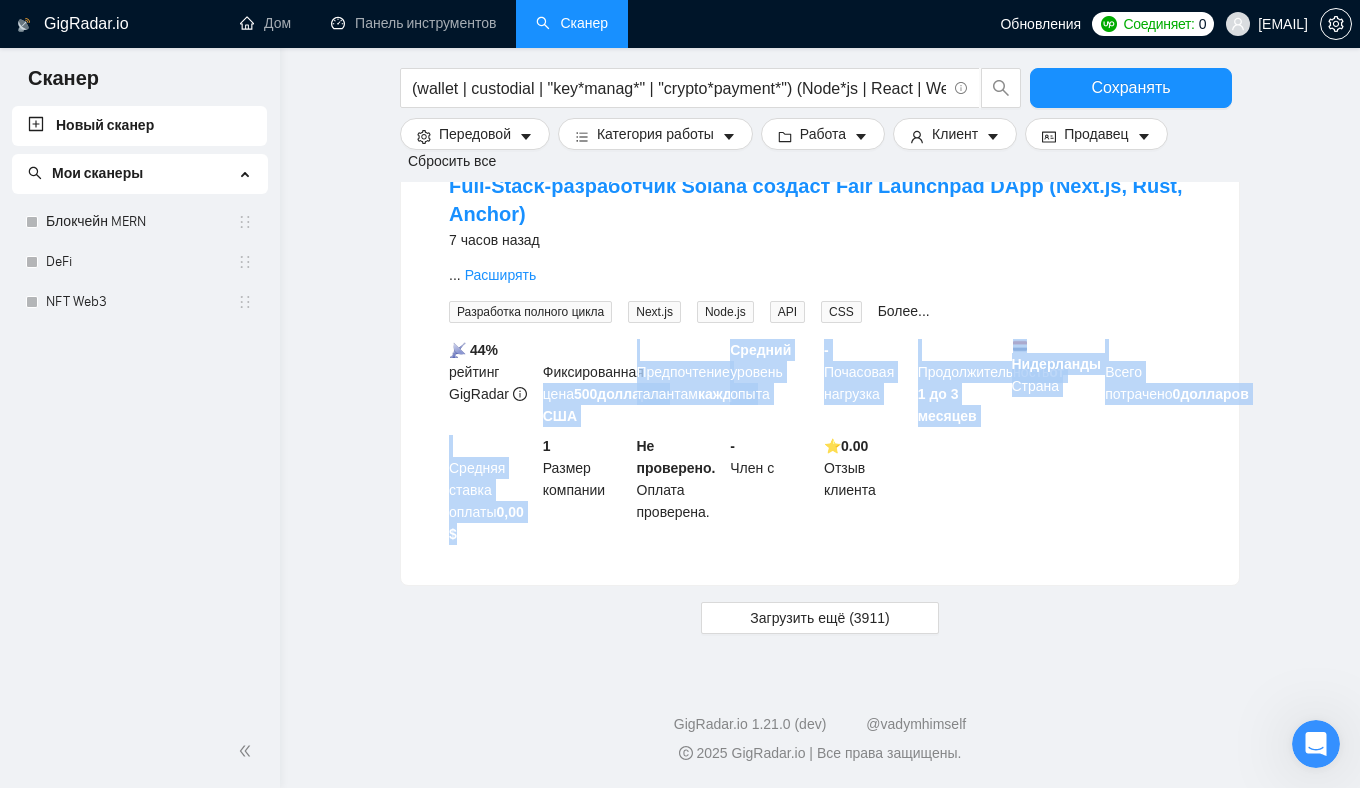 drag, startPoint x: 545, startPoint y: 390, endPoint x: 608, endPoint y: 447, distance: 84.95882 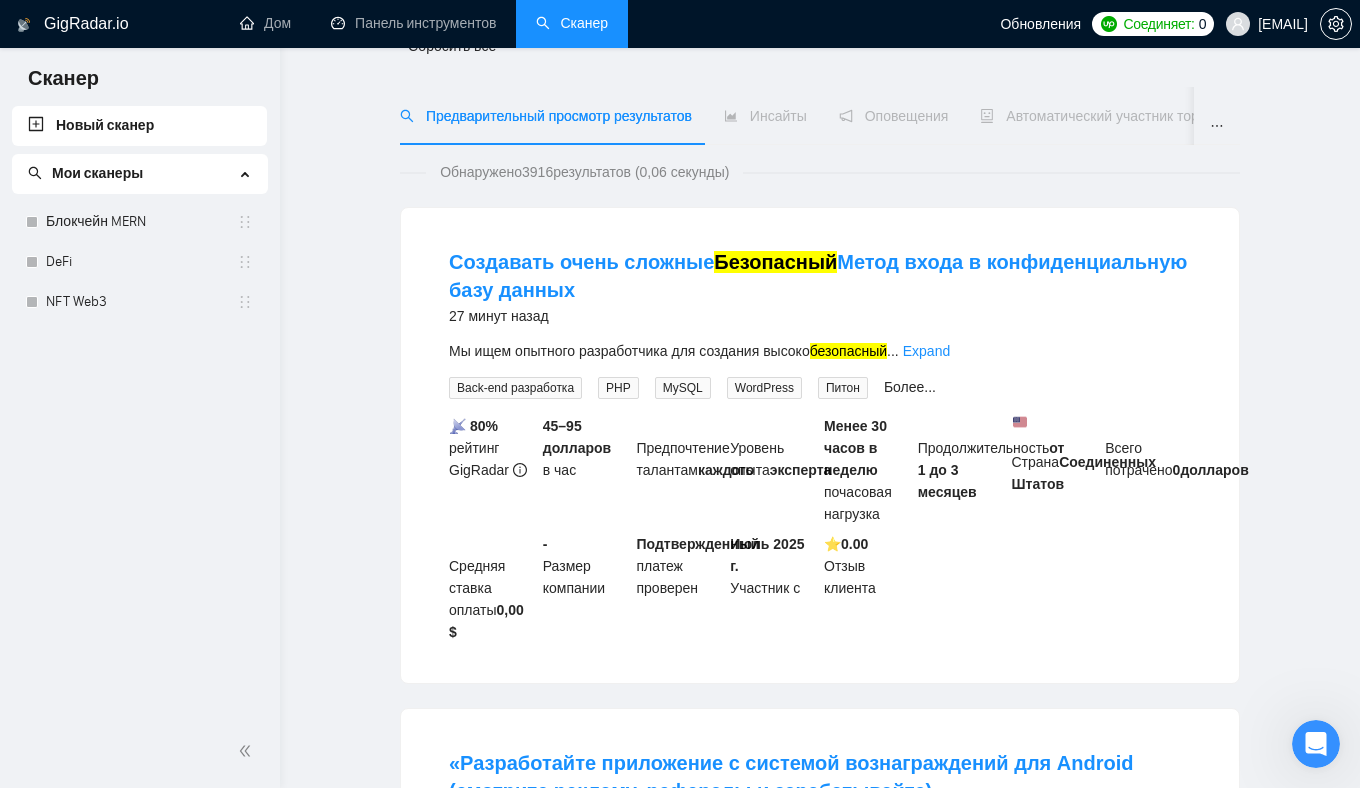 scroll, scrollTop: 0, scrollLeft: 0, axis: both 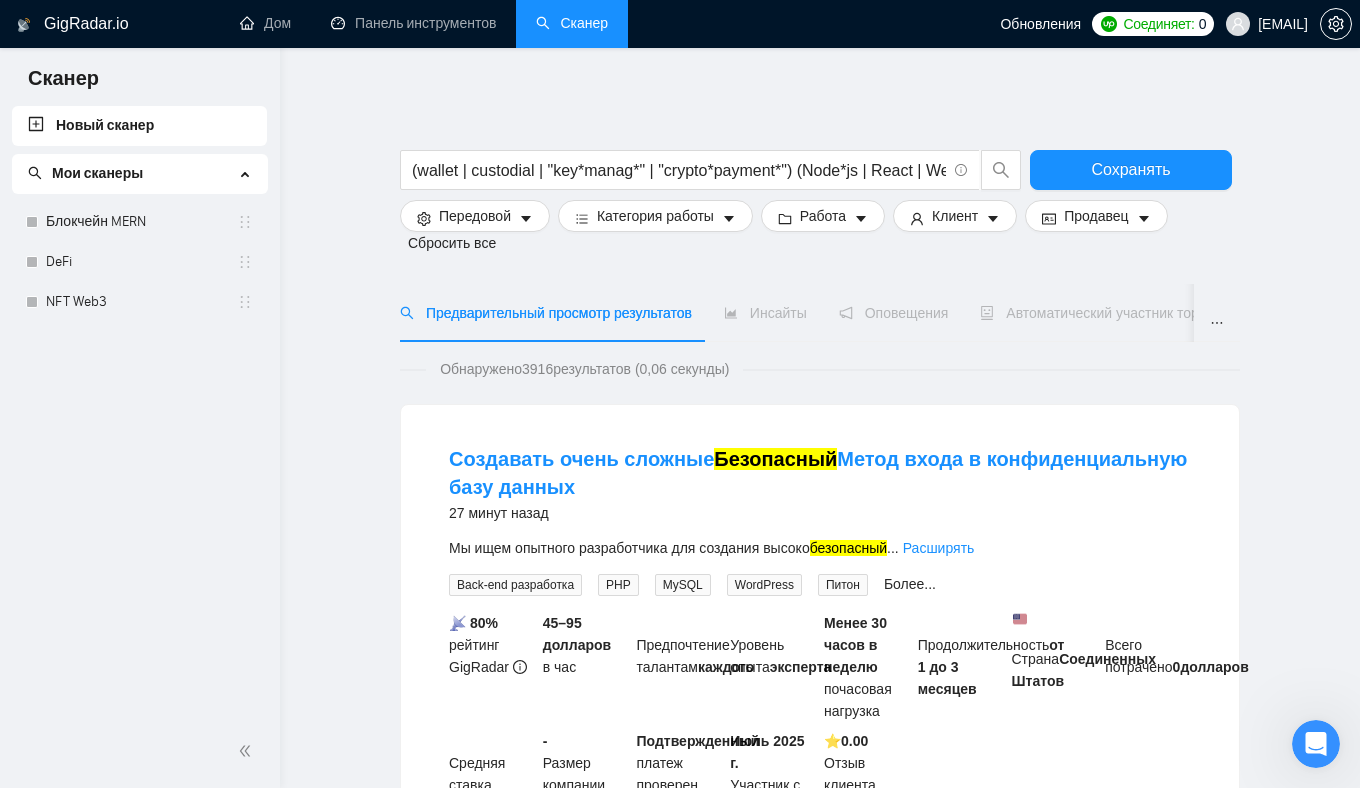 click on "(wallet | custodial | "key*manag*" | "crypto*payment*") (Node*js | React | Web3 | secur*) Сохранять Передовой   Категория работы   Работа   Клиент   Продавец   Сбросить все" at bounding box center (820, 197) 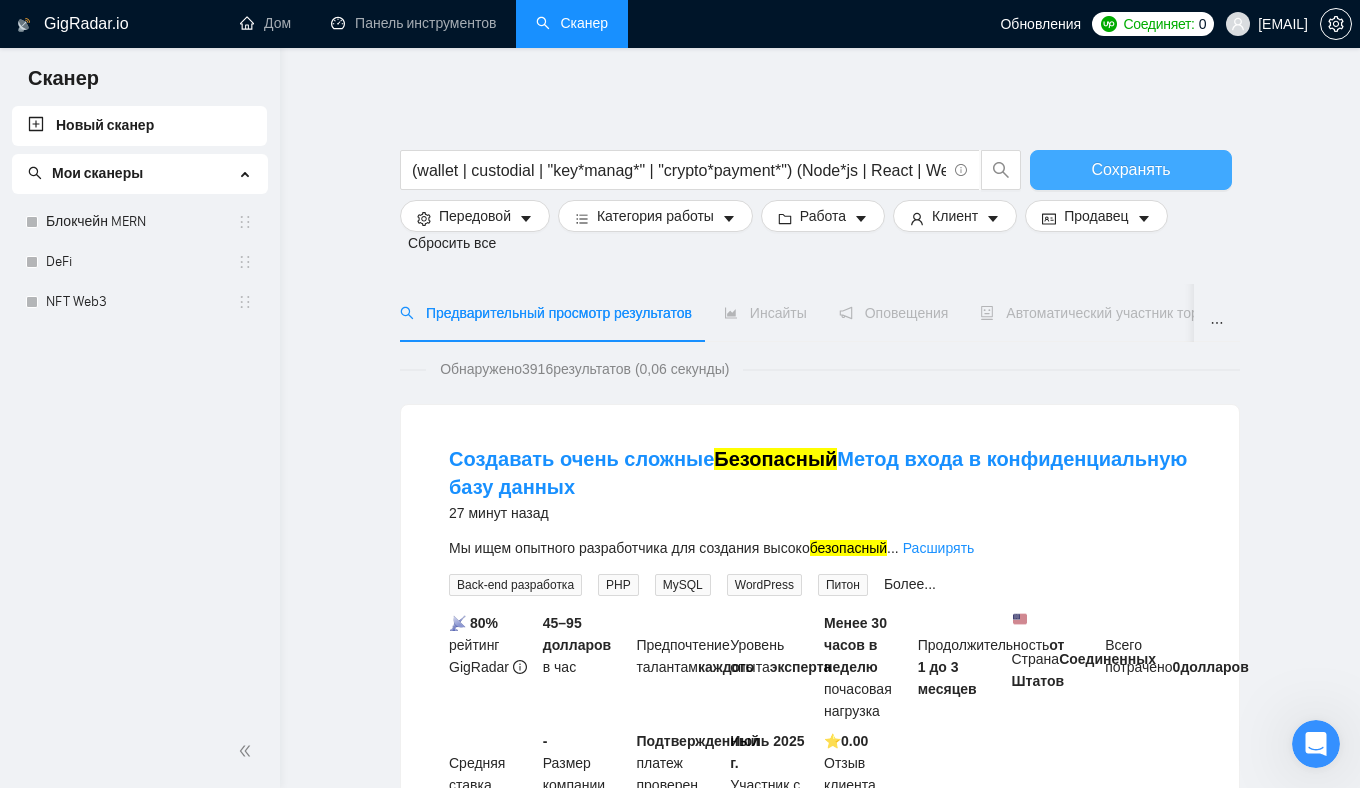 click on "Сохранять" at bounding box center (1130, 169) 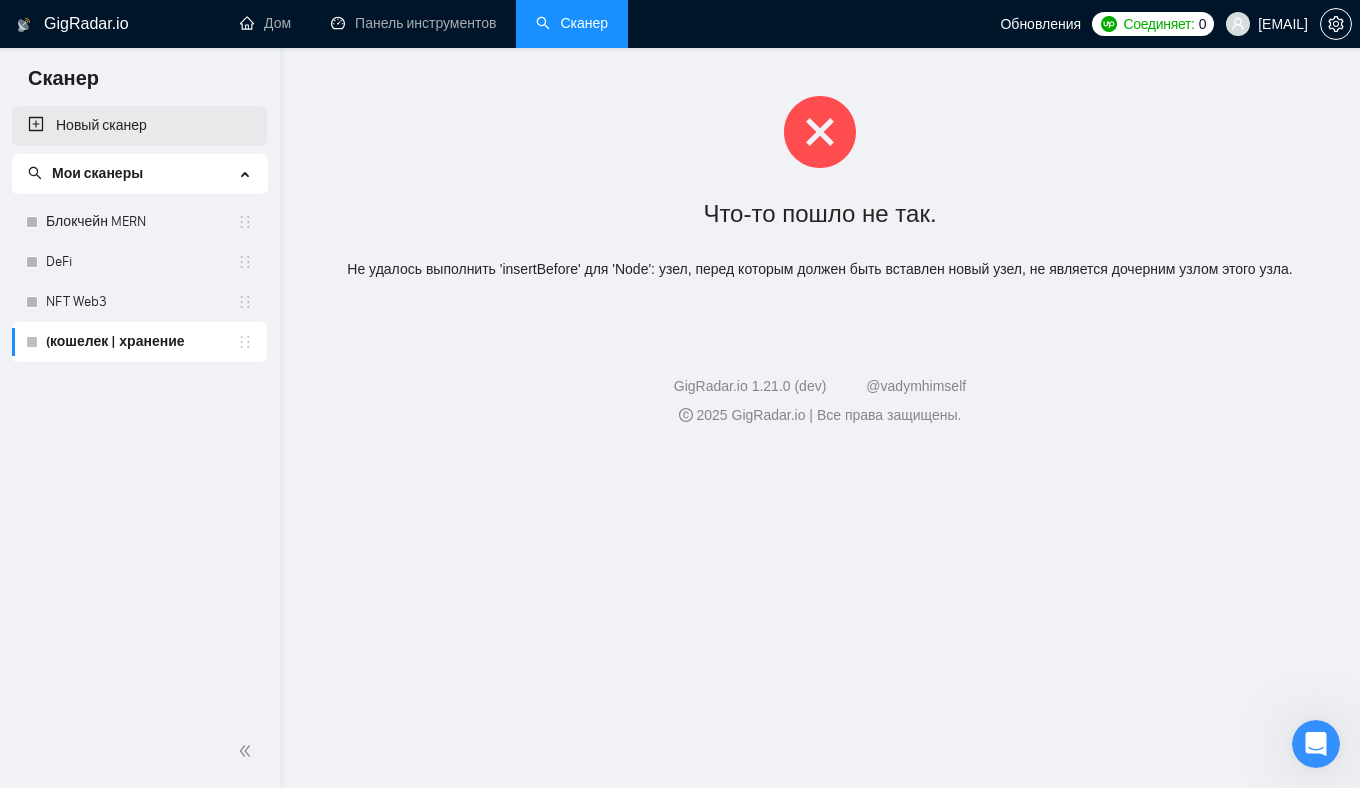 click on "Новый сканер" at bounding box center [139, 126] 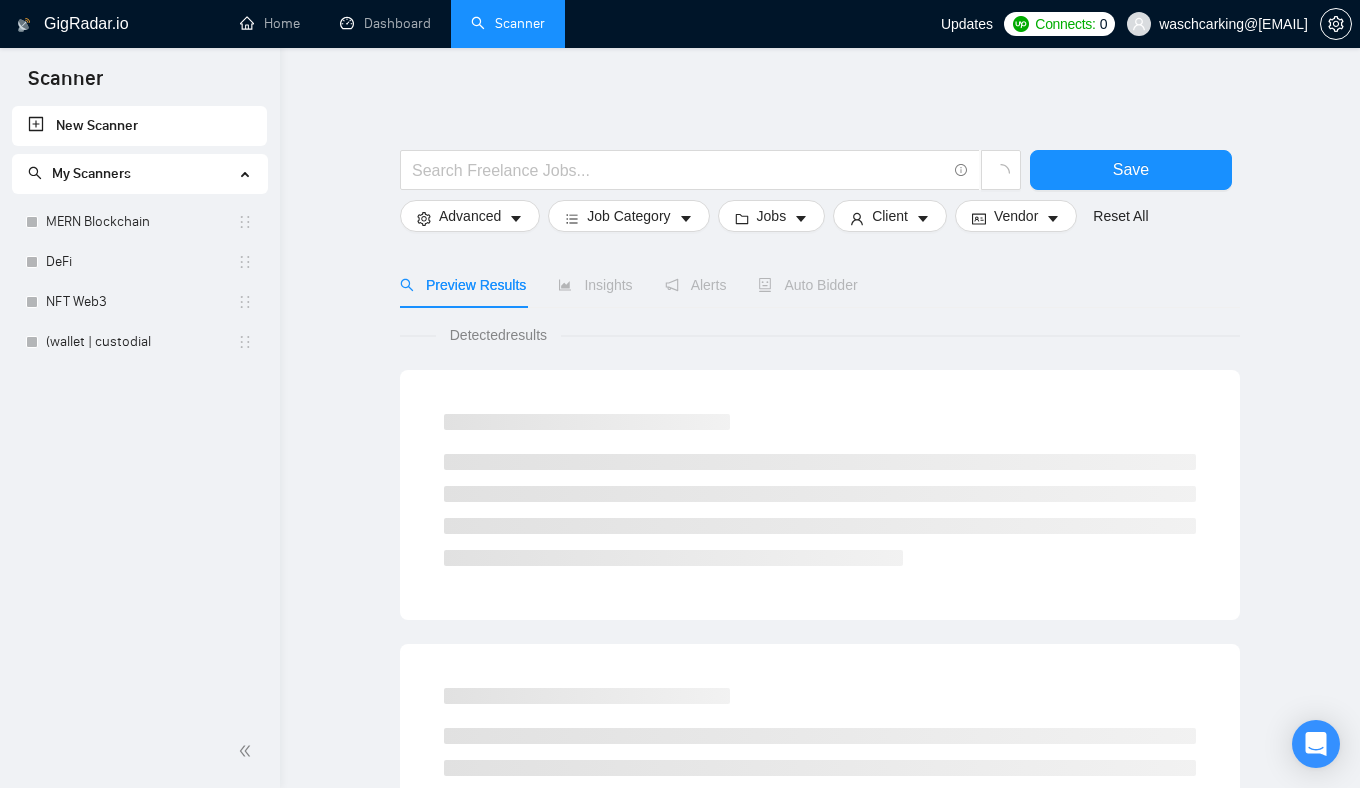 scroll, scrollTop: 0, scrollLeft: 0, axis: both 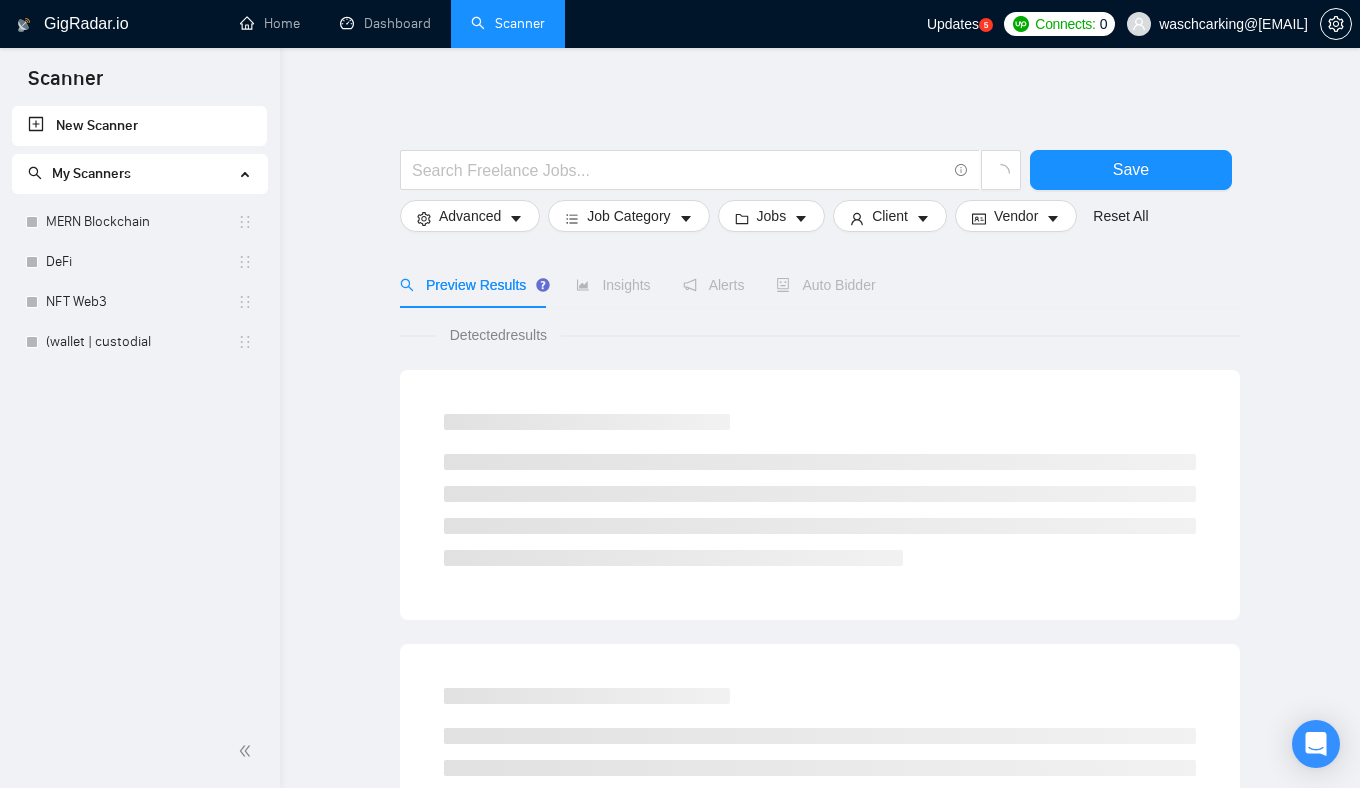 click on "New Scanner" at bounding box center [139, 126] 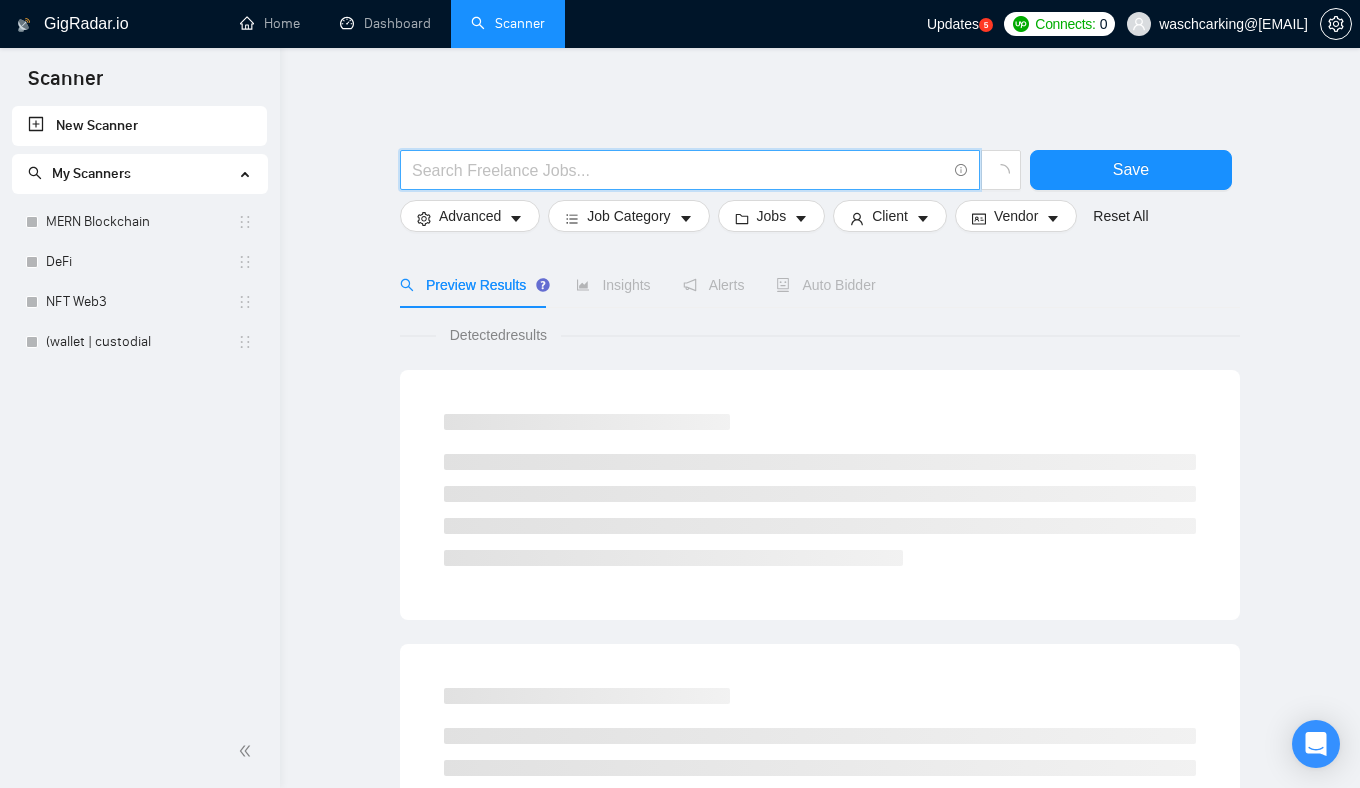 click at bounding box center (679, 170) 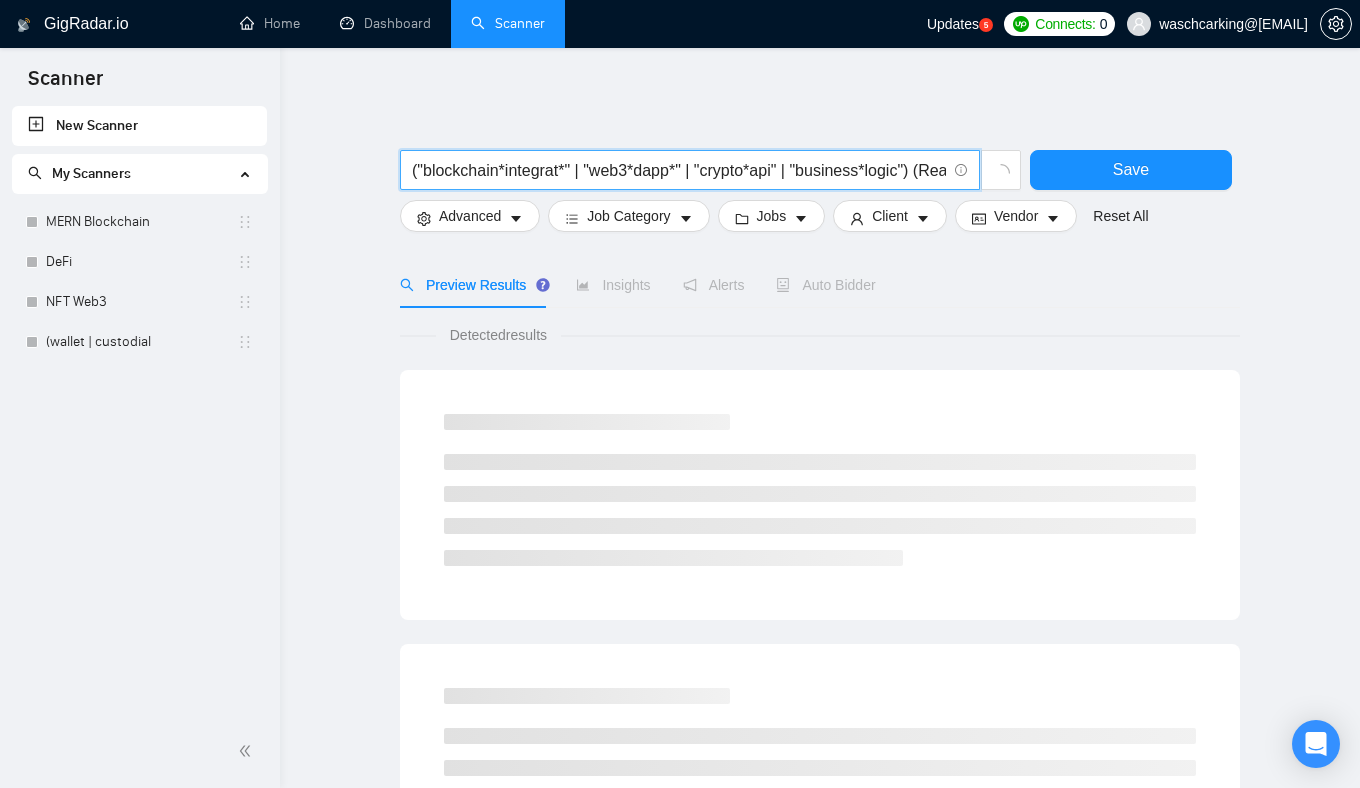 scroll, scrollTop: 0, scrollLeft: 373, axis: horizontal 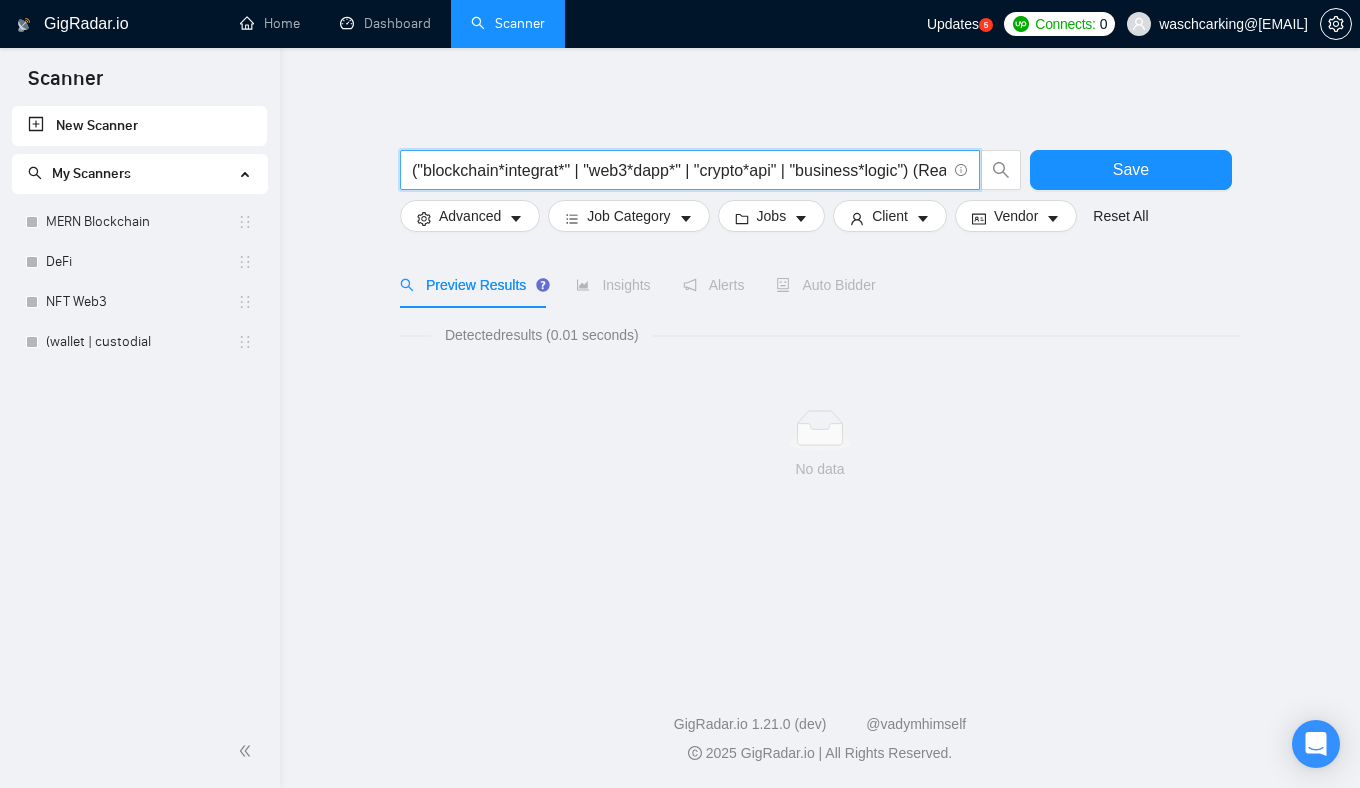 drag, startPoint x: 783, startPoint y: 174, endPoint x: 394, endPoint y: 162, distance: 389.18506 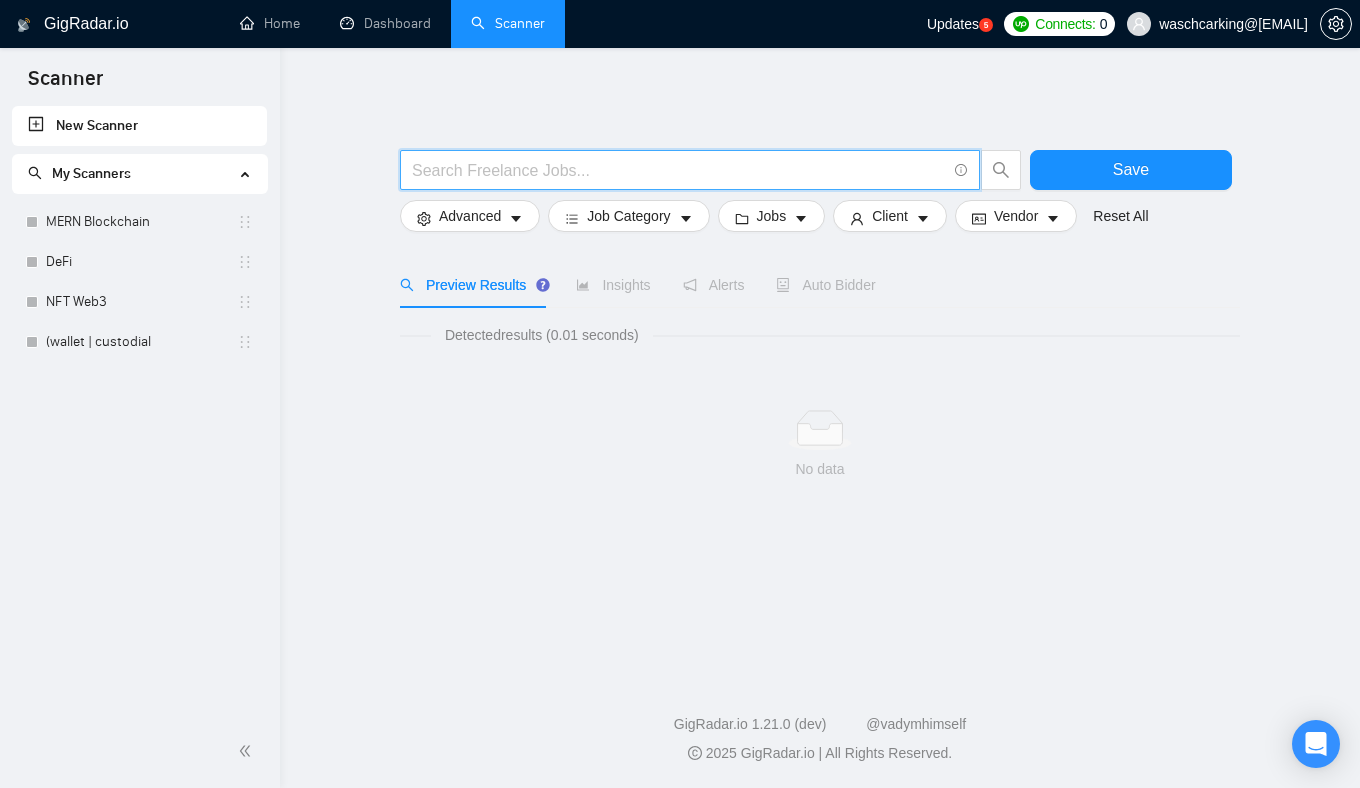 paste on "("blockchain*app" | "web3*project" | "crypto*integration" | "web3*development") (React | Node* | Solidity | "smart*contract*" | Web3)" 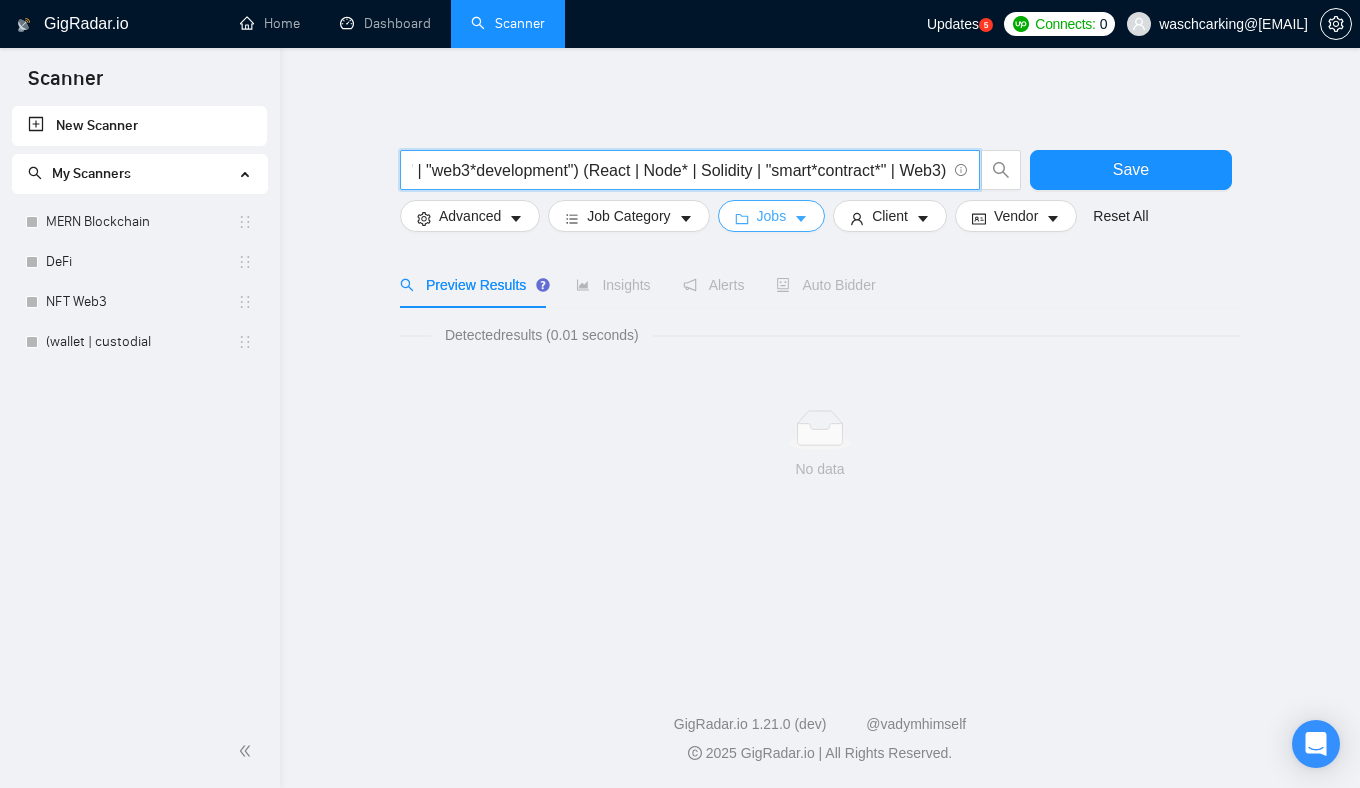 scroll, scrollTop: 0, scrollLeft: 0, axis: both 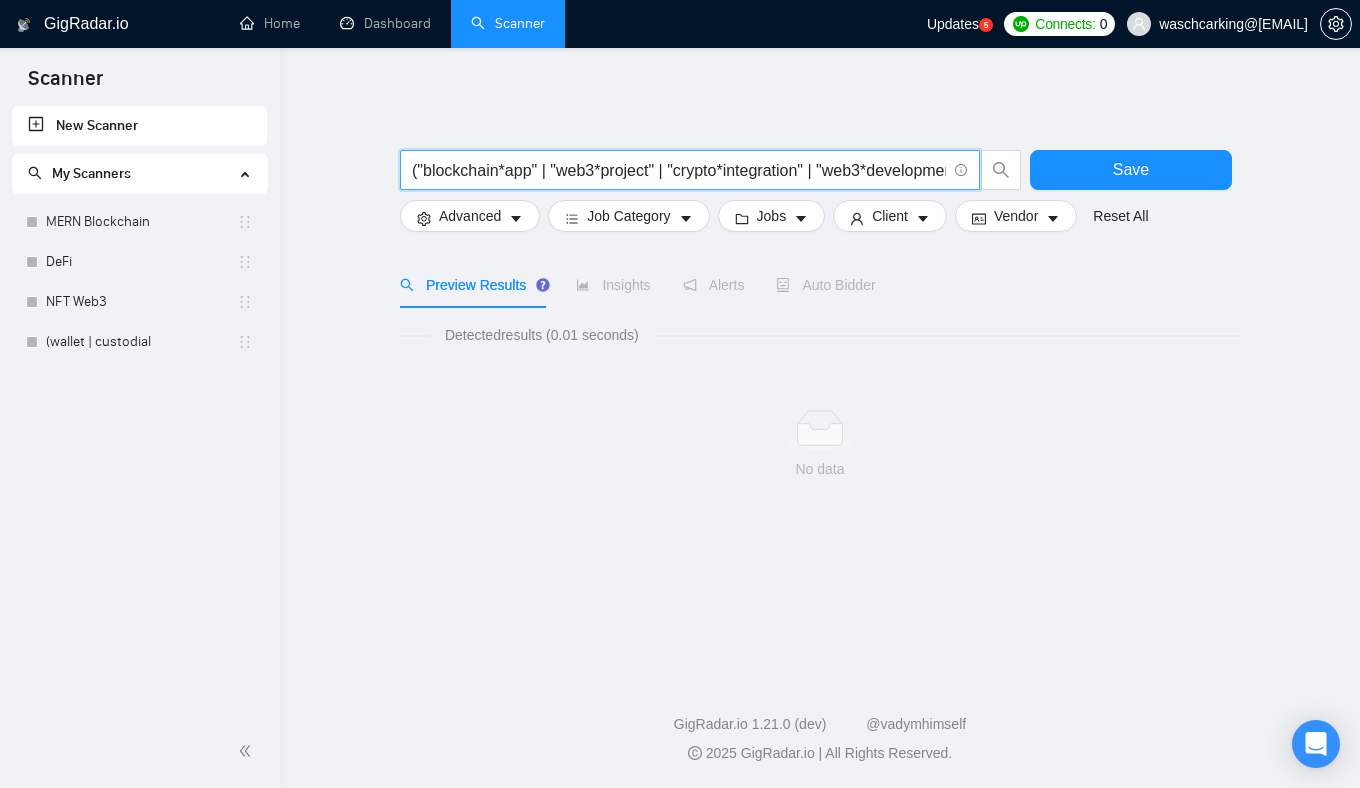 click on "("blockchain*app" | "web3*project" | "crypto*integration" | "web3*development") (React | Node* | Solidity | "smart*contract*" | Web3)" at bounding box center [679, 170] 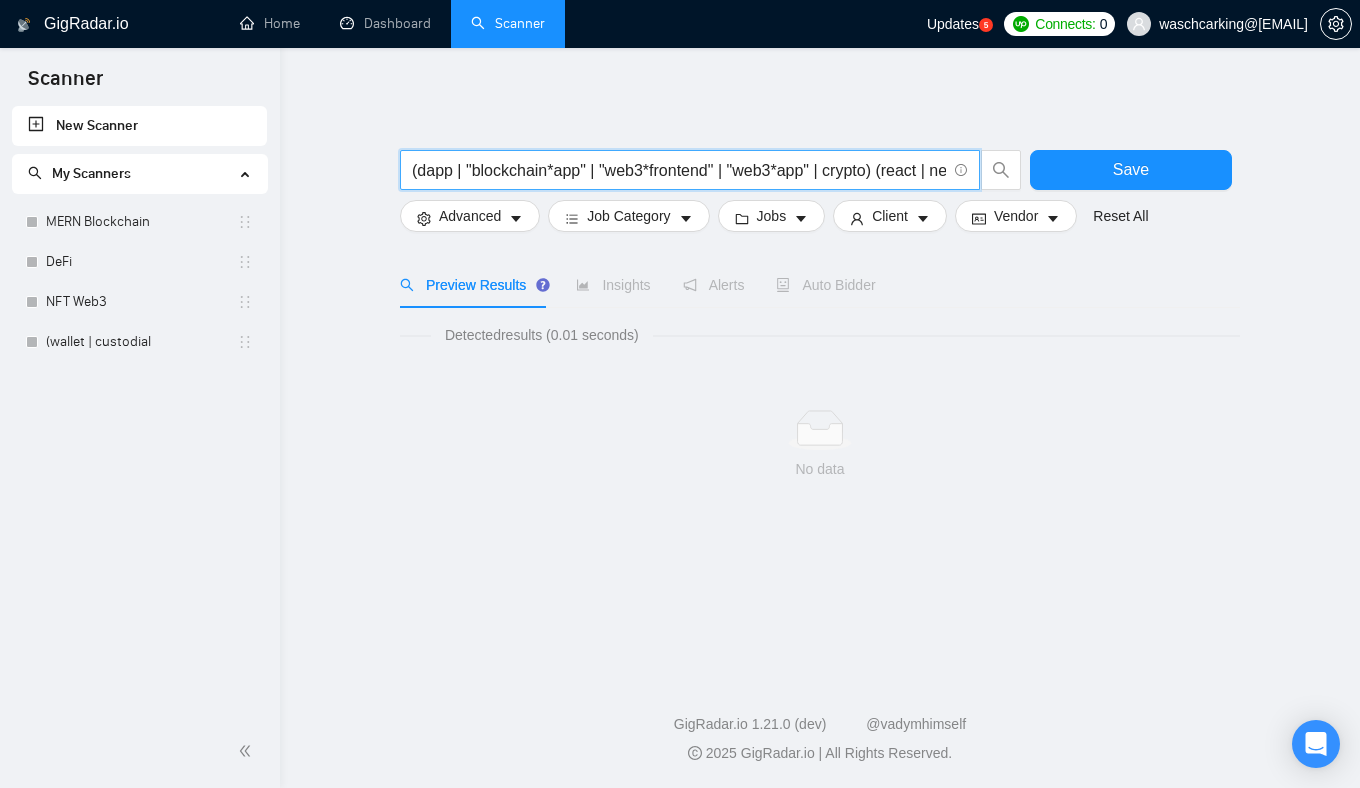 scroll, scrollTop: 0, scrollLeft: 230, axis: horizontal 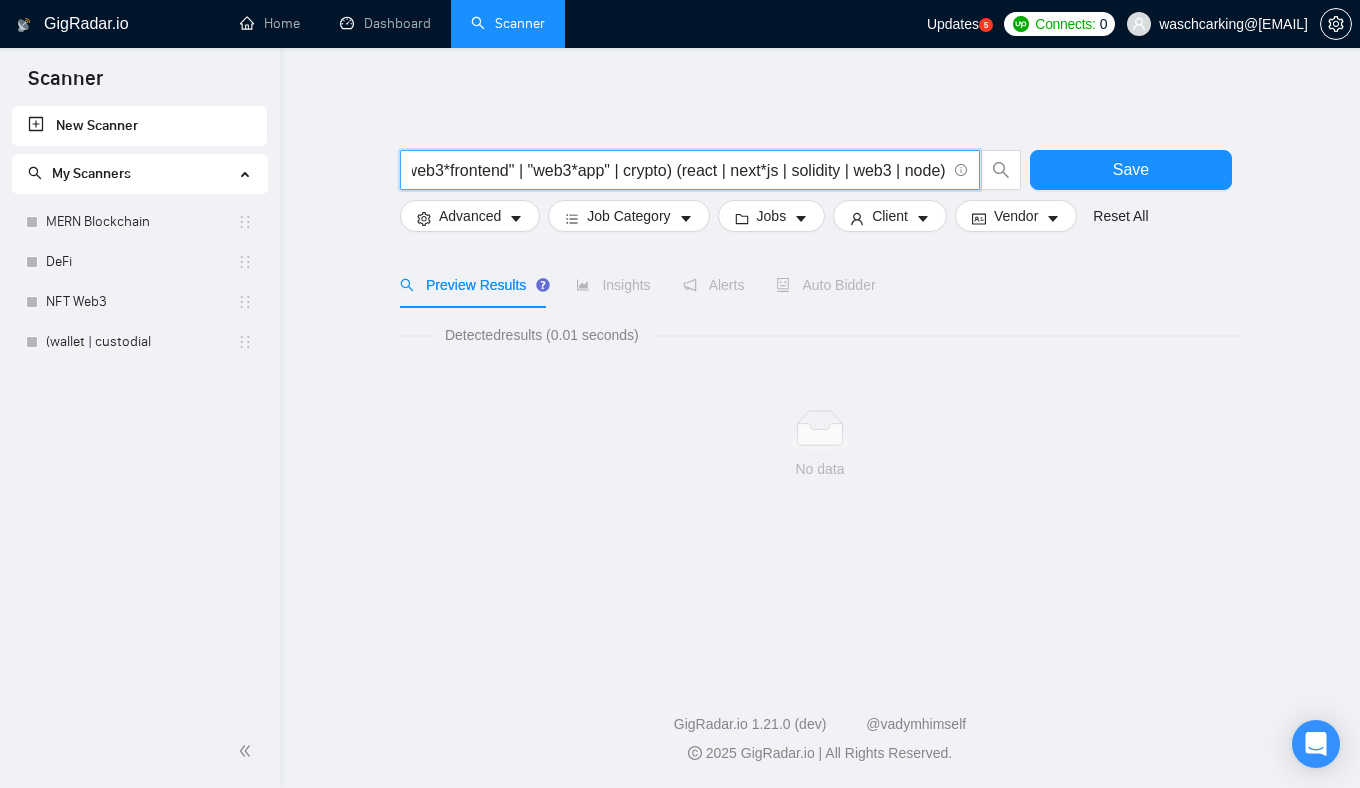 type on "(dapp | "blockchain*app" | "web3*frontend" | "web3*app" | crypto) (react | next*js | solidity | web3 | node)" 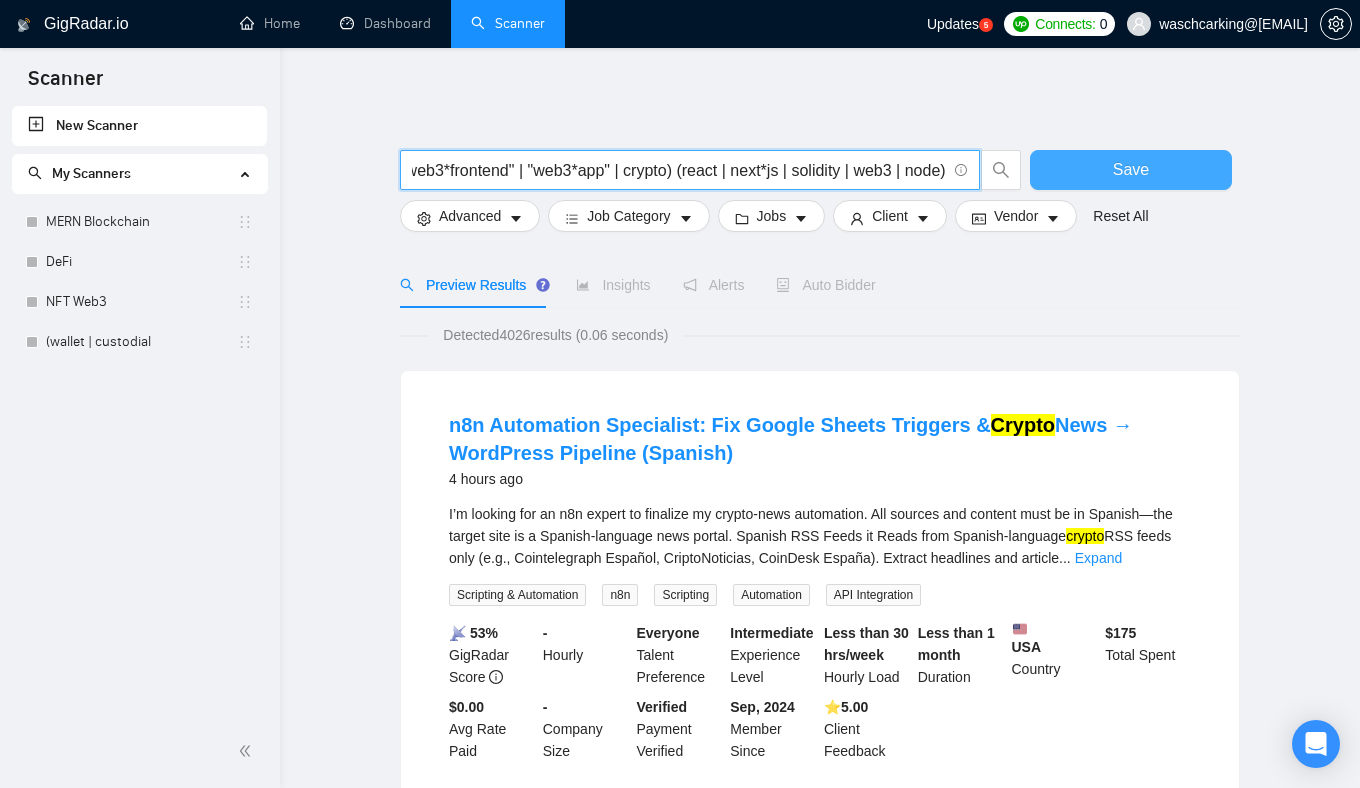 click on "Save" at bounding box center [1131, 169] 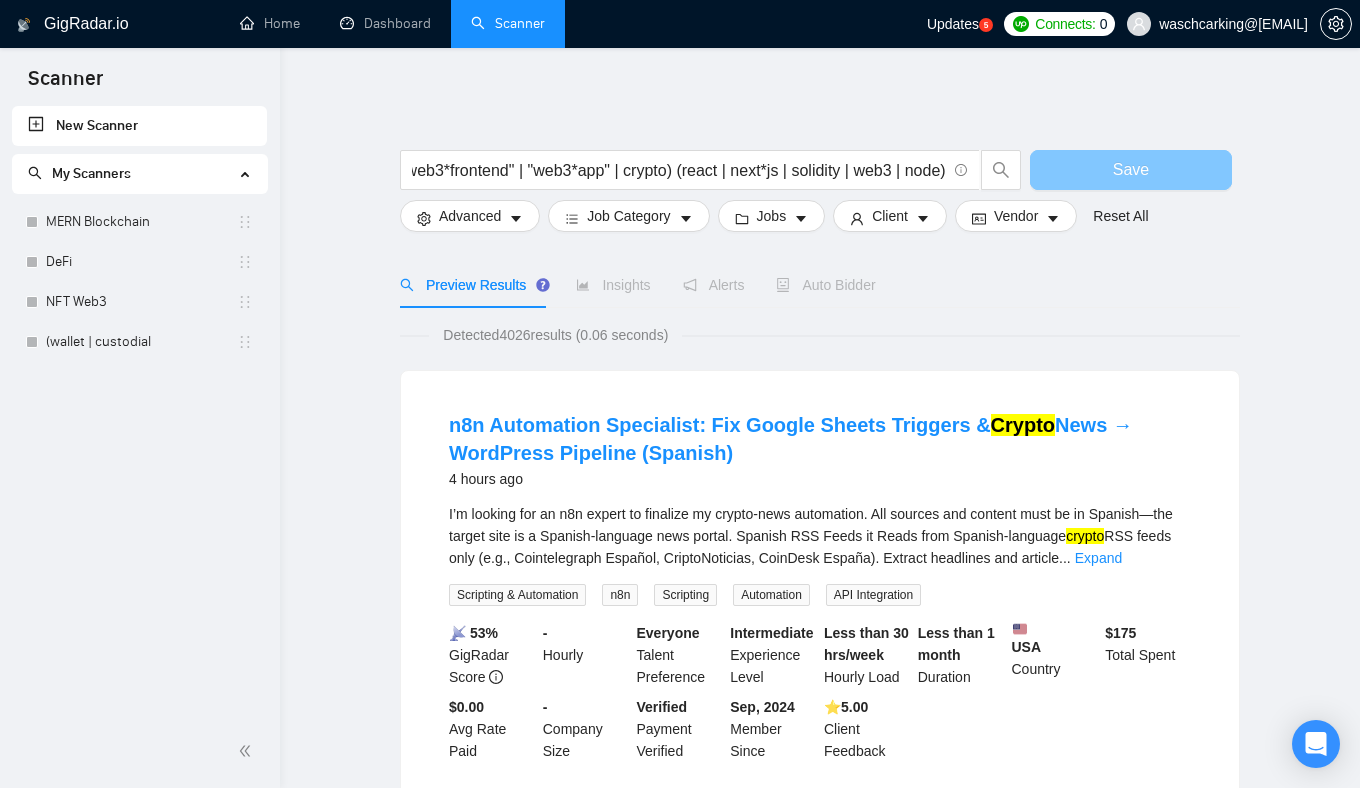 scroll, scrollTop: 0, scrollLeft: 0, axis: both 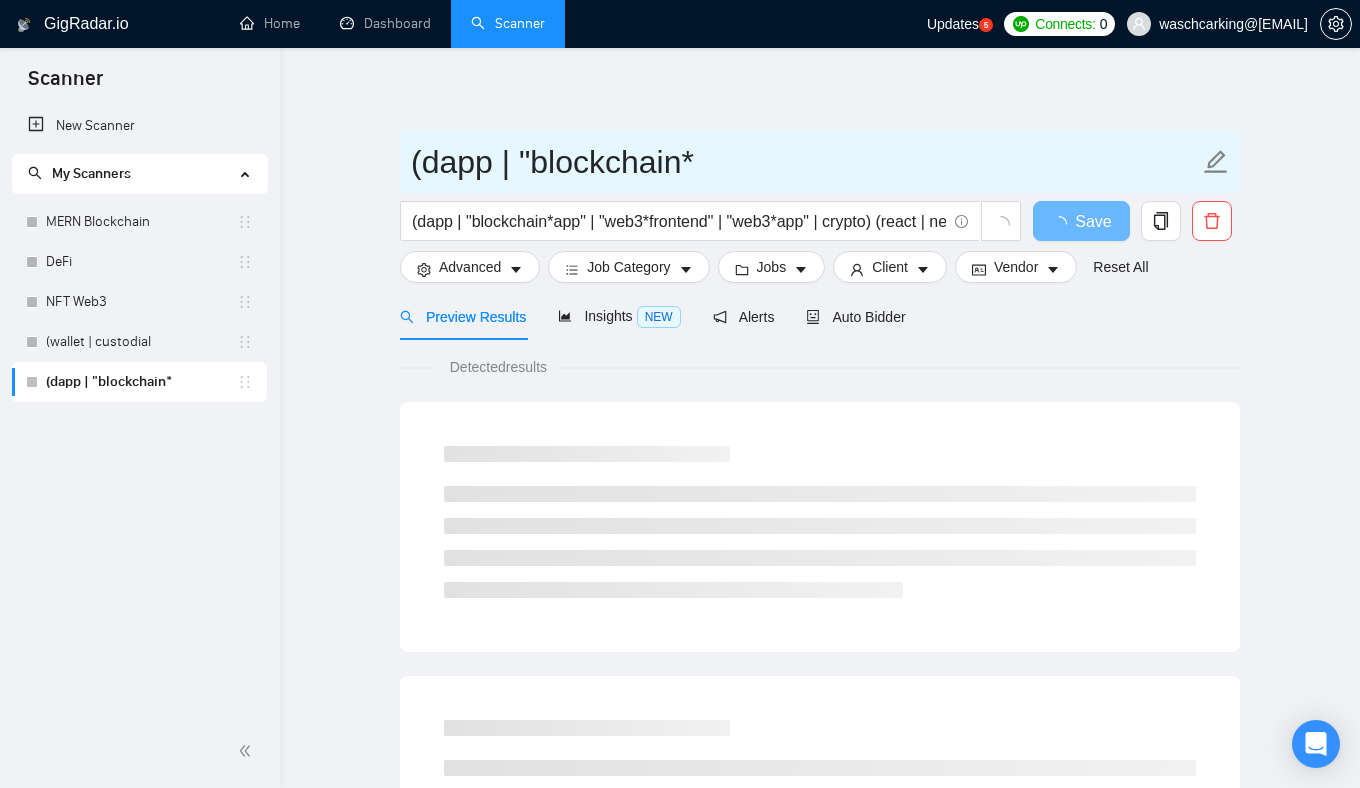 click on "(dapp | "blockchain*" at bounding box center [805, 162] 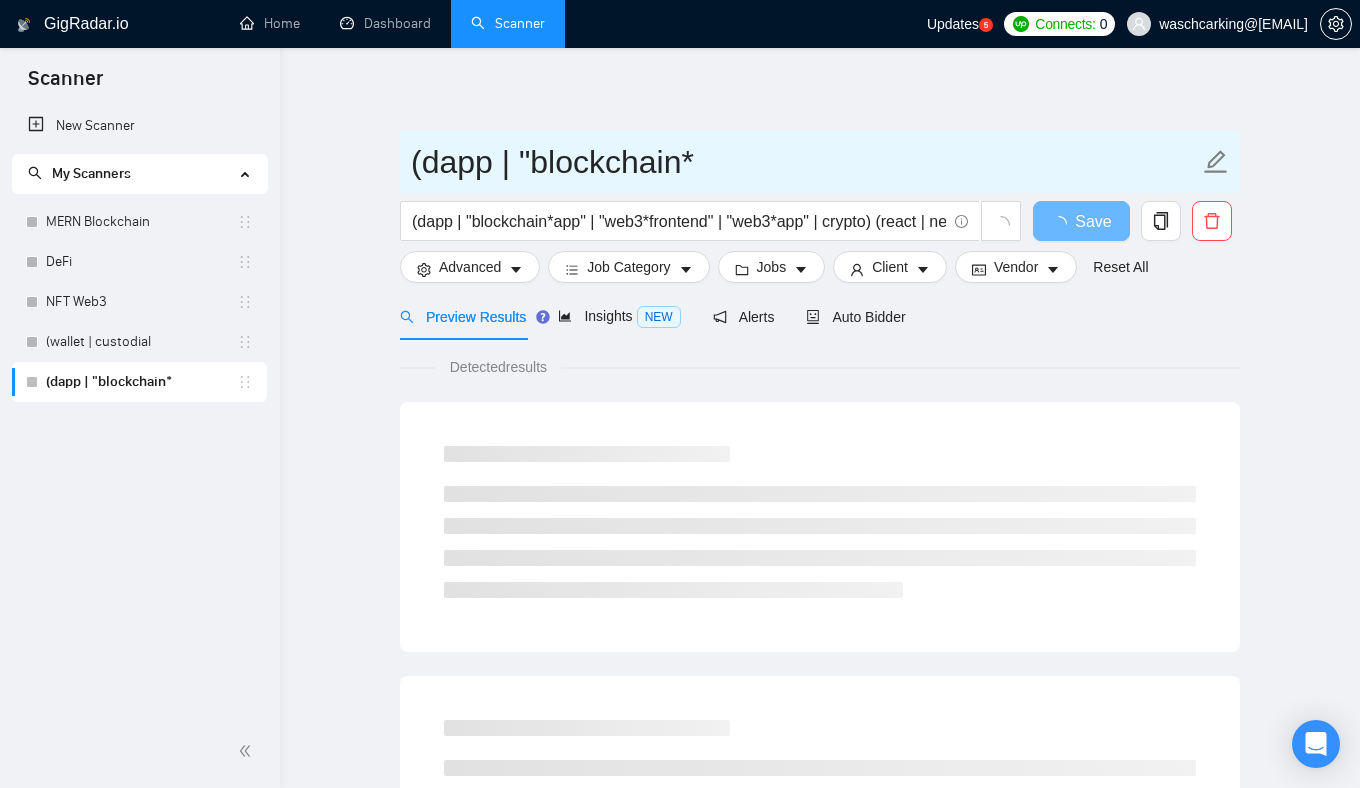 click on "(dapp | "blockchain*" at bounding box center [805, 162] 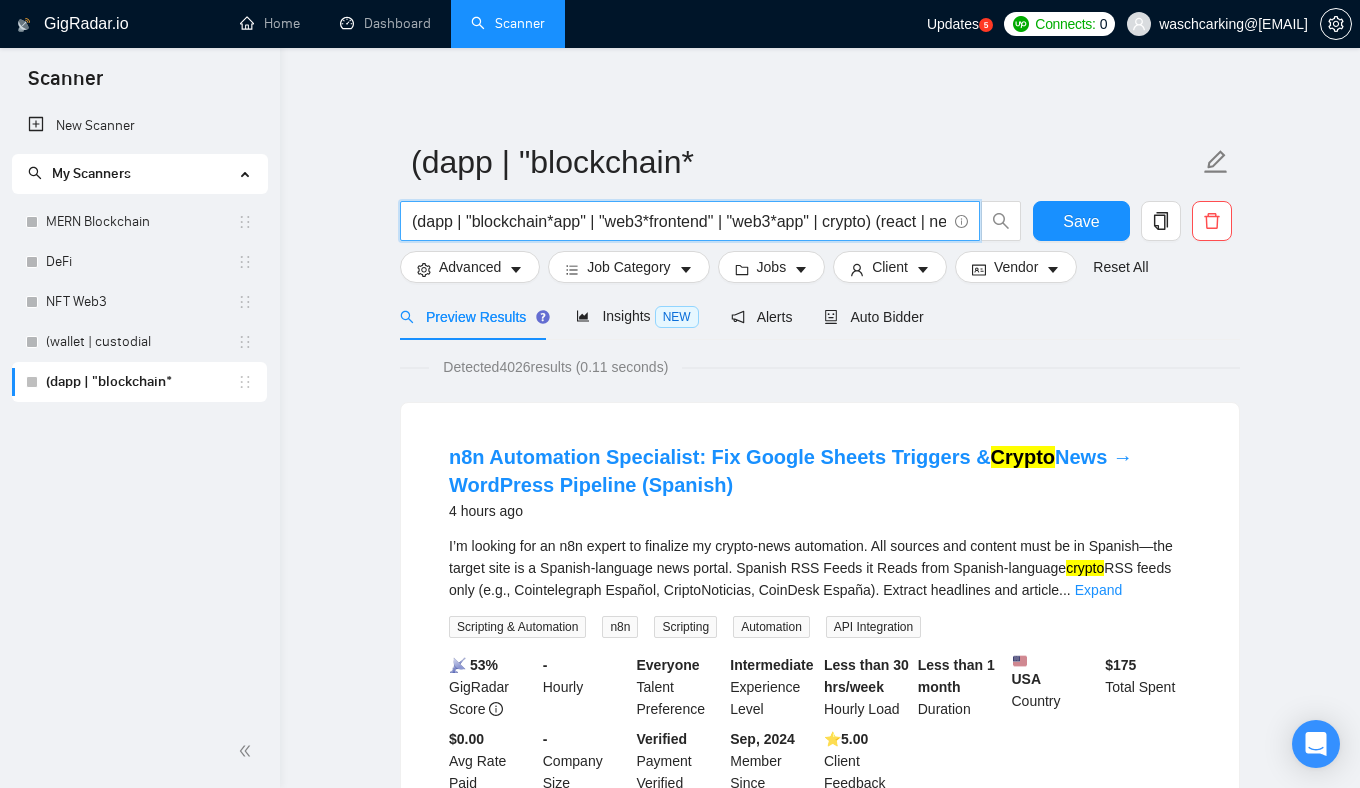 drag, startPoint x: 614, startPoint y: 220, endPoint x: 723, endPoint y: 217, distance: 109.041275 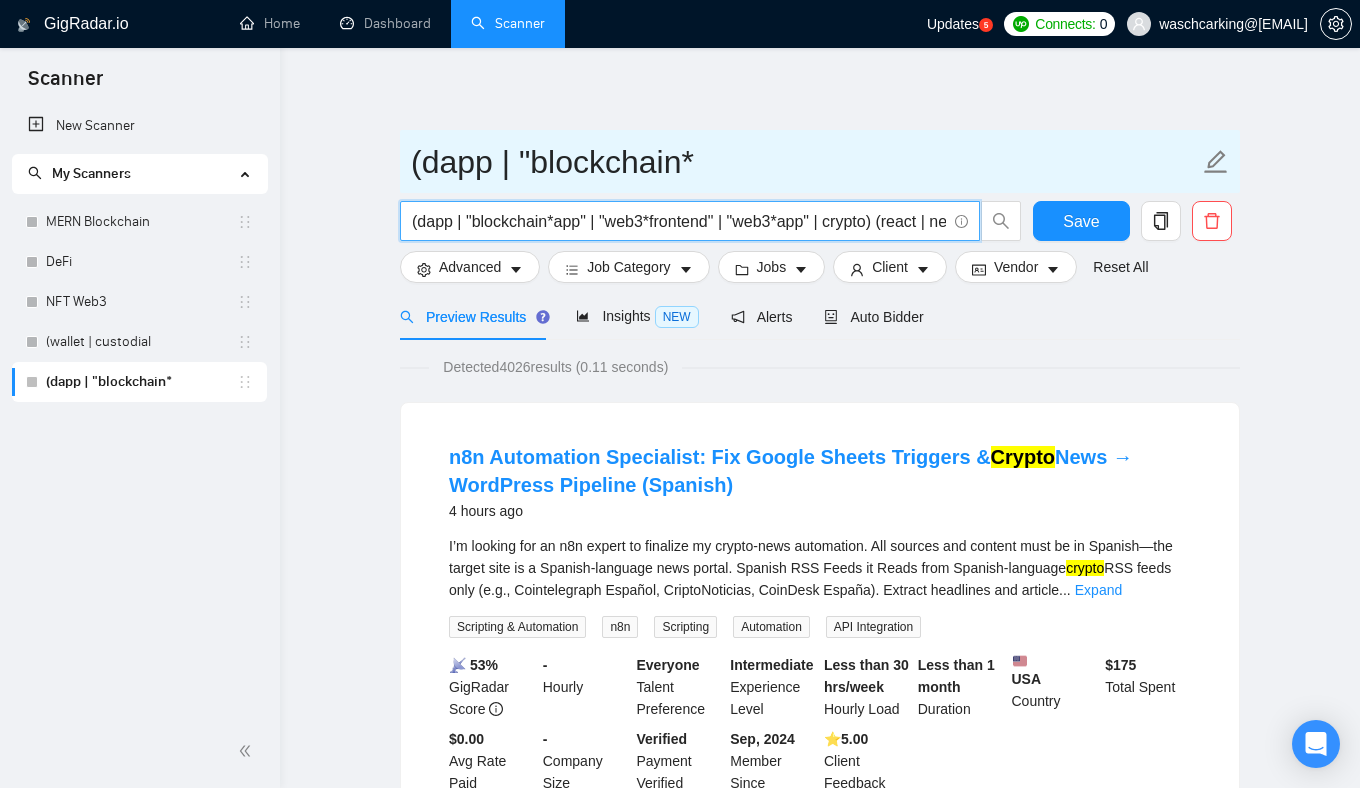 click on "(dapp | "blockchain*" at bounding box center (805, 162) 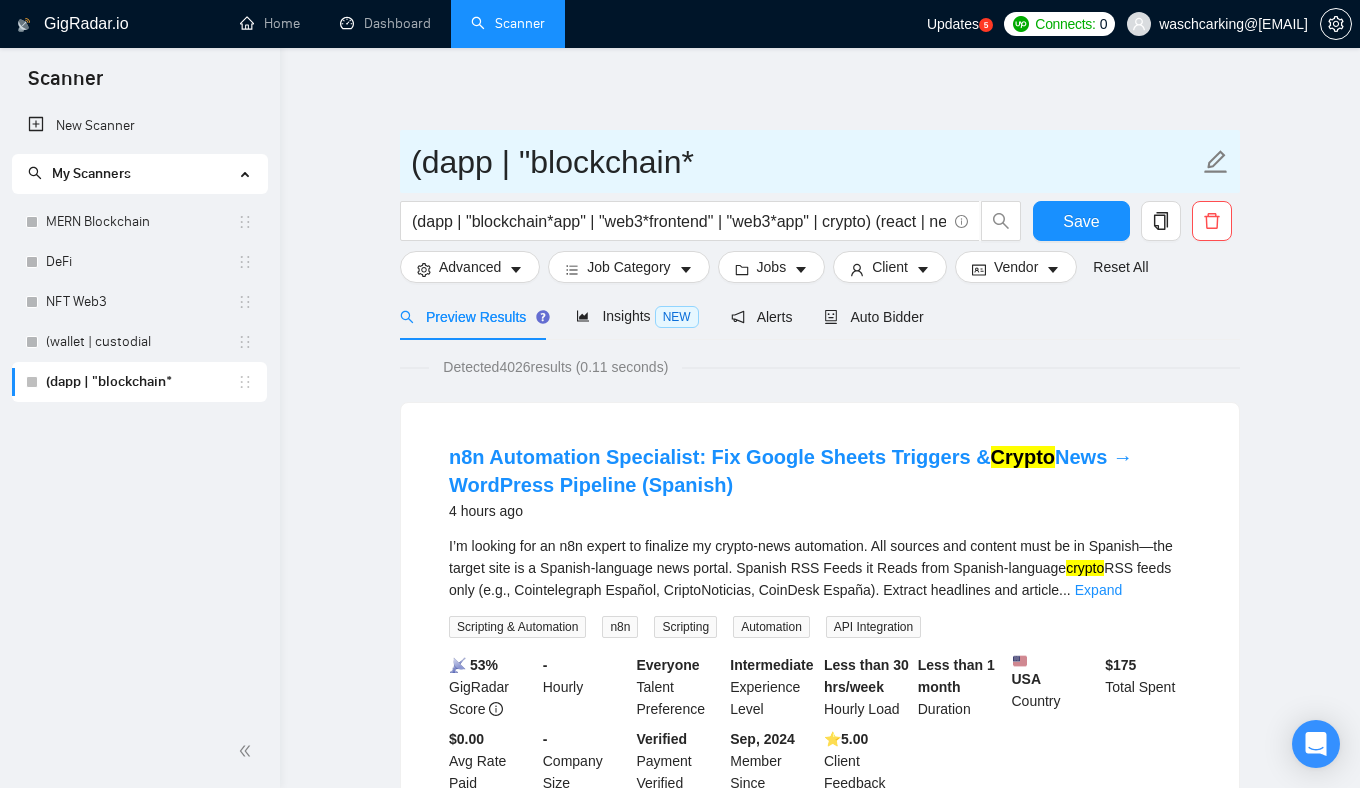 drag, startPoint x: 703, startPoint y: 163, endPoint x: 350, endPoint y: 162, distance: 353.0014 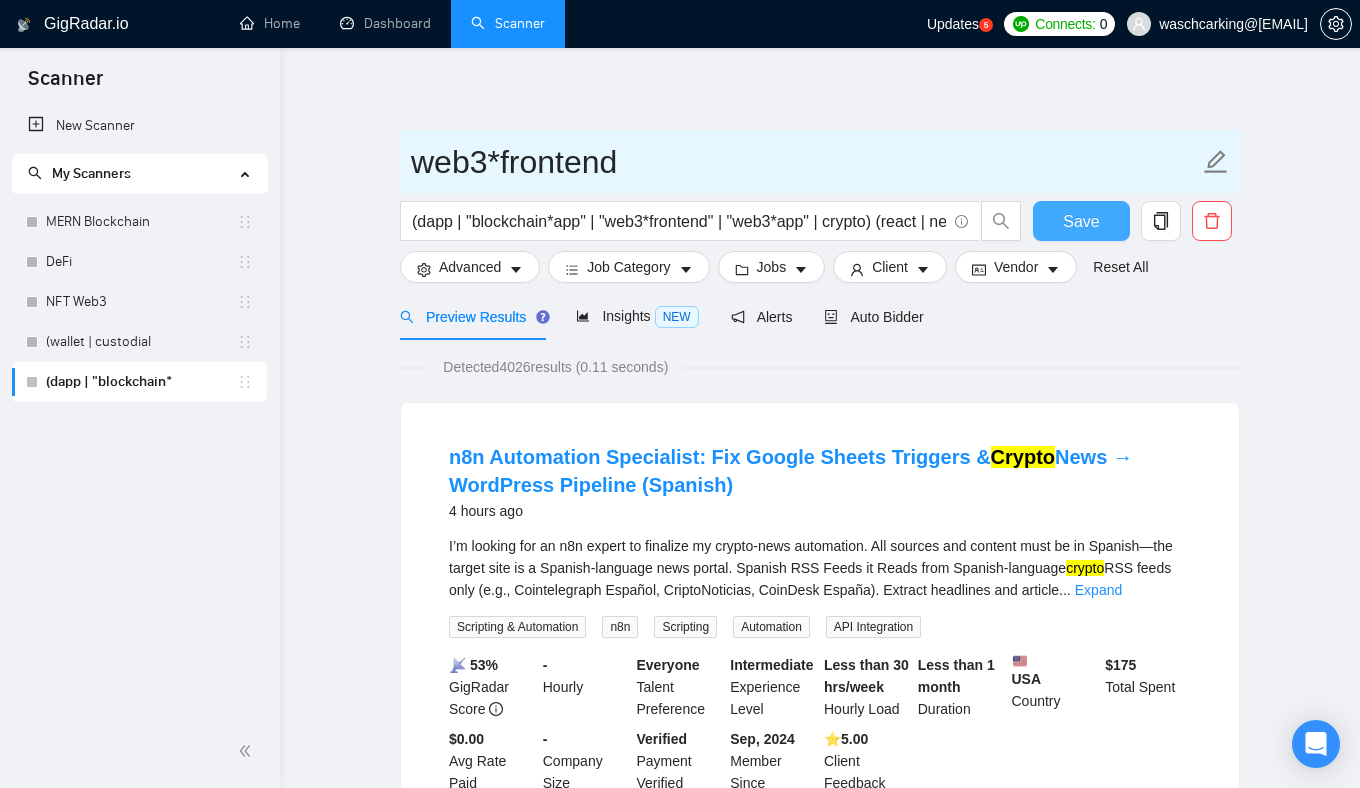 type on "web3*frontend" 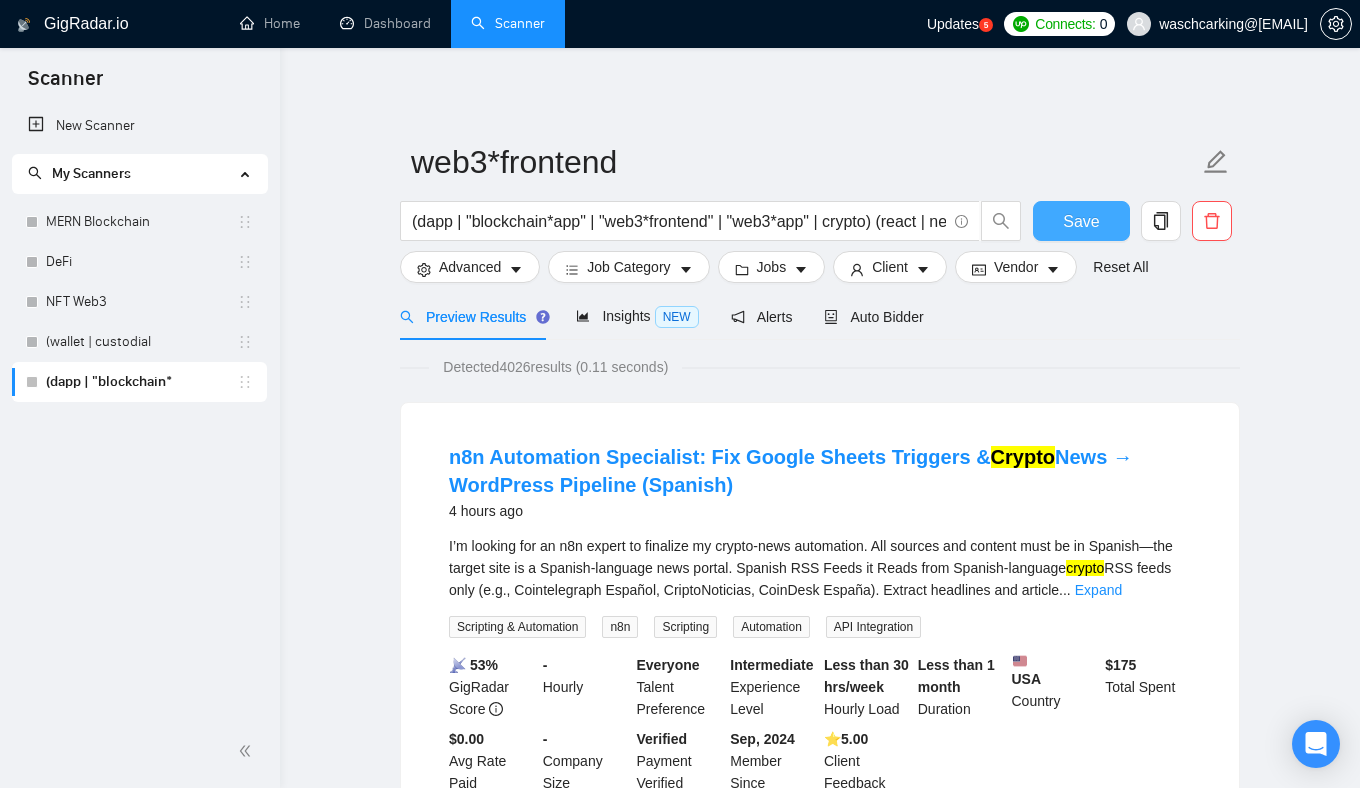 click on "Save" at bounding box center (1081, 221) 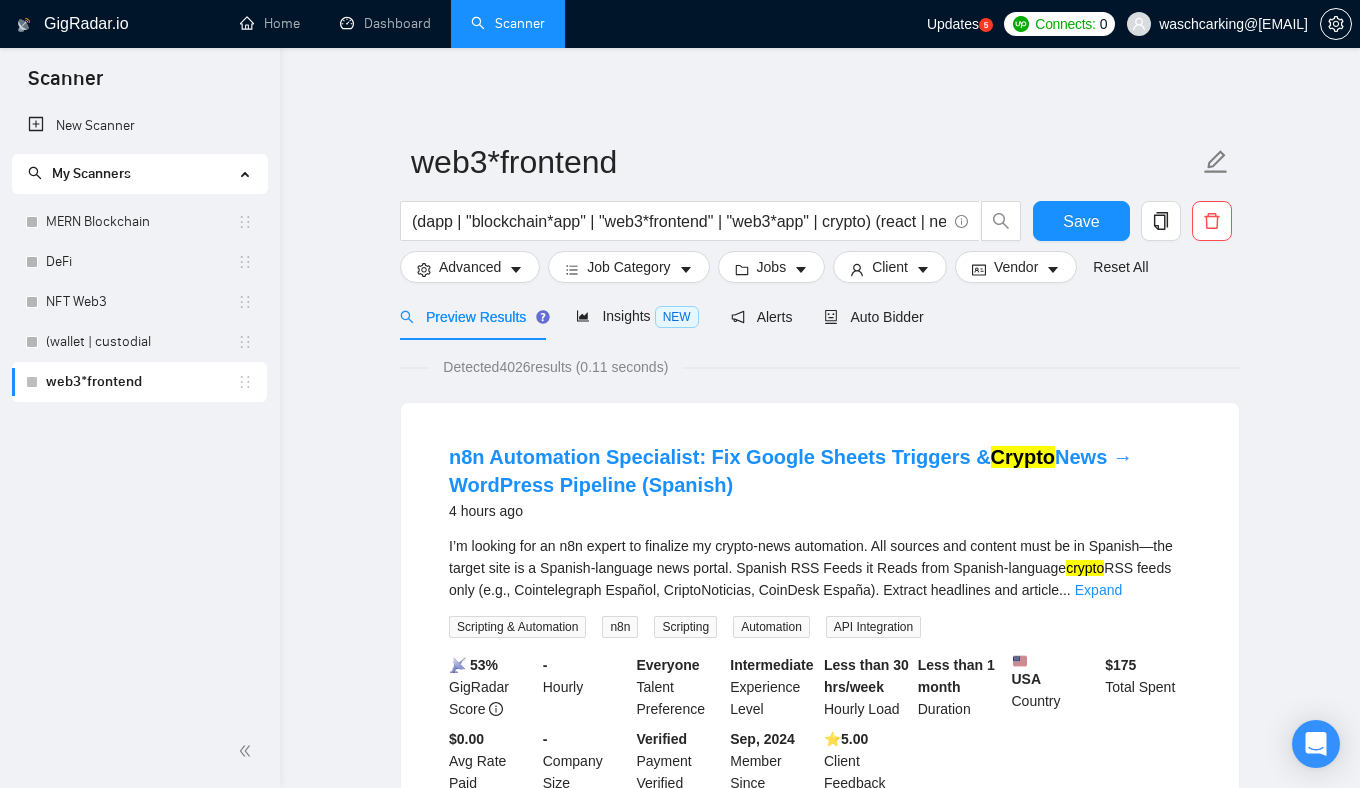 click on "New Scanner" at bounding box center (139, 126) 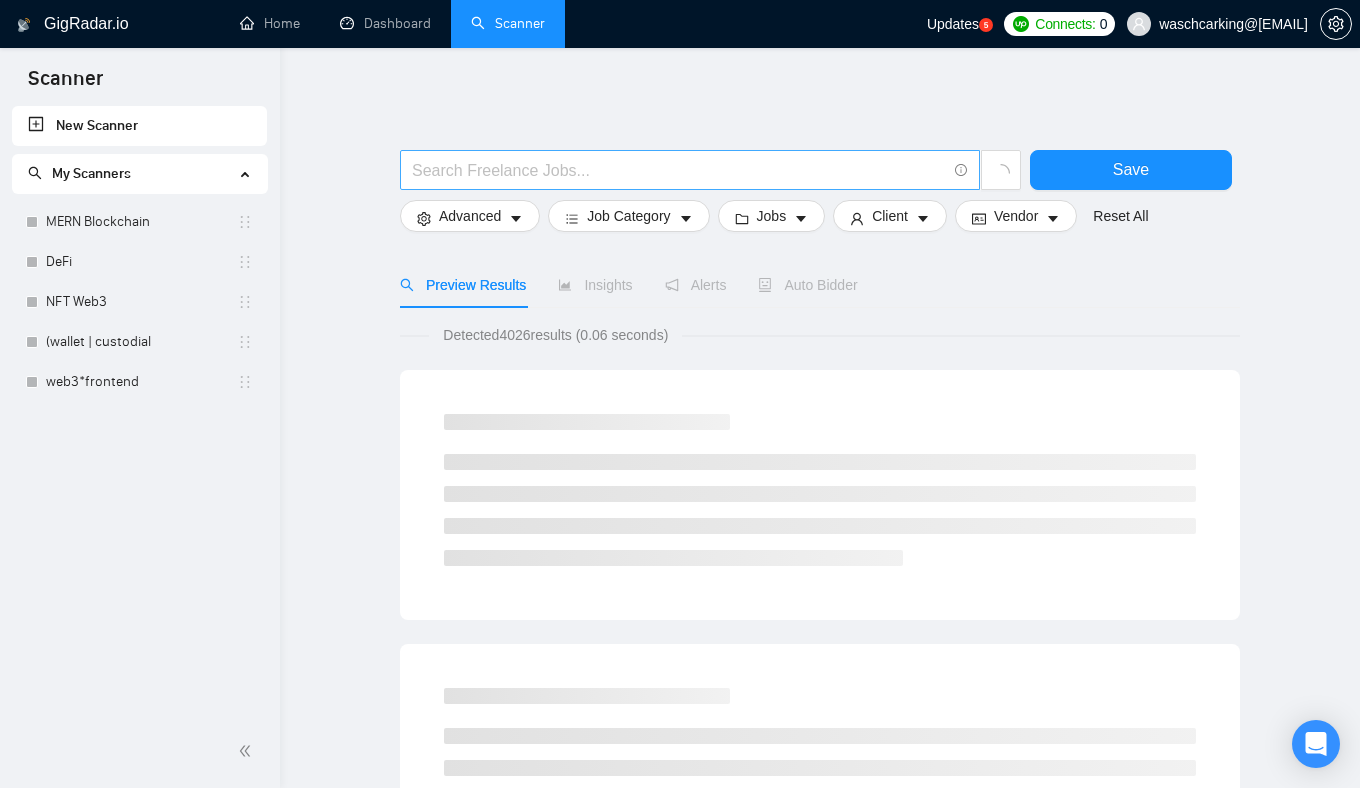 click at bounding box center (679, 170) 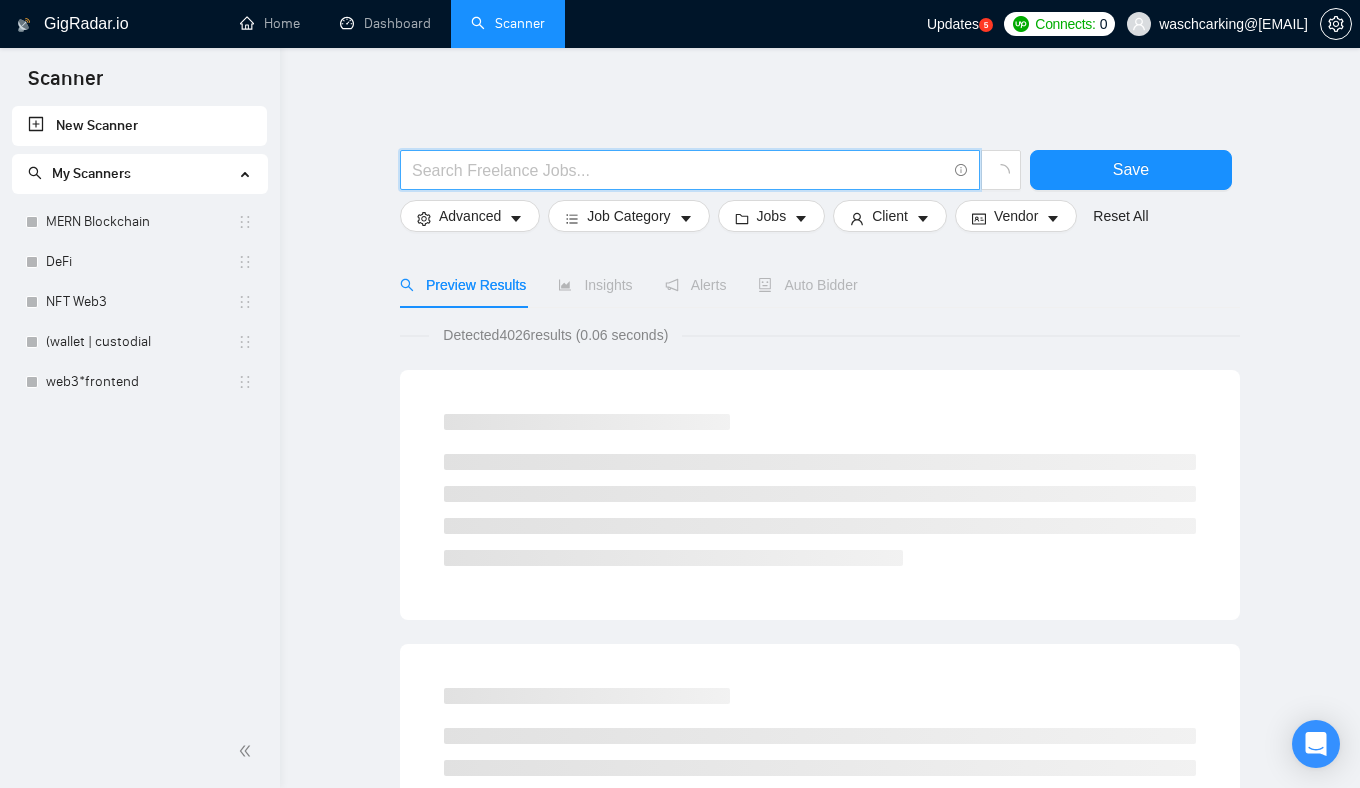 paste on "(web3 | crypto | blockchain | dapp | nft | defi) (react | next*js | solidity | node | "smart*contract*"*" 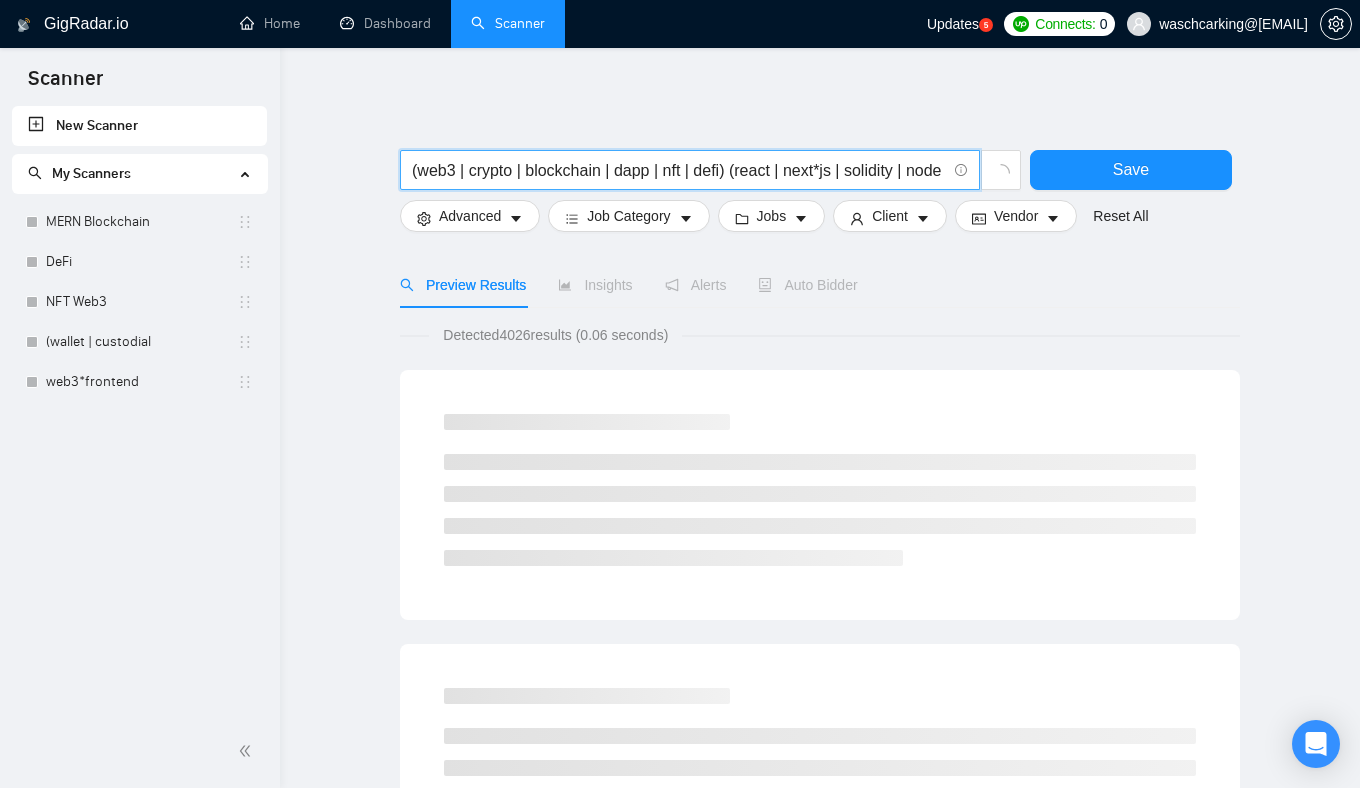 scroll, scrollTop: 0, scrollLeft: 160, axis: horizontal 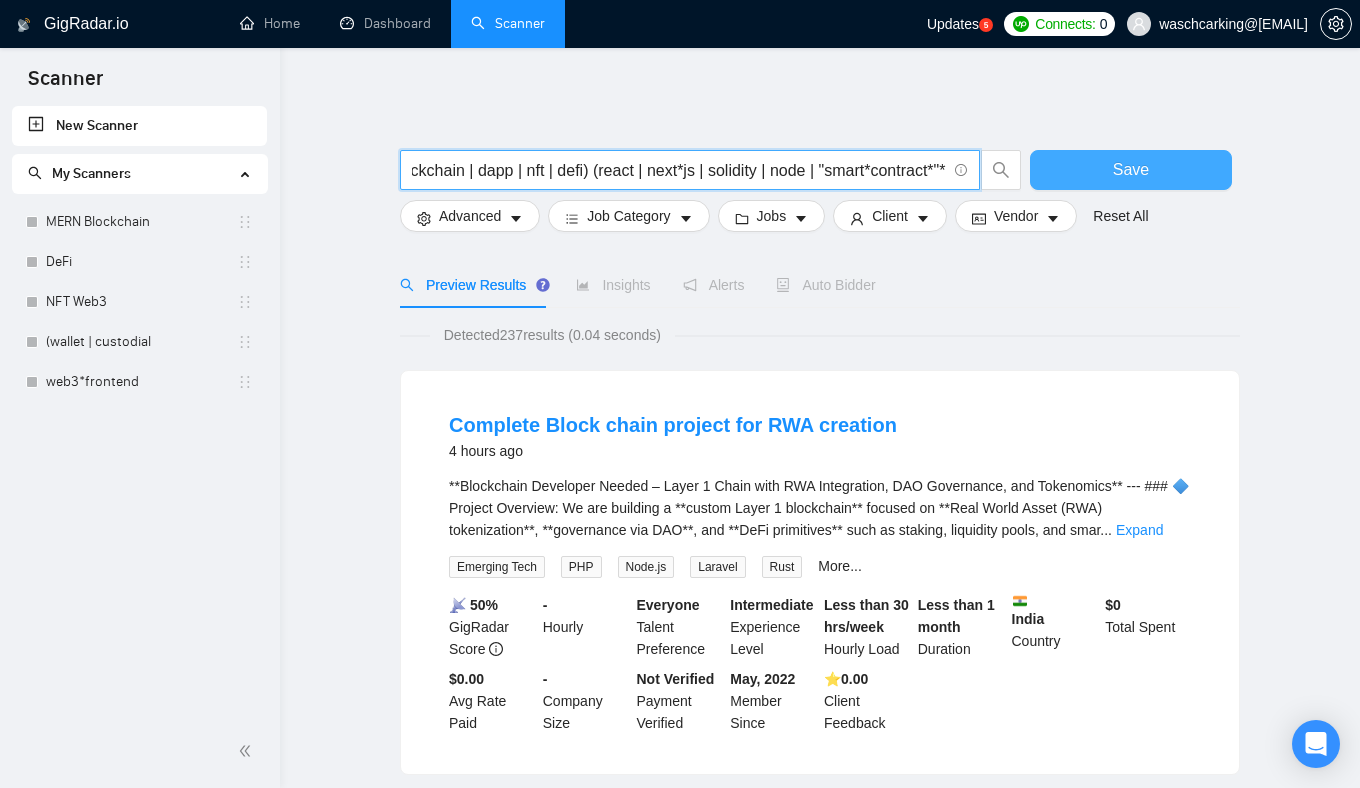 type on "(web3 | crypto | blockchain | dapp | nft | defi) (react | next*js | solidity | node | "smart*contract*"*" 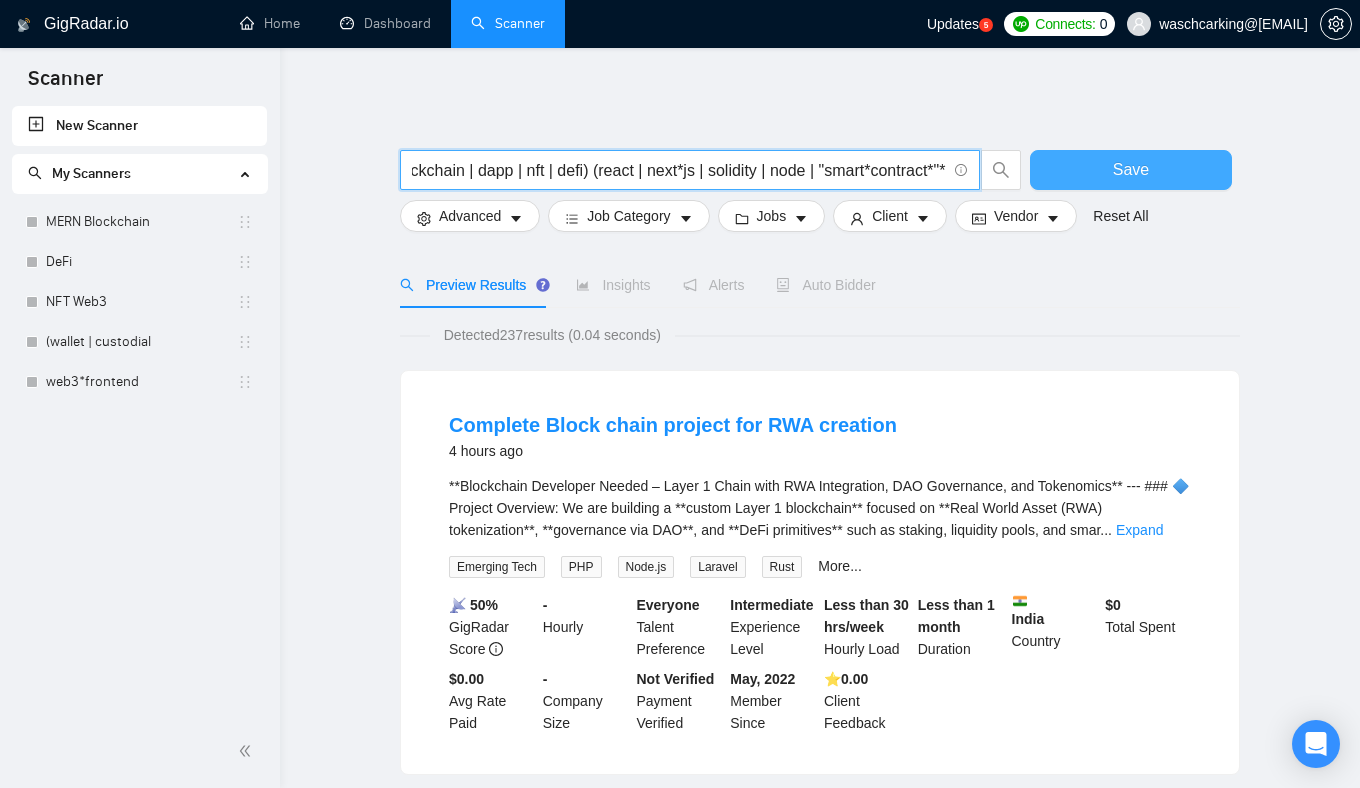click on "Save" at bounding box center [1131, 169] 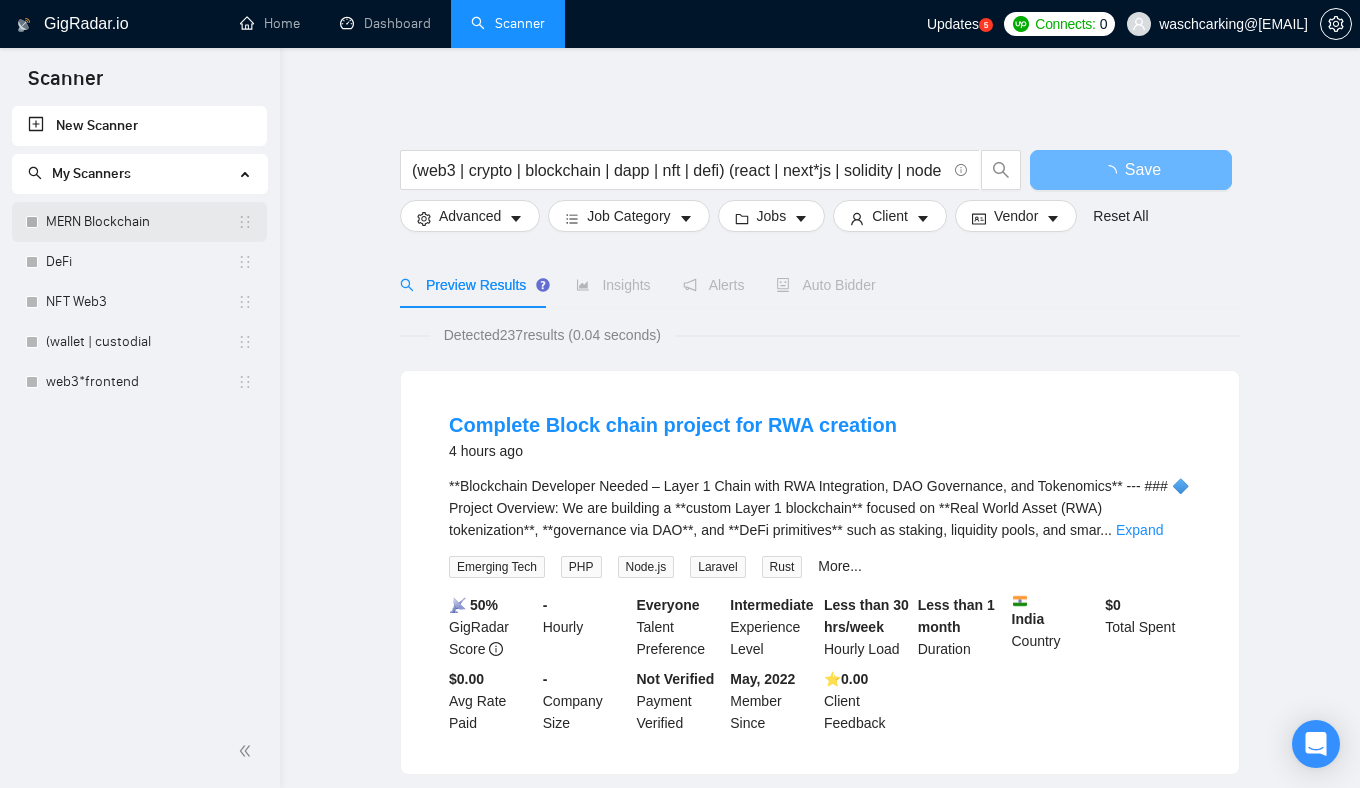 click on "MERN Blockchain" at bounding box center (141, 222) 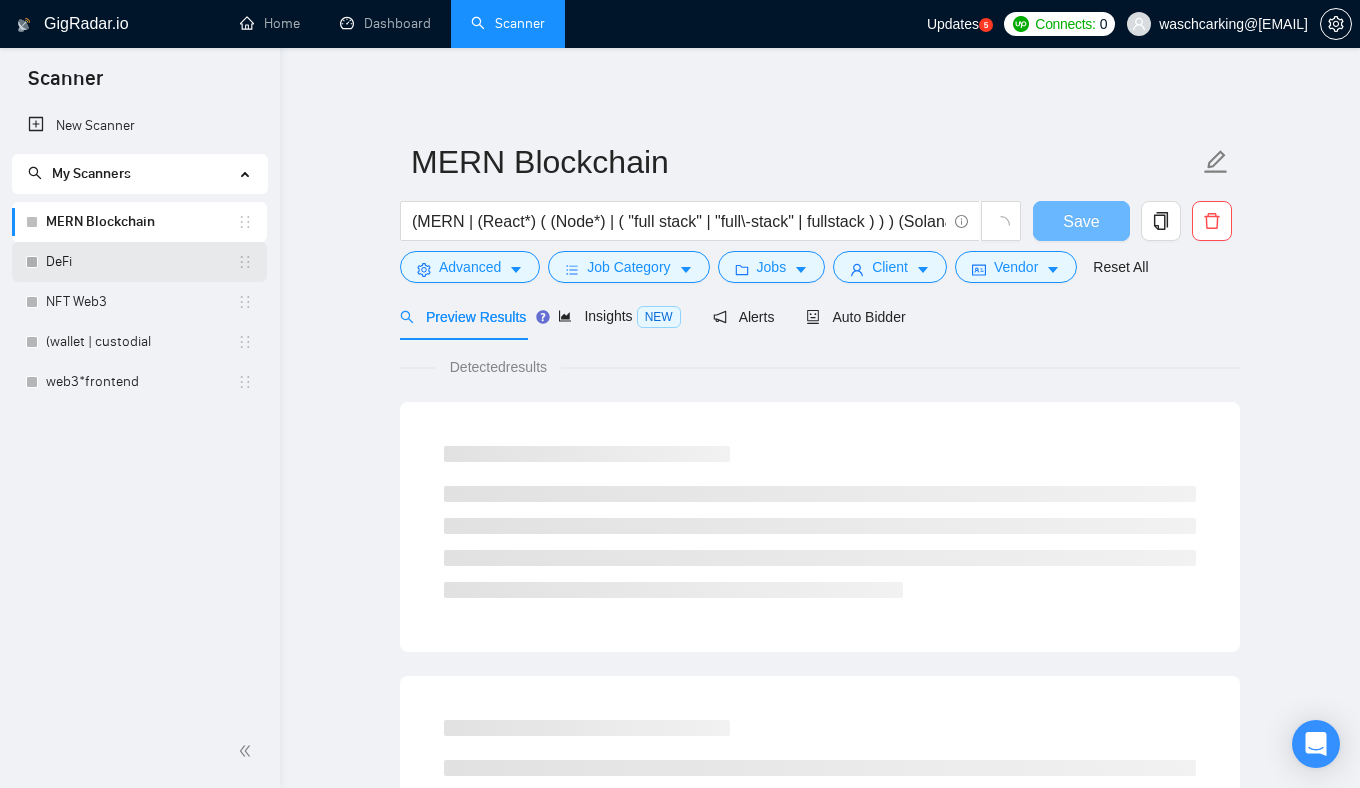 click on "DeFi" at bounding box center [141, 262] 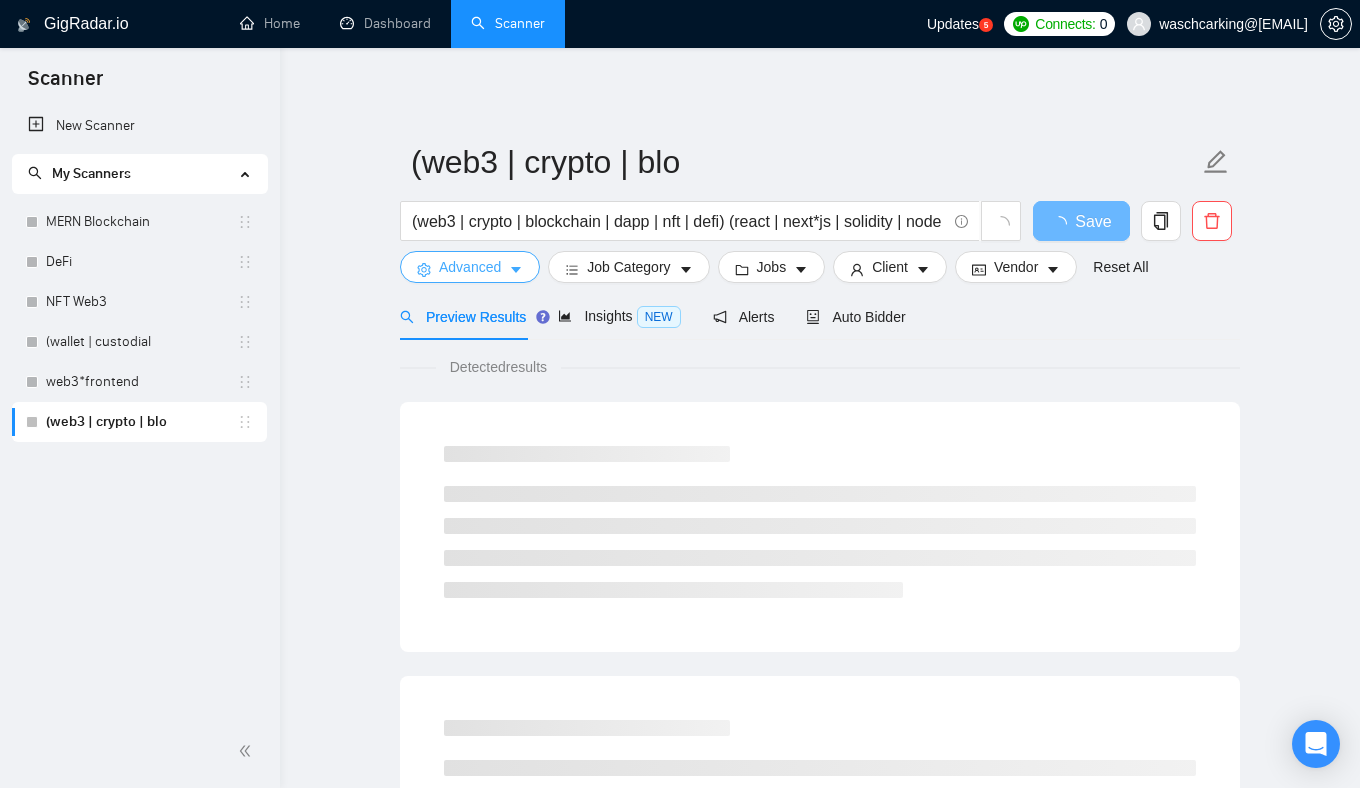 click on "Advanced" at bounding box center (470, 267) 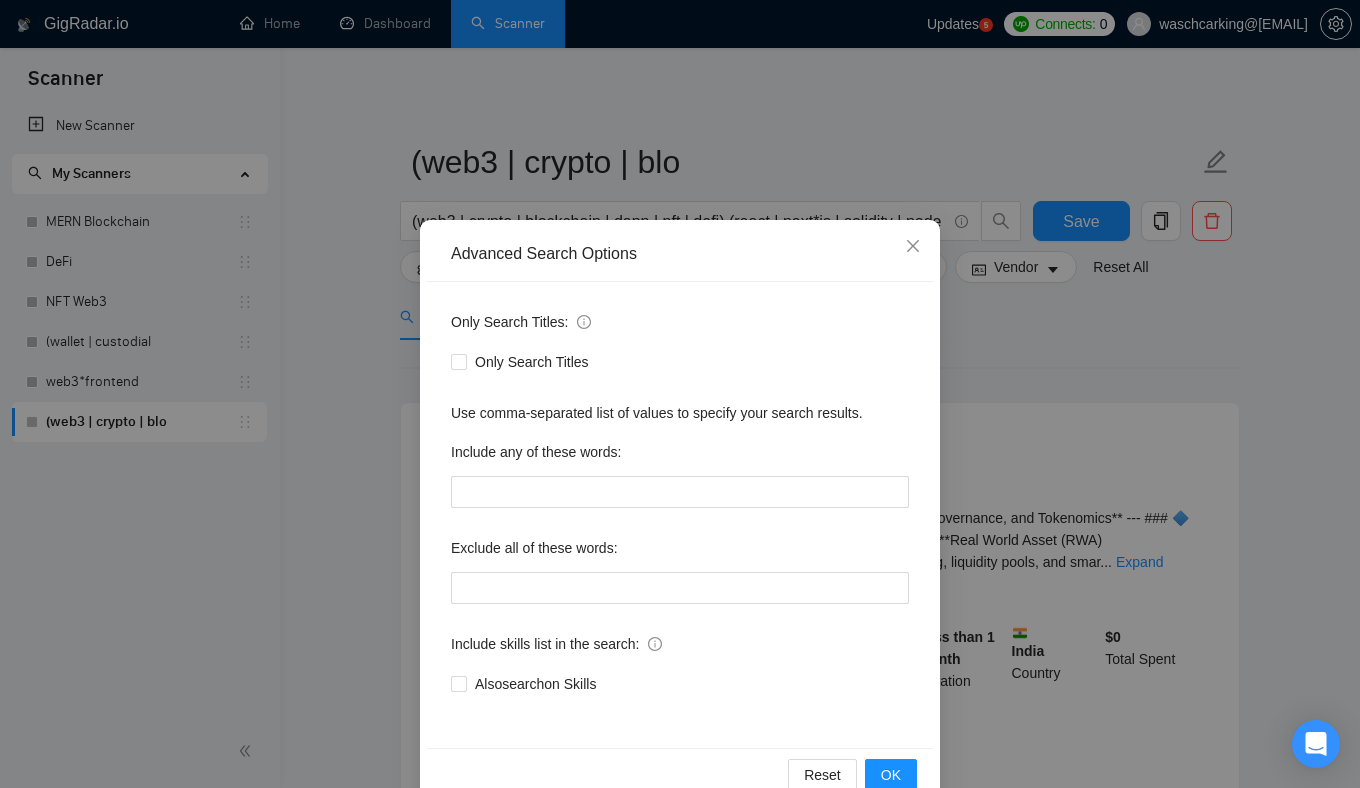 click on "Advanced Search Options Only Search Titles:   Only Search Titles Use comma-separated list of values to specify your search results. Include any of these words: Exclude all of these words: Include skills list in the search:   Also  search  on Skills Reset OK" at bounding box center [680, 394] 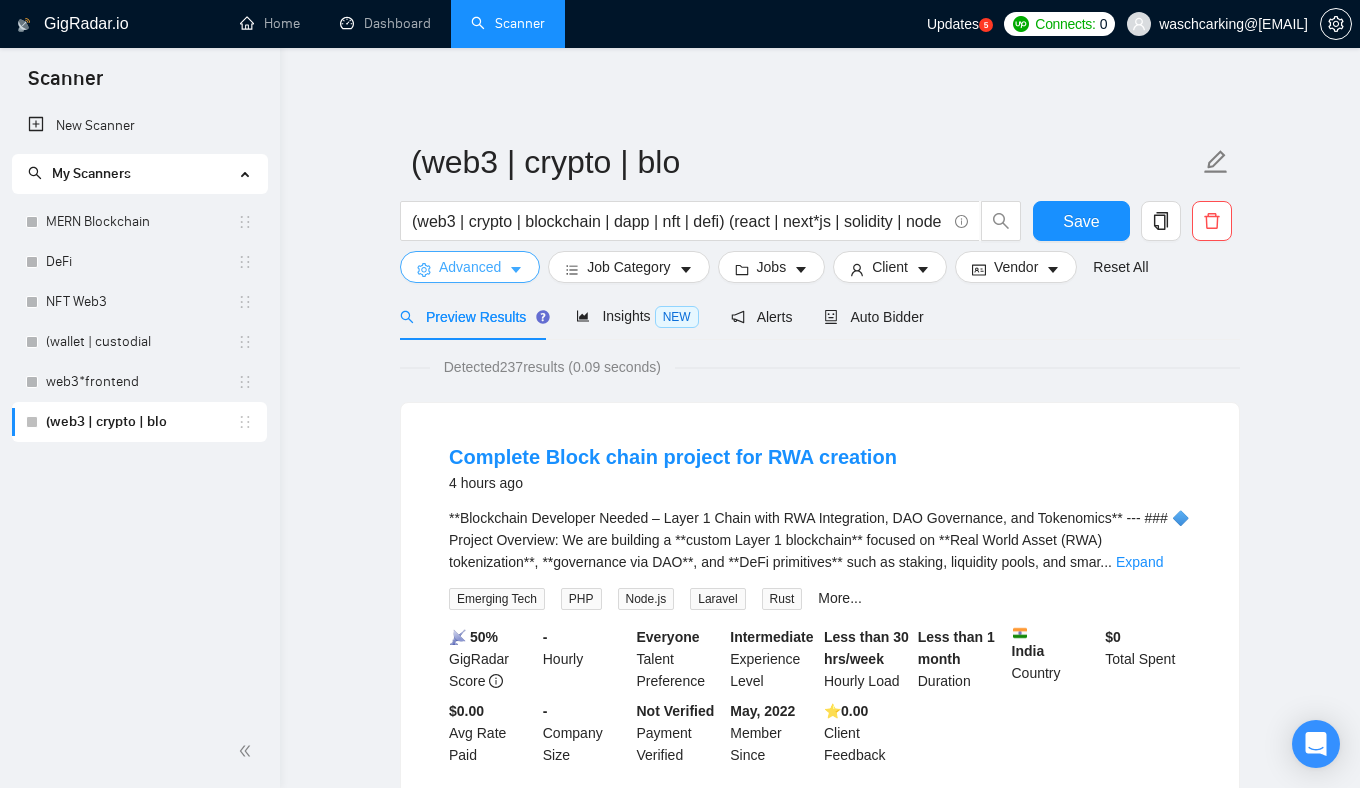 click on "Advanced" at bounding box center [470, 267] 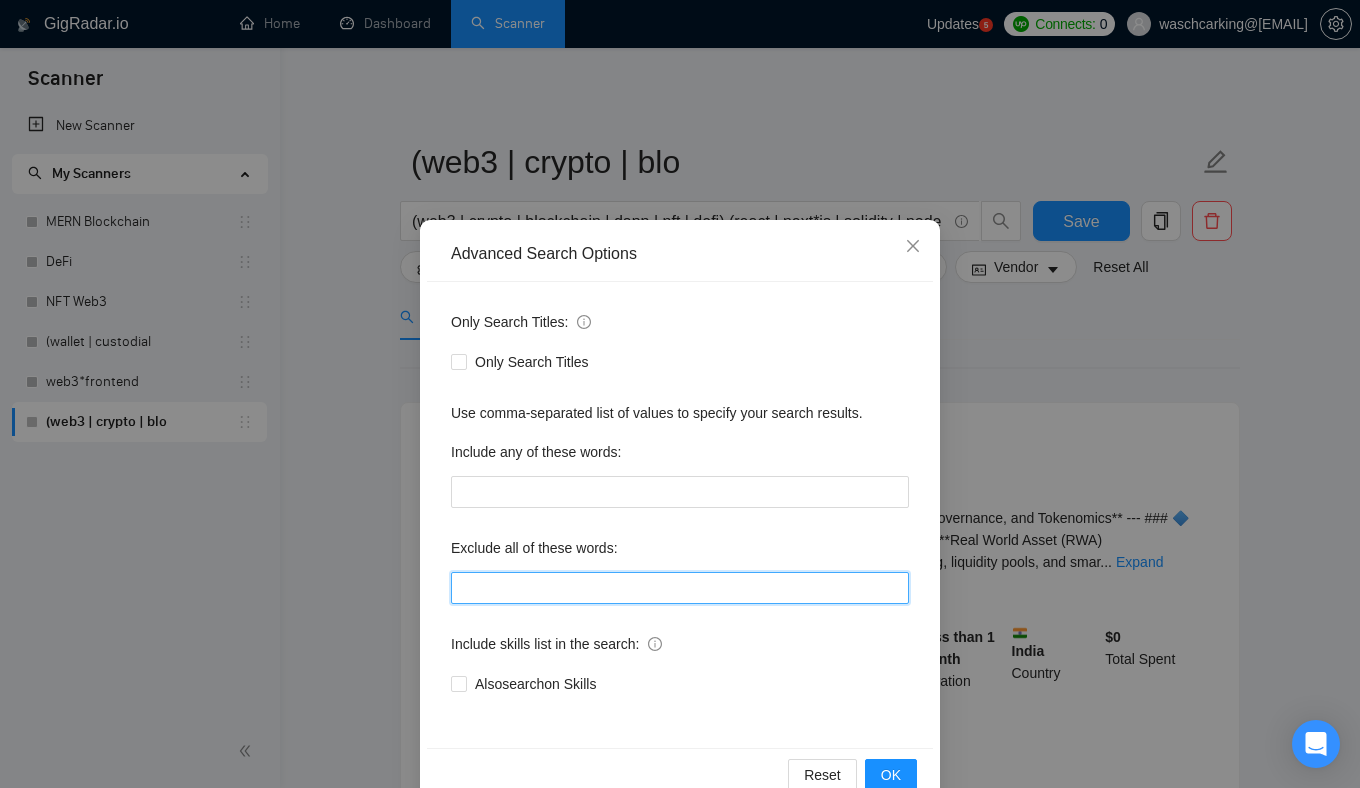 click at bounding box center [680, 588] 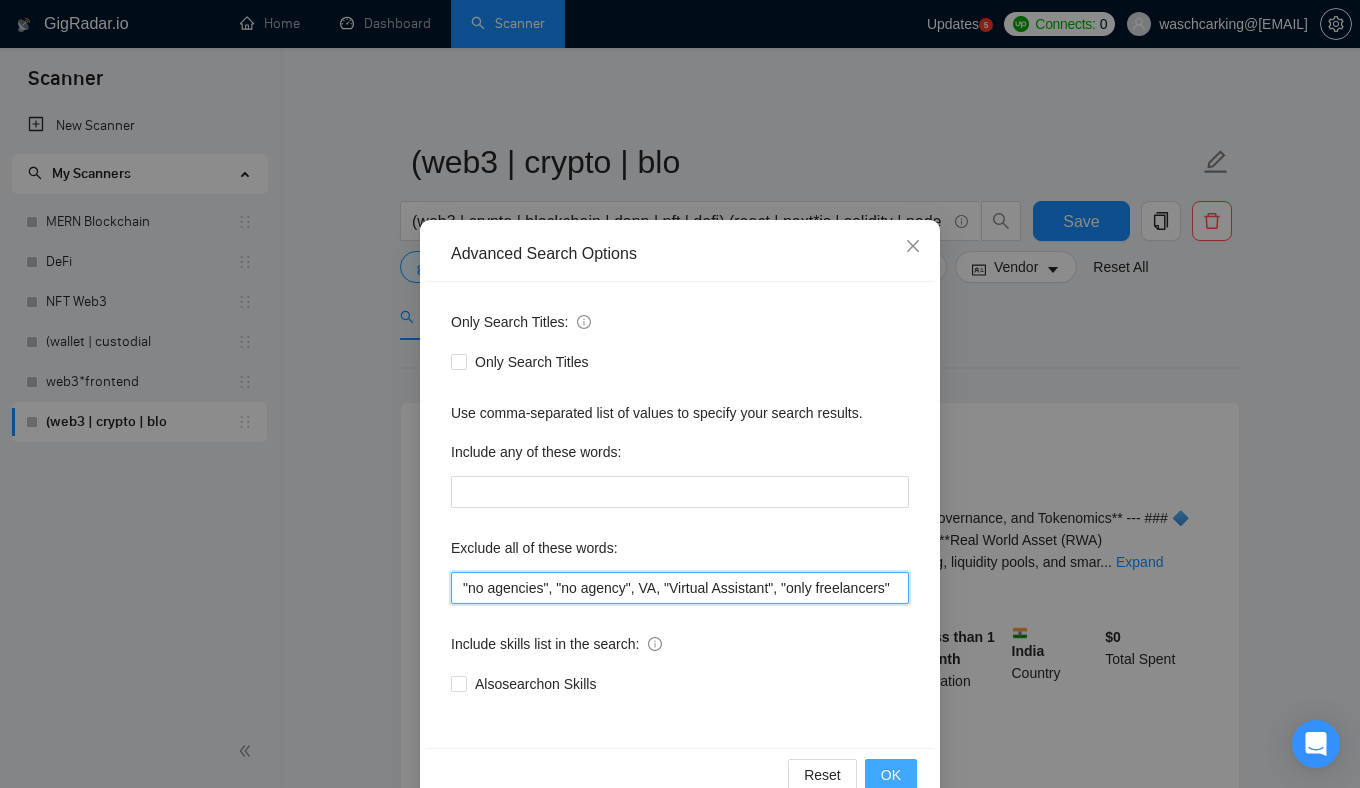 scroll, scrollTop: 0, scrollLeft: 15, axis: horizontal 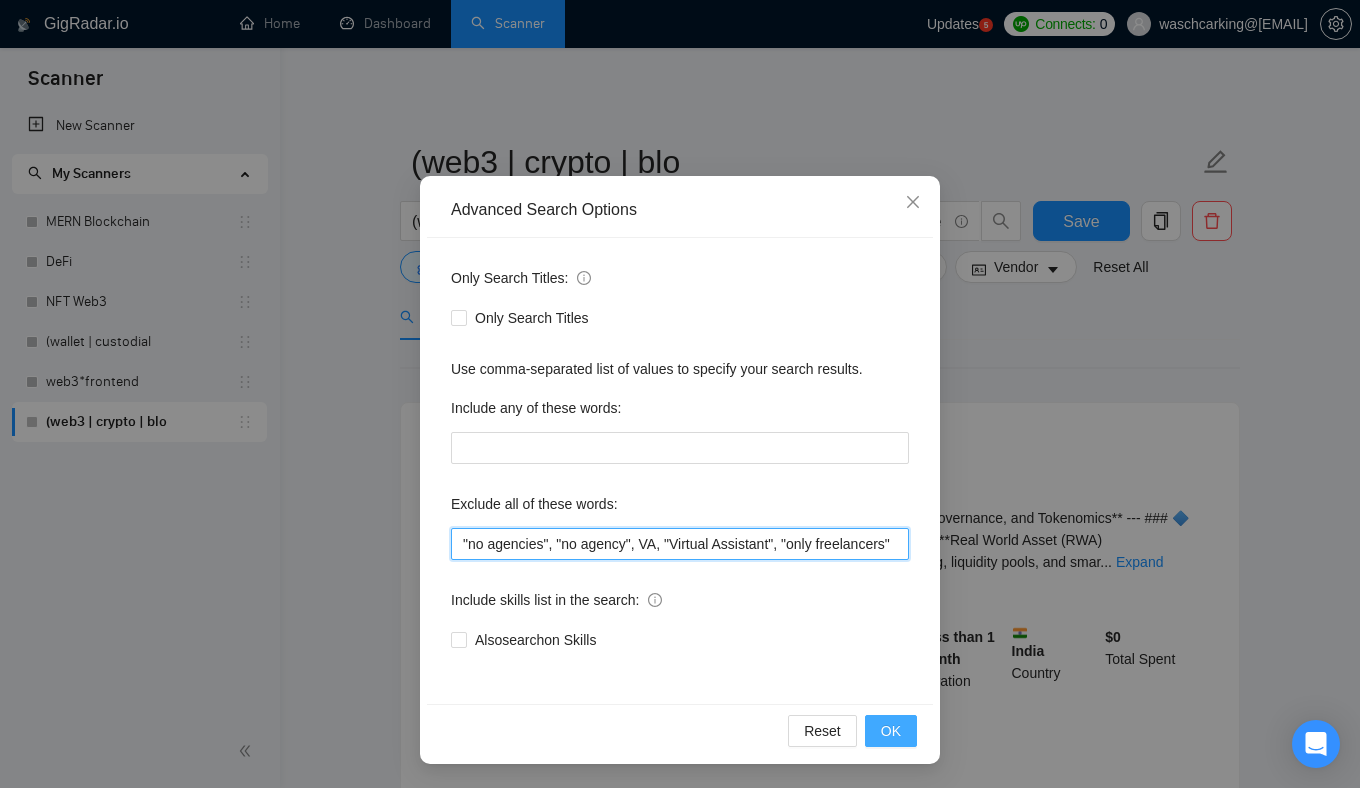 type on ""no agencies", "no agency", VA, "Virtual Assistant", "only freelancers"" 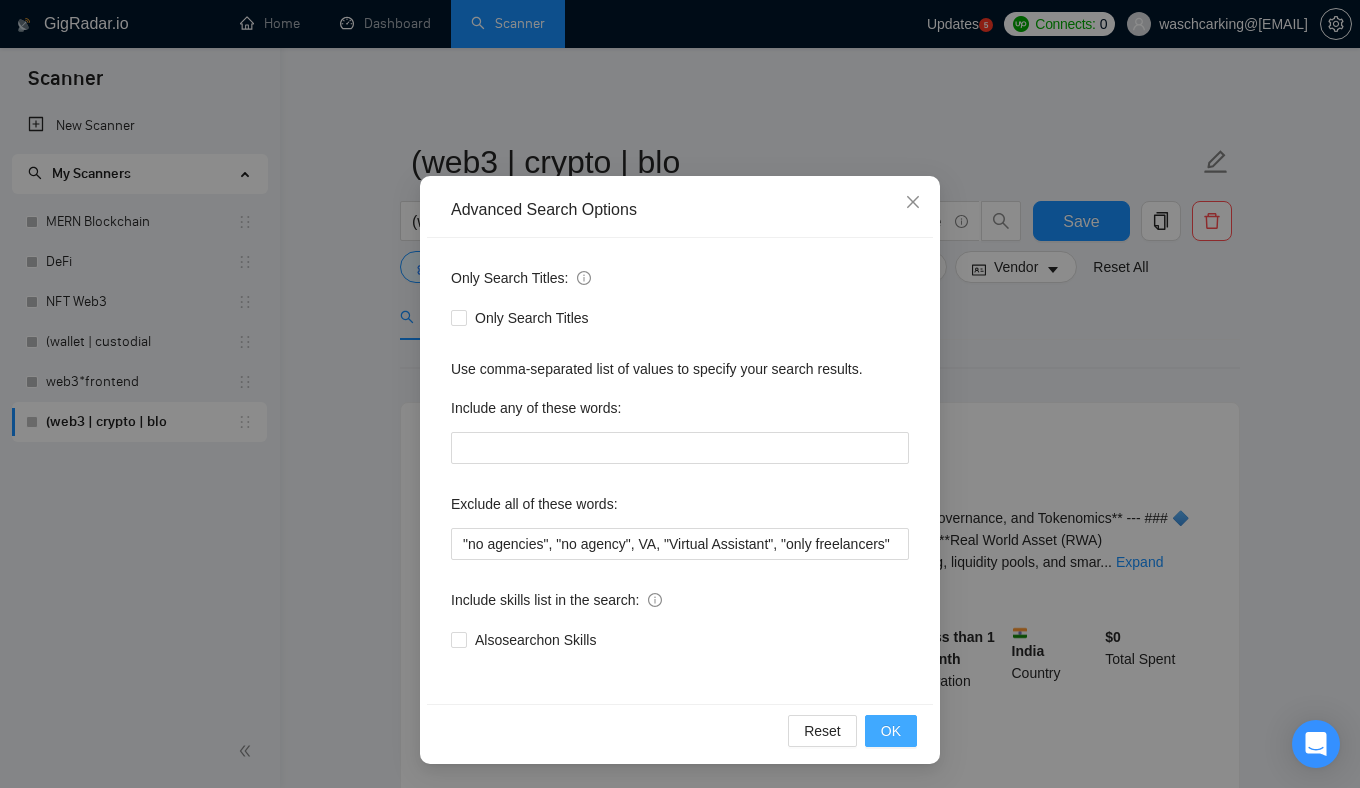 click on "OK" at bounding box center [891, 731] 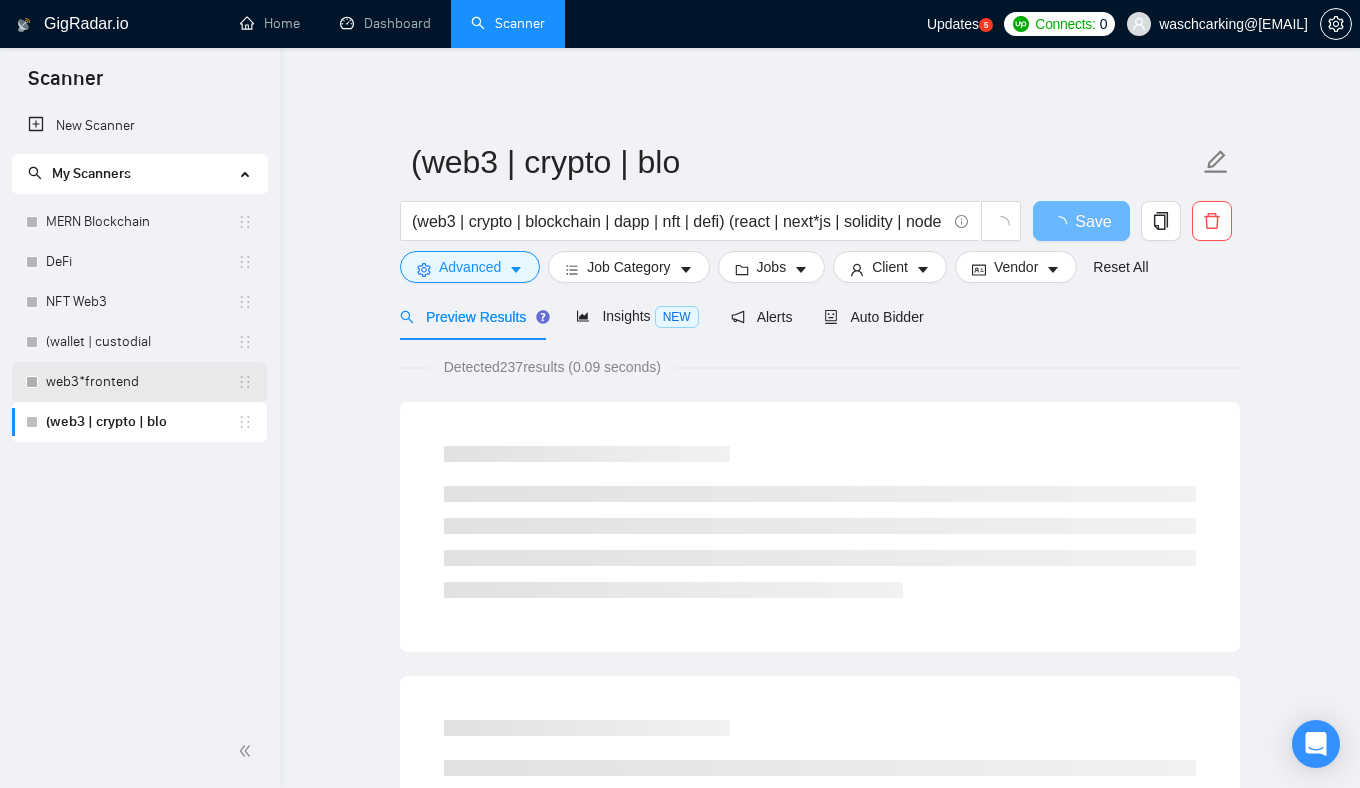 click on "web3*frontend" at bounding box center [141, 382] 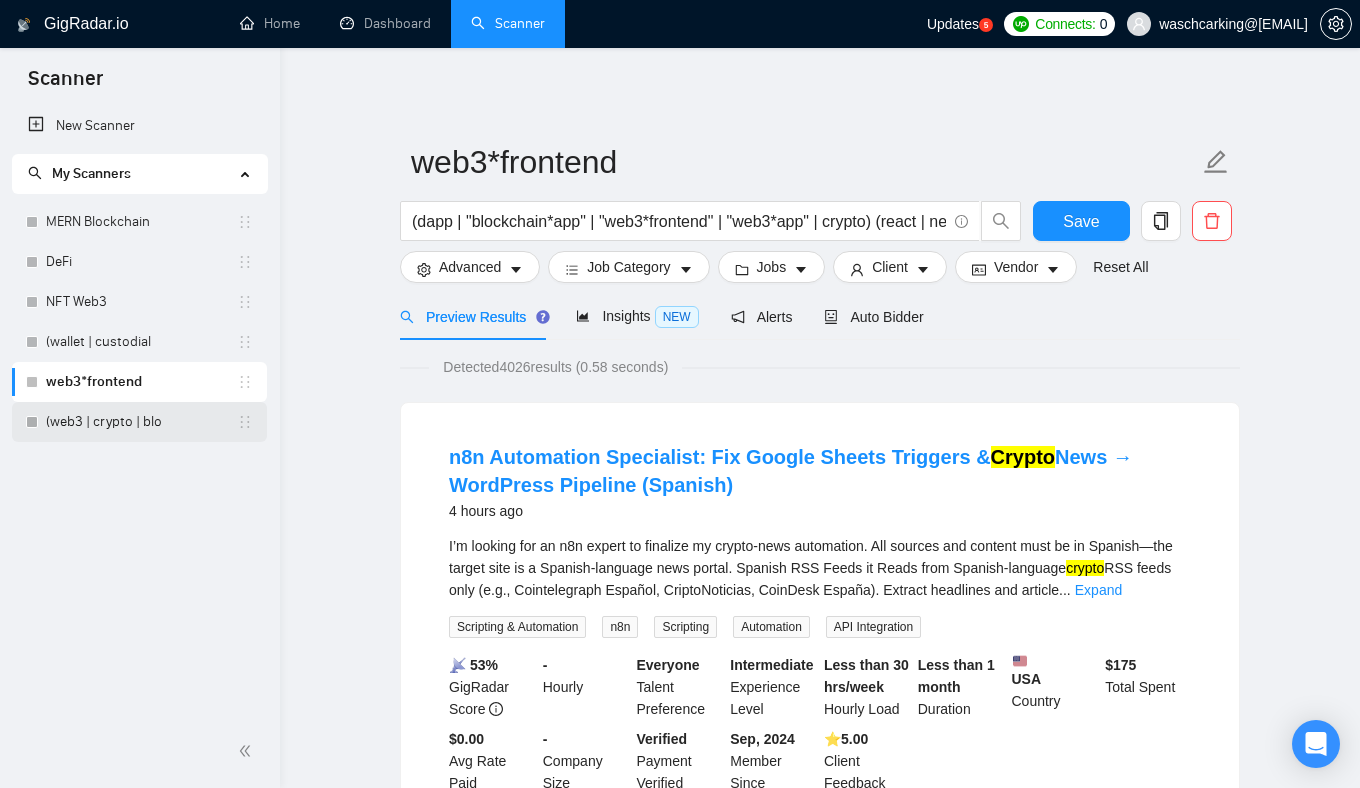 click on "(web3 | crypto | blo" at bounding box center (141, 422) 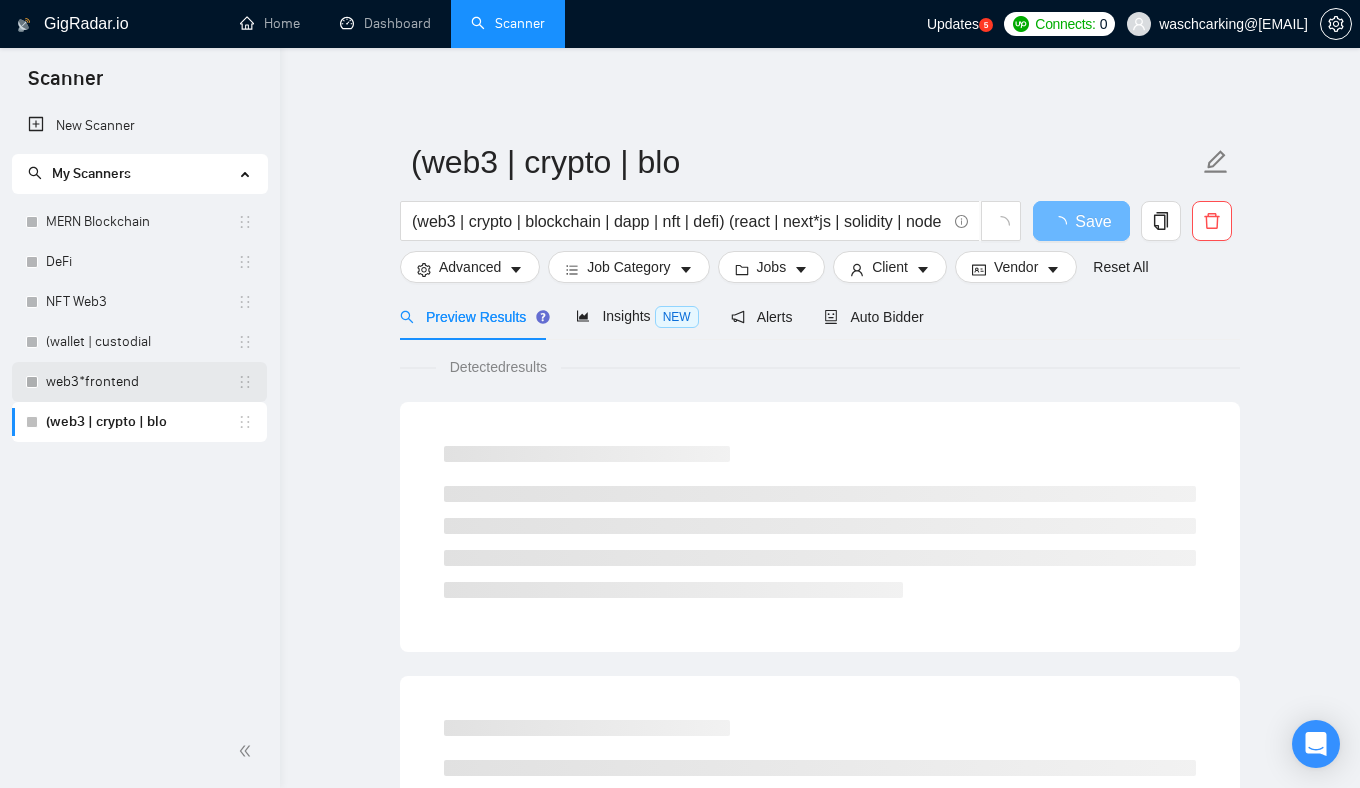 click on "web3*frontend" at bounding box center (141, 382) 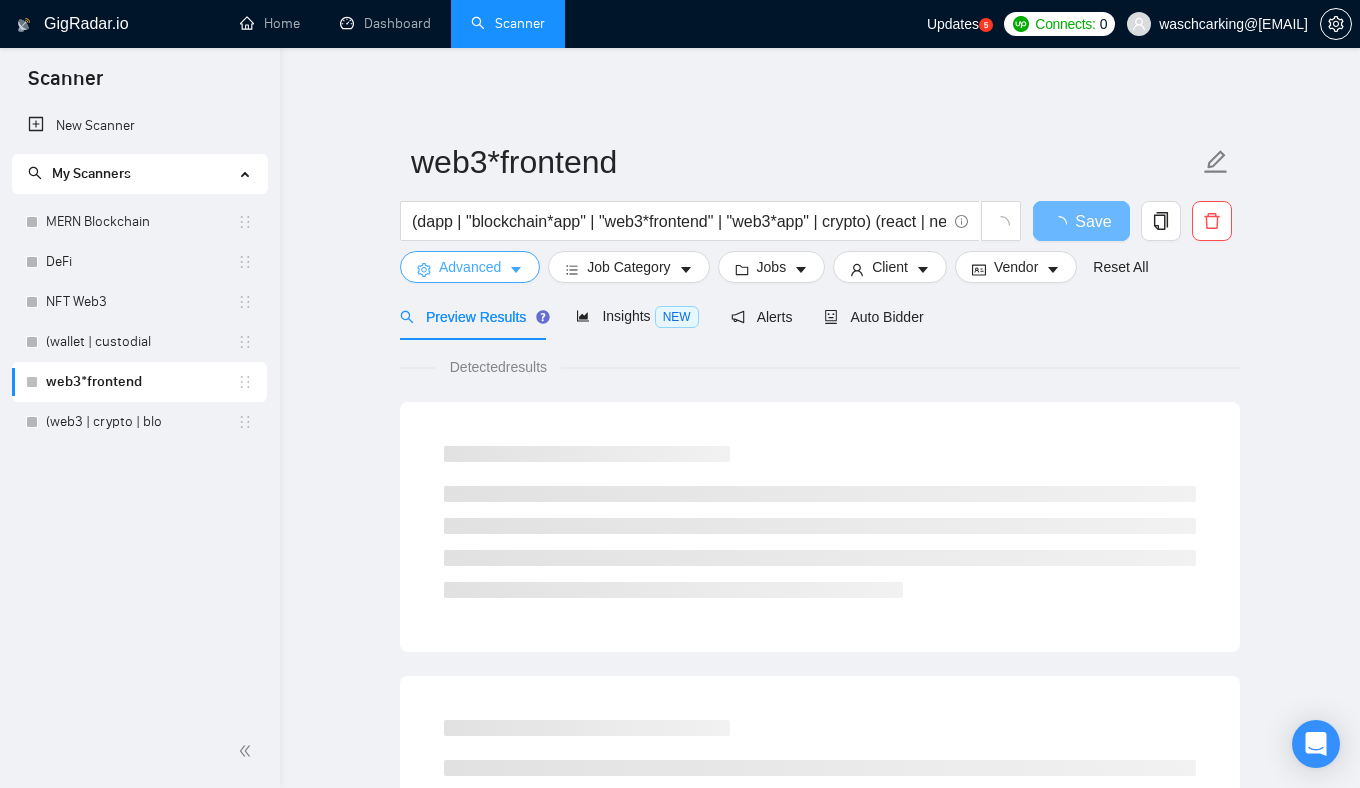 click on "Advanced" at bounding box center (470, 267) 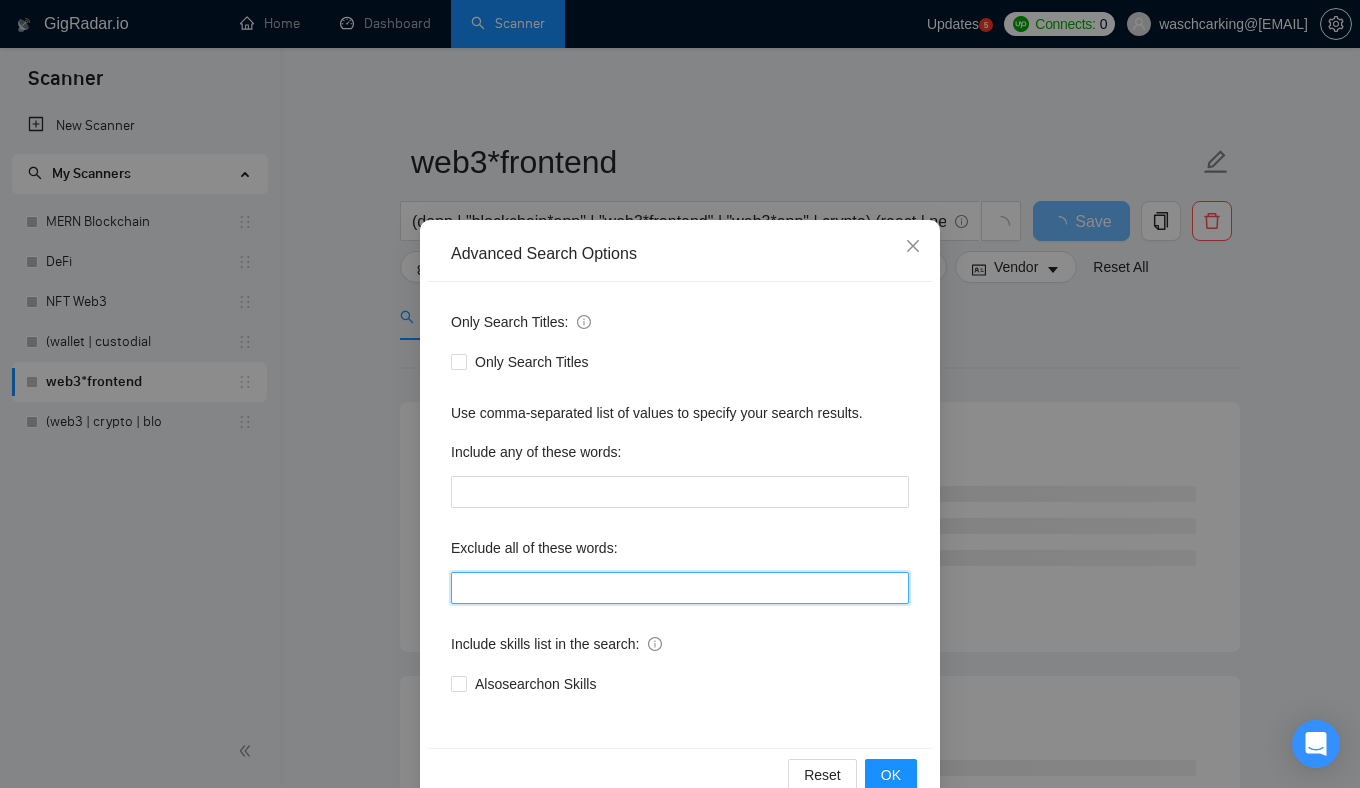 click at bounding box center (680, 588) 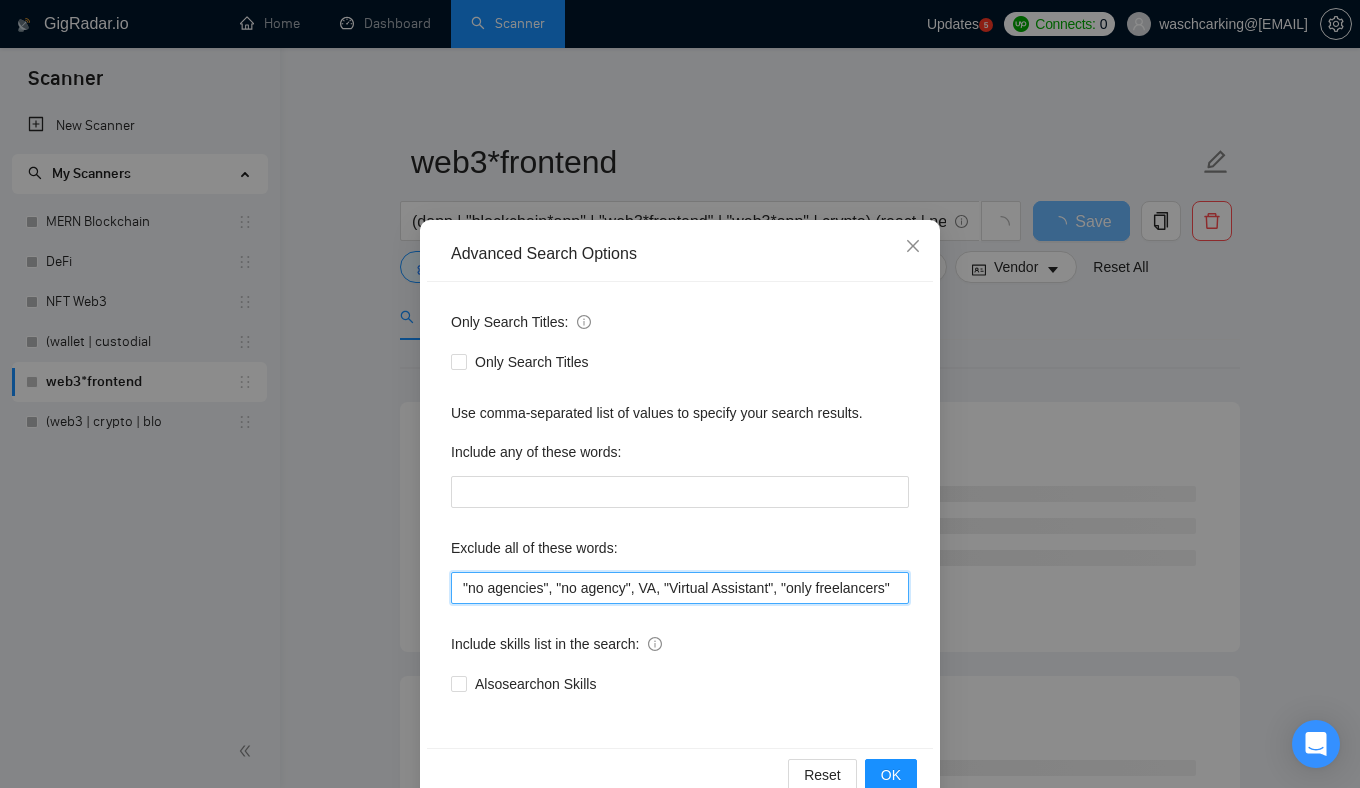 scroll, scrollTop: 0, scrollLeft: 15, axis: horizontal 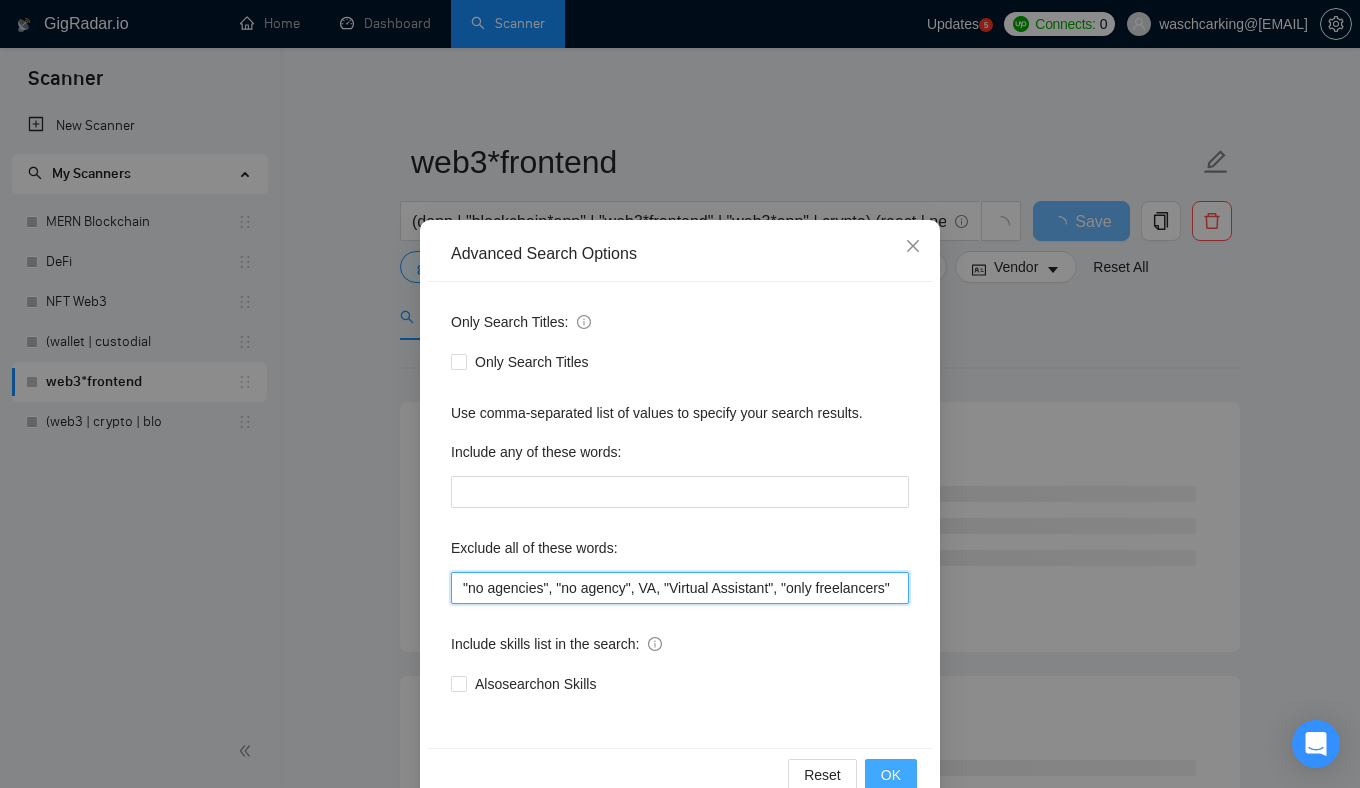 type on ""no agencies", "no agency", VA, "Virtual Assistant", "only freelancers"" 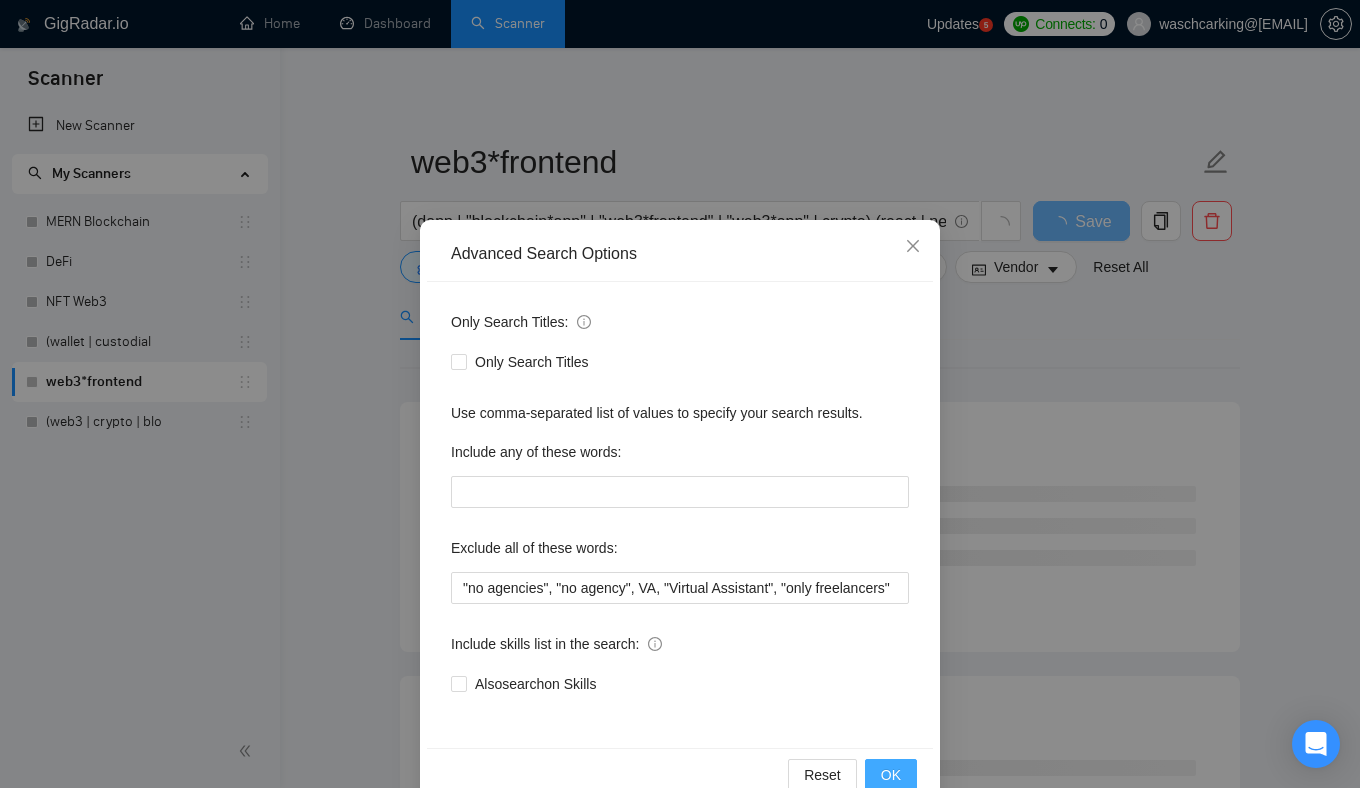 click on "OK" at bounding box center (891, 775) 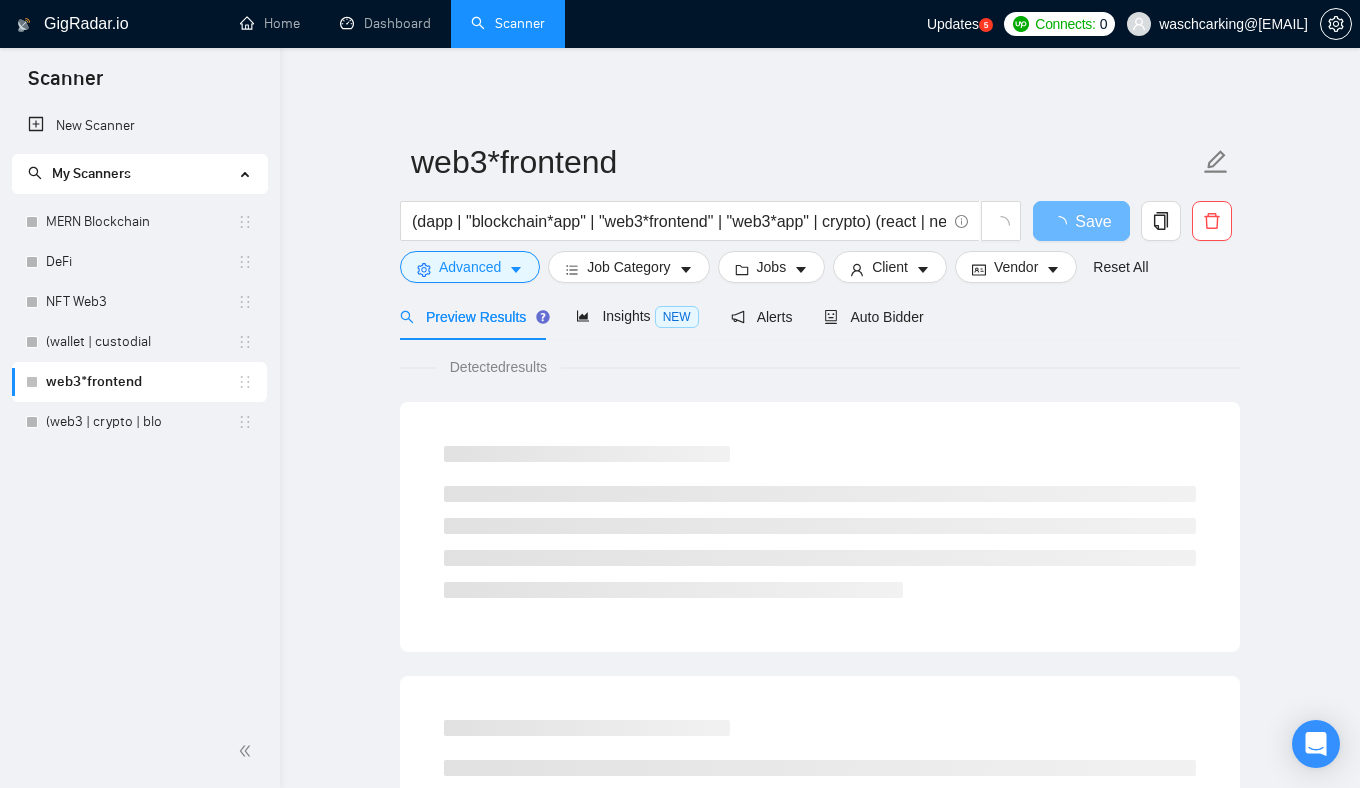 scroll, scrollTop: 0, scrollLeft: 0, axis: both 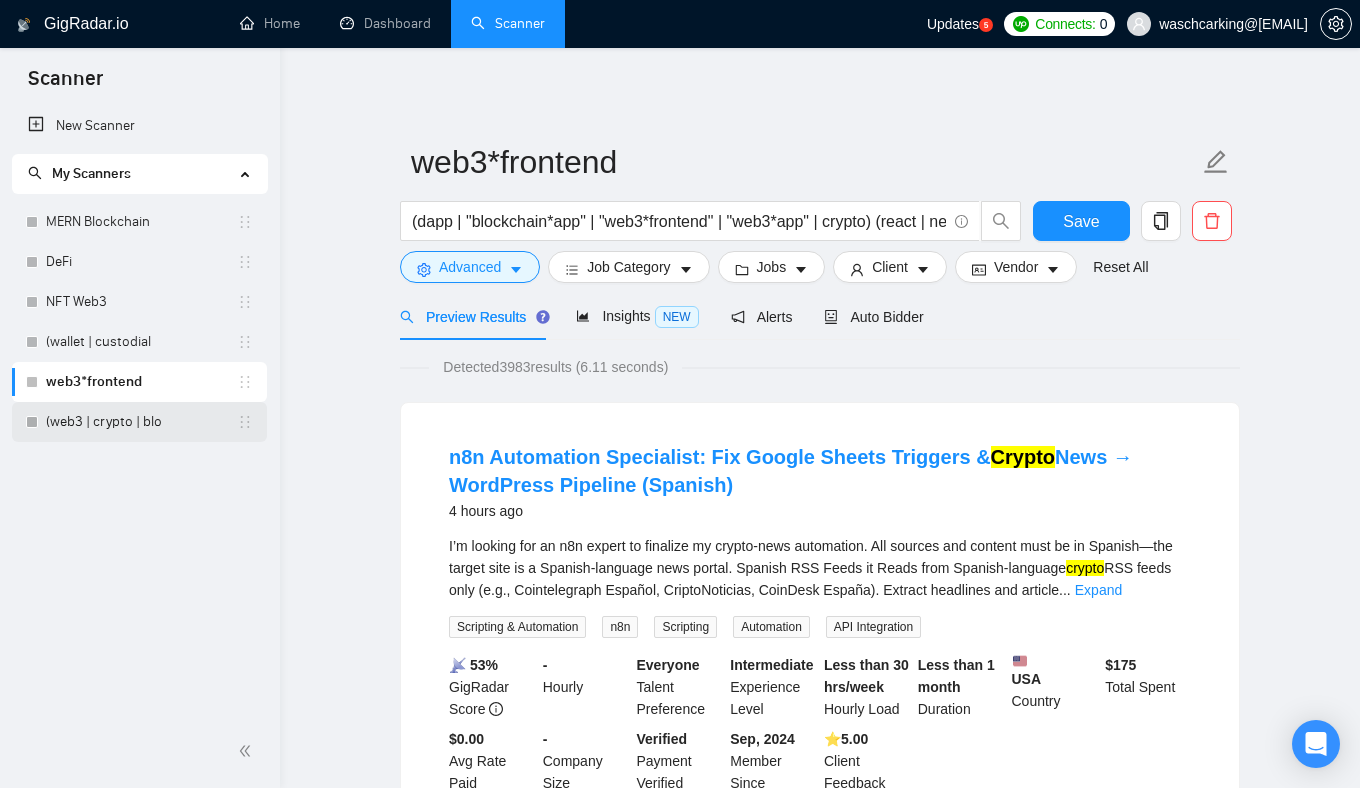 click on "(web3 | crypto | blo" at bounding box center [141, 422] 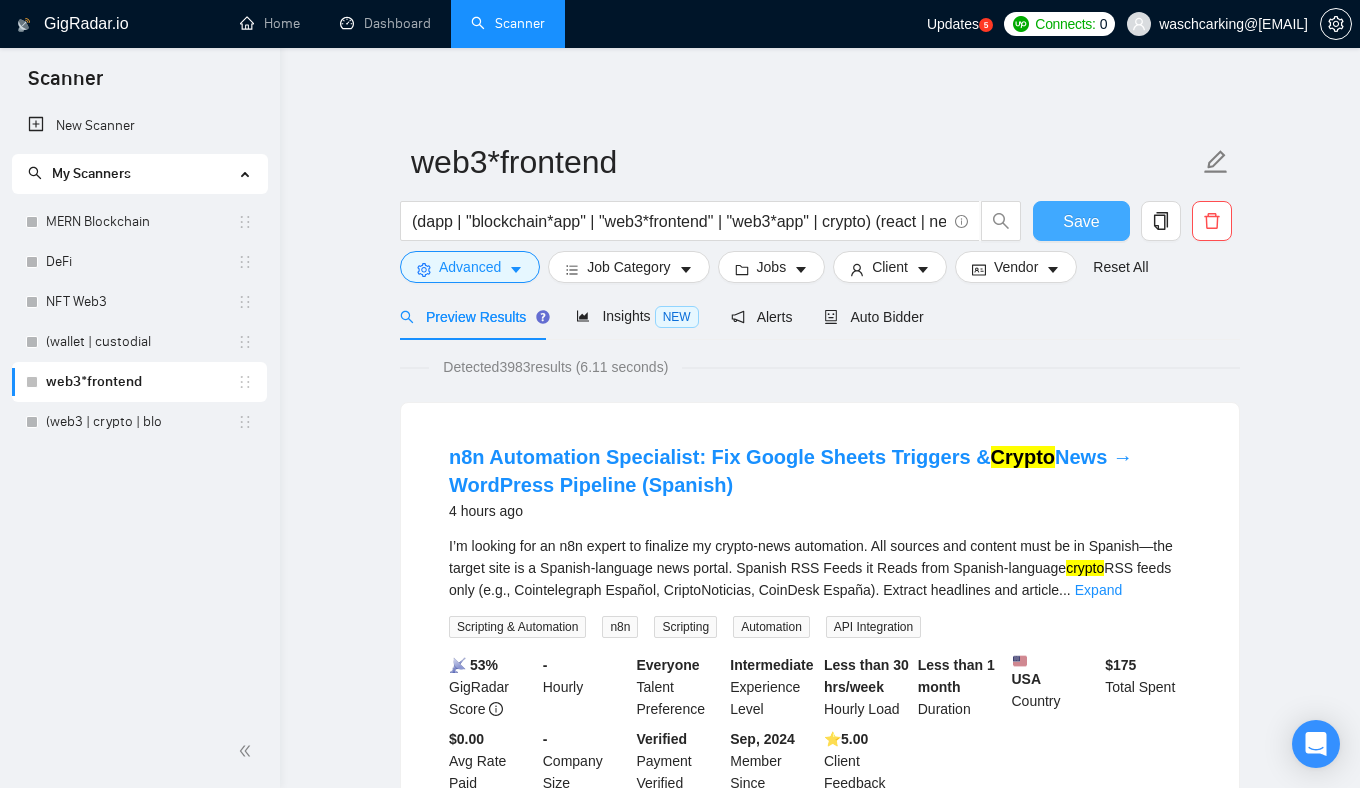 click on "Save" at bounding box center [1081, 221] 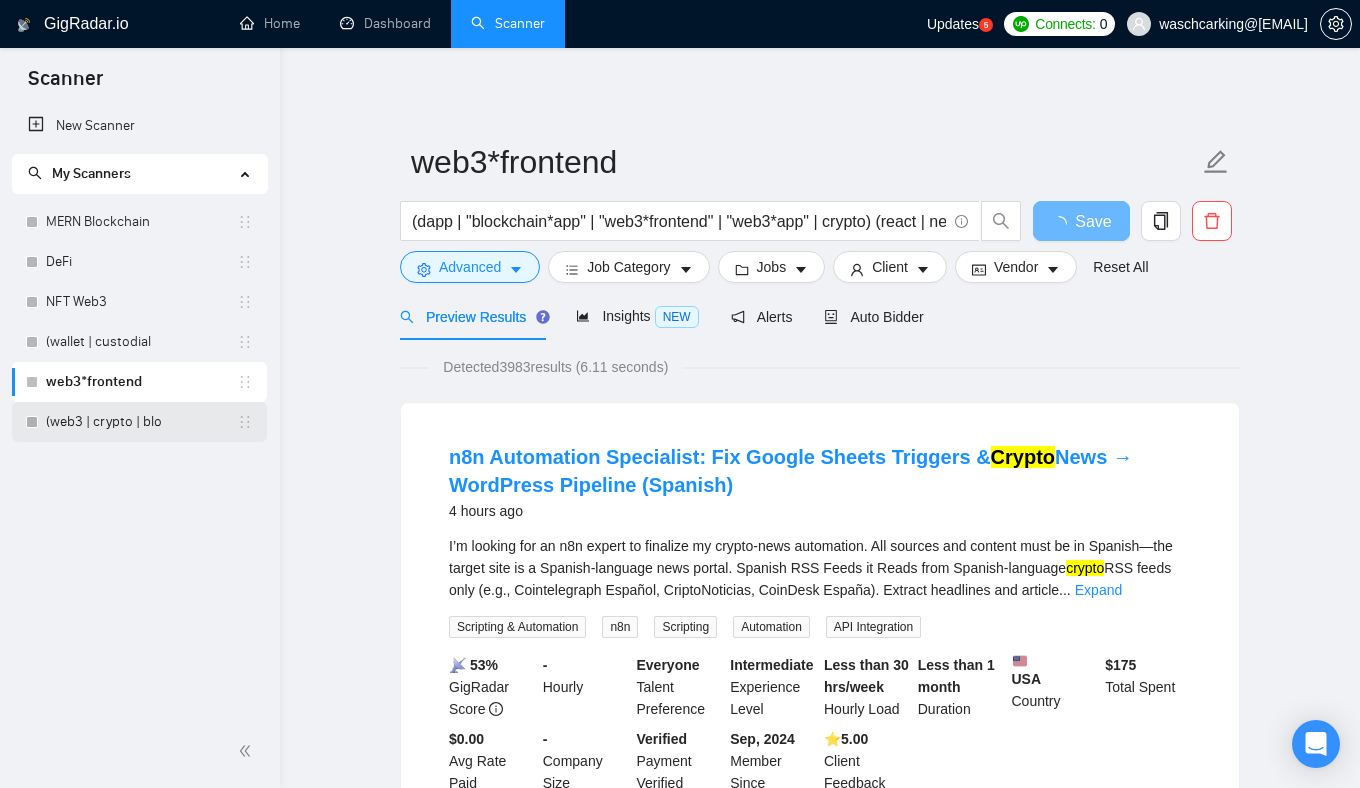 click on "(web3 | crypto | blo" at bounding box center (141, 422) 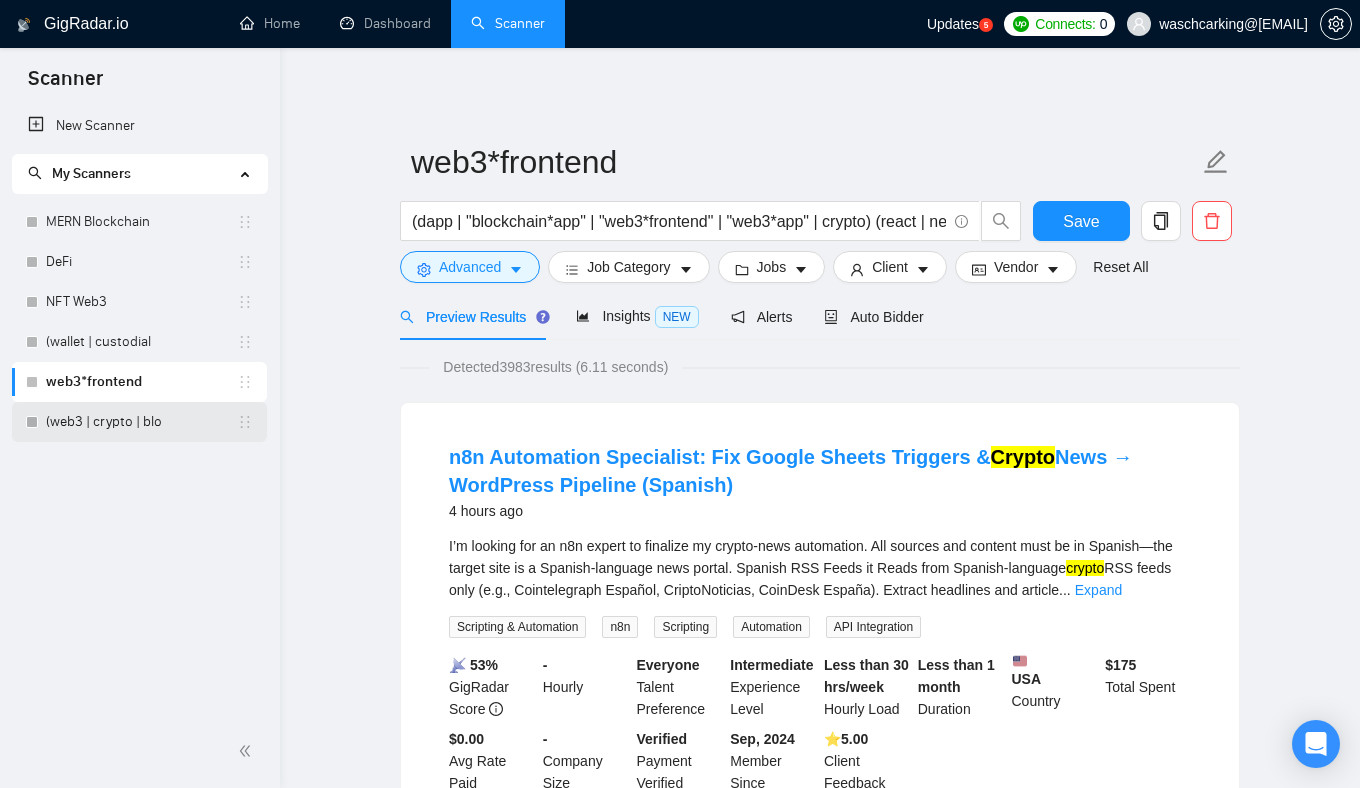 click on "(web3 | crypto | blo" at bounding box center [141, 422] 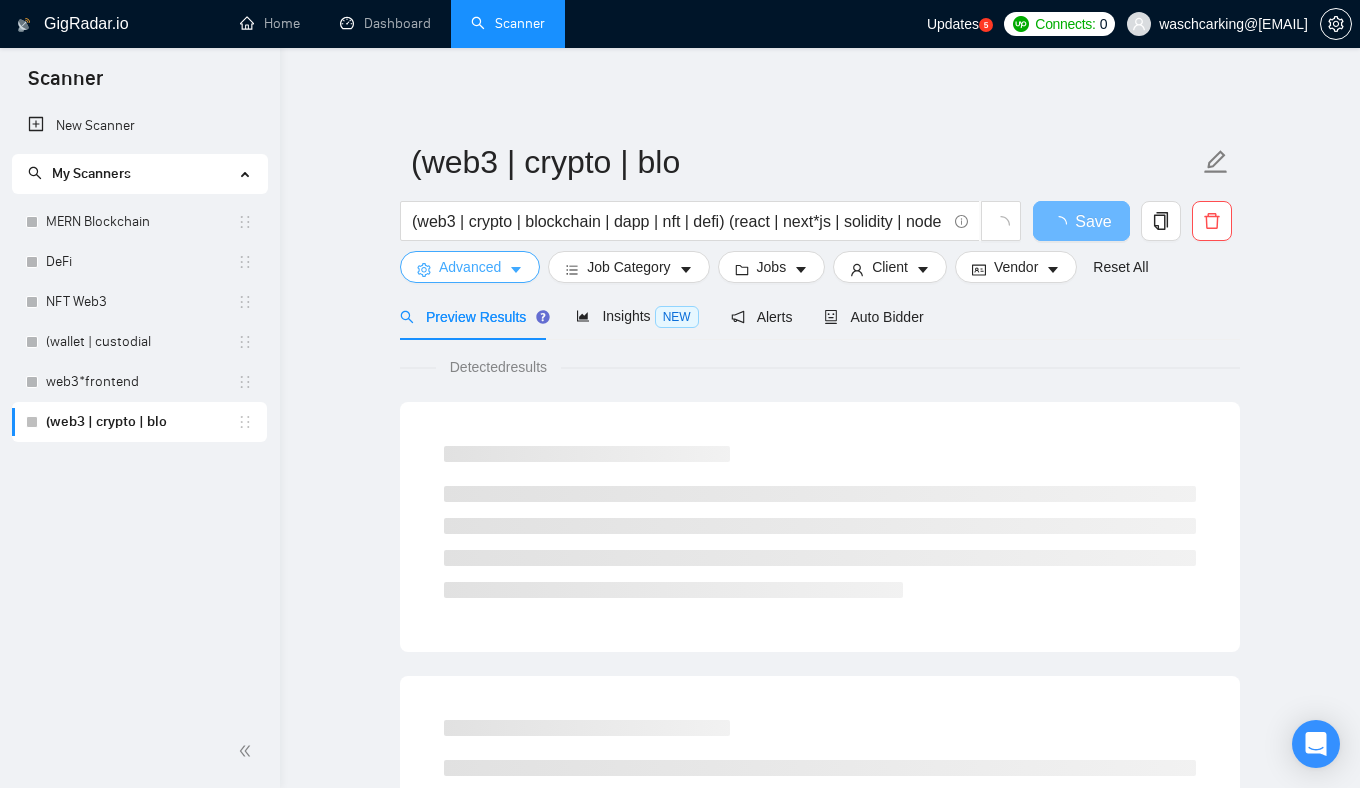 click on "Advanced" at bounding box center [470, 267] 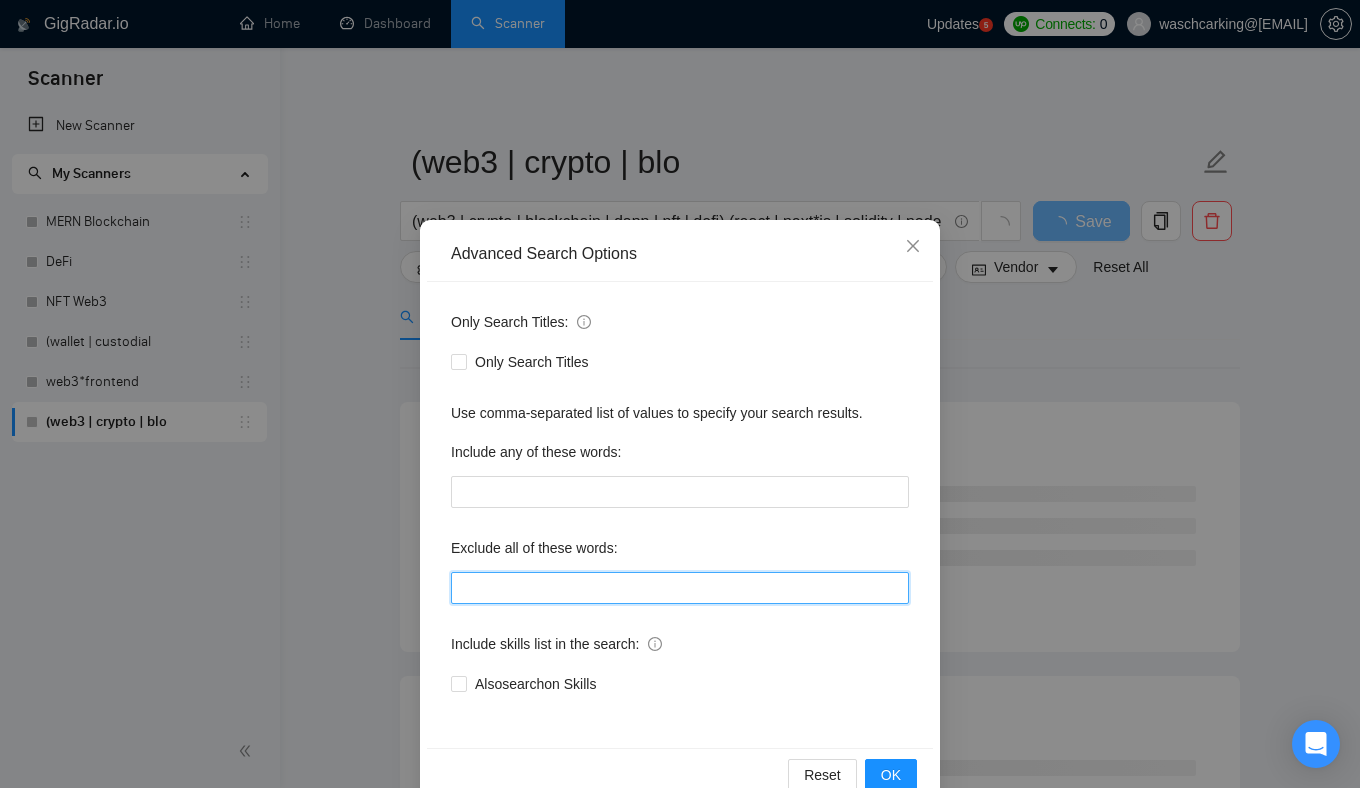 click at bounding box center [680, 588] 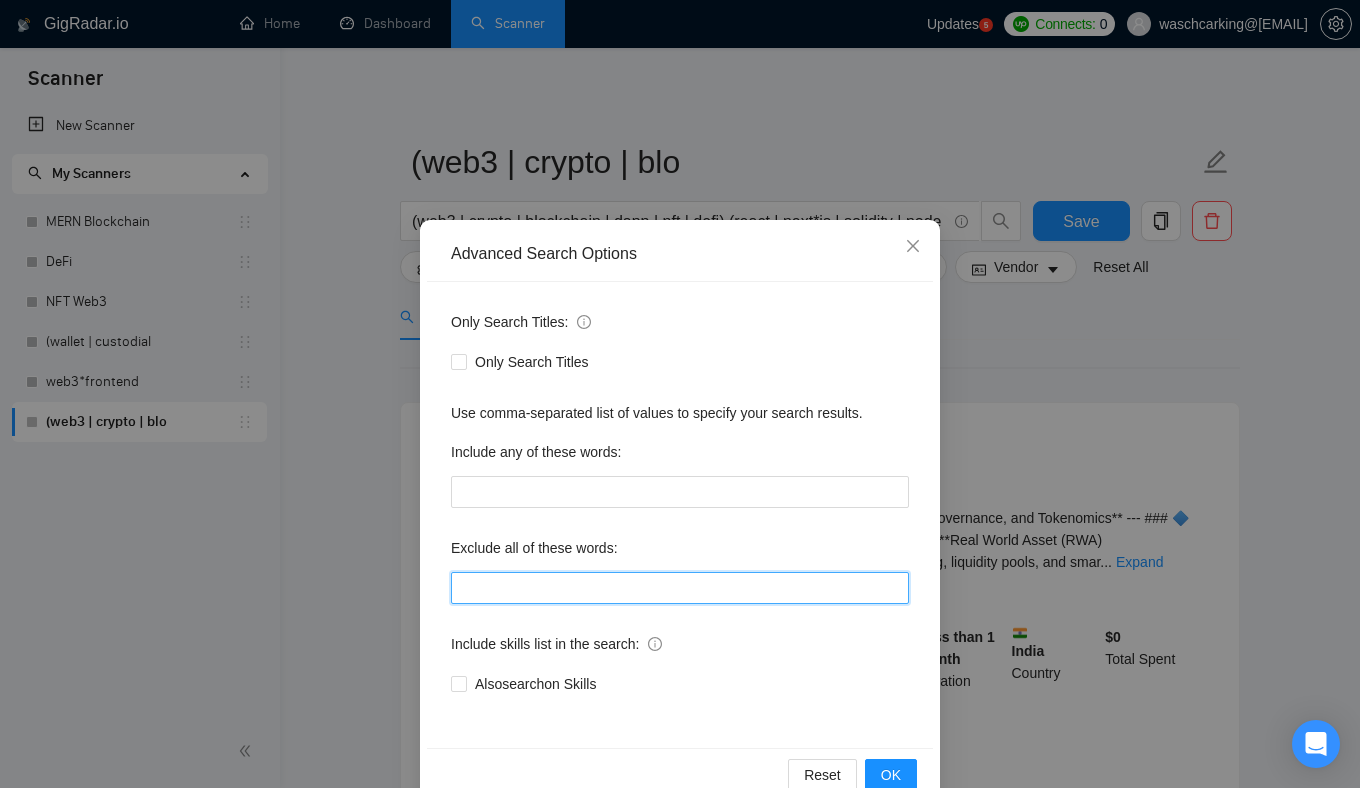 paste on ""no agencies", "no agency", VA, "Virtual Assistant", "only freelancers"" 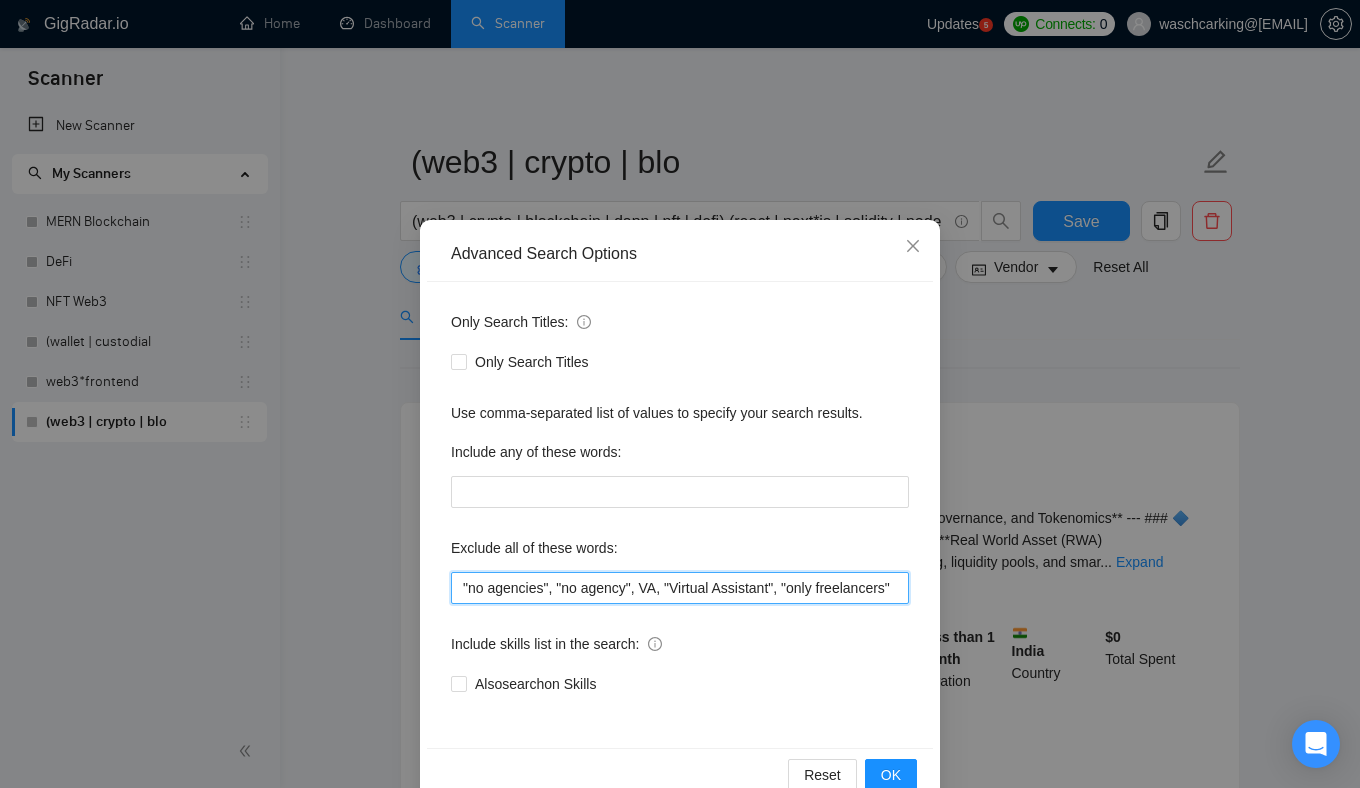 scroll, scrollTop: 0, scrollLeft: 15, axis: horizontal 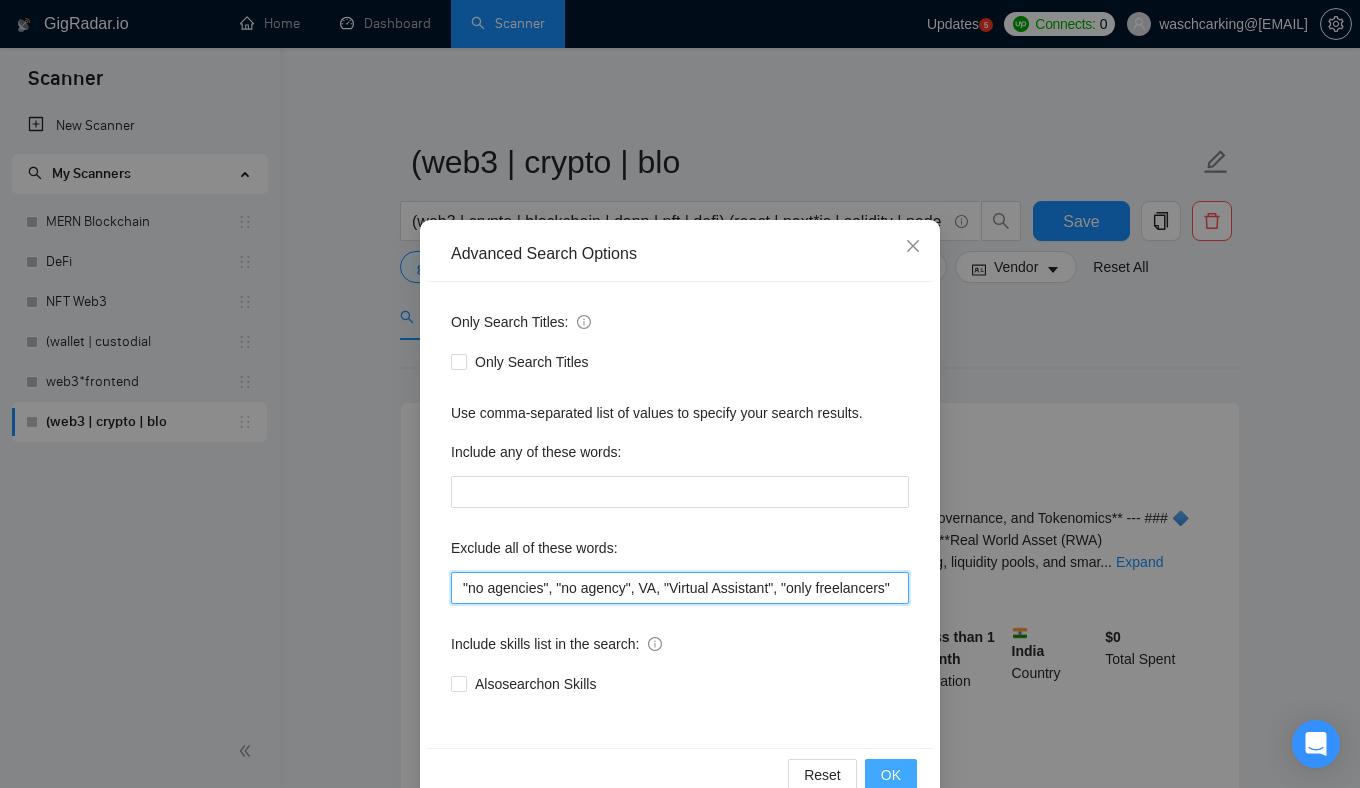 type on ""no agencies", "no agency", VA, "Virtual Assistant", "only freelancers"" 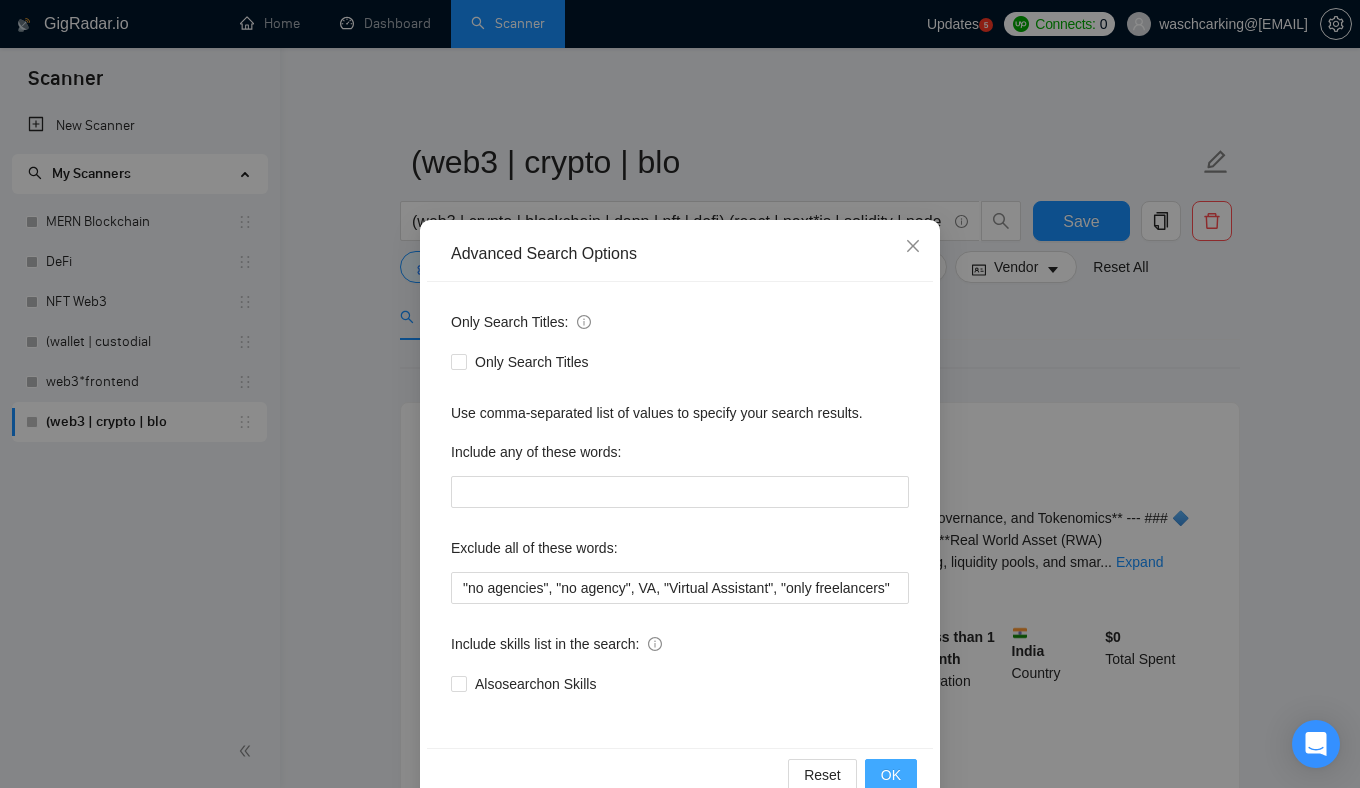 click on "OK" at bounding box center [891, 775] 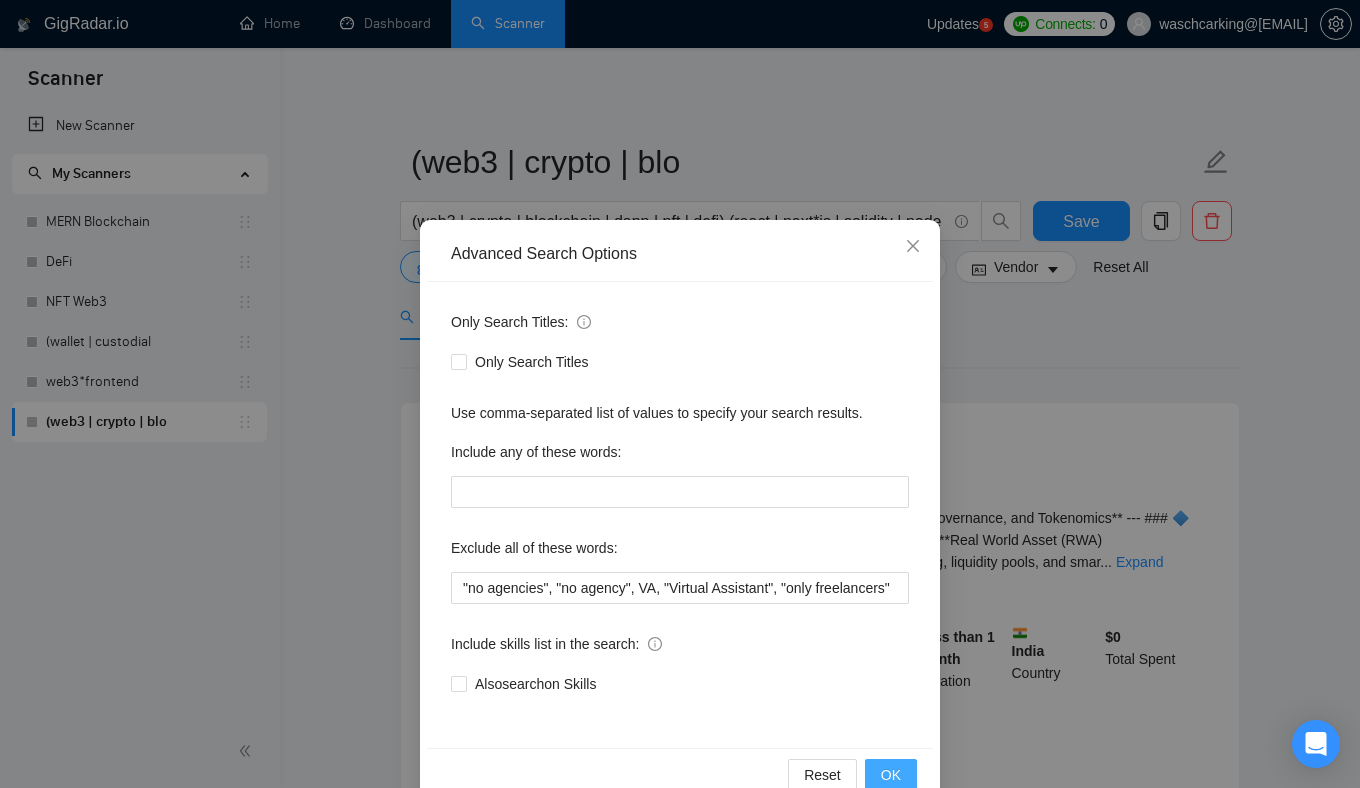 scroll, scrollTop: 0, scrollLeft: 0, axis: both 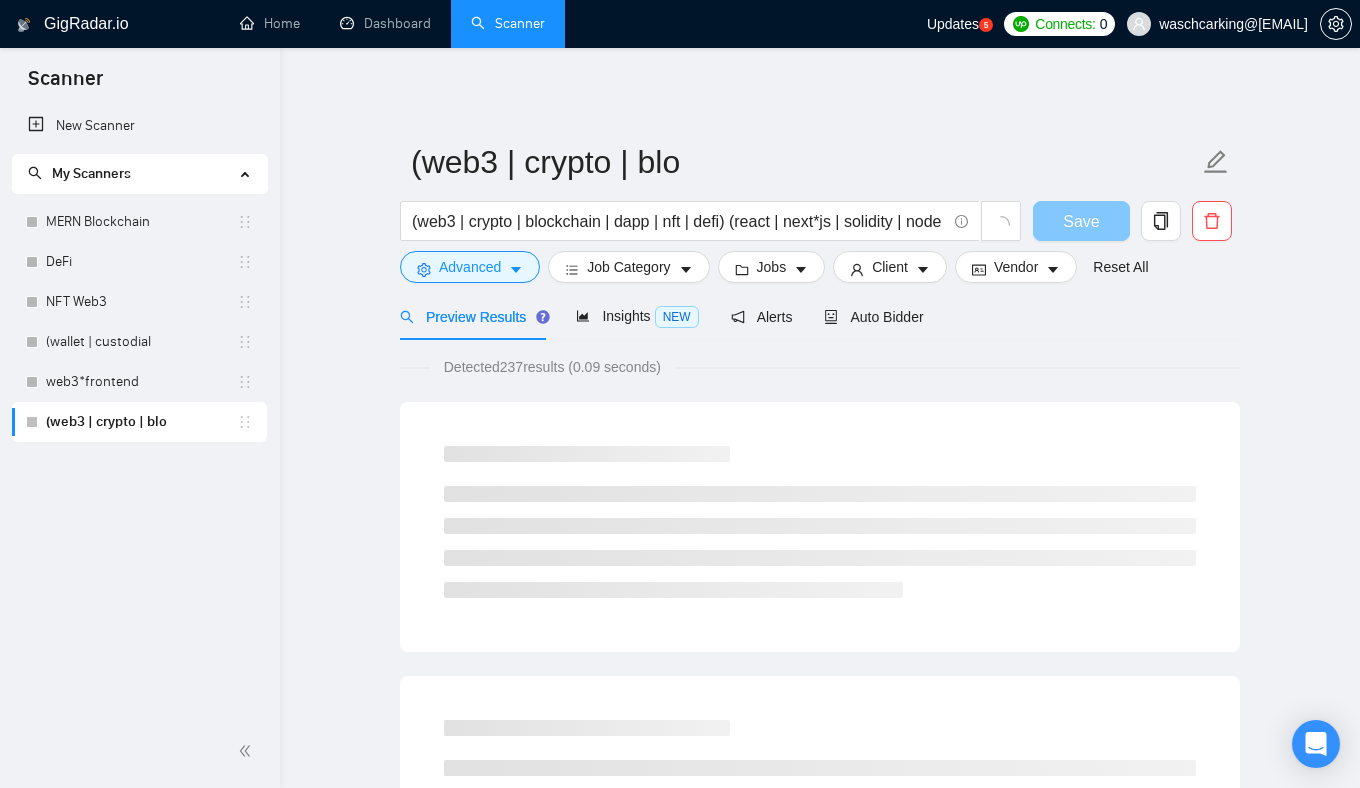 click on "Save" at bounding box center (1081, 221) 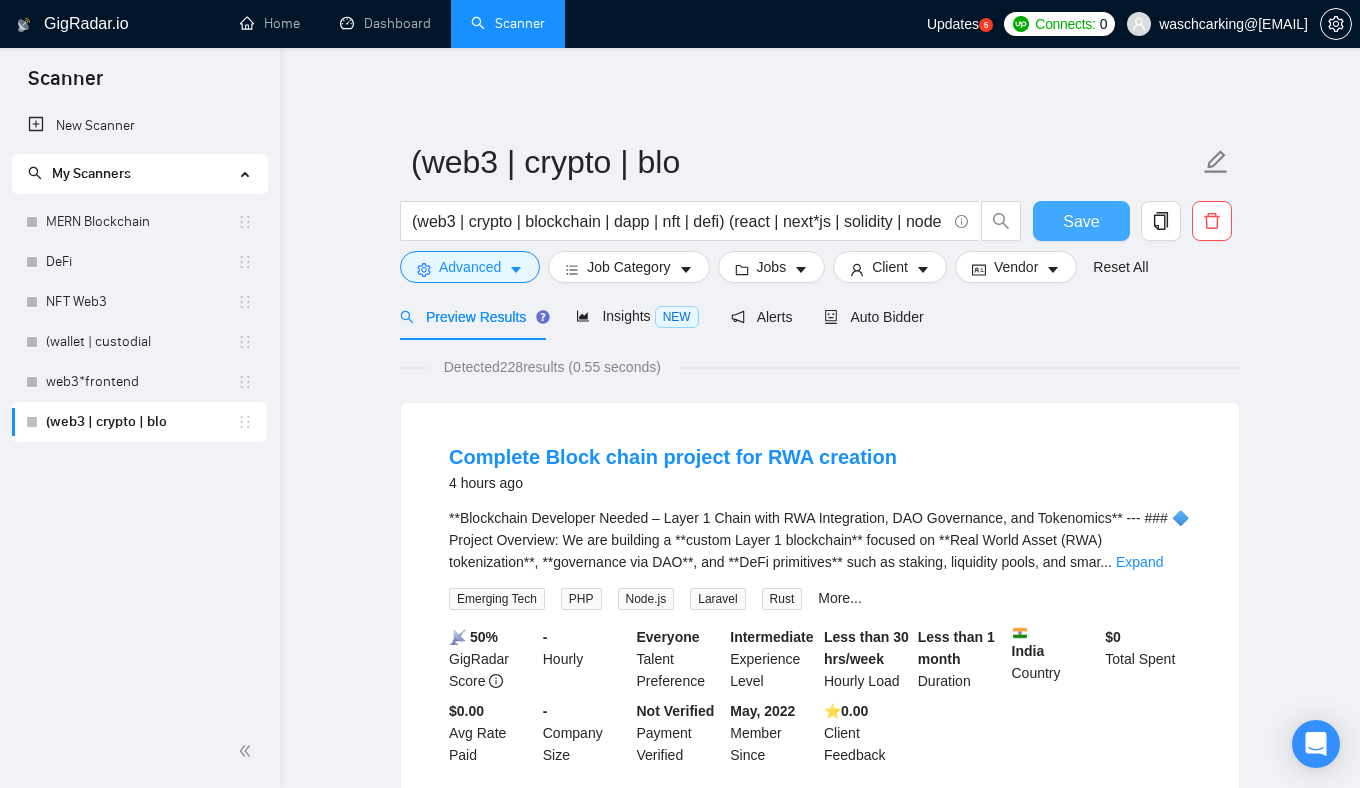 click on "Save" at bounding box center (1081, 221) 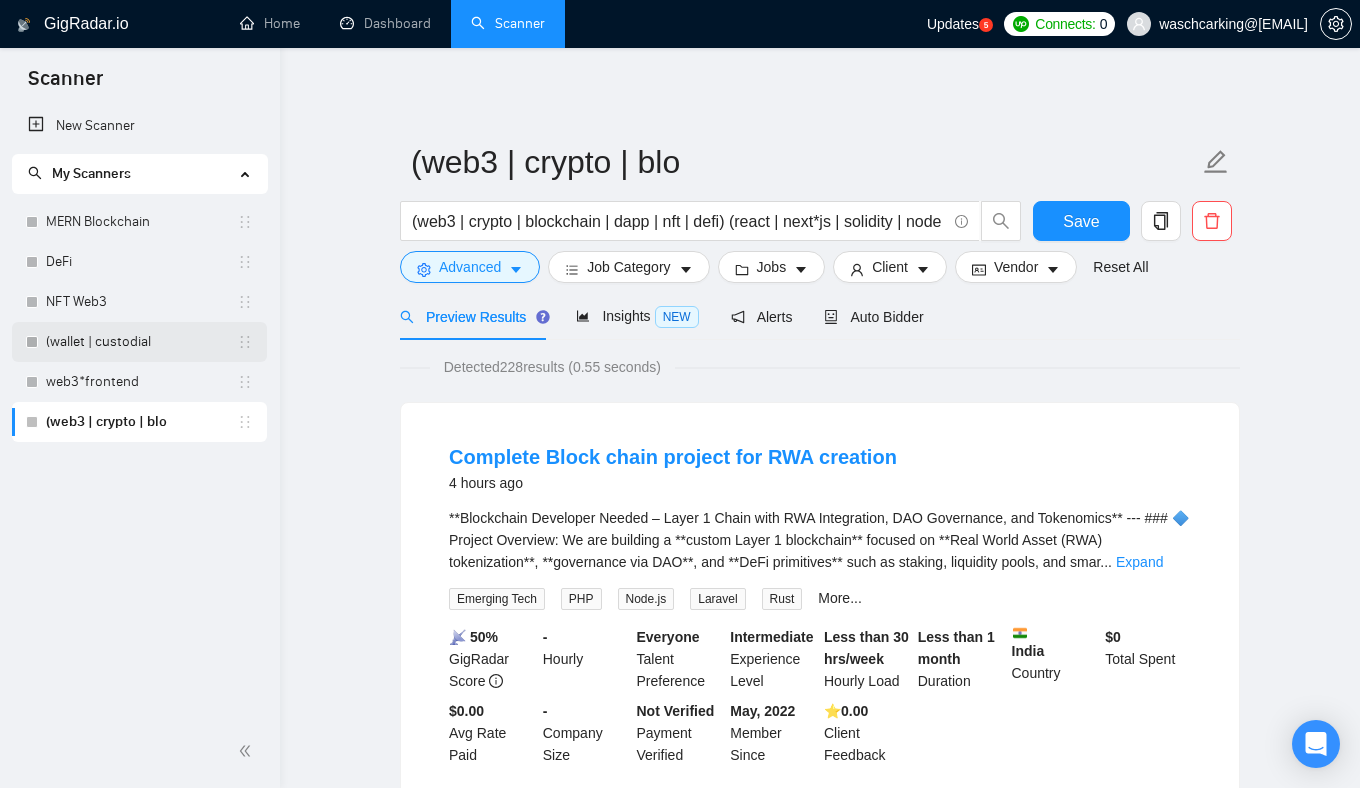 click on "(wallet | custodial" at bounding box center [141, 342] 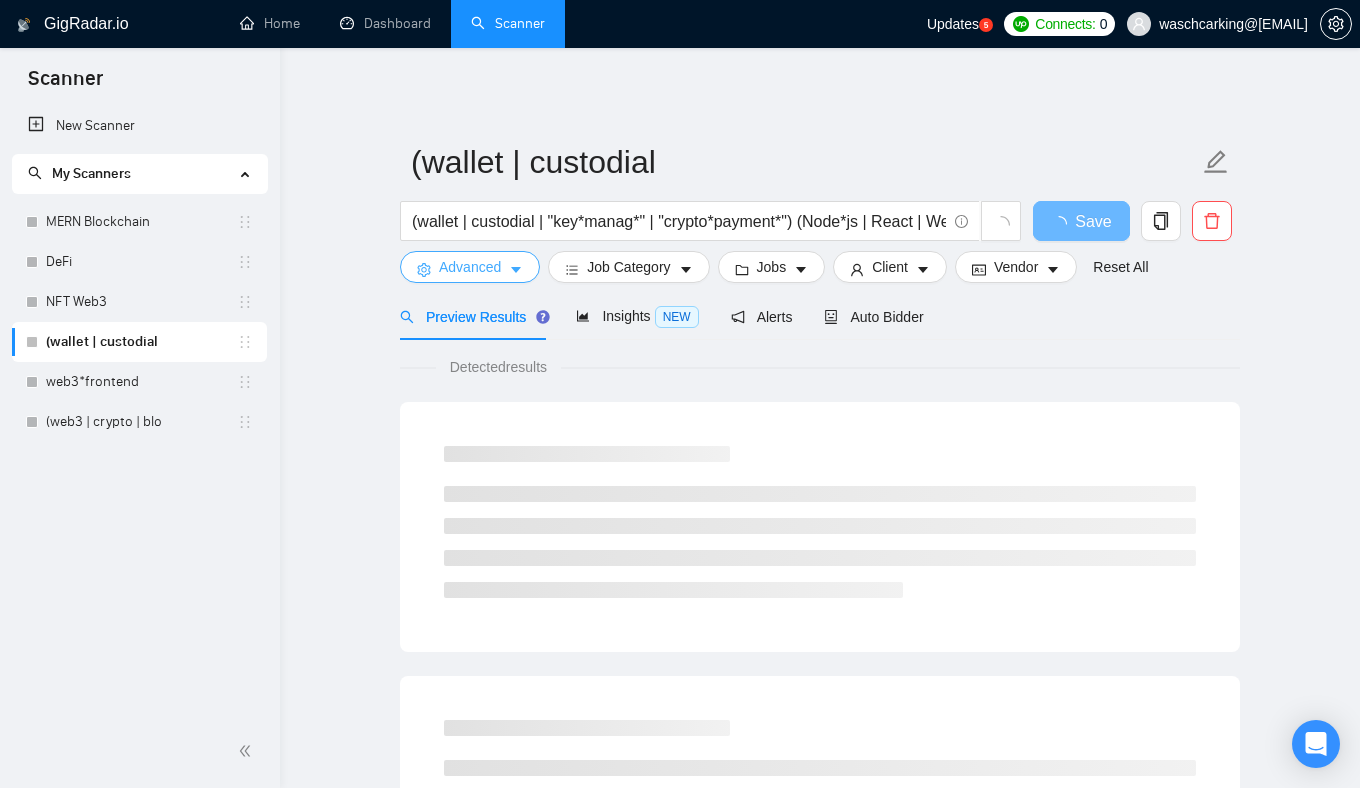 click on "Advanced" at bounding box center [470, 267] 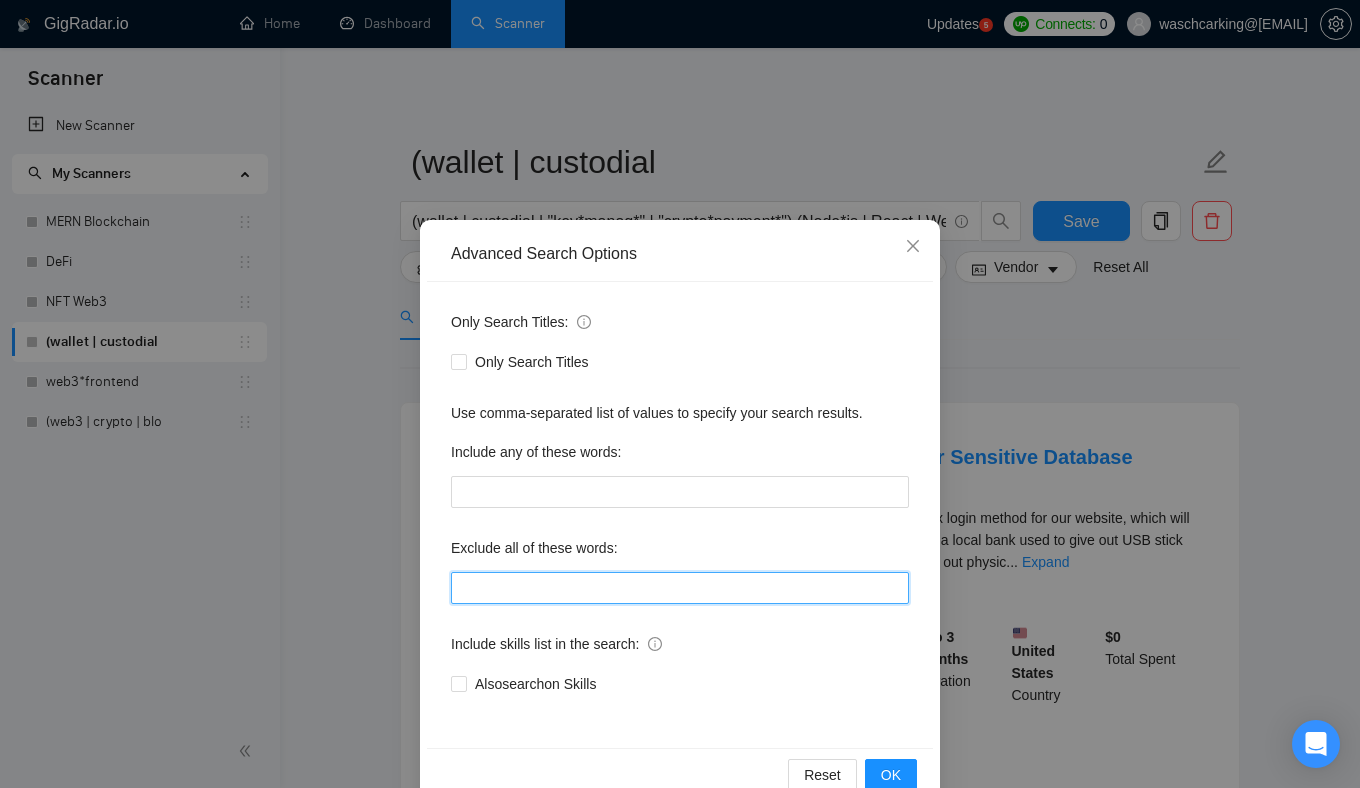 click at bounding box center (680, 588) 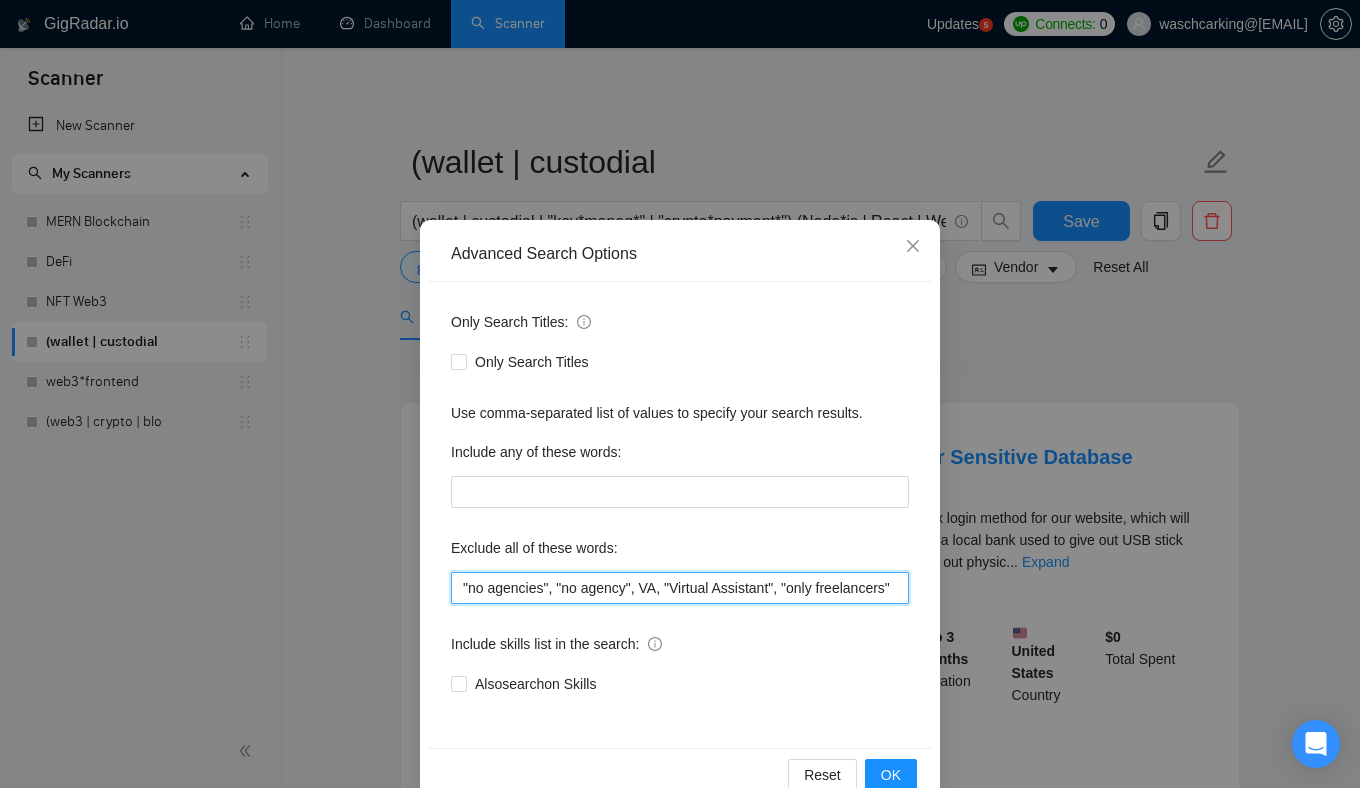 scroll, scrollTop: 0, scrollLeft: 15, axis: horizontal 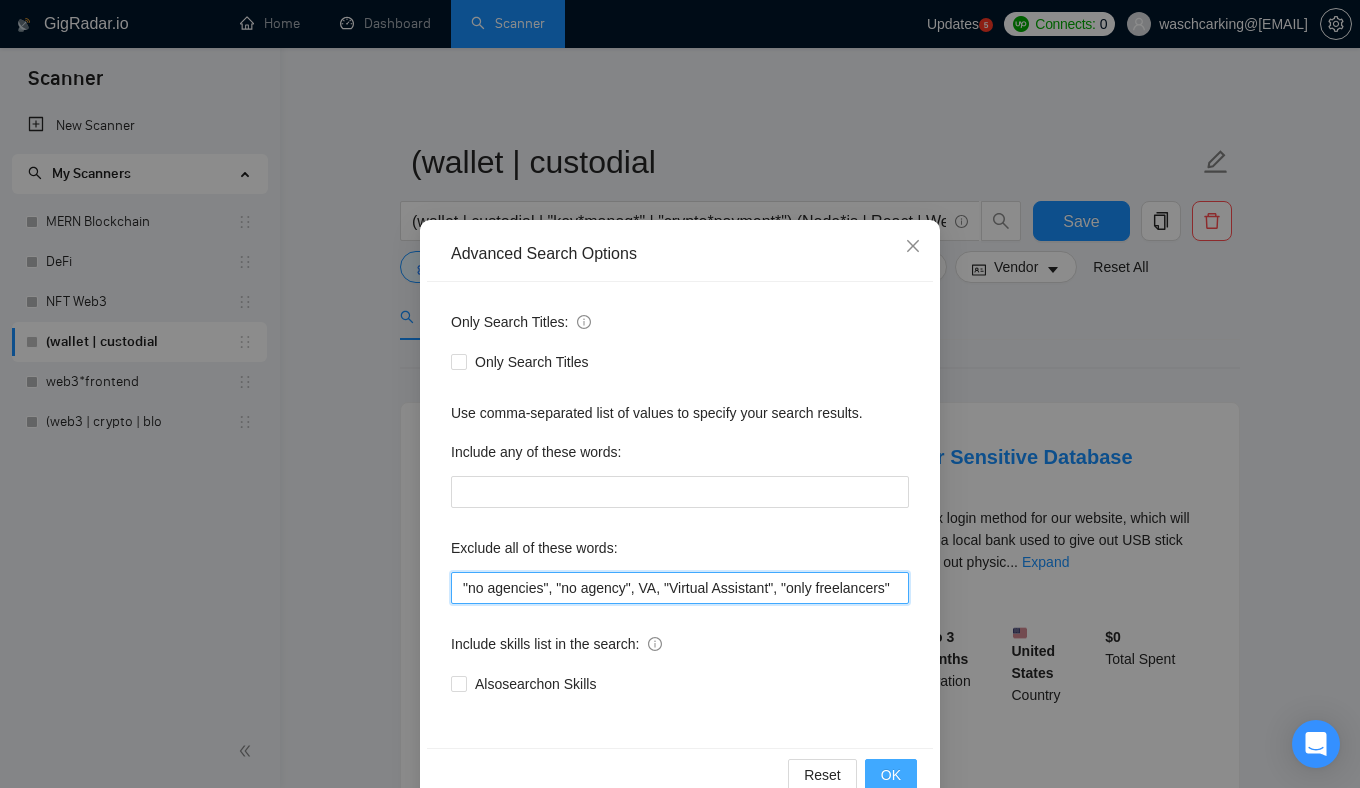type on ""no agencies", "no agency", VA, "Virtual Assistant", "only freelancers"" 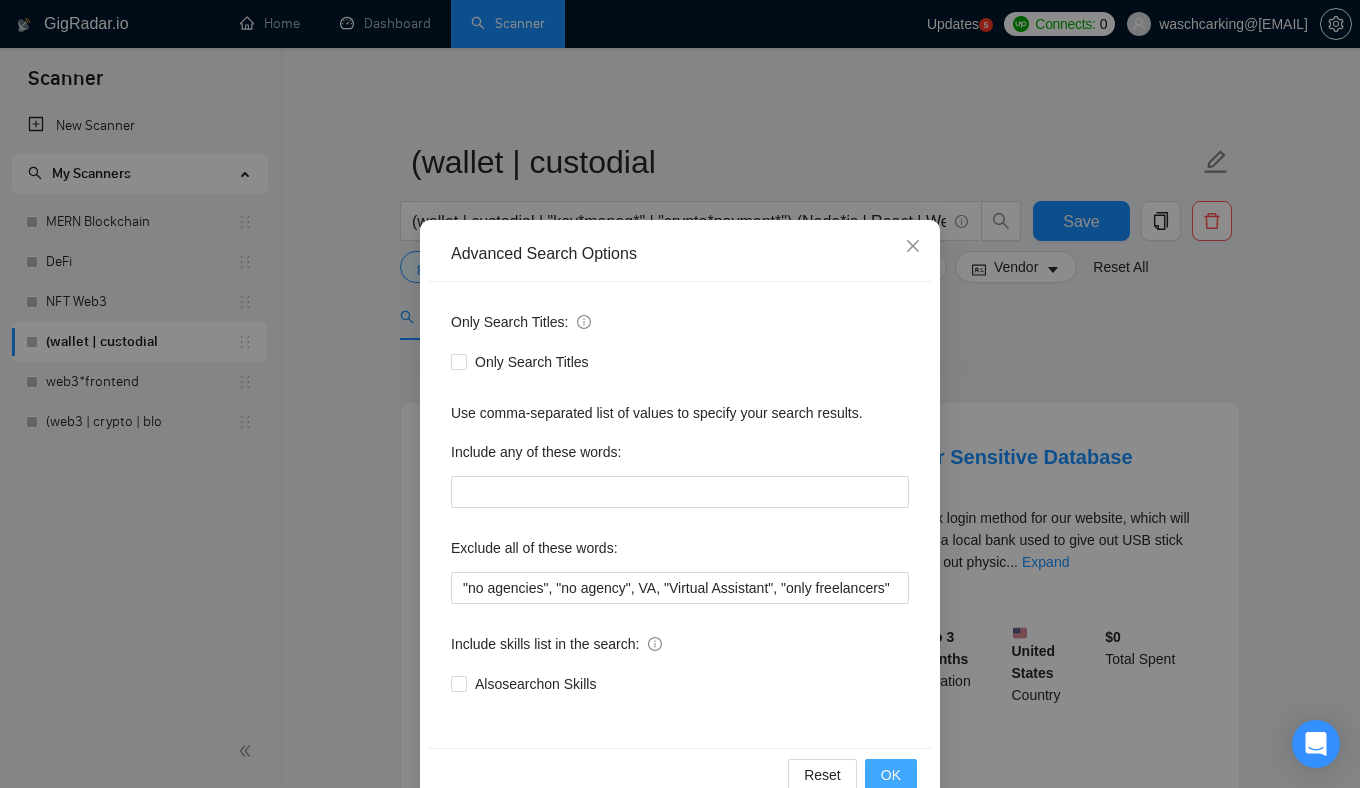 click on "OK" at bounding box center (891, 775) 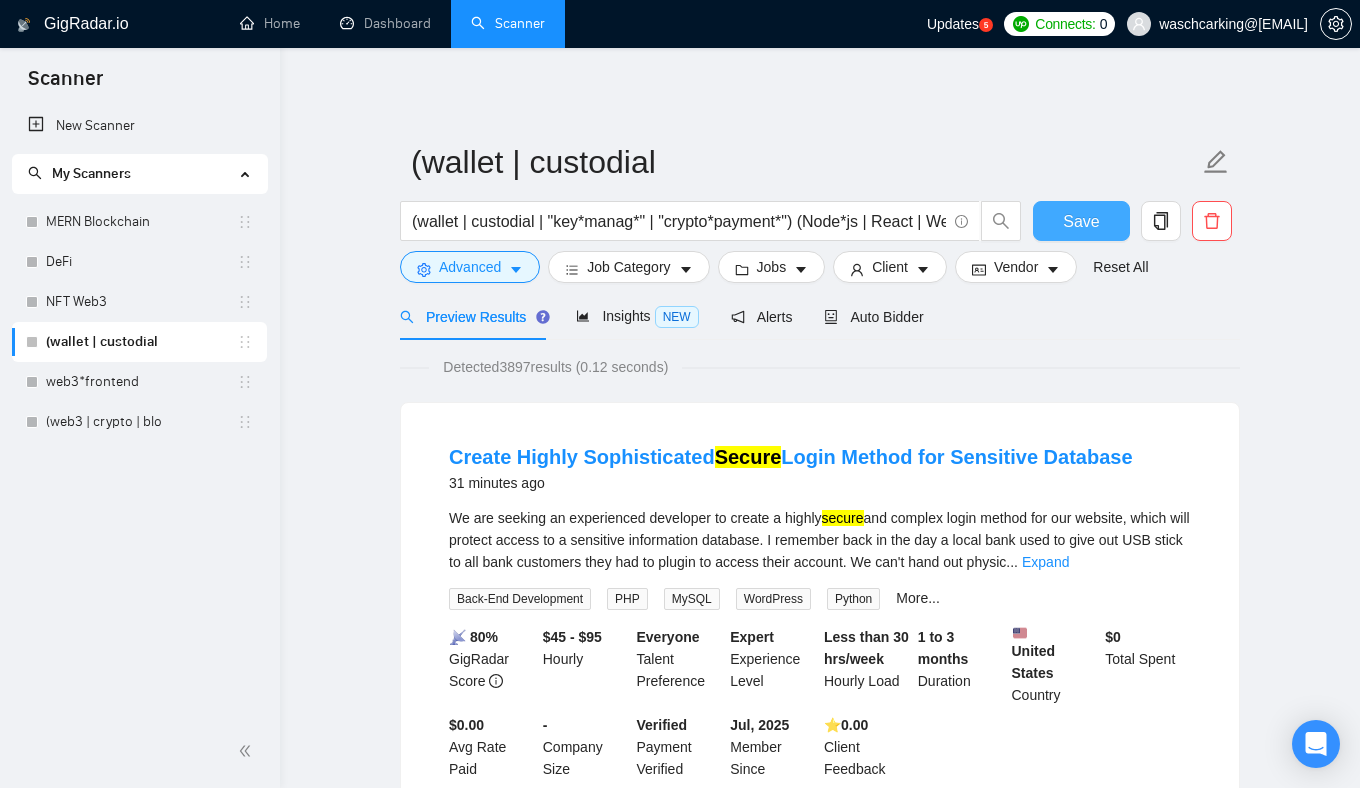 click on "Save" at bounding box center (1081, 221) 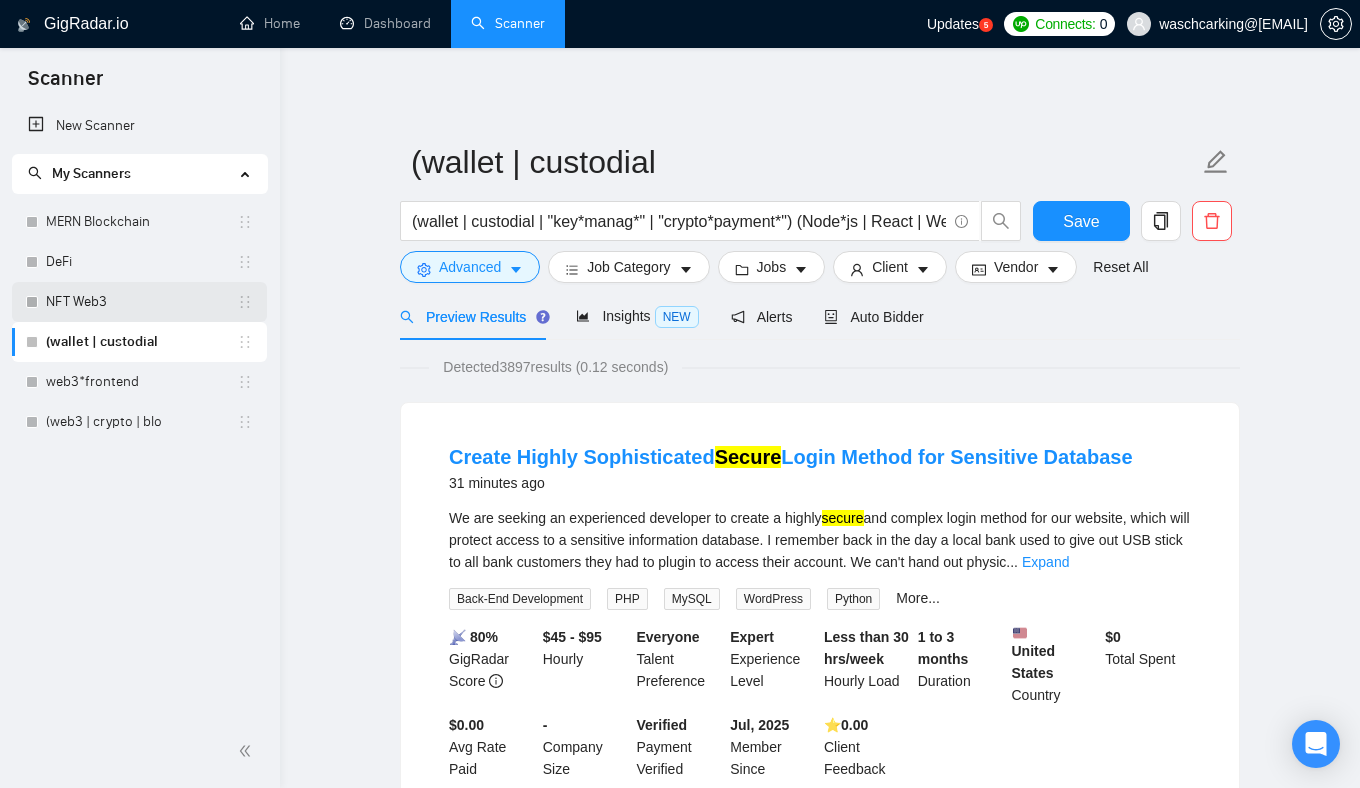 click on "NFT Web3" at bounding box center [141, 302] 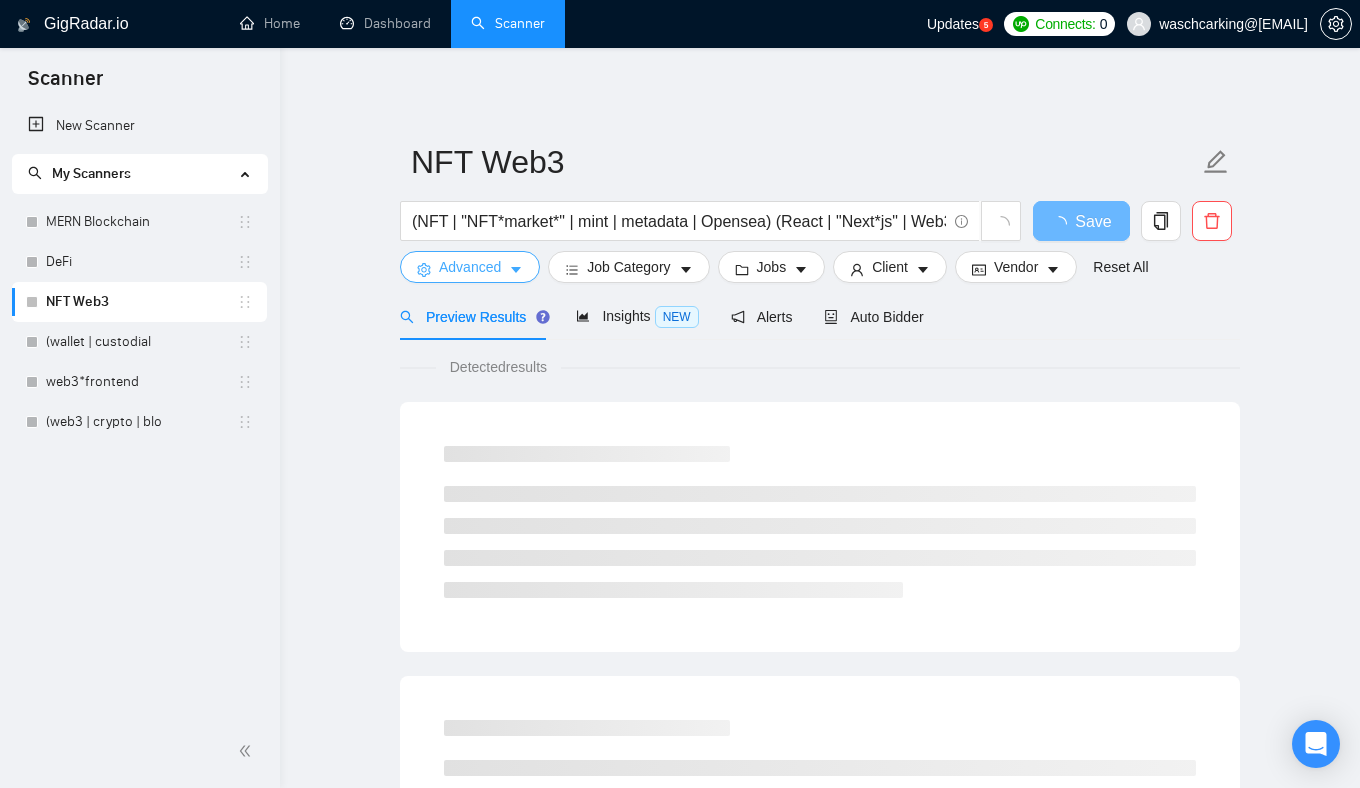 click 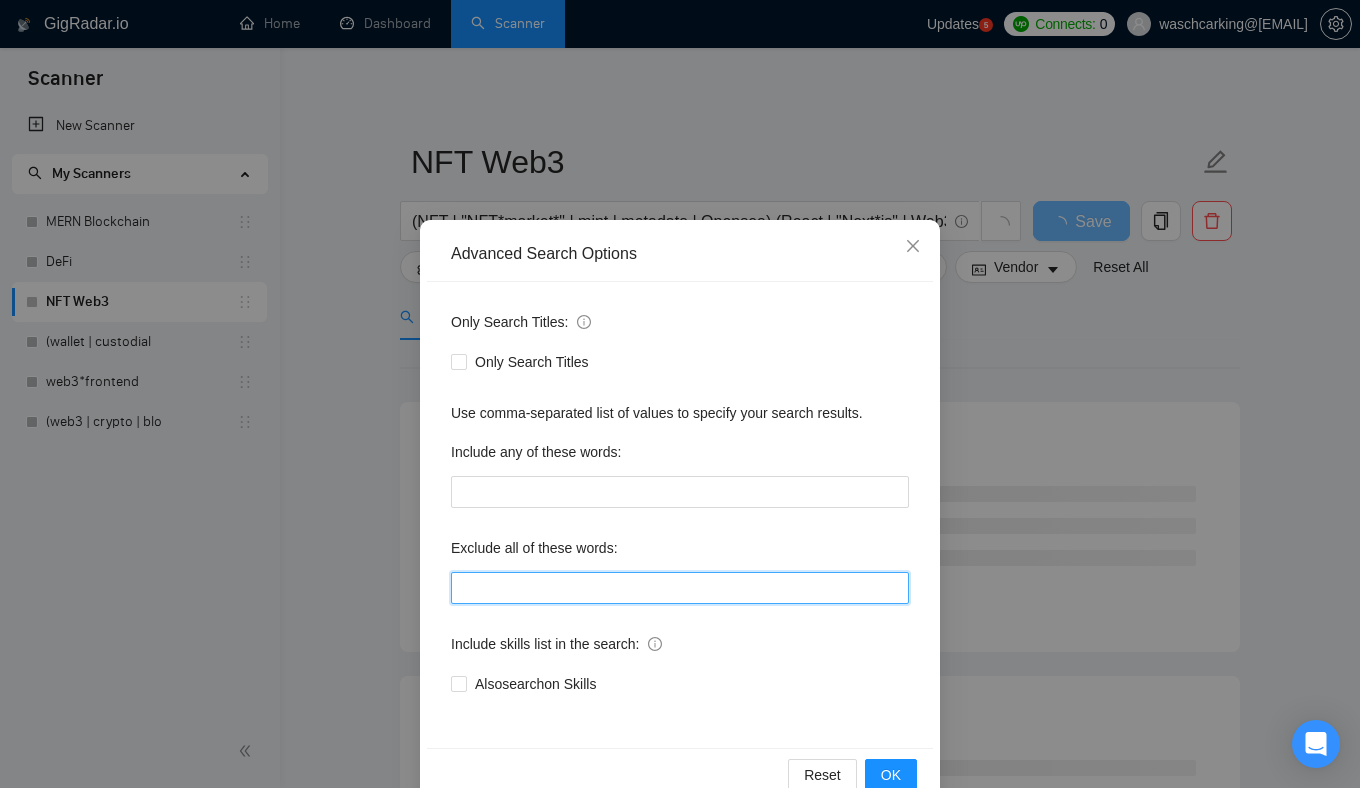 click at bounding box center (680, 588) 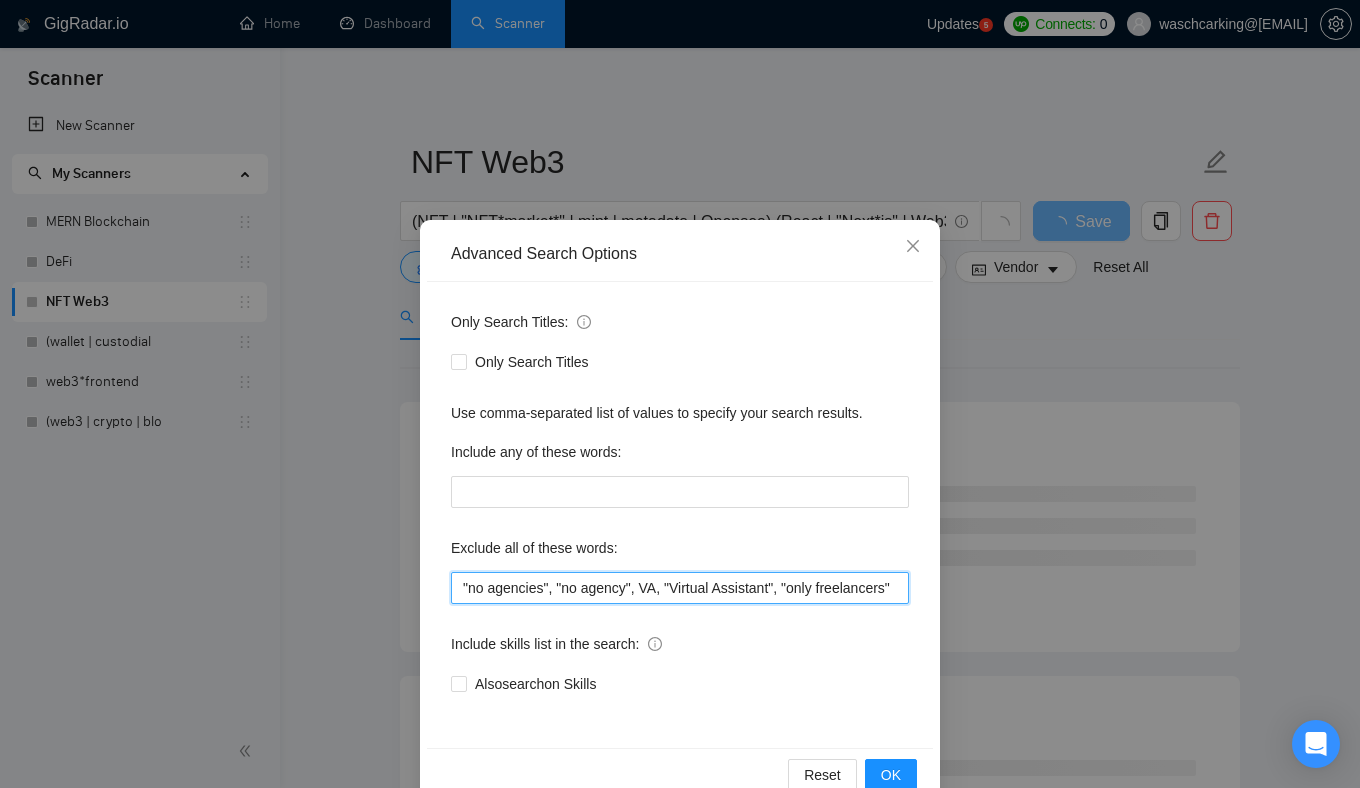 scroll, scrollTop: 0, scrollLeft: 15, axis: horizontal 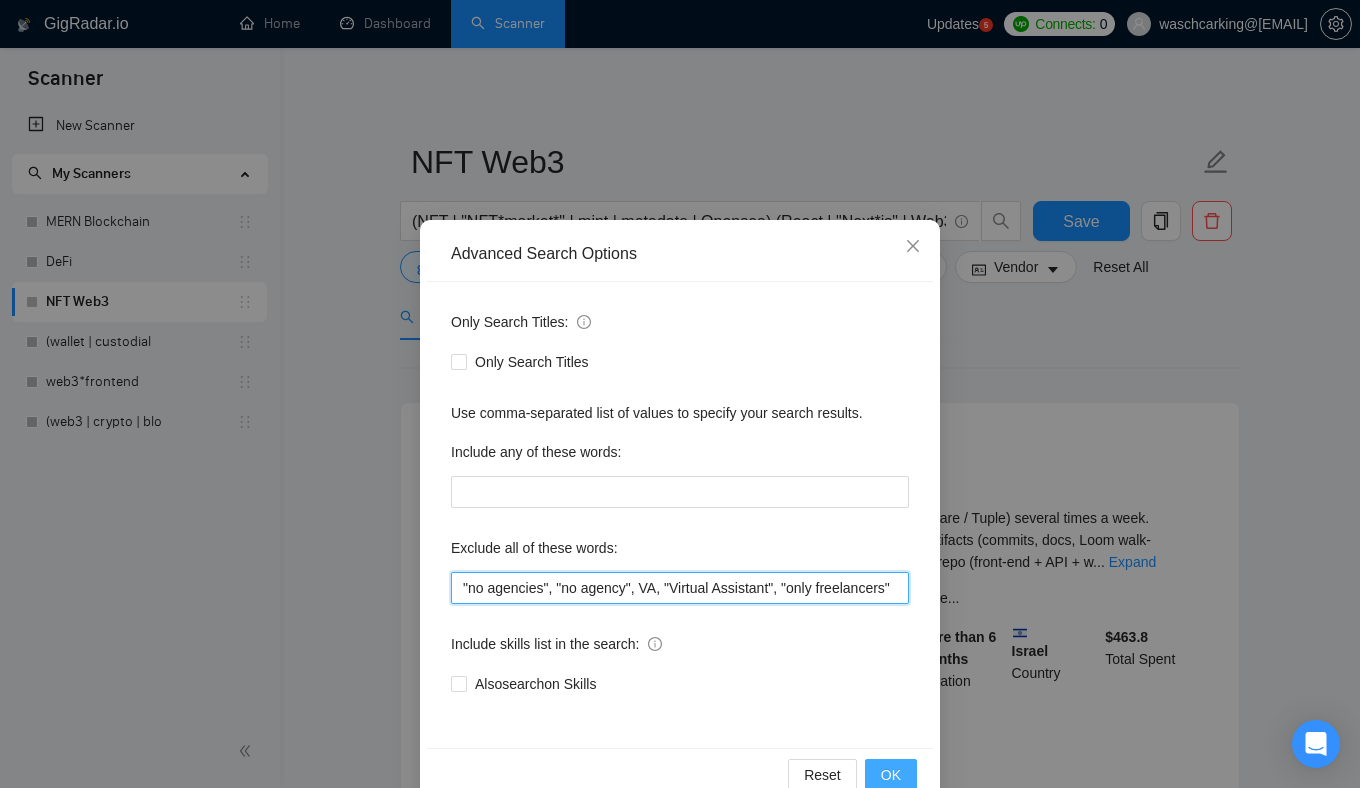 type on ""no agencies", "no agency", VA, "Virtual Assistant", "only freelancers"" 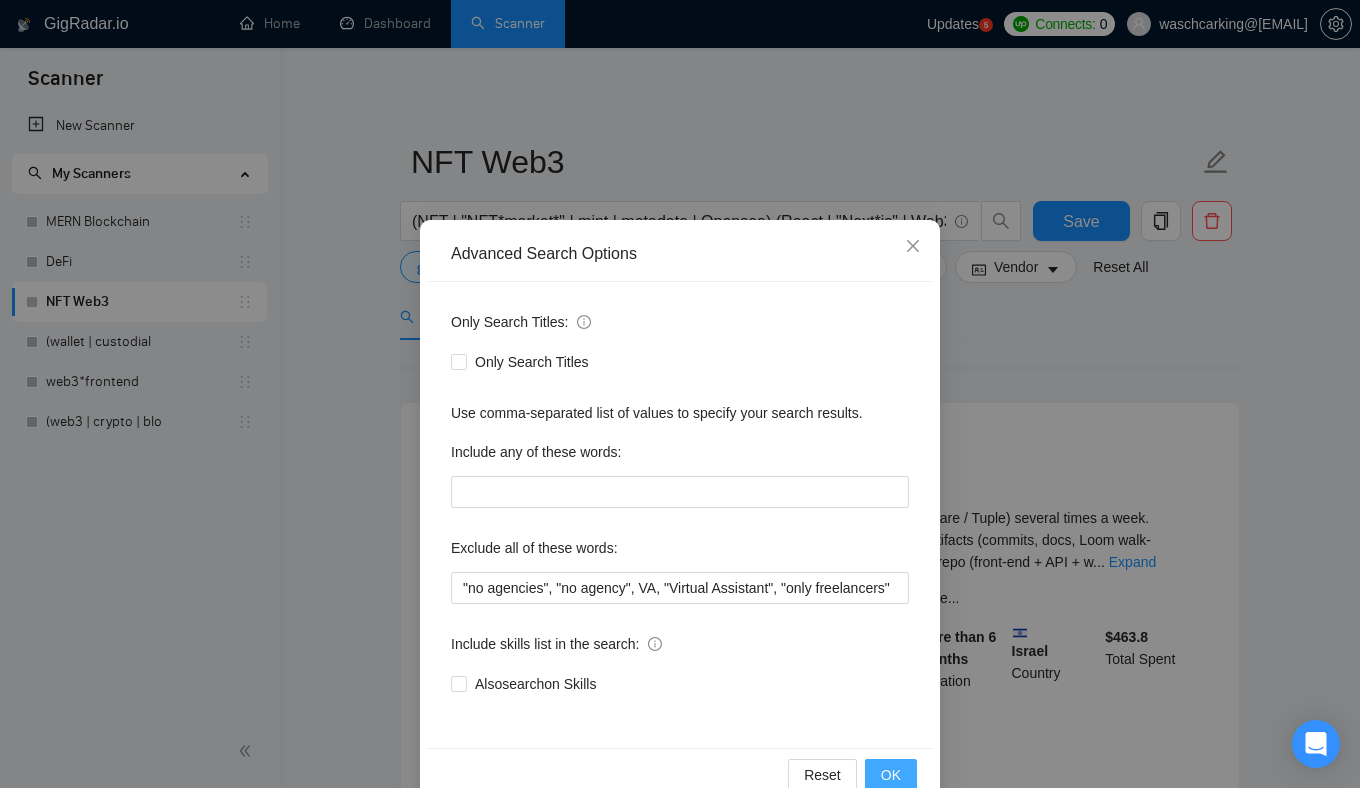 click on "OK" at bounding box center [891, 775] 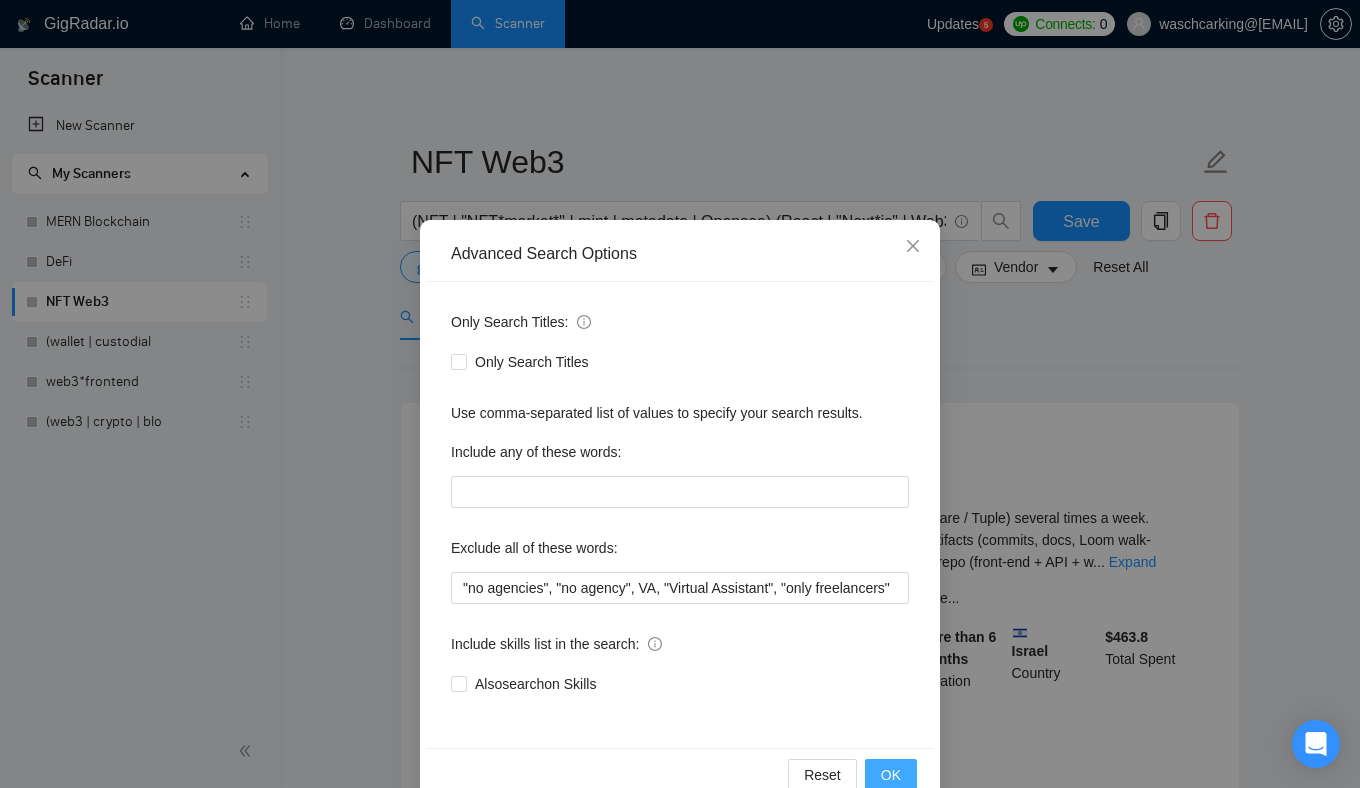 scroll, scrollTop: 0, scrollLeft: 0, axis: both 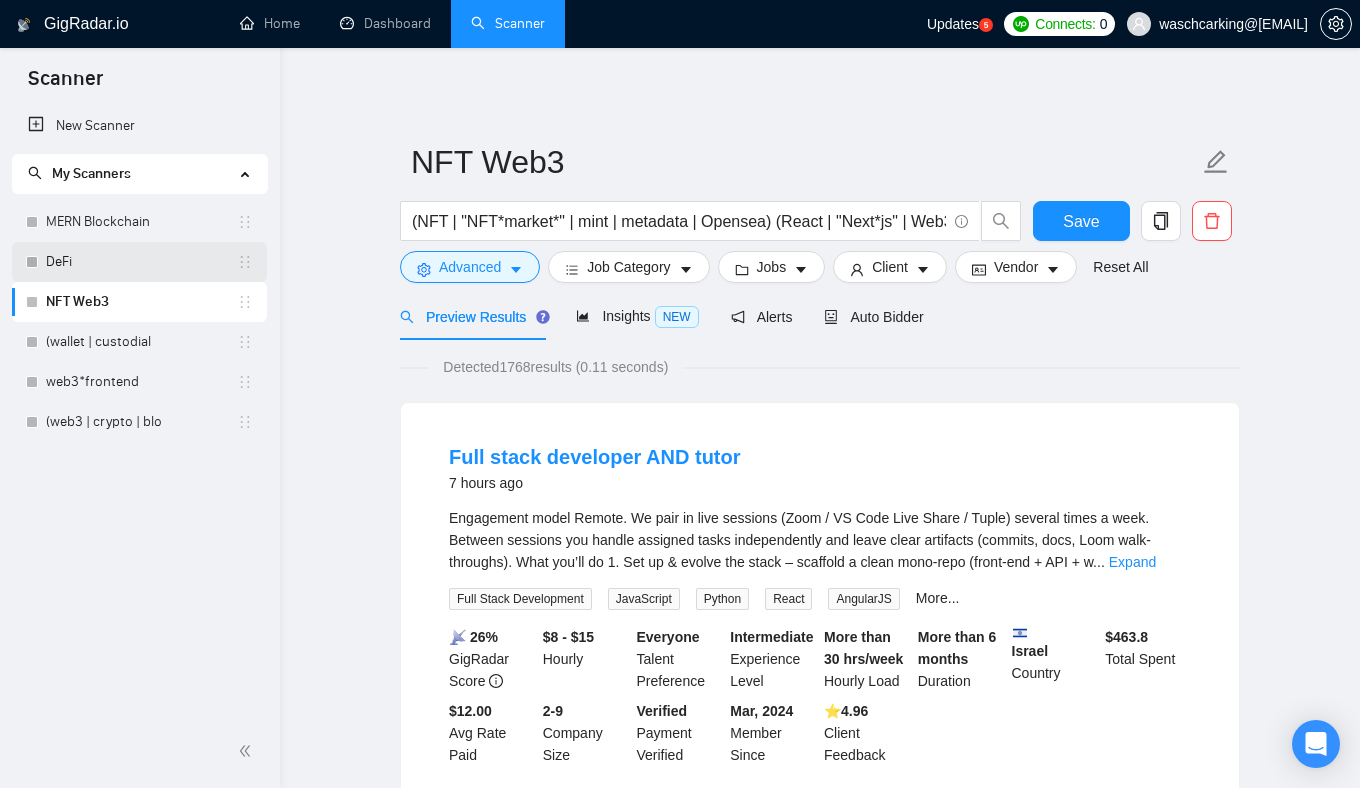 click on "DeFi" at bounding box center (141, 262) 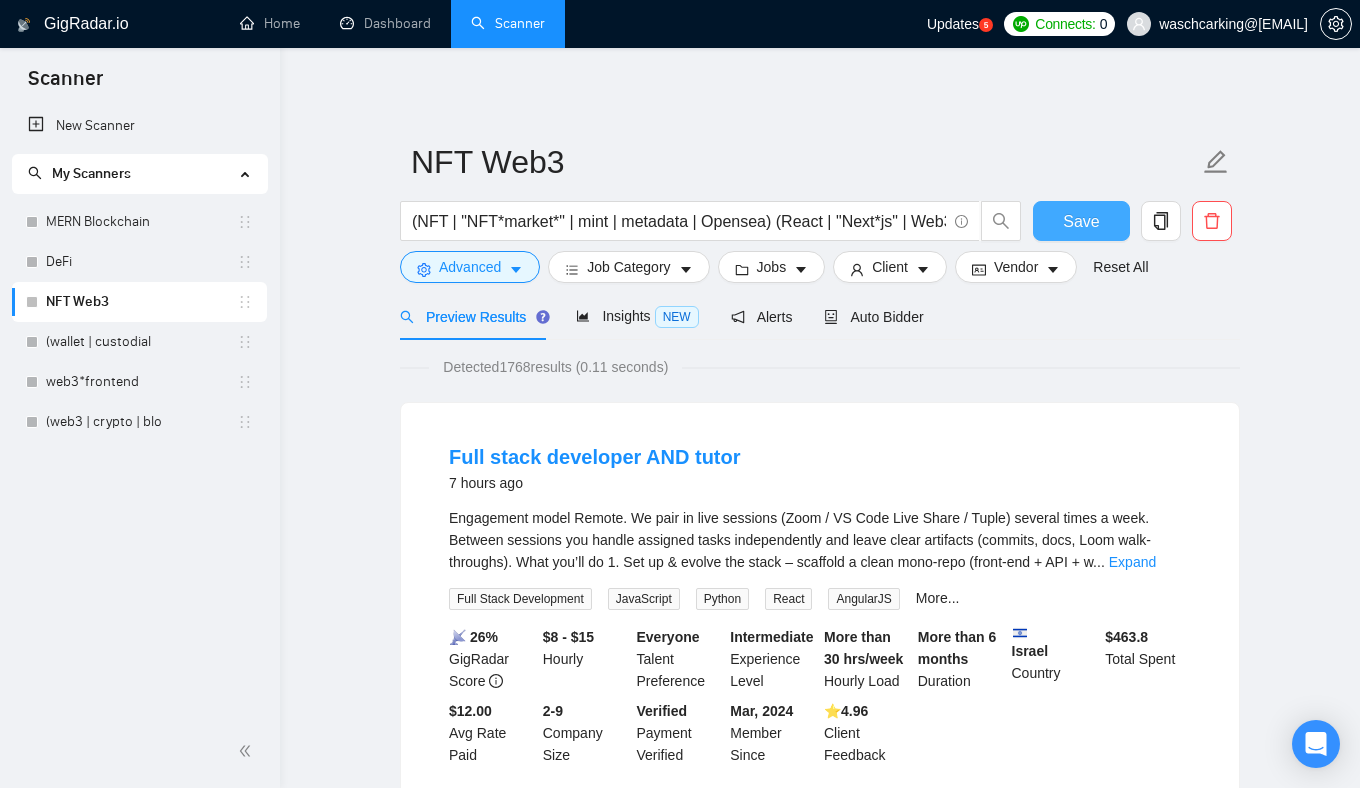 click on "Save" at bounding box center [1081, 221] 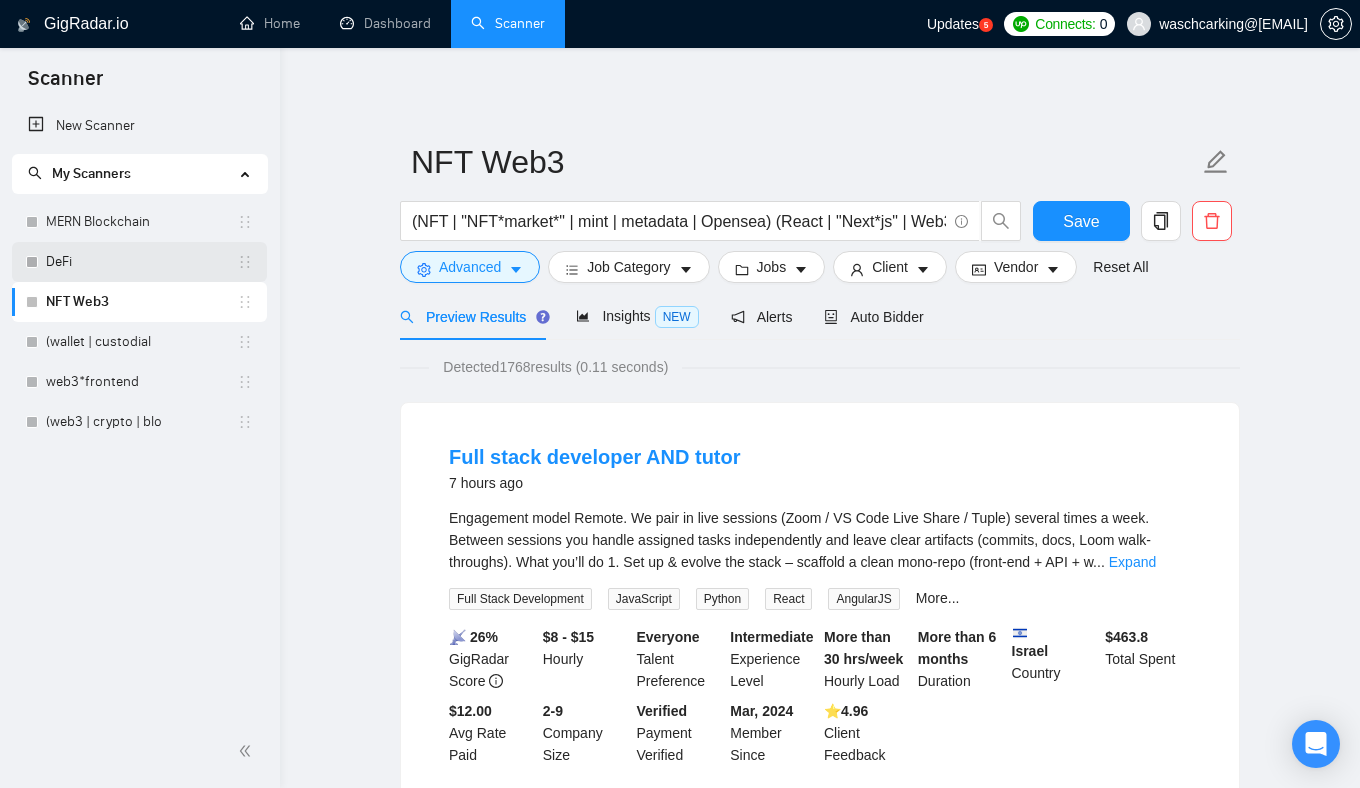 click on "DeFi" at bounding box center (141, 262) 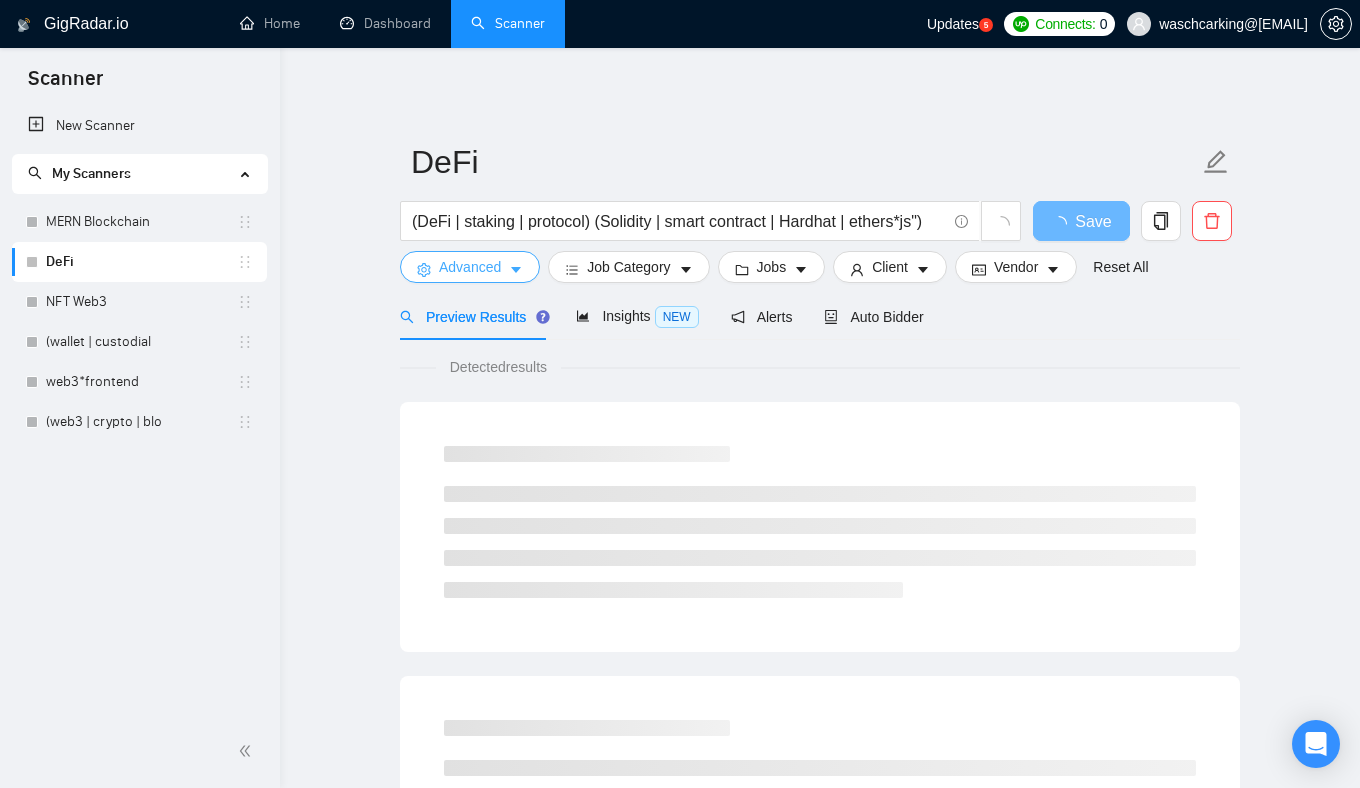 click 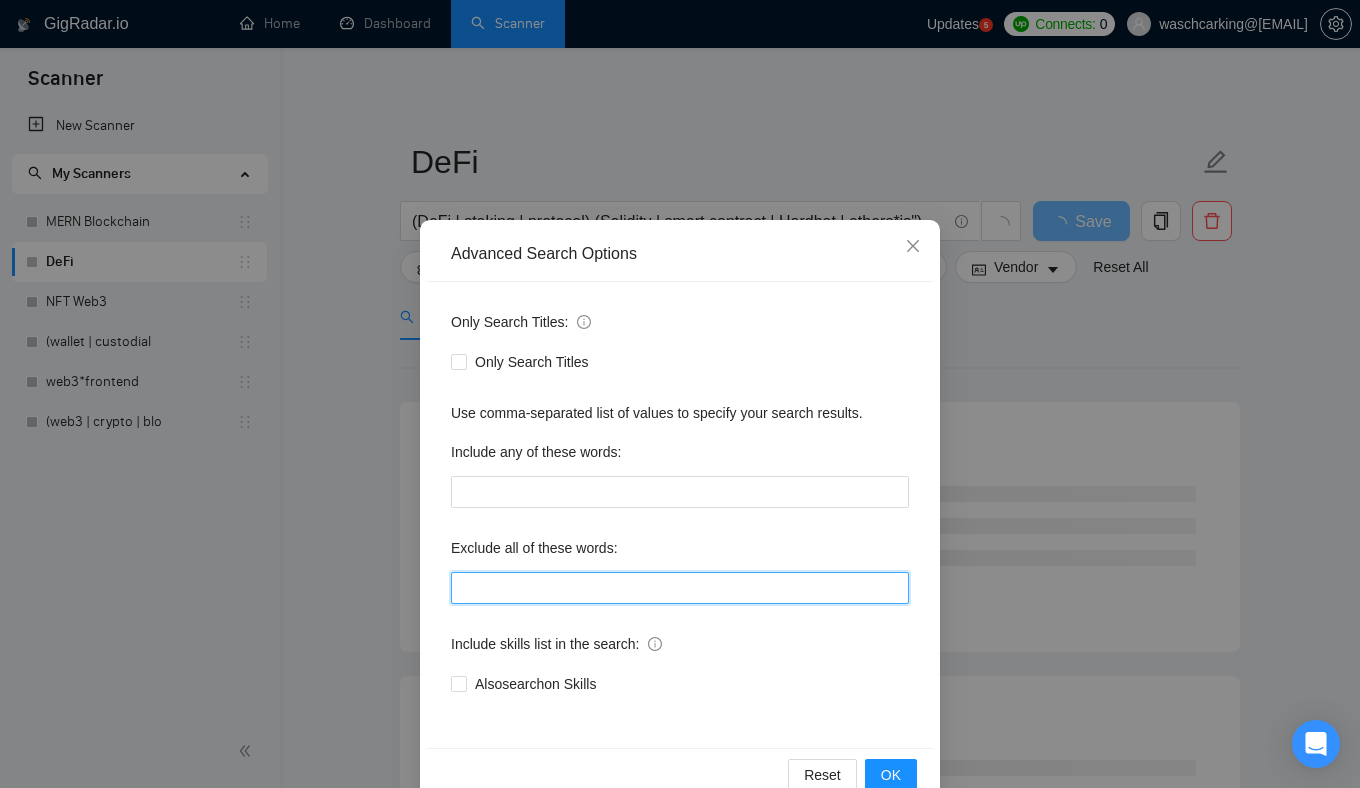 click at bounding box center [680, 588] 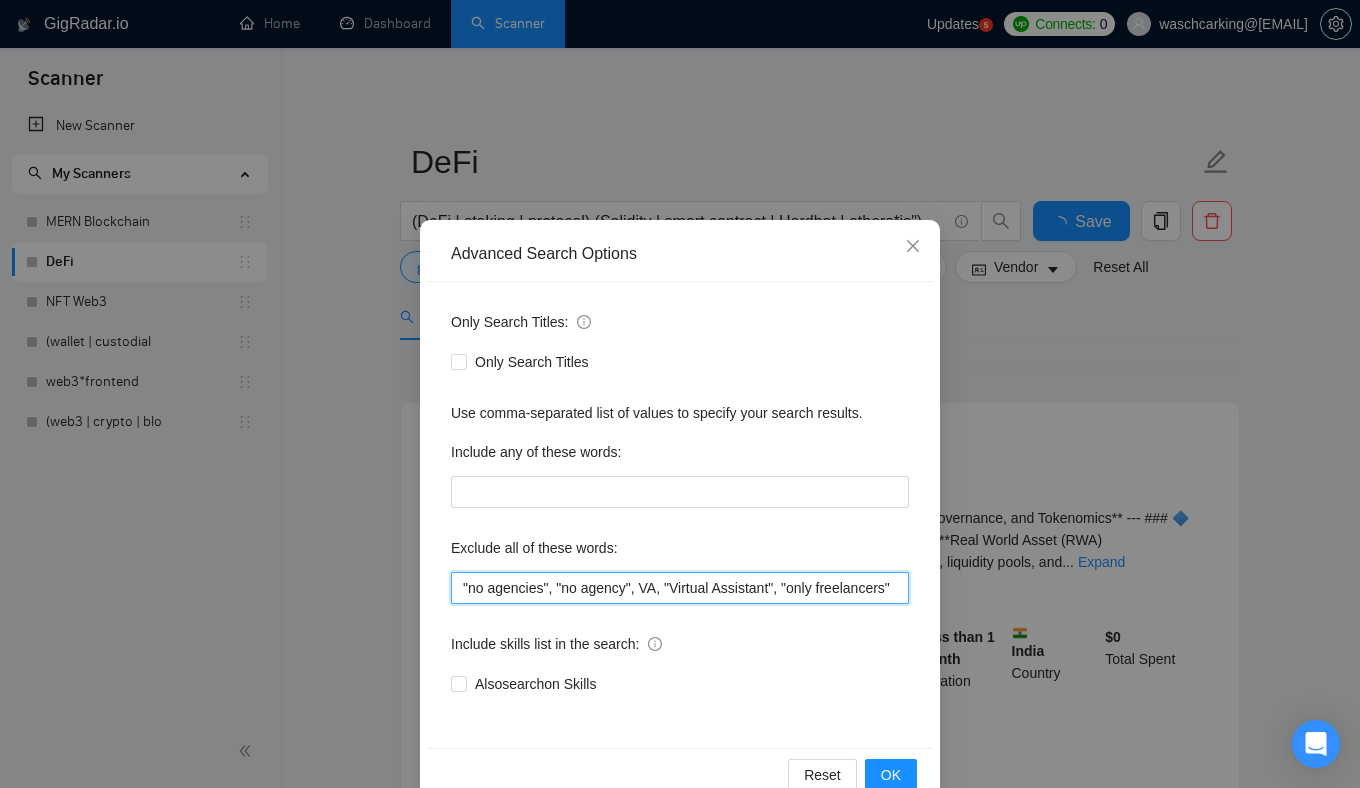 scroll, scrollTop: 0, scrollLeft: 15, axis: horizontal 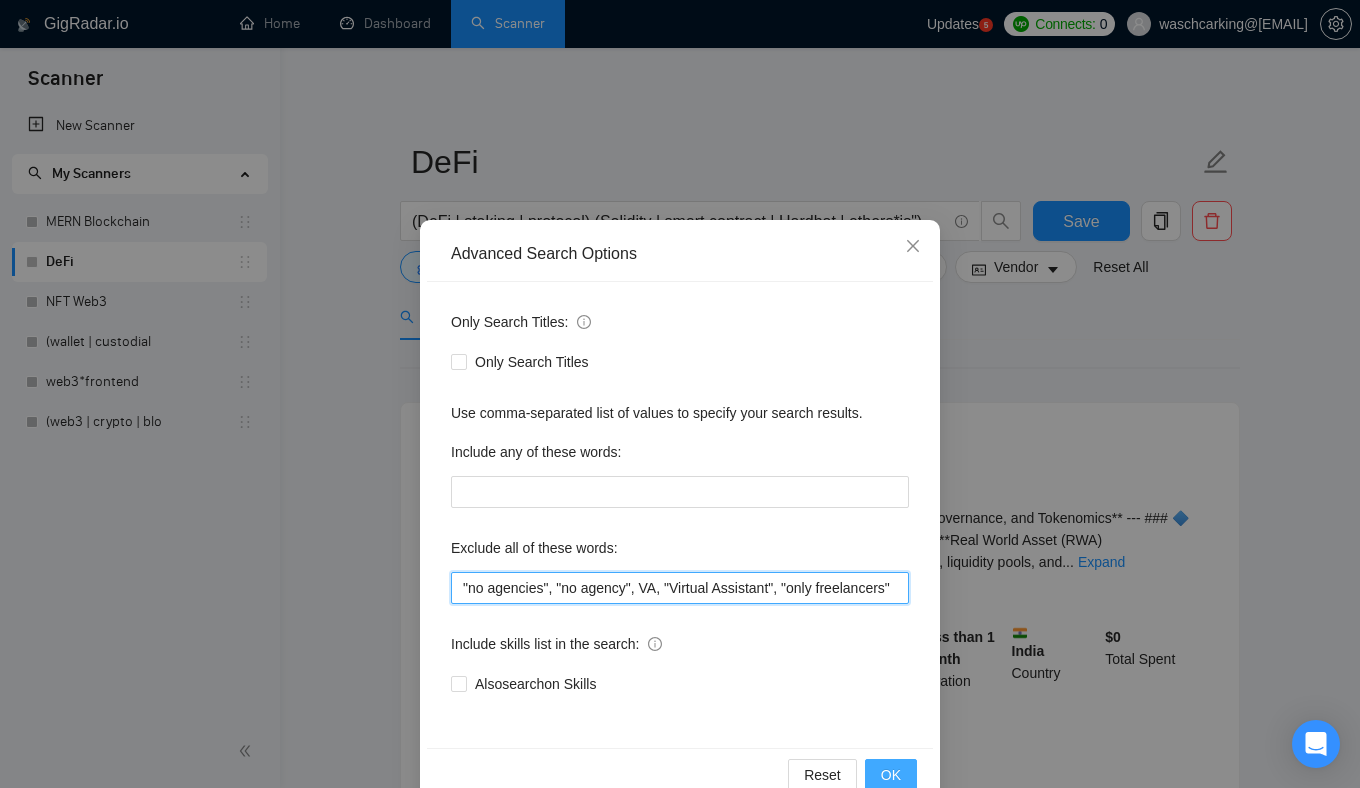 type on ""no agencies", "no agency", VA, "Virtual Assistant", "only freelancers"" 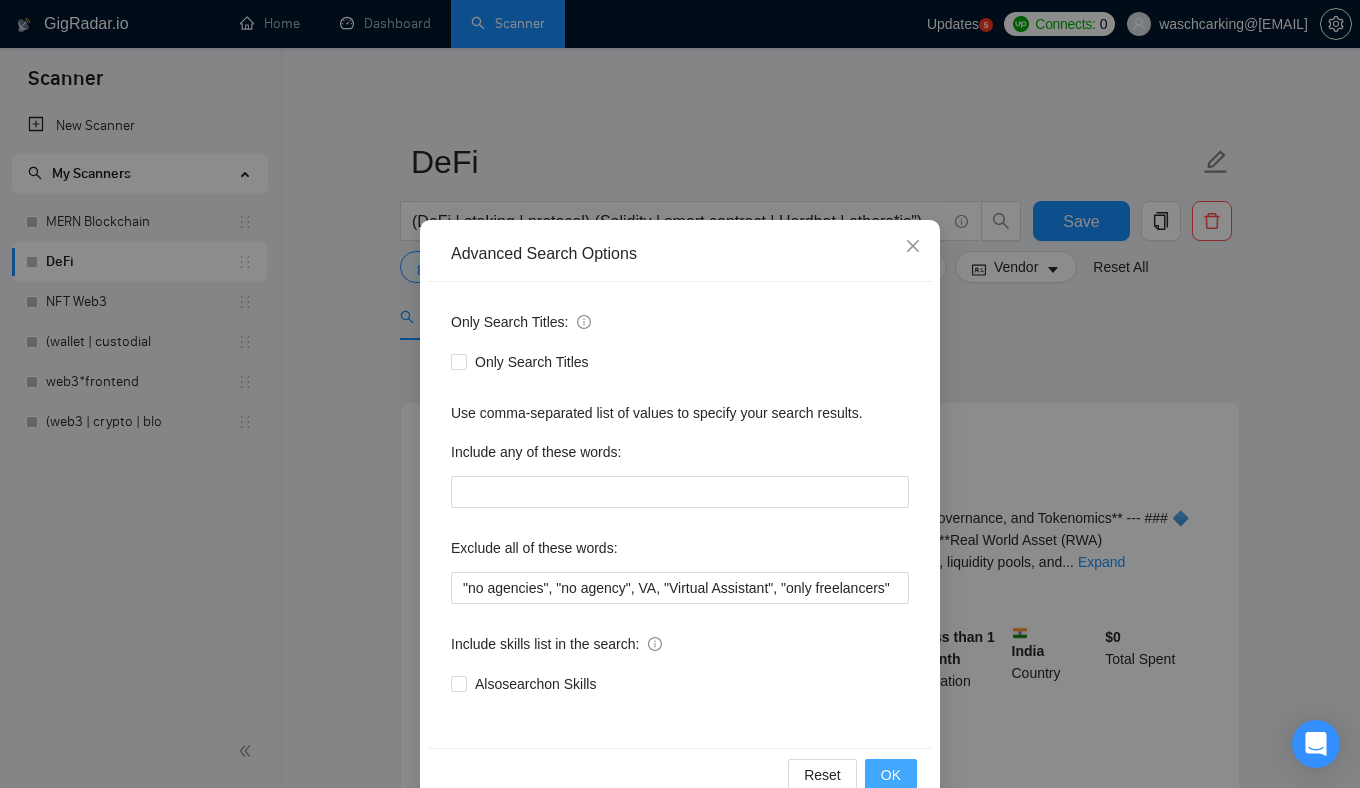 click on "OK" at bounding box center [891, 775] 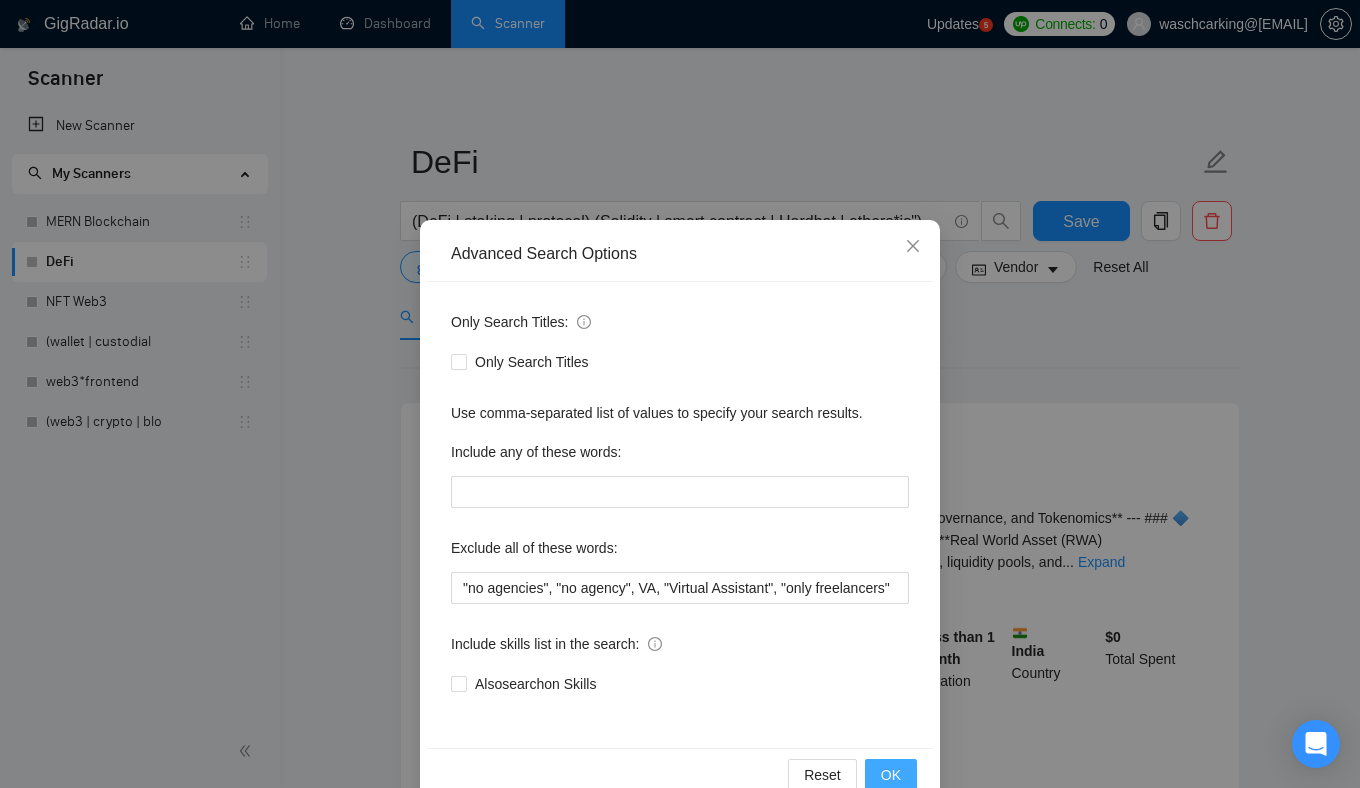 scroll, scrollTop: 0, scrollLeft: 0, axis: both 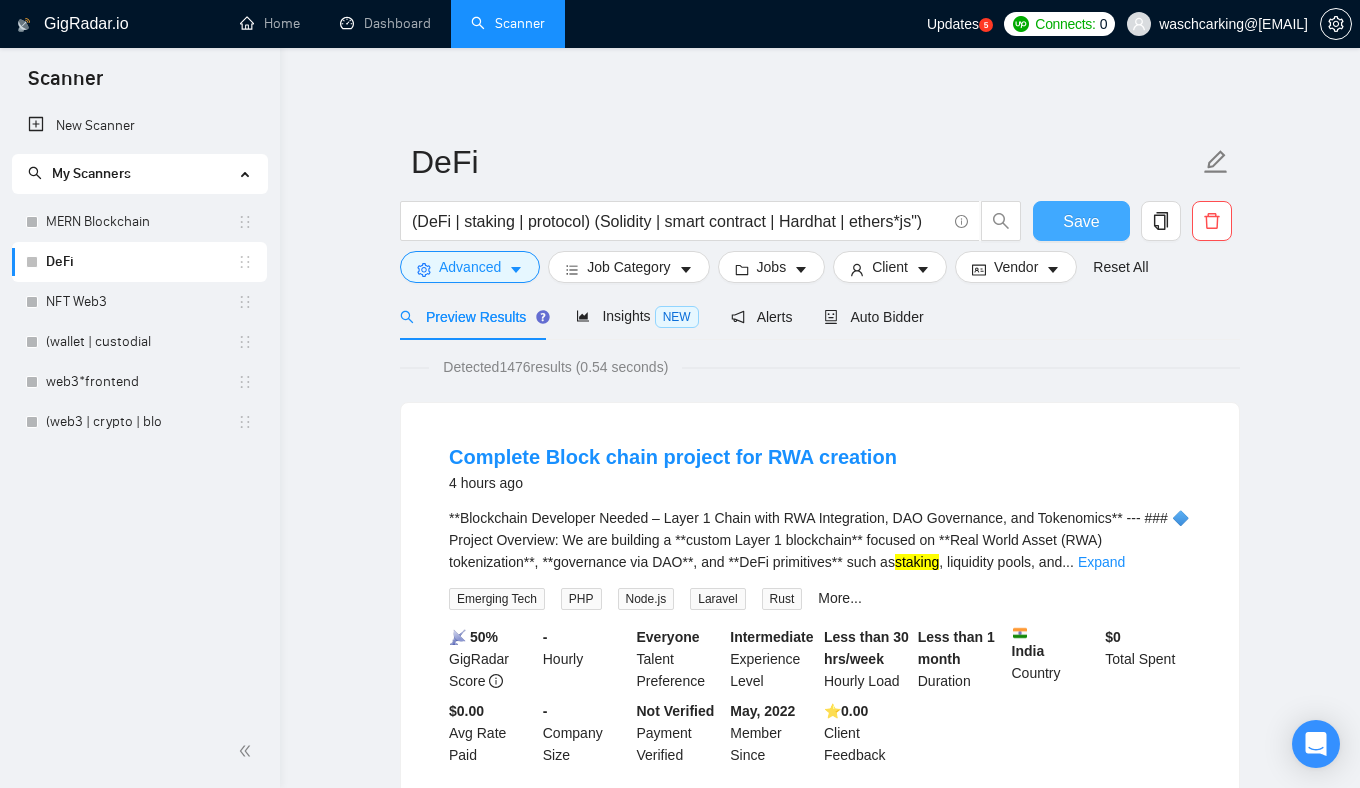 click on "Save" at bounding box center (1081, 221) 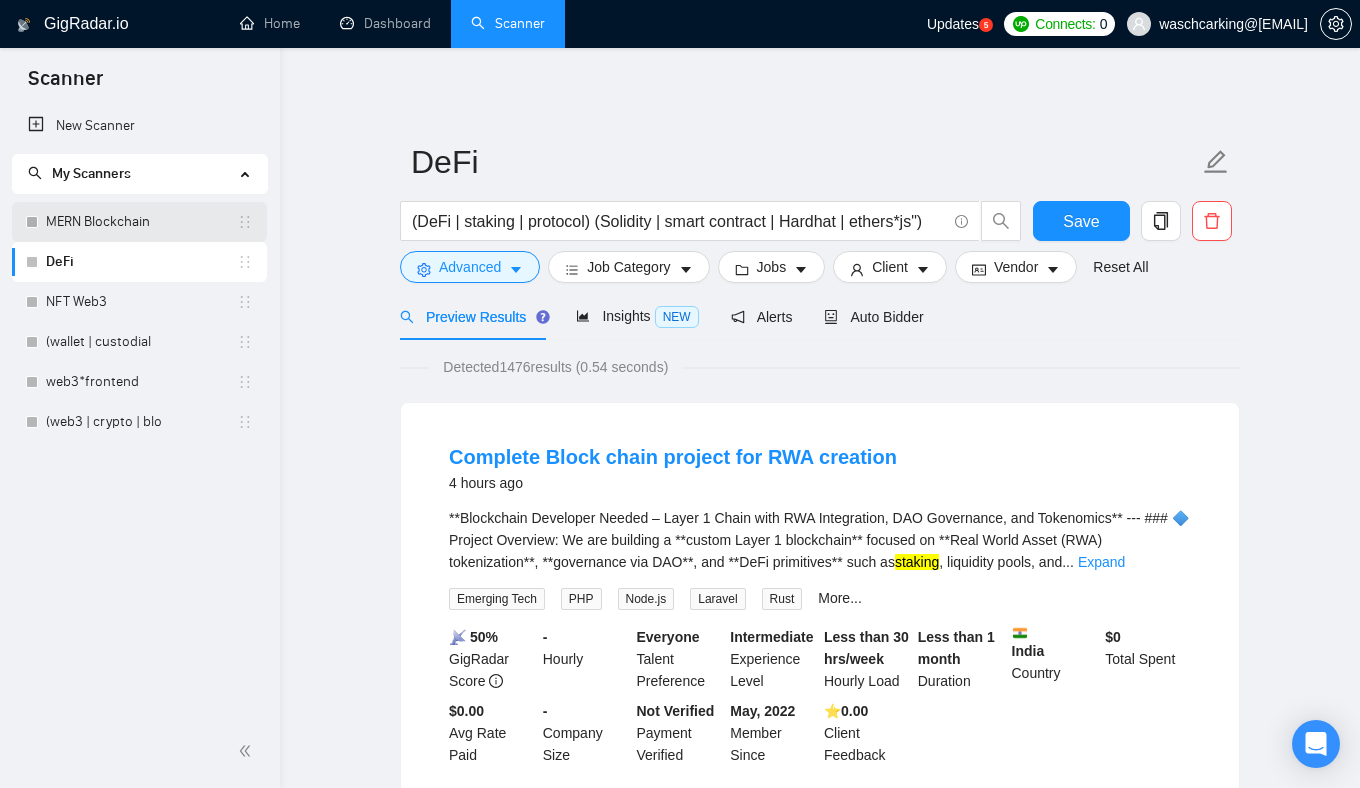 click on "MERN Blockchain" at bounding box center [141, 222] 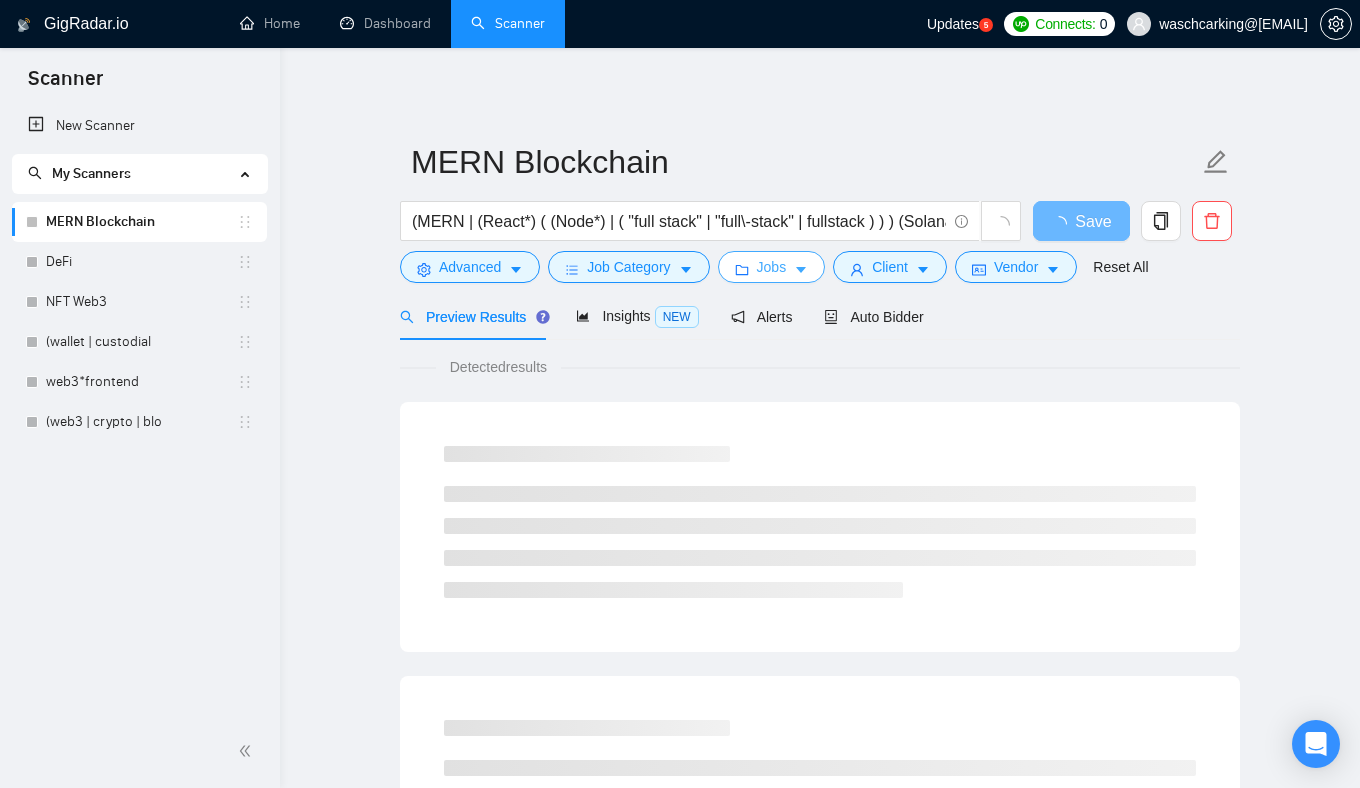 click 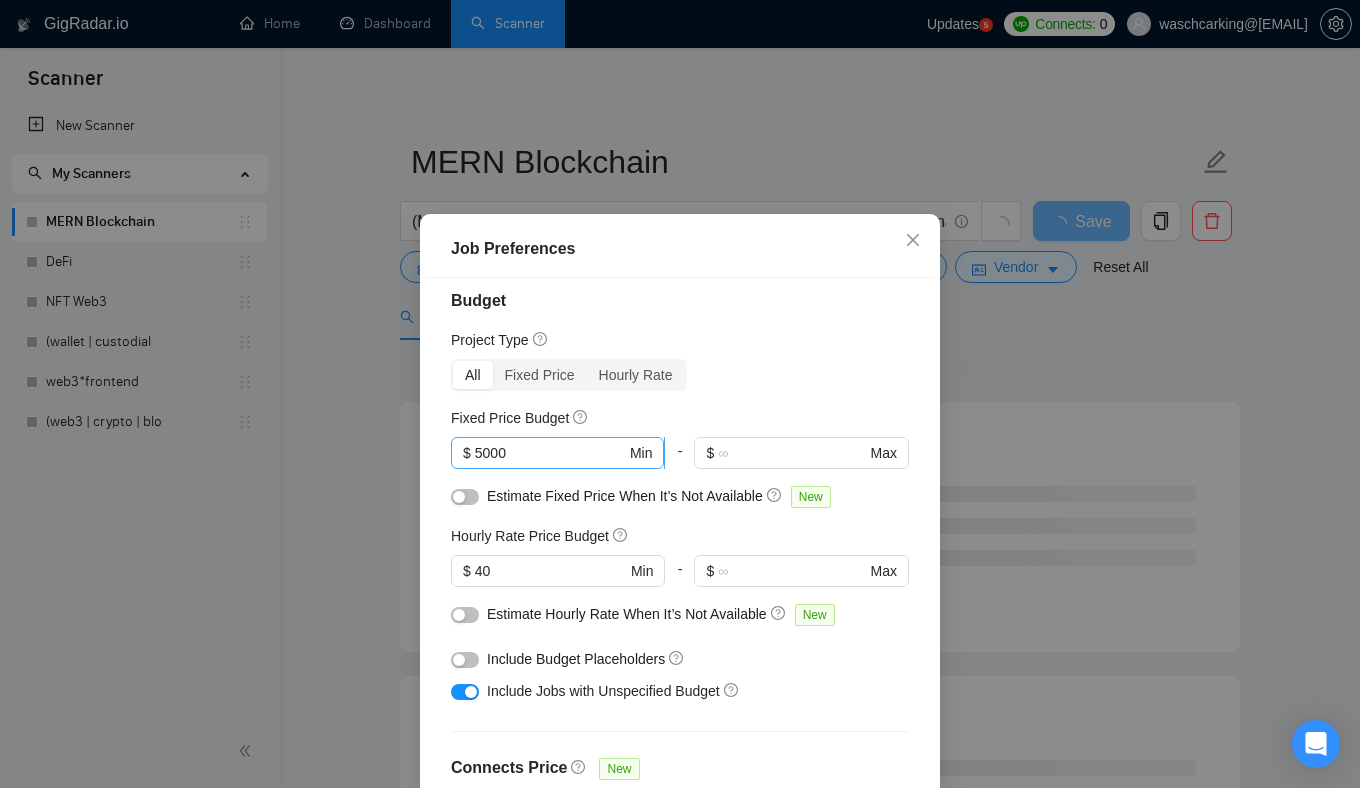 scroll, scrollTop: 145, scrollLeft: 0, axis: vertical 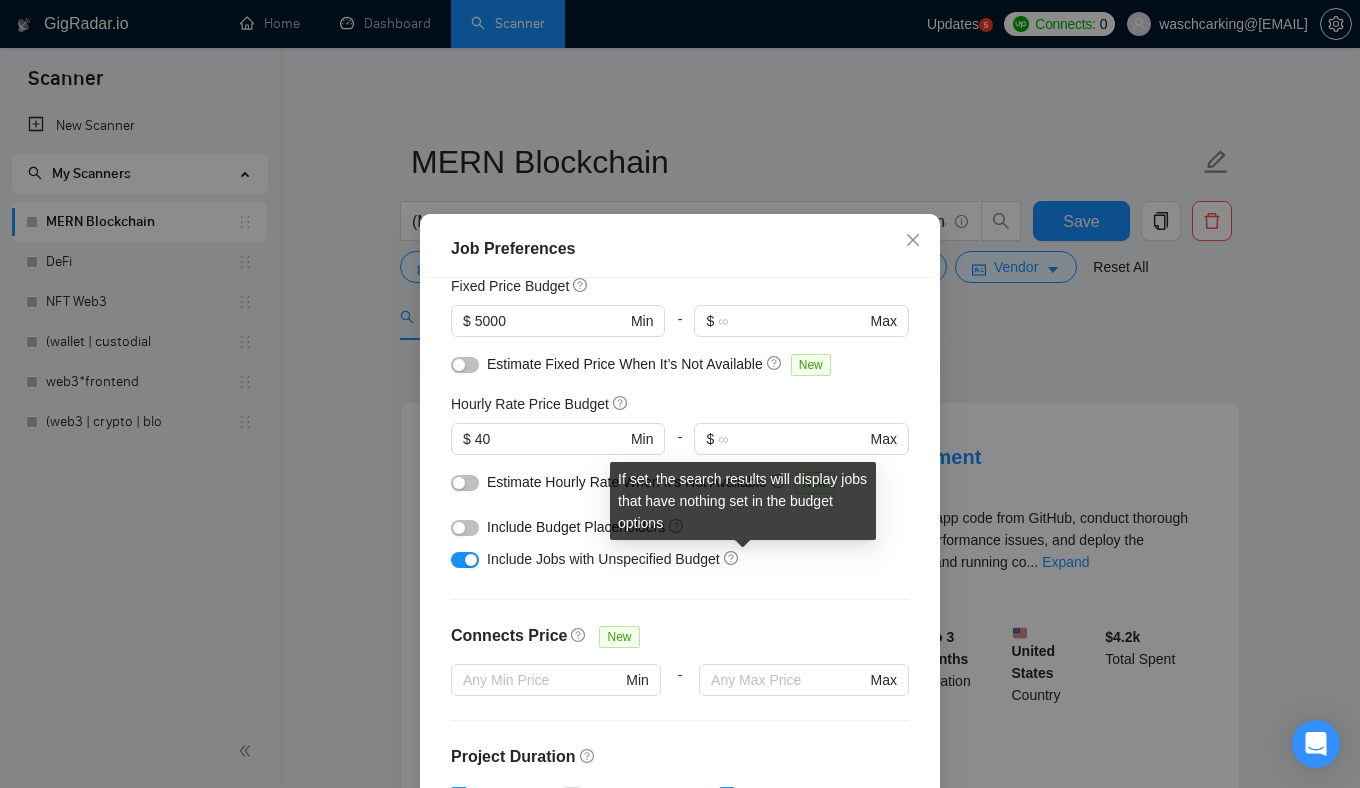click 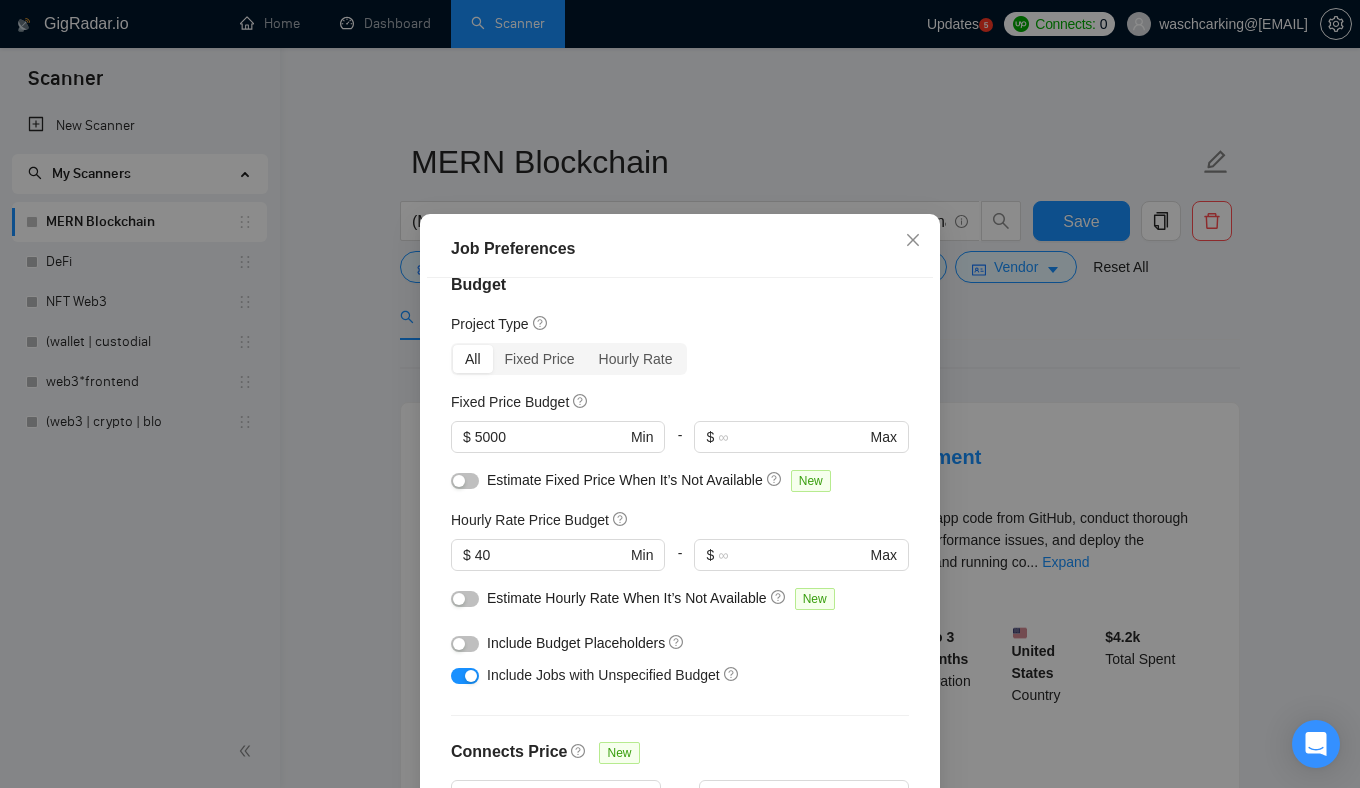 scroll, scrollTop: 27, scrollLeft: 0, axis: vertical 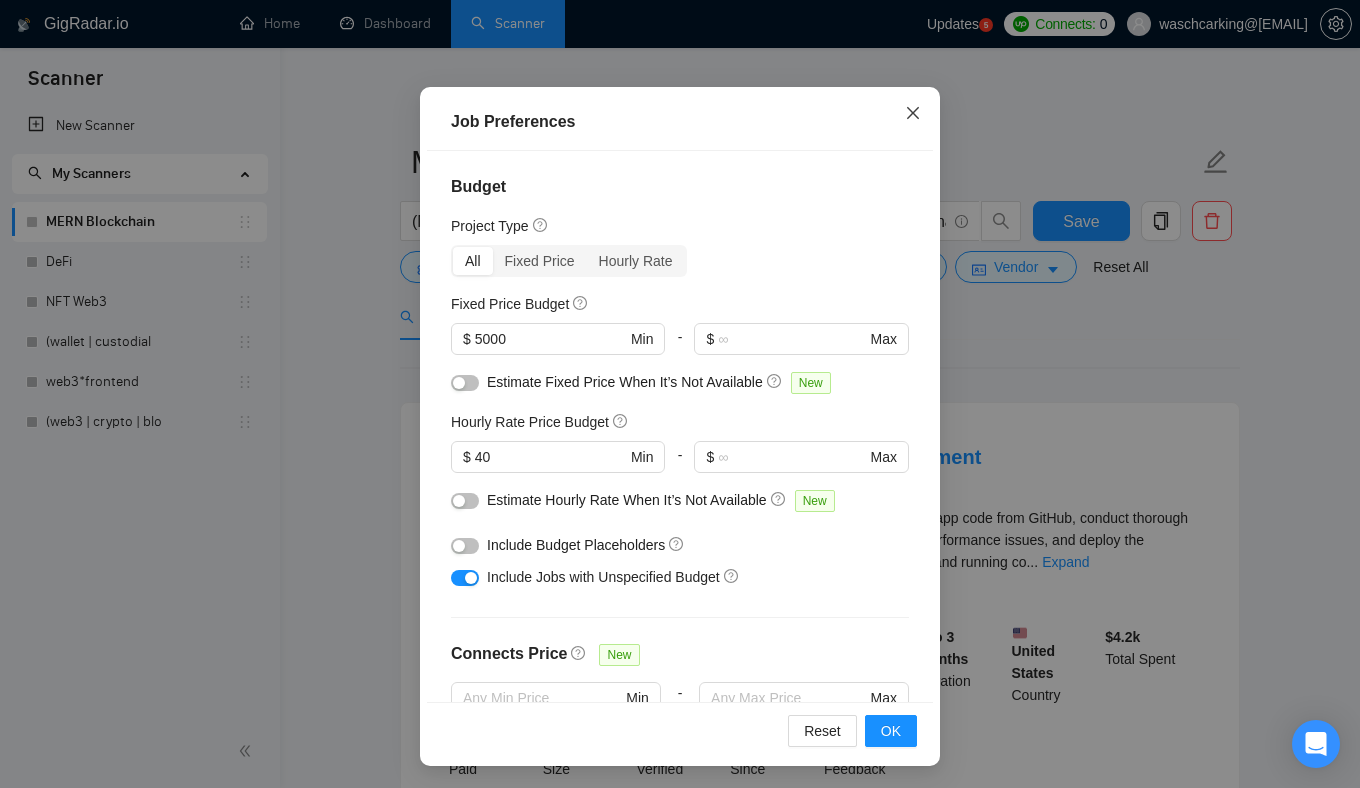 click 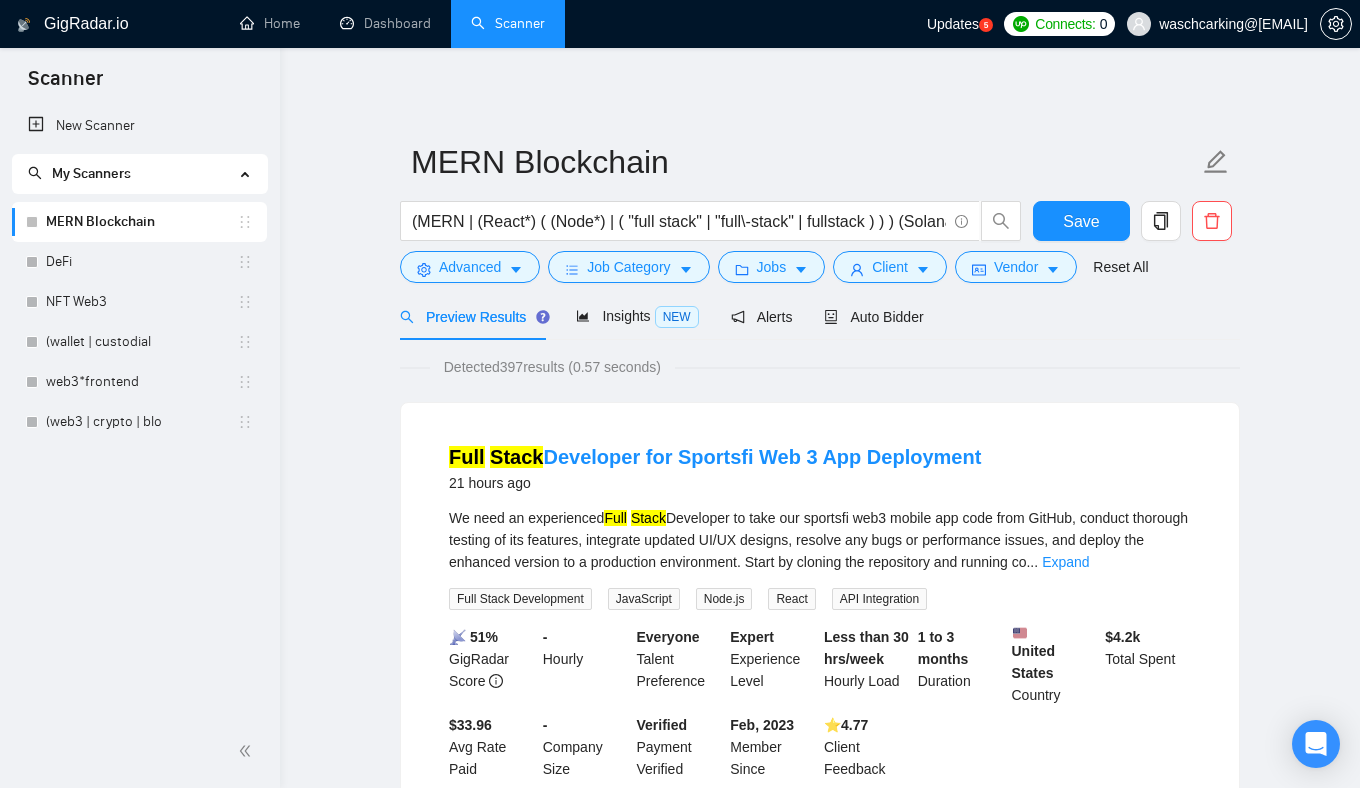 scroll, scrollTop: 35, scrollLeft: 0, axis: vertical 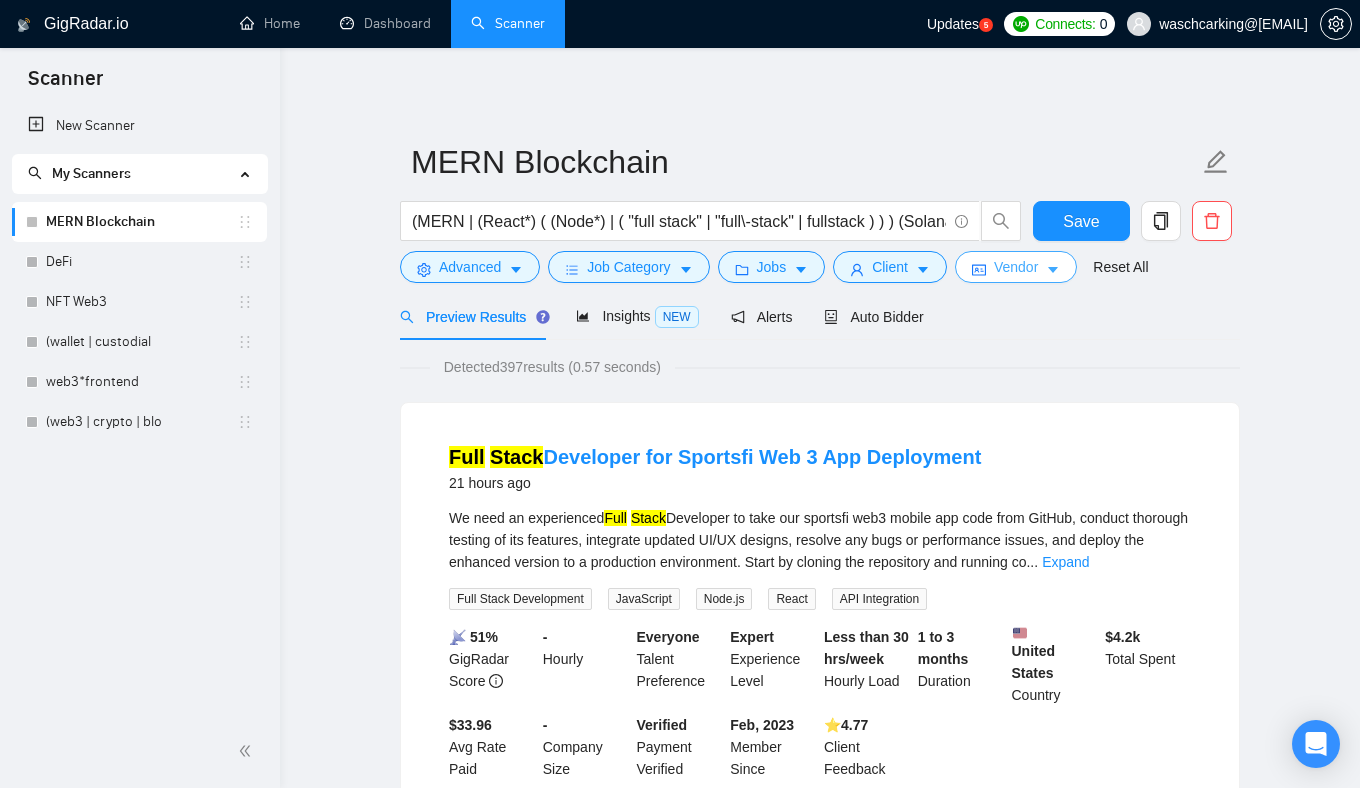 click on "Vendor" at bounding box center (1016, 267) 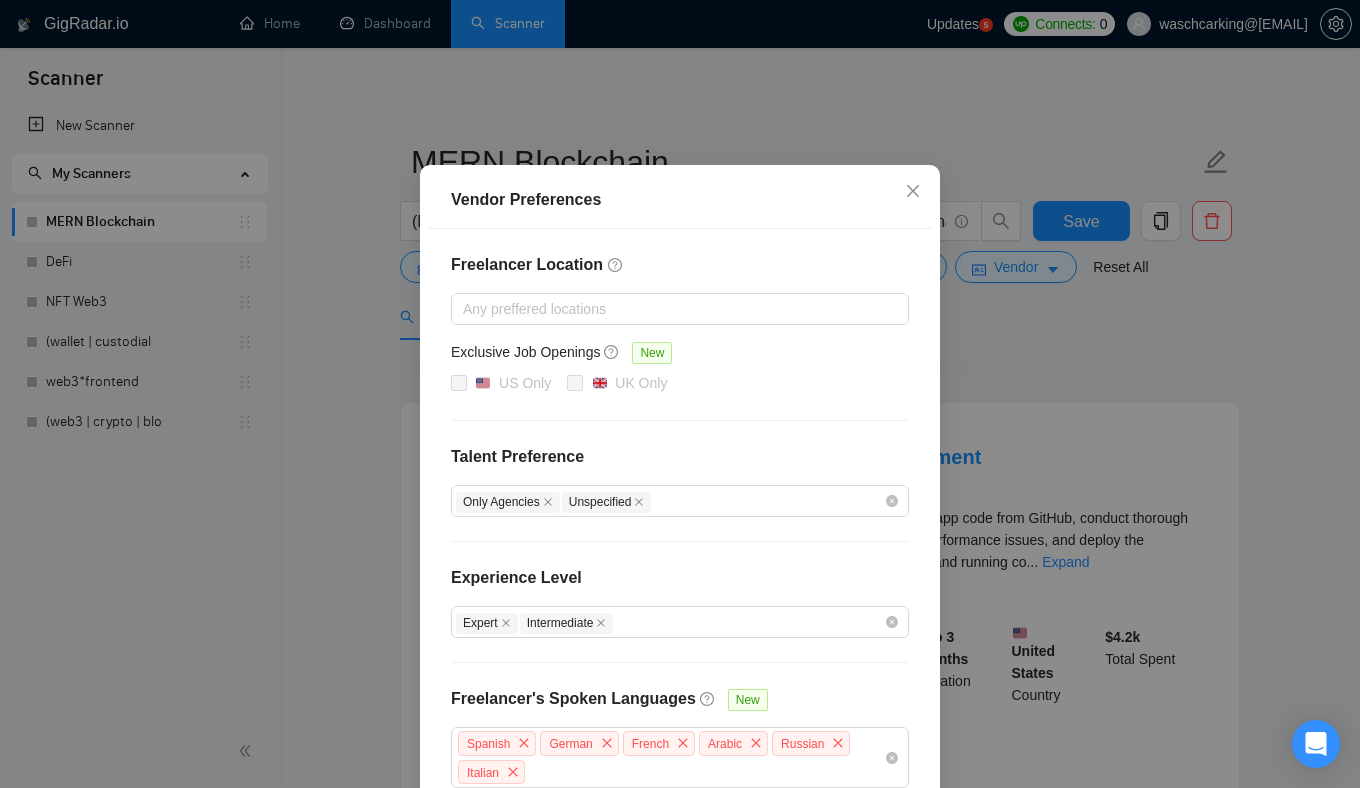 scroll, scrollTop: 38, scrollLeft: 0, axis: vertical 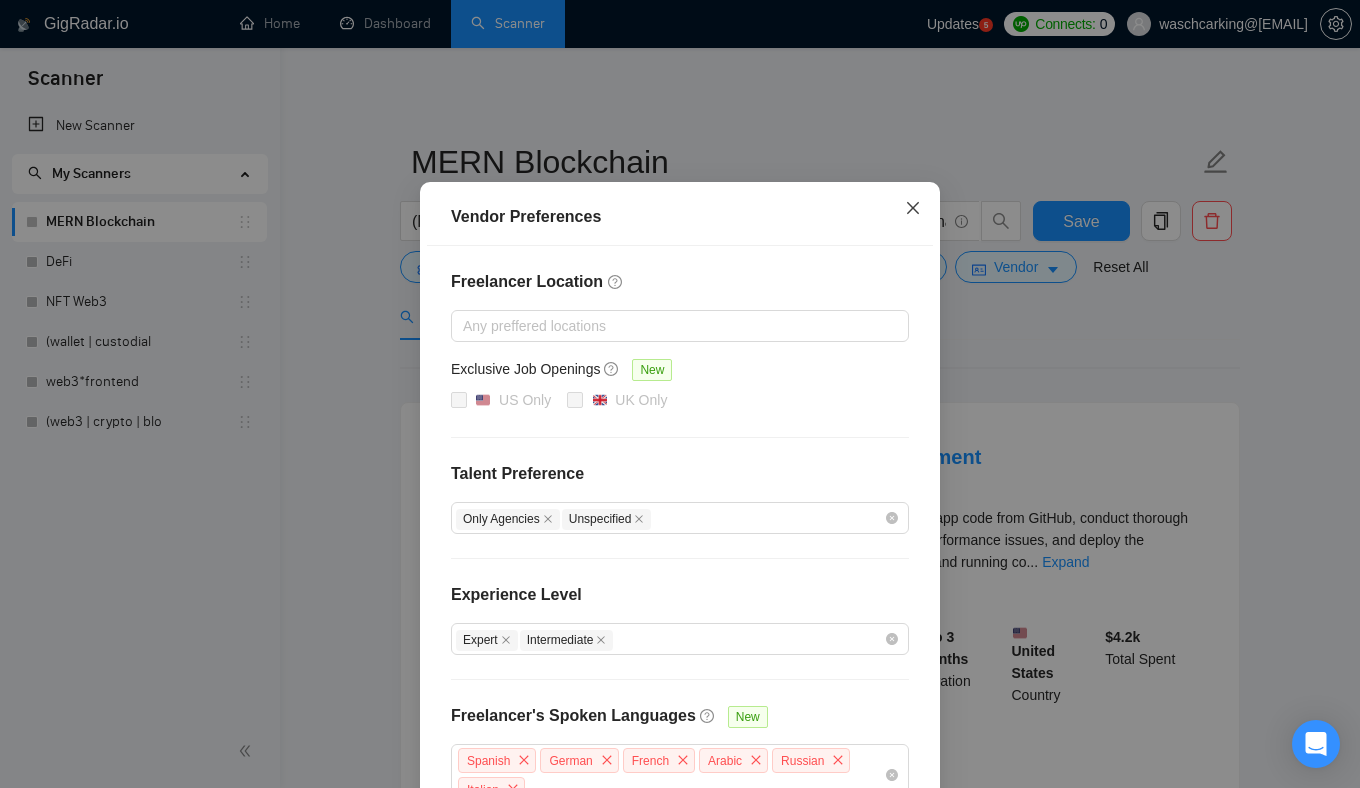 click 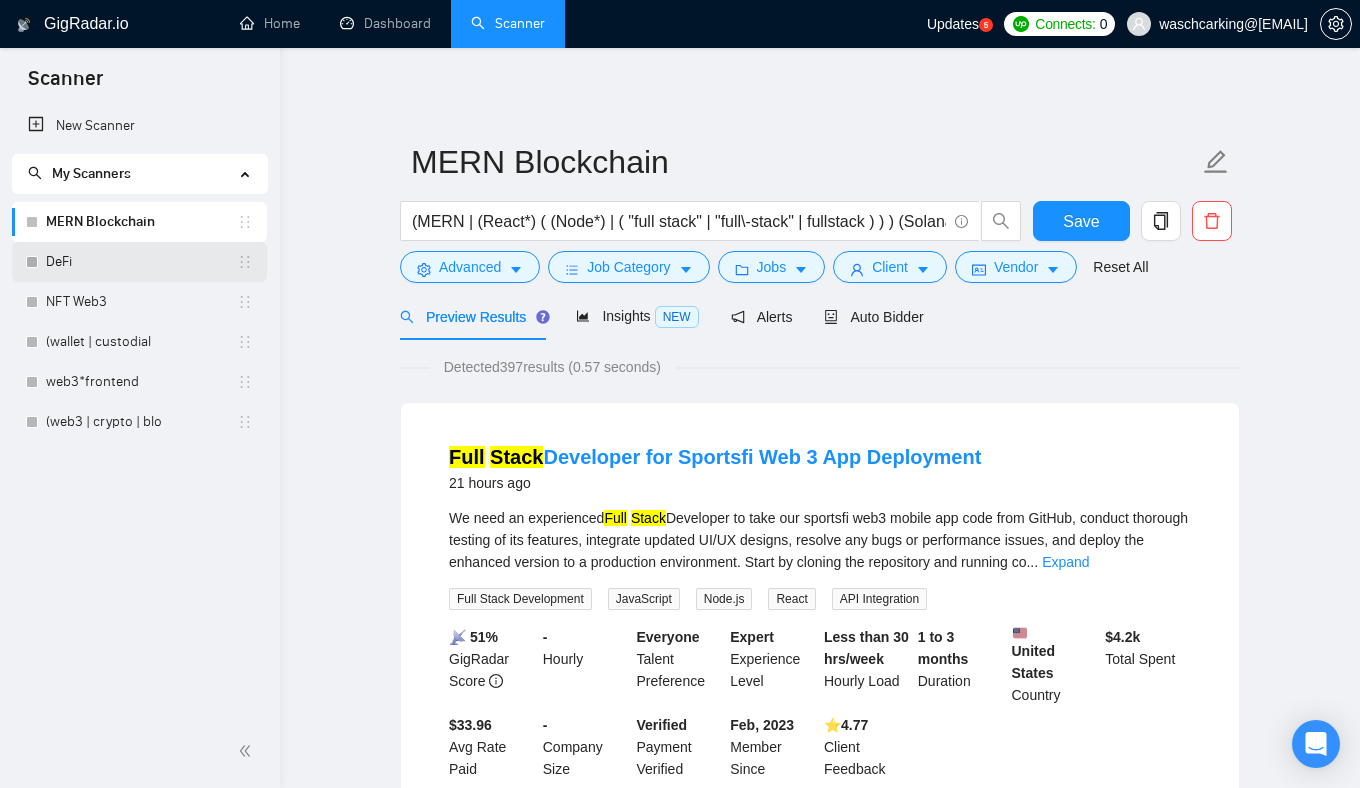 click on "DeFi" at bounding box center (141, 262) 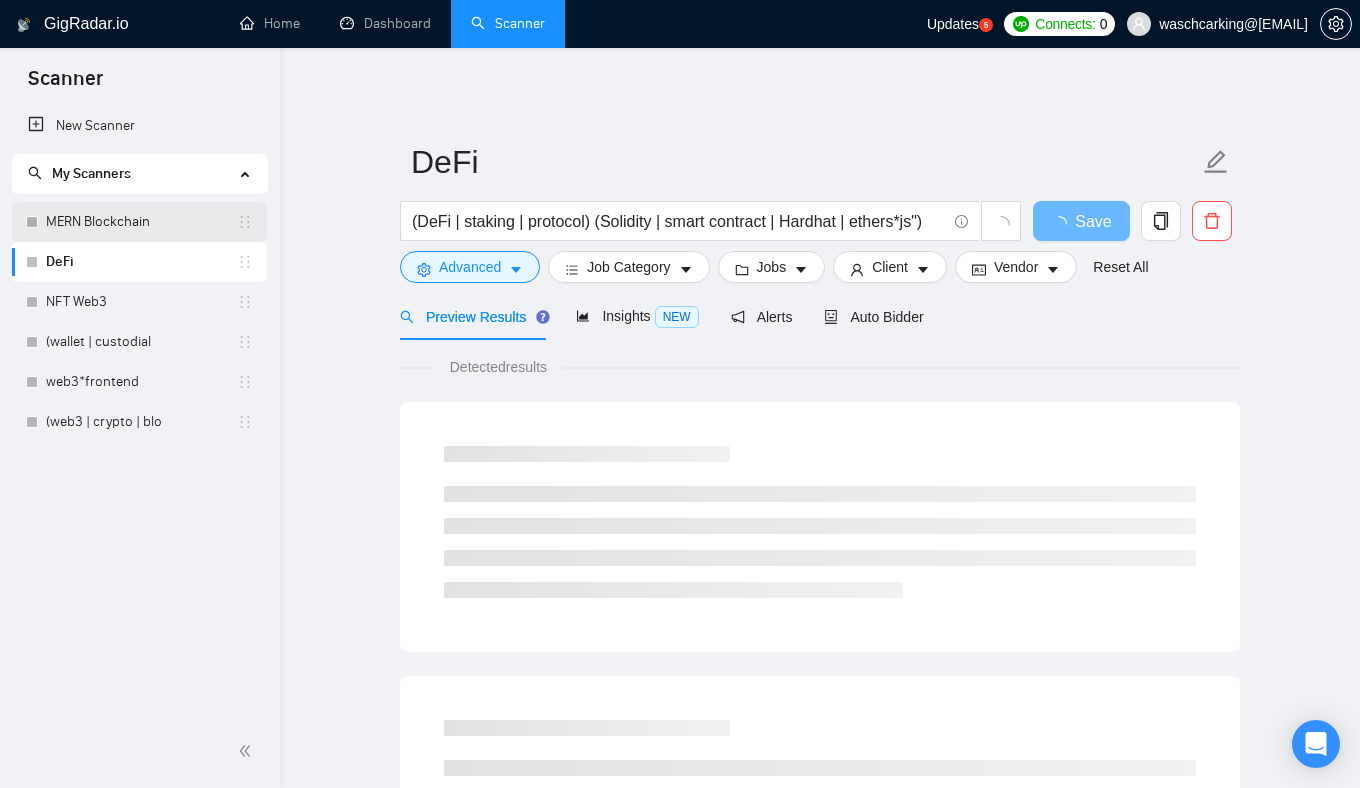 click on "MERN Blockchain" at bounding box center [141, 222] 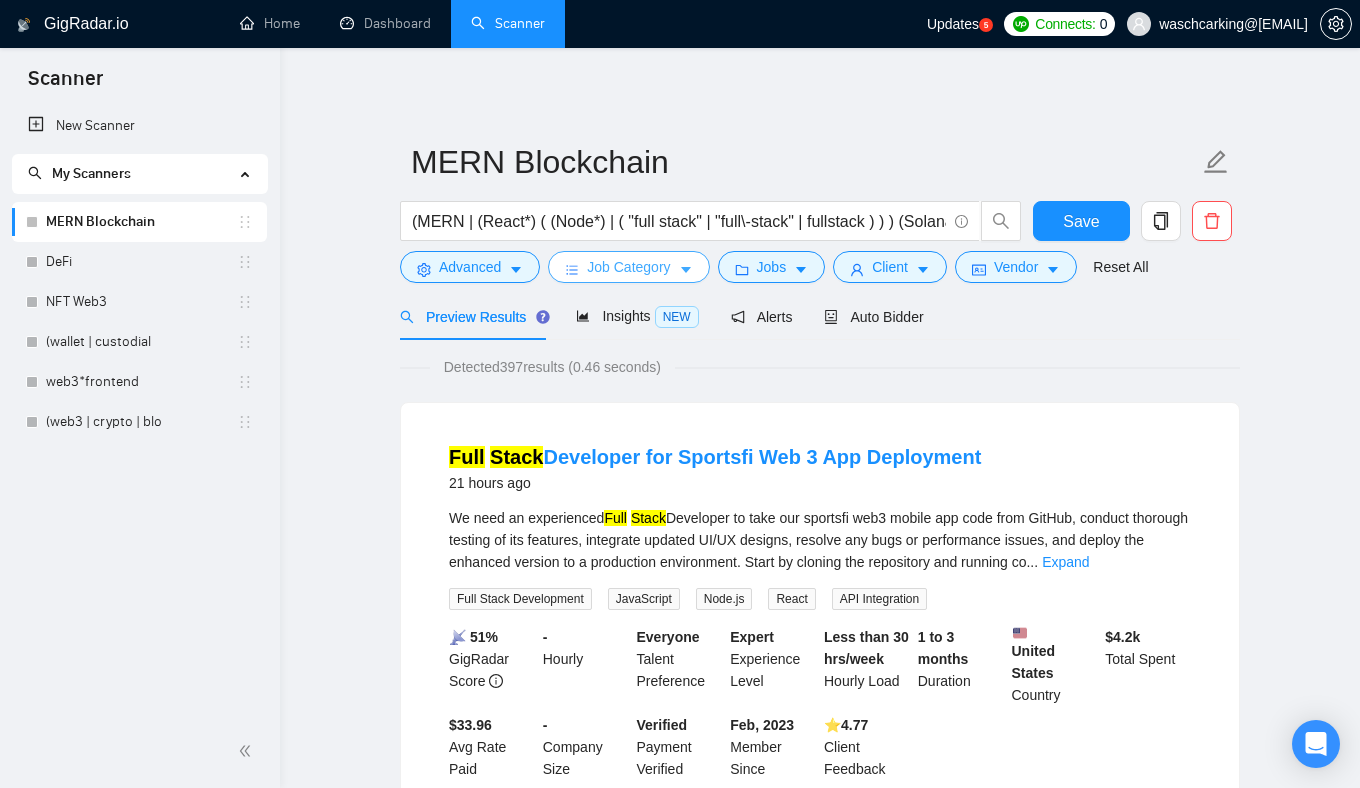 click 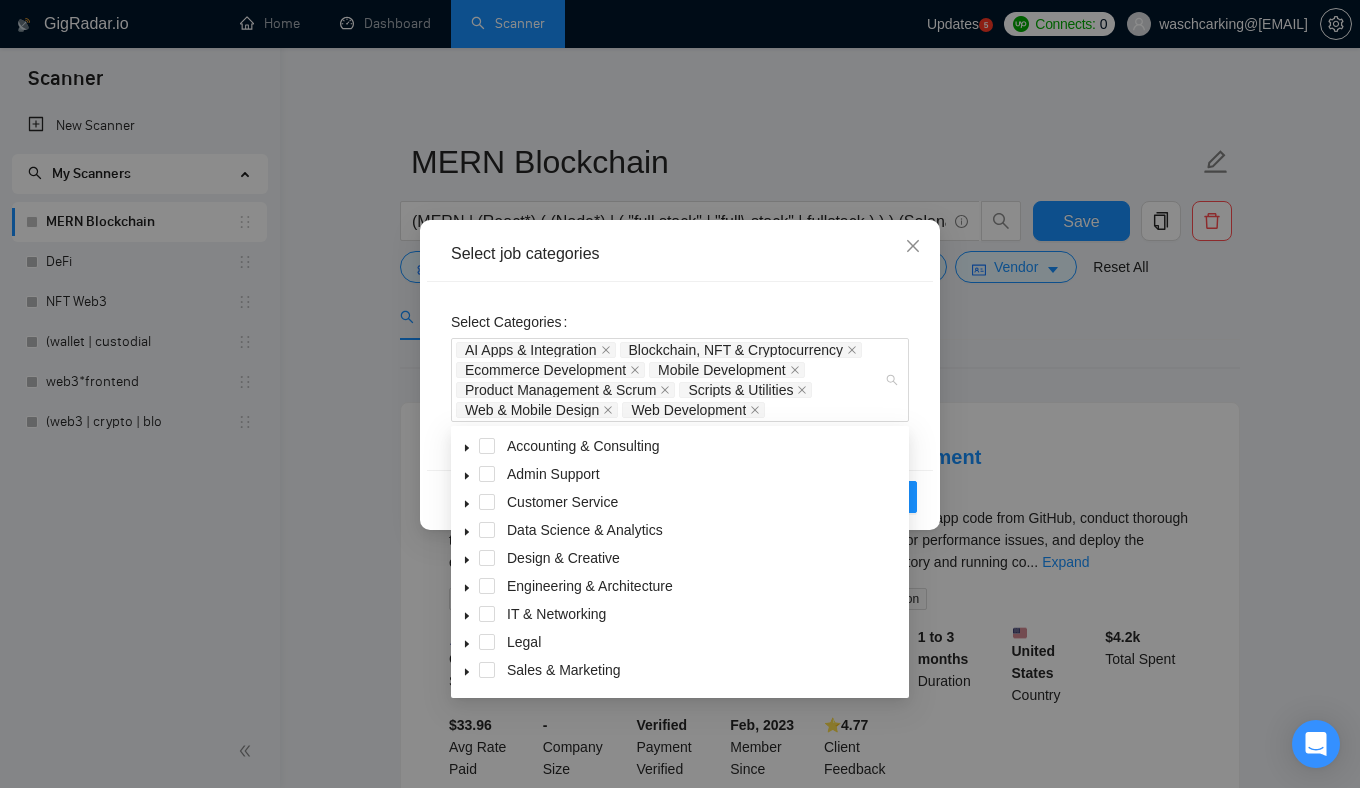 drag, startPoint x: 880, startPoint y: 409, endPoint x: 528, endPoint y: 296, distance: 369.6931 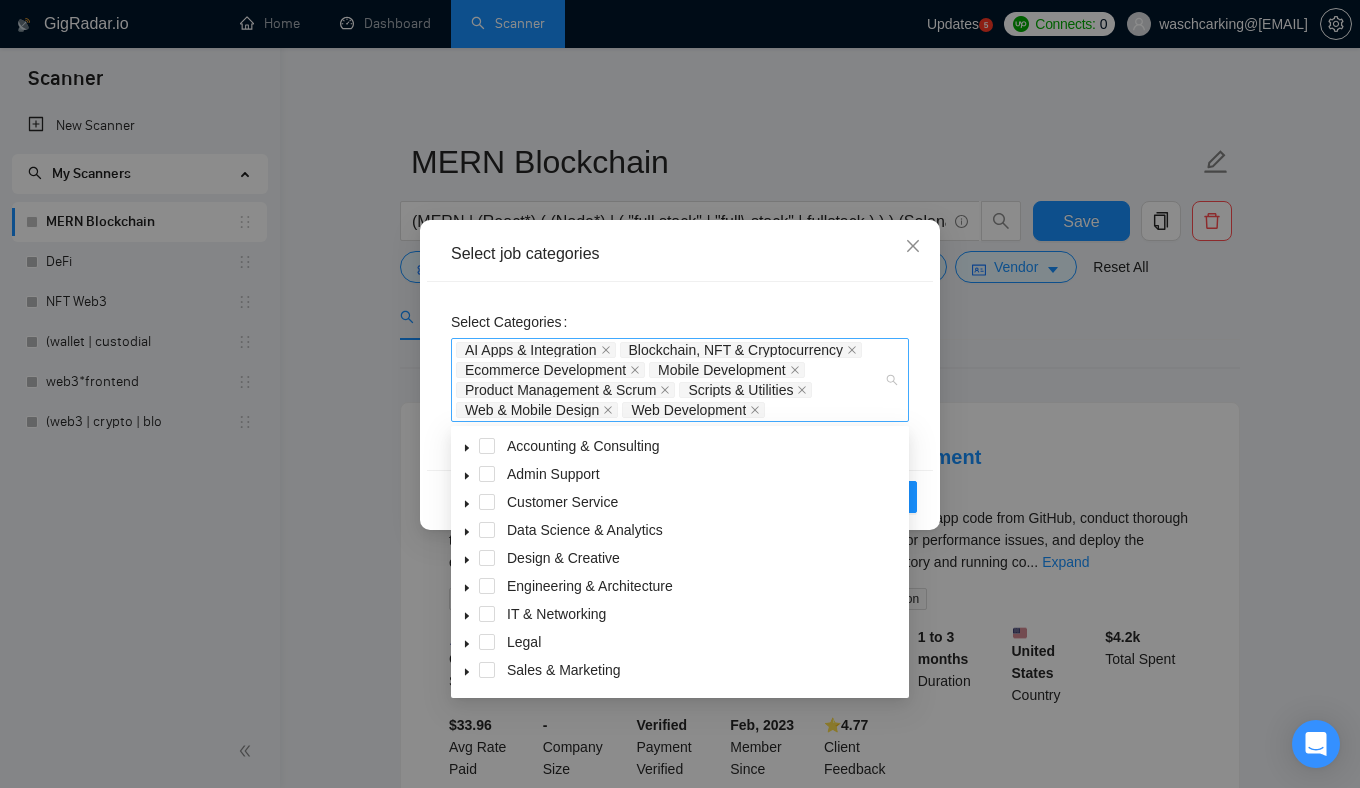 click on "AI Apps & Integration Blockchain, NFT & Cryptocurrency Ecommerce Development Mobile Development Product Management & Scrum Scripts & Utilities Web & Mobile Design Web Development" at bounding box center [670, 380] 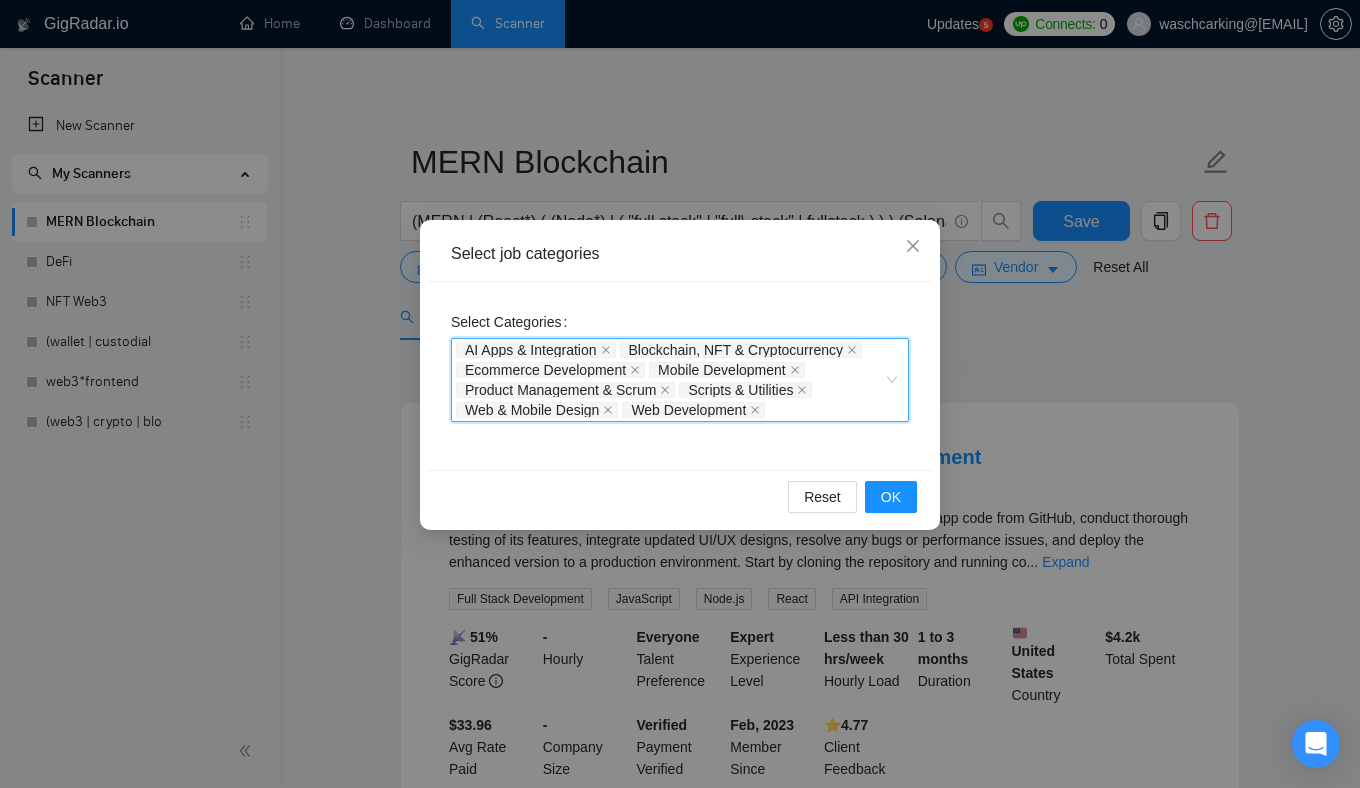 drag, startPoint x: 831, startPoint y: 415, endPoint x: 498, endPoint y: 307, distance: 350.0757 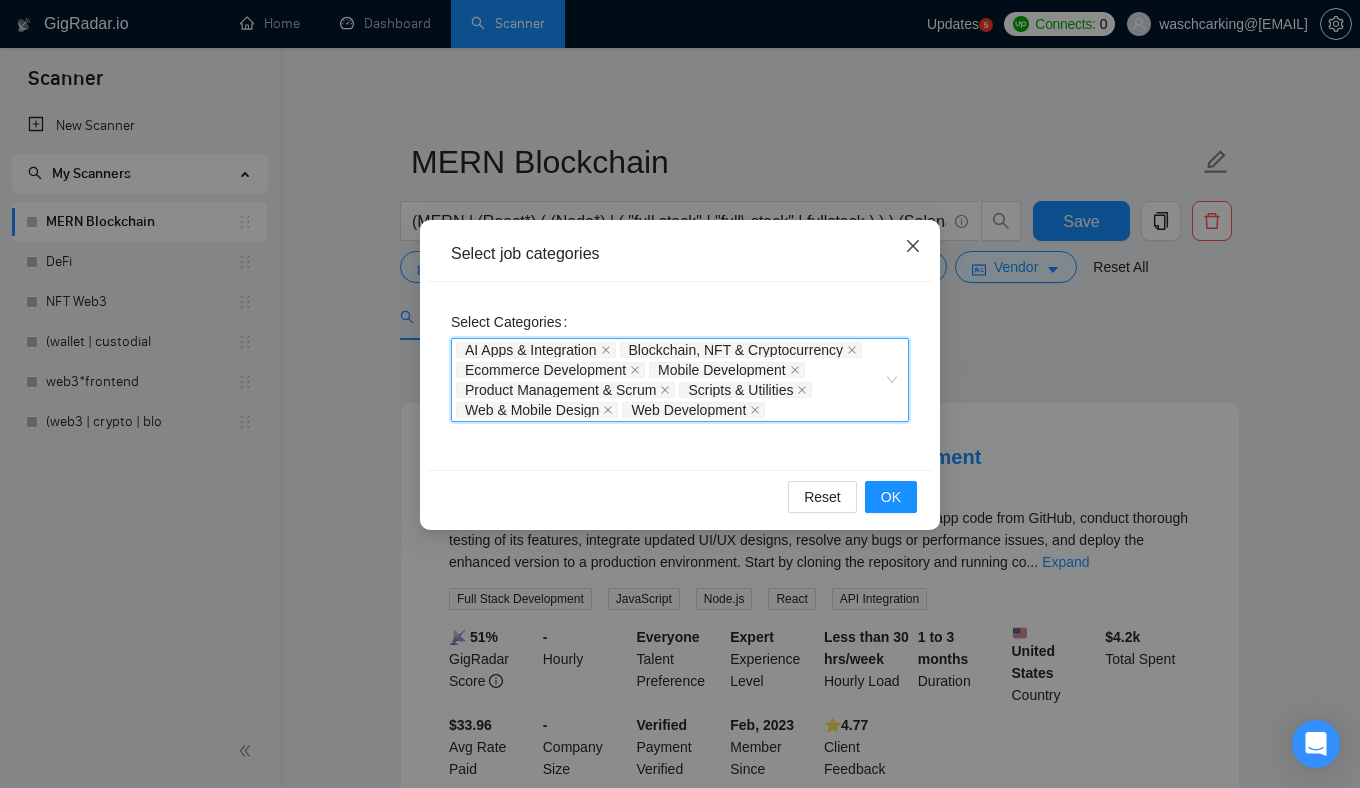 click 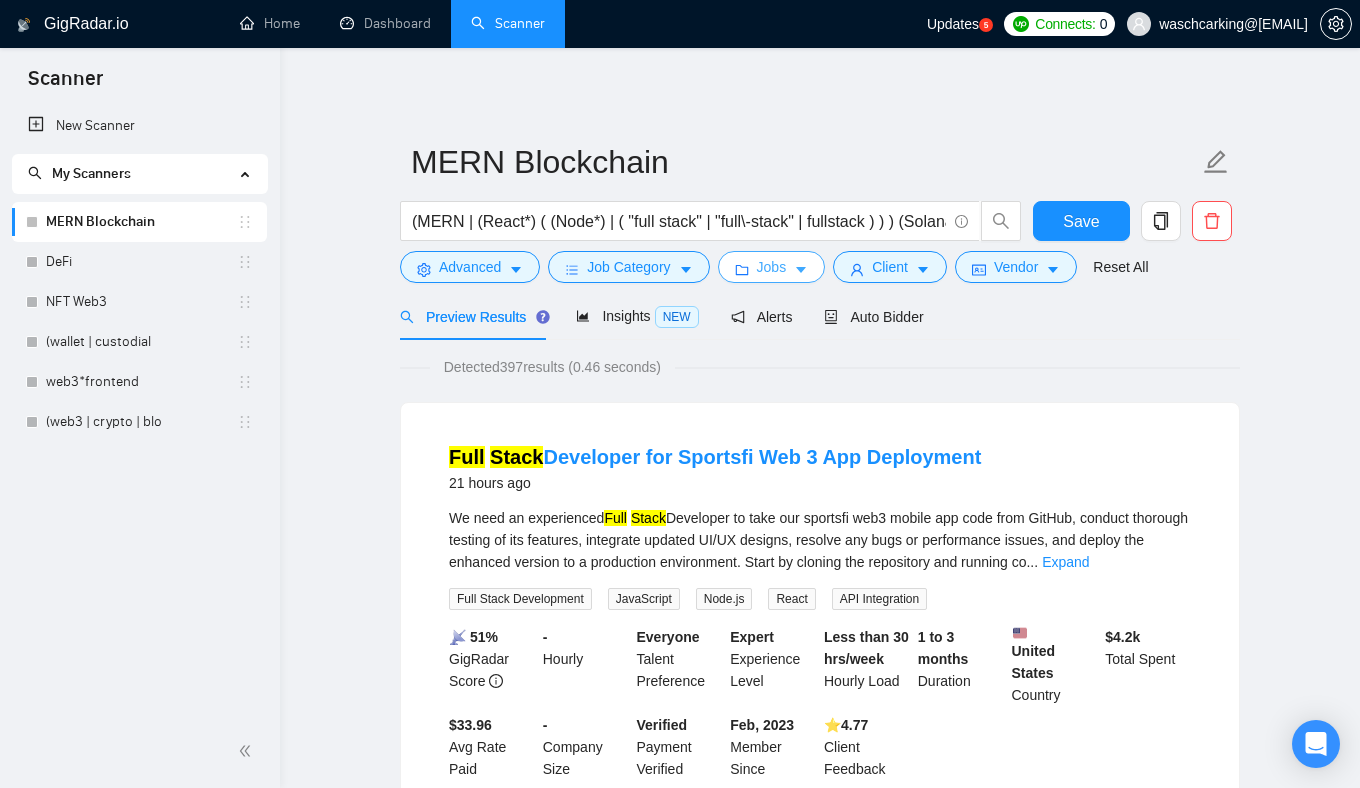 click on "Jobs" at bounding box center (772, 267) 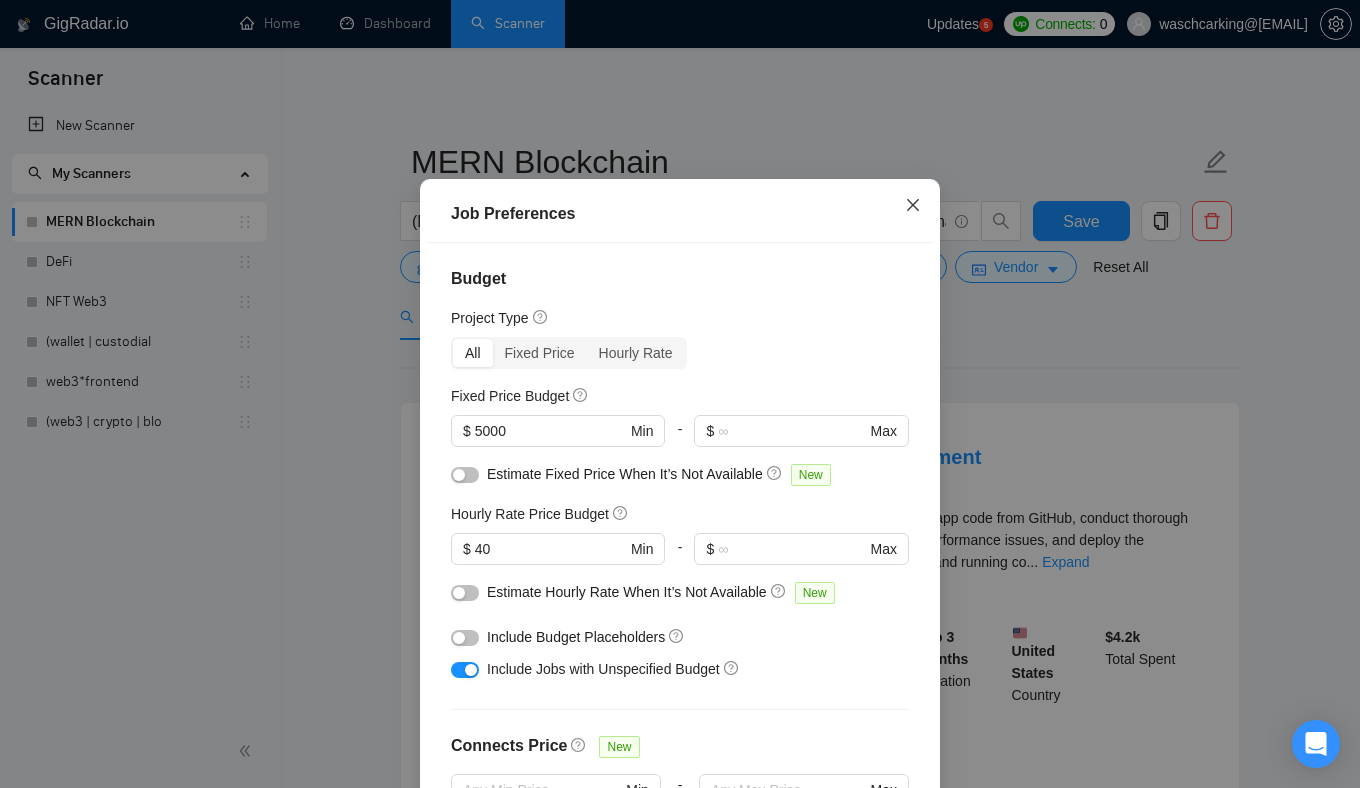 click at bounding box center (913, 206) 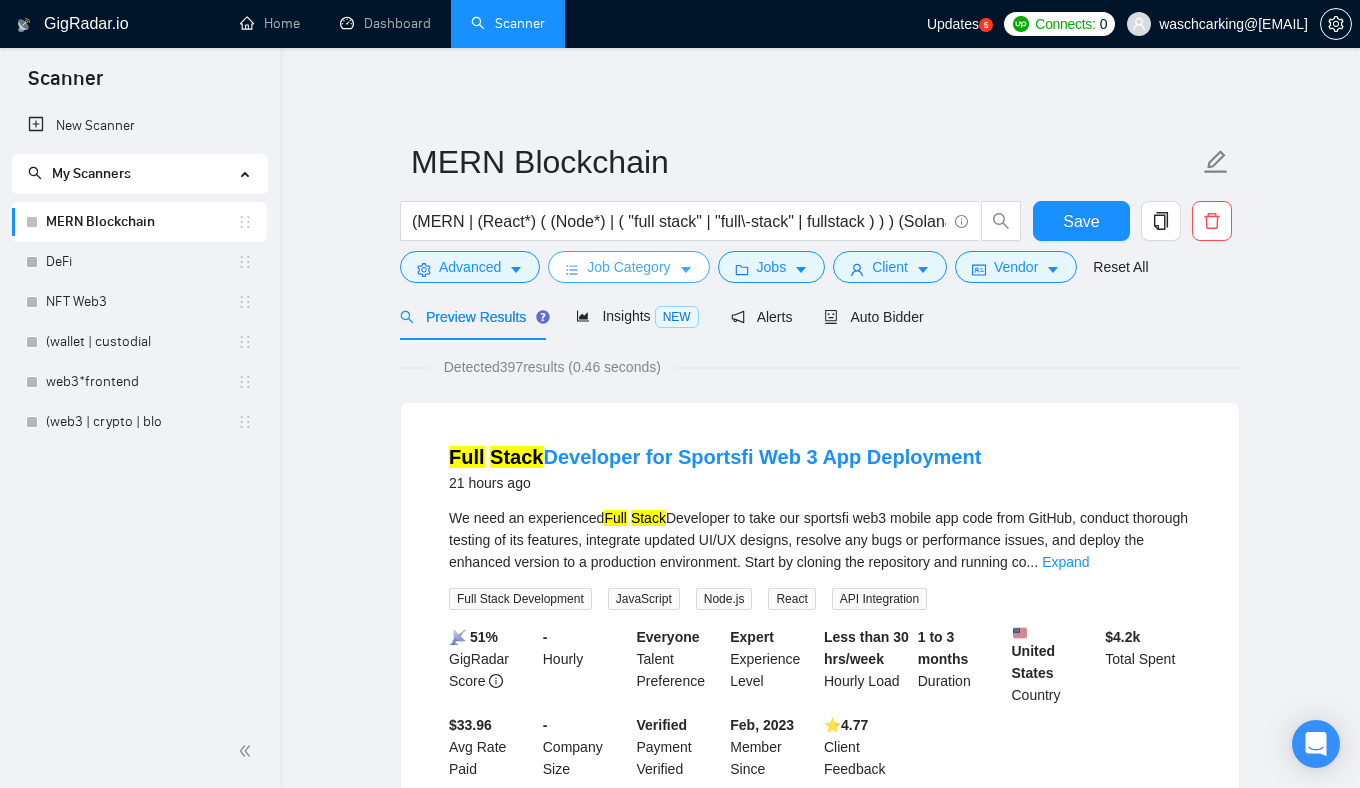 click on "Job Category" at bounding box center (628, 267) 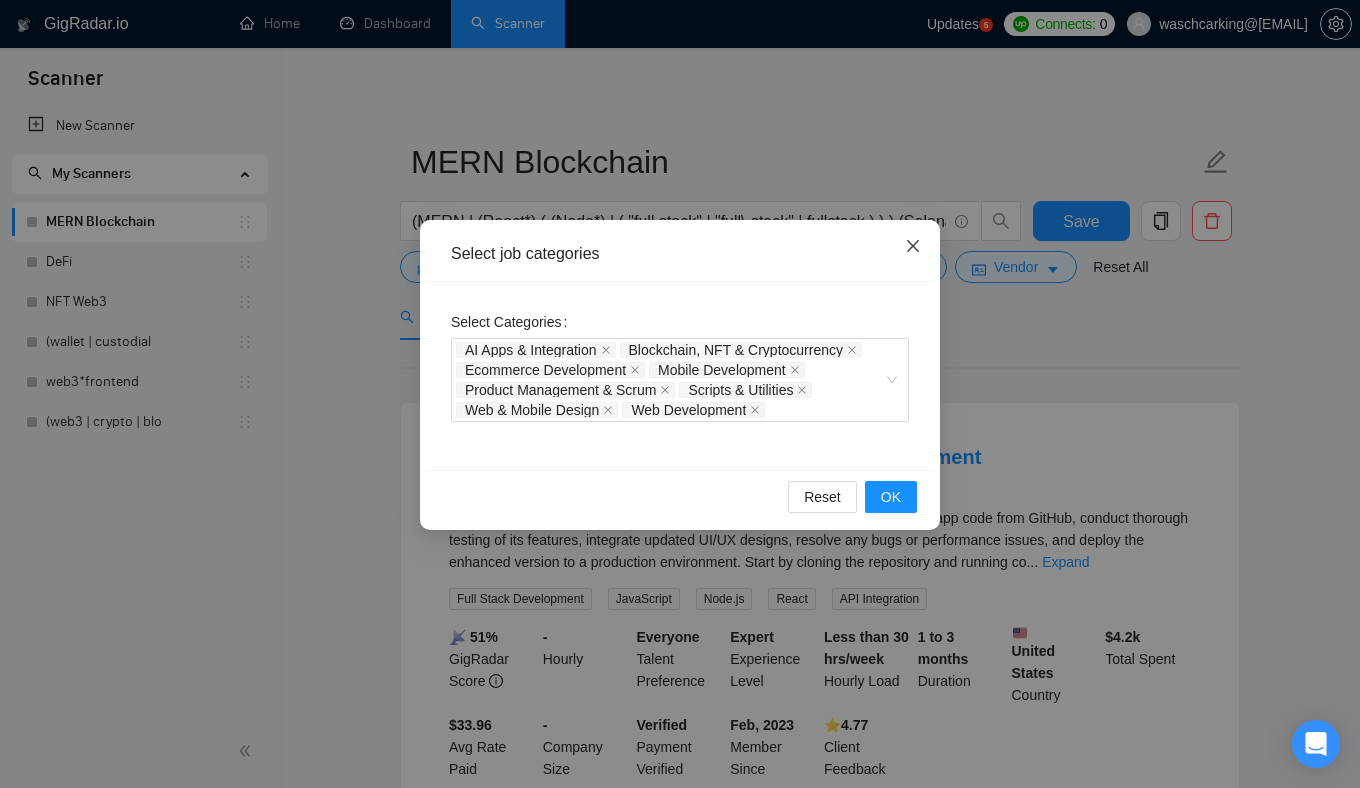 click at bounding box center [913, 247] 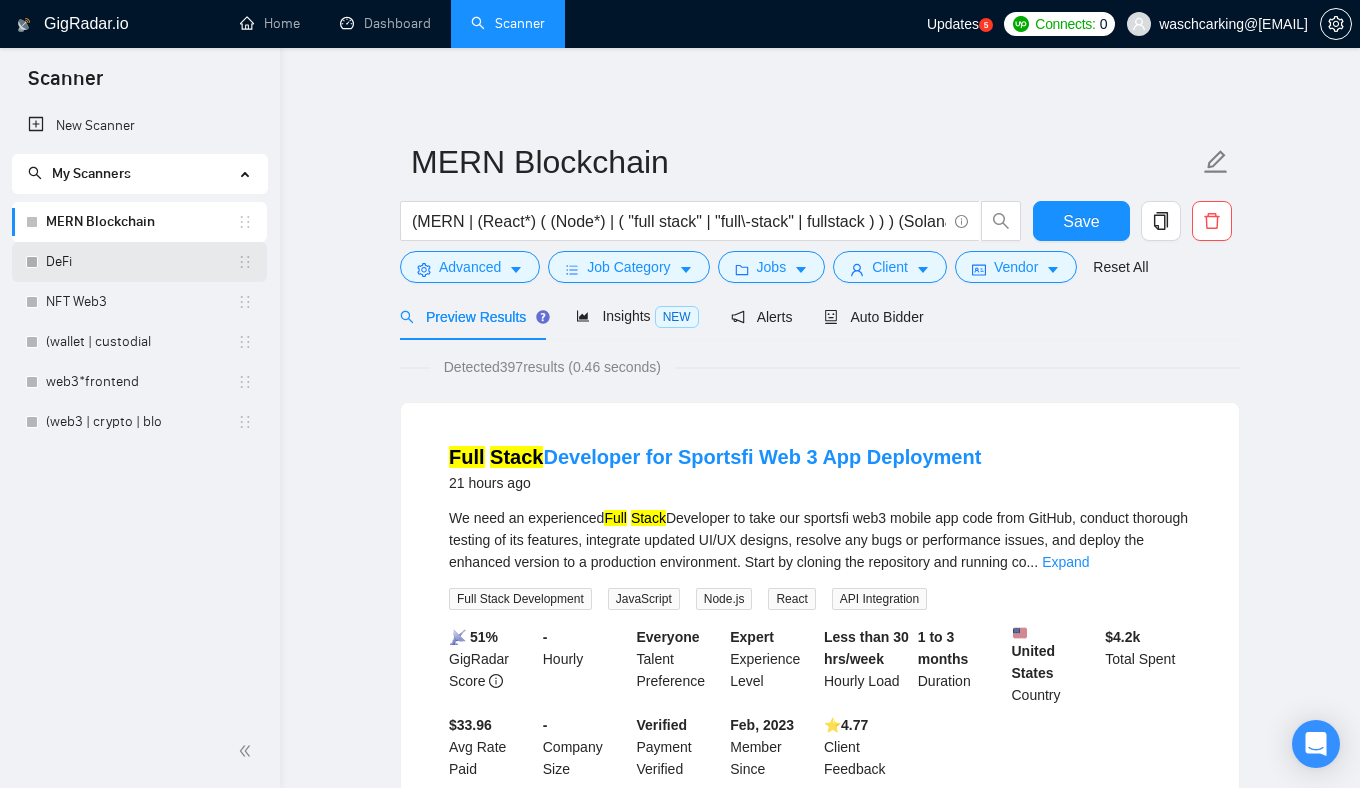 click on "DeFi" at bounding box center [141, 262] 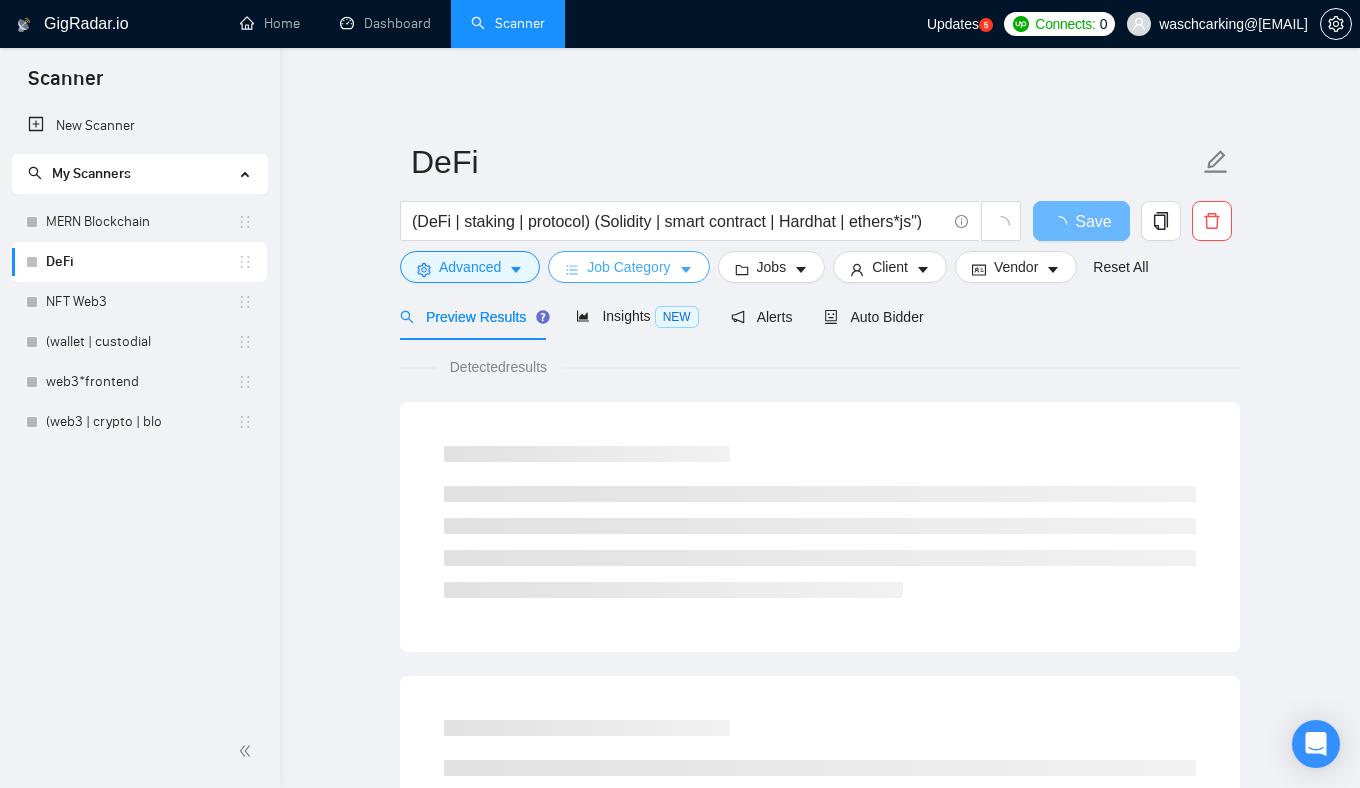 click on "Job Category" at bounding box center (628, 267) 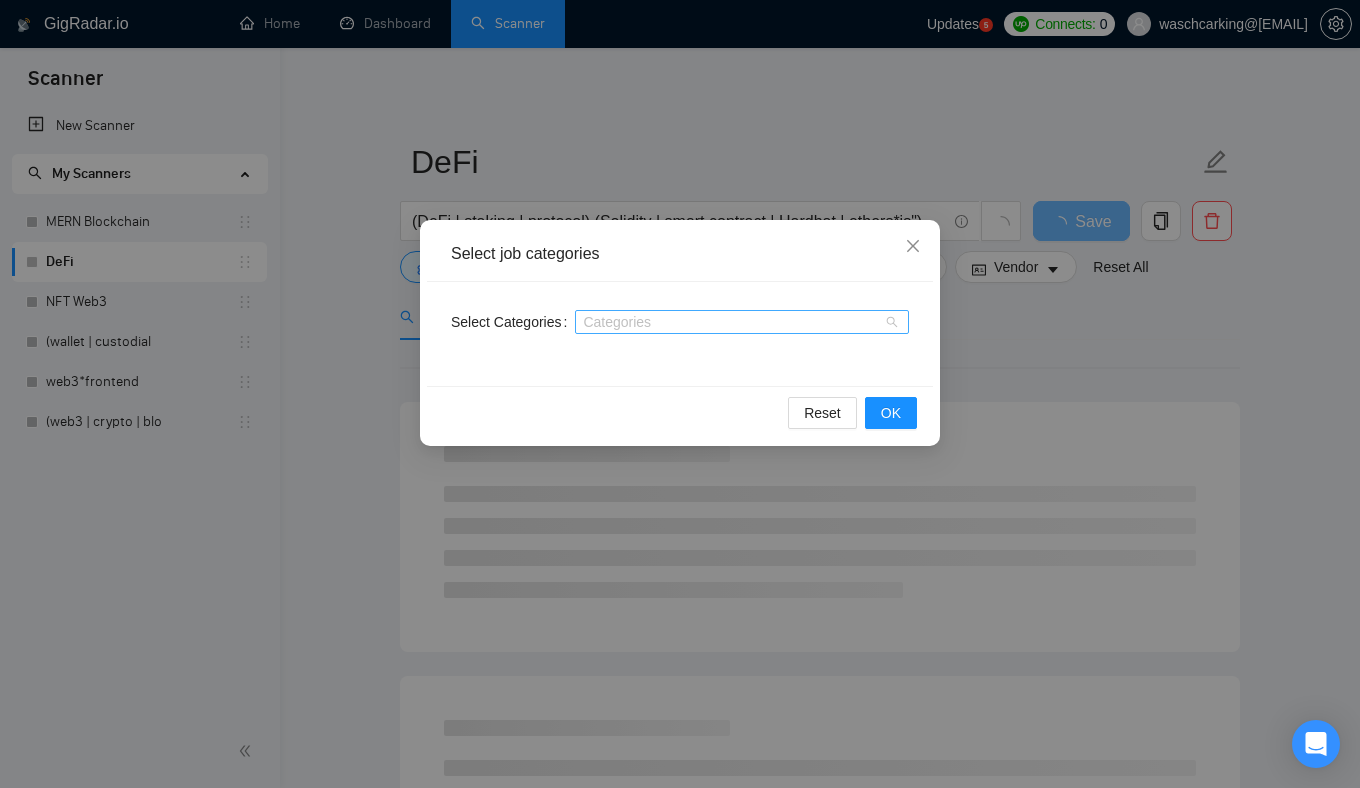 click at bounding box center (732, 322) 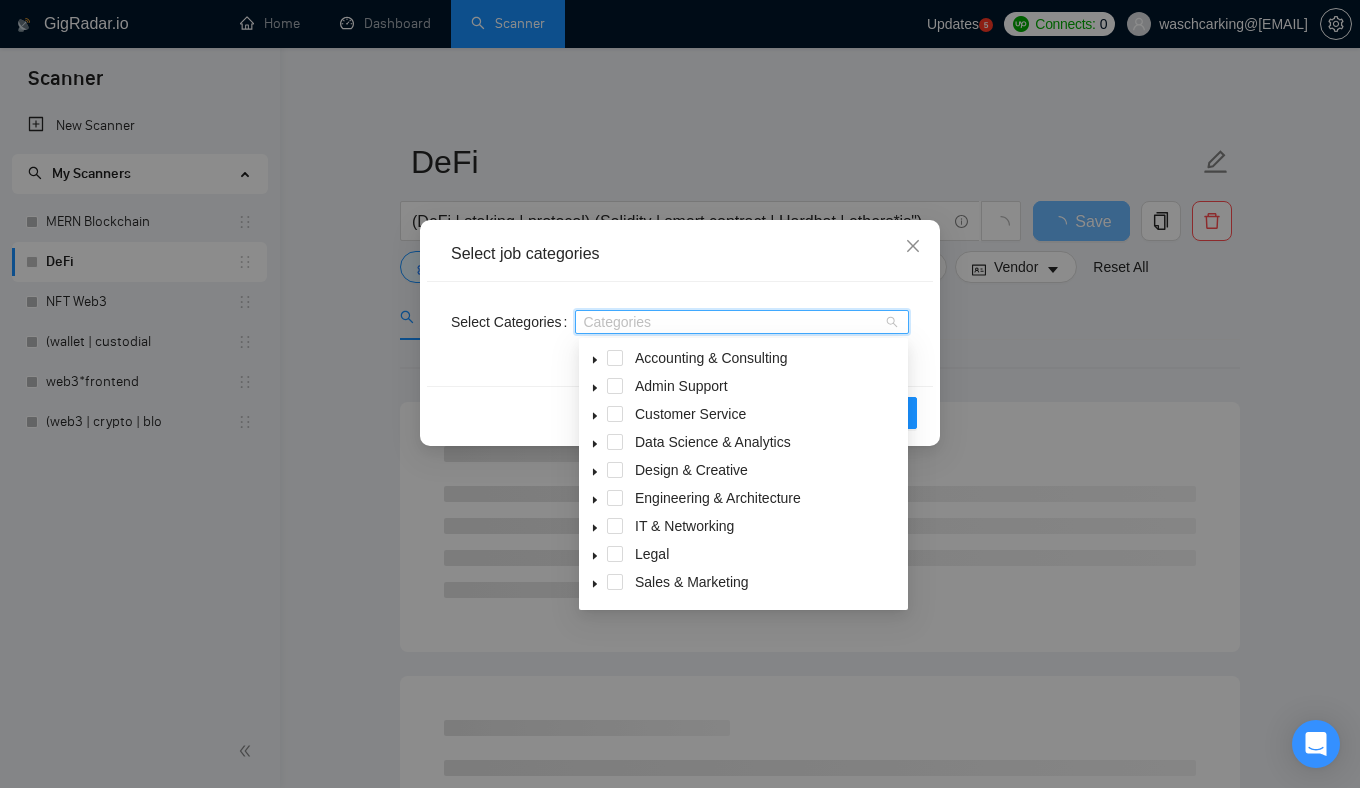 paste on "Al Apps & Integration X Blockchain, NFT & Cryptocurrency × Ecommerce Development × Mobile Development x Product Management & Scrum x Scripts & Utilities X Web & Mobile Design X • Web Development X" 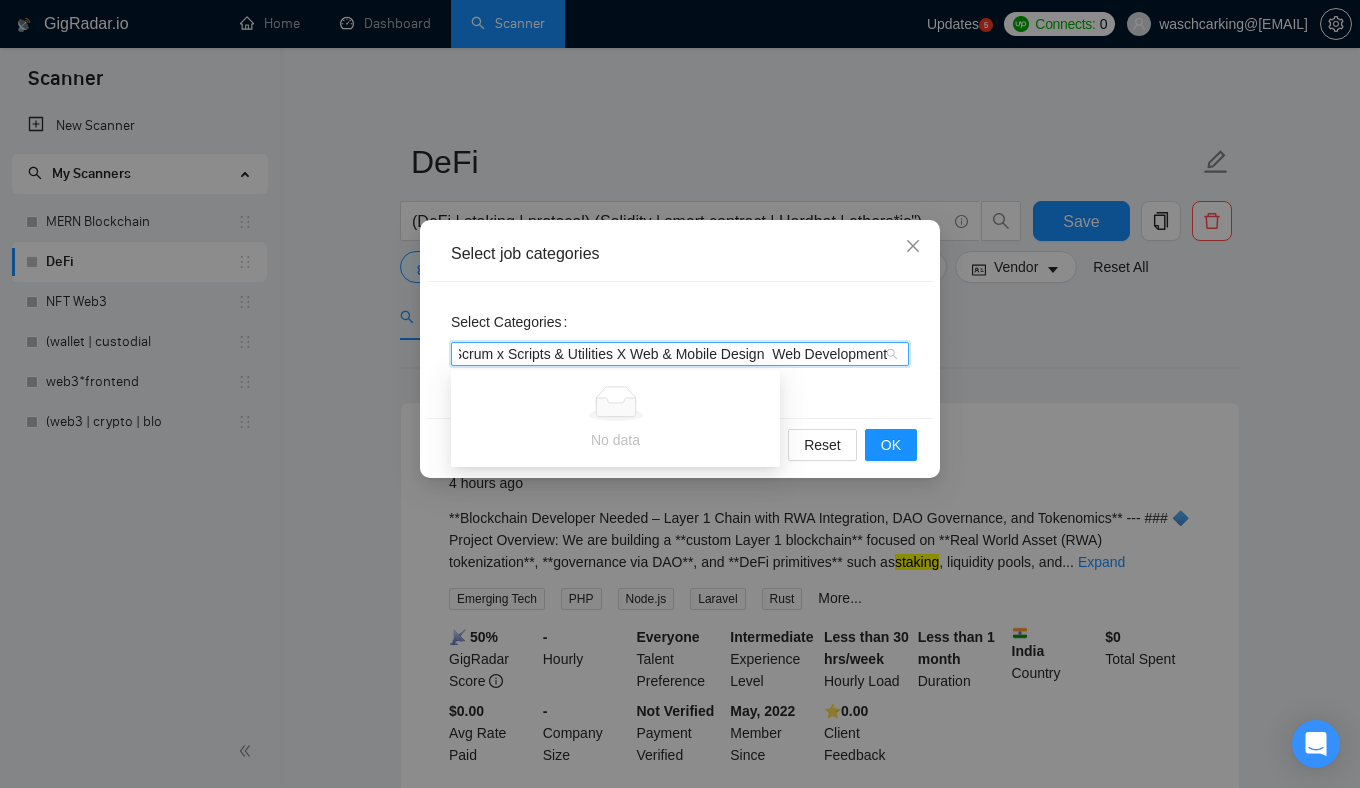 scroll, scrollTop: 0, scrollLeft: 903, axis: horizontal 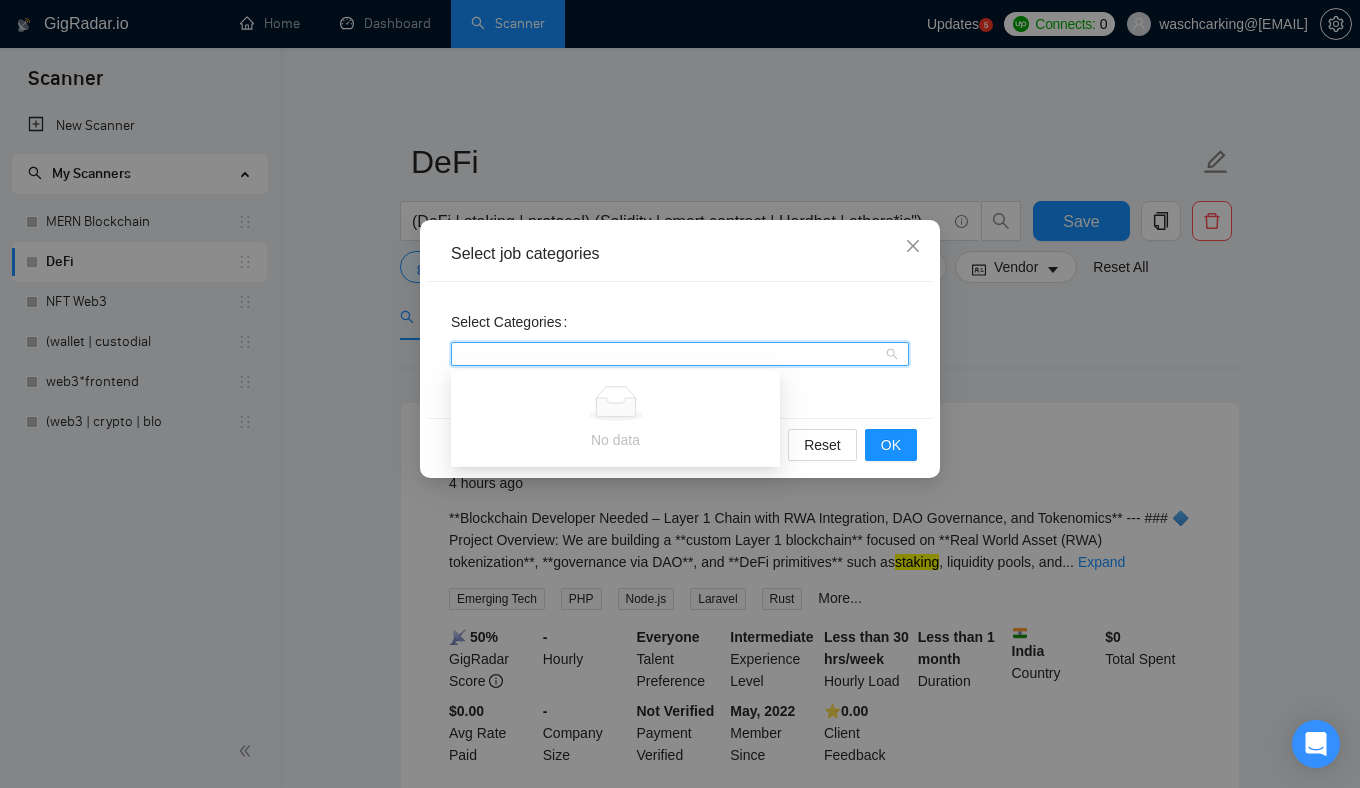 click on "Select job categories Select Categories Al Apps & Integration X Blockchain, NFT & Cryptocurrency × Ecommerce Development × Mobile Development x Product Management & Scrum x Scripts & Utilities Web & Mobile Design  Web Development    Reset OK" at bounding box center [680, 349] 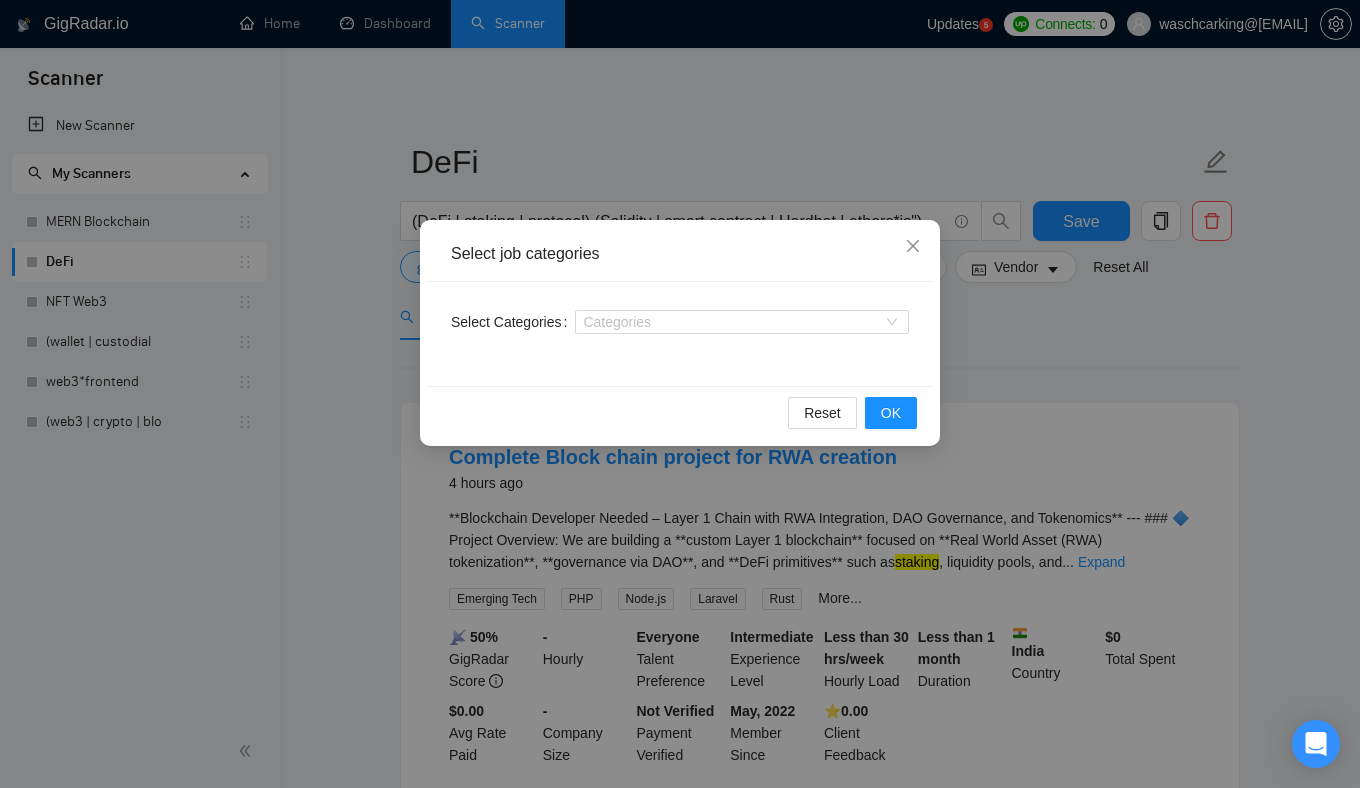 click on "Select Categories   Categories" at bounding box center [680, 334] 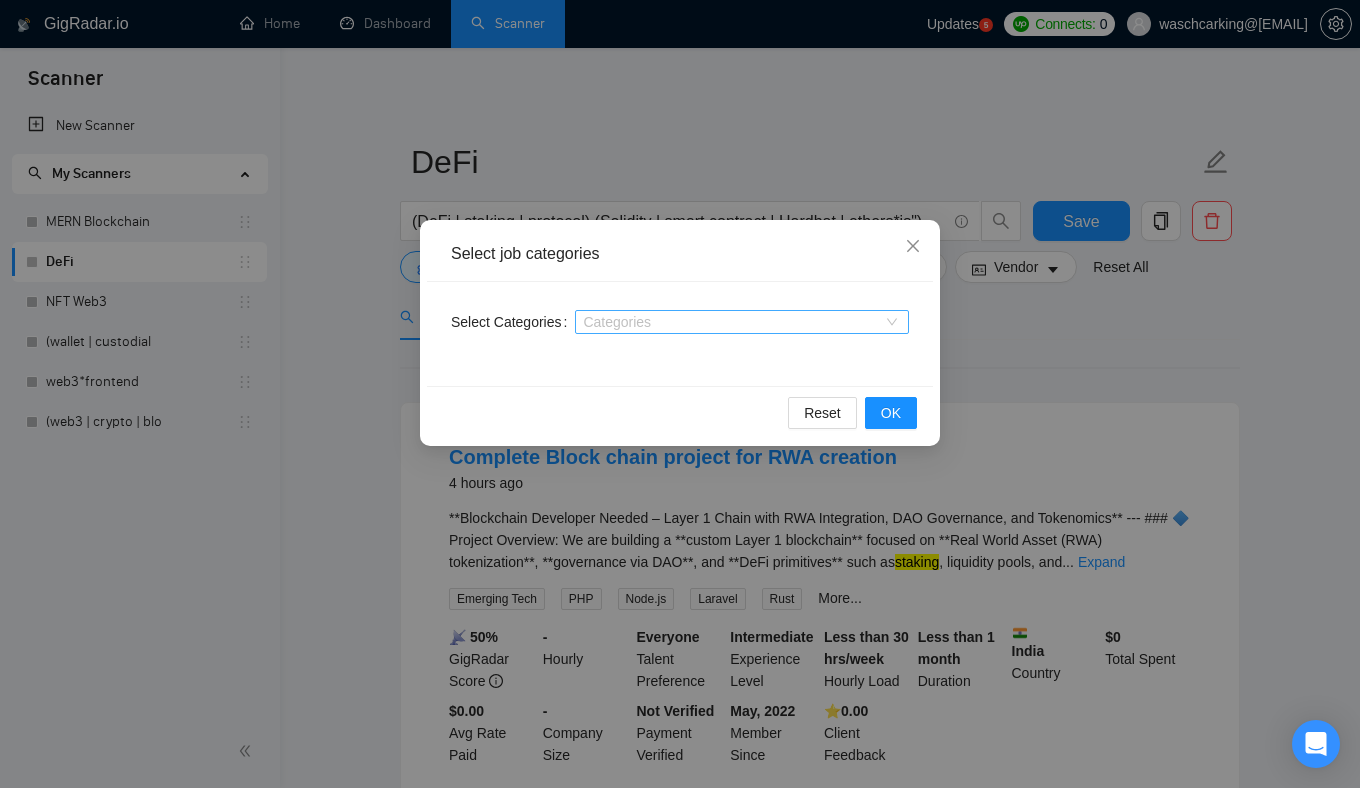 click at bounding box center (732, 322) 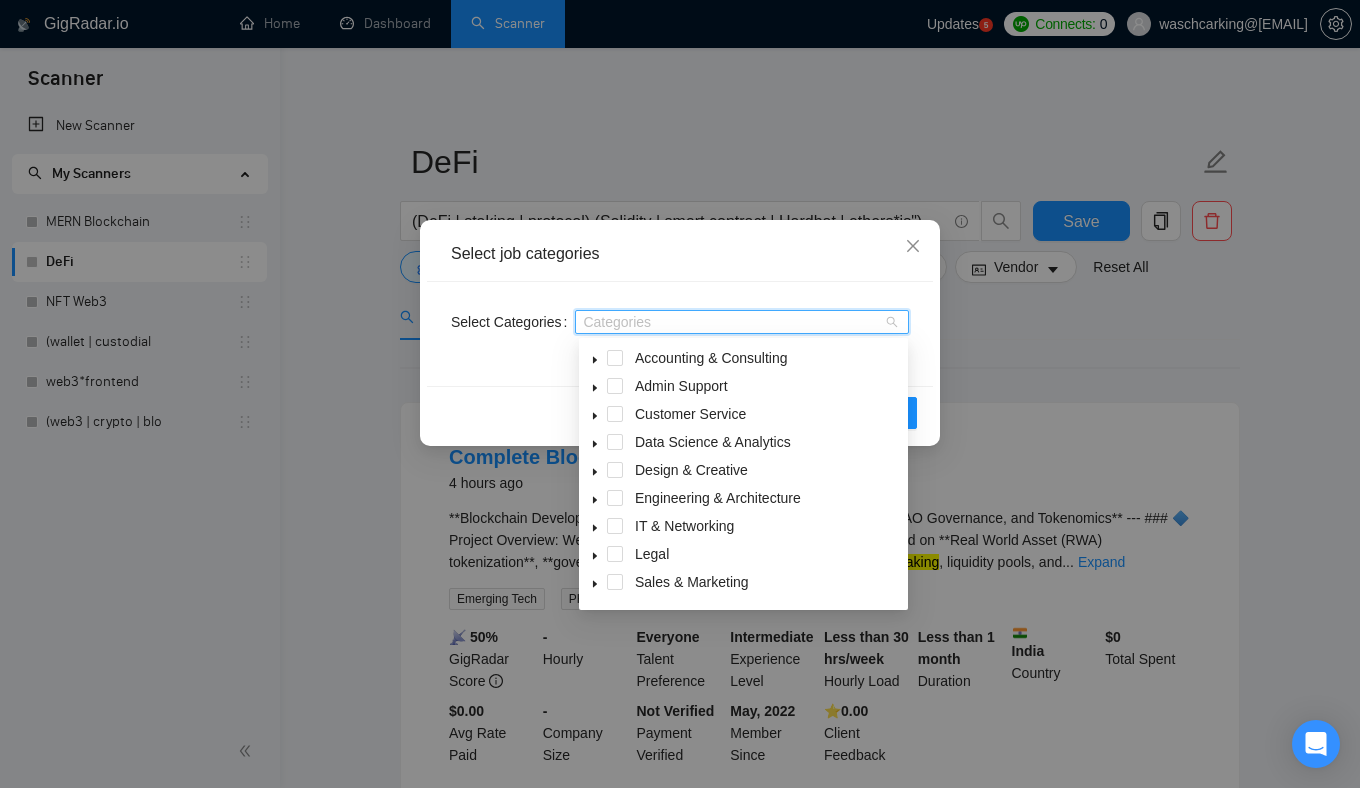 paste on "Al Apps & Integration X Blockchain, NFT & Cryptocurrency × Ecommerce Development × Mobile Development x Product Management & Scrum x Scripts & Utilities X Web & Mobile Design X • Web Development X" 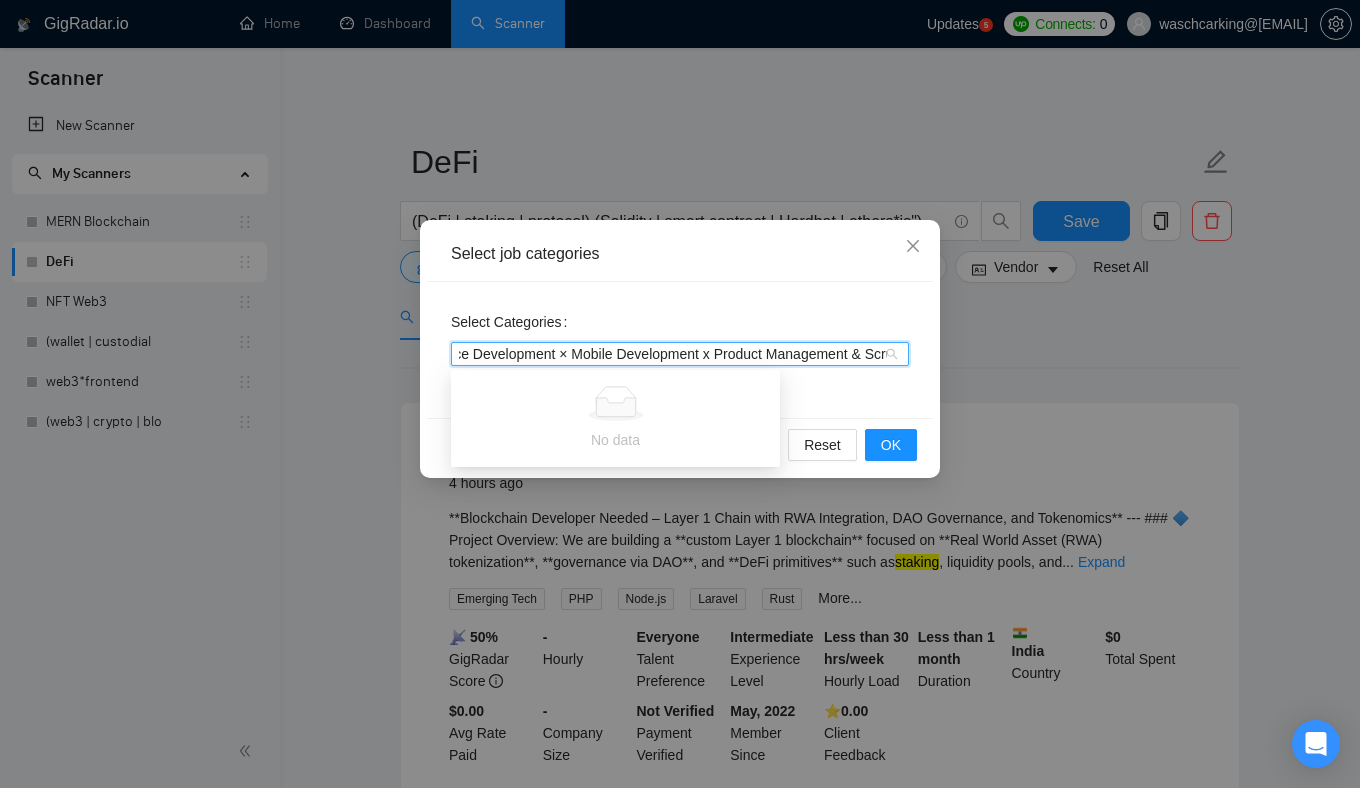 scroll, scrollTop: 0, scrollLeft: 0, axis: both 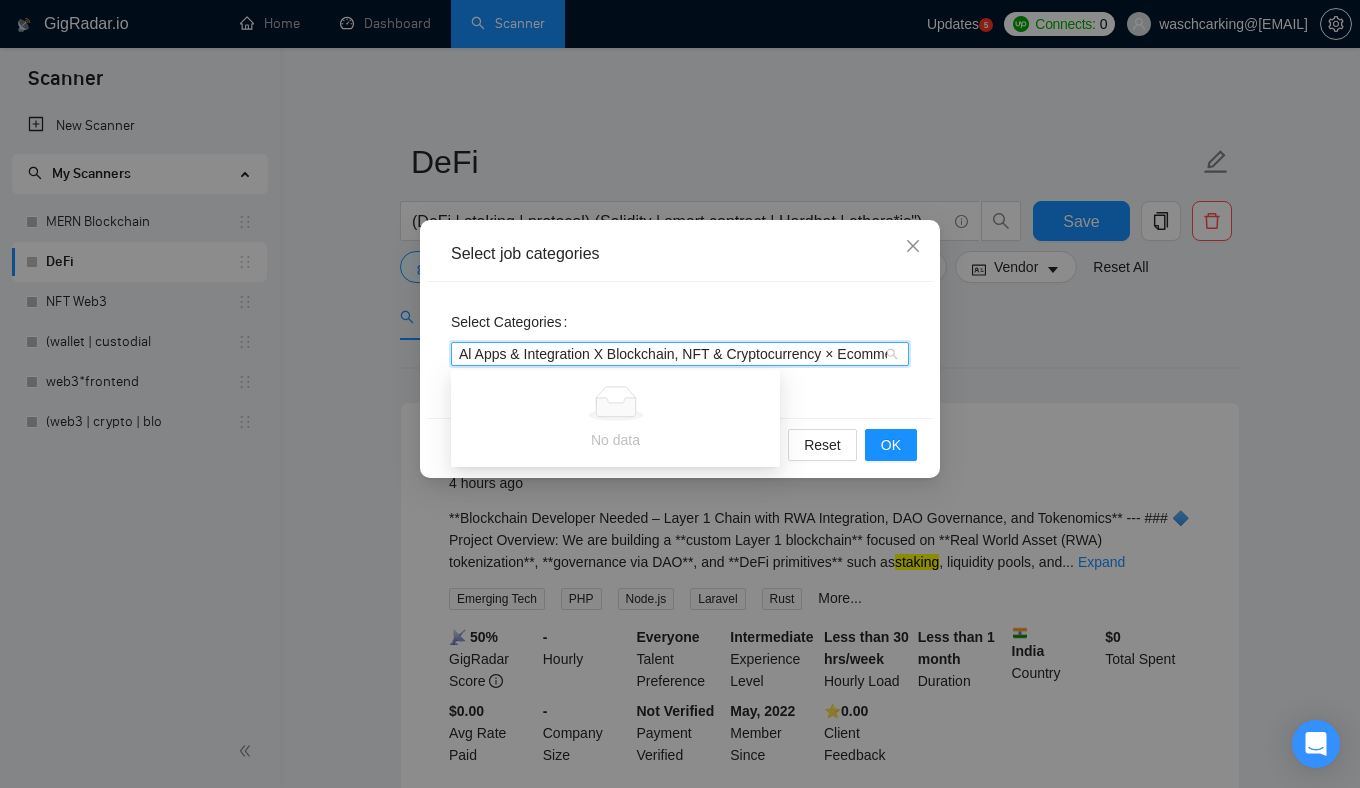 drag, startPoint x: 497, startPoint y: 353, endPoint x: 348, endPoint y: 351, distance: 149.01343 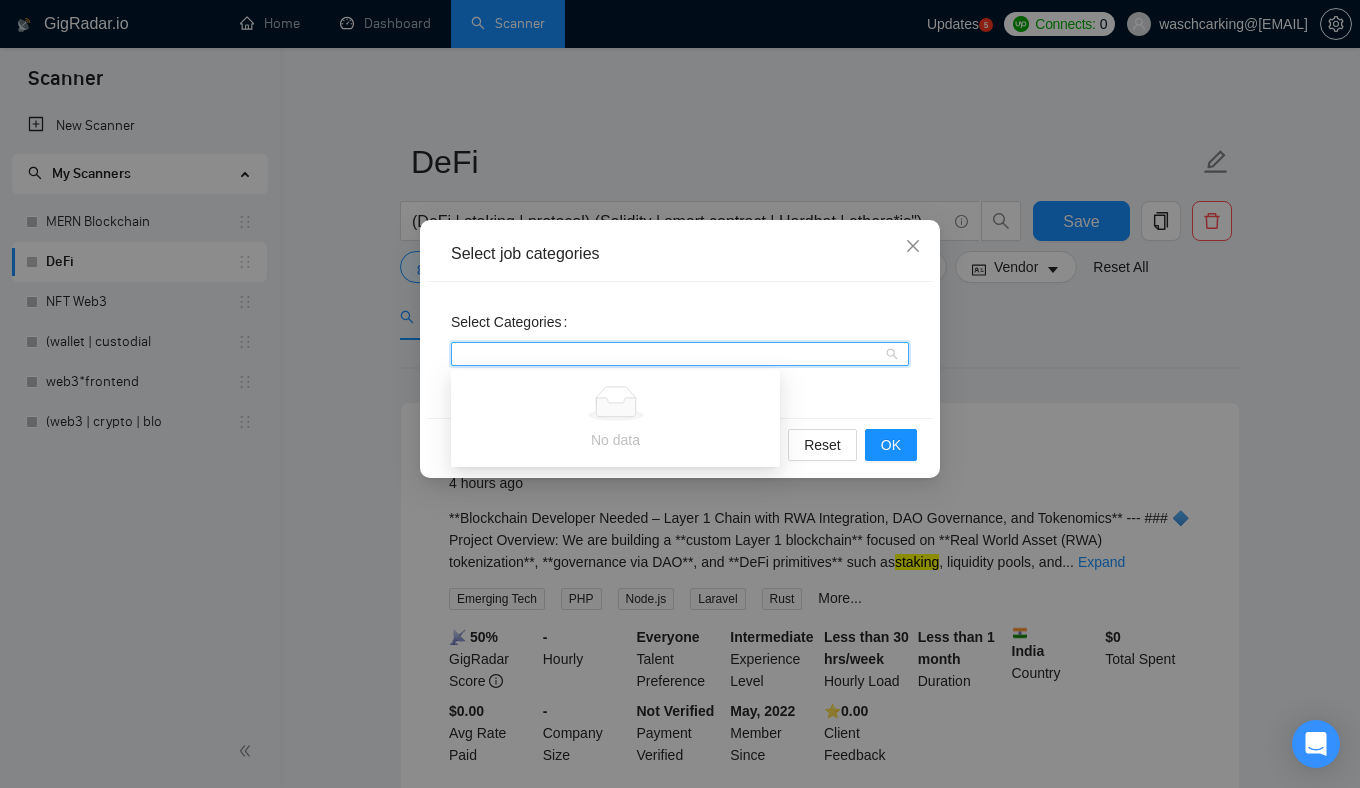click on "Select Categories Al Apps & Integration X Blockchain, NFT & Cryptocurrency × Ecommerce Development × Mobile Development x Product Management & Scrum x Scripts & Utilities X Web & Mobile Design X • Web Development X" at bounding box center (680, 338) 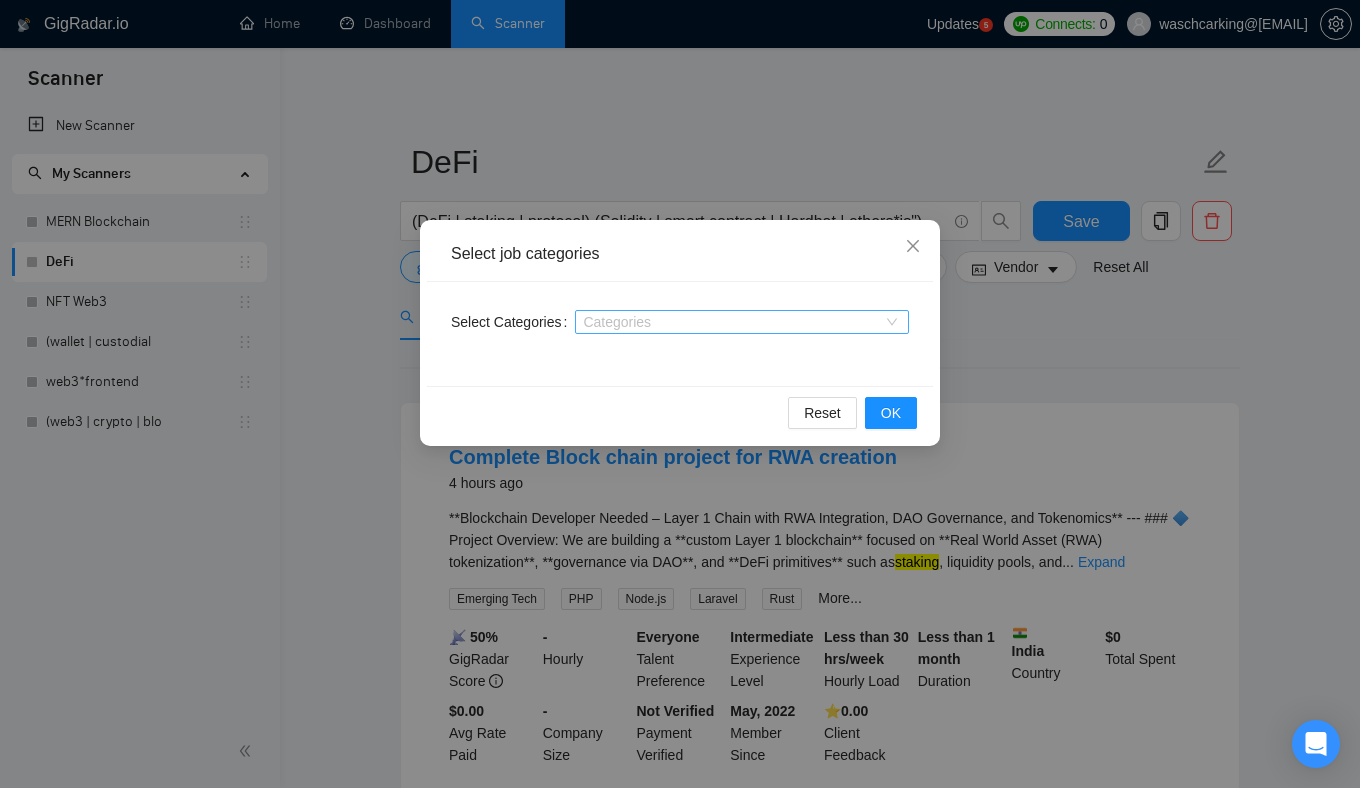 click at bounding box center (732, 322) 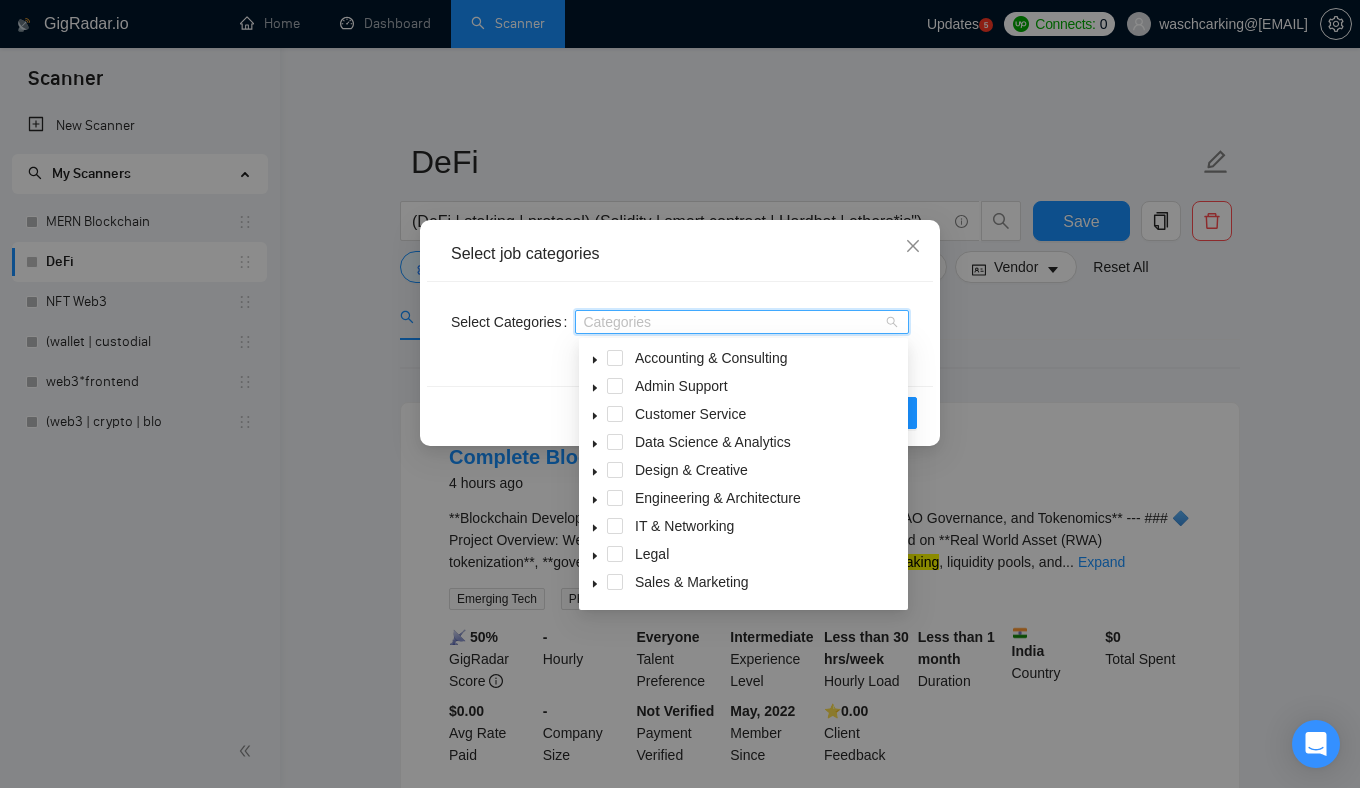 click at bounding box center [732, 322] 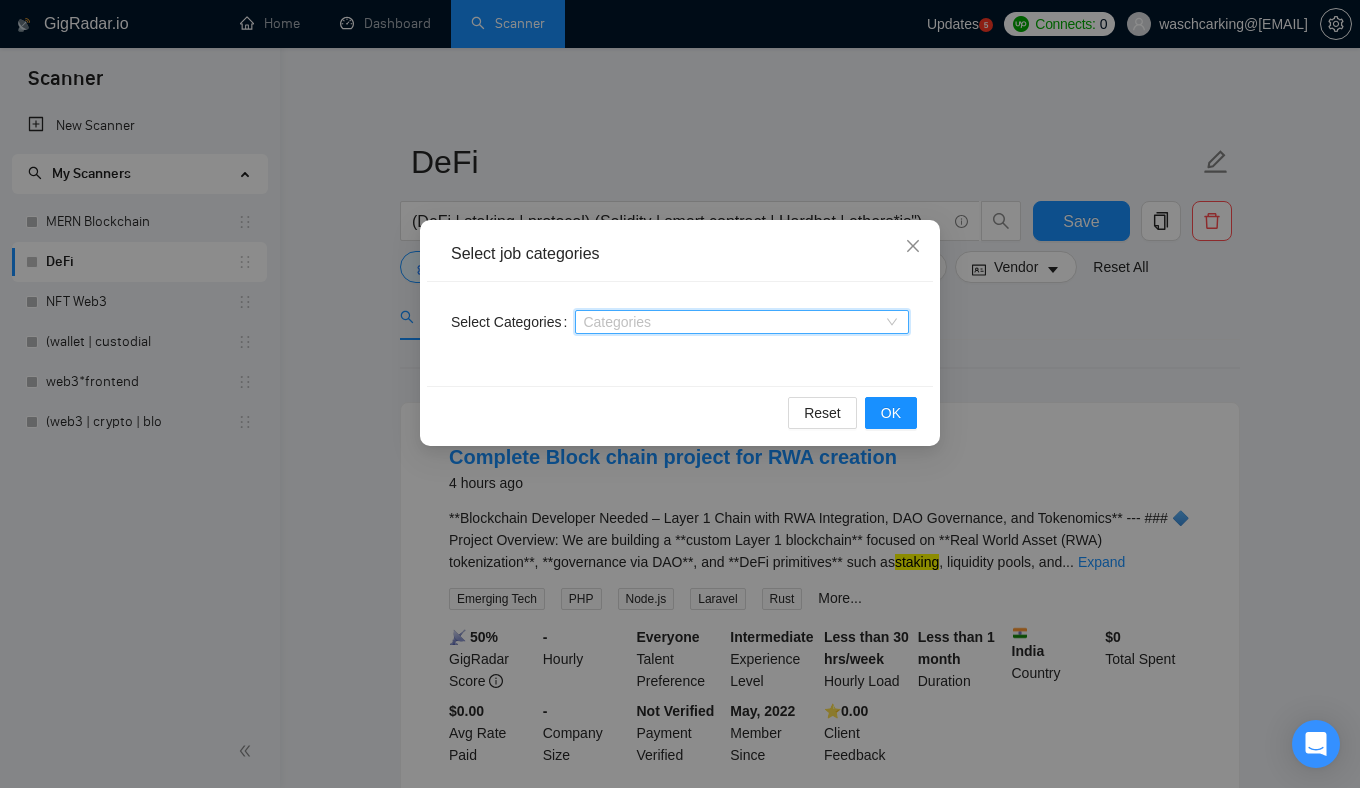 paste on "Al Apps & Integration" 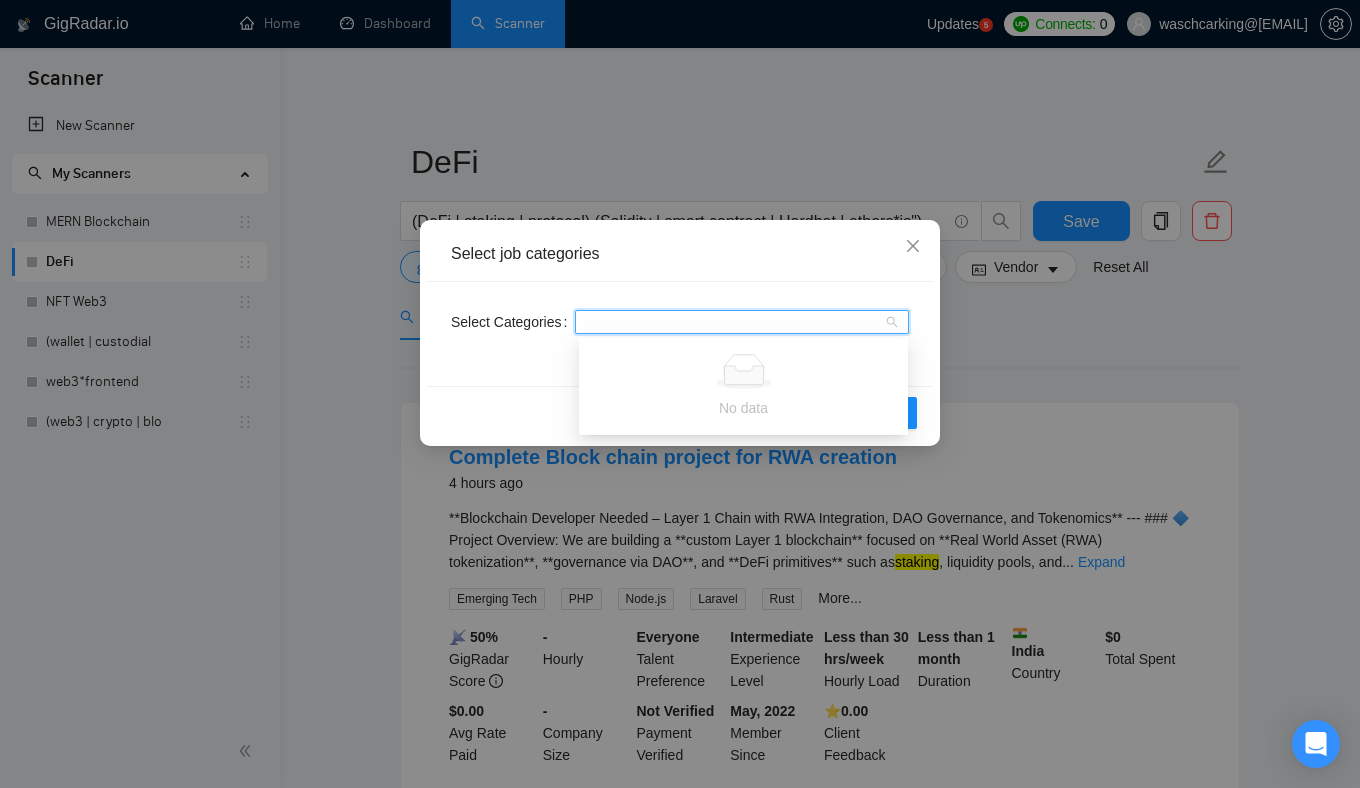click on "Al Apps & Integration" at bounding box center [732, 322] 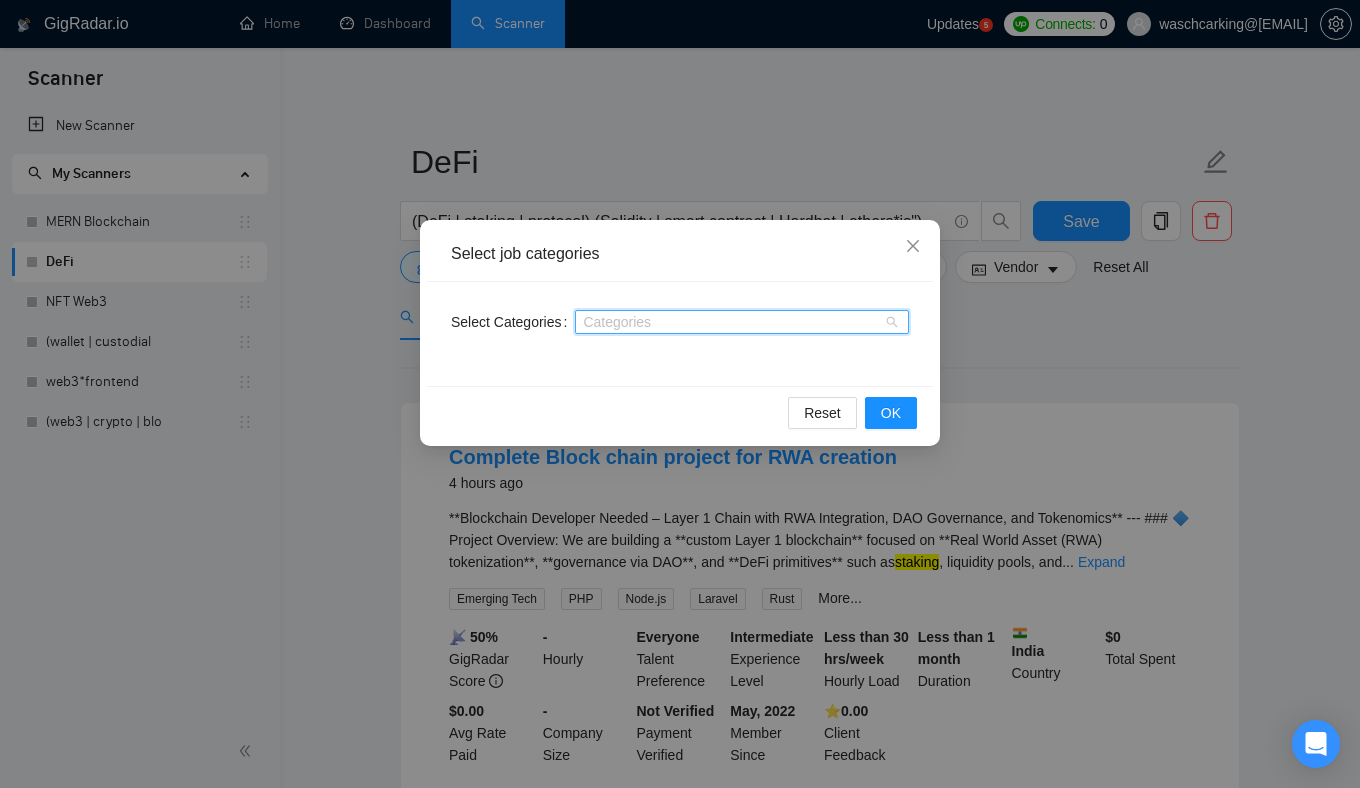 click at bounding box center (732, 322) 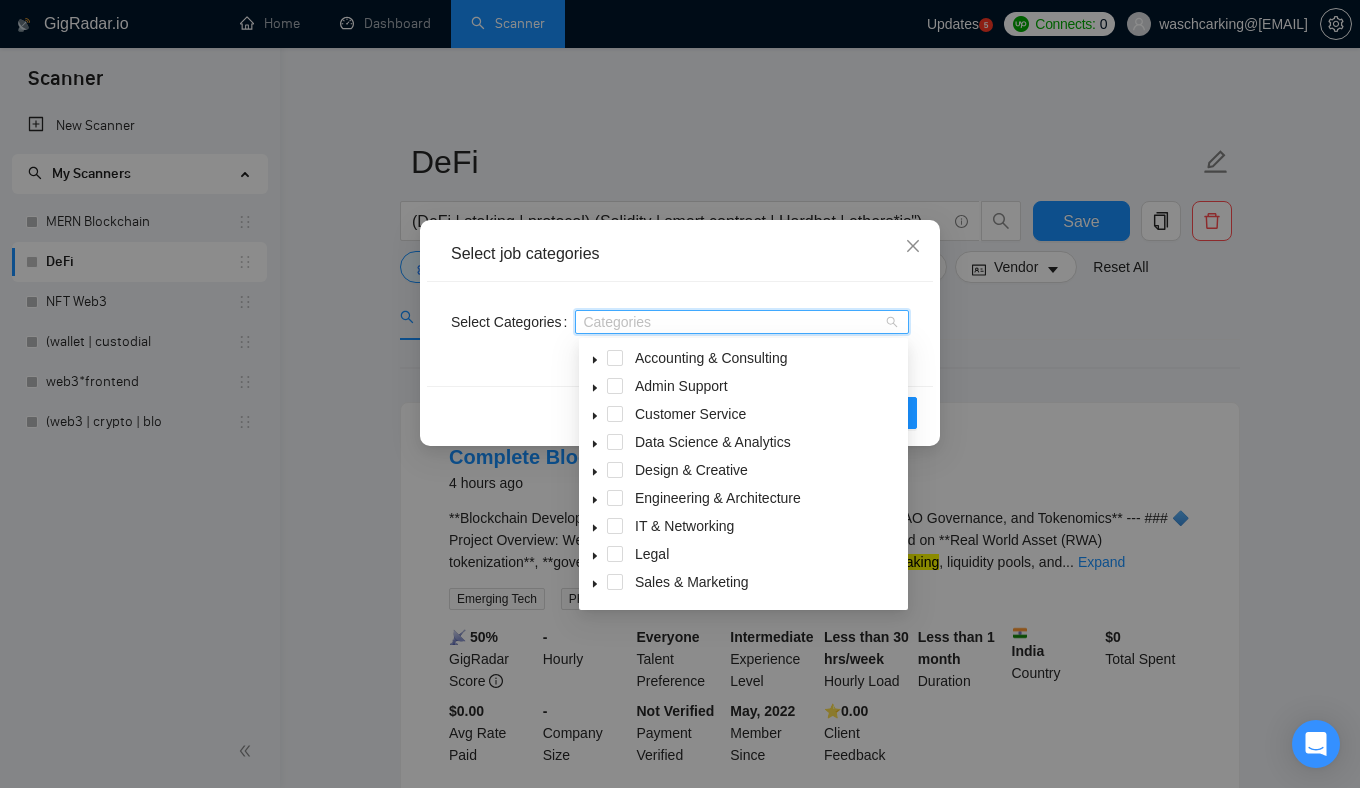 paste on "Al Apps & Integration" 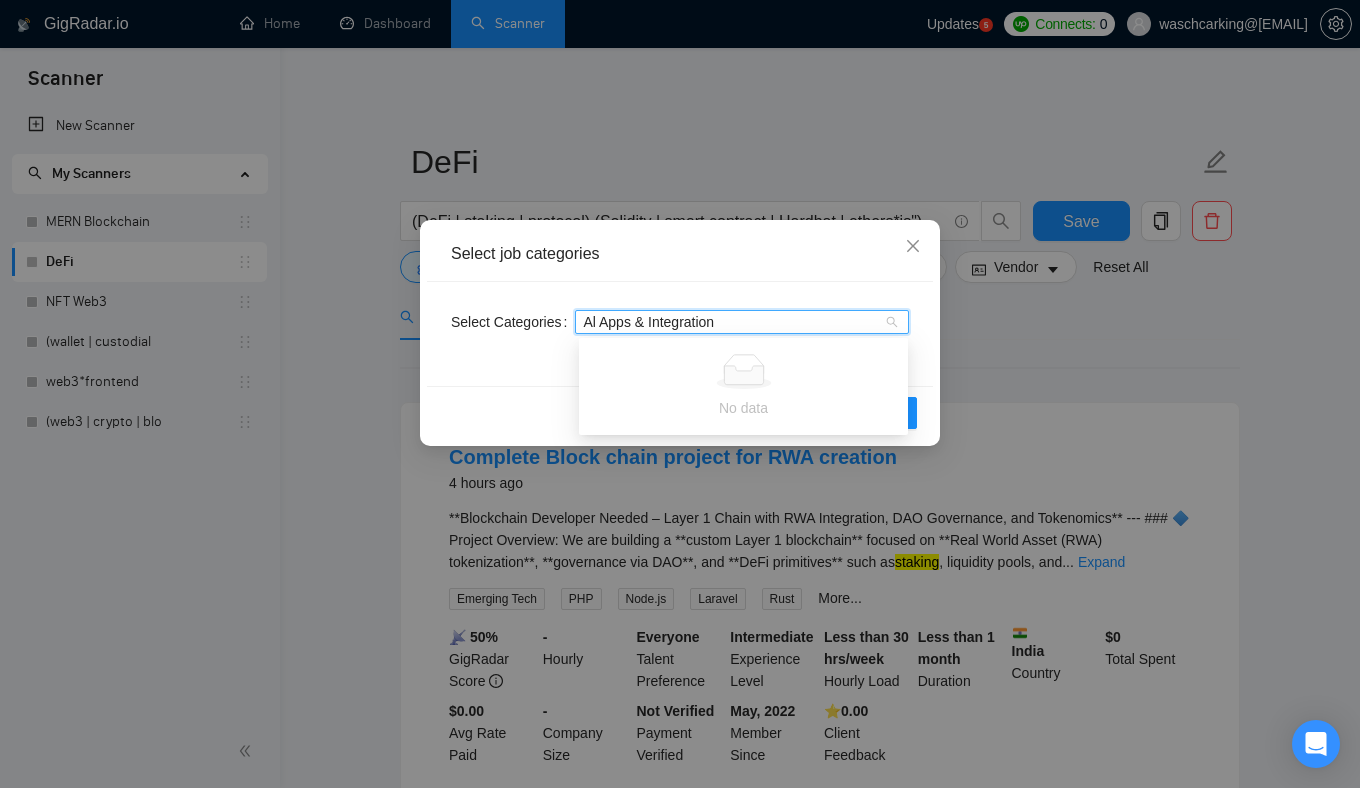 click on "Al Apps & Integration" at bounding box center (653, 322) 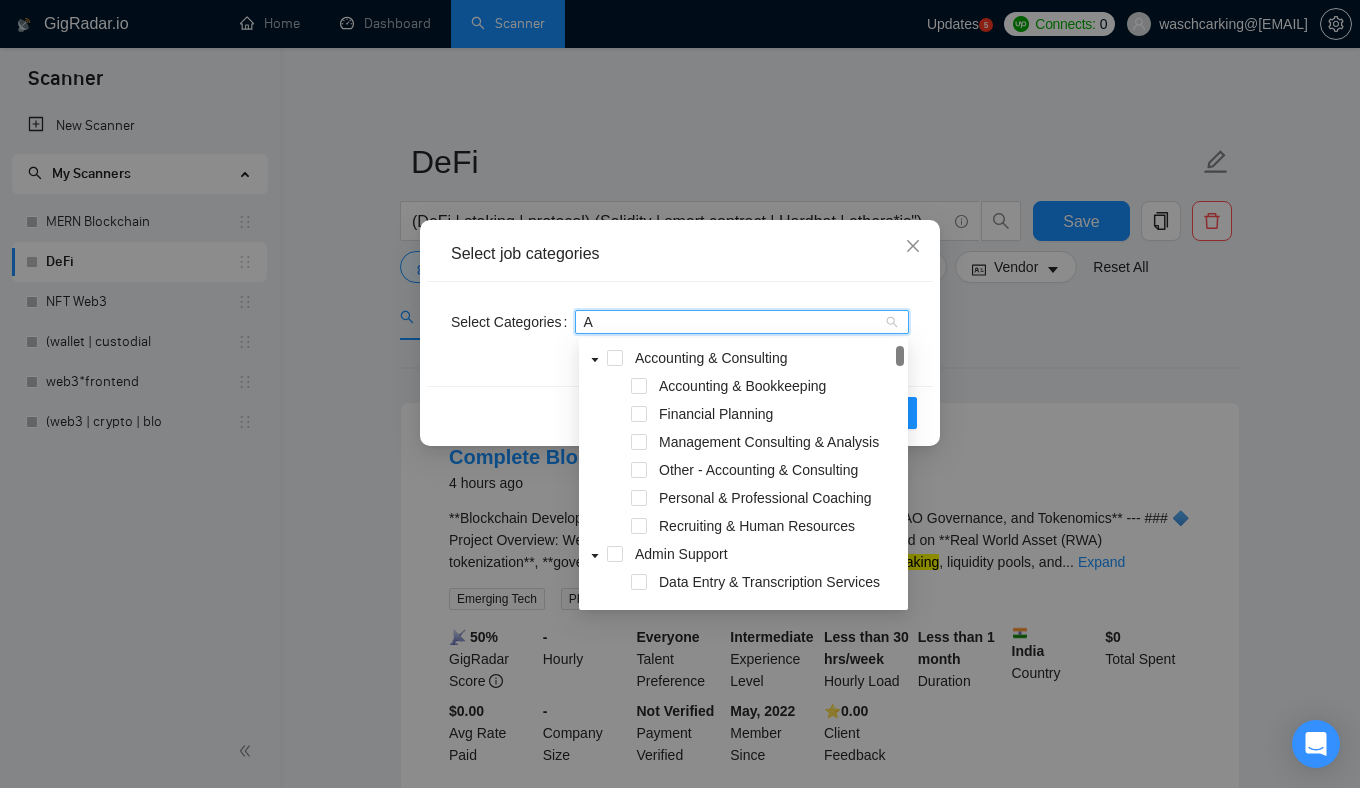 type on "AI" 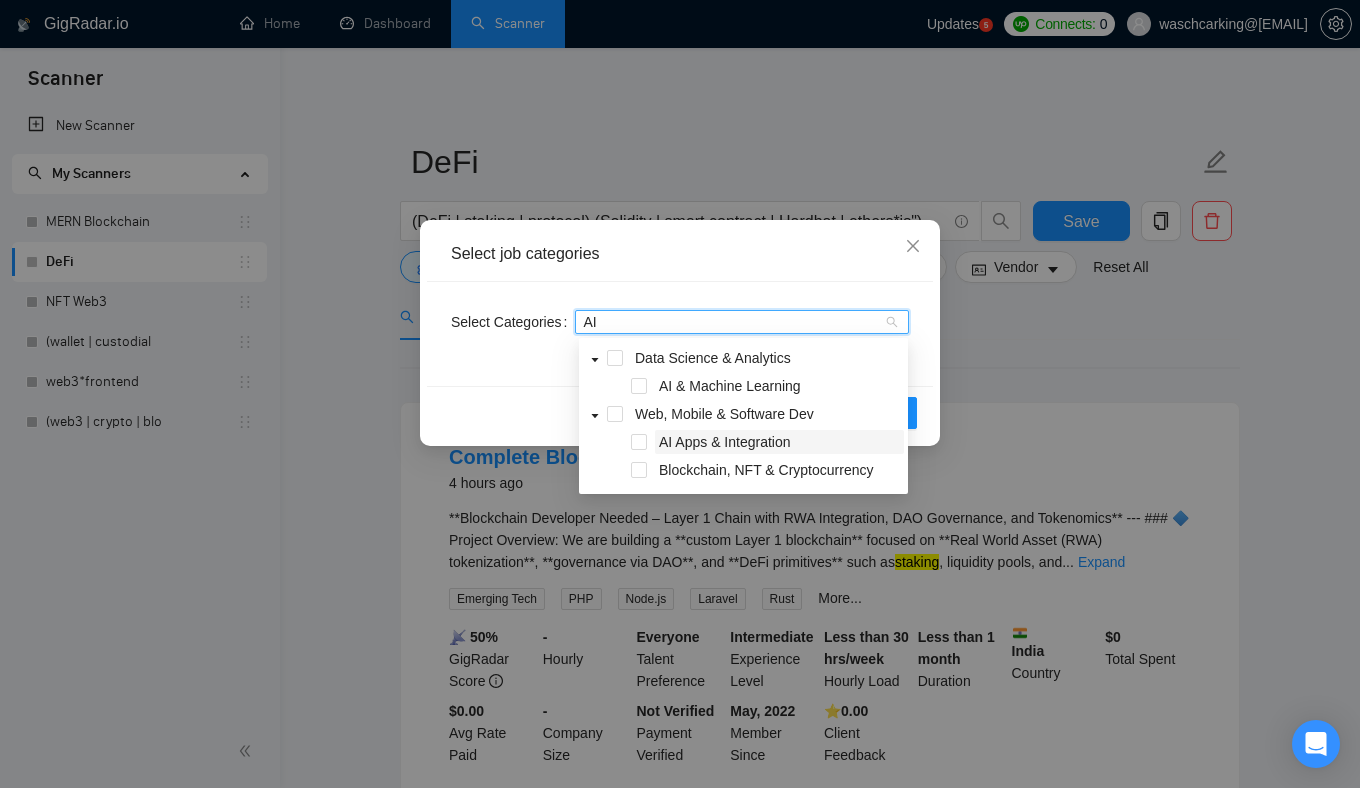 click on "AI Apps & Integration" at bounding box center (779, 442) 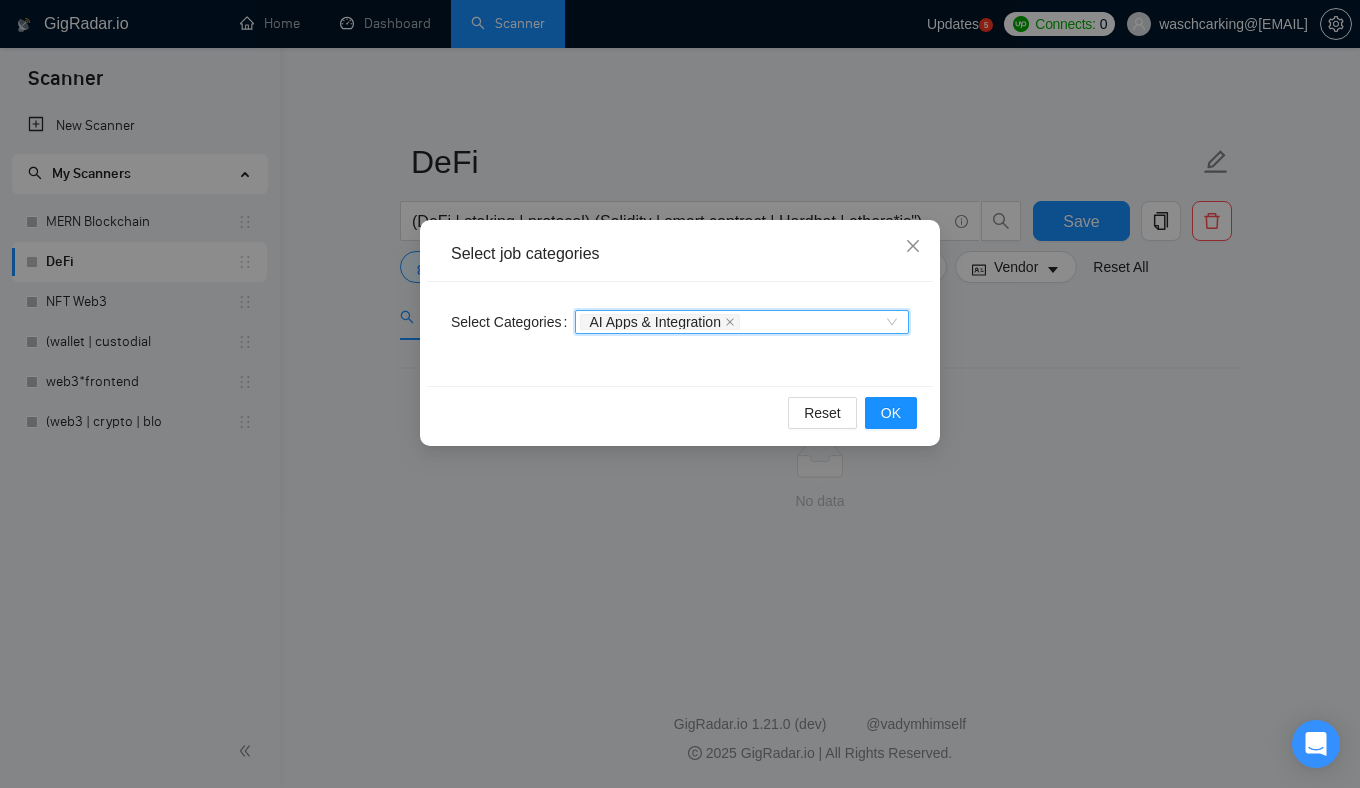 paste on "Blockcha" 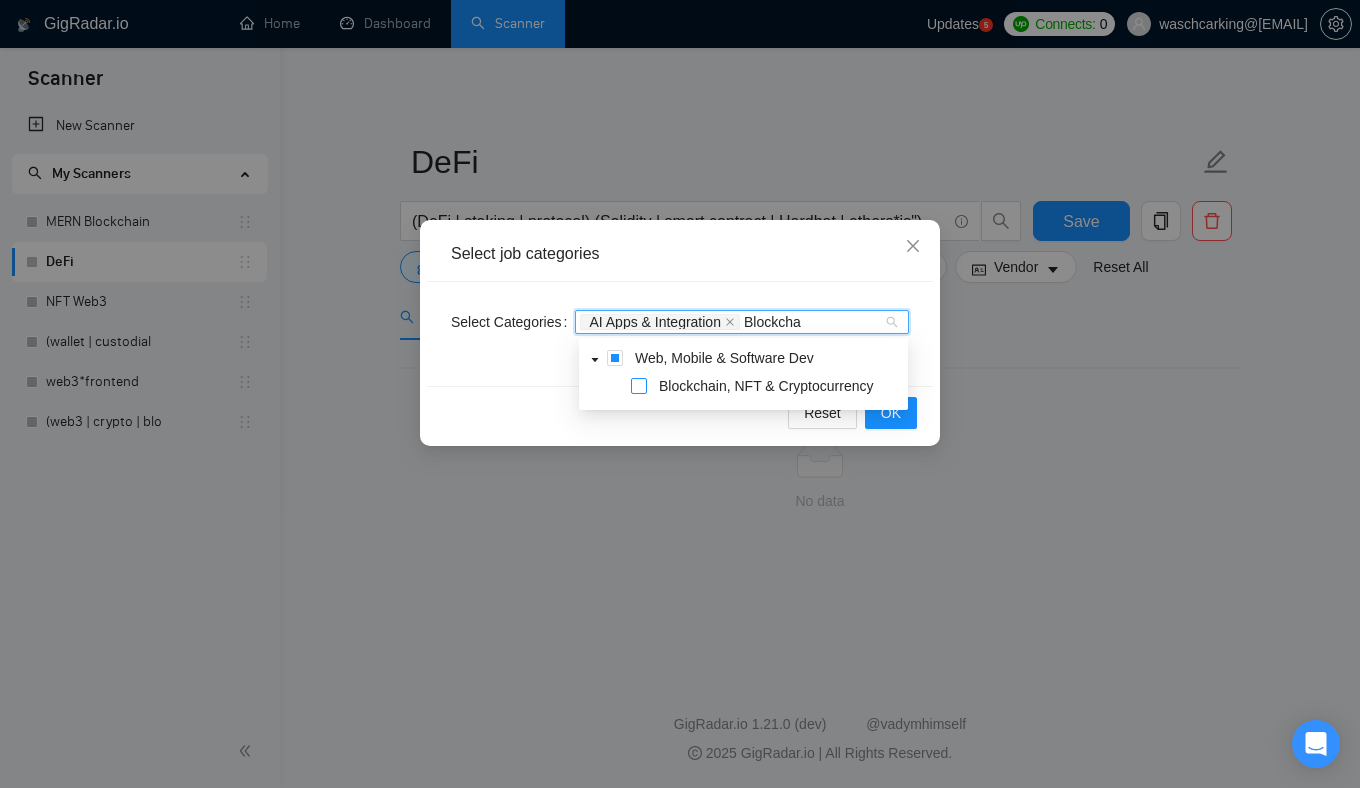 type on "Blockcha" 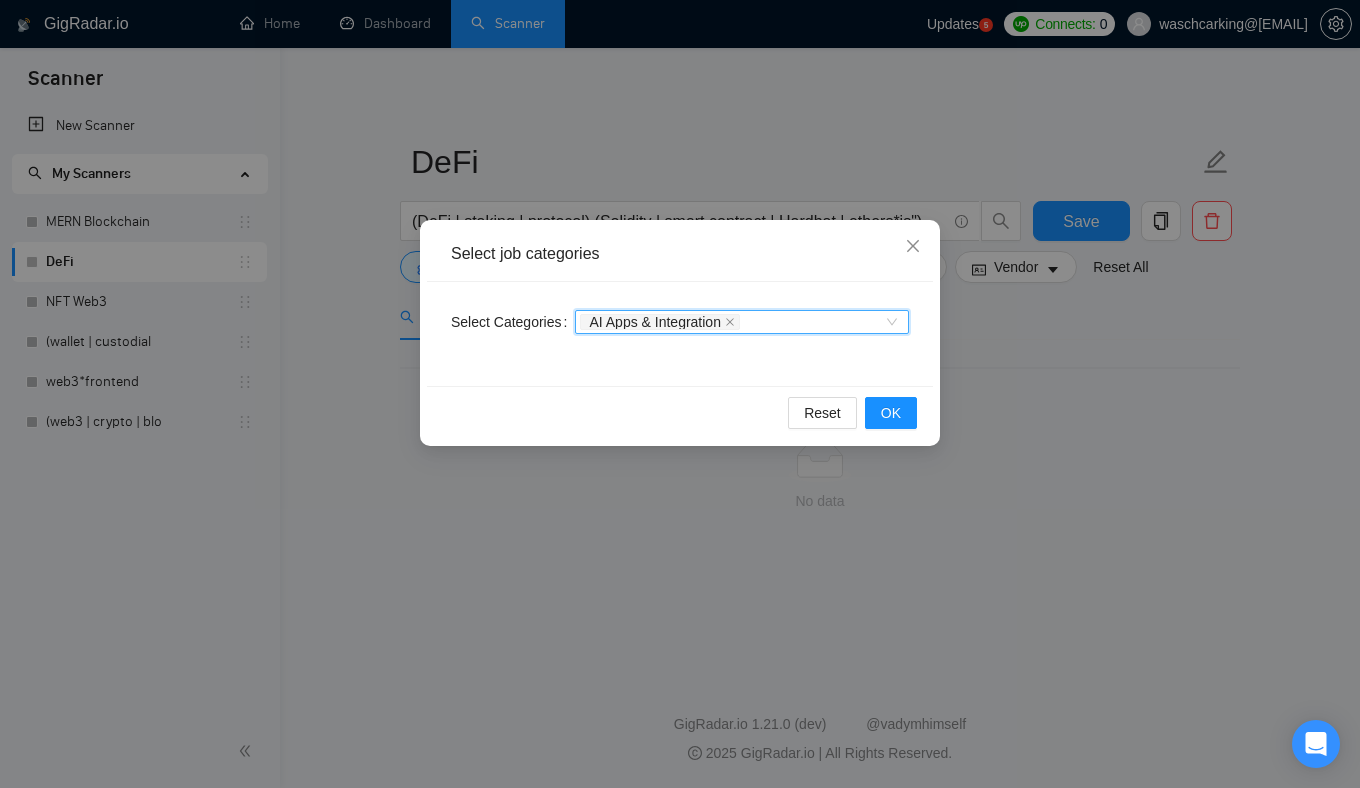 click on "AI Apps & Integration" at bounding box center [732, 322] 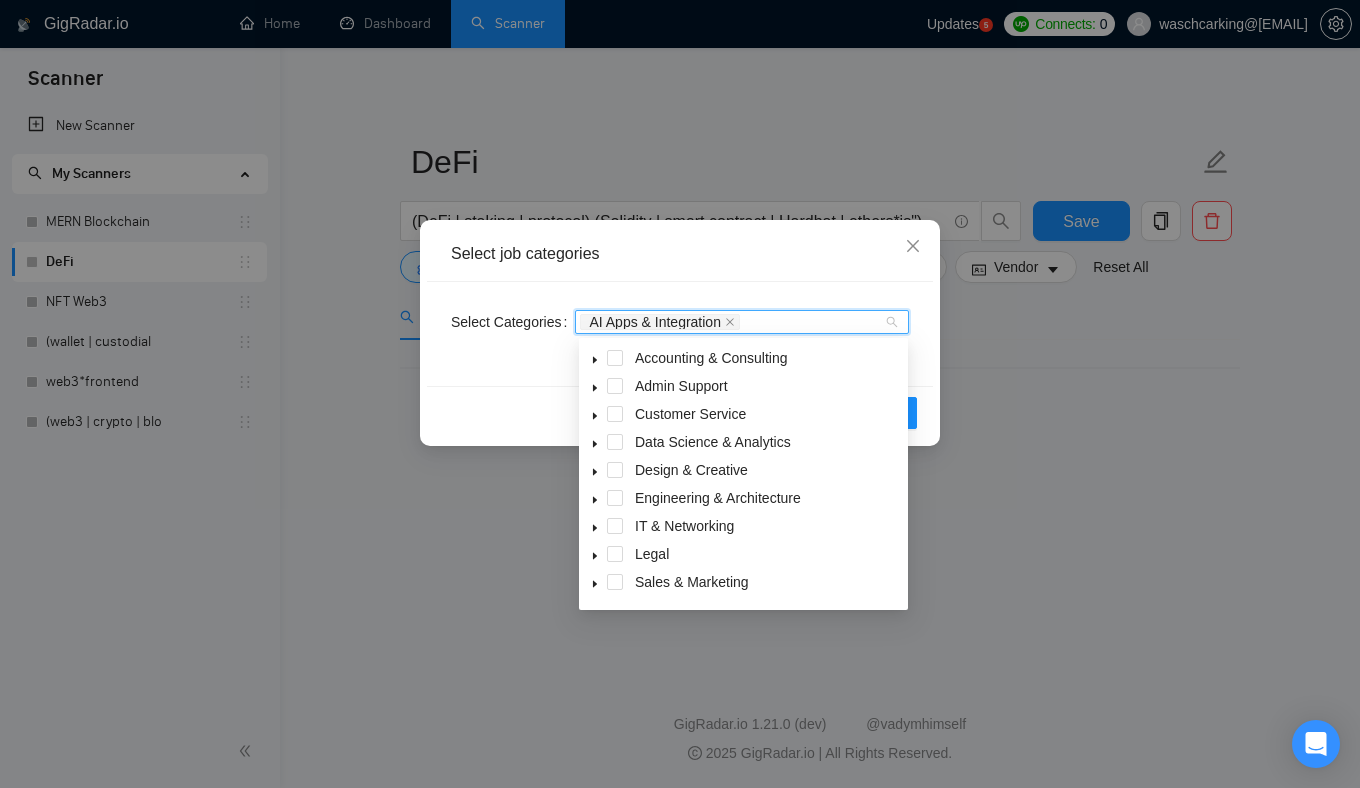 paste on "Blockcha" 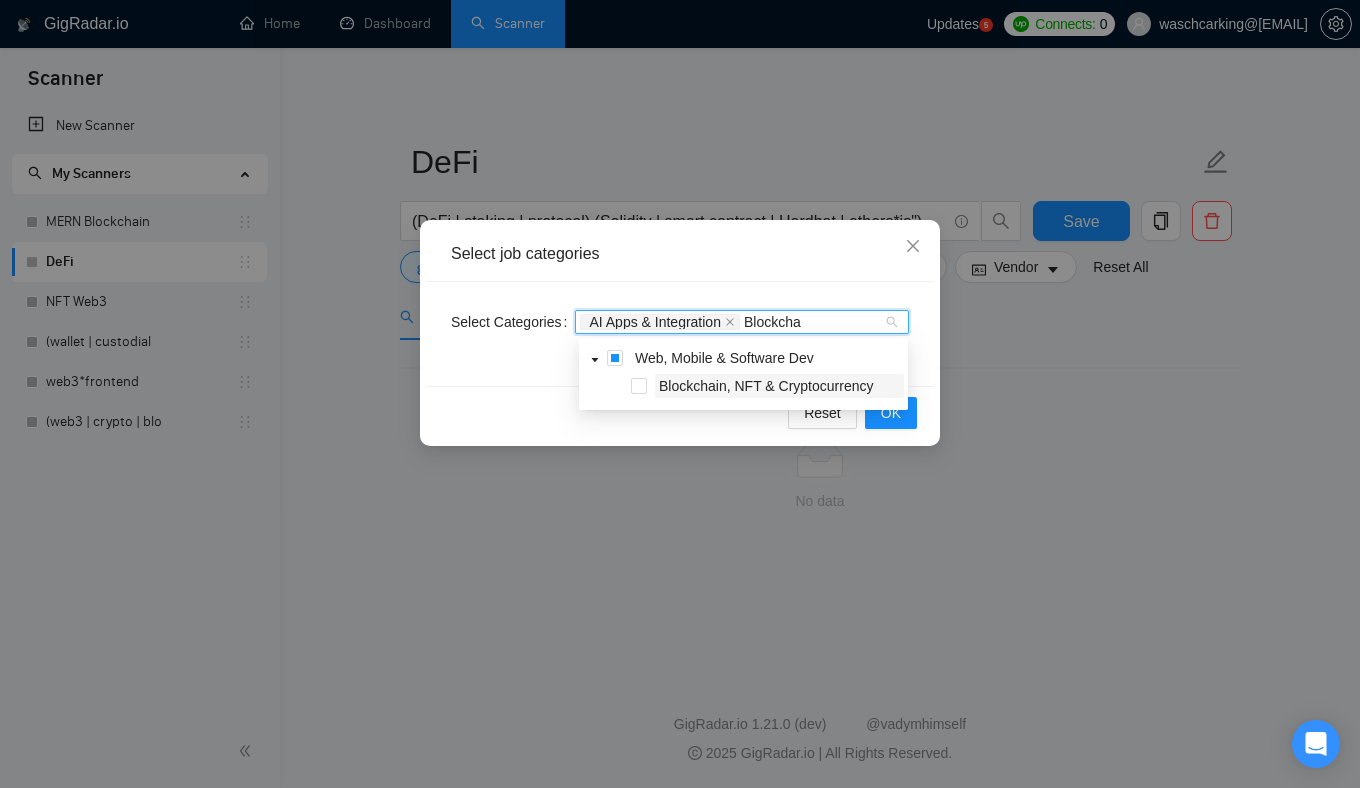 click on "Blockchain, NFT & Cryptocurrency" at bounding box center [766, 386] 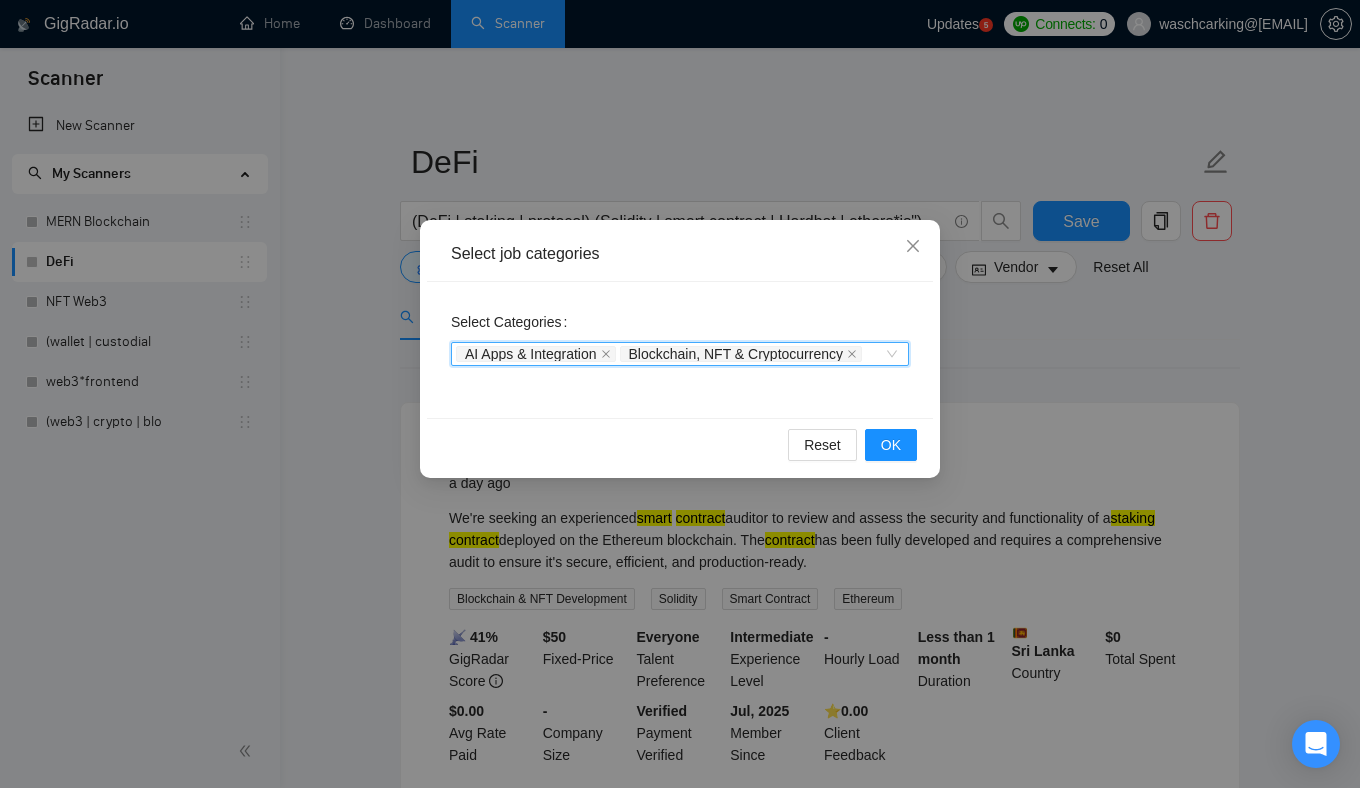 paste on "Ecommerce Developmen" 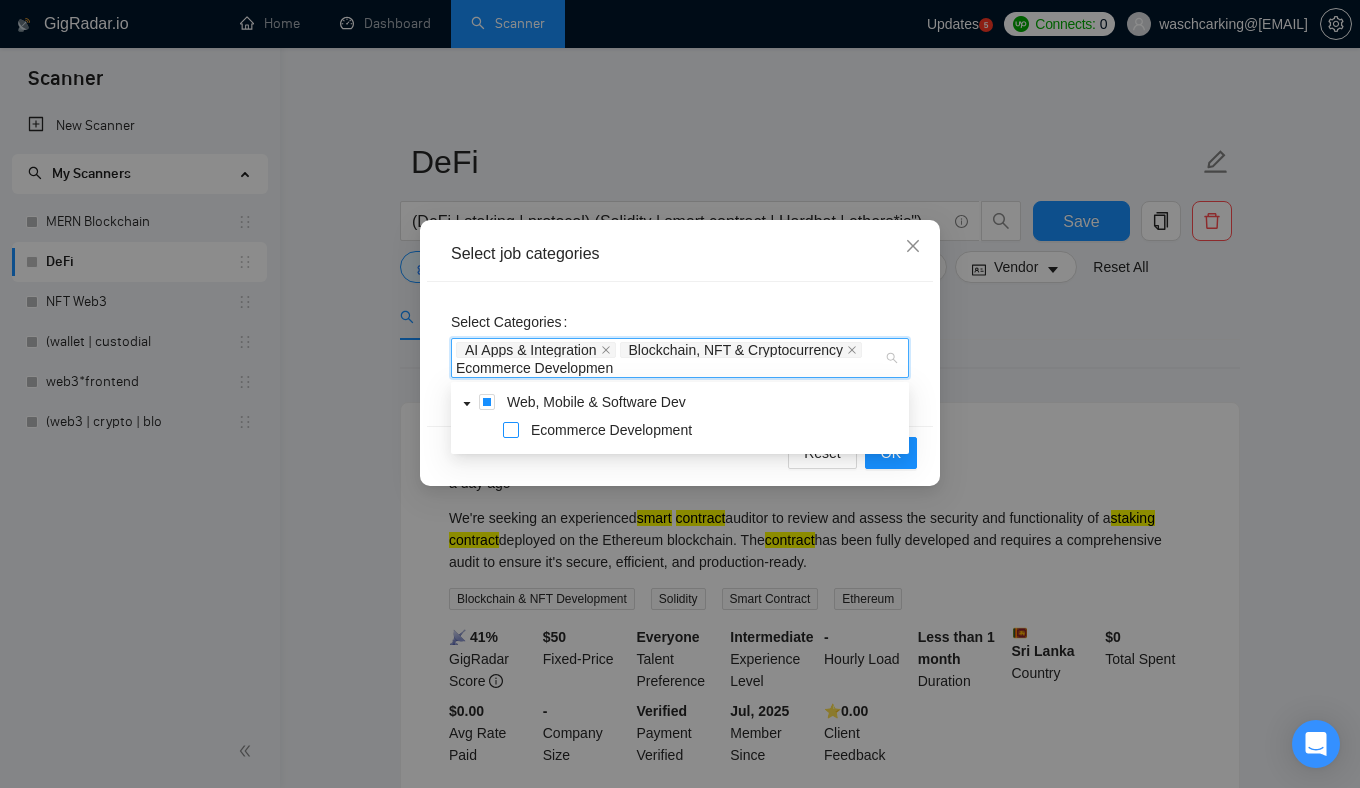 click at bounding box center [511, 430] 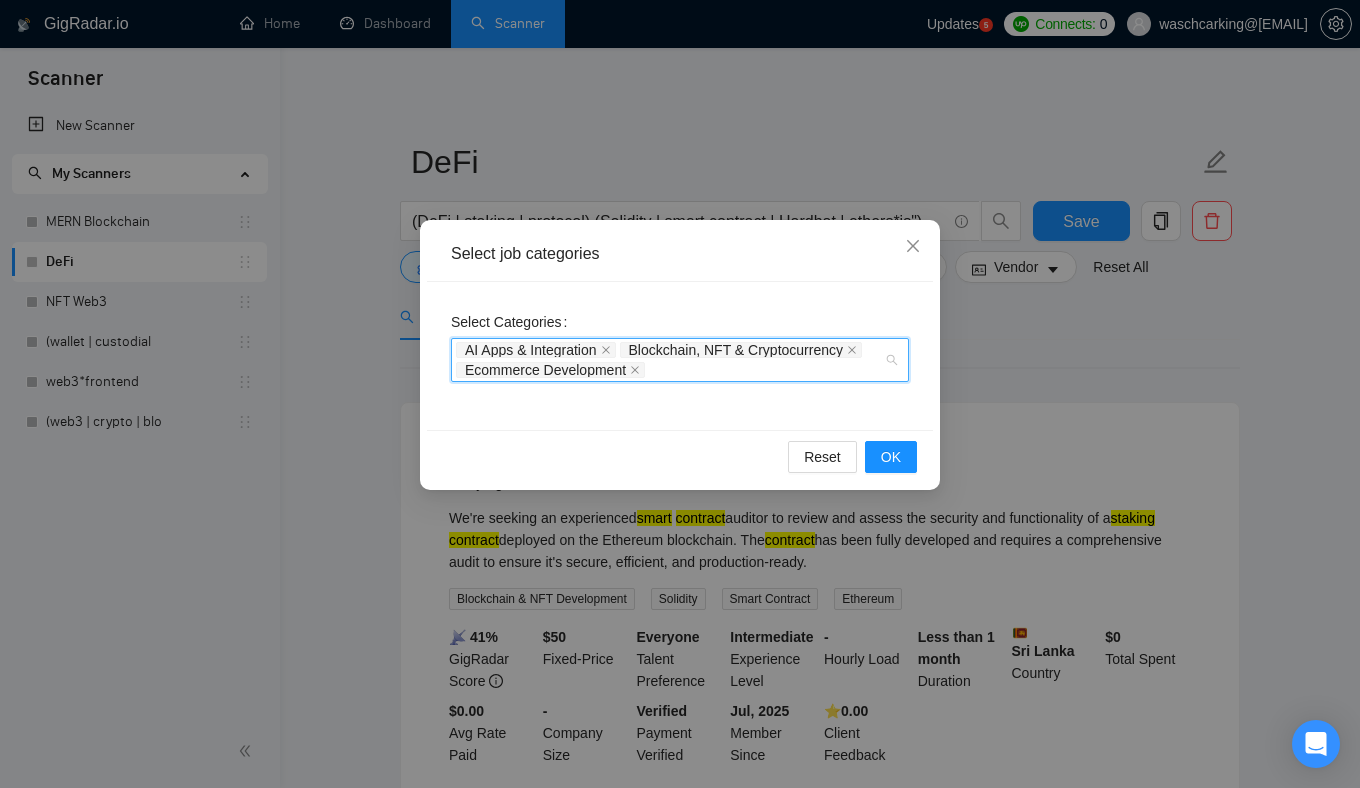 paste on "Mobile Development" 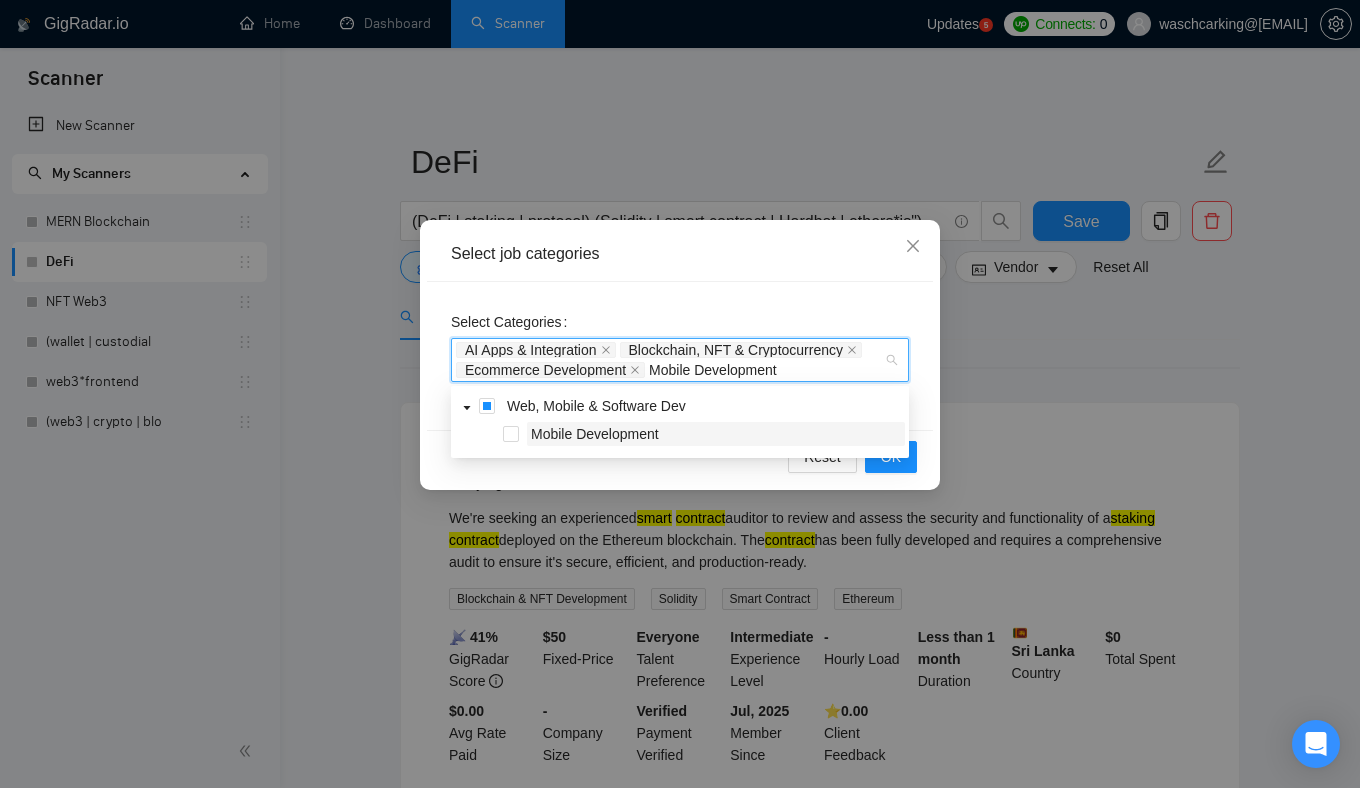click on "Mobile Development" at bounding box center [595, 434] 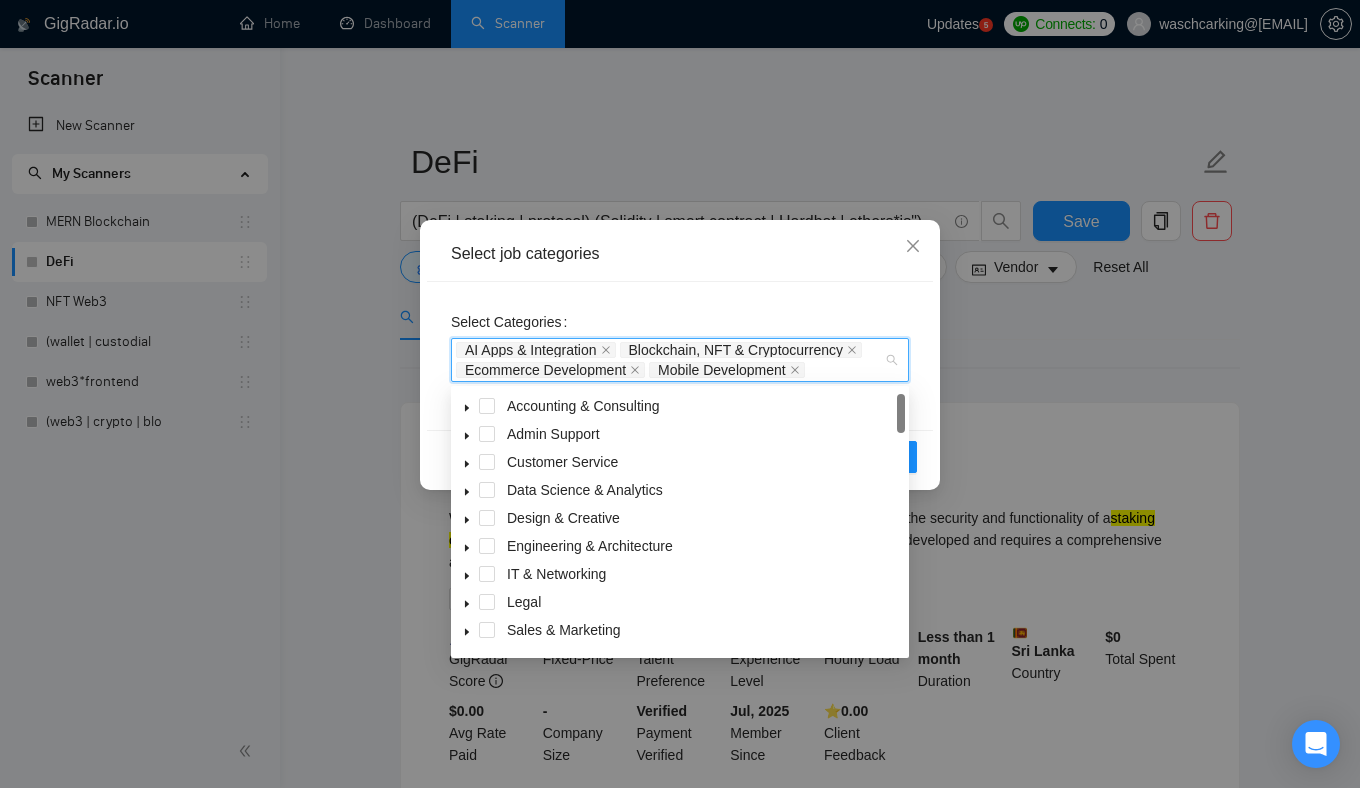 click on "AI Apps & Integration Blockchain, NFT & Cryptocurrency Ecommerce Development Mobile Development" at bounding box center (670, 360) 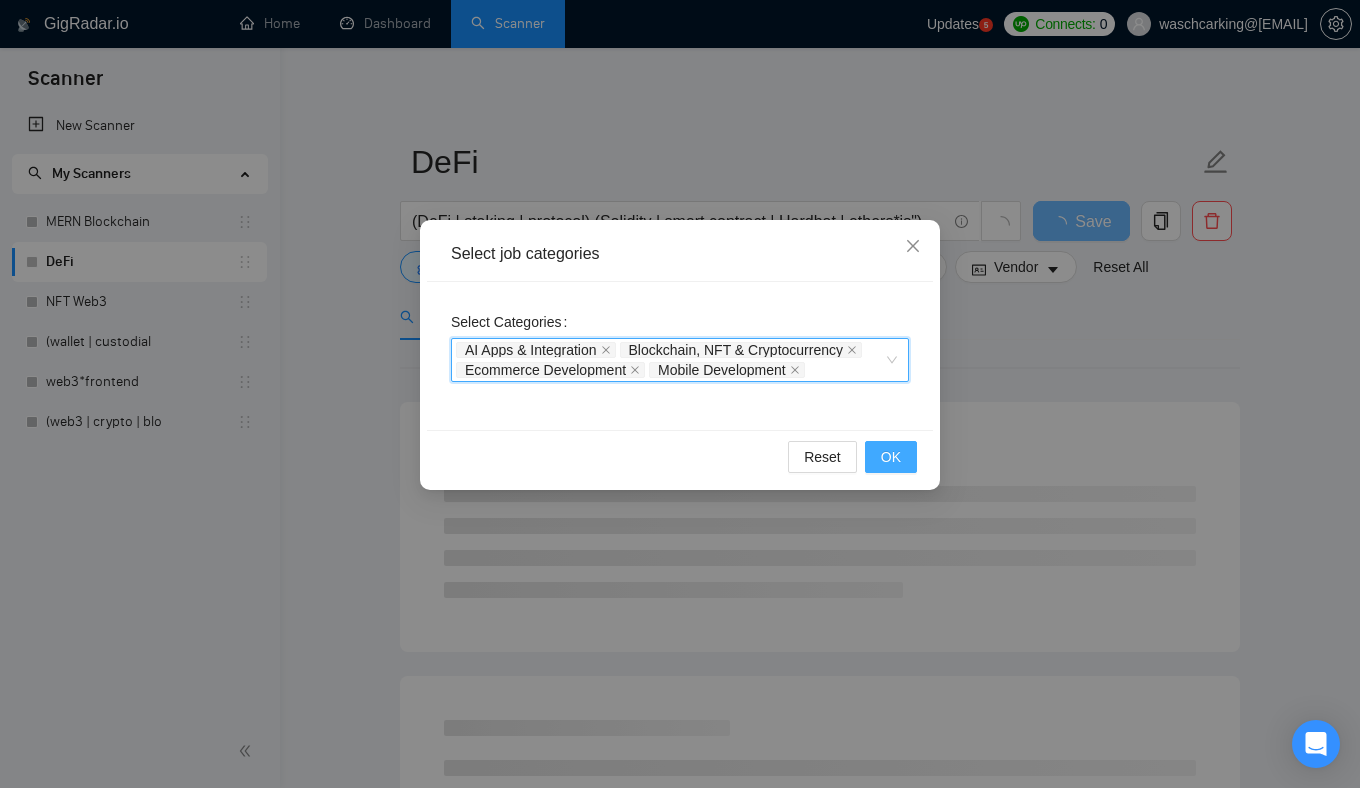 click on "OK" at bounding box center [891, 457] 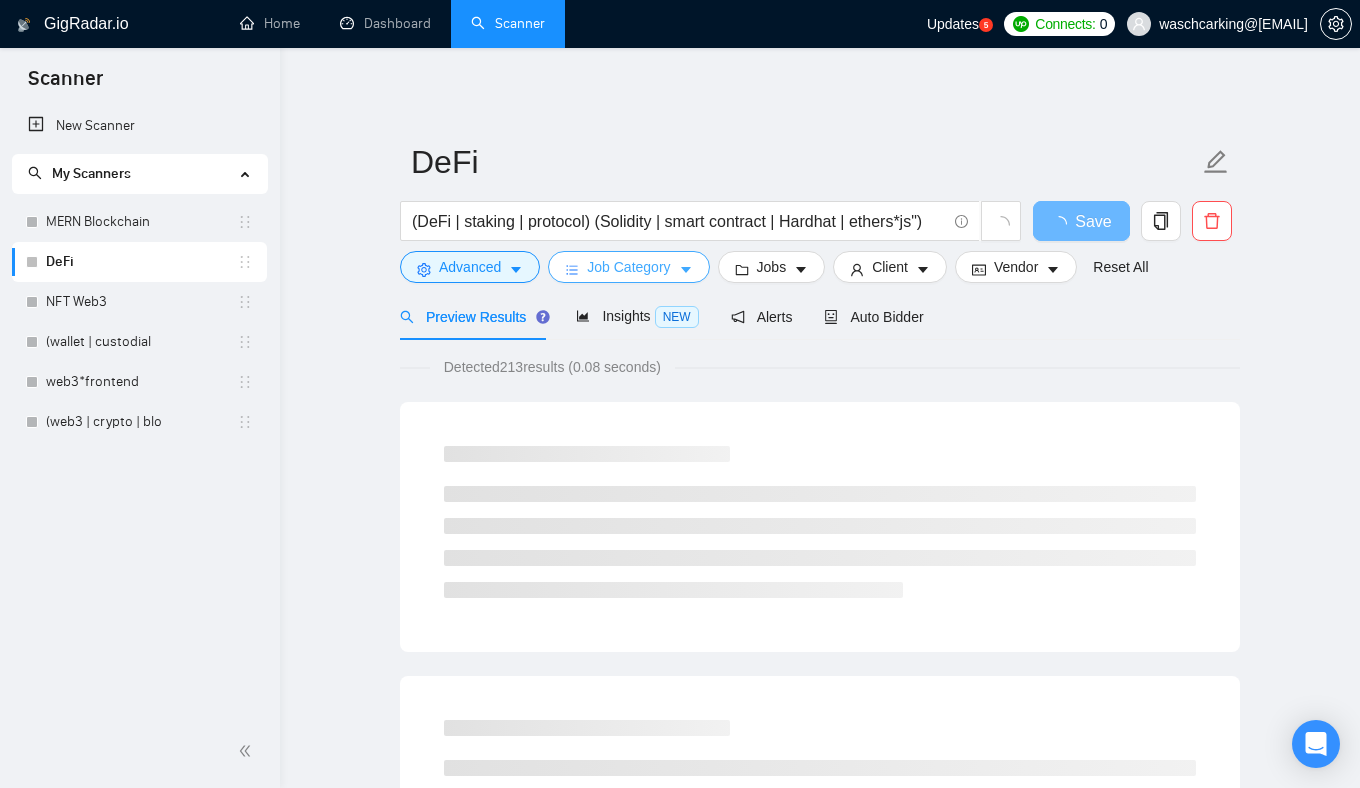 click on "Job Category" at bounding box center (628, 267) 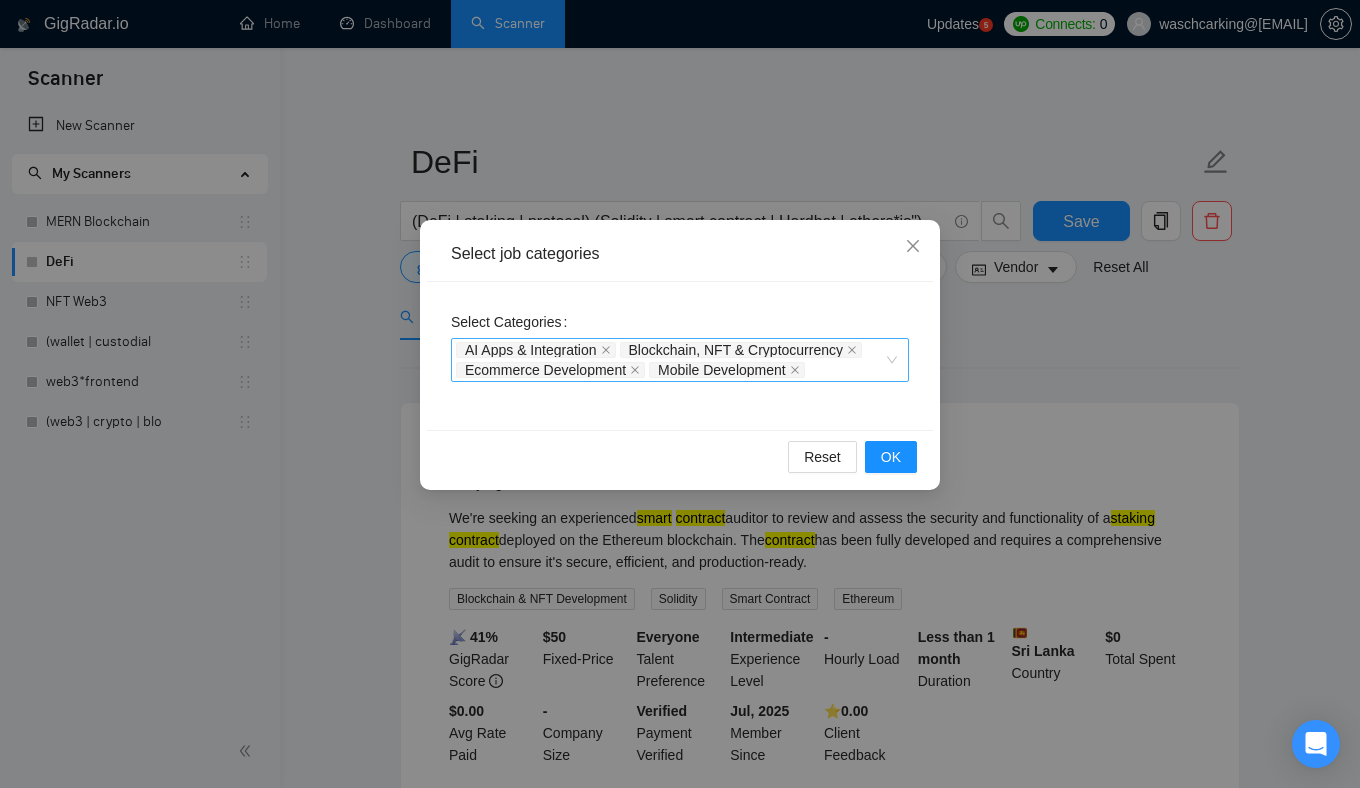 click on "Mobile Development" at bounding box center (729, 370) 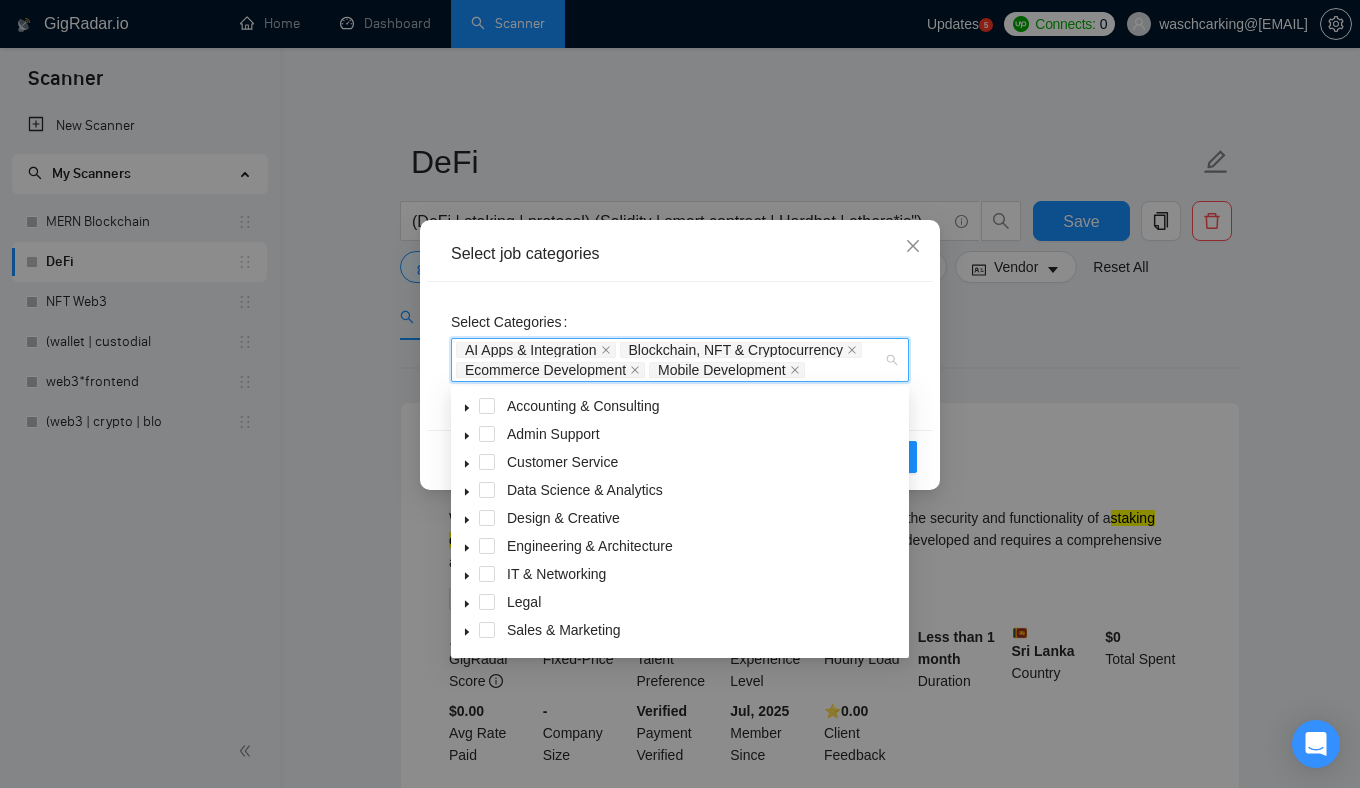 paste on "Product Management" 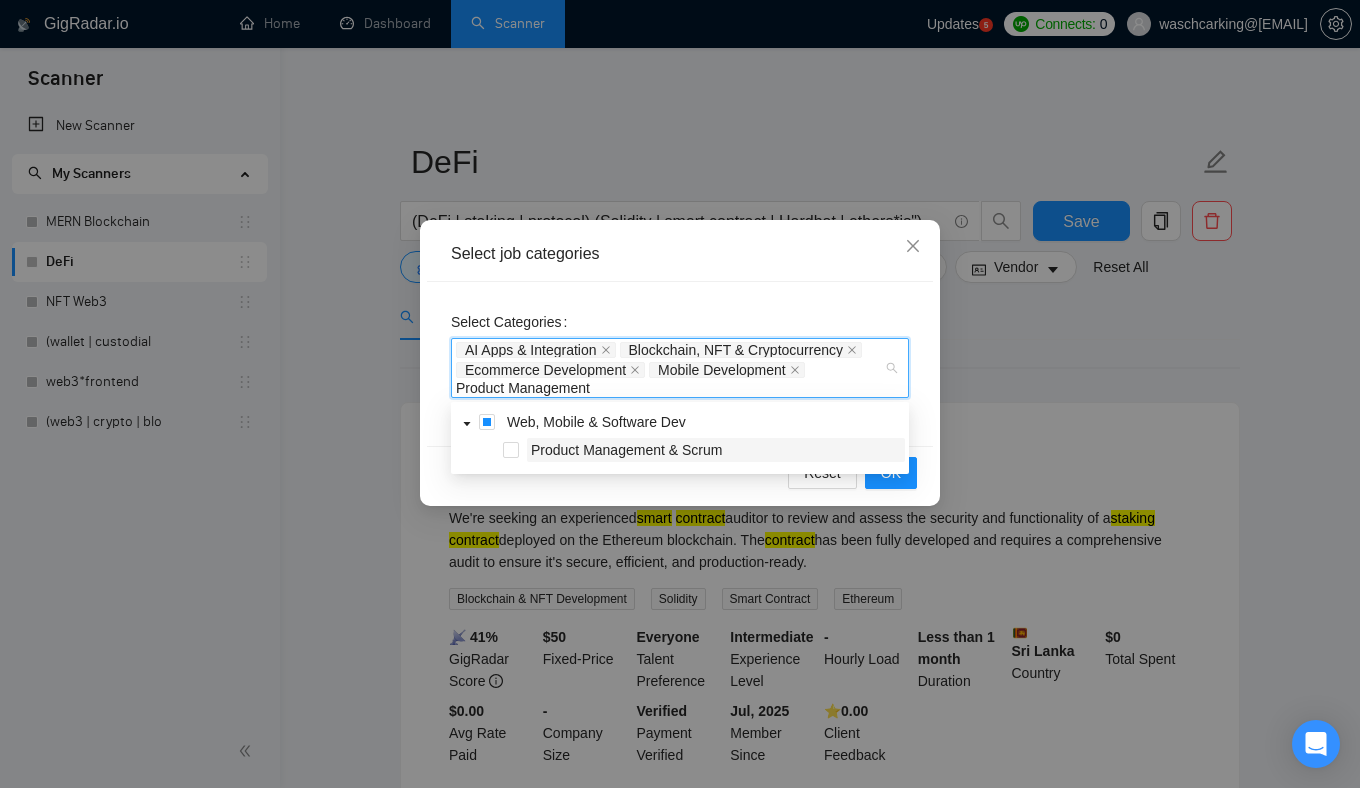 click on "Product Management & Scrum" at bounding box center (626, 450) 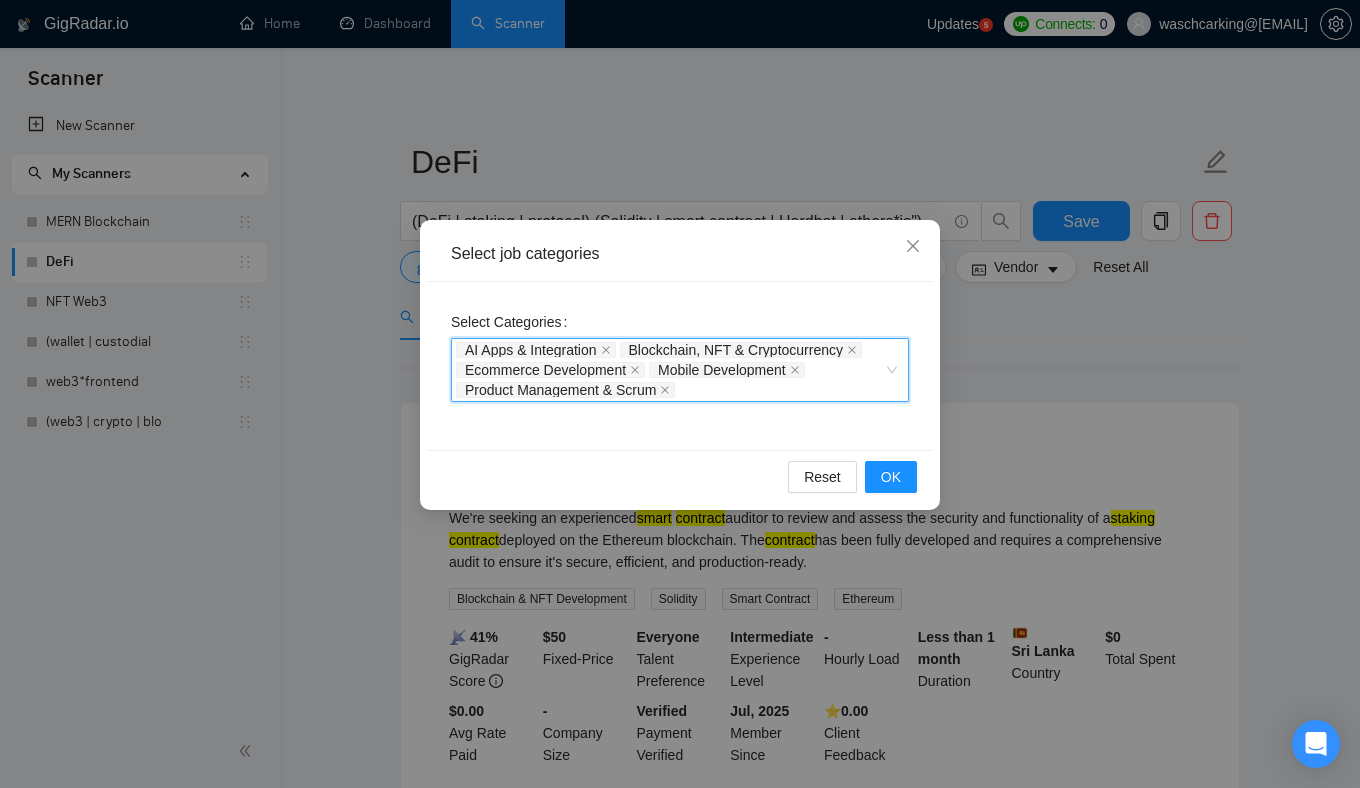 paste on "Scripts & Utilit" 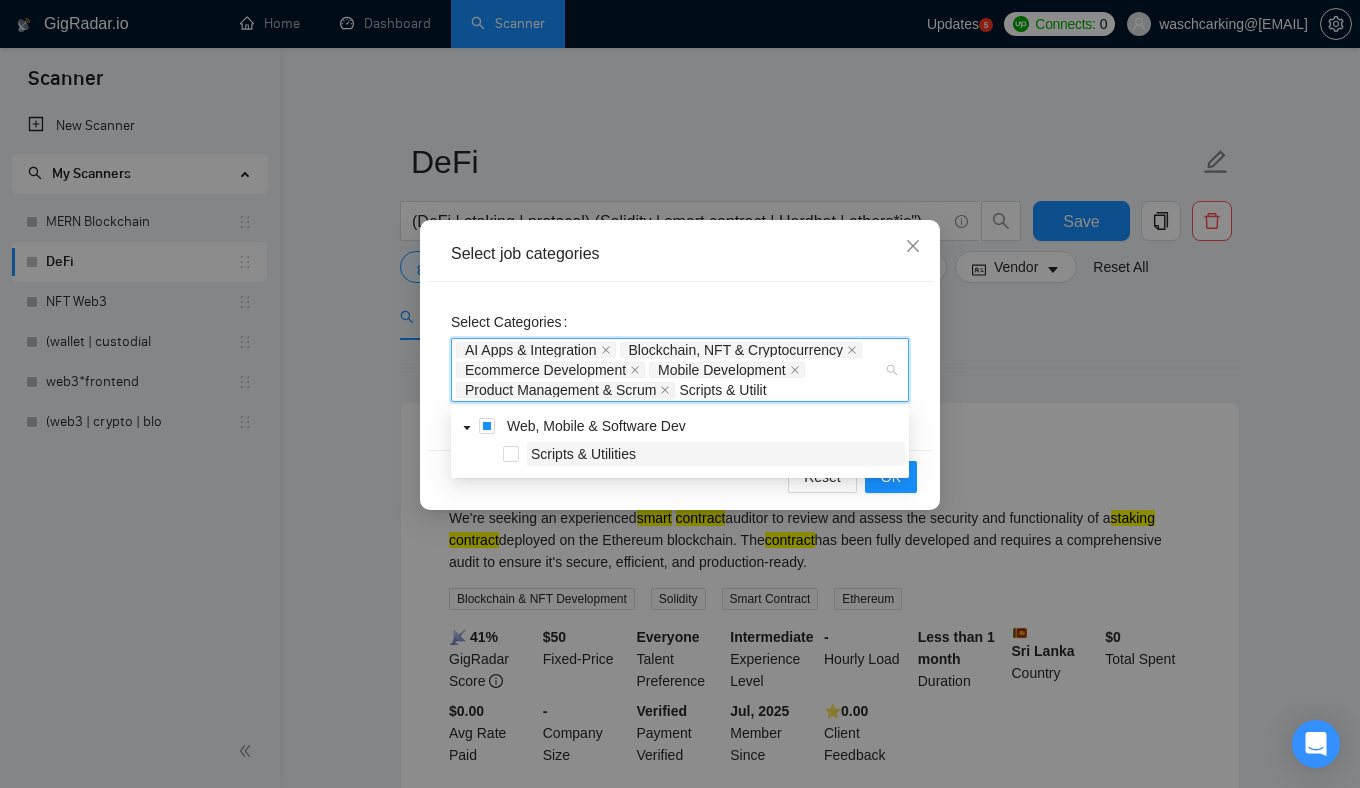 click on "Scripts & Utilities" at bounding box center [583, 454] 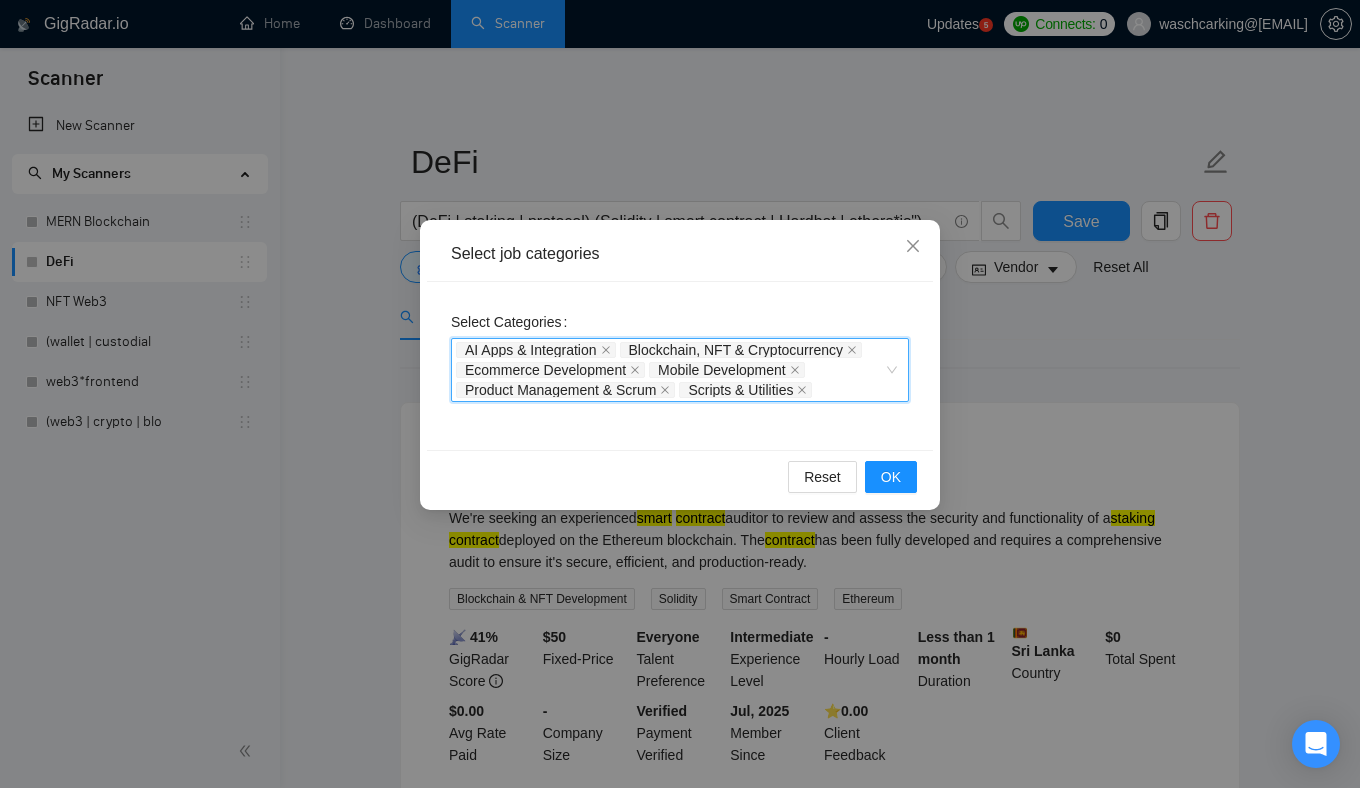 paste on "Web & Mobile D" 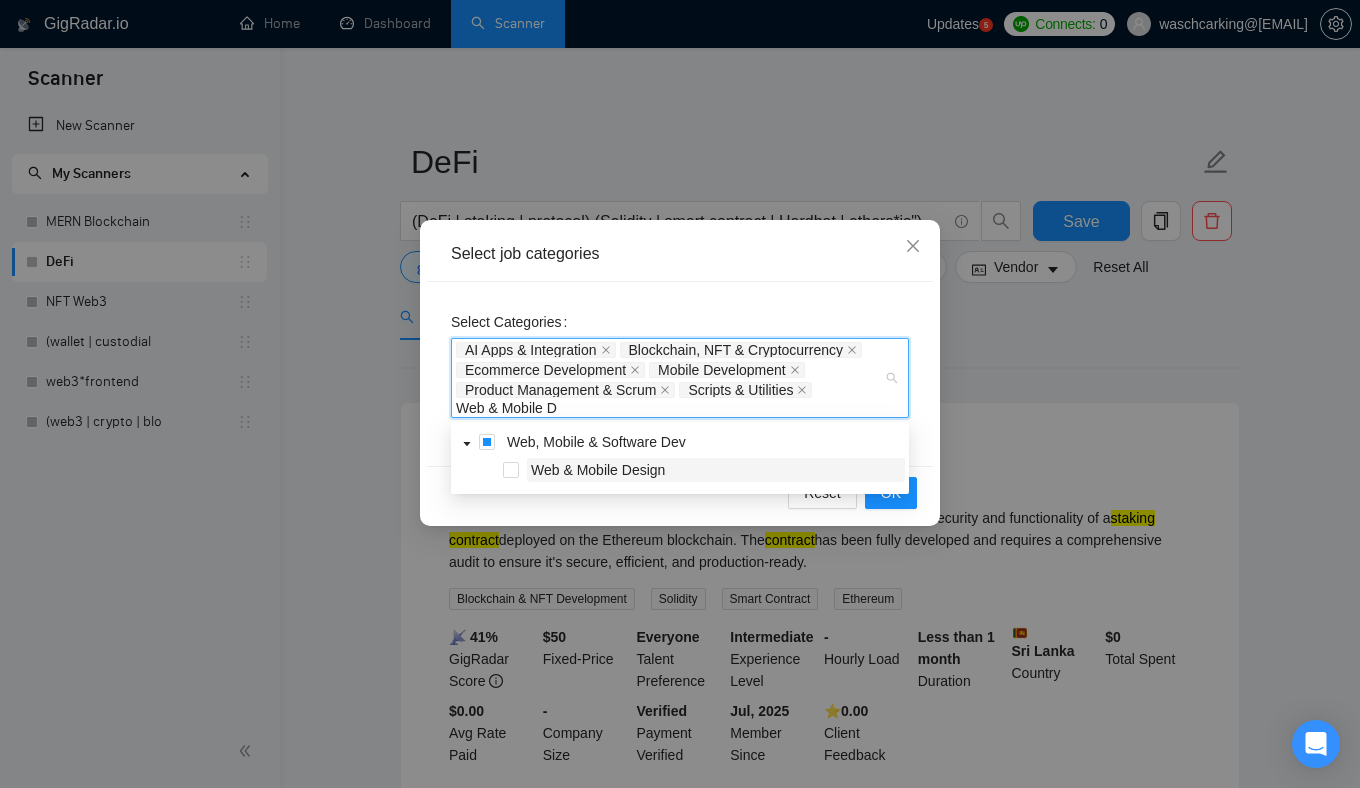 click on "Web & Mobile Design" at bounding box center [598, 470] 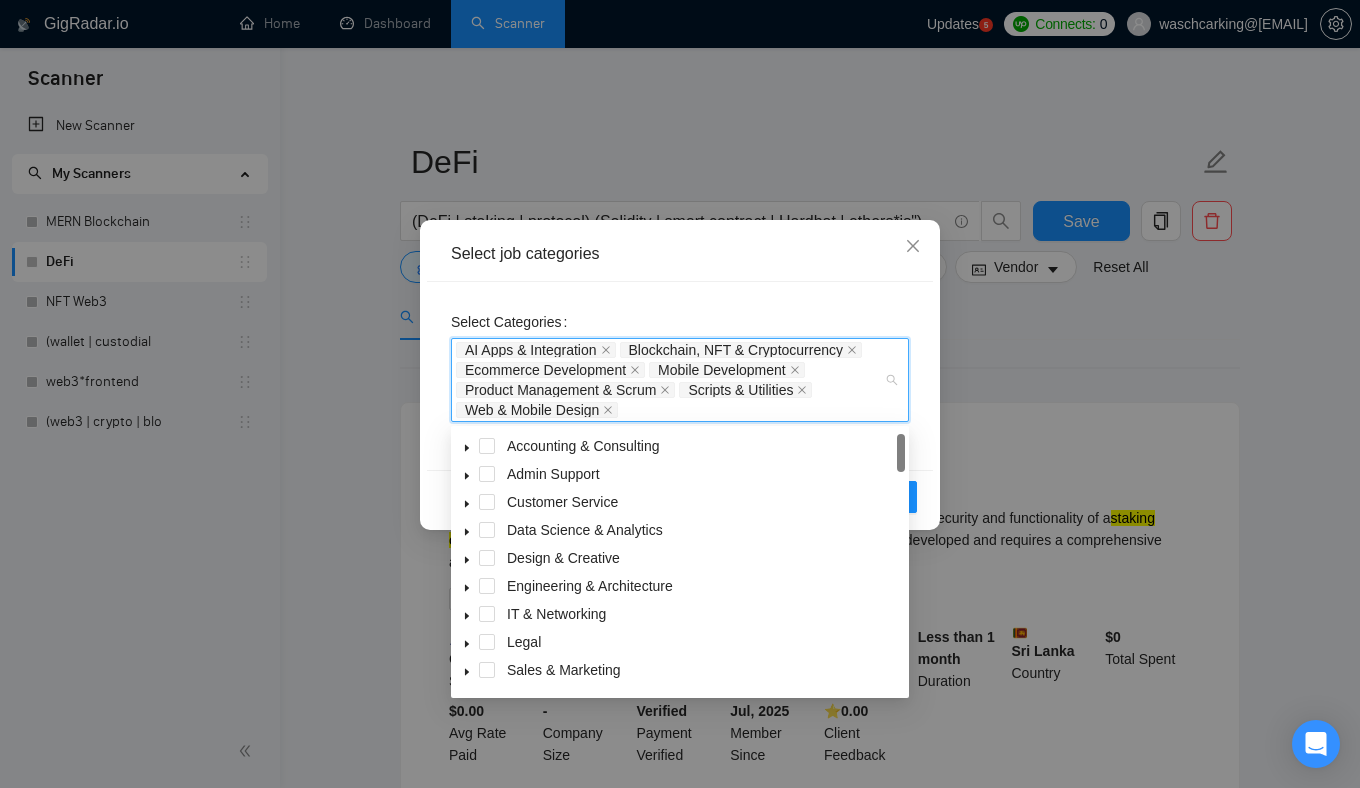 click on "AI Apps & Integration Blockchain, NFT & Cryptocurrency Ecommerce Development Mobile Development Product Management & Scrum Scripts & Utilities Web & Mobile Design" at bounding box center [670, 380] 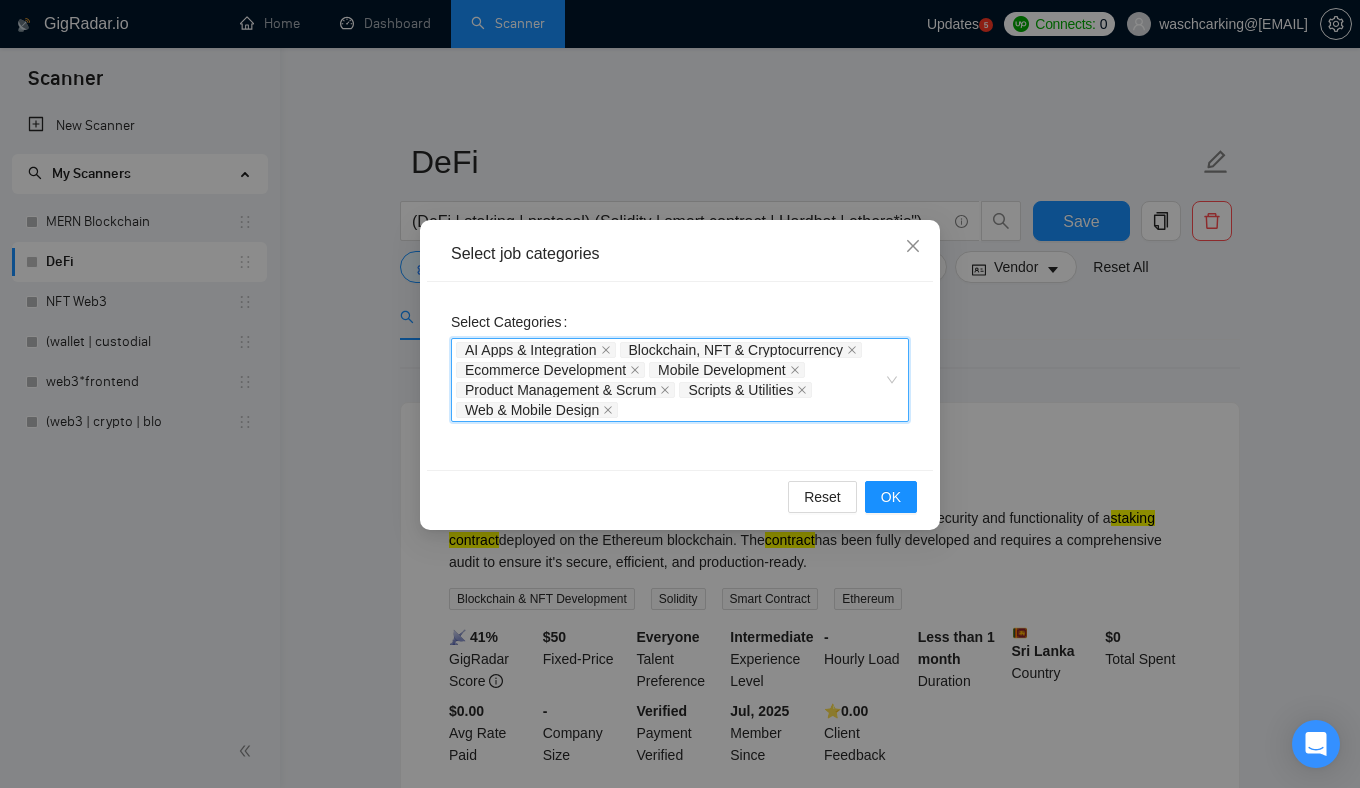 paste on "Web Developmen" 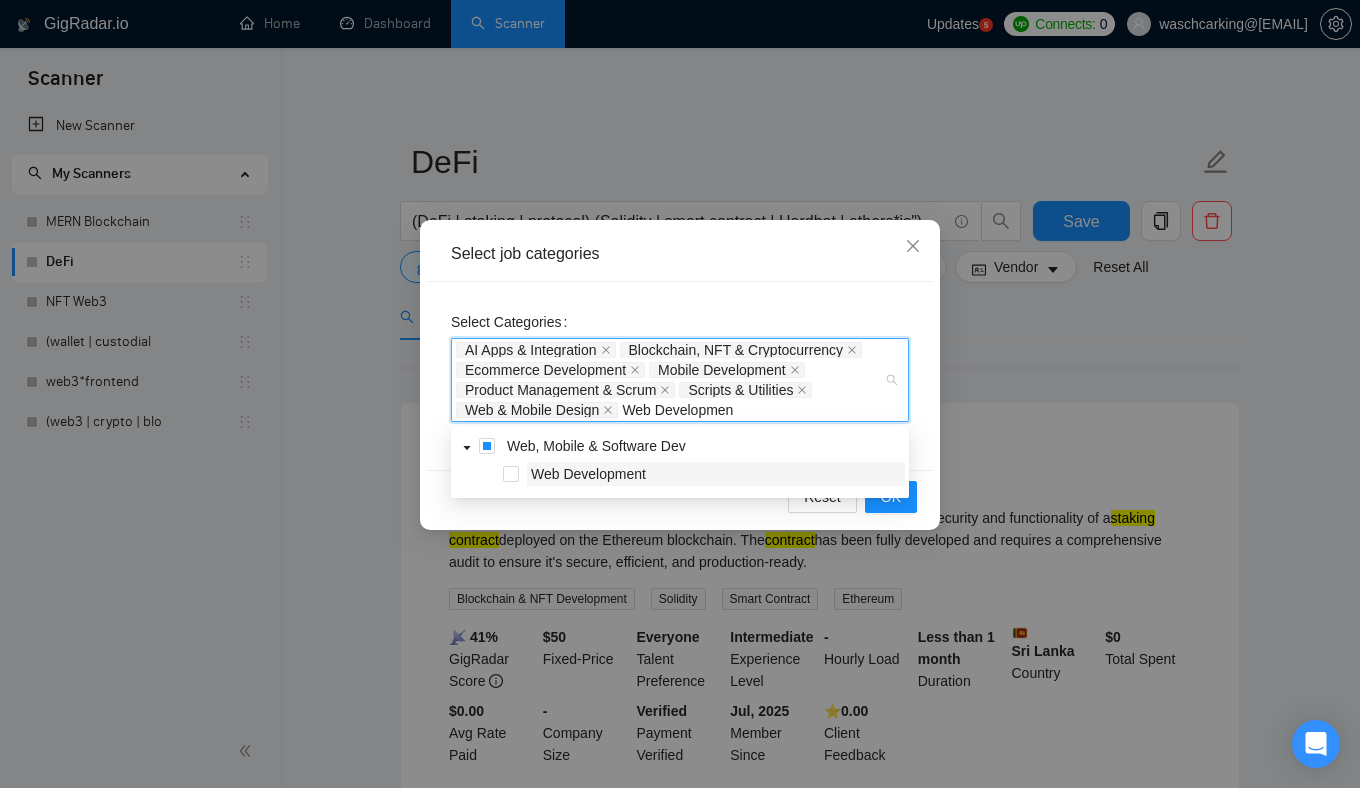 click on "Web Development" at bounding box center (588, 474) 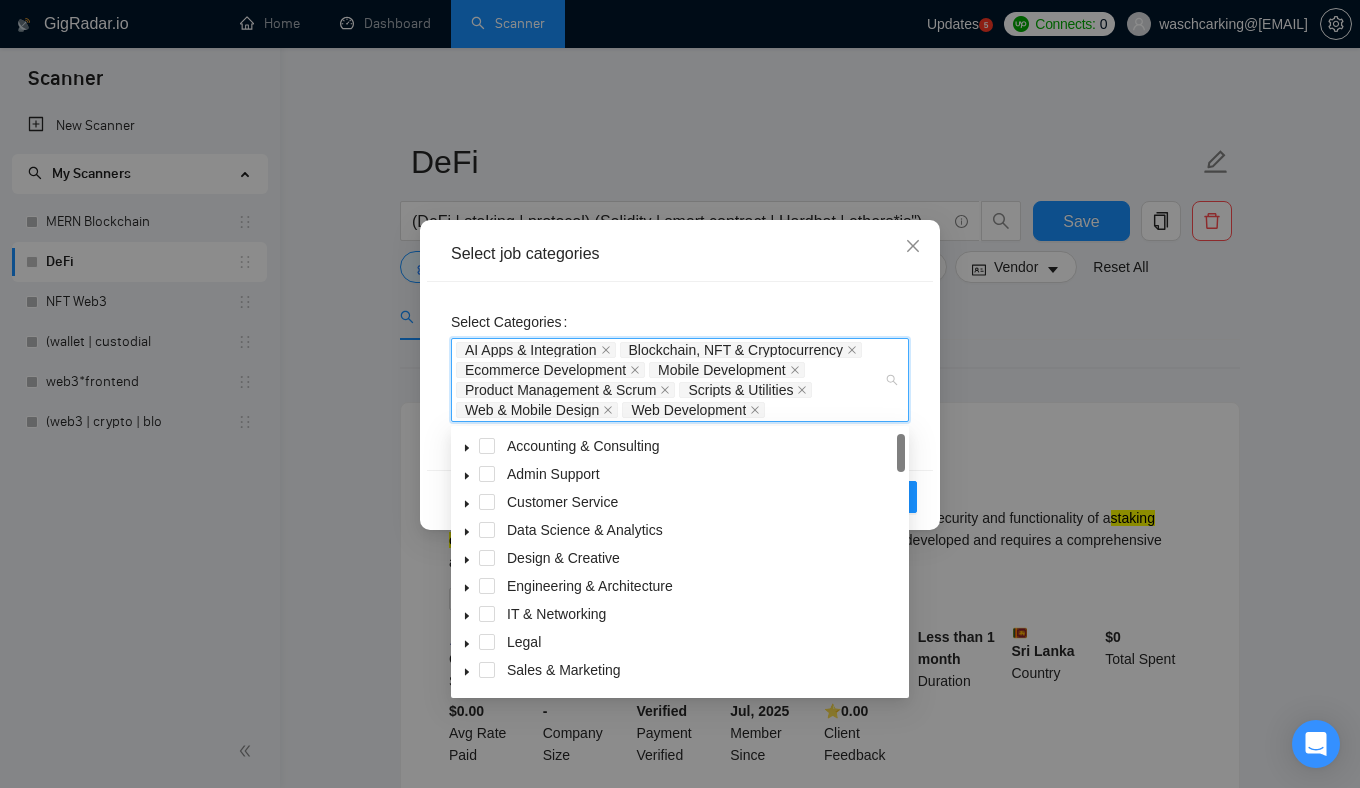 click on "AI Apps & Integration Blockchain, NFT & Cryptocurrency Ecommerce Development Mobile Development Product Management & Scrum Scripts & Utilities Web & Mobile Design Web Development" at bounding box center (680, 380) 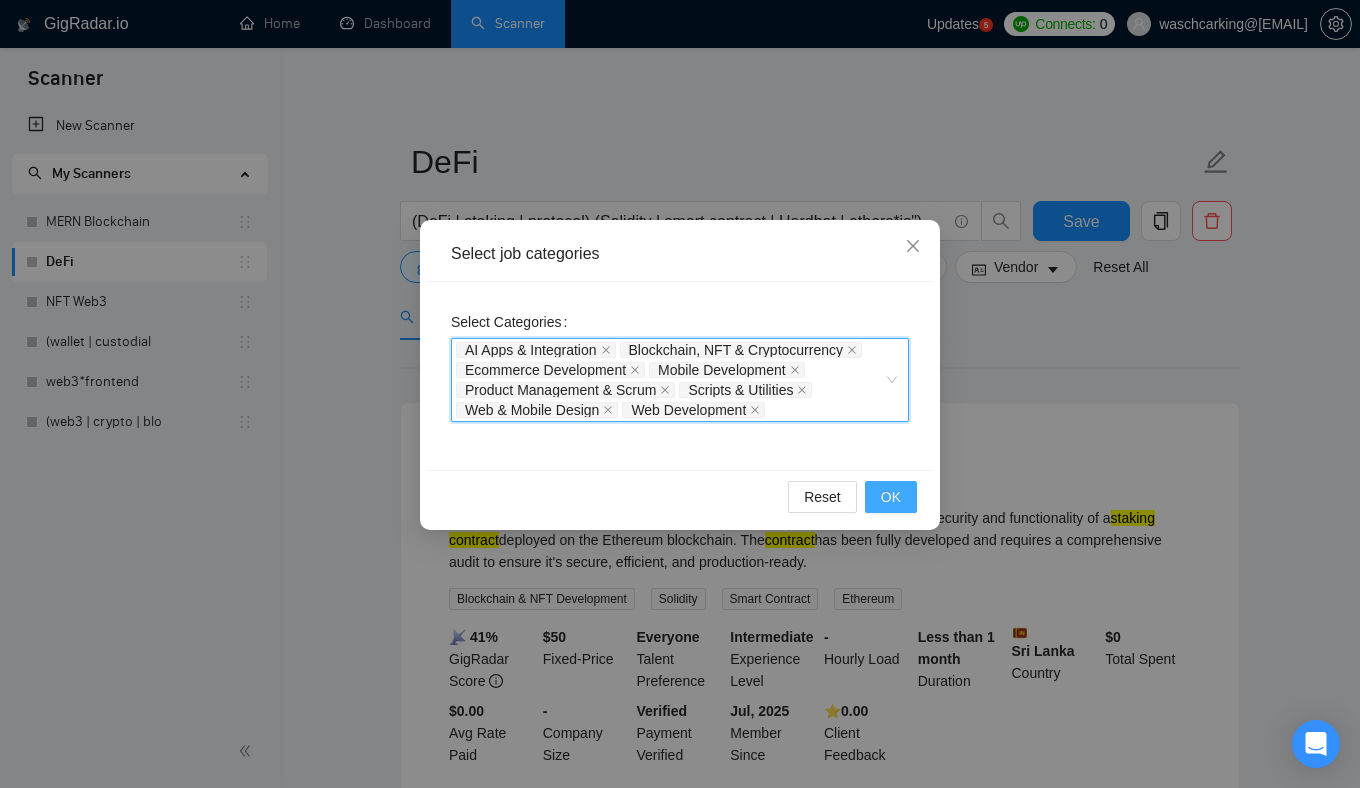 click on "OK" at bounding box center (891, 497) 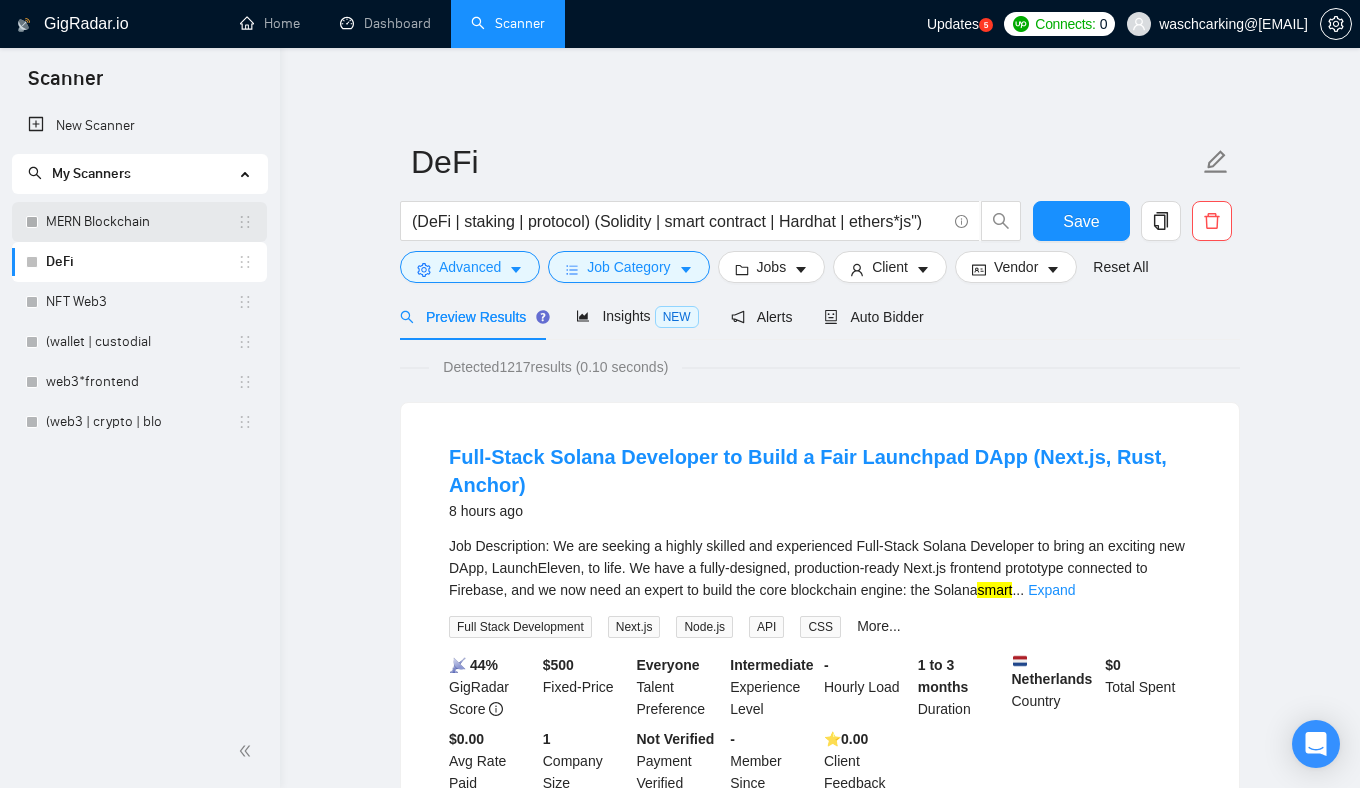 click on "MERN Blockchain" at bounding box center (141, 222) 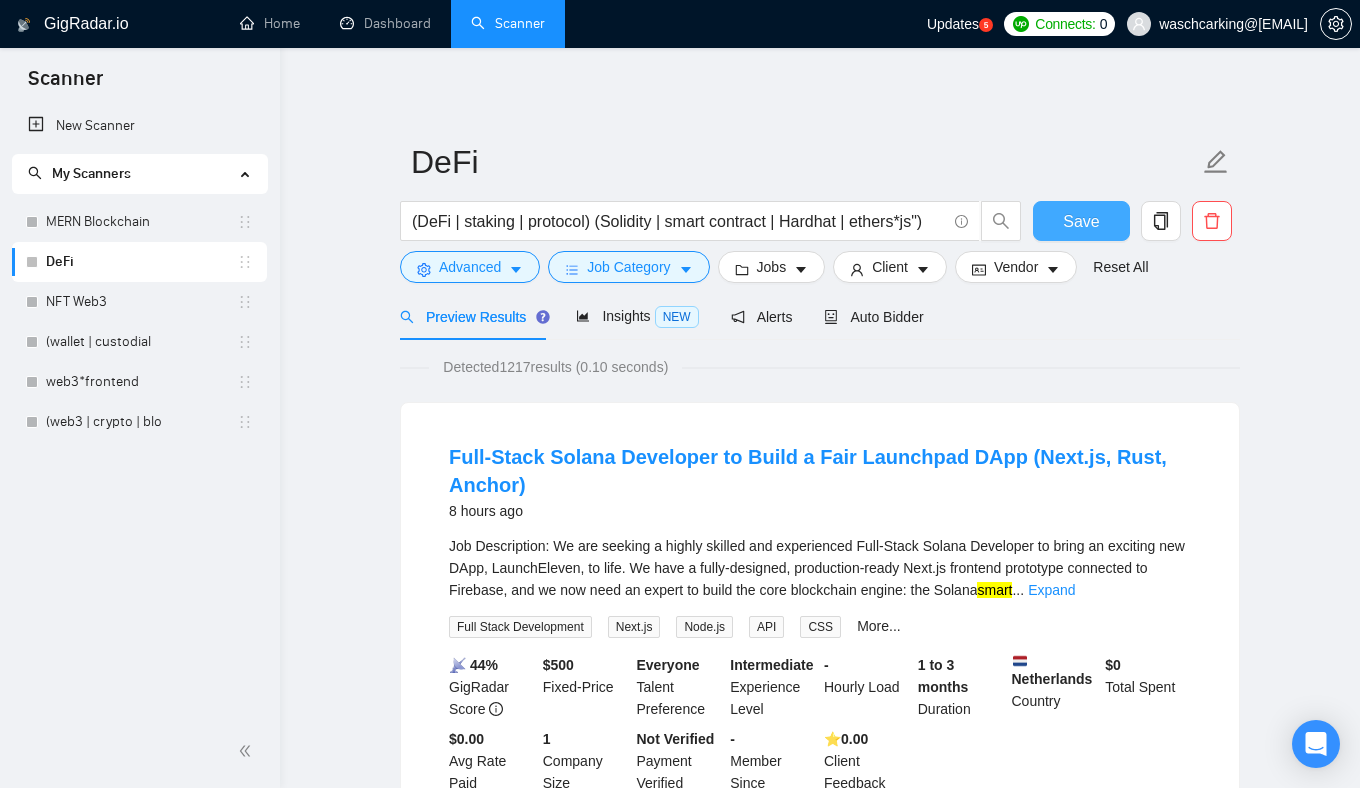 click on "Save" at bounding box center [1081, 221] 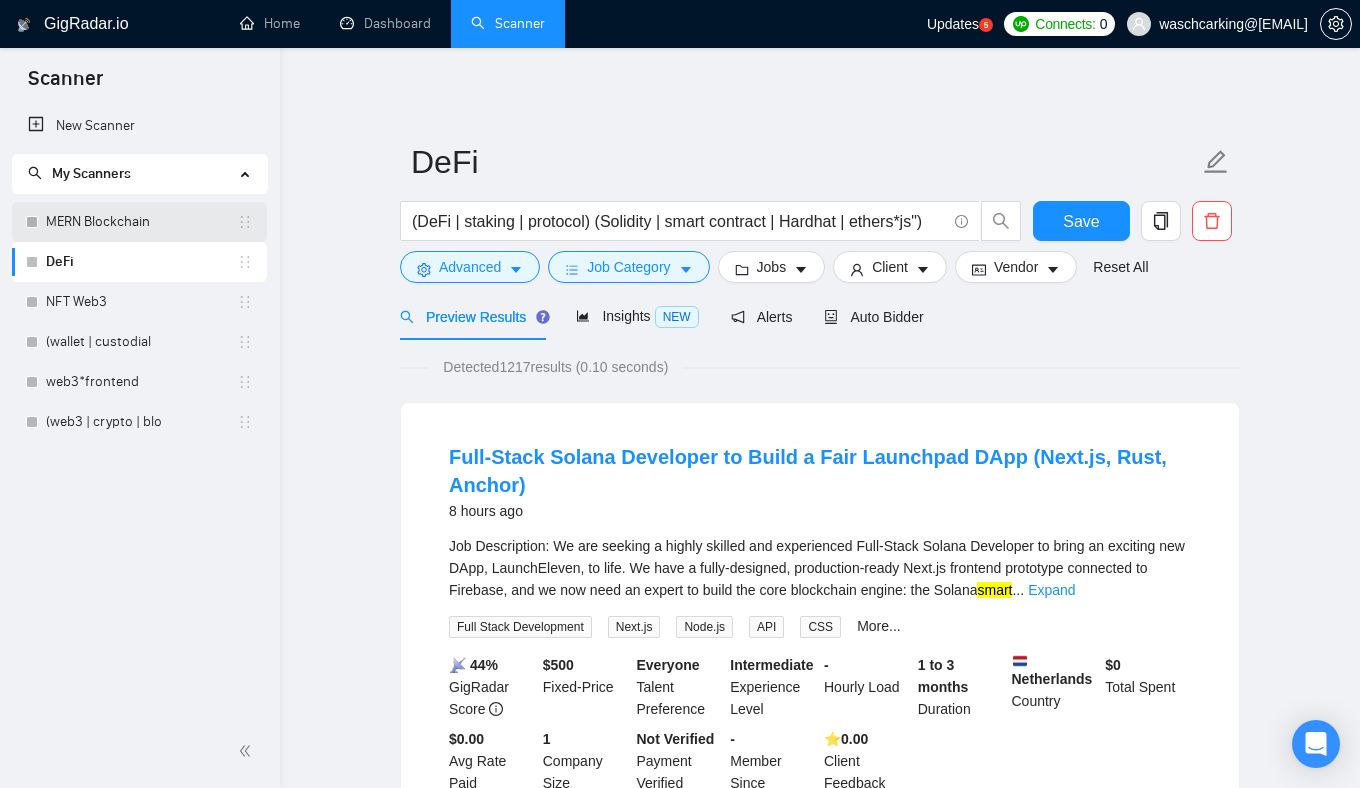 click on "MERN Blockchain" at bounding box center (141, 222) 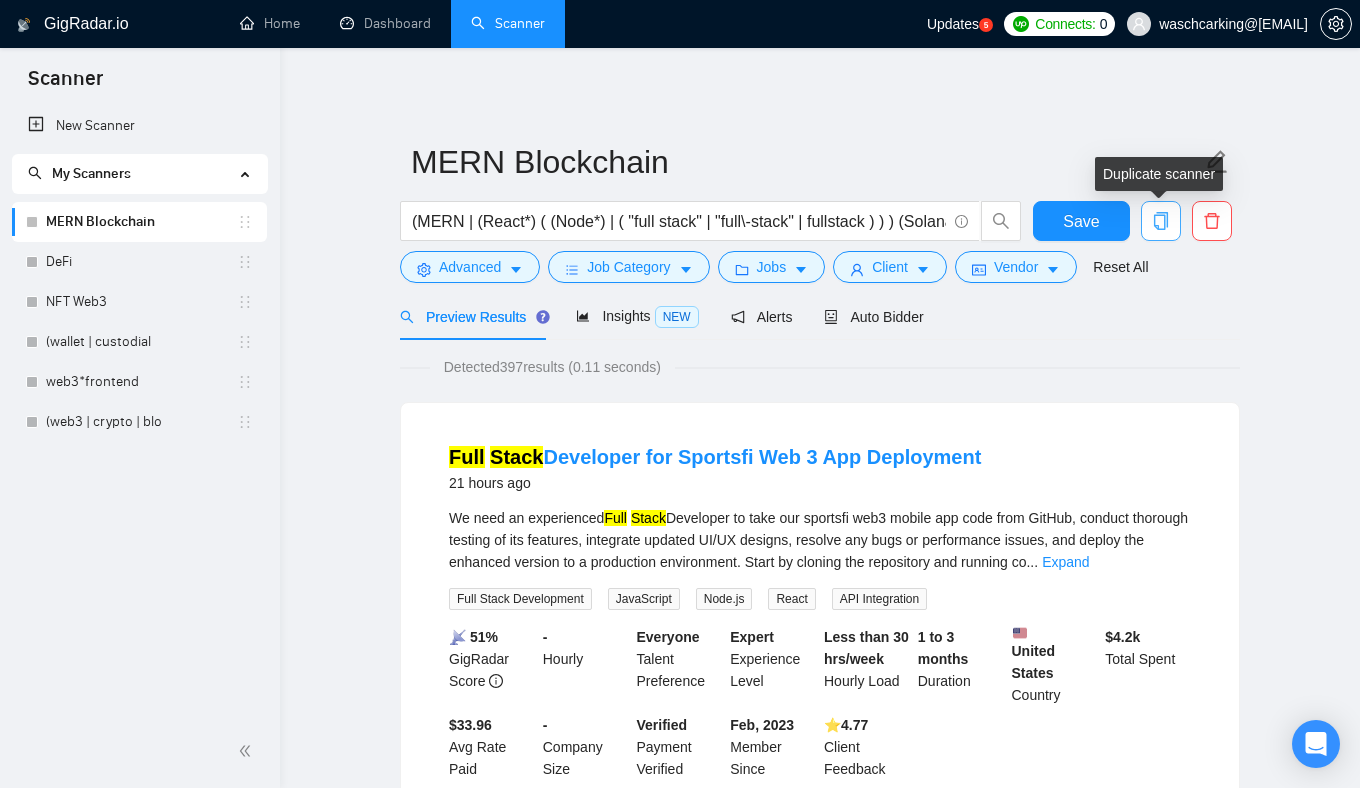 click 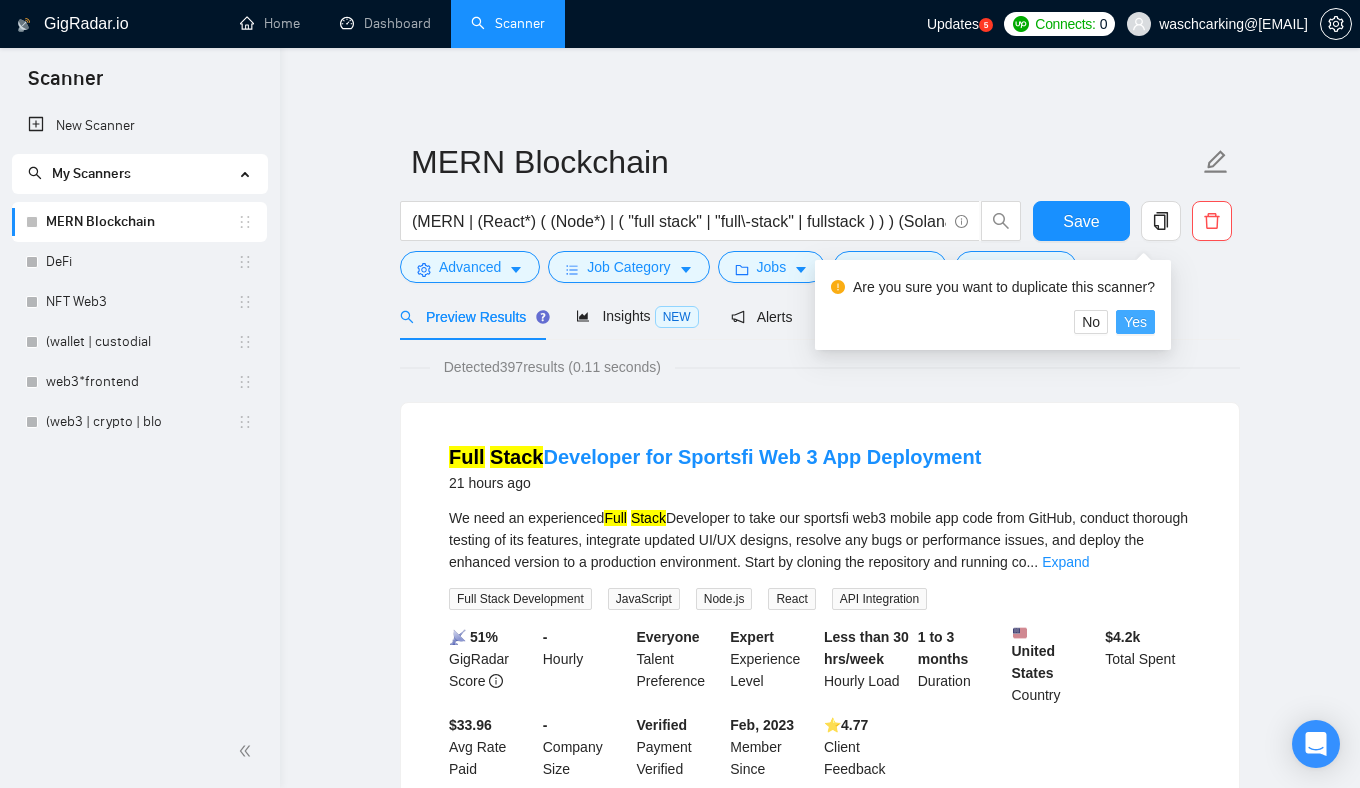 click on "Yes" at bounding box center (1135, 322) 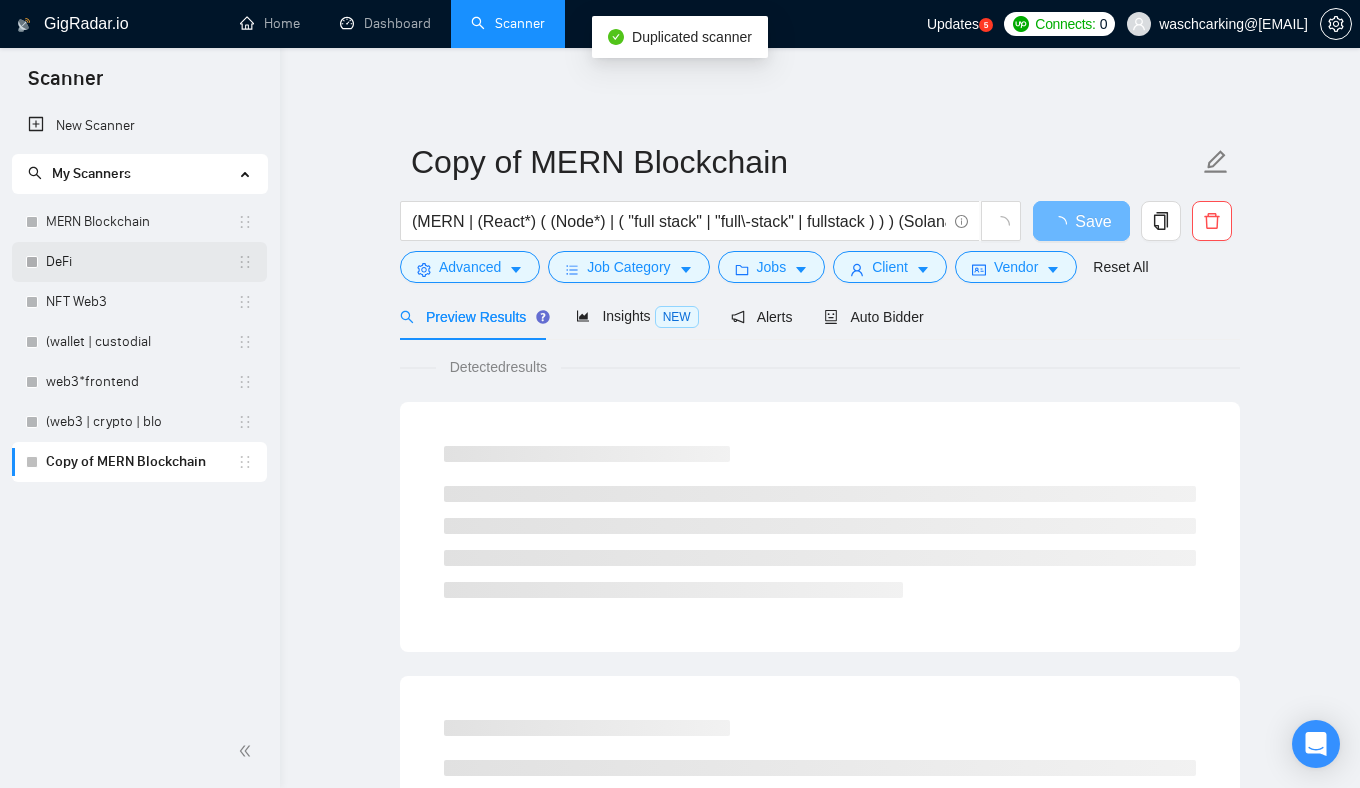 click on "DeFi" at bounding box center [141, 262] 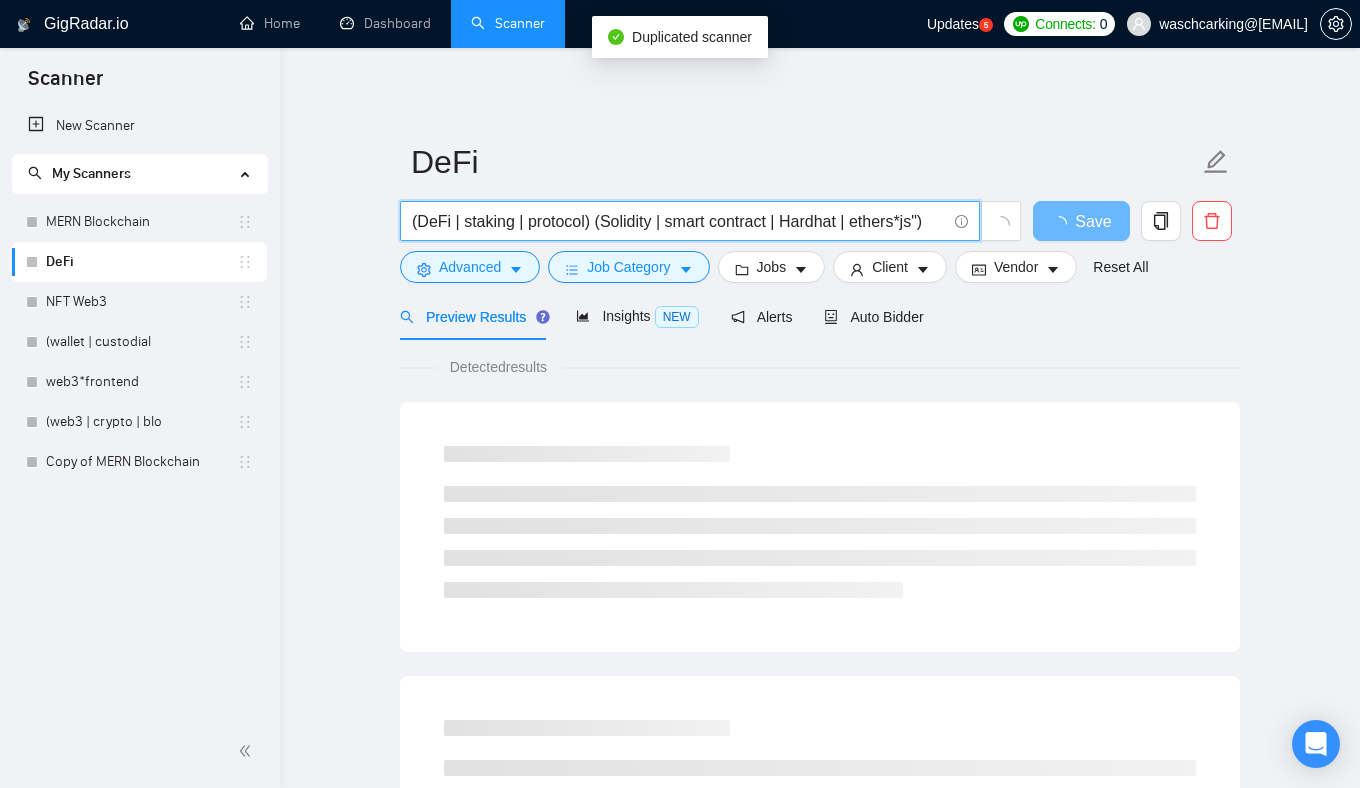 click on "(DeFi | staking | protocol) (Solidity | smart contract | Hardhat | ethers*js")" at bounding box center (679, 221) 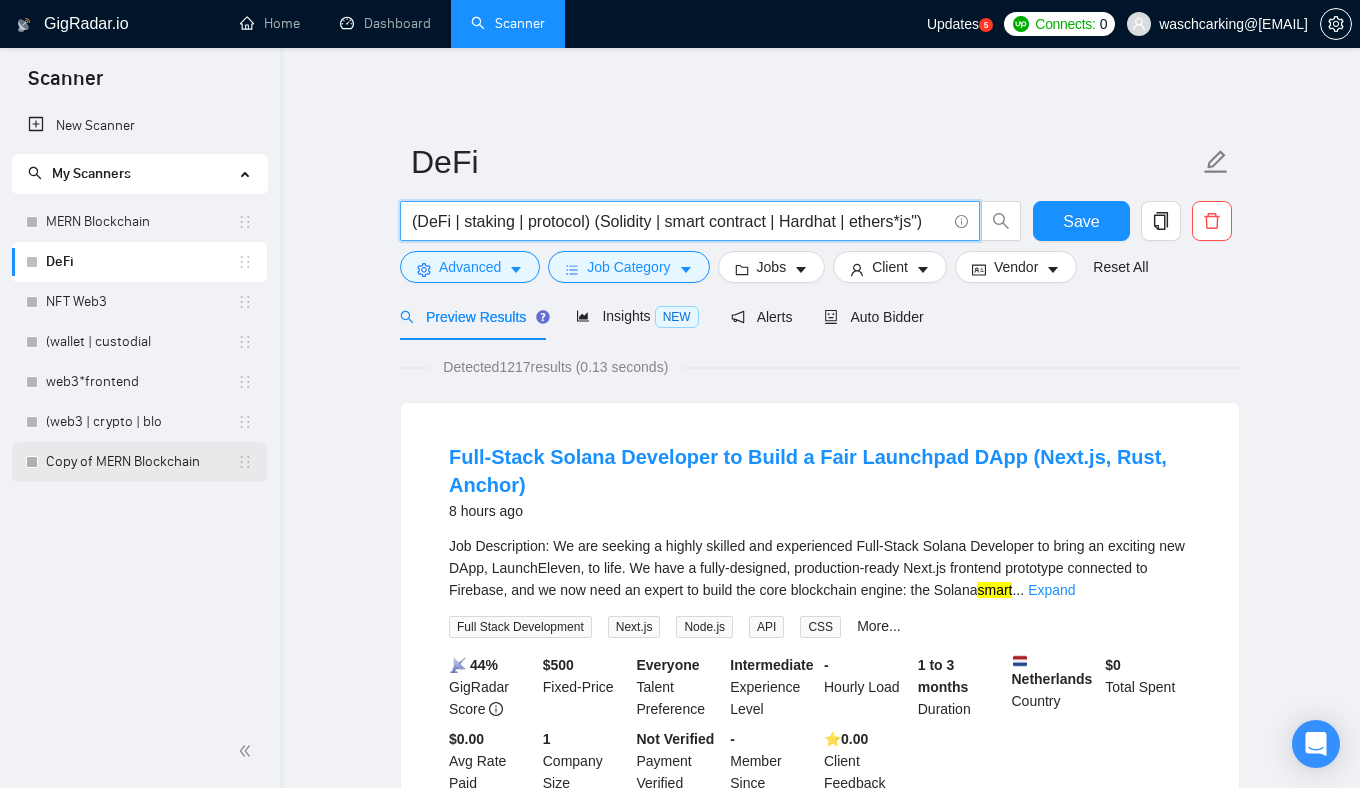 click on "Copy of MERN Blockchain" at bounding box center (141, 462) 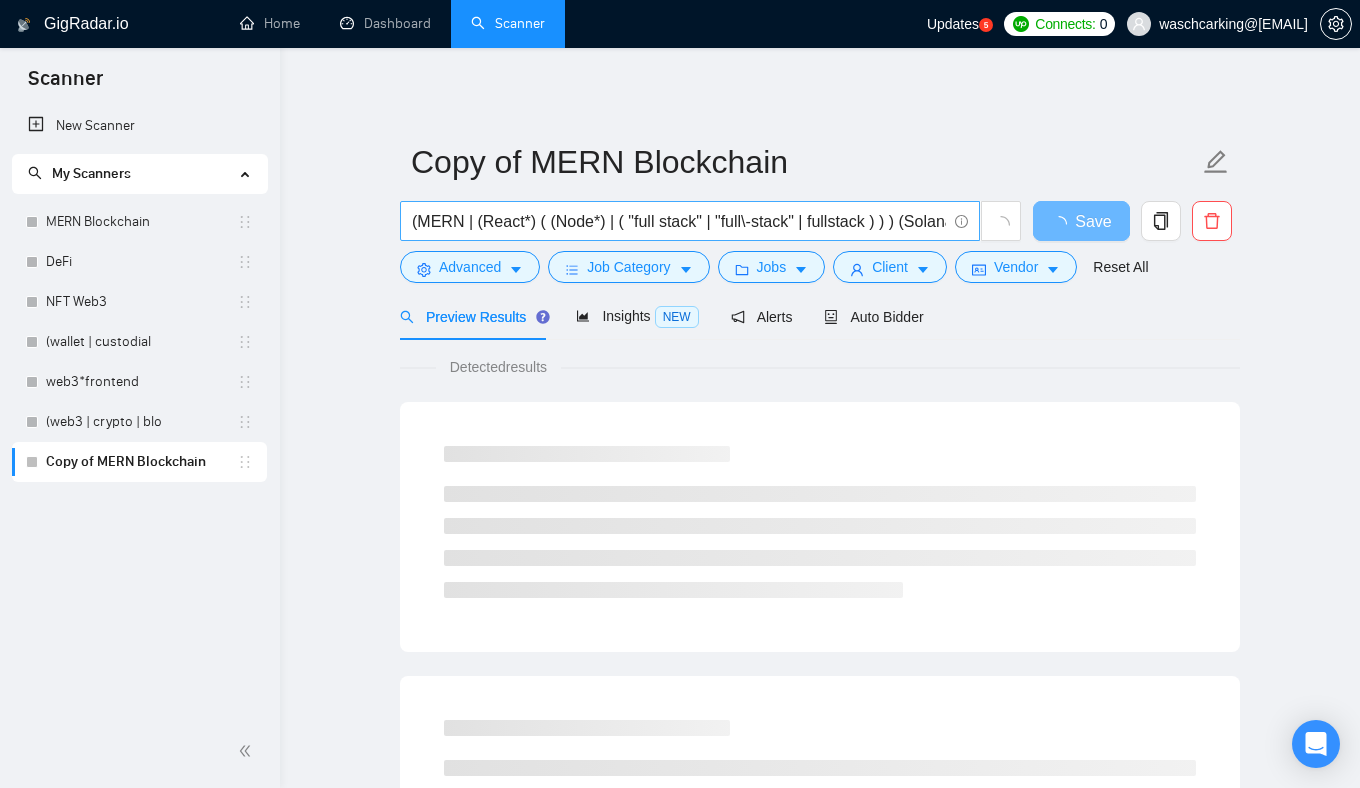 click on "(MERN | (React*) ( (Node*) | ( "full stack" | "full\-stack" | fullstack ) ) ) (Solana | Blockchain | Crypto | DeFi)" at bounding box center (679, 221) 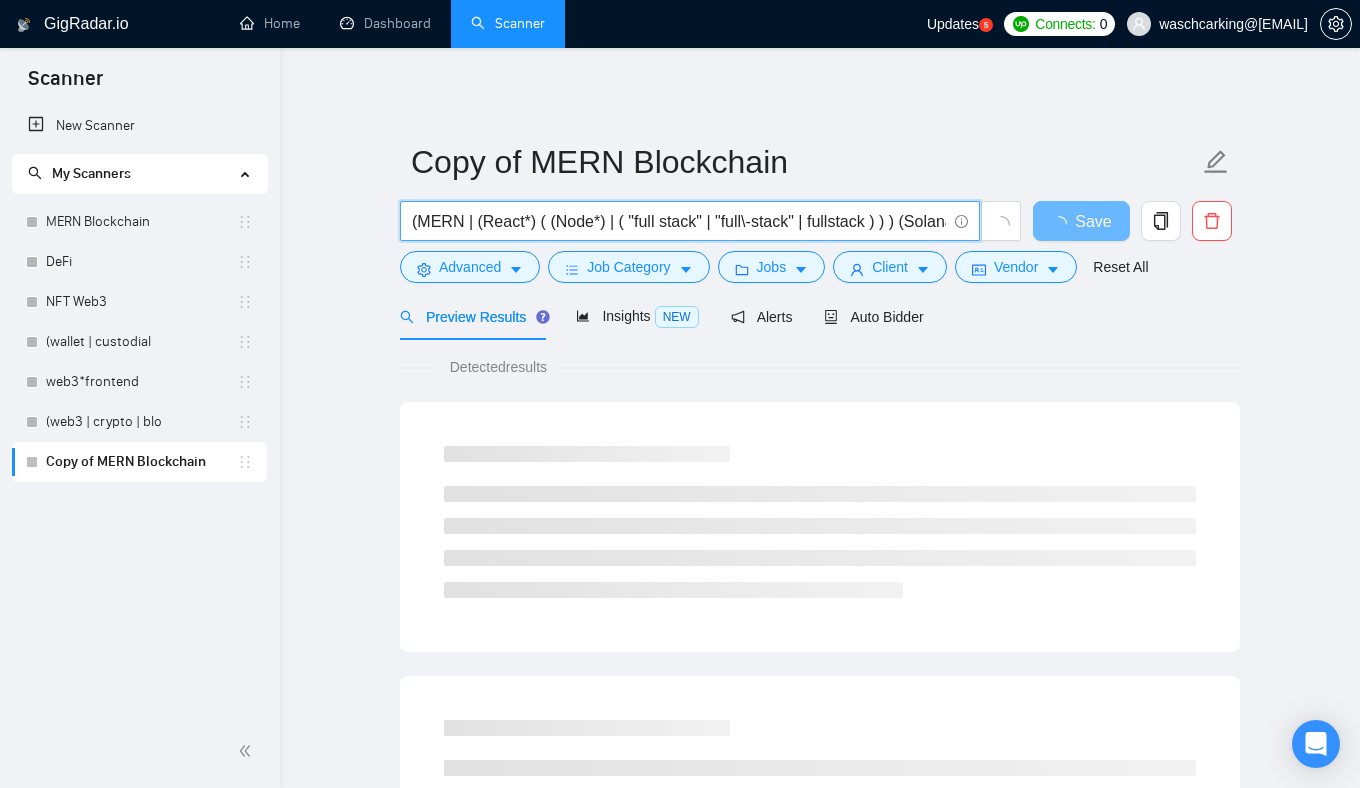 paste on "DeFi | staking | protocol) (Solidity | smart contract | Hardhat | ethers*js"" 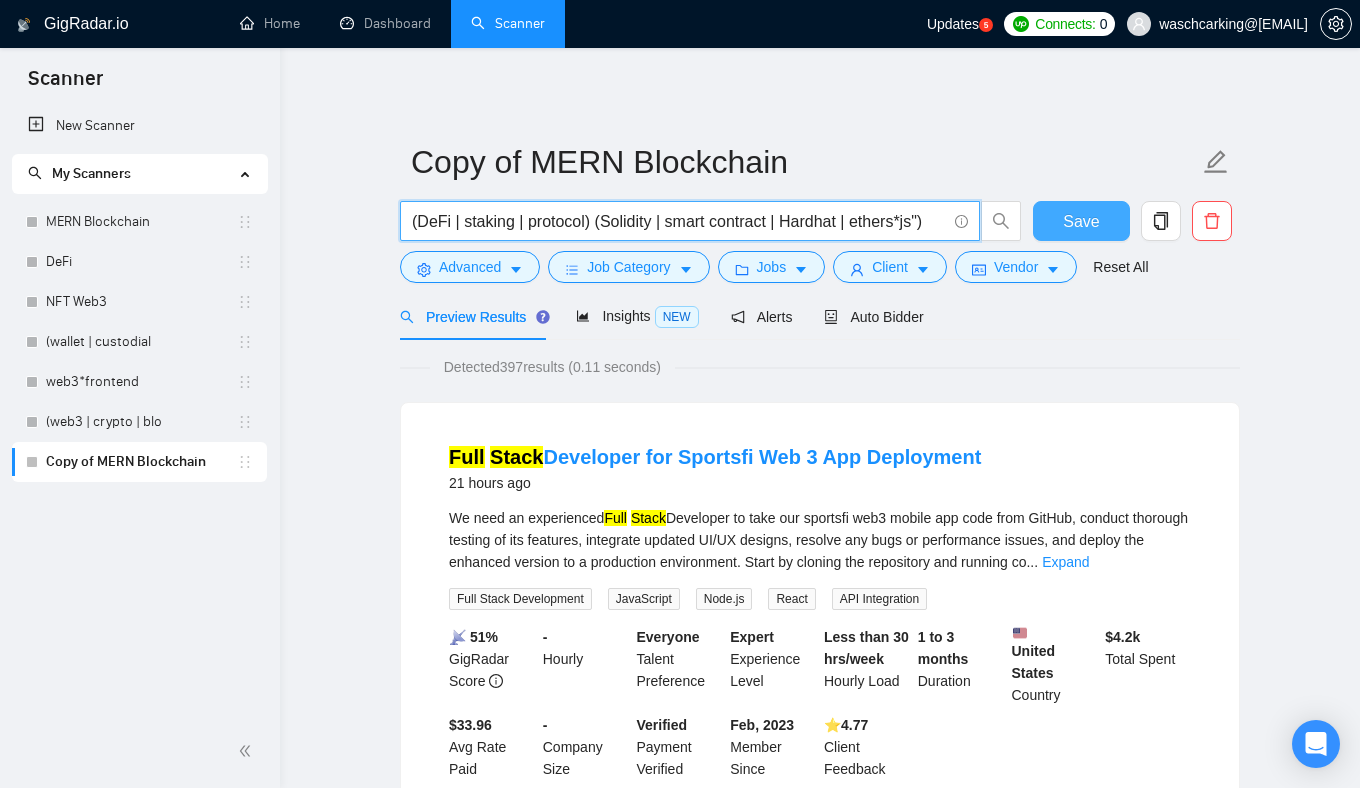 type on "(DeFi | staking | protocol) (Solidity | smart contract | Hardhat | ethers*js")" 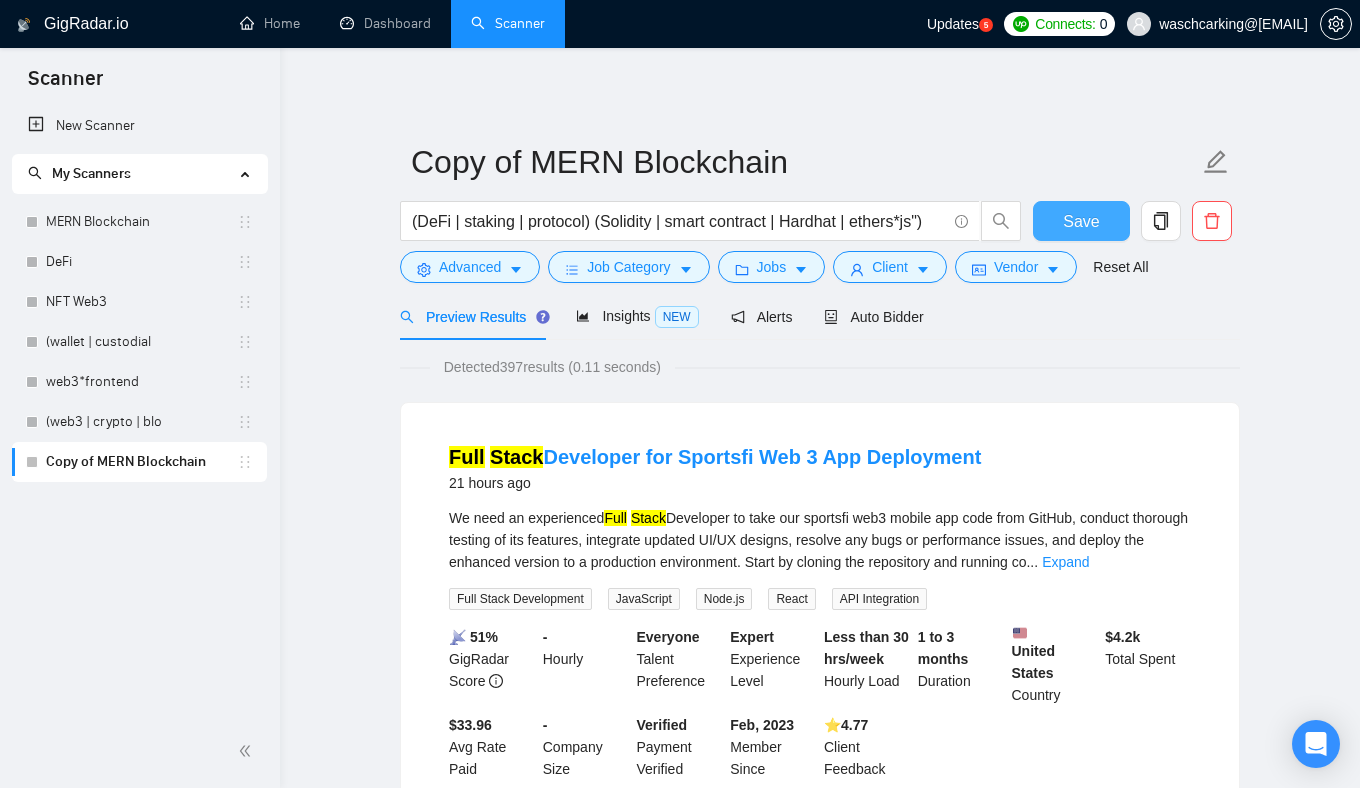 click on "Save" at bounding box center [1081, 221] 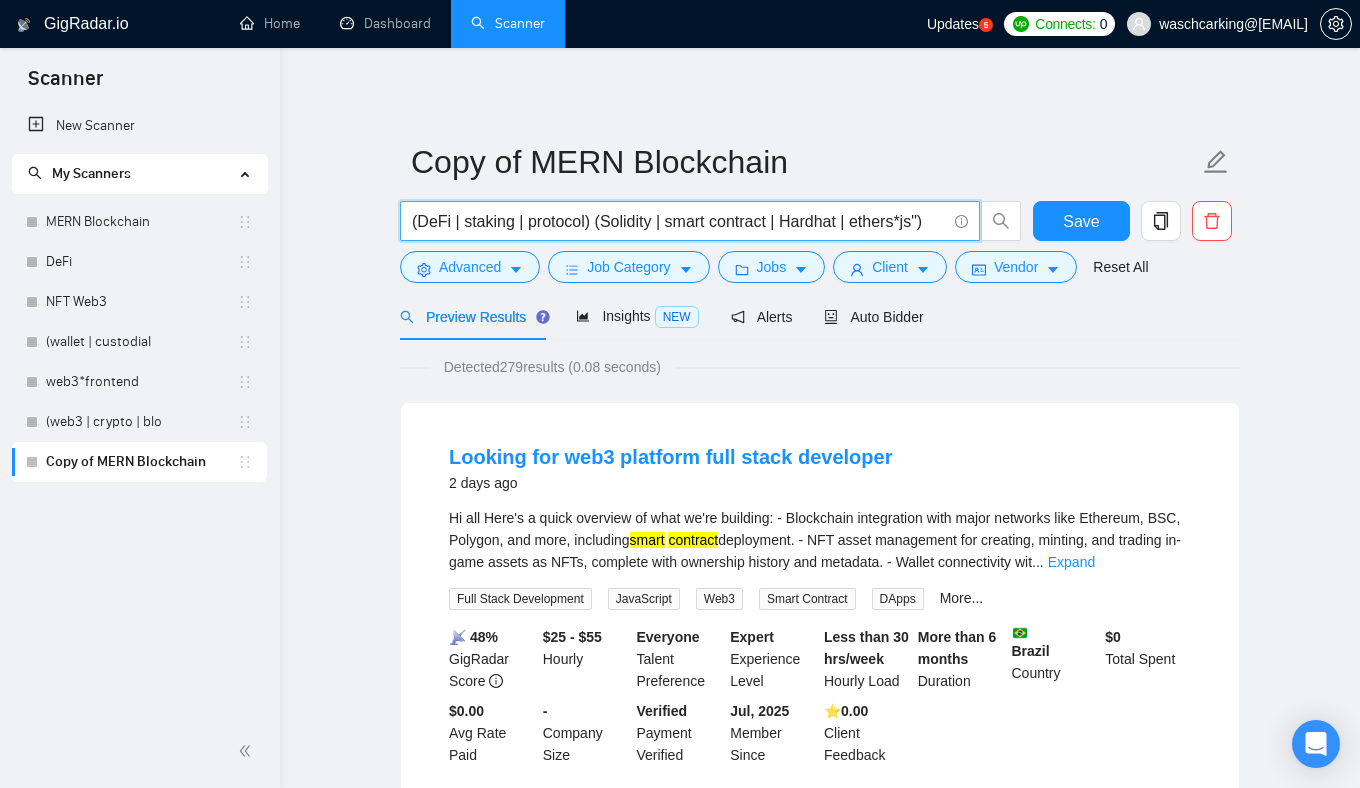 click on "(DeFi | staking | protocol) (Solidity | smart contract | Hardhat | ethers*js")" at bounding box center (679, 221) 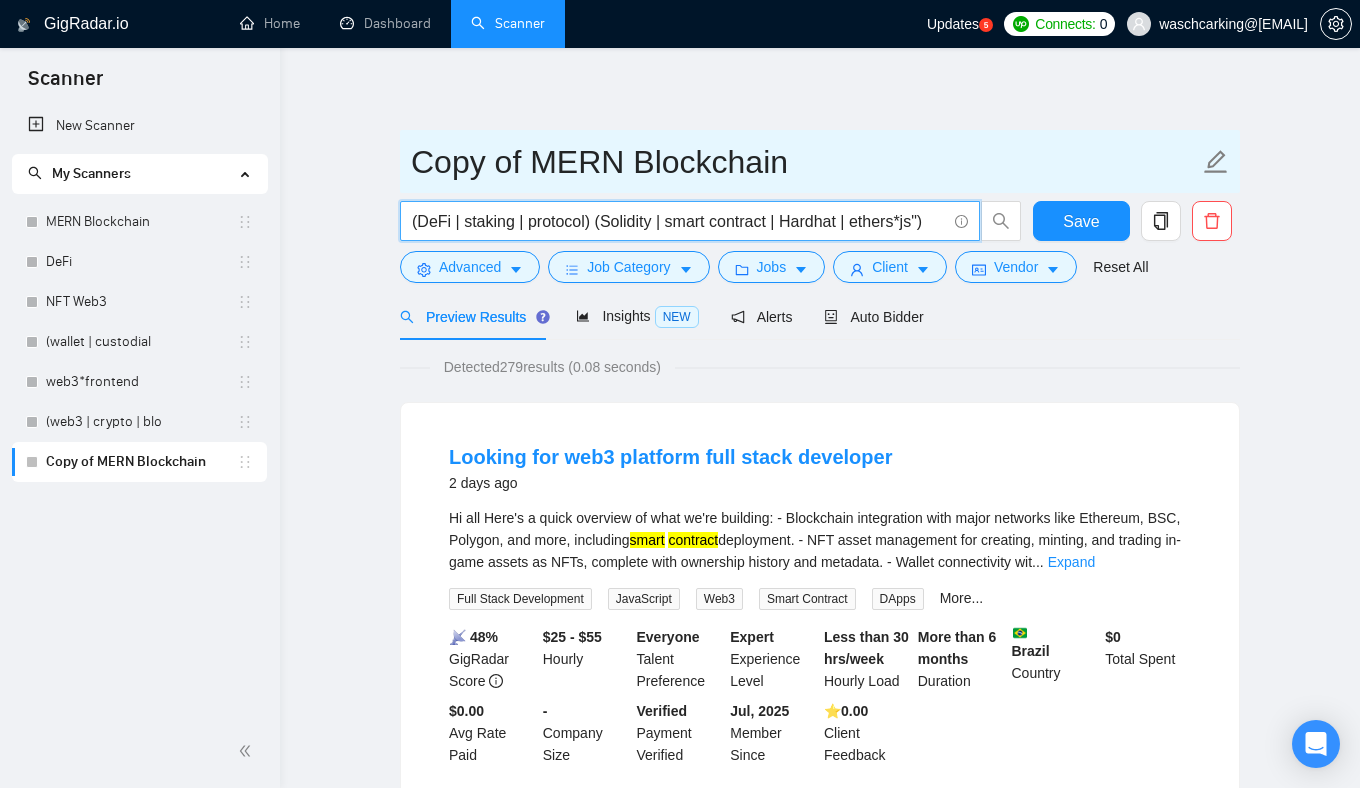 click on "Copy of MERN Blockchain" at bounding box center (805, 162) 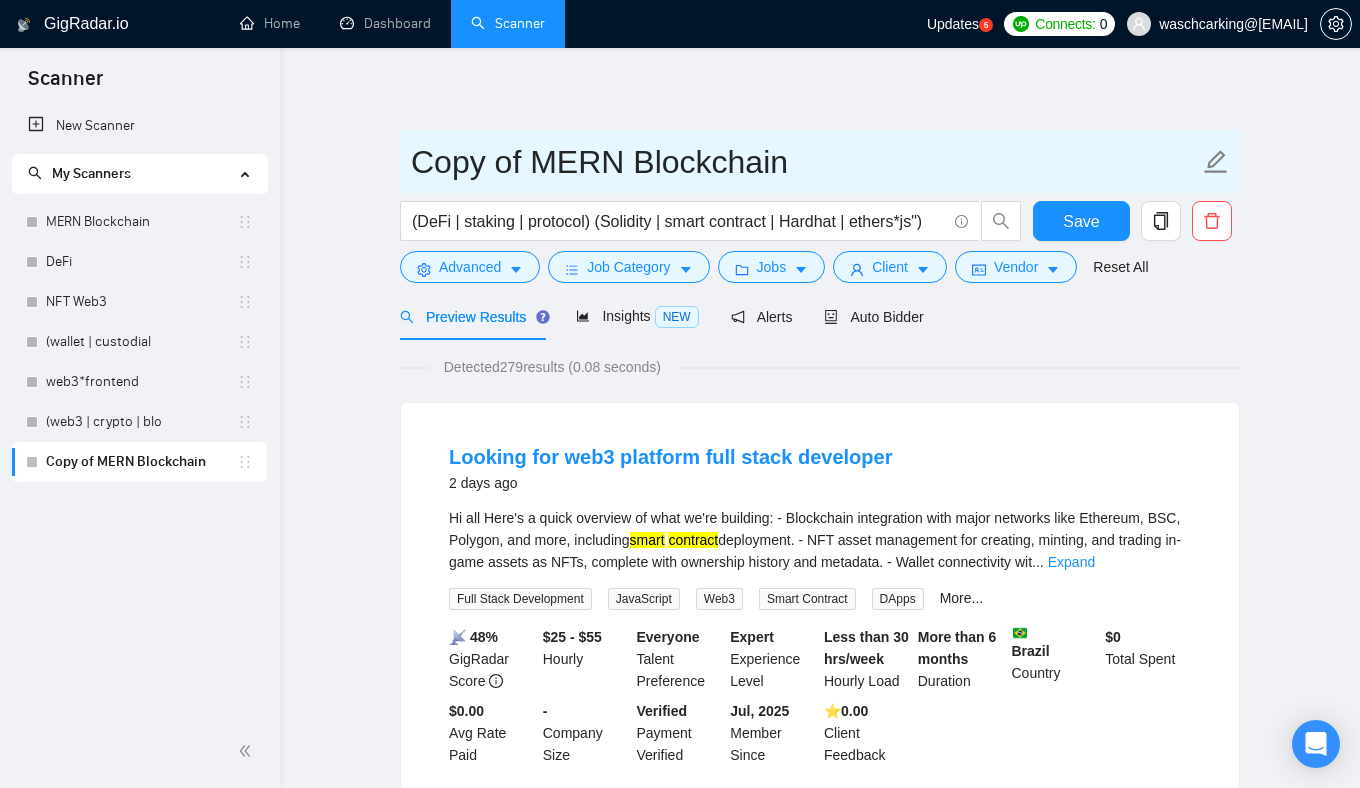 click on "Copy of MERN Blockchain" at bounding box center [805, 162] 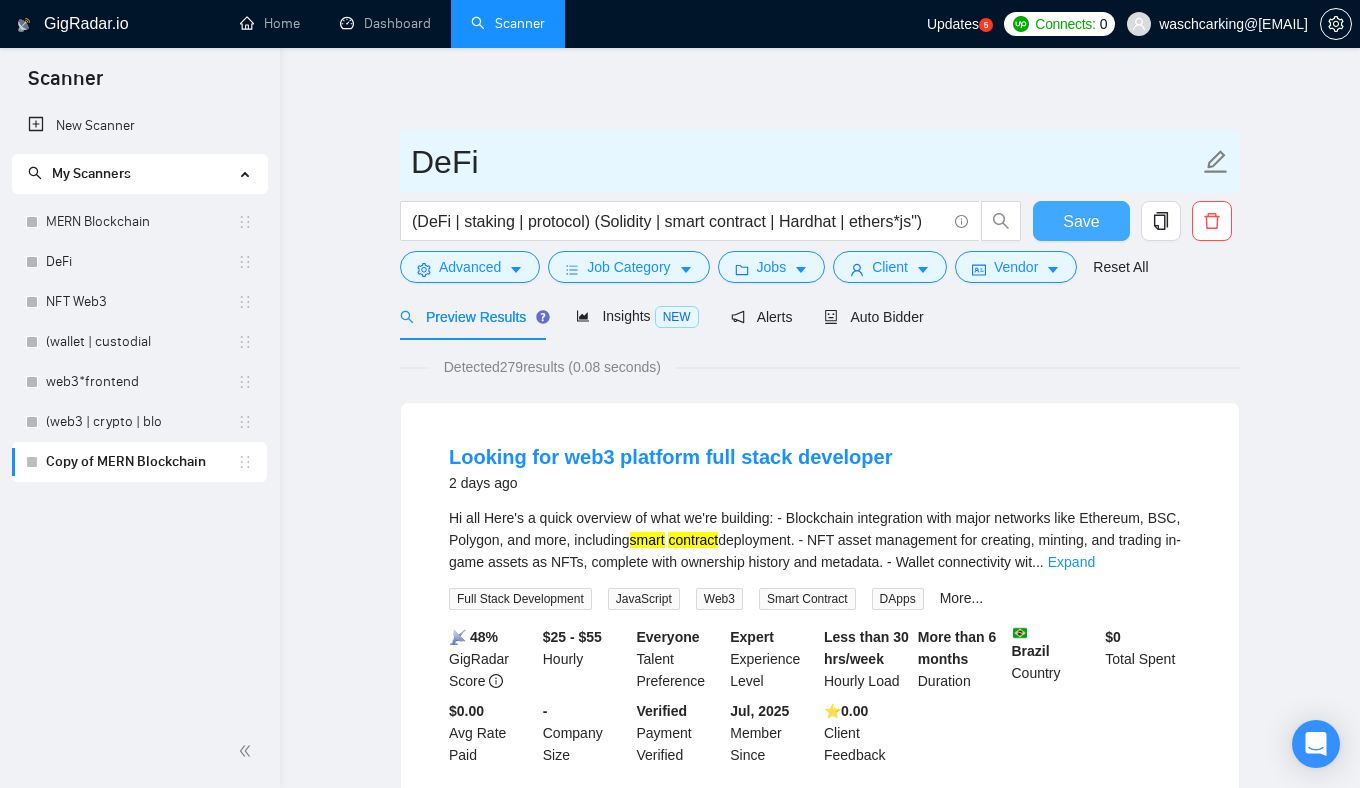 type on "DeFi" 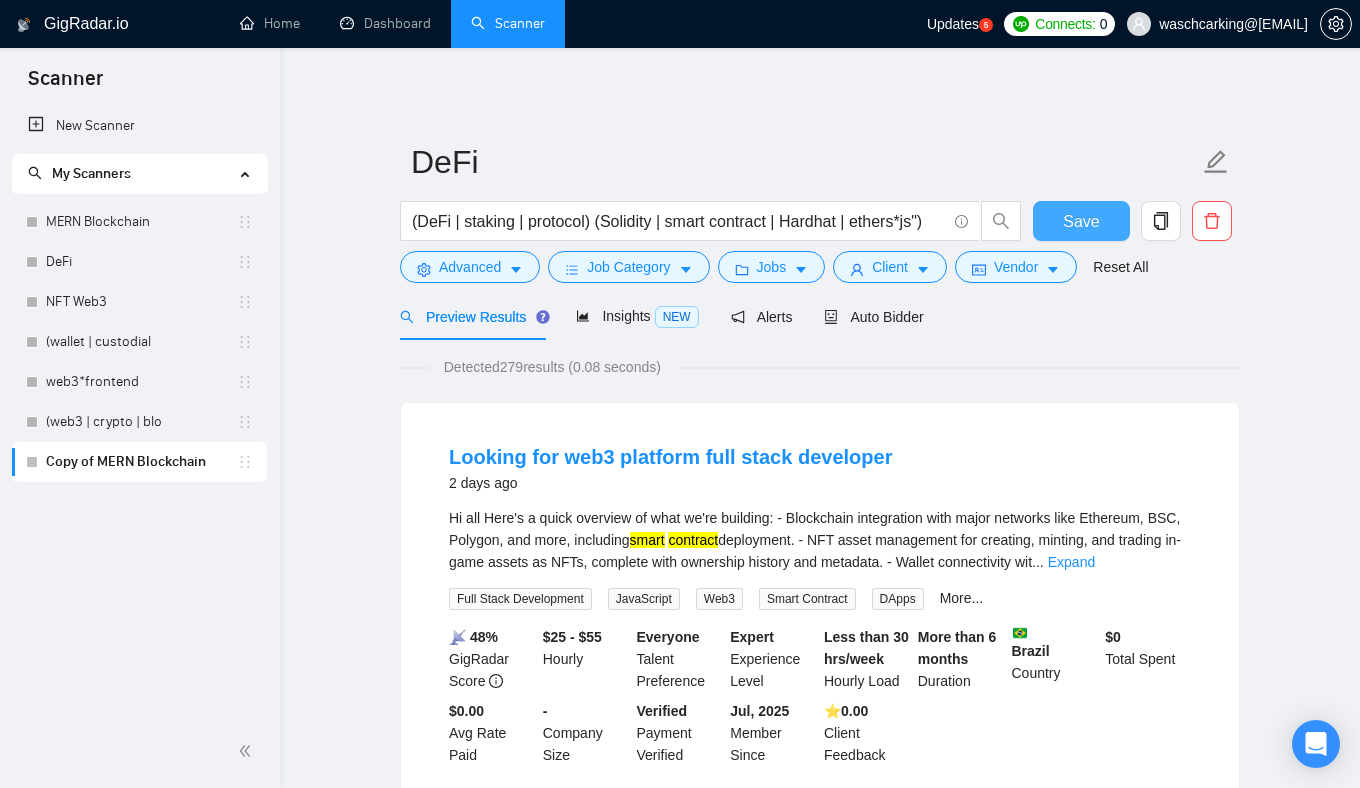 click on "Save" at bounding box center (1081, 221) 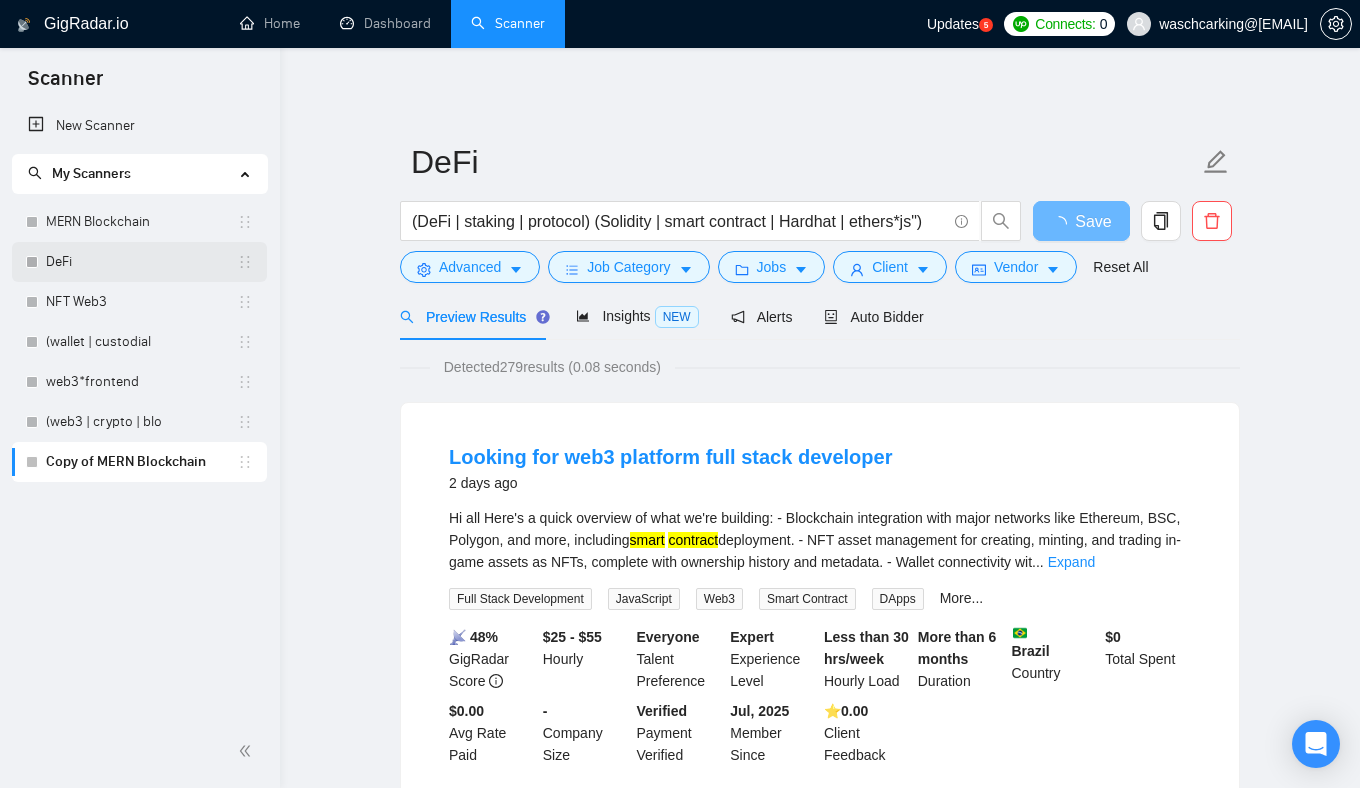 click 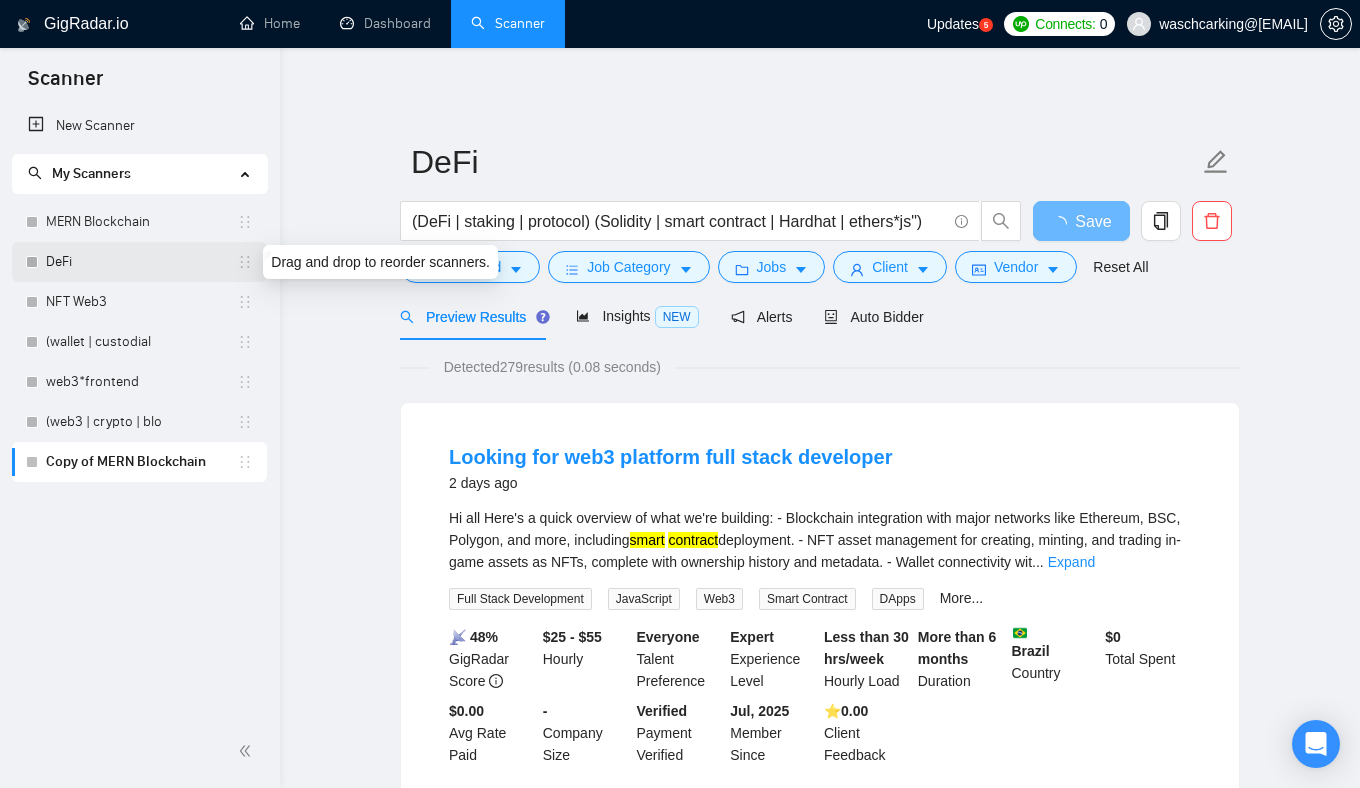 click on "DeFi" at bounding box center [141, 262] 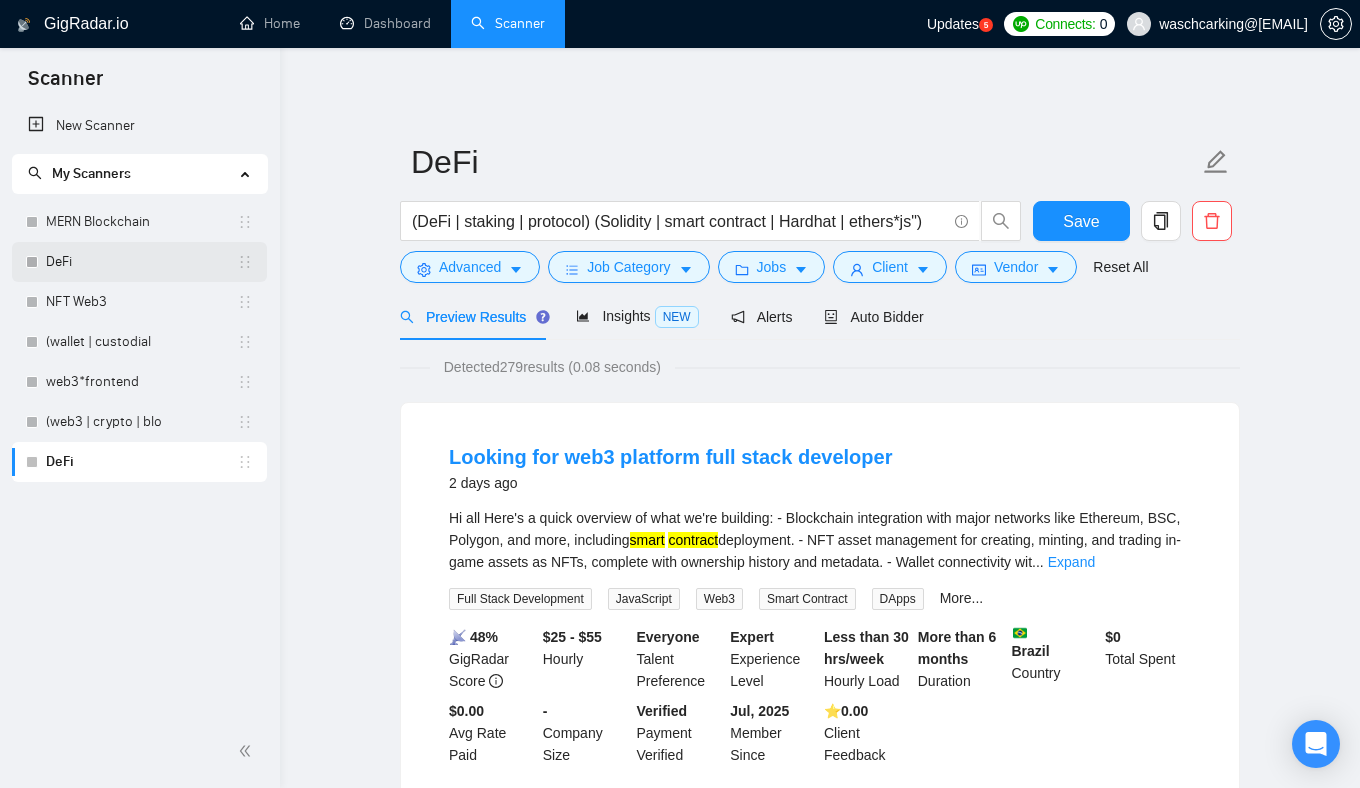 click on "DeFi" at bounding box center (141, 262) 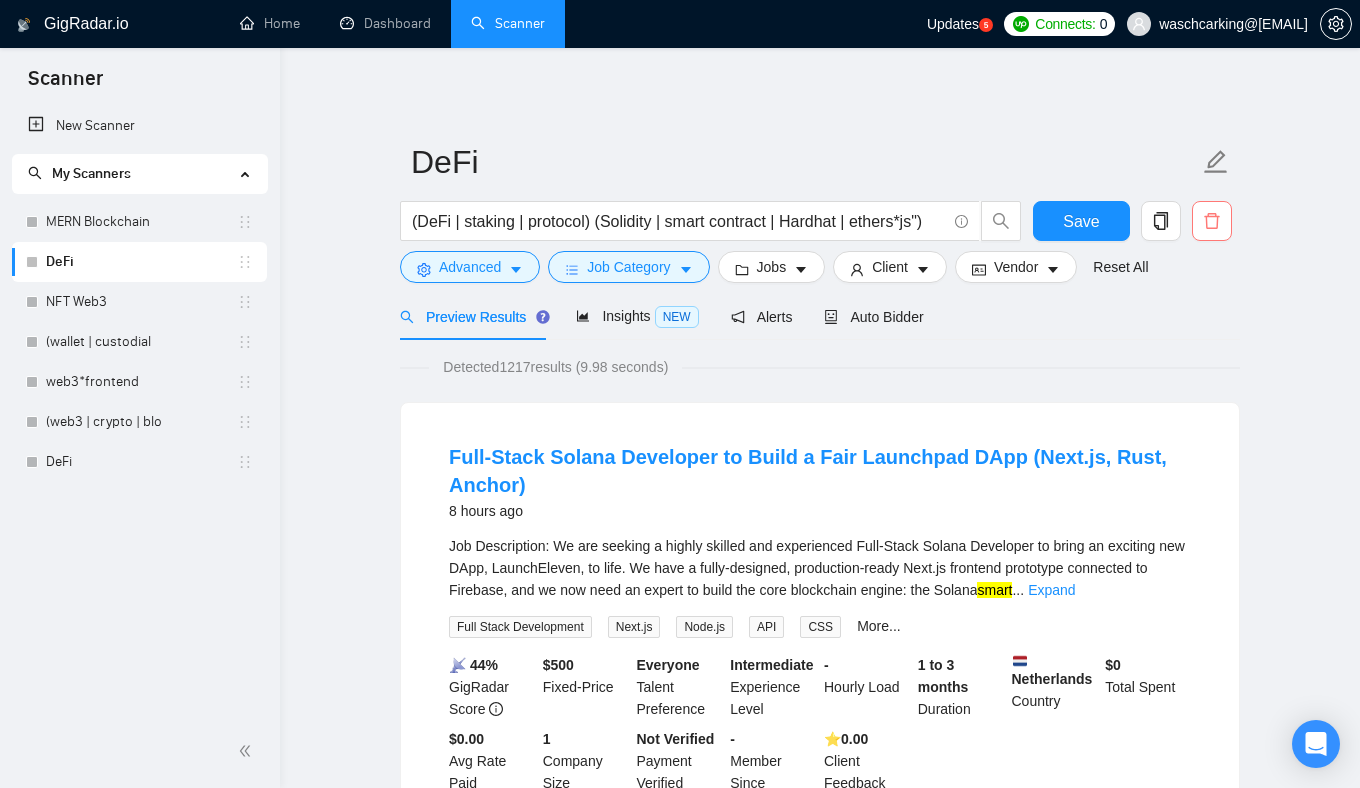 click 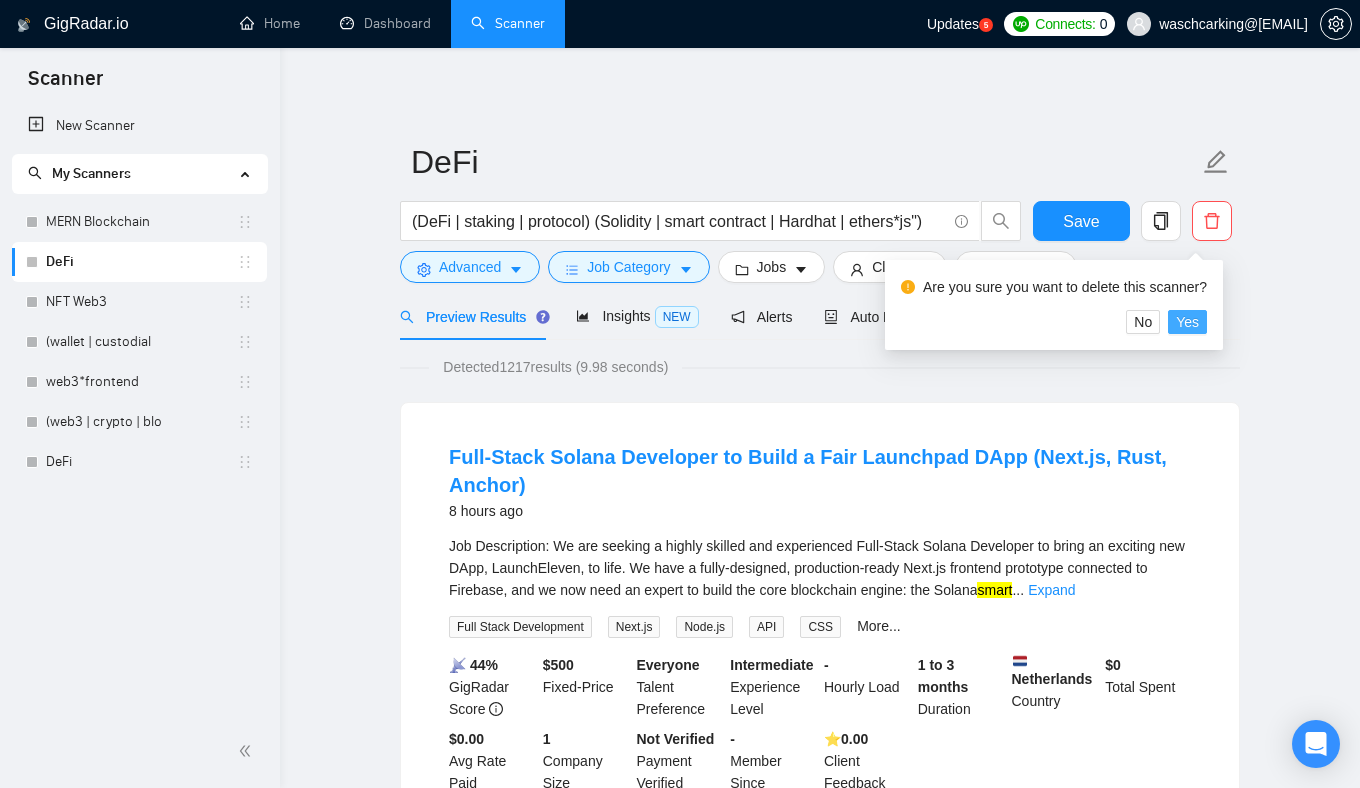 click on "Yes" at bounding box center (1187, 322) 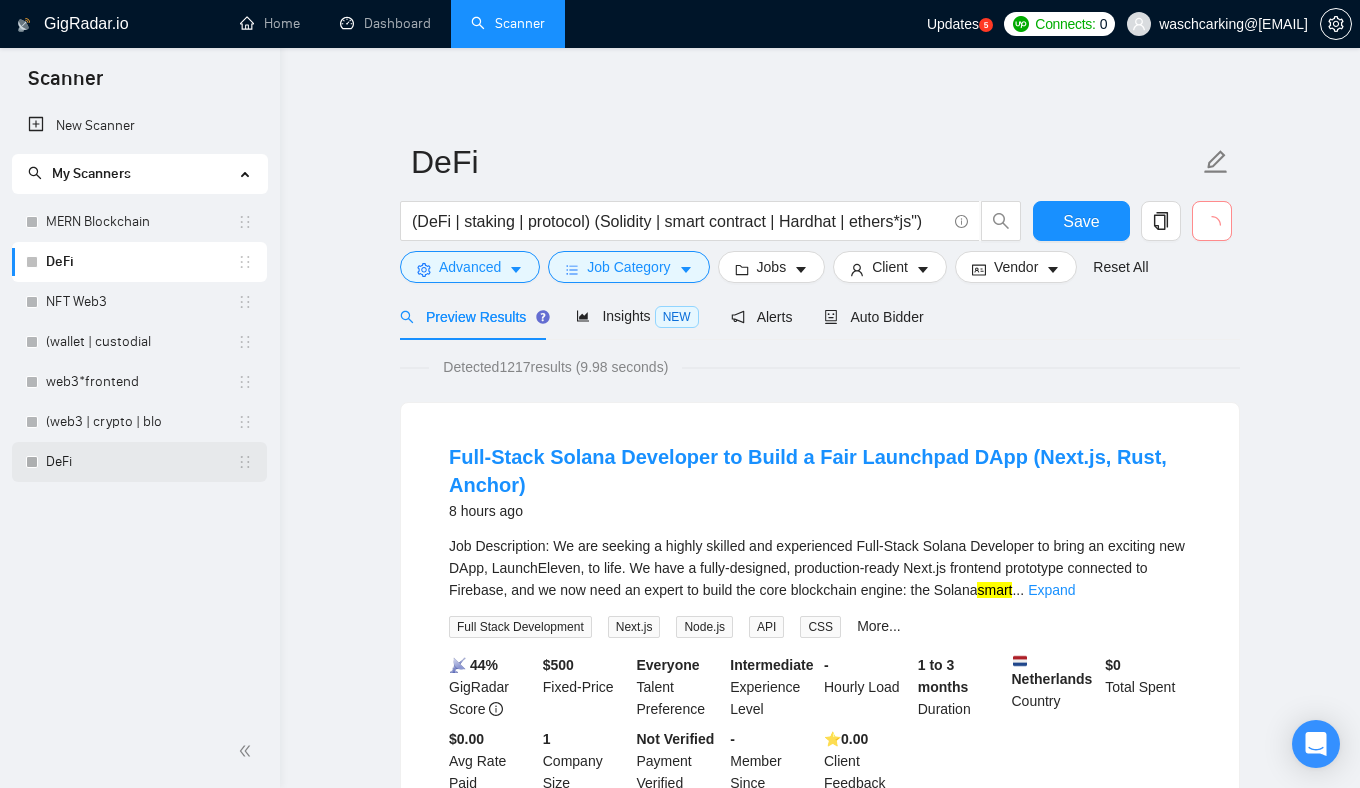 click on "DeFi" at bounding box center (141, 462) 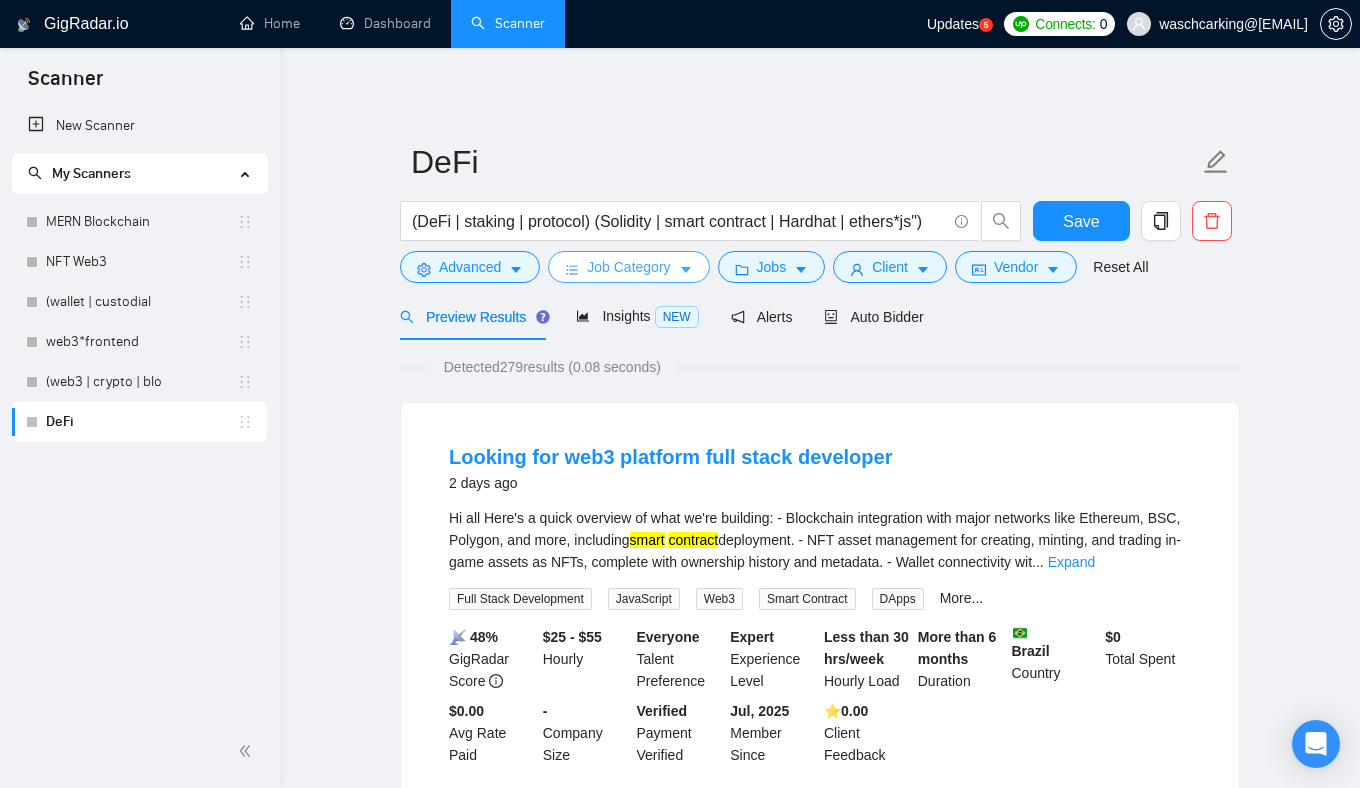 click 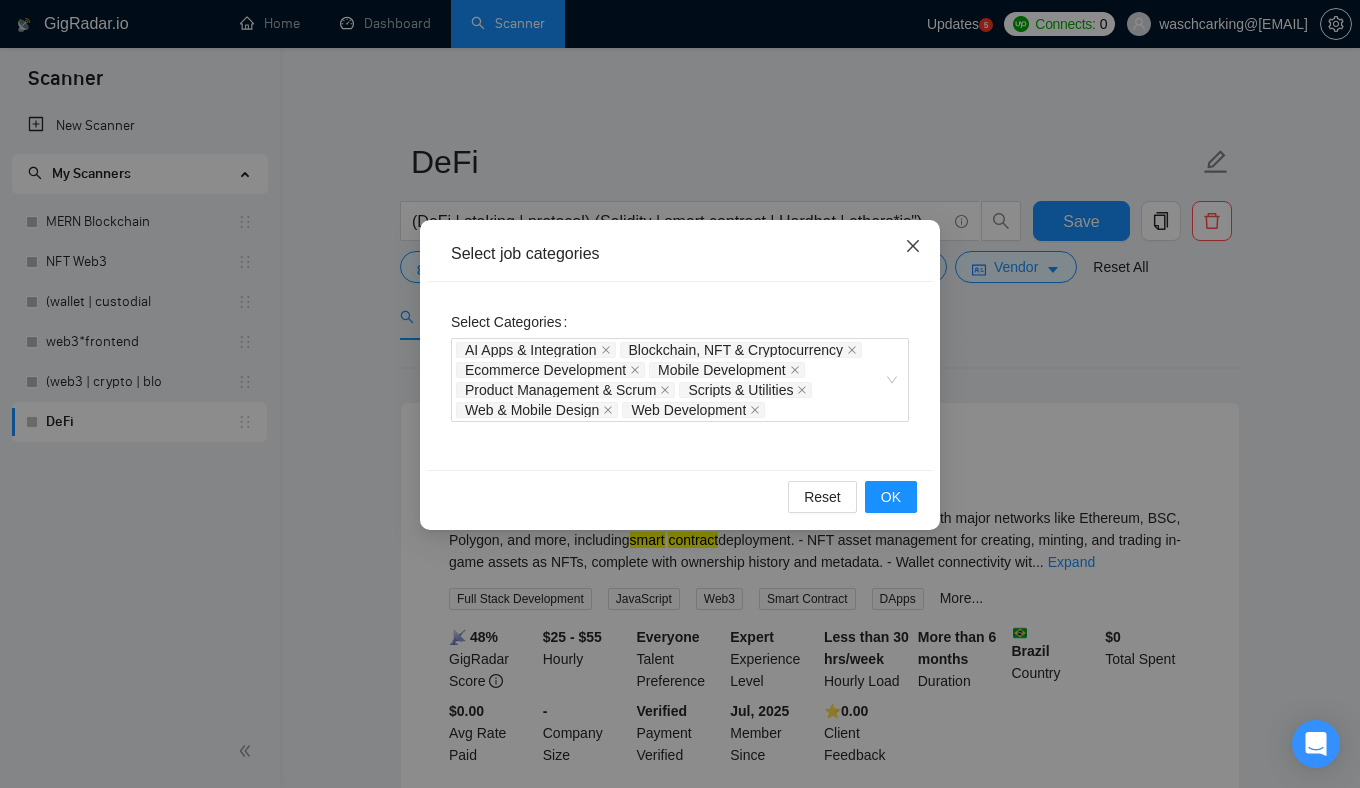 click 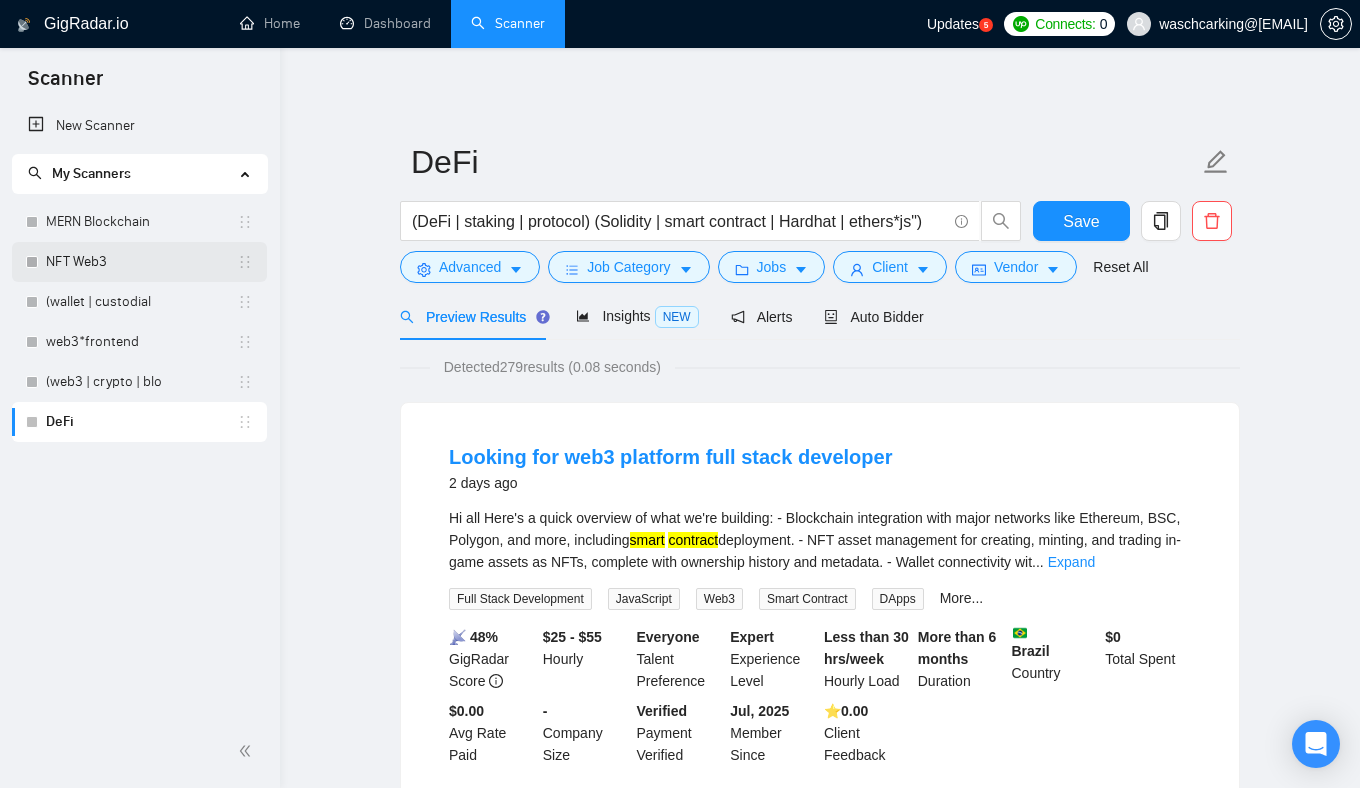 click on "NFT Web3" at bounding box center (141, 262) 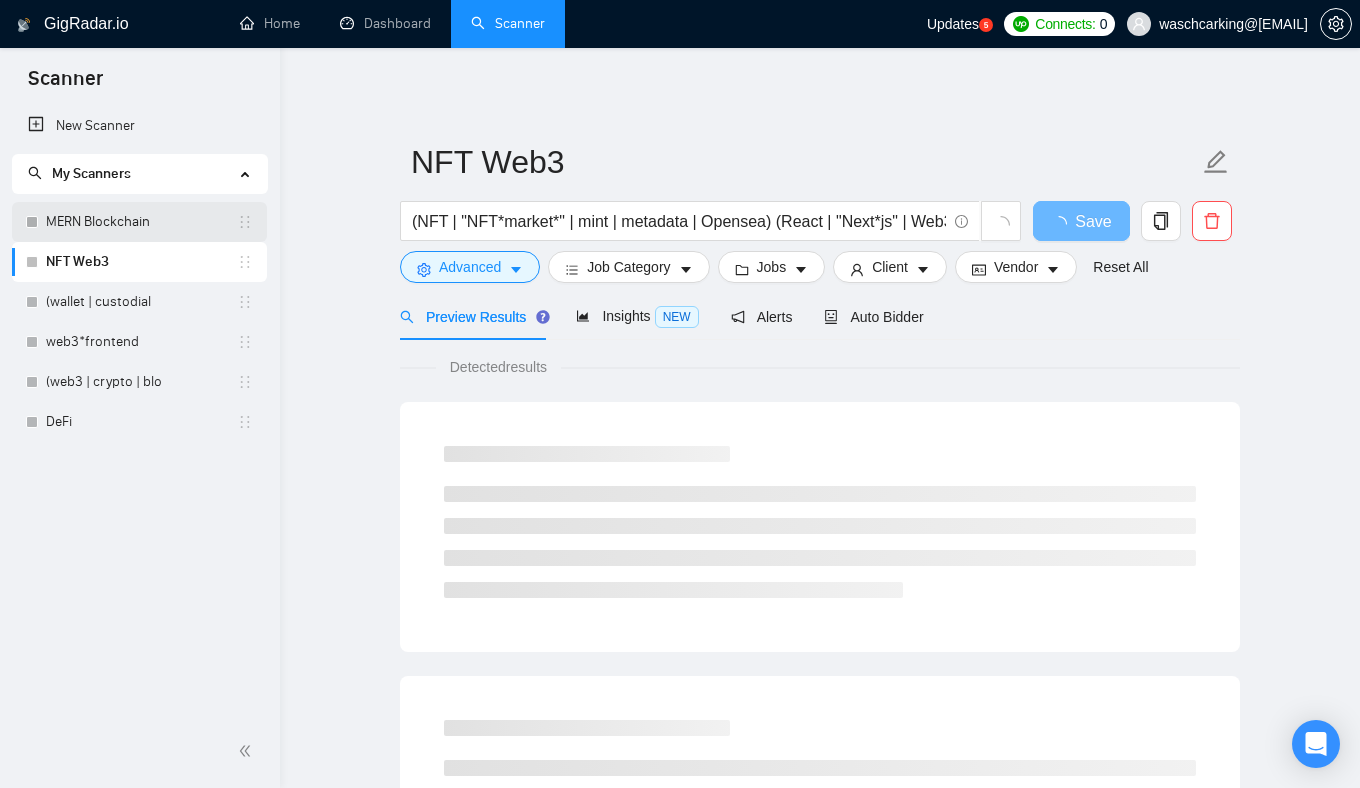 click on "MERN Blockchain" at bounding box center [141, 222] 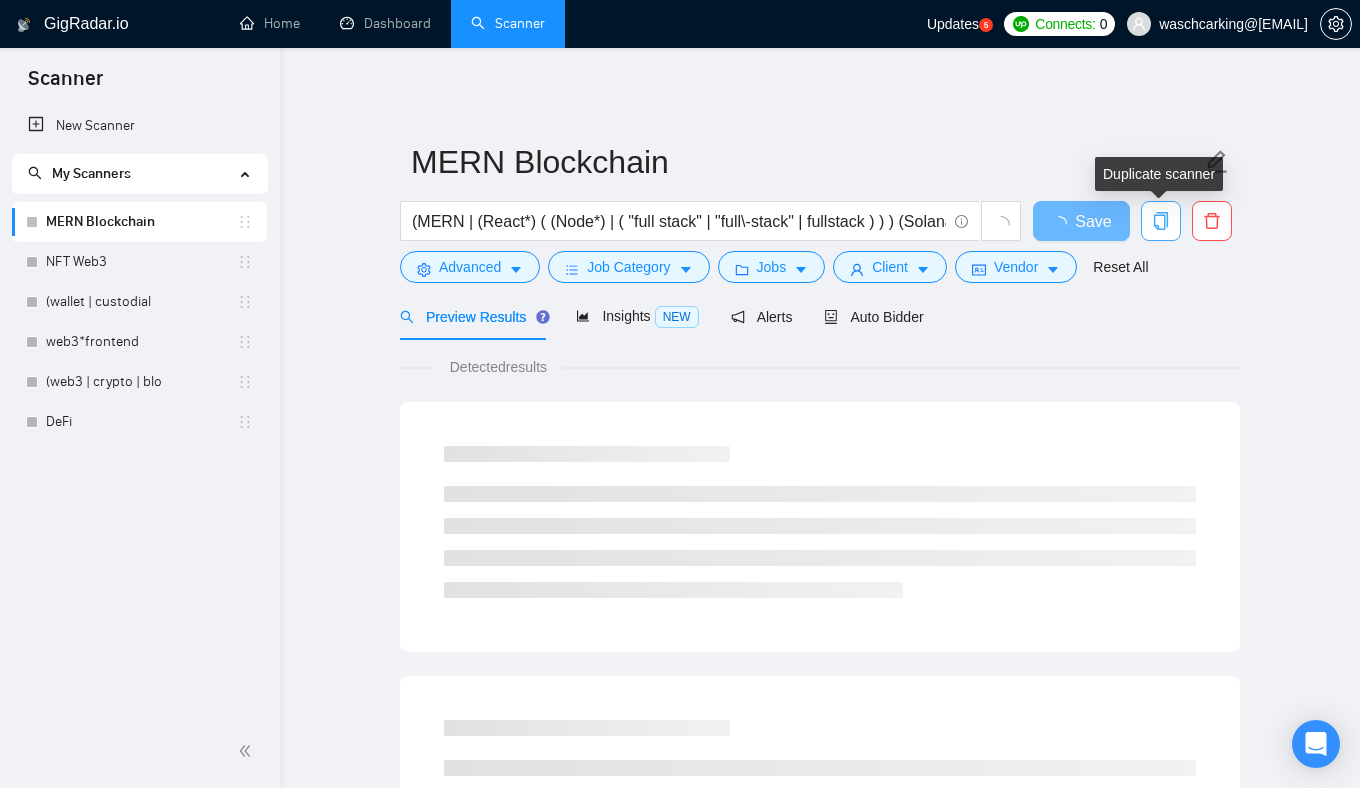 click at bounding box center [1161, 221] 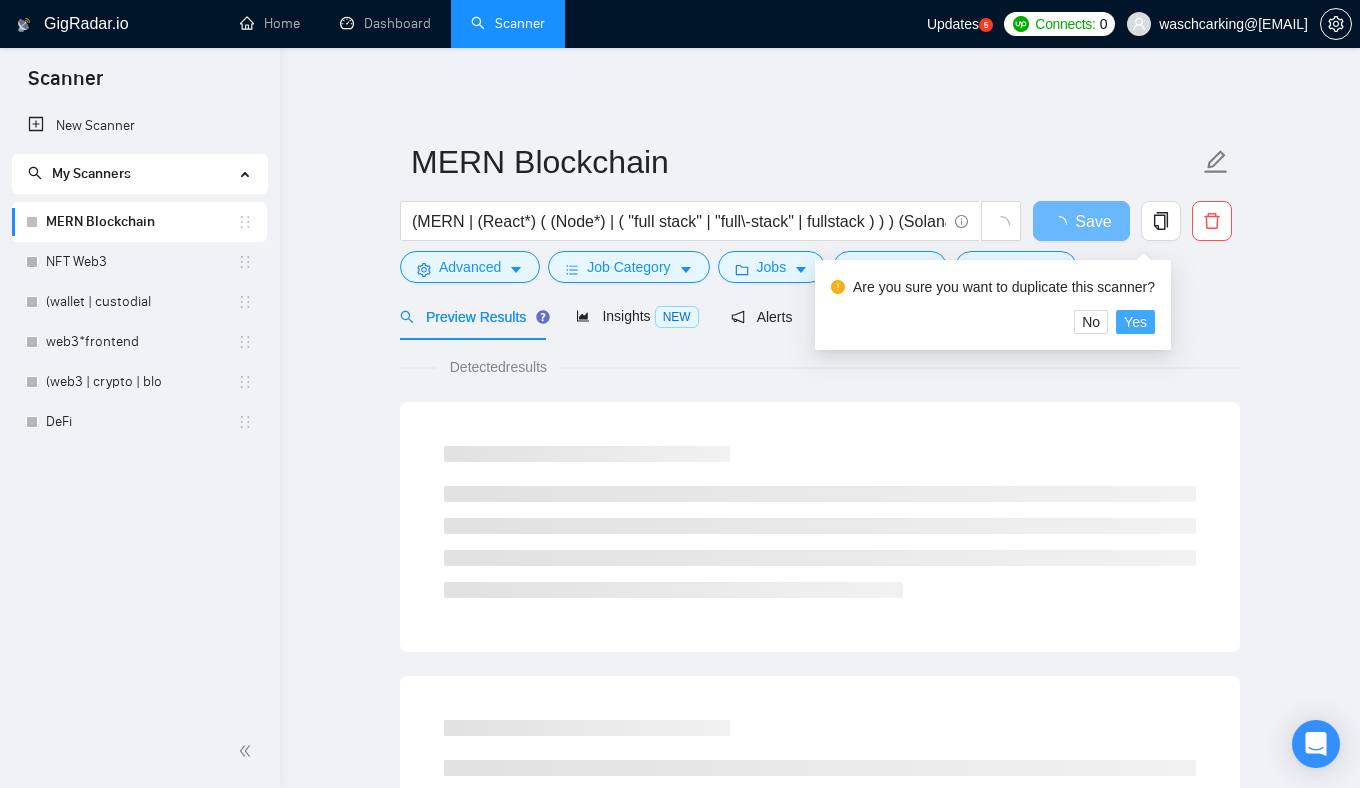 click on "Yes" at bounding box center (1135, 322) 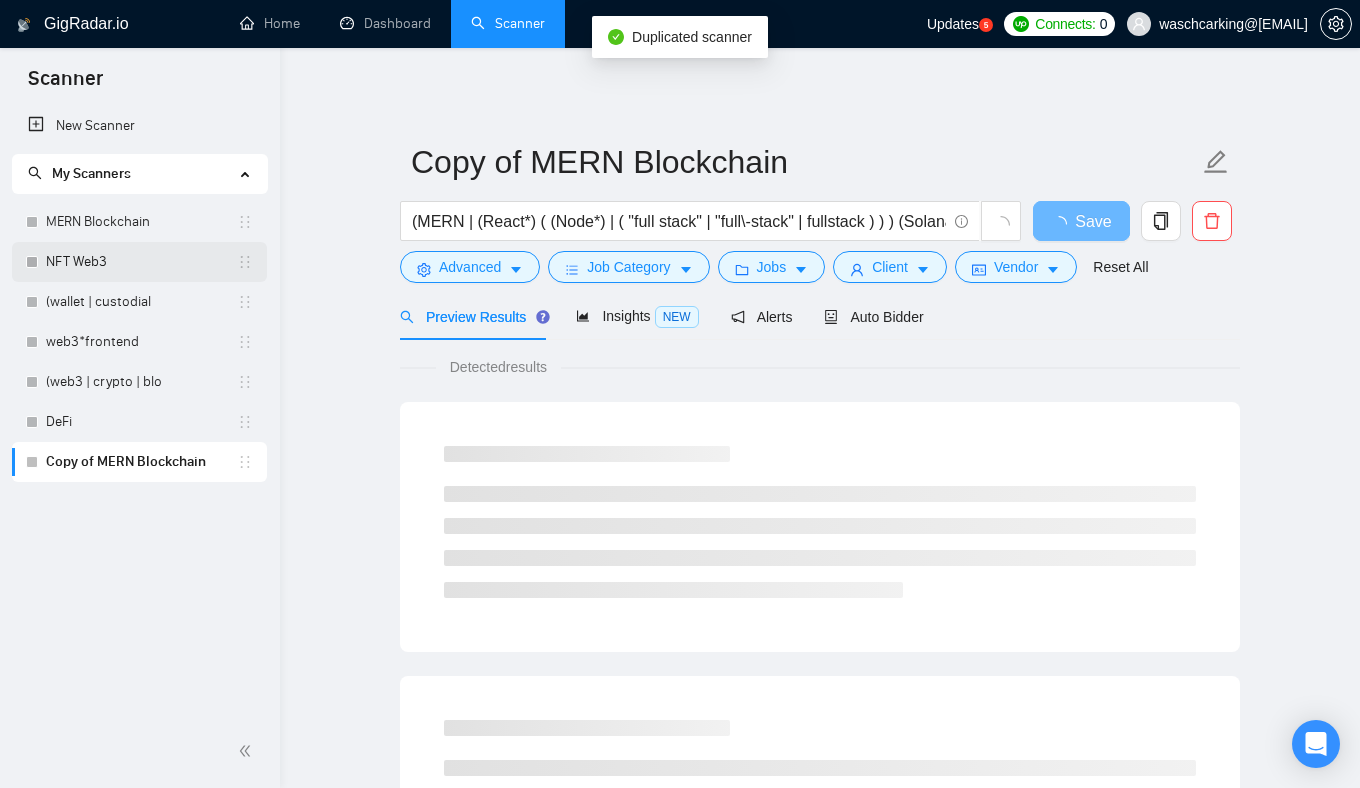 click on "NFT Web3" at bounding box center (141, 262) 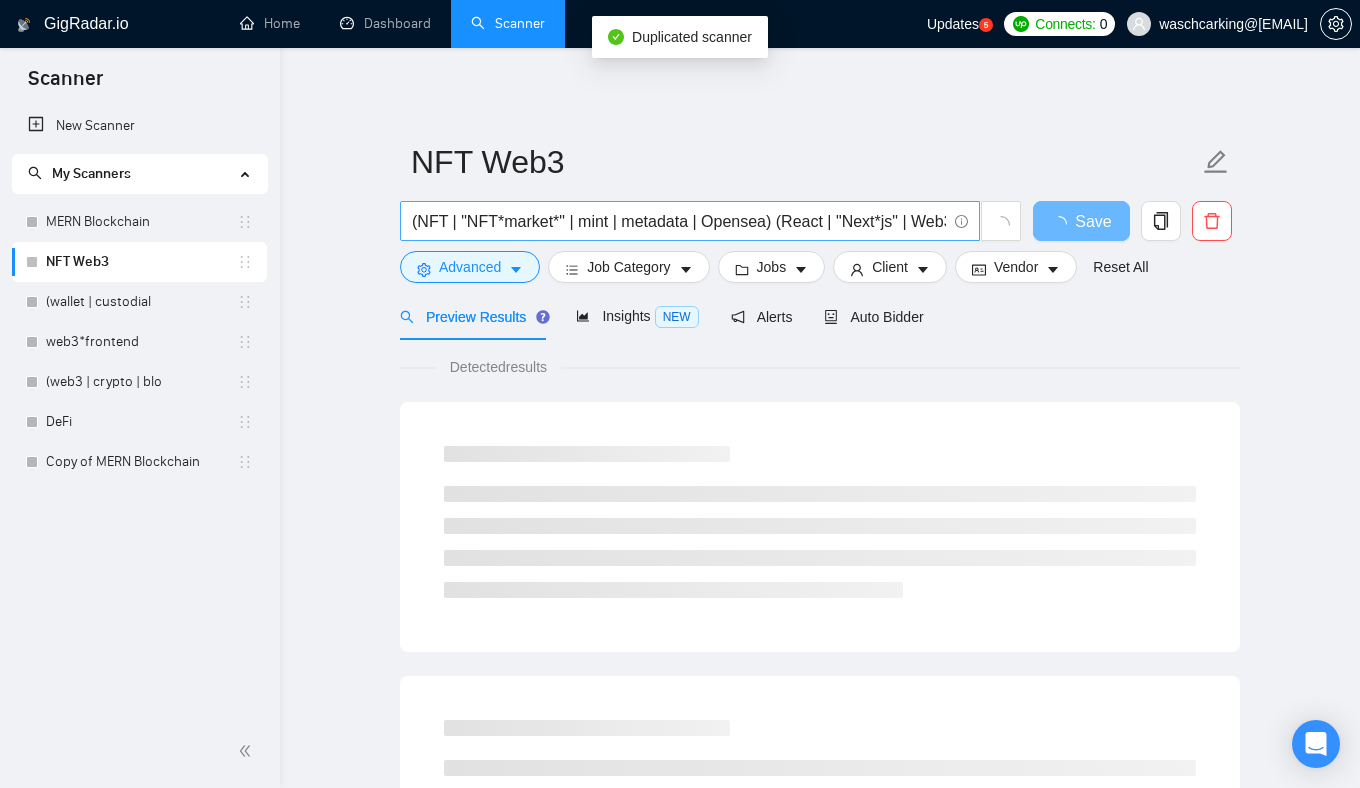 click on "(NFT | "NFT*market*" | mint | metadata | Opensea) (React | "Next*js" | Web3 | "ethers*js")" at bounding box center [679, 221] 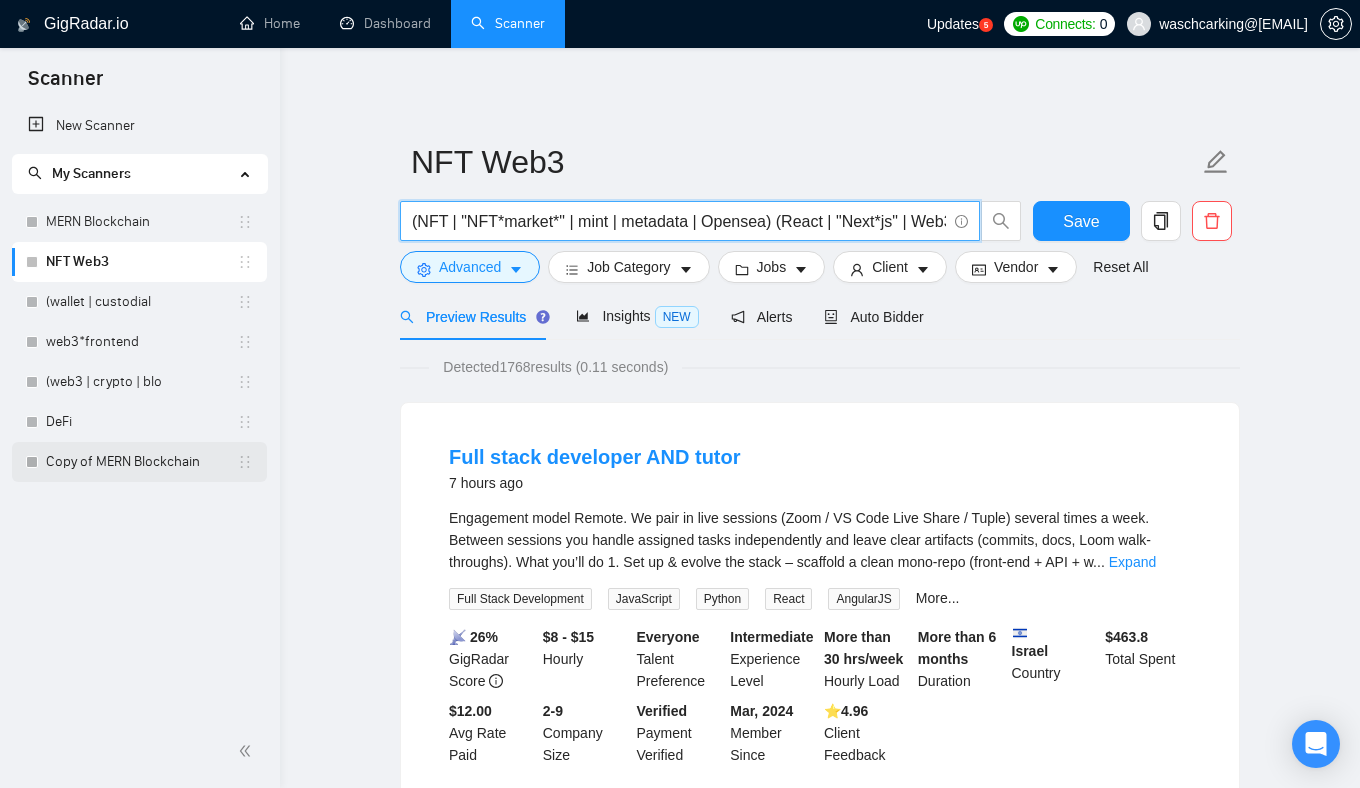 click on "Copy of MERN Blockchain" at bounding box center [141, 462] 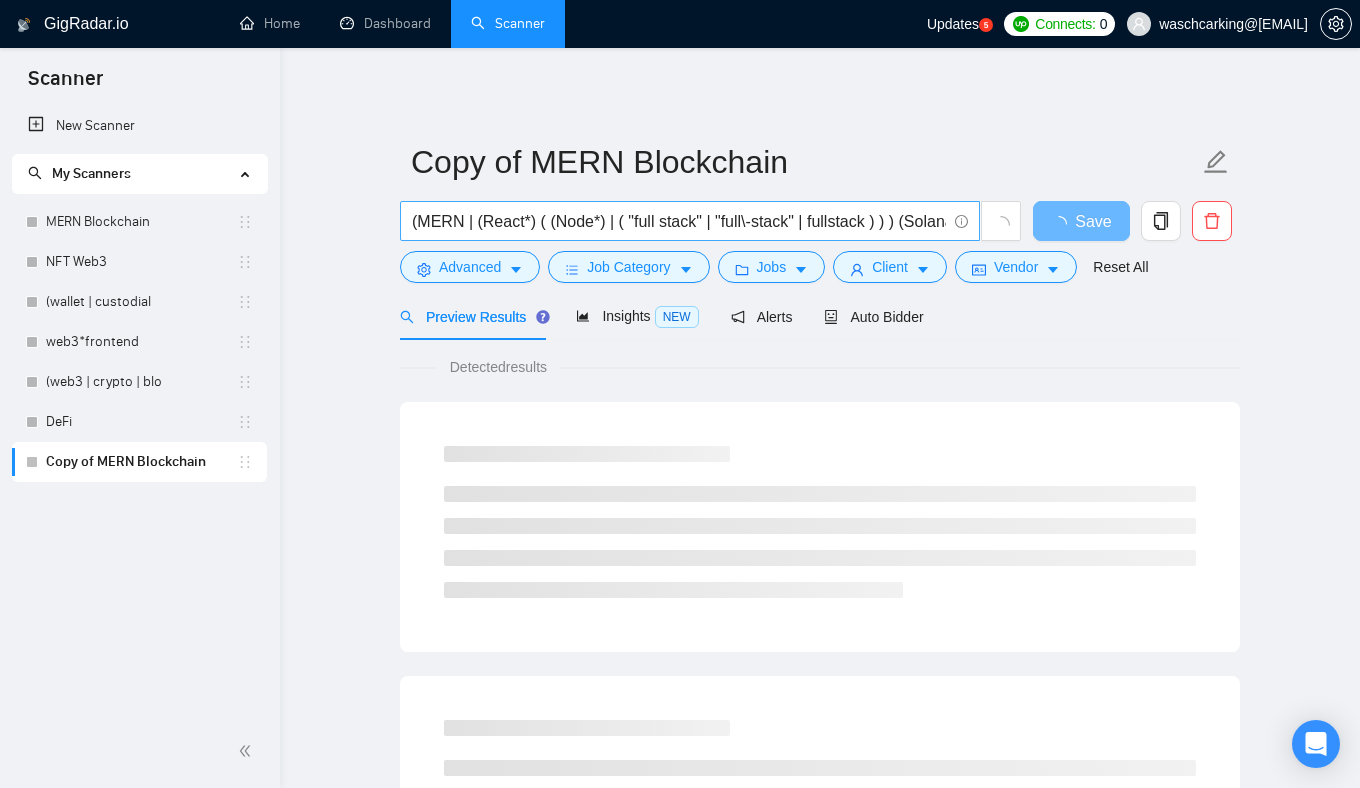 click on "(MERN | (React*) ( (Node*) | ( "full stack" | "full\-stack" | fullstack ) ) ) (Solana | Blockchain | Crypto | DeFi)" at bounding box center (679, 221) 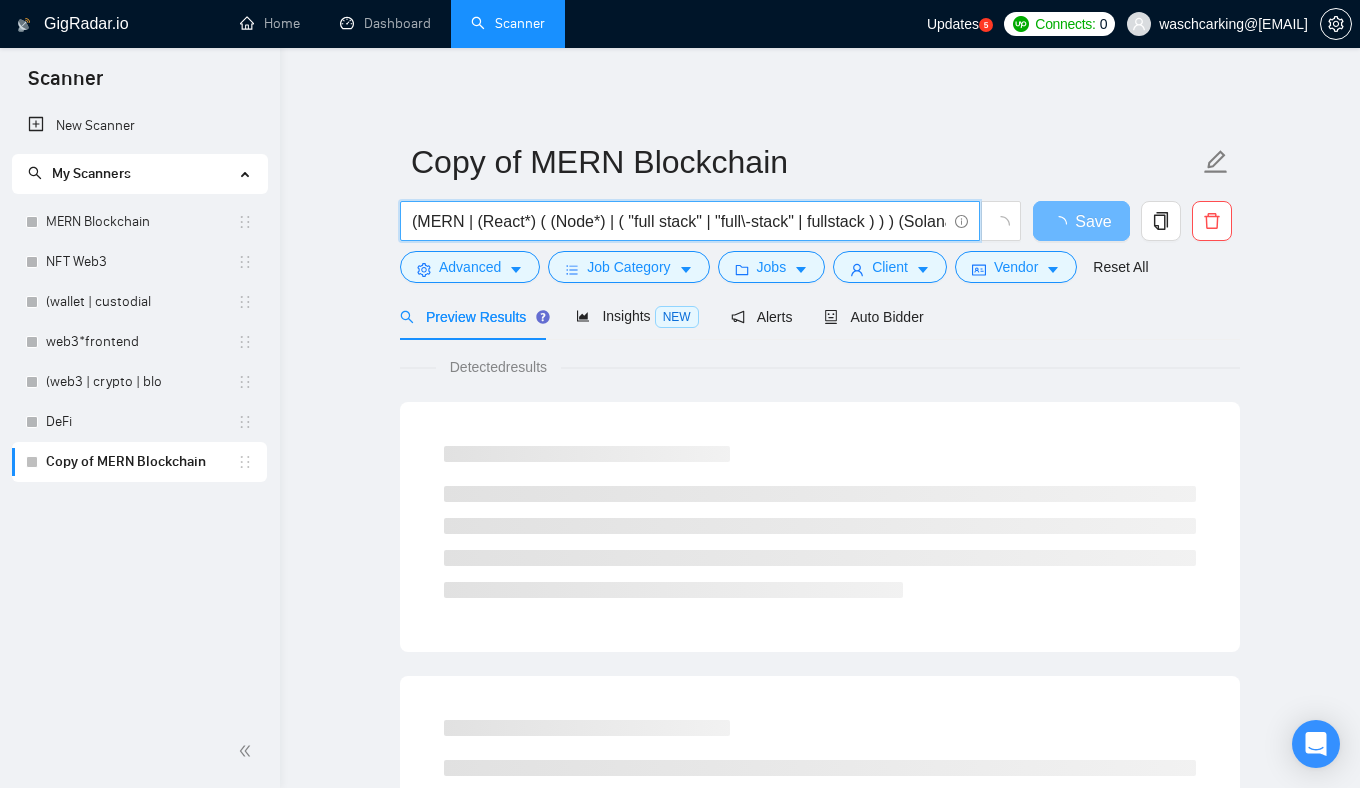 paste on "NFT | "NFT*market*" | mint | metadata | Opensea) (React | "Next*js" | Web3 | "ethers*js"" 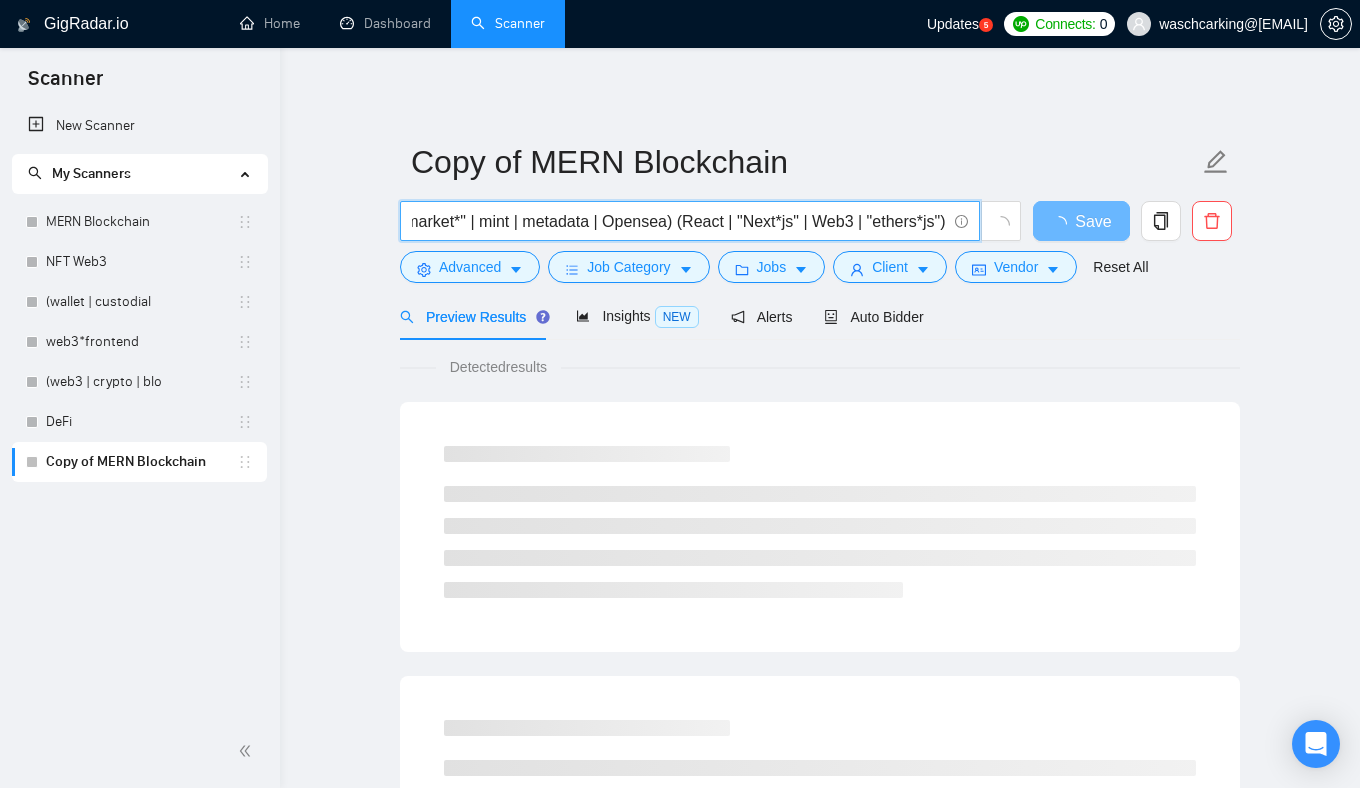 scroll, scrollTop: 0, scrollLeft: 0, axis: both 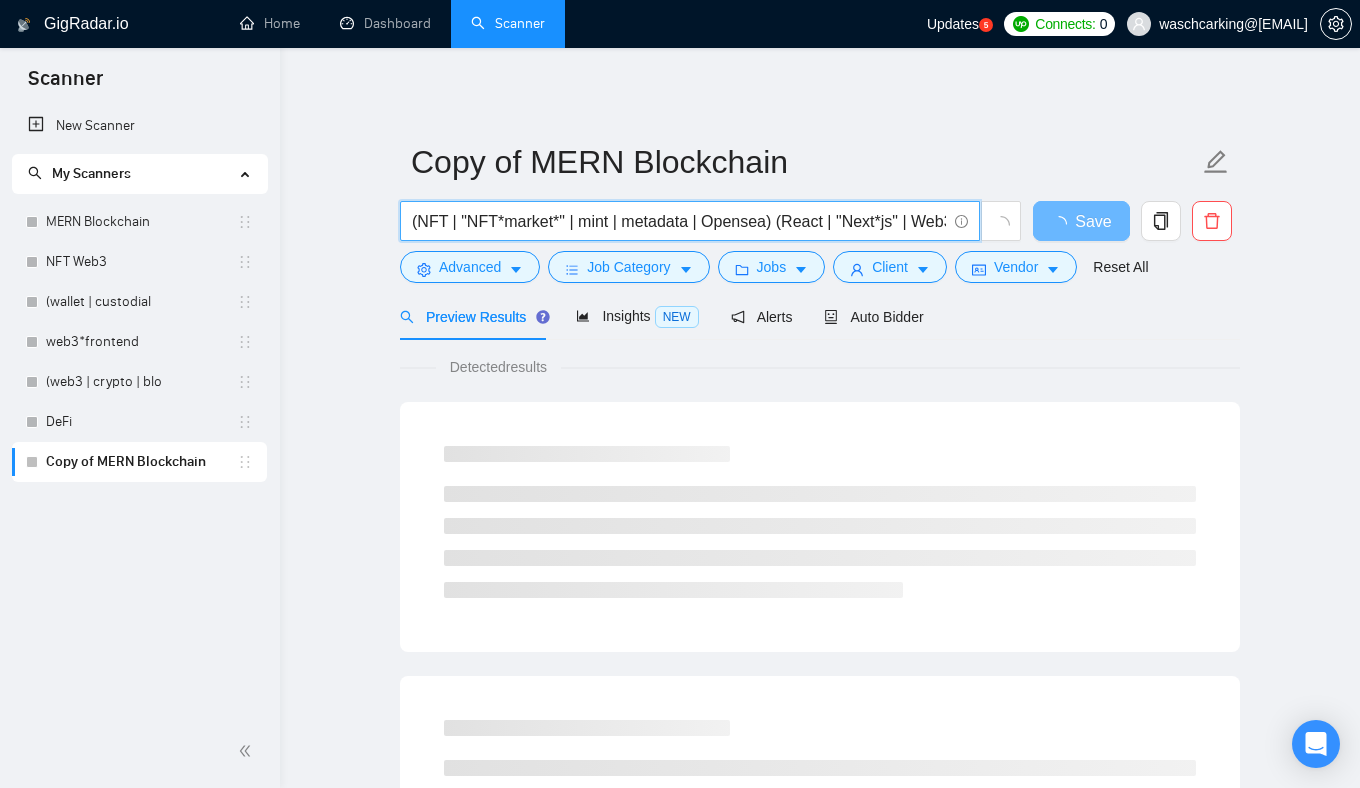 drag, startPoint x: 458, startPoint y: 220, endPoint x: 348, endPoint y: 214, distance: 110.16351 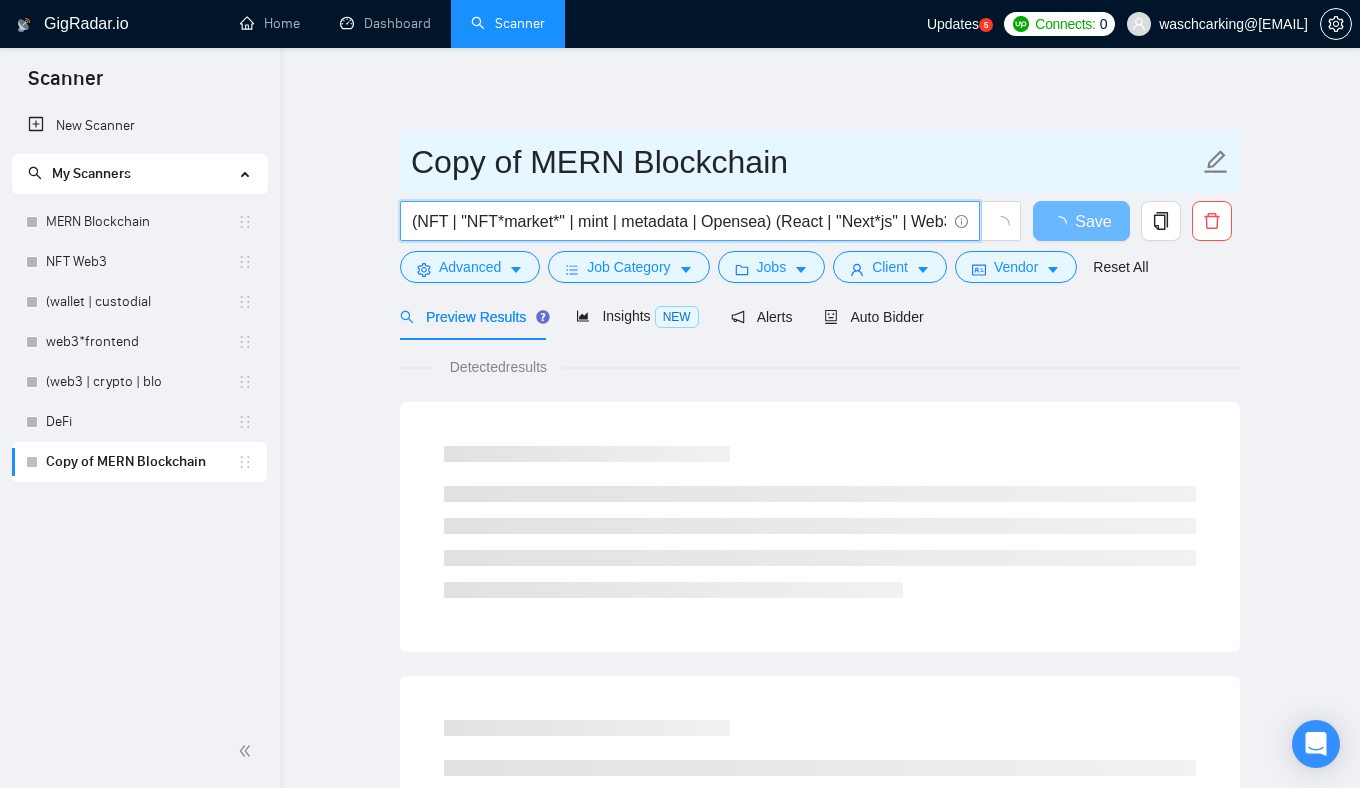 type on "(NFT | "NFT*market*" | mint | metadata | Opensea) (React | "Next*js" | Web3 | "ethers*js")" 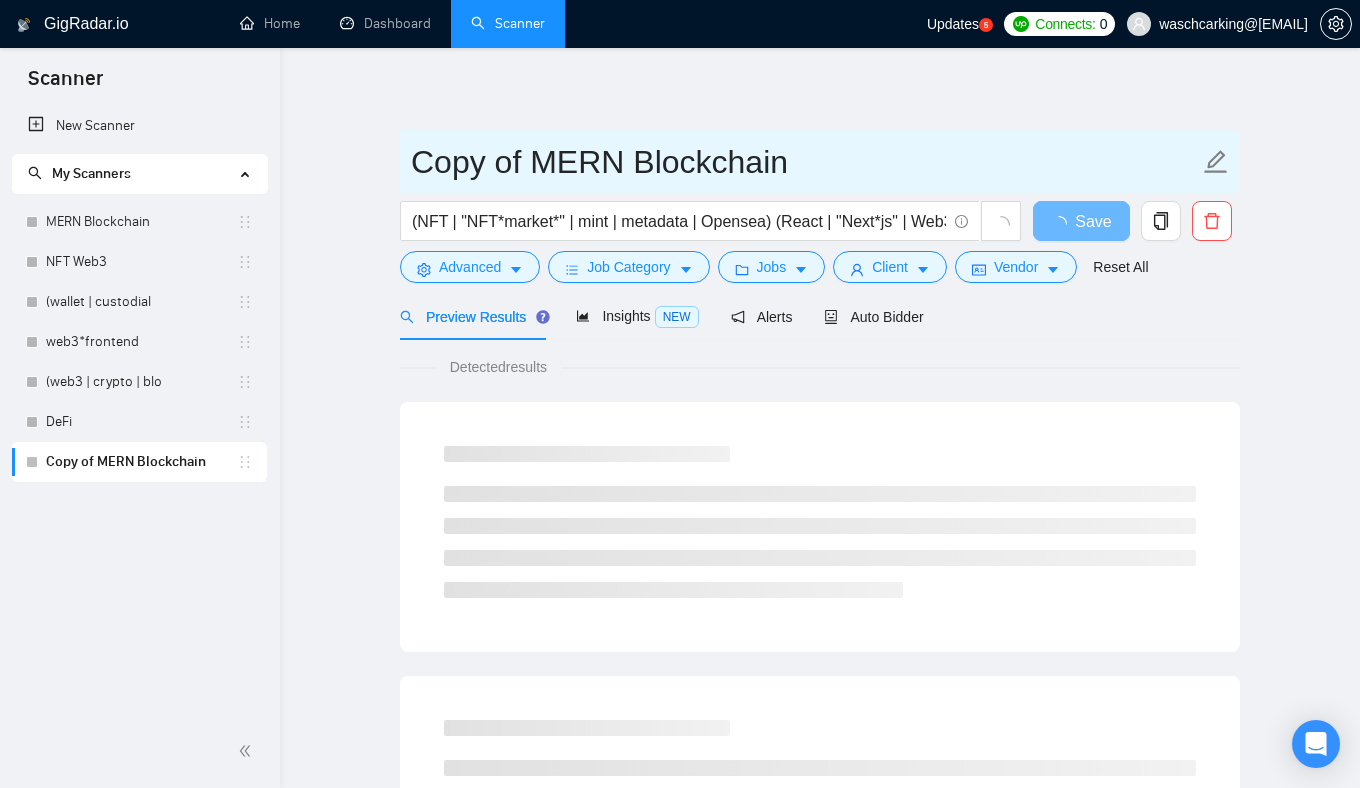 drag, startPoint x: 784, startPoint y: 155, endPoint x: 363, endPoint y: 155, distance: 421 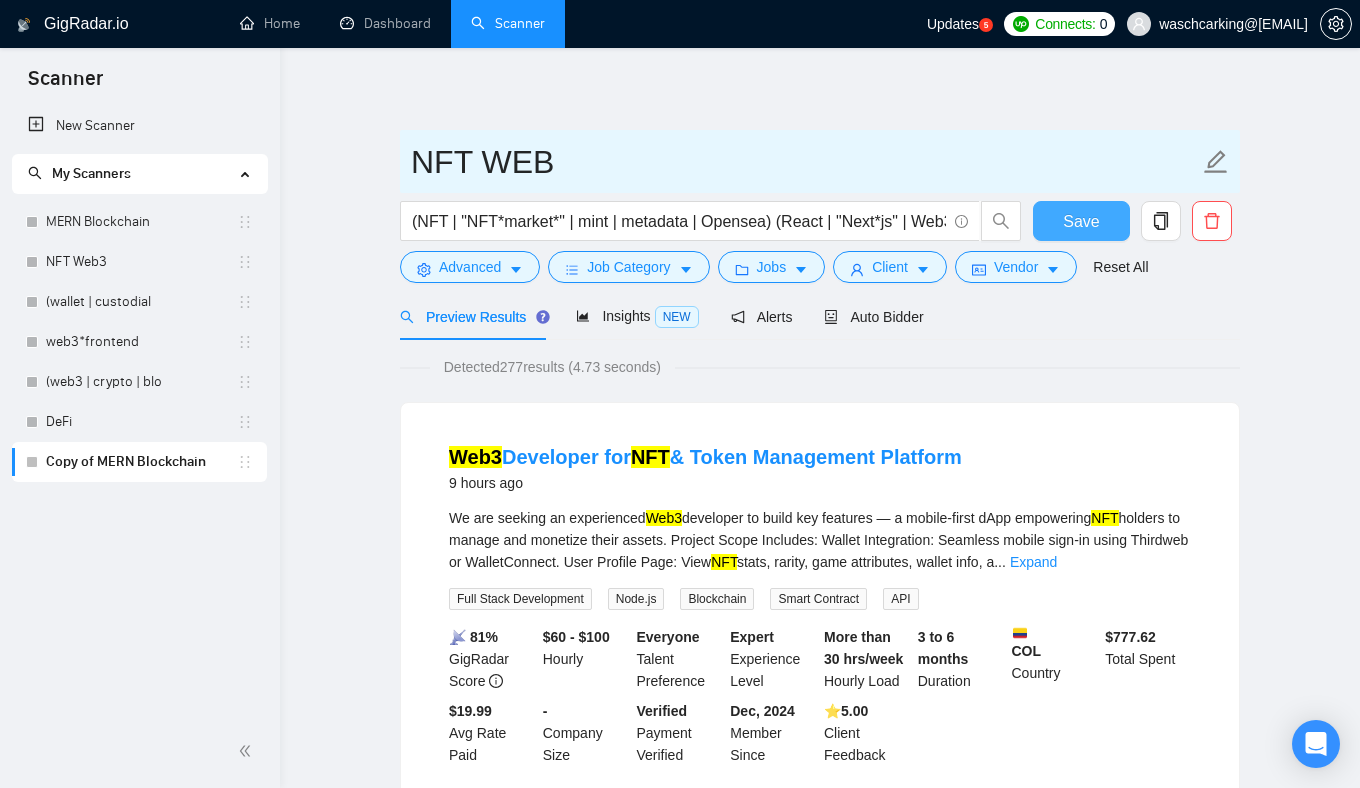 type on "NFT WEB" 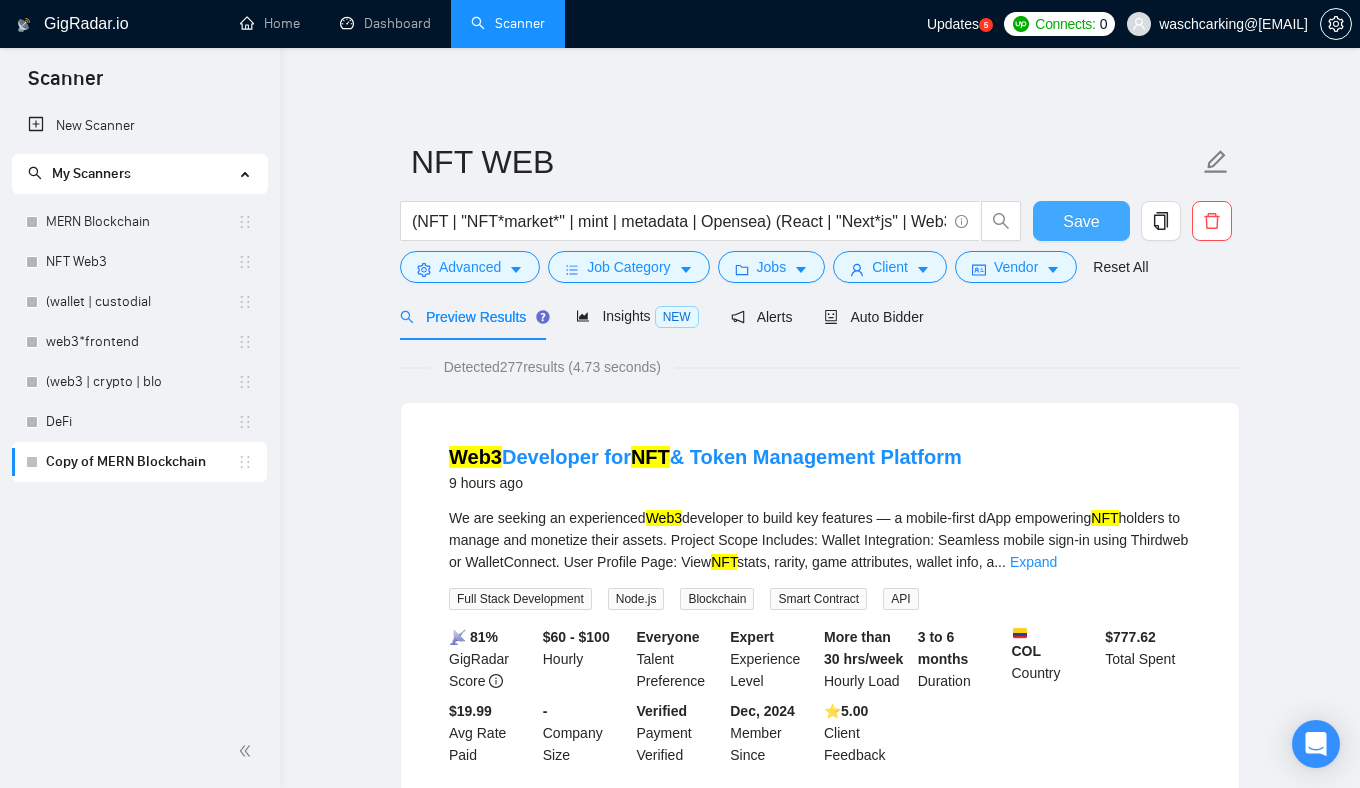 click on "Save" at bounding box center (1081, 221) 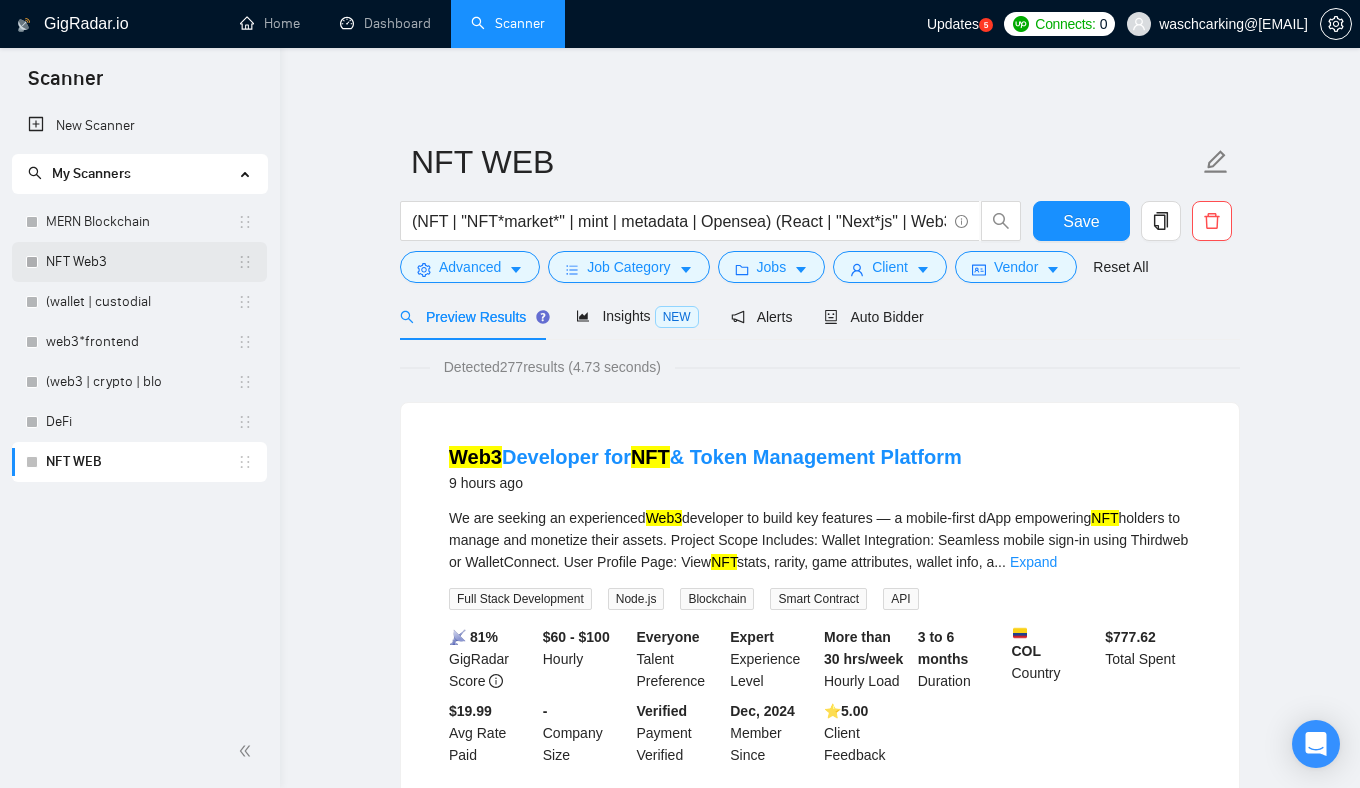 click on "NFT Web3" at bounding box center (141, 262) 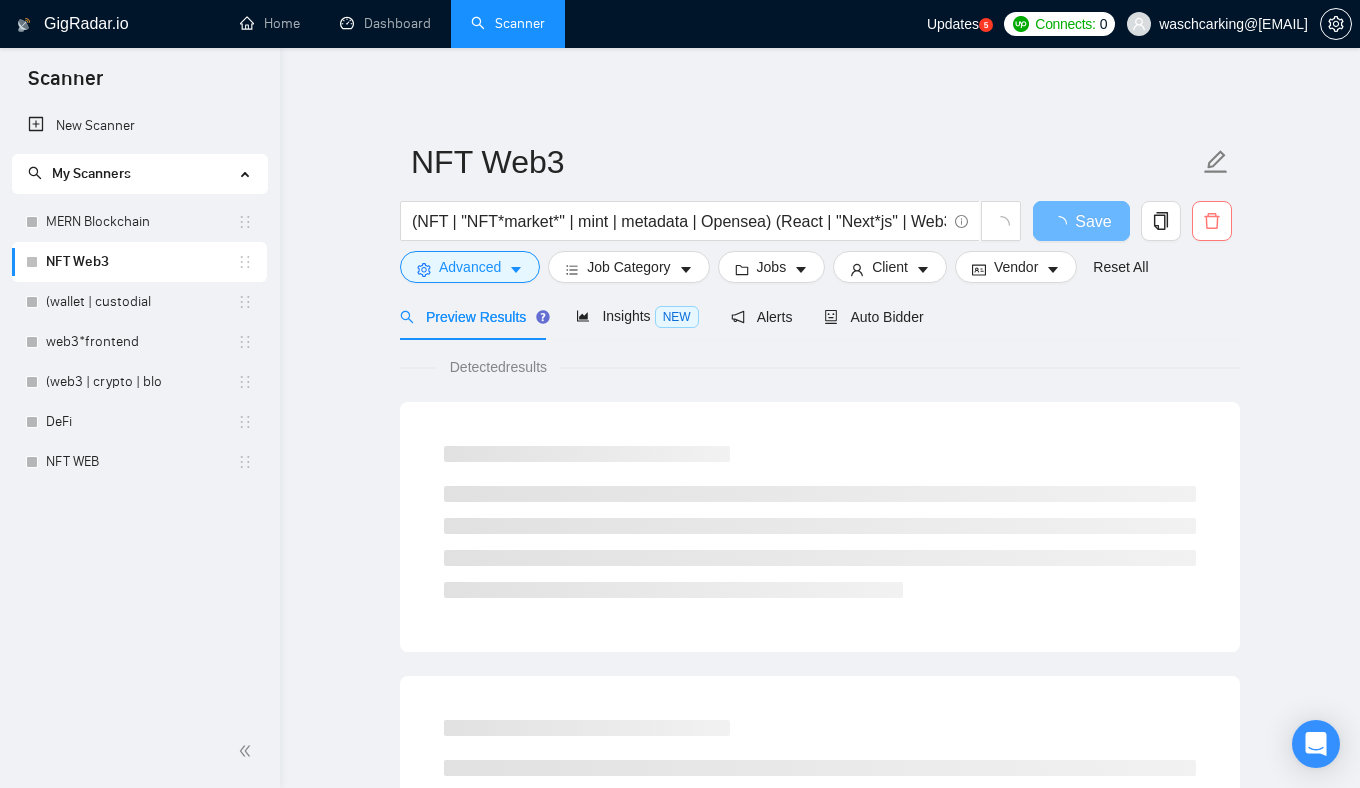click 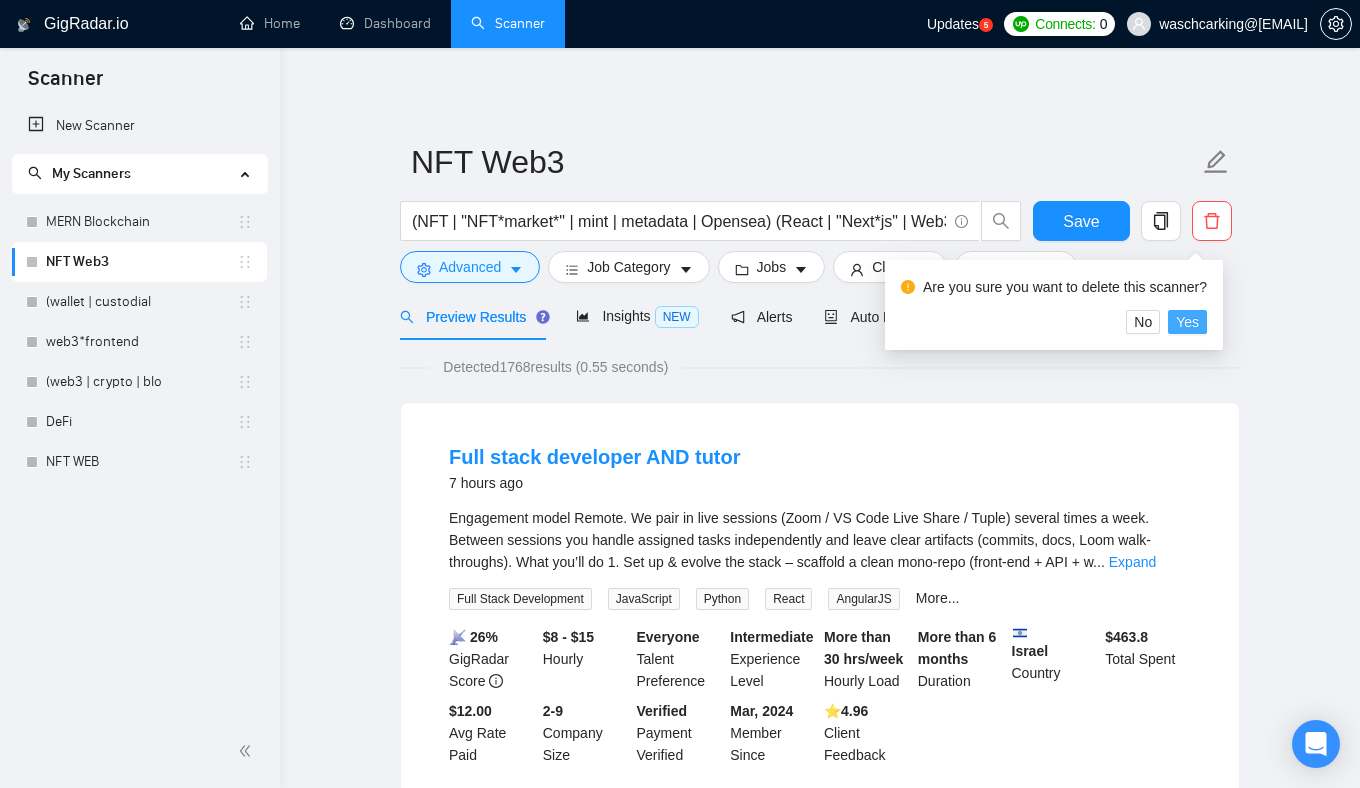 click on "Yes" at bounding box center (1187, 322) 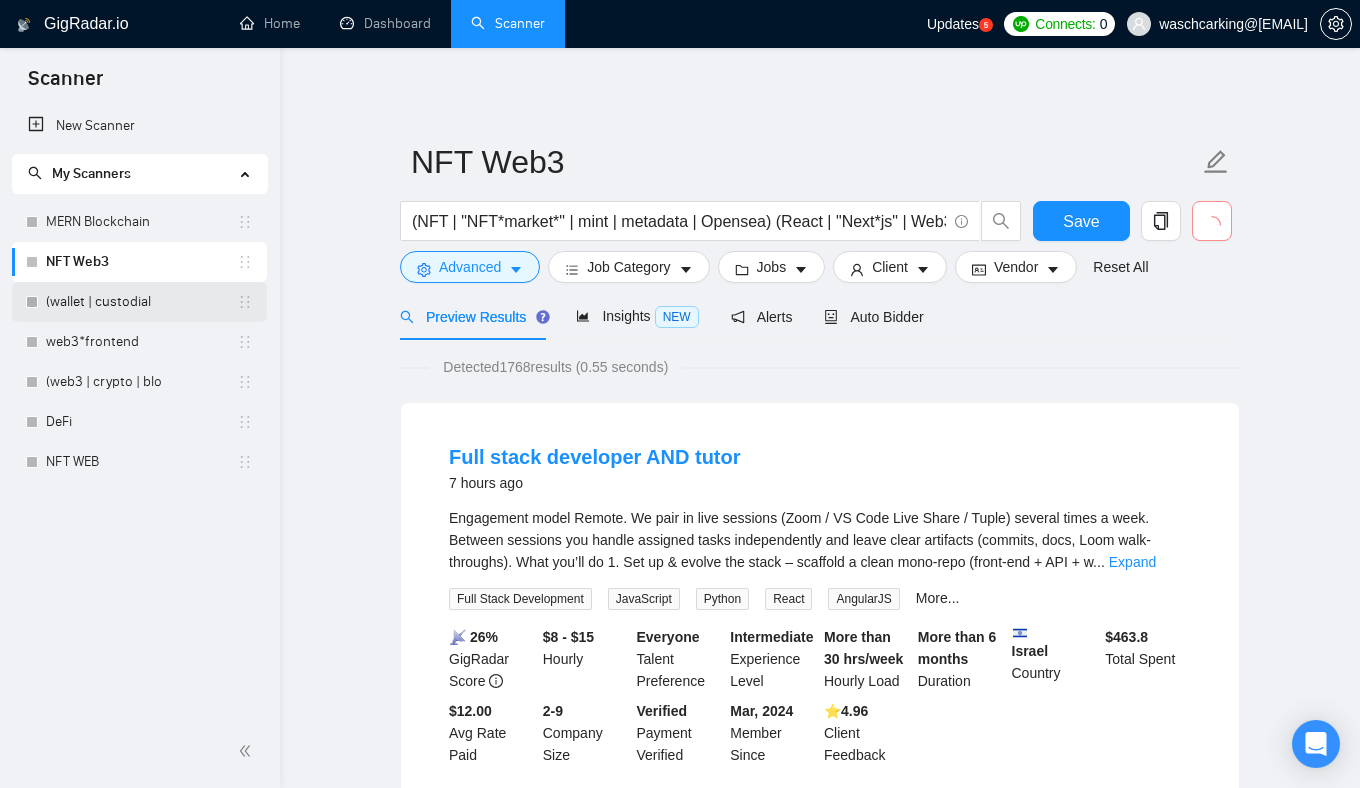 click on "(wallet | custodial" at bounding box center (141, 302) 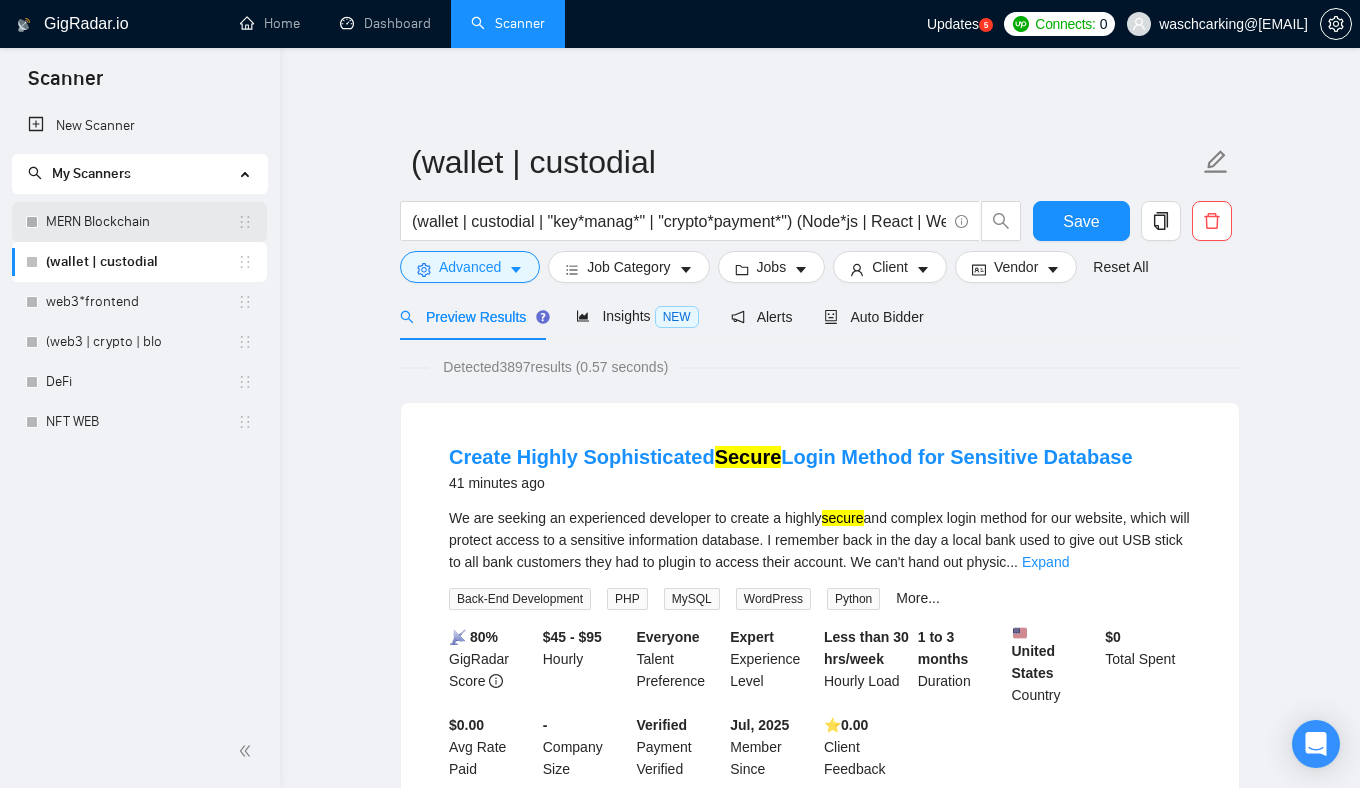 click on "MERN Blockchain" at bounding box center [141, 222] 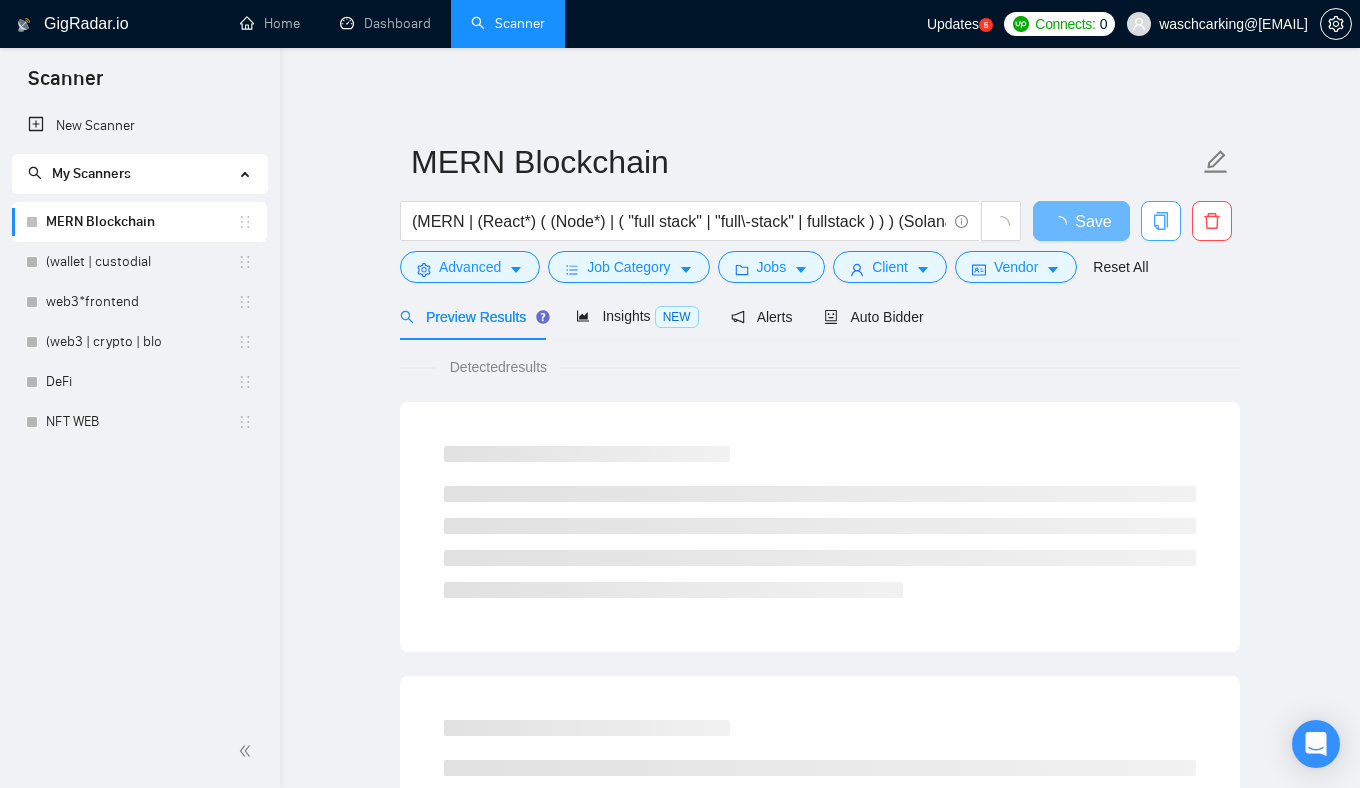 click at bounding box center (1161, 221) 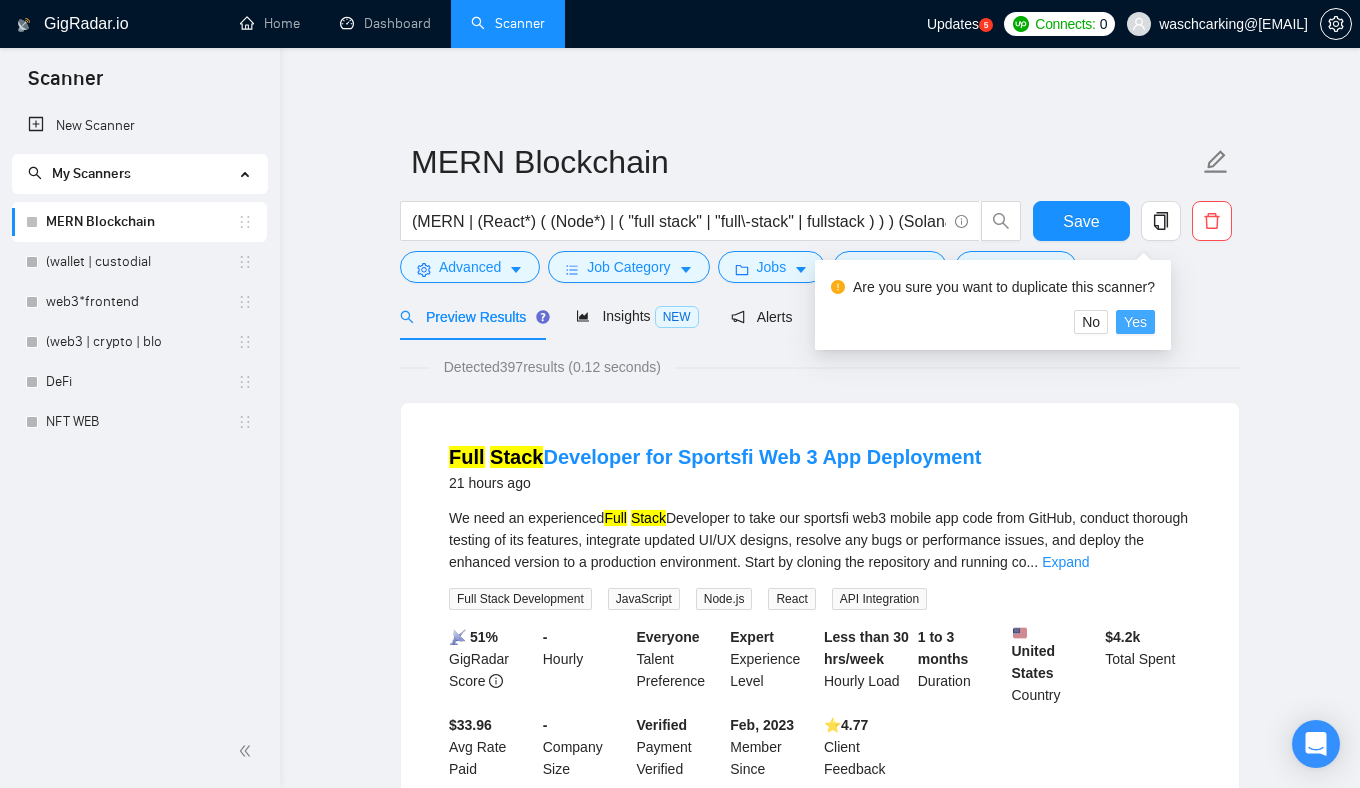 click on "Yes" at bounding box center [1135, 322] 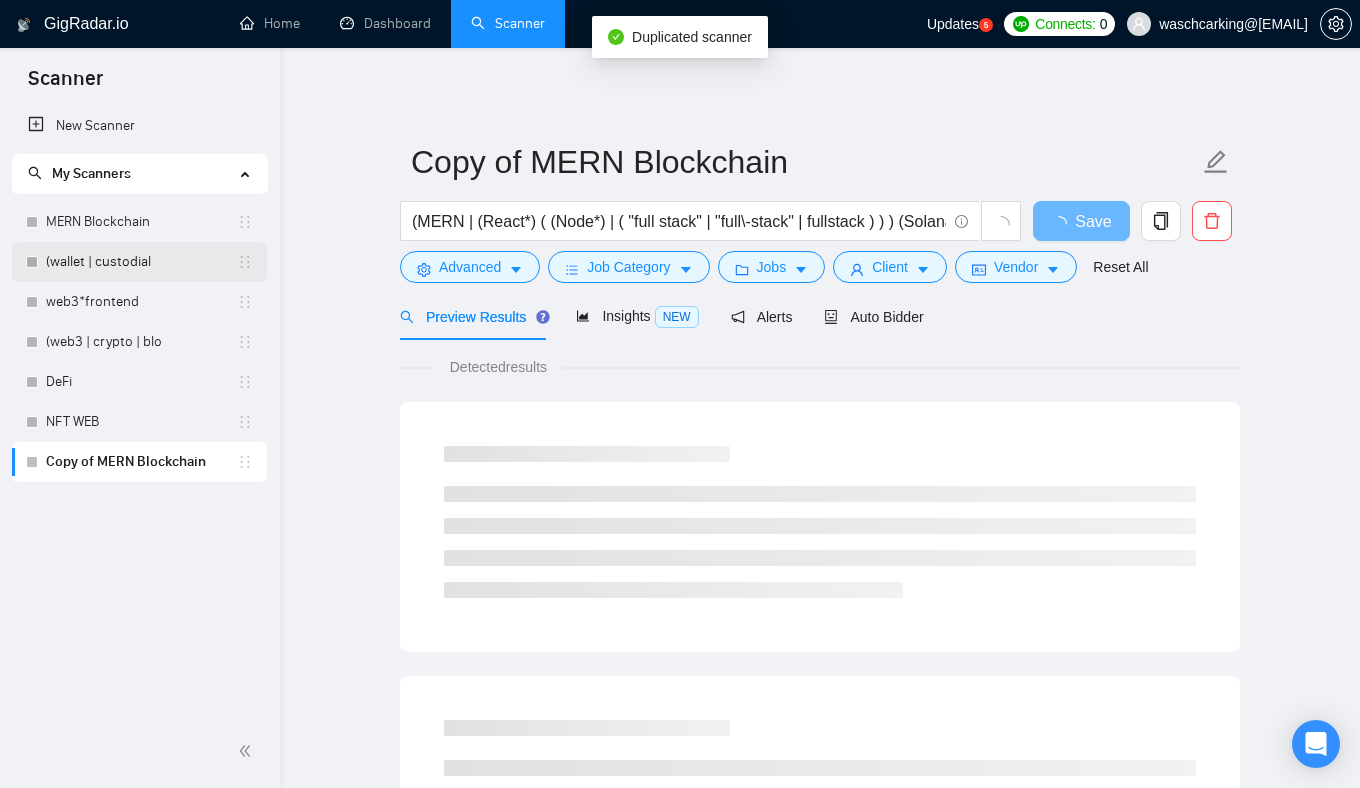 click on "(wallet | custodial" at bounding box center (141, 262) 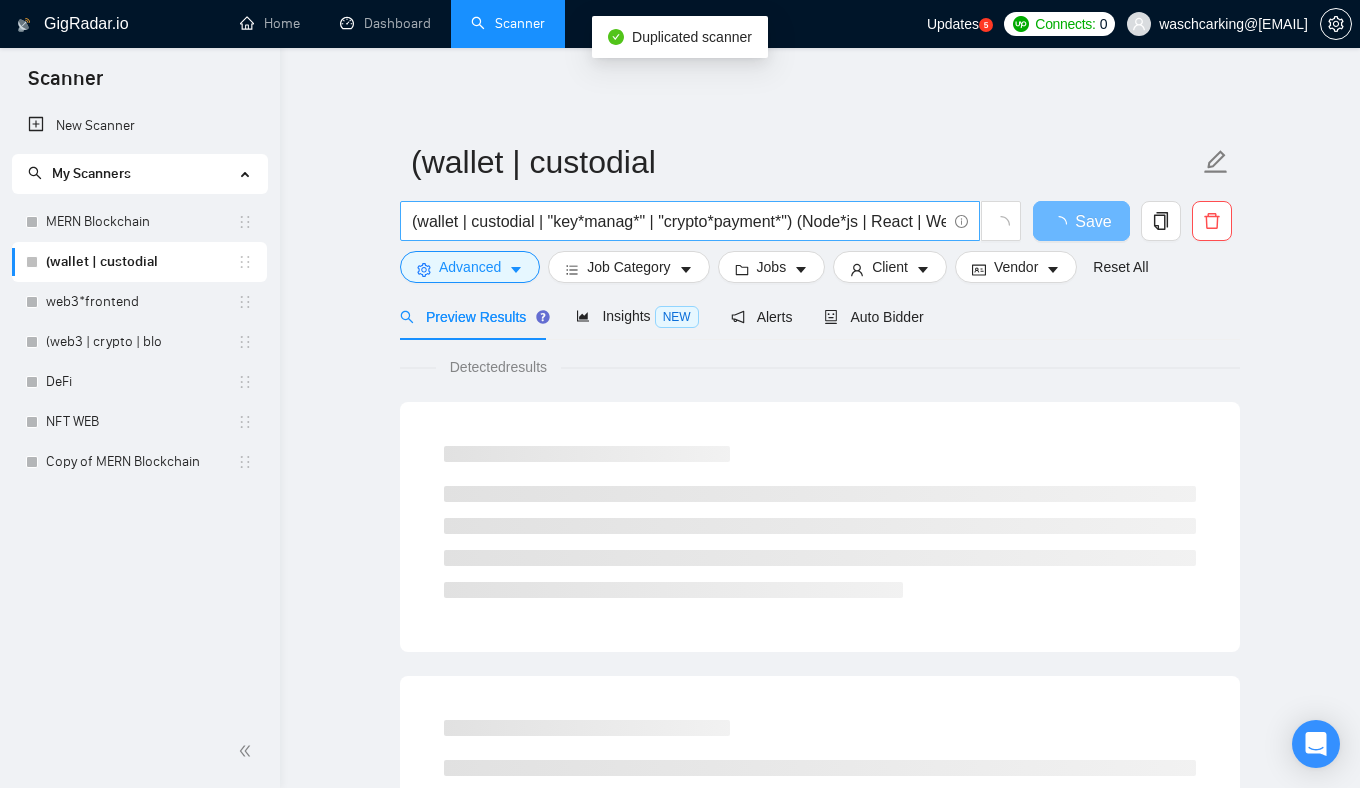 click on "(wallet | custodial | "key*manag*" | "crypto*payment*") (Node*js | React | Web3 | secur*)" at bounding box center (679, 221) 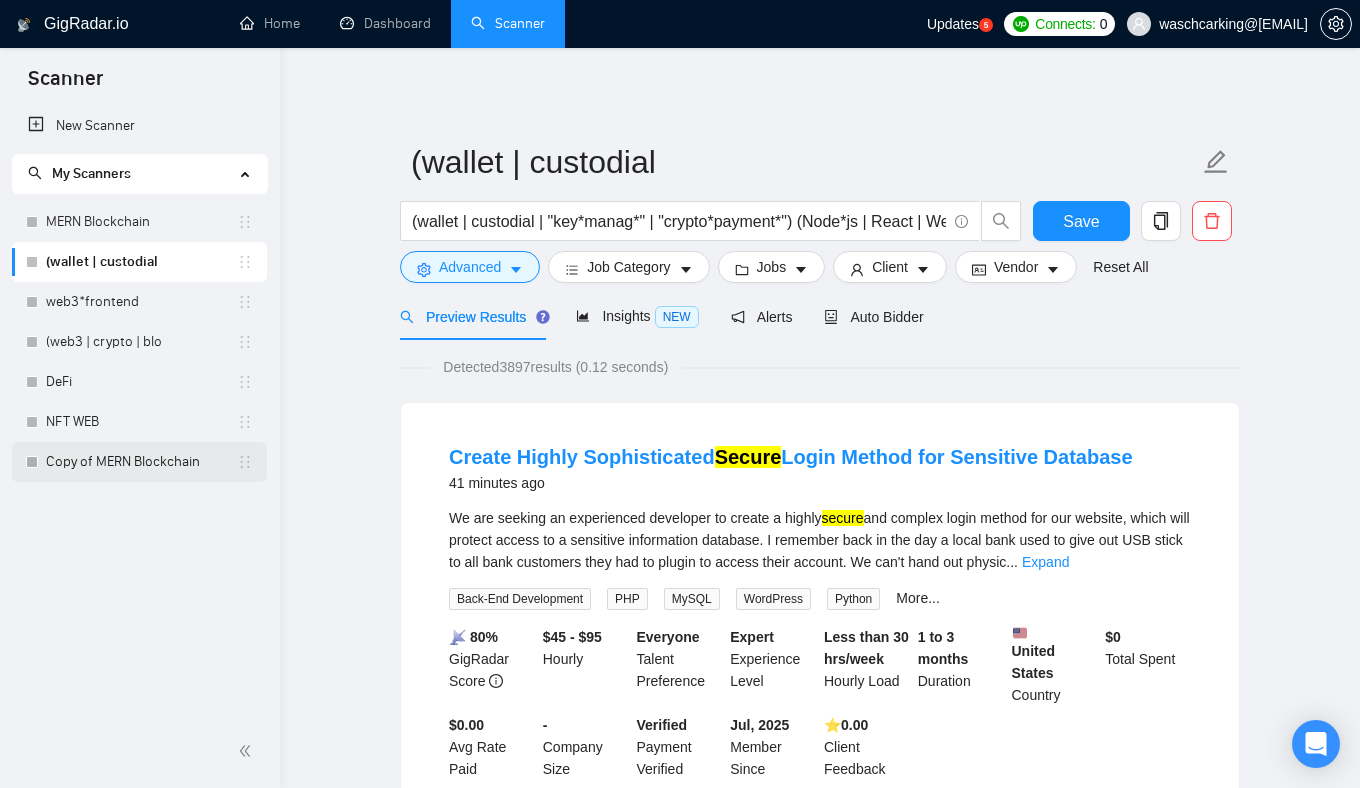 click on "Copy of MERN Blockchain" at bounding box center [141, 462] 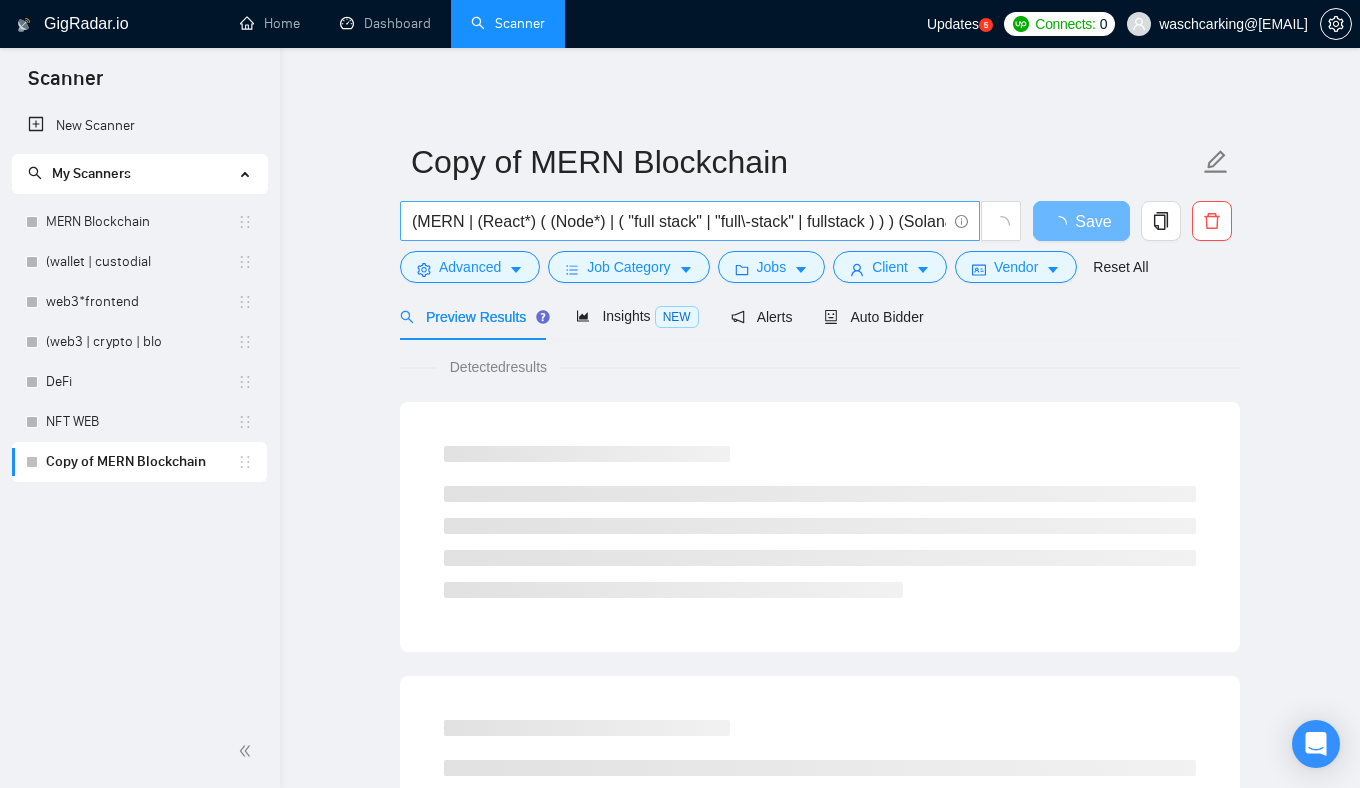 click on "(MERN | (React*) ( (Node*) | ( "full stack" | "full\-stack" | fullstack ) ) ) (Solana | Blockchain | Crypto | DeFi)" at bounding box center (679, 221) 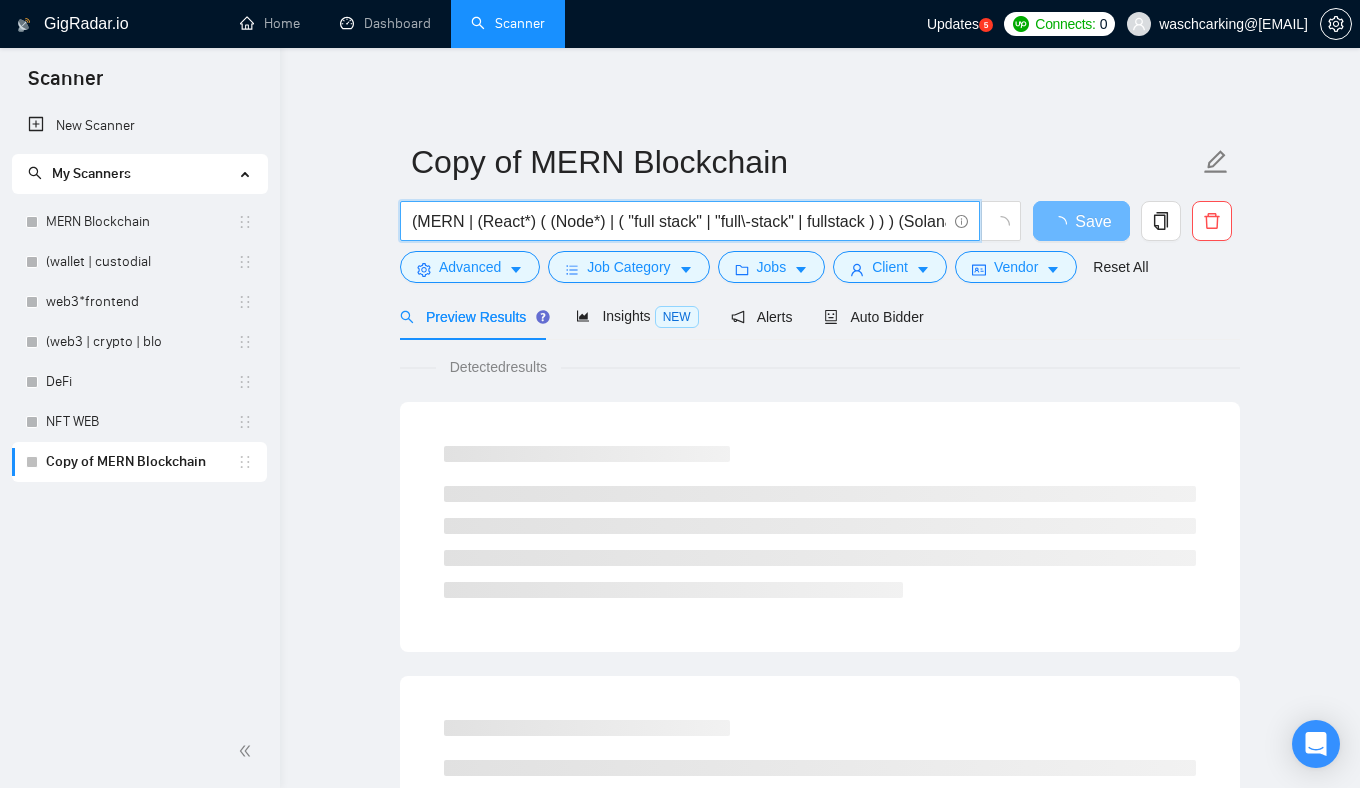 paste on "wallet | custodial | "key*manag*" | "crypto*payment*") (Node*js | React | Web3 | secur*" 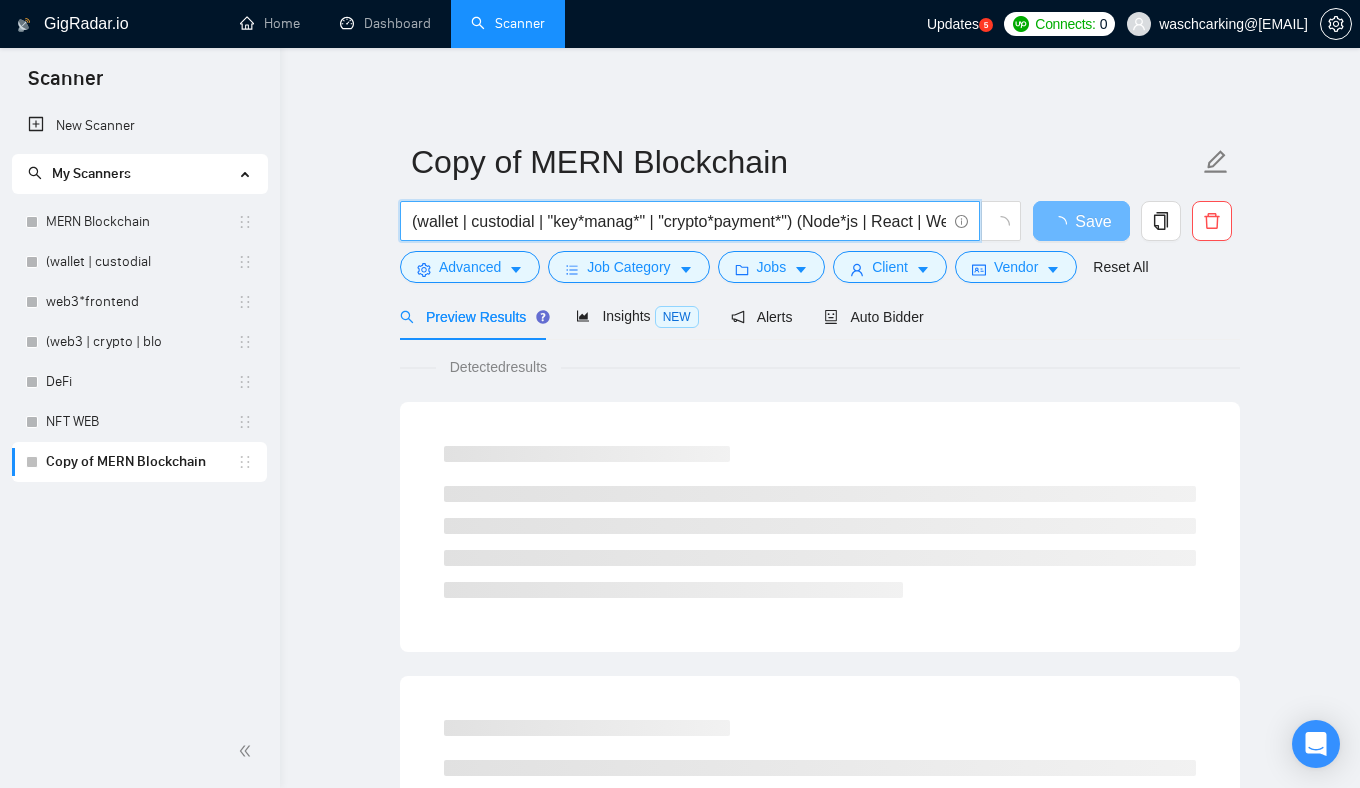 scroll, scrollTop: 0, scrollLeft: 106, axis: horizontal 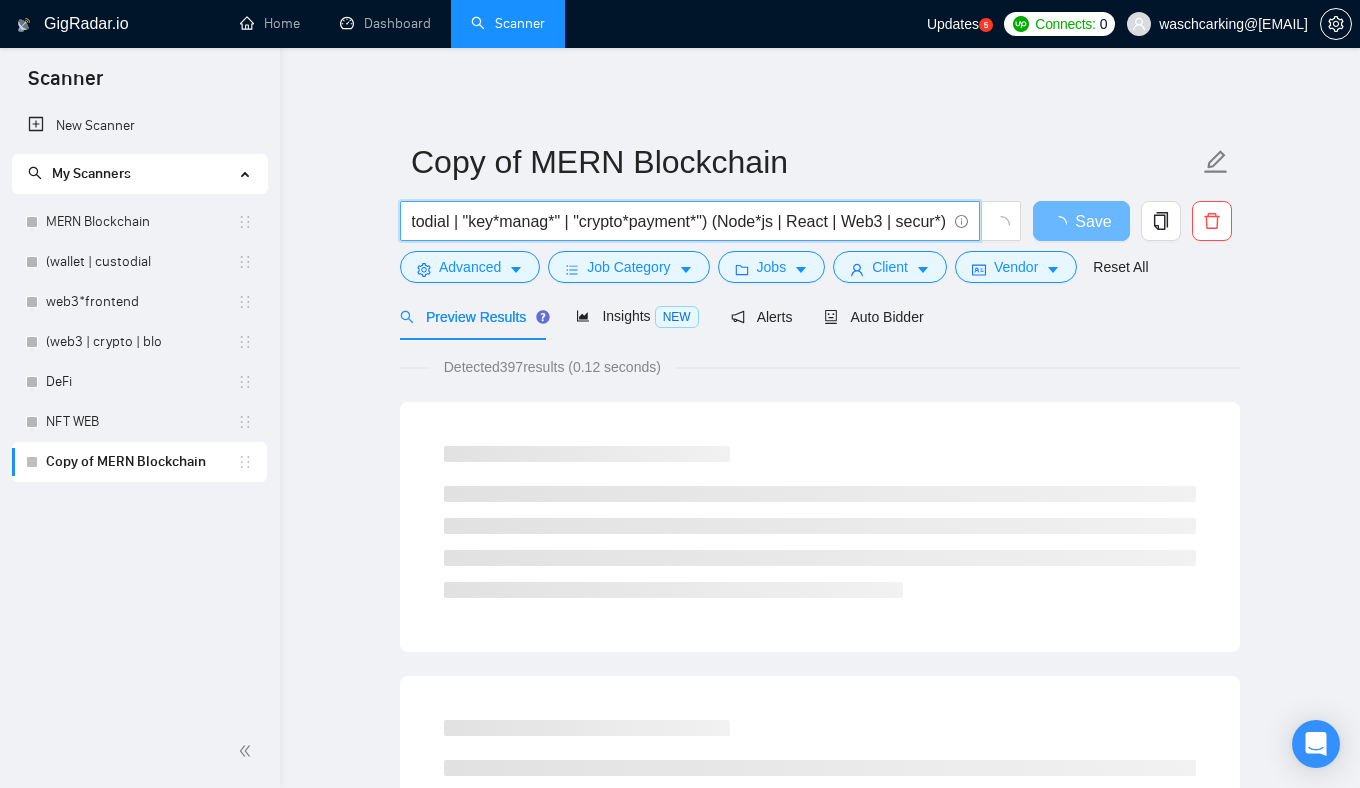 type on "(wallet | custodial | "key*manag*" | "crypto*payment*") (Node*js | React | Web3 | secur*)" 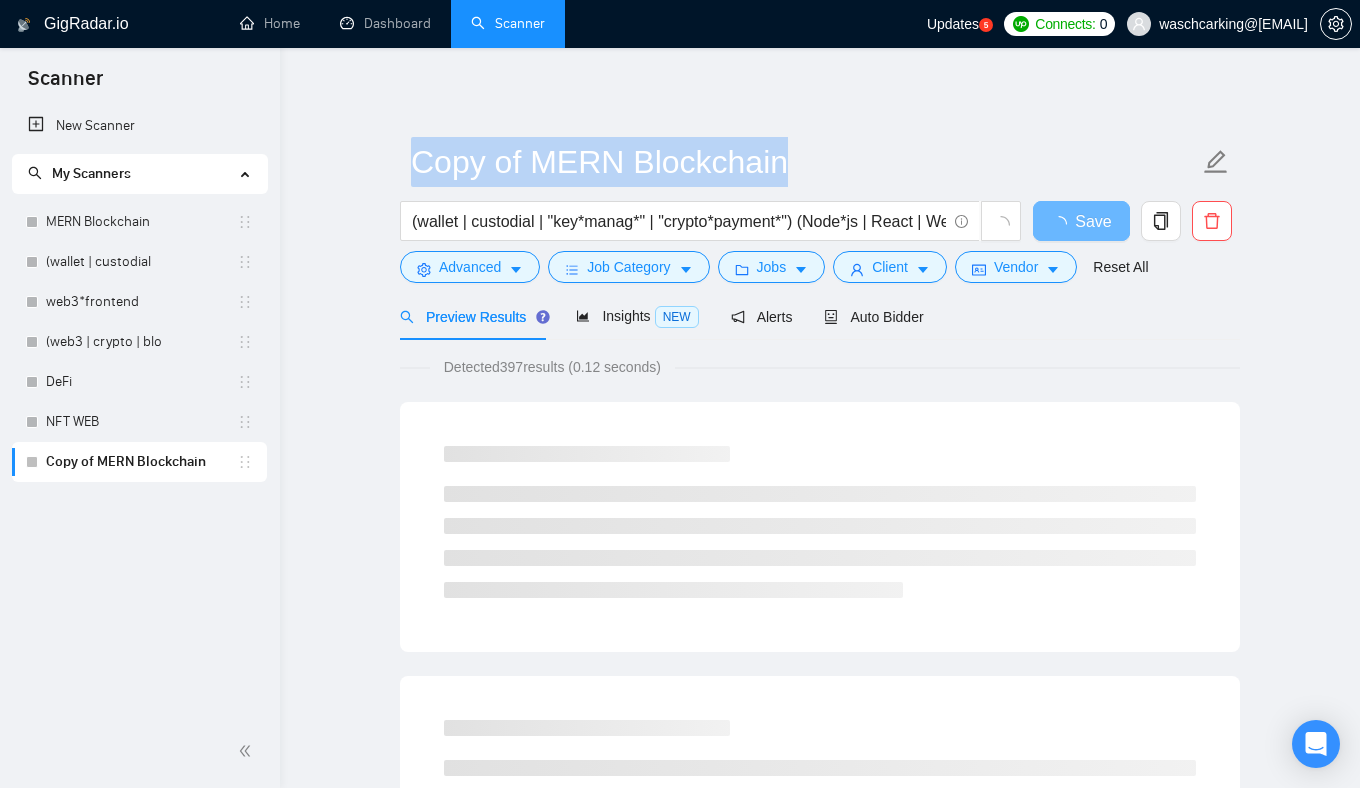 drag, startPoint x: 454, startPoint y: 234, endPoint x: 350, endPoint y: 231, distance: 104.04326 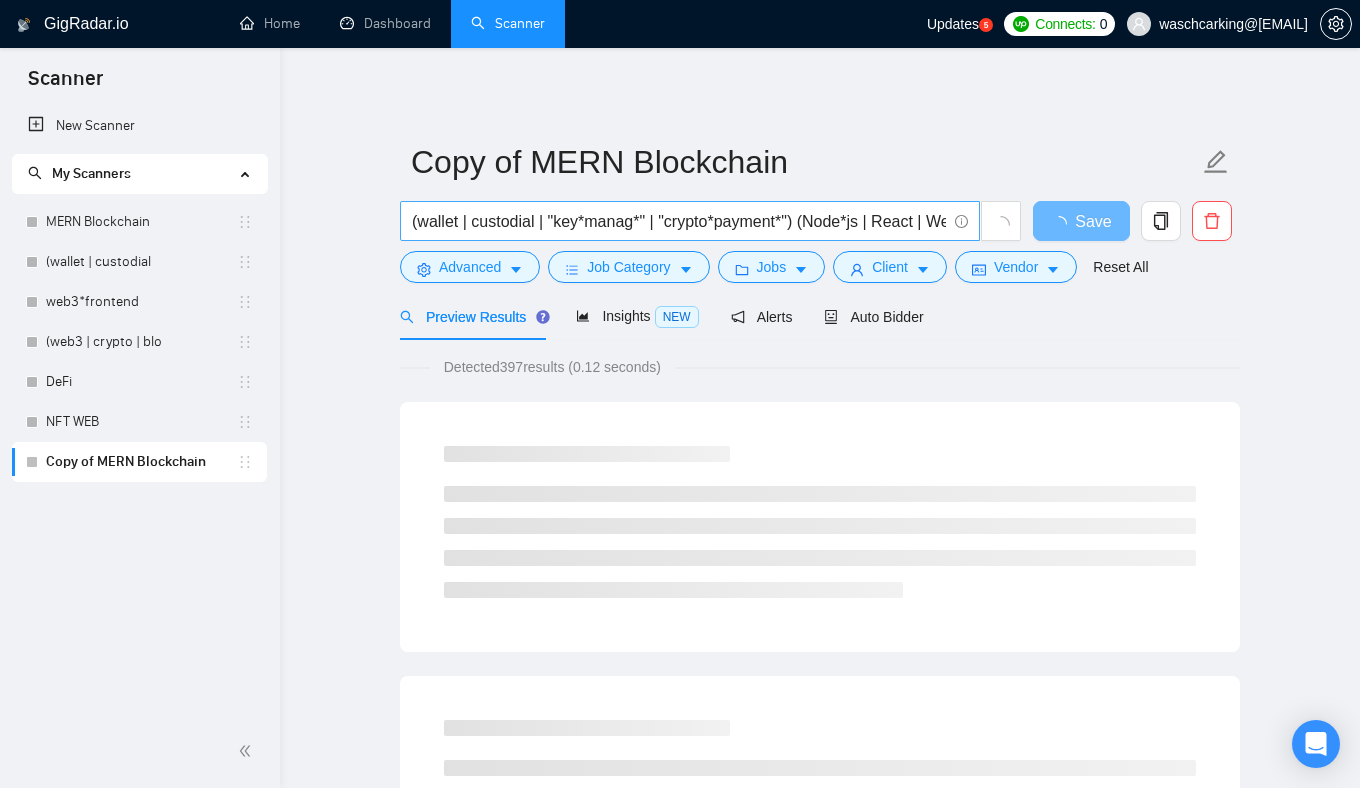 click on "(wallet | custodial | "key*manag*" | "crypto*payment*") (Node*js | React | Web3 | secur*)" at bounding box center (679, 221) 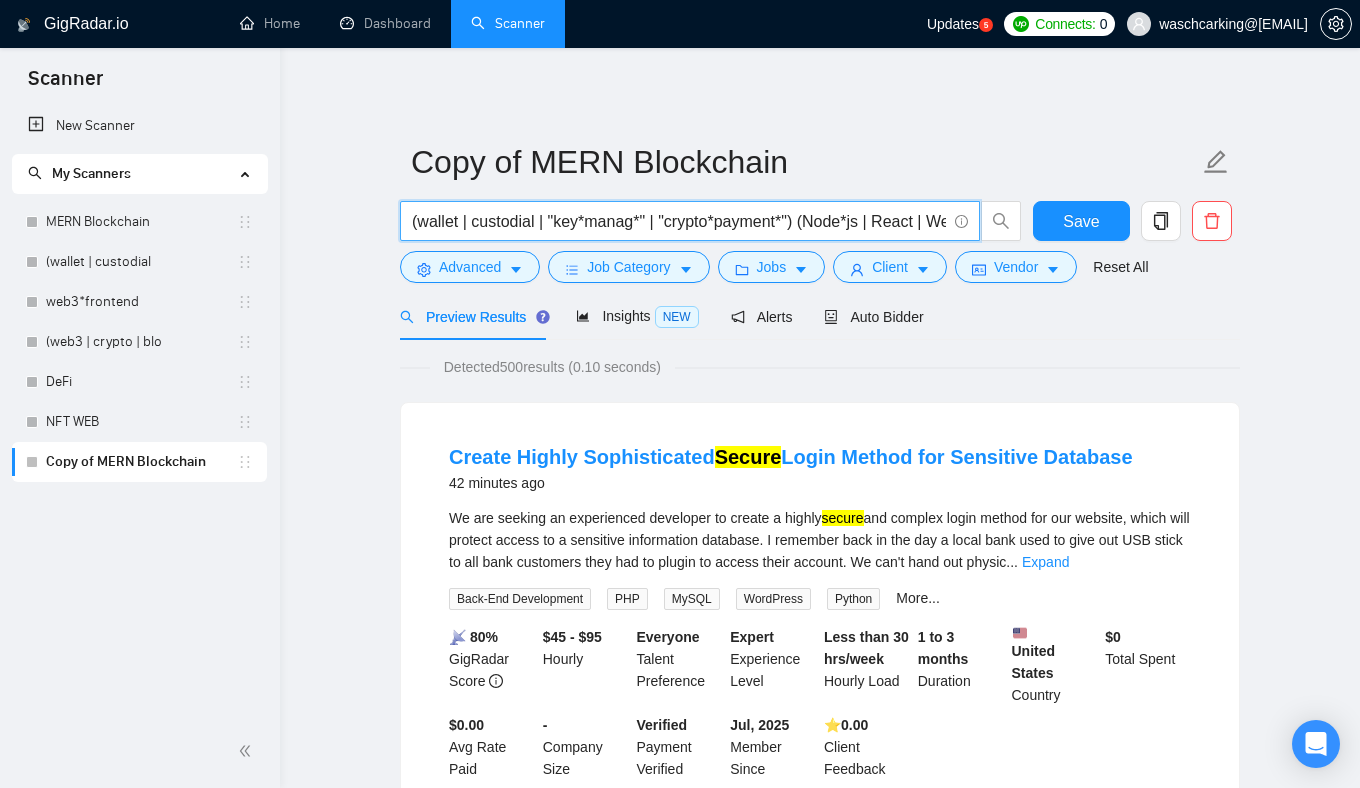 drag, startPoint x: 418, startPoint y: 223, endPoint x: 534, endPoint y: 221, distance: 116.01724 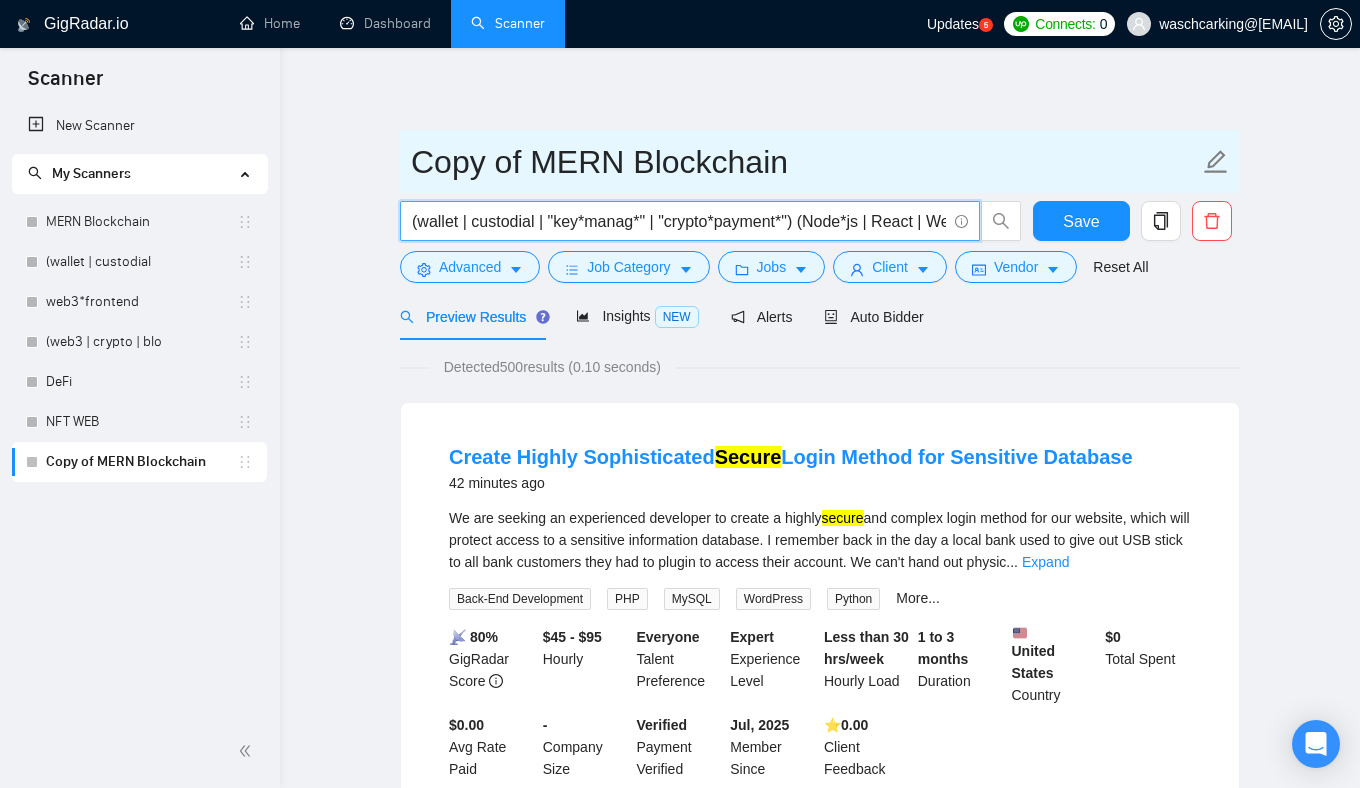 click on "Copy of MERN Blockchain" at bounding box center (805, 162) 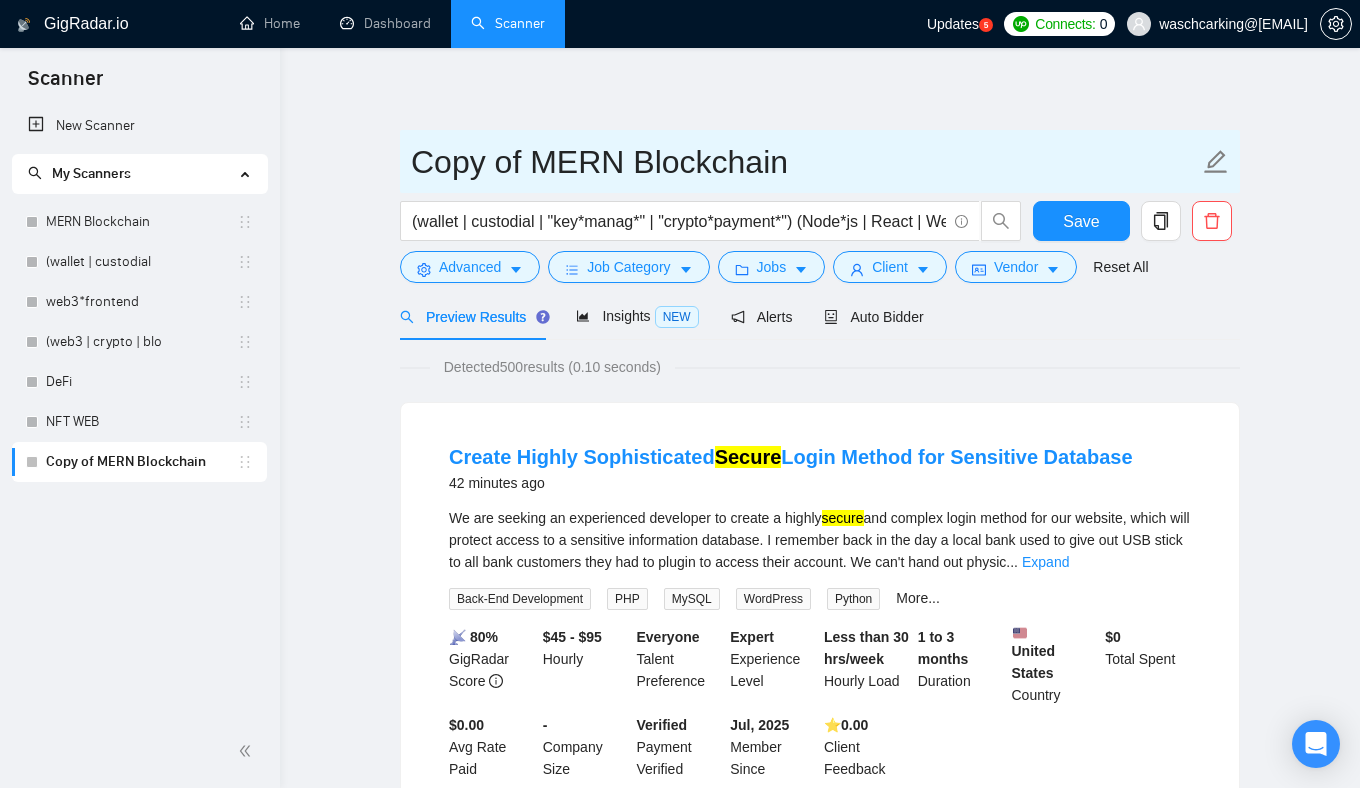 paste on "wallet | custodia" 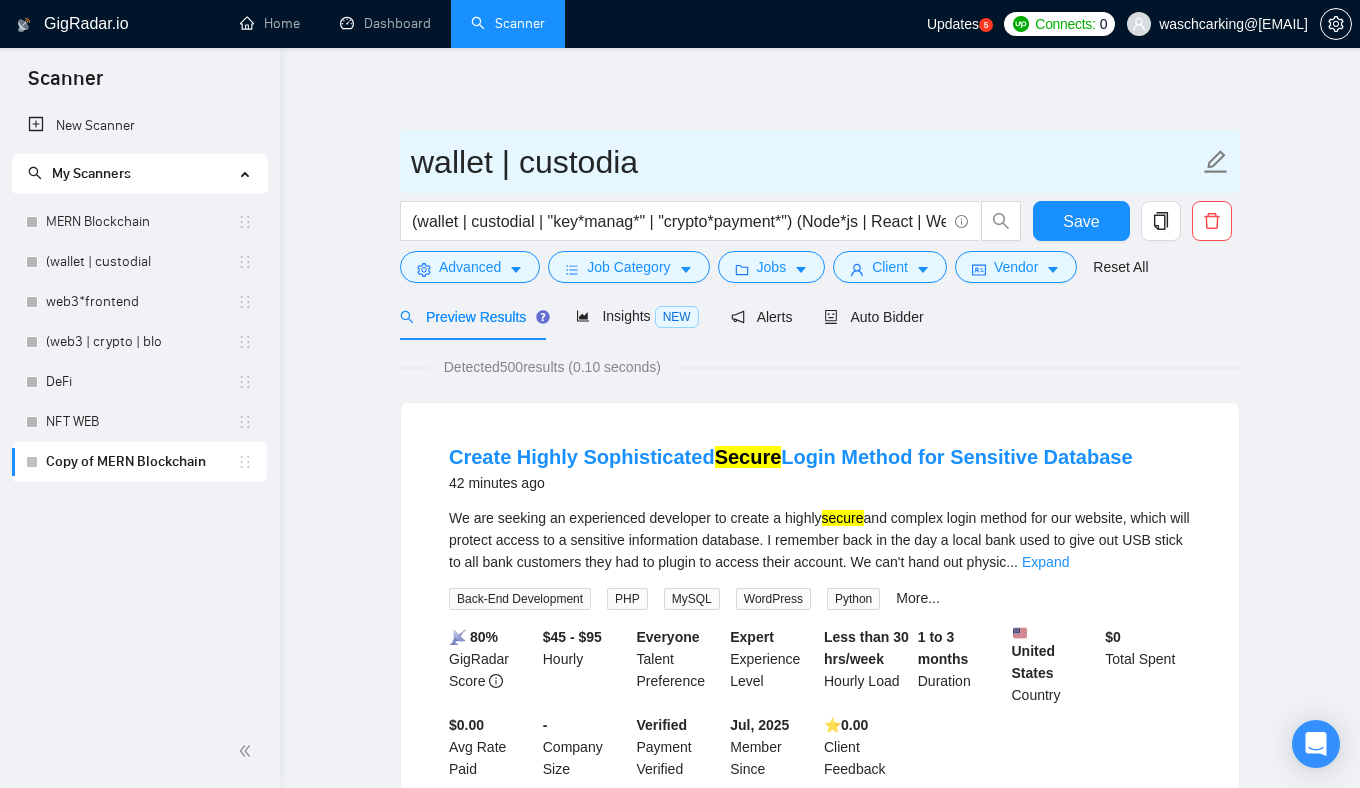 click on "wallet | custodia" at bounding box center (805, 162) 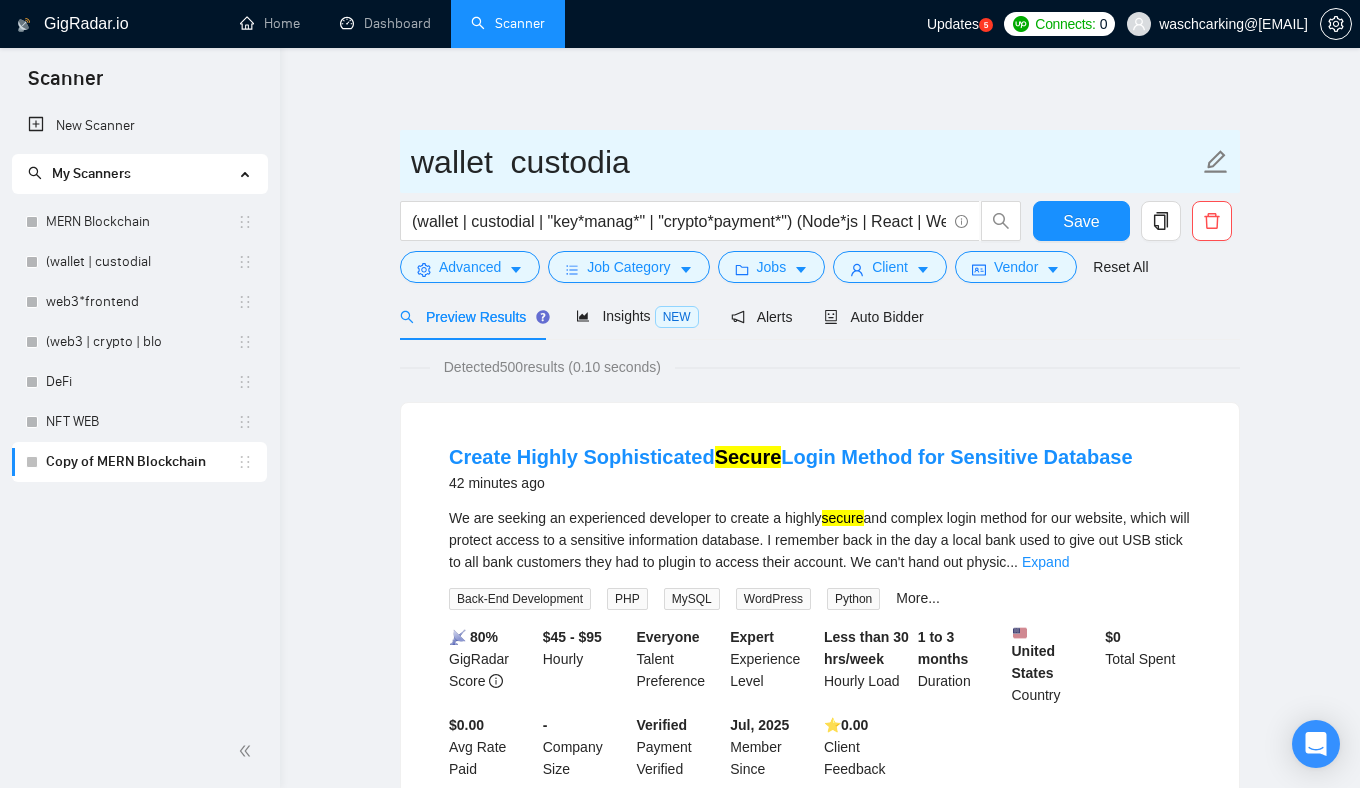 click on "wallet  custodia" at bounding box center (805, 162) 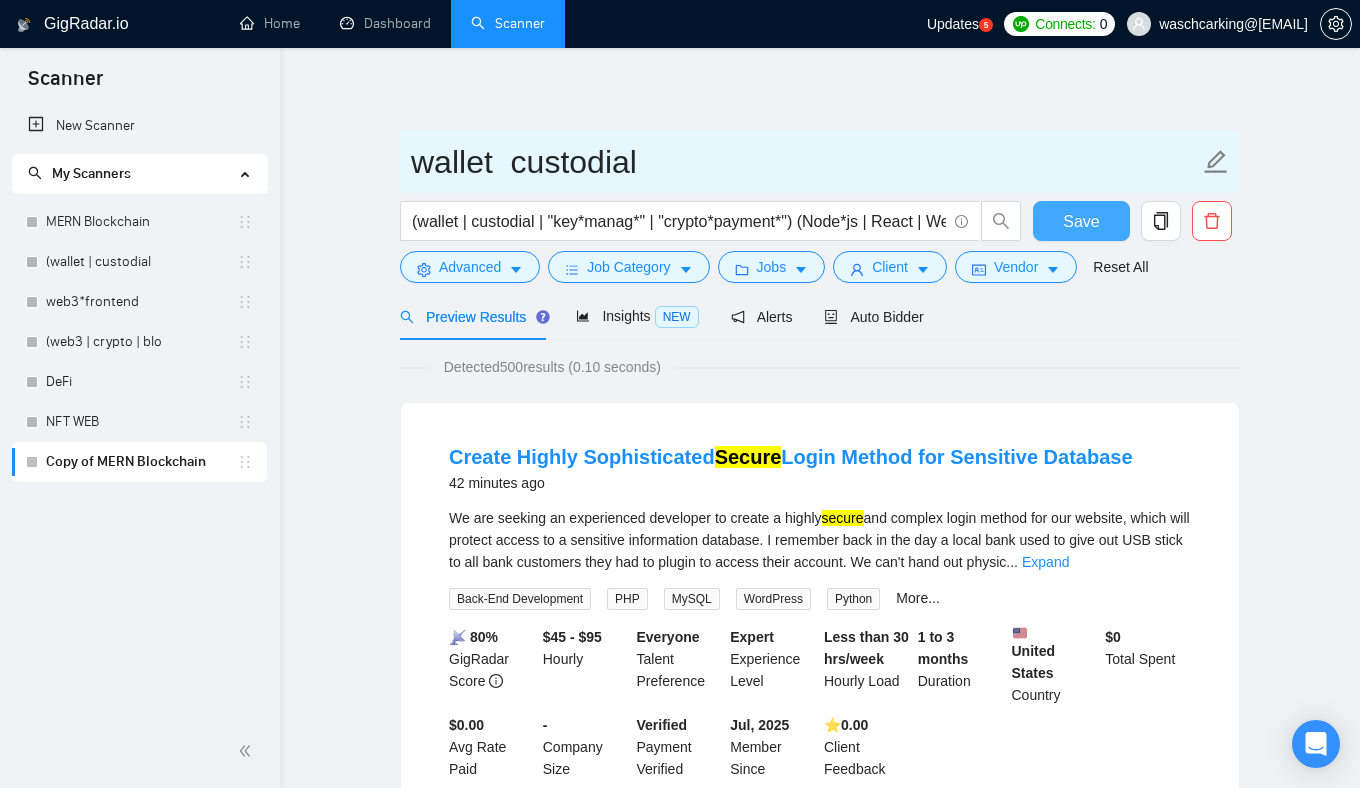 type on "wallet  custodial" 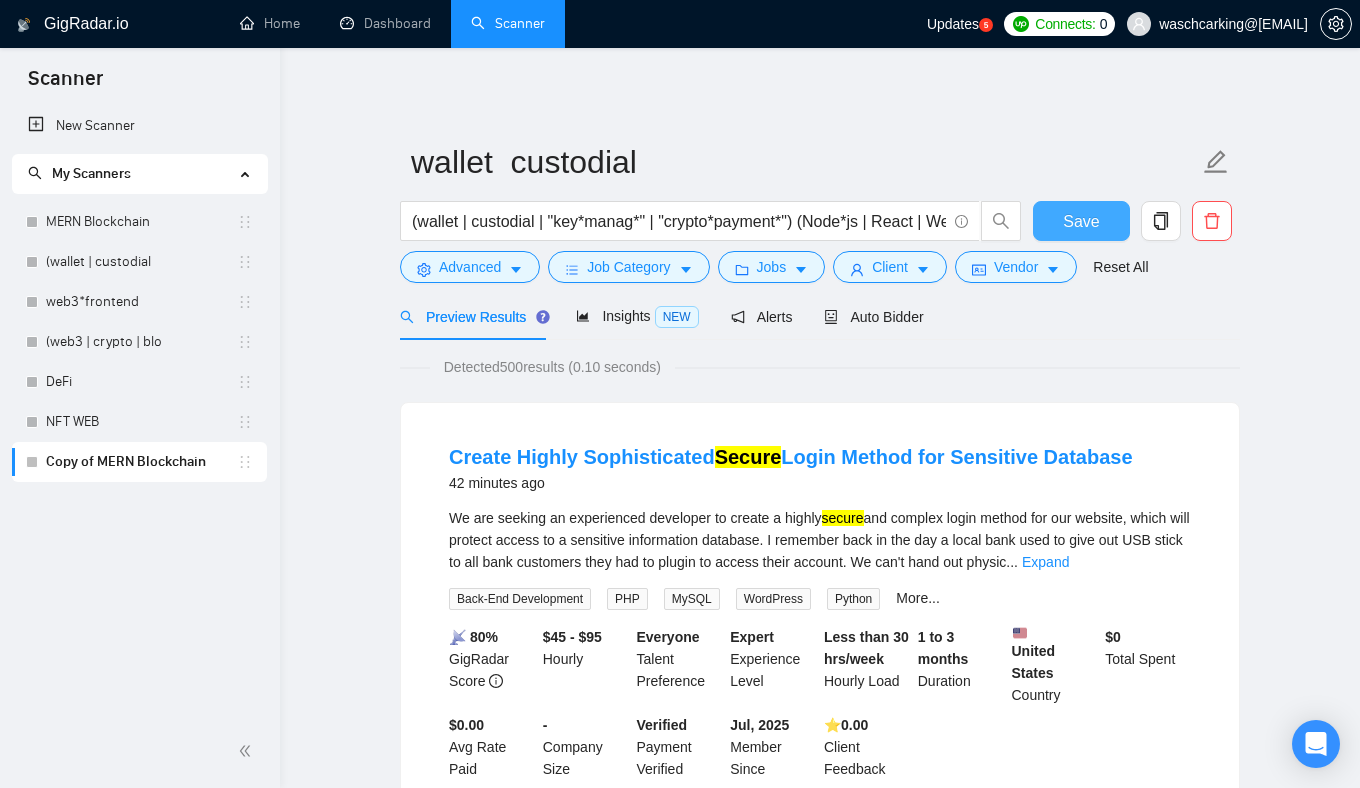 click on "Save" at bounding box center [1081, 221] 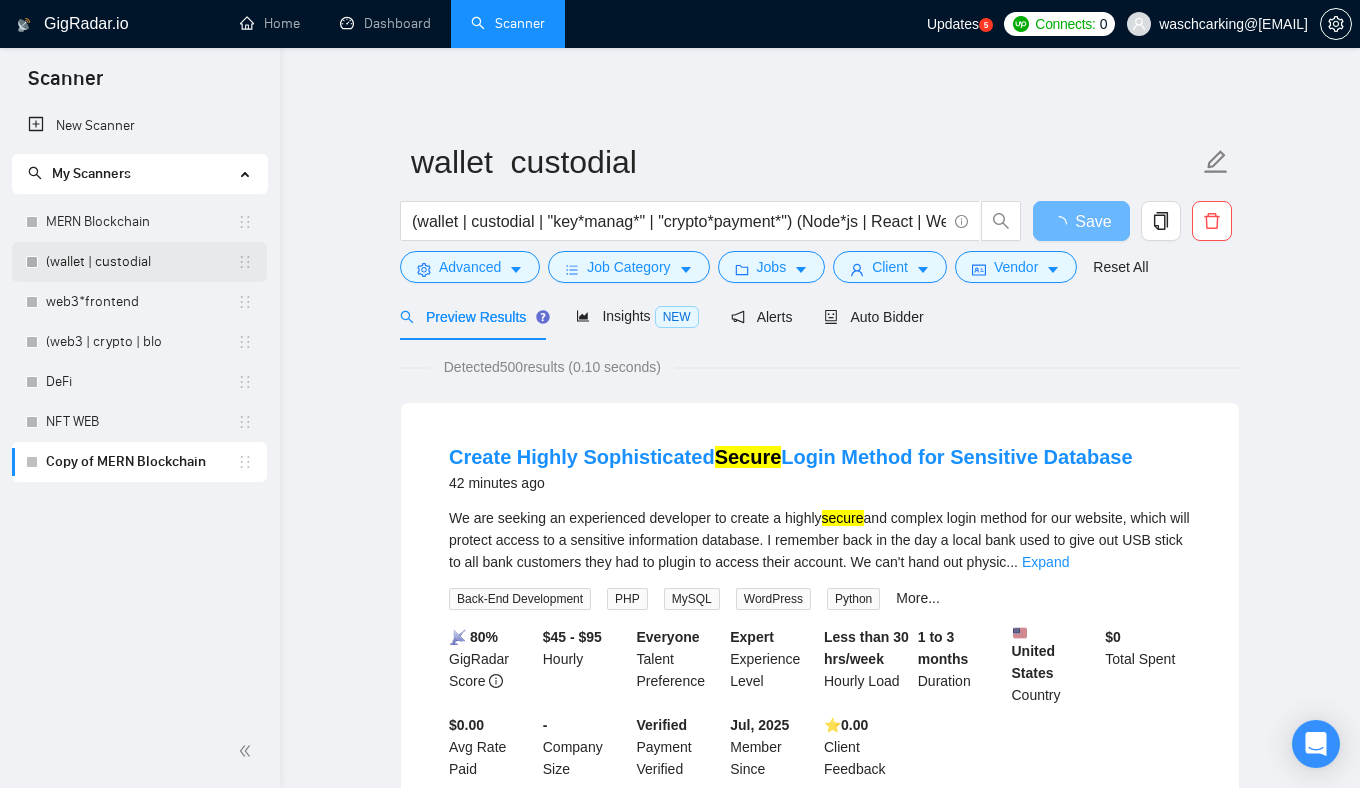 click on "(wallet | custodial" at bounding box center [141, 262] 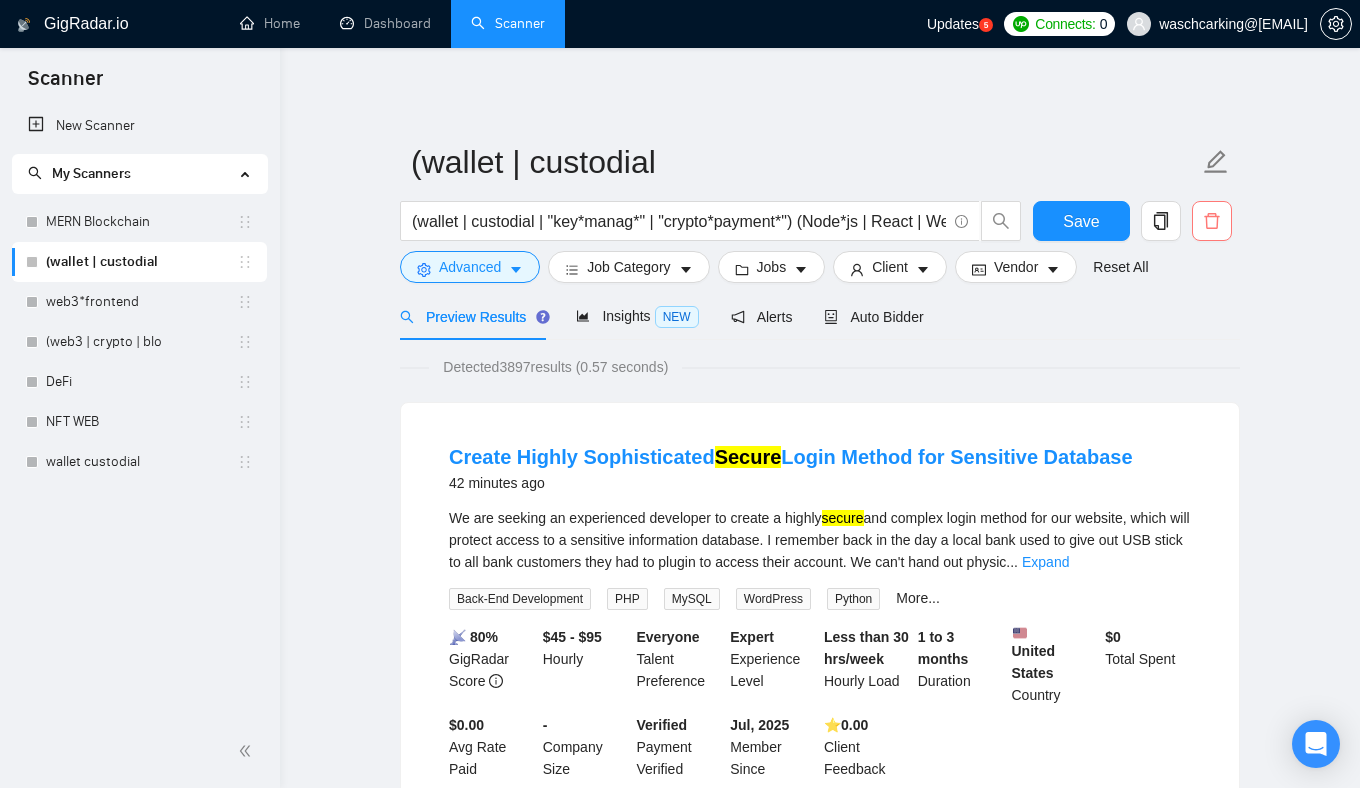 click 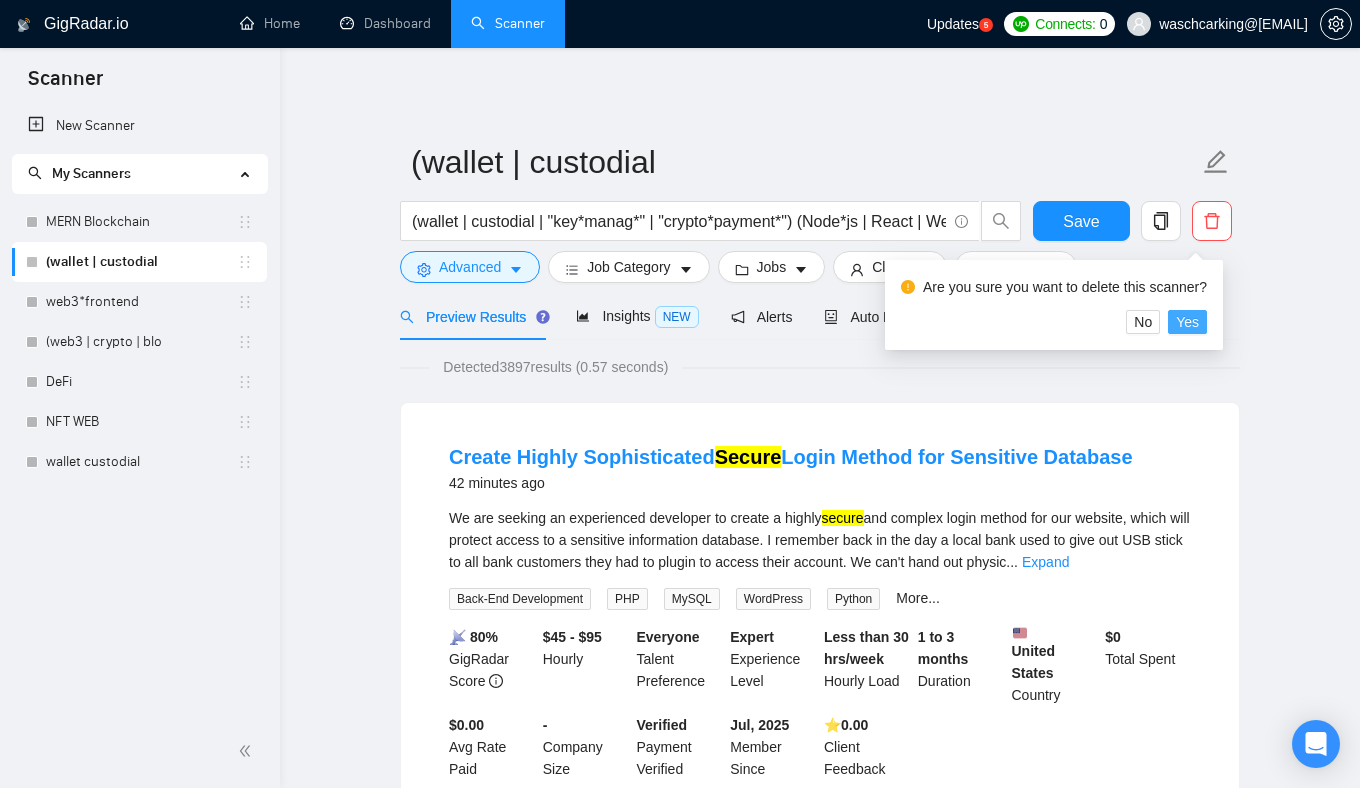 click on "Yes" at bounding box center (1187, 322) 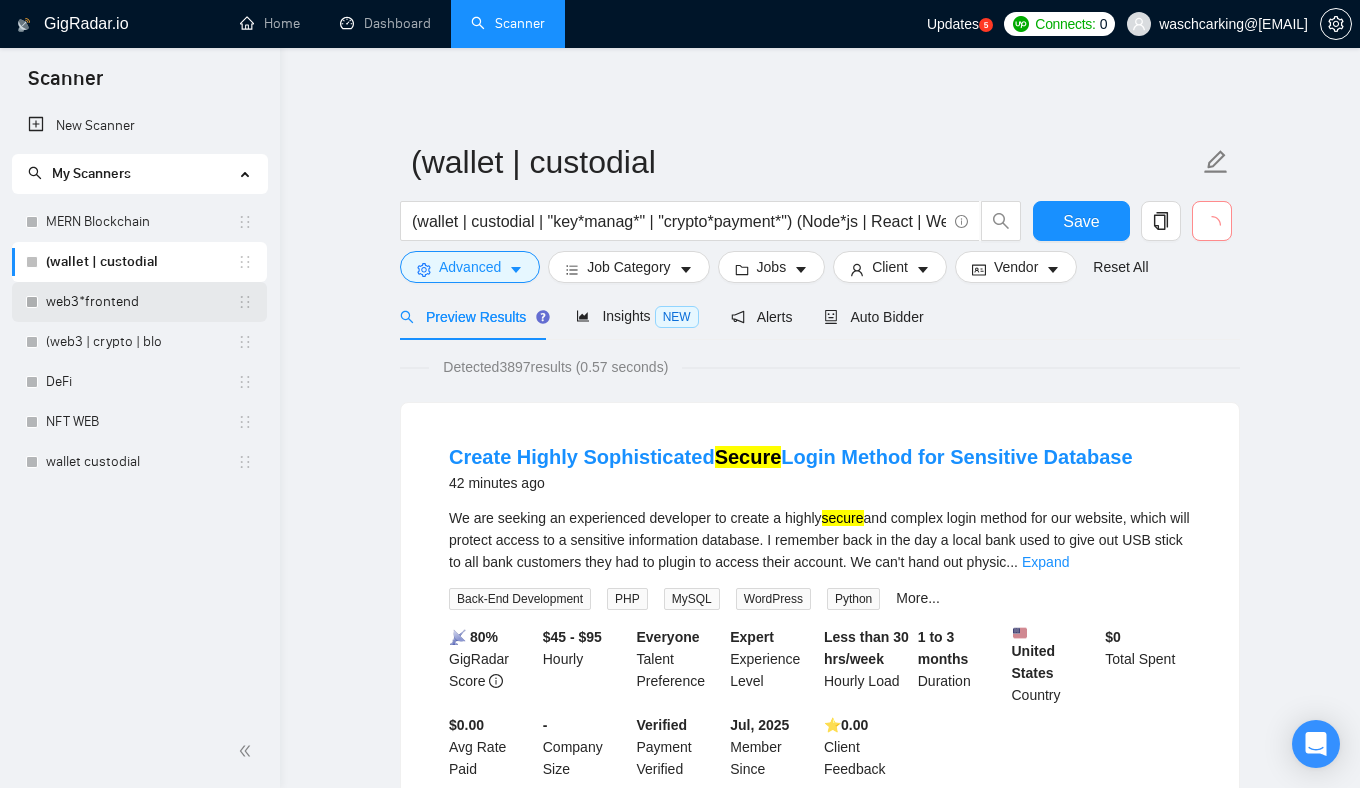 click on "web3*frontend" at bounding box center (141, 302) 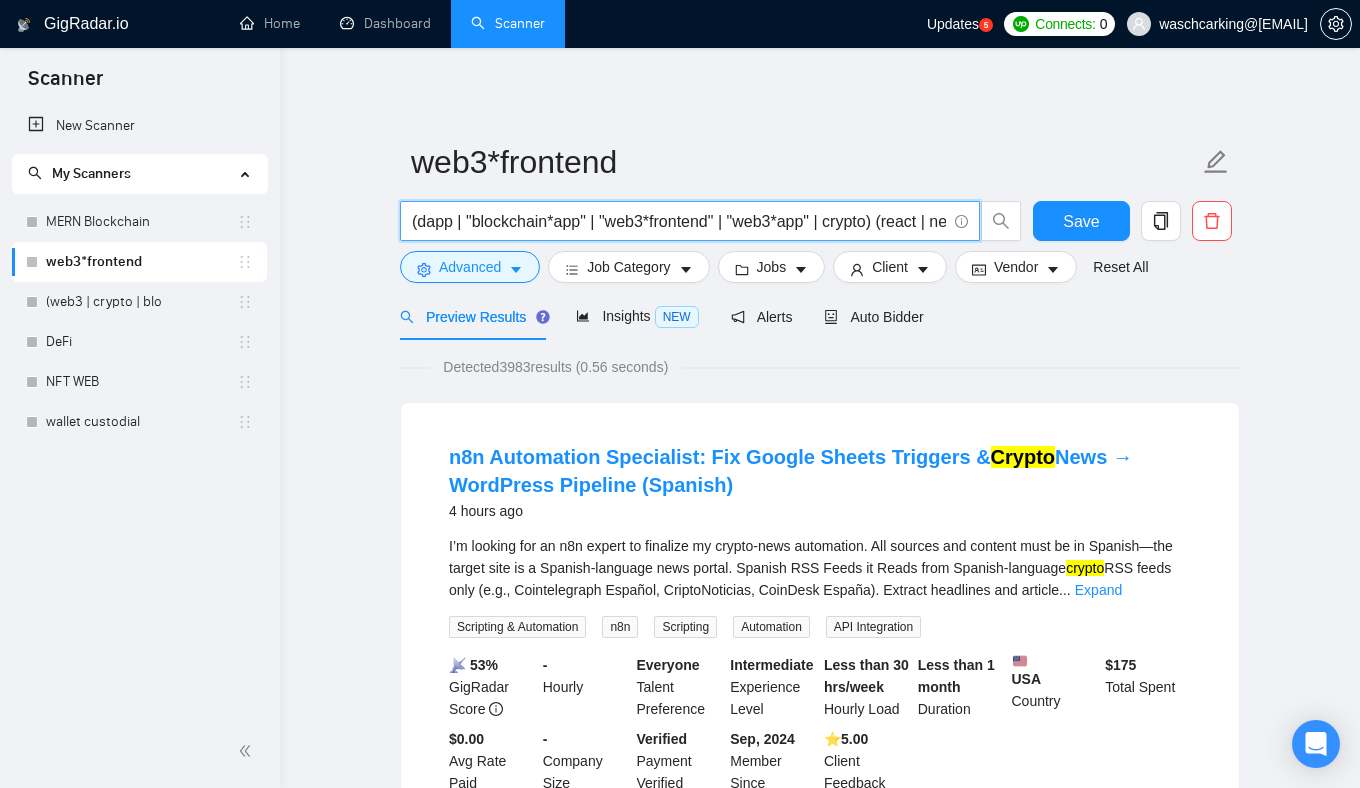 click on "(dapp | "blockchain*app" | "web3*frontend" | "web3*app" | crypto) (react | next*js | solidity | web3 | node)" at bounding box center (679, 221) 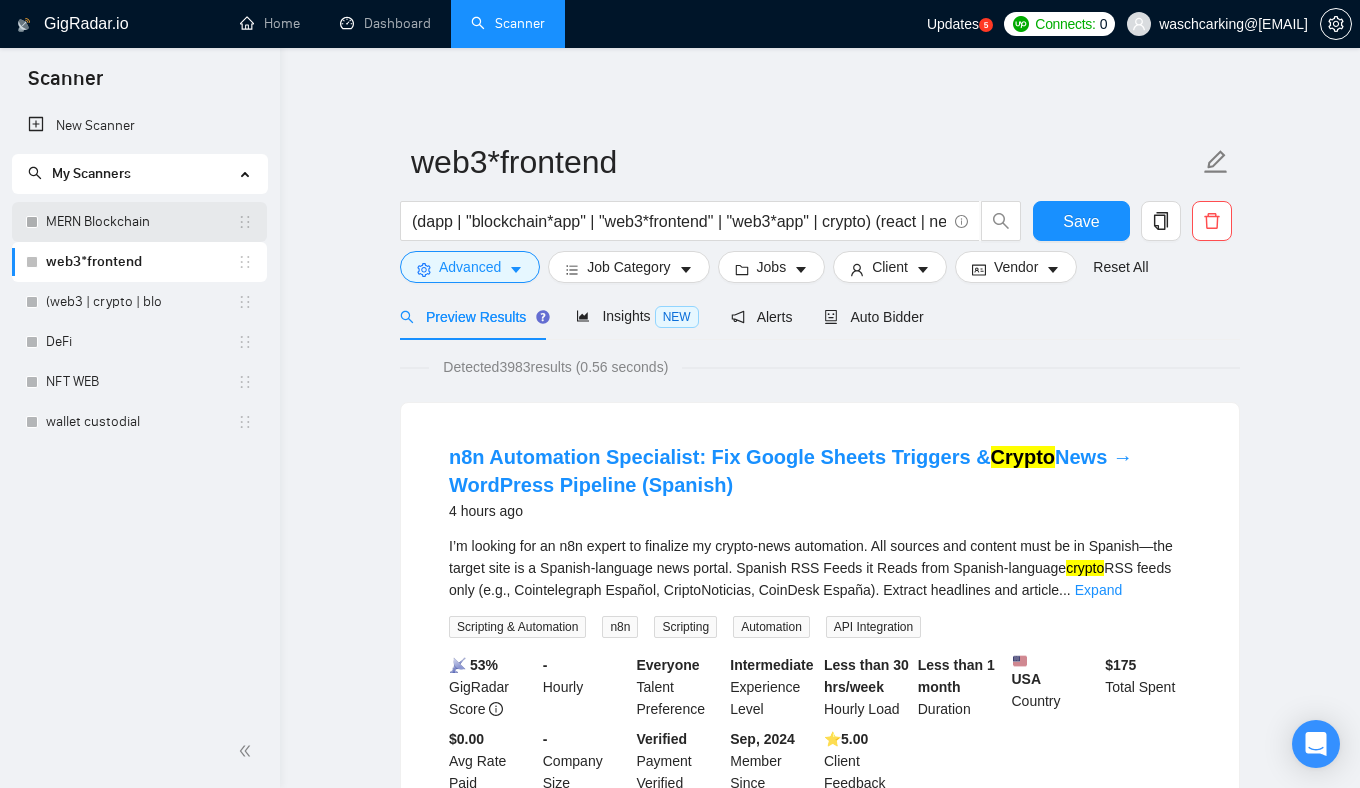 click on "MERN Blockchain" at bounding box center (141, 222) 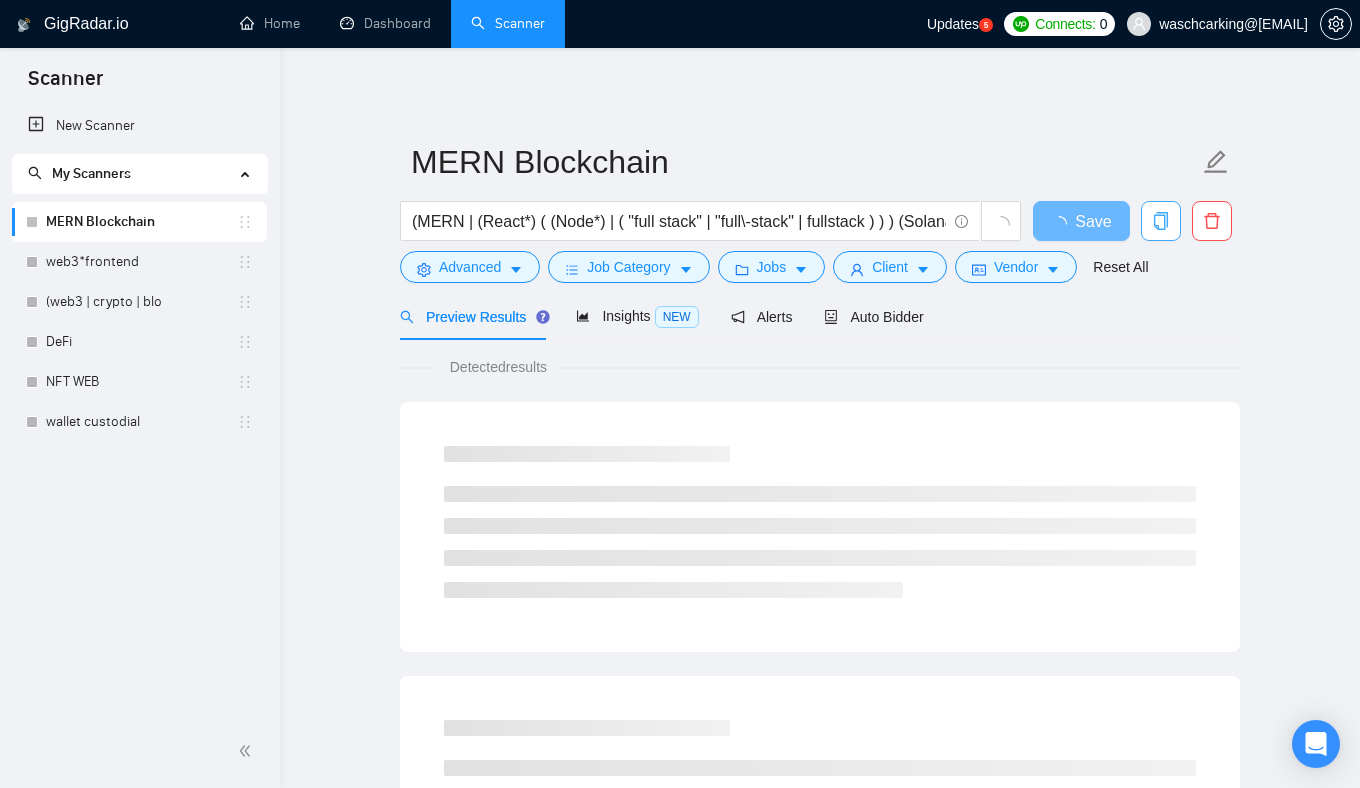 click 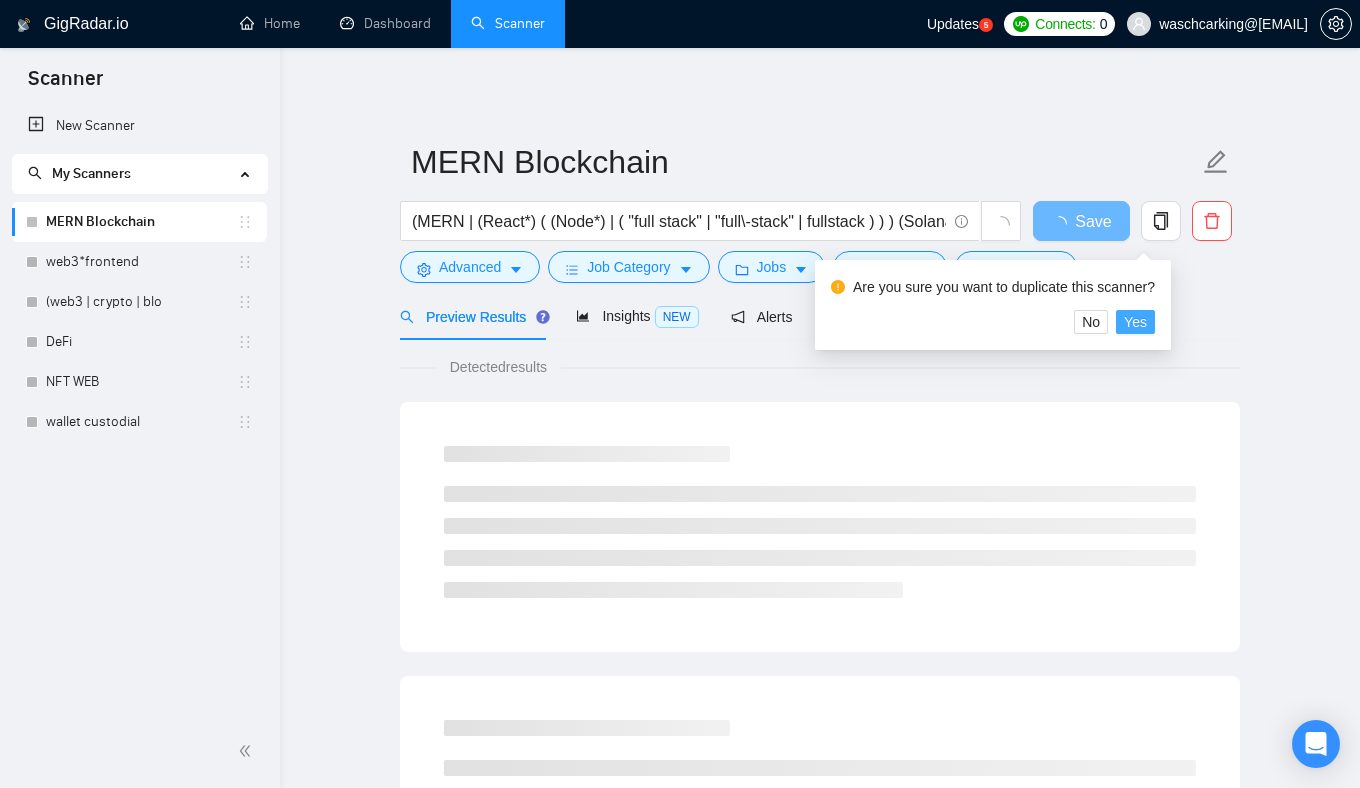 click on "Yes" at bounding box center (1135, 322) 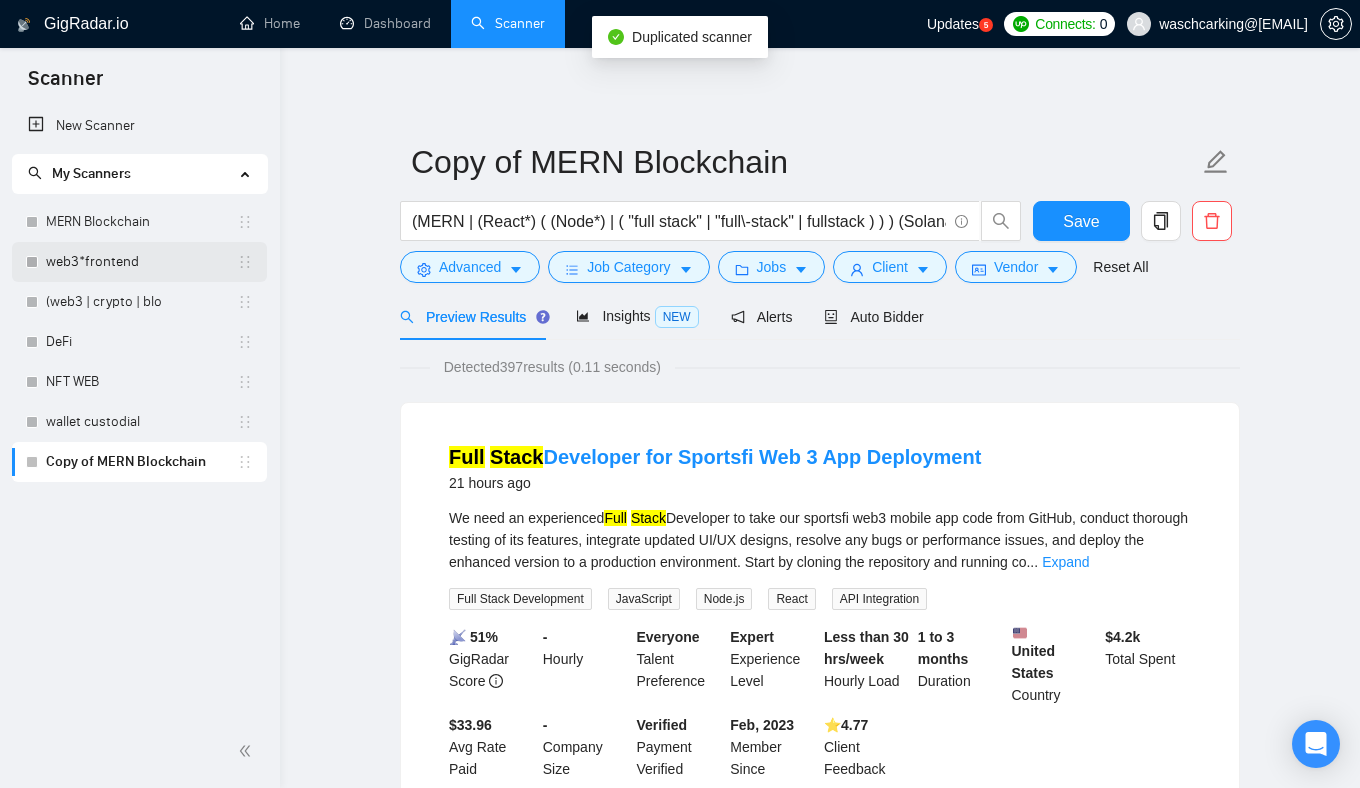 click on "web3*frontend" at bounding box center (141, 262) 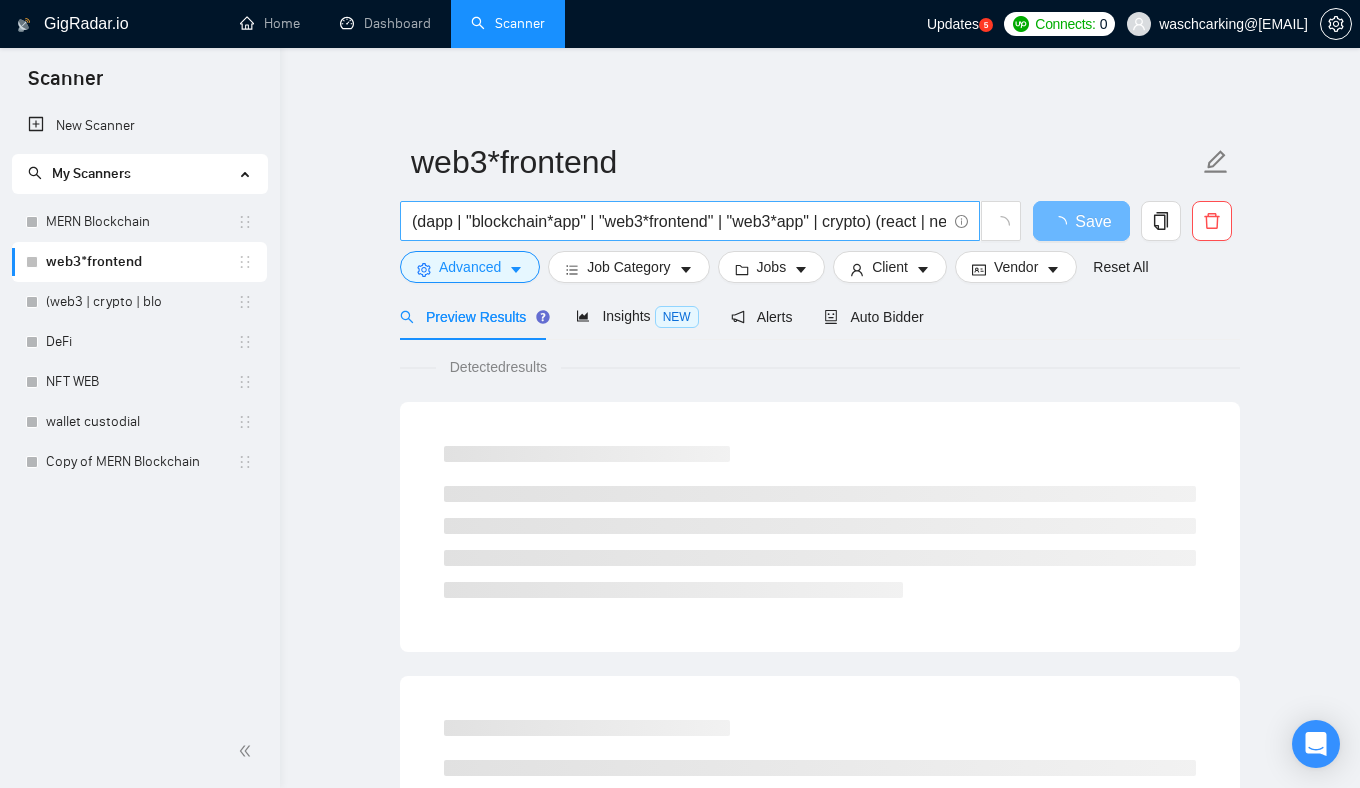 click on "(dapp | "blockchain*app" | "web3*frontend" | "web3*app" | crypto) (react | next*js | solidity | web3 | node)" at bounding box center (679, 221) 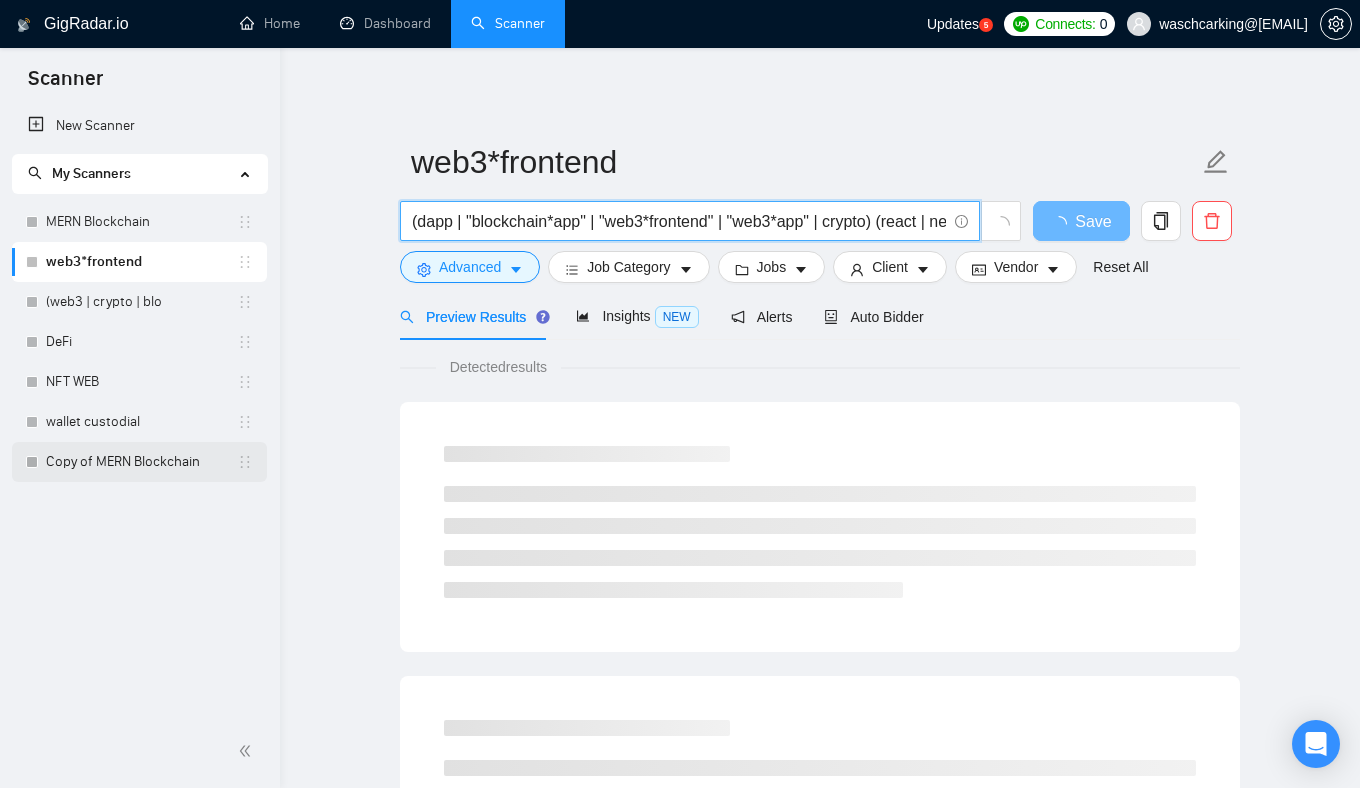 click on "Copy of MERN Blockchain" at bounding box center (141, 462) 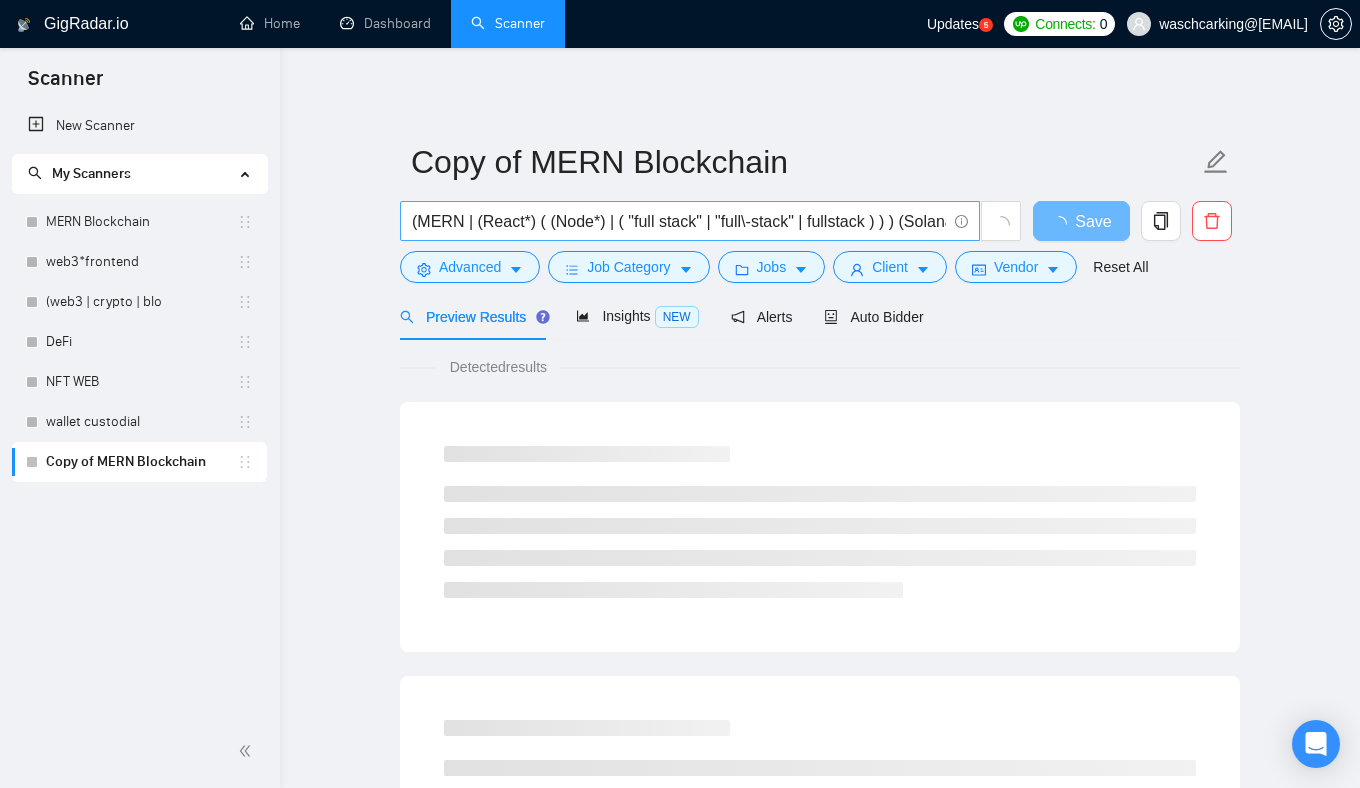 click on "(MERN | (React*) ( (Node*) | ( "full stack" | "full\-stack" | fullstack ) ) ) (Solana | Blockchain | Crypto | DeFi)" at bounding box center [690, 221] 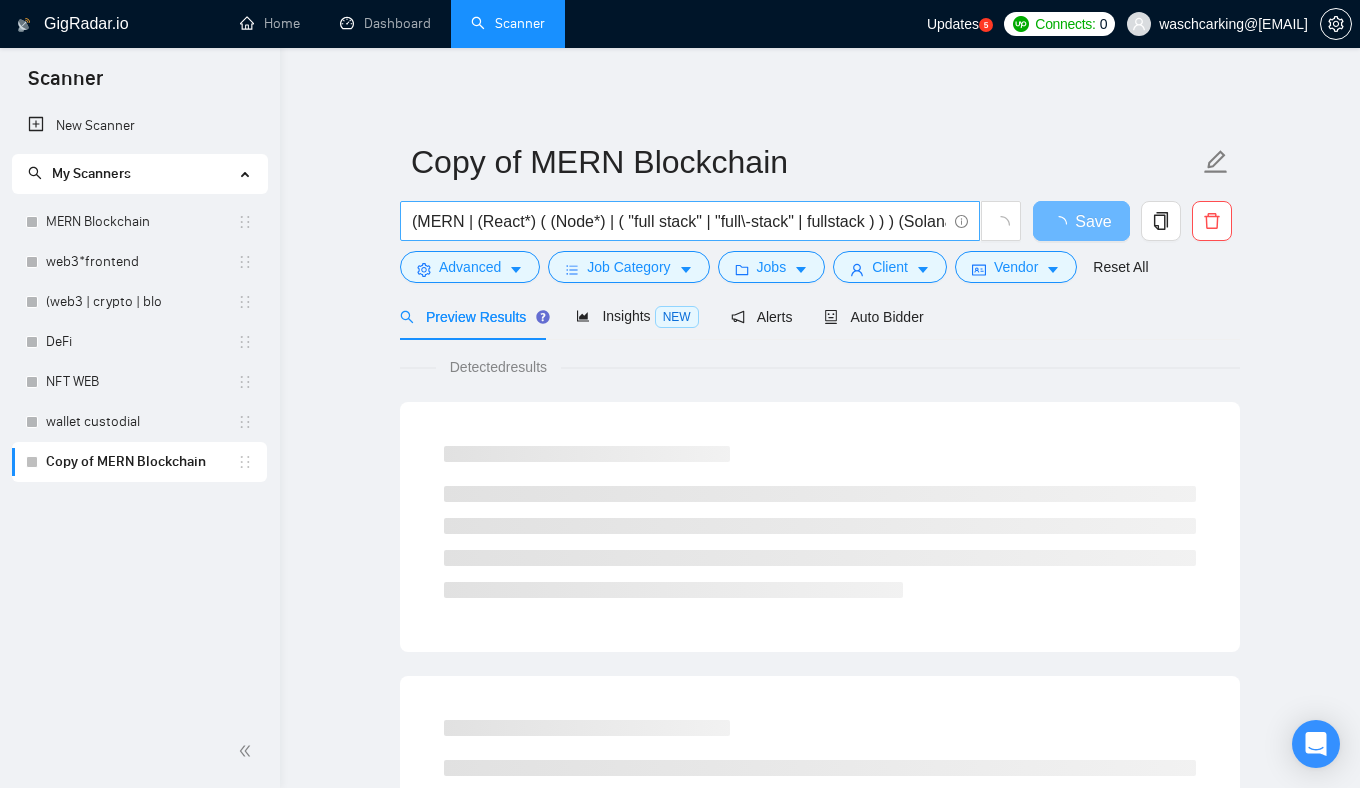 scroll, scrollTop: 0, scrollLeft: 227, axis: horizontal 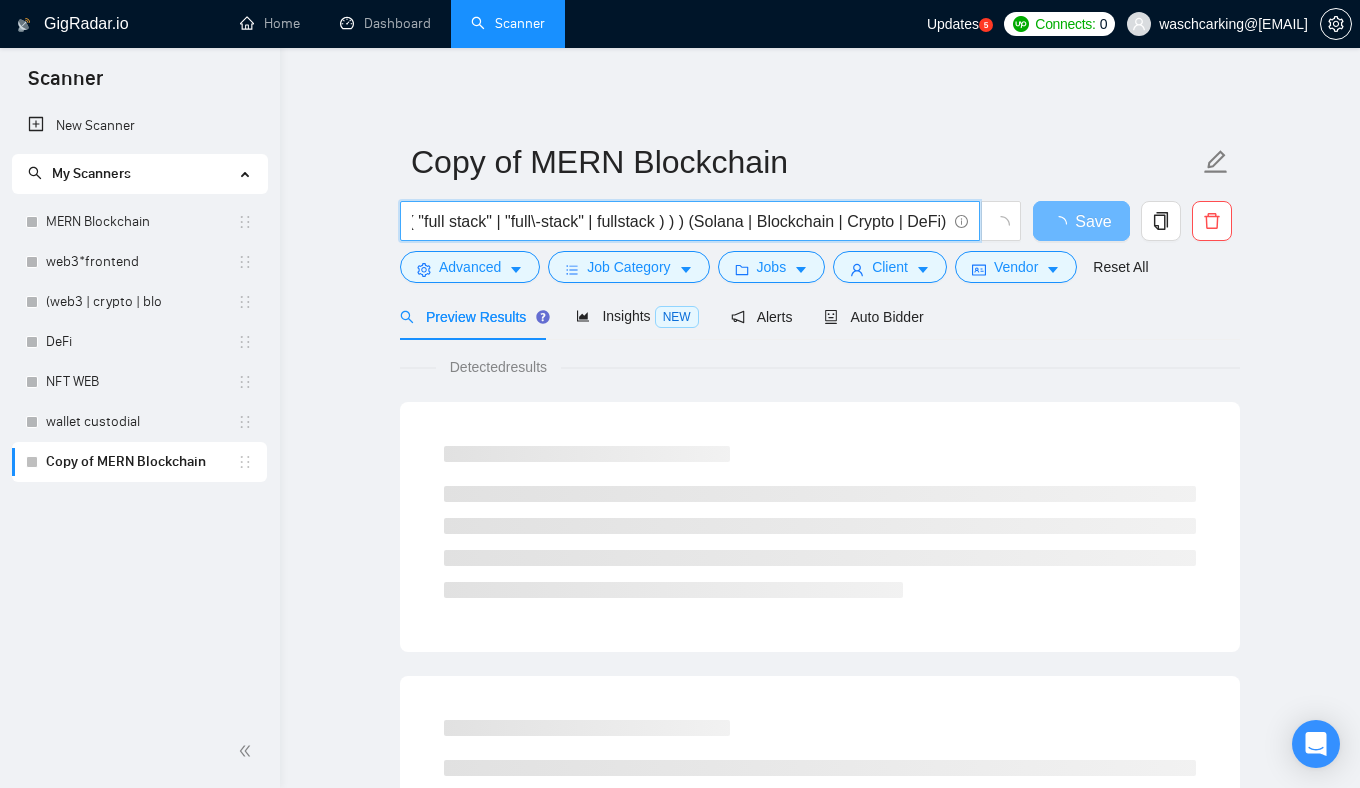 click on "(MERN | (React*) ( (Node*) | ( "full stack" | "full\-stack" | fullstack ) ) ) (Solana | Blockchain | Crypto | DeFi)" at bounding box center (679, 221) 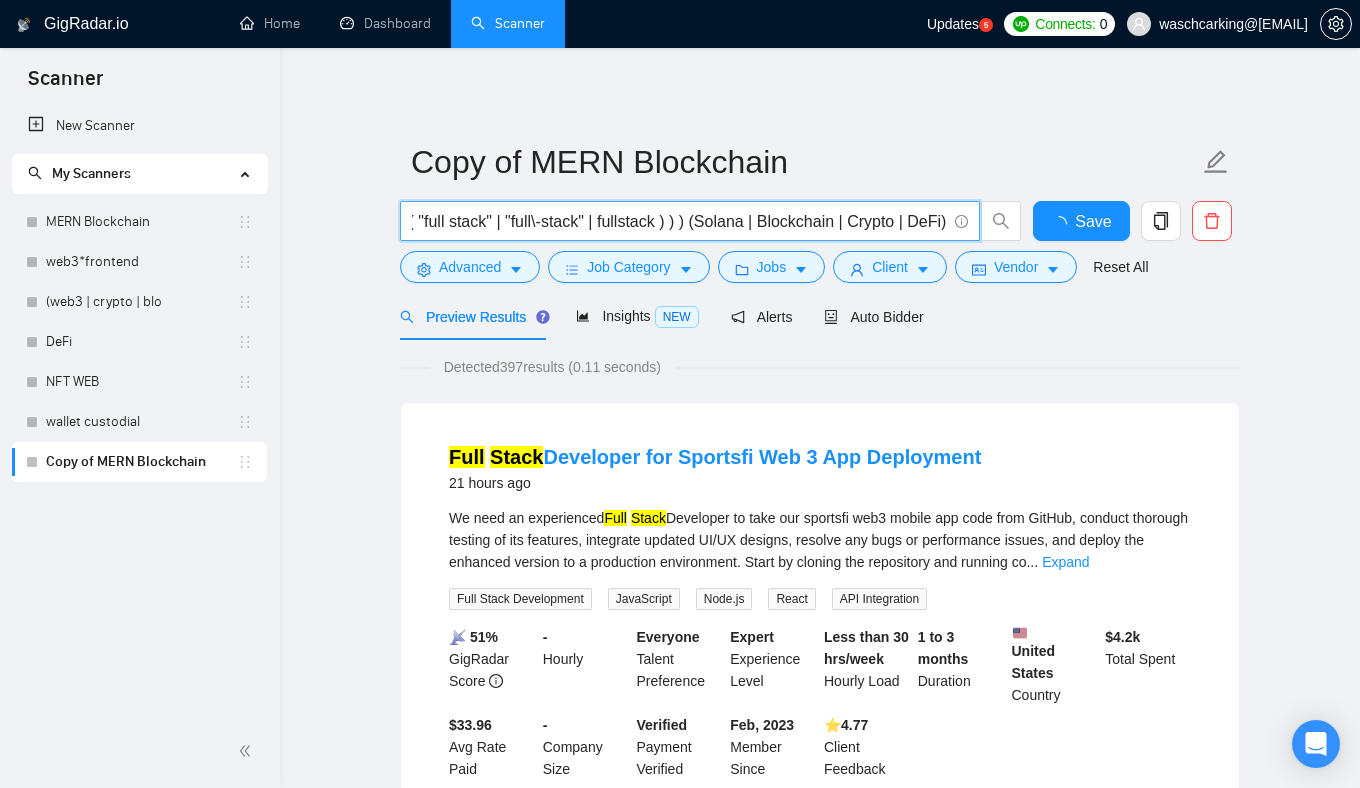 paste on "dapp | "blockchain*app" | "web3*frontend" | "web3*app" | crypto) (react | next*js | solidity | web3 | node" 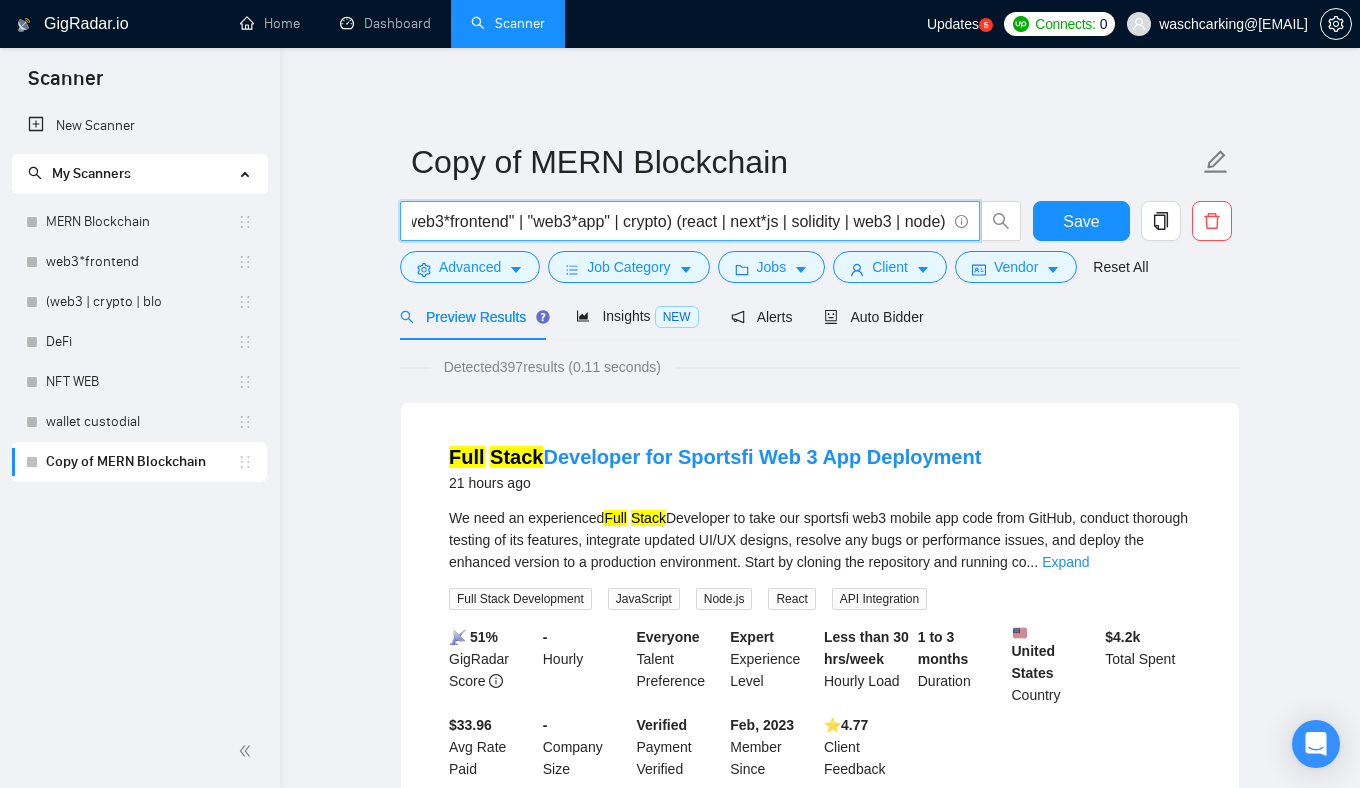 scroll, scrollTop: 0, scrollLeft: 230, axis: horizontal 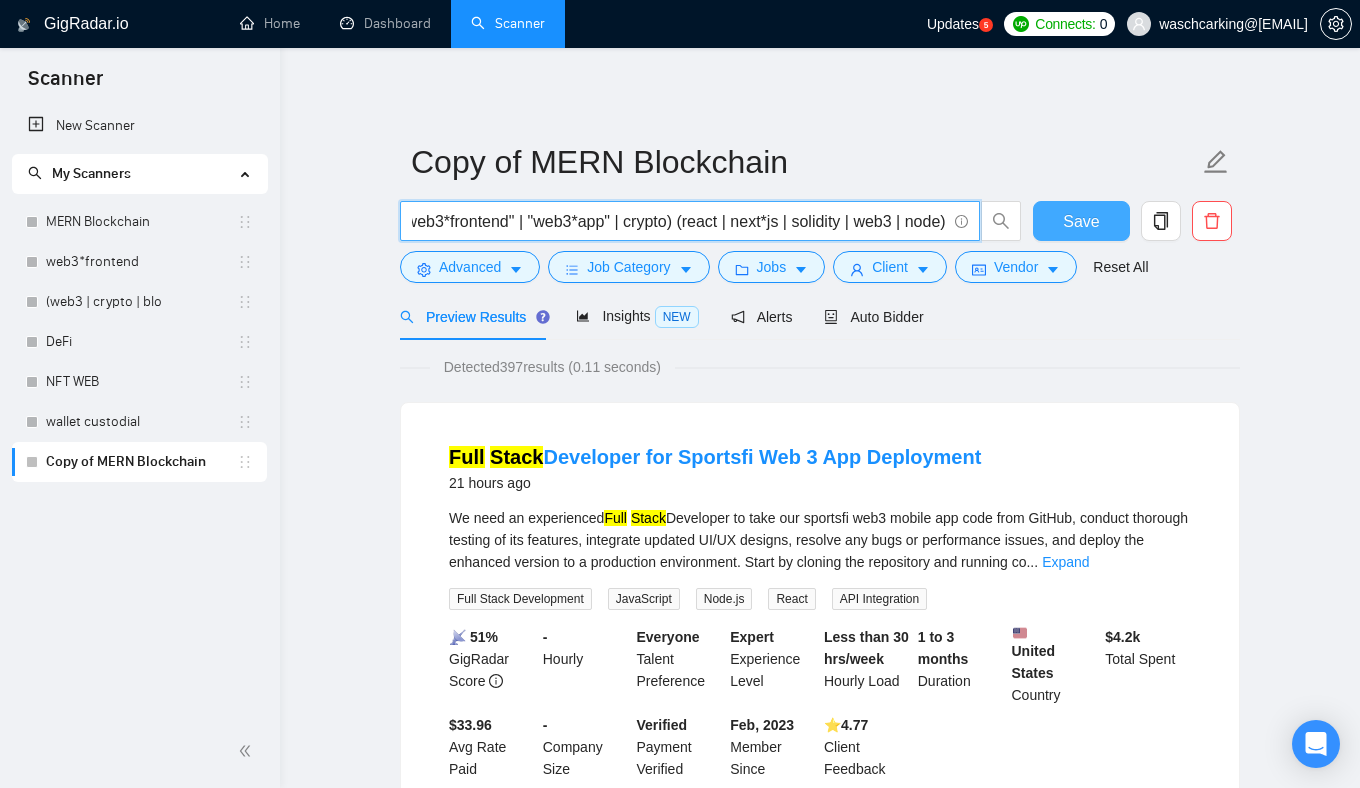 type on "(dapp | "blockchain*app" | "web3*frontend" | "web3*app" | crypto) (react | next*js | solidity | web3 | node)" 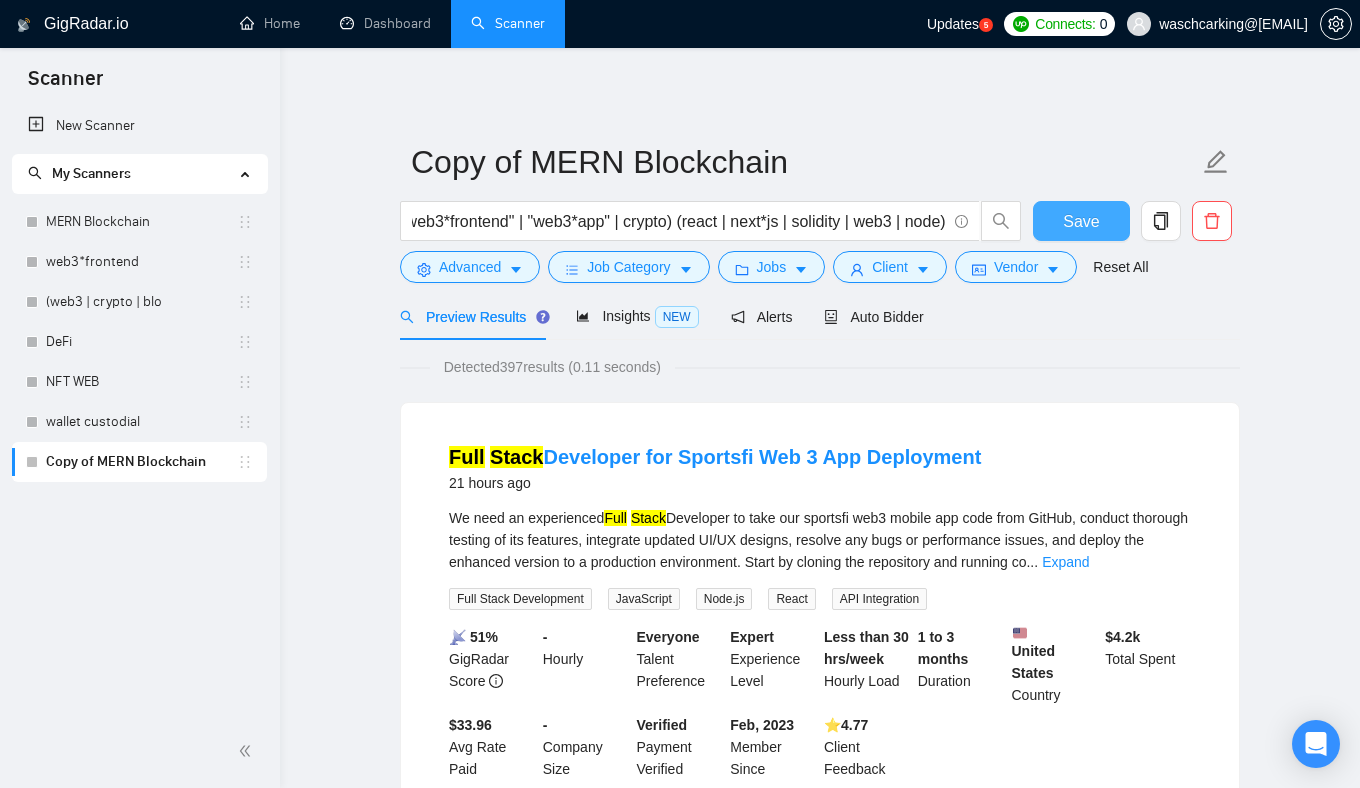 click on "Save" at bounding box center [1081, 221] 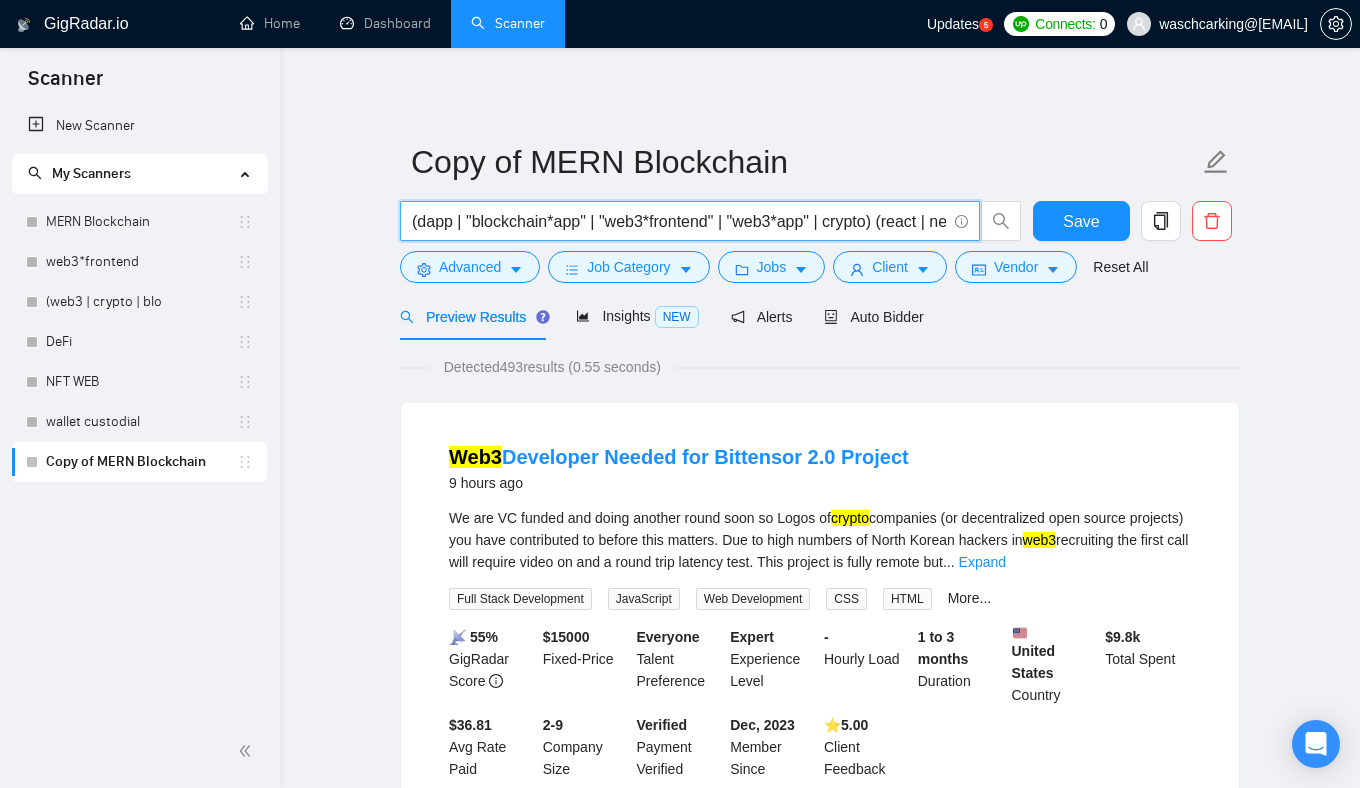 click on "(dapp | "blockchain*app" | "web3*frontend" | "web3*app" | crypto) (react | next*js | solidity | web3 | node)" at bounding box center [679, 221] 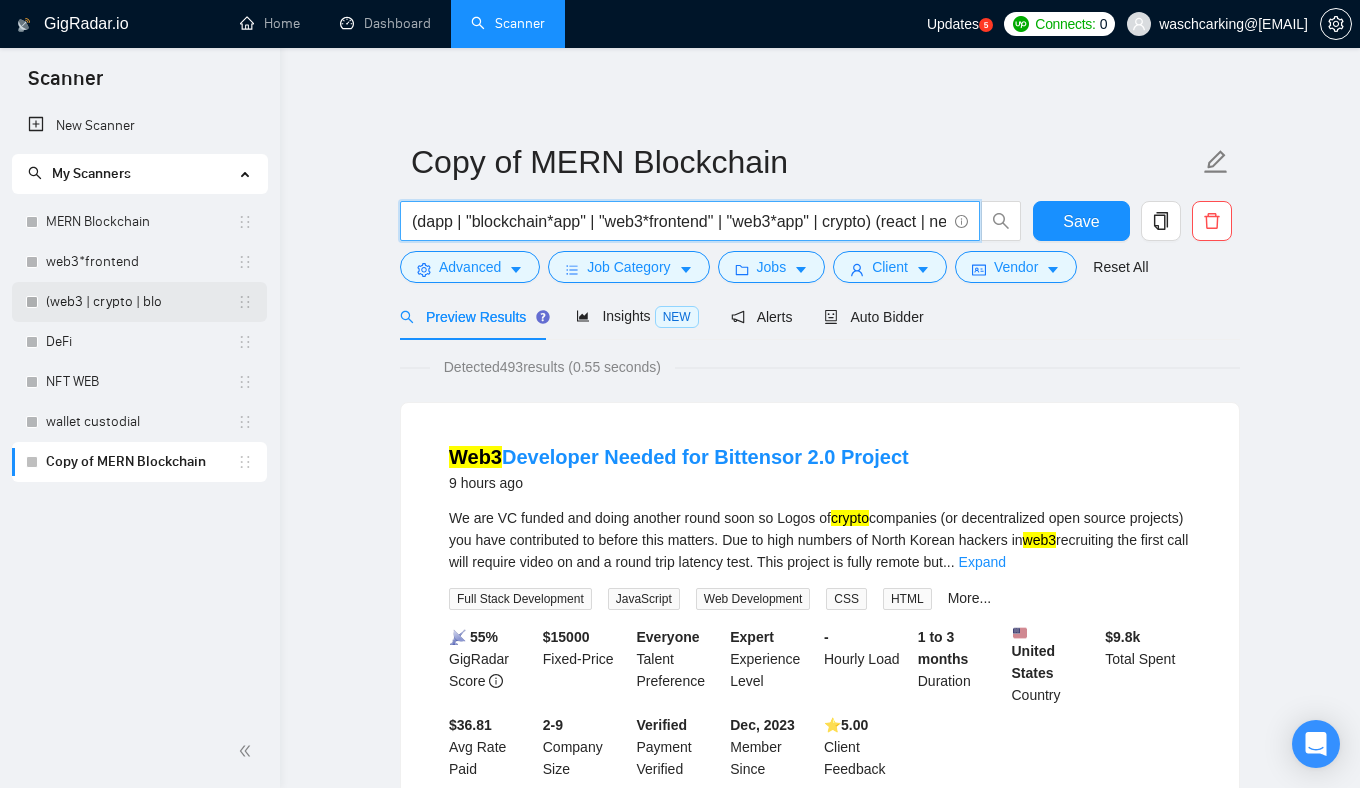 click on "(web3 | crypto | blo" at bounding box center (141, 302) 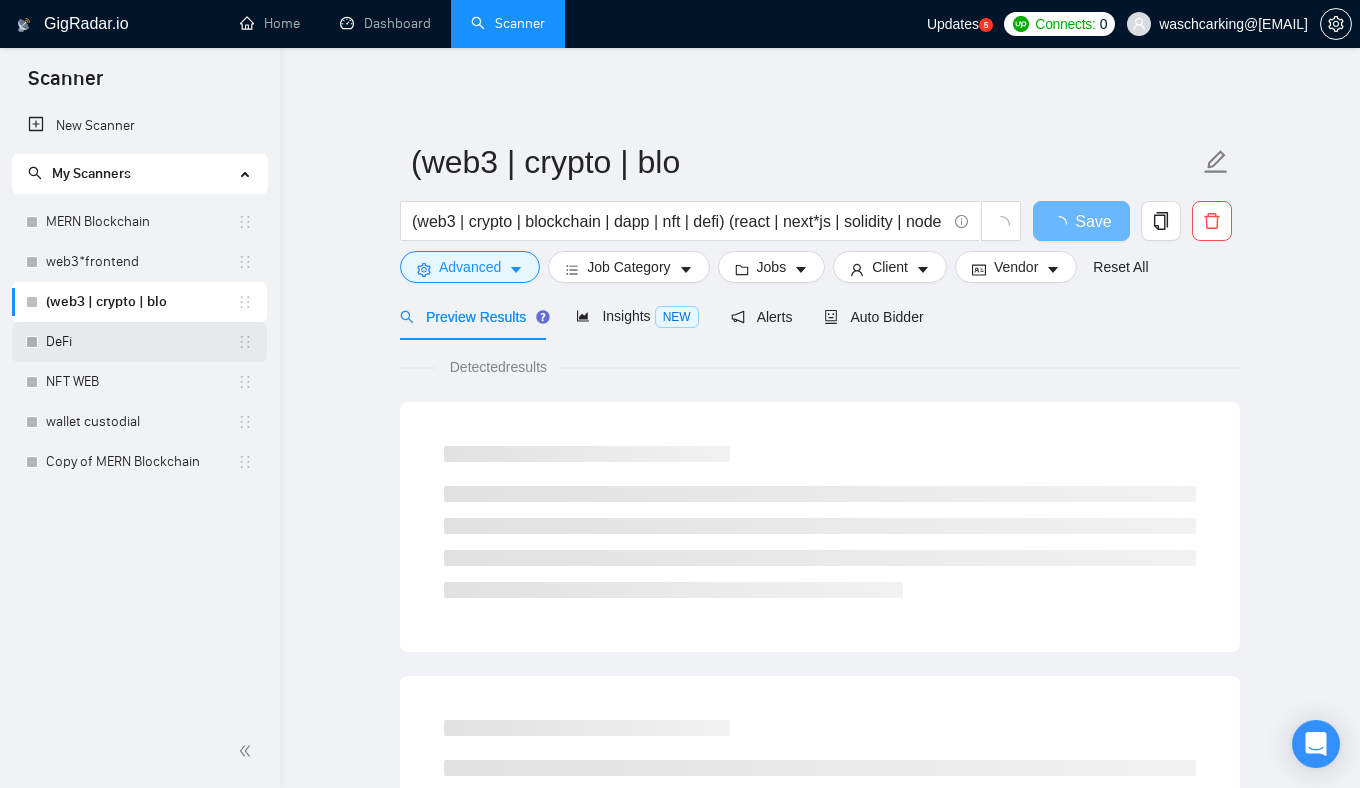 click on "DeFi" at bounding box center [141, 342] 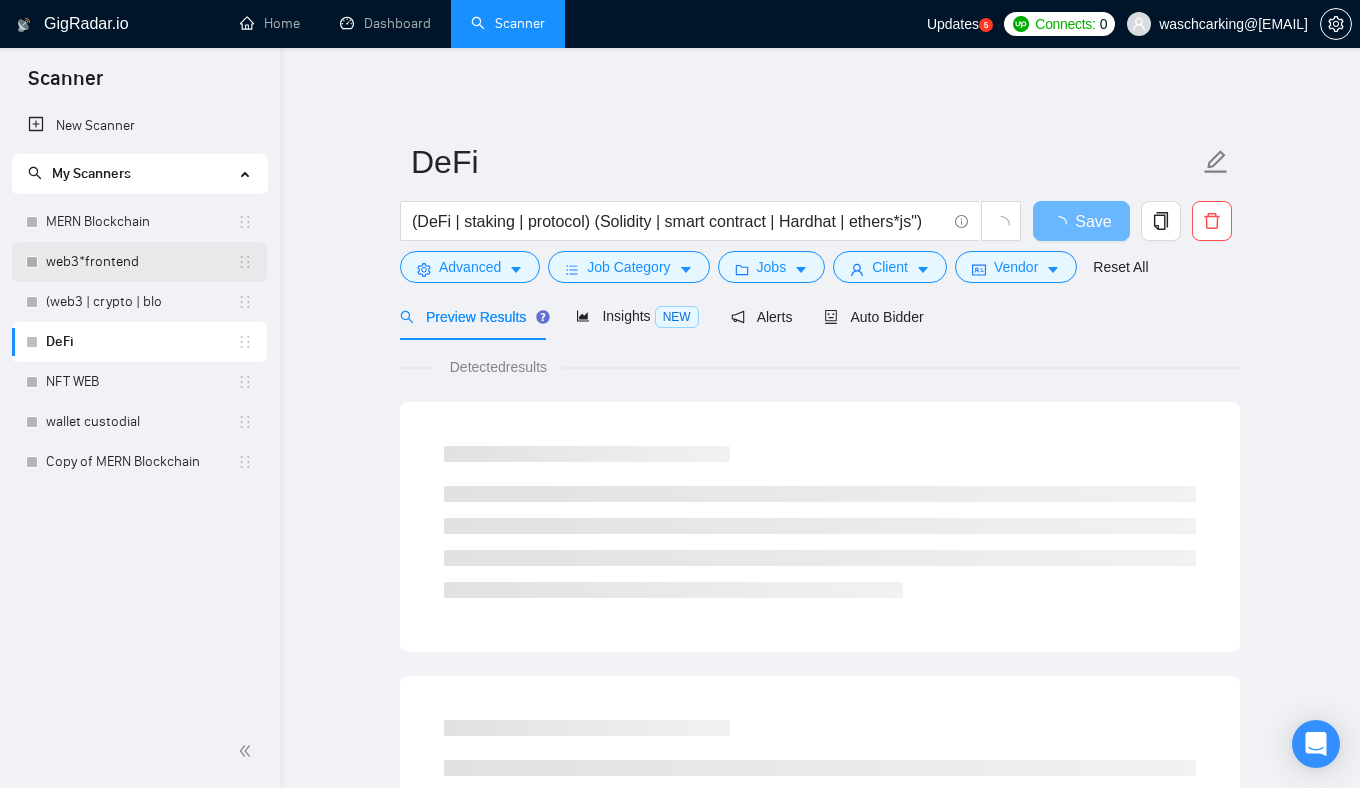 click on "web3*frontend" at bounding box center [141, 262] 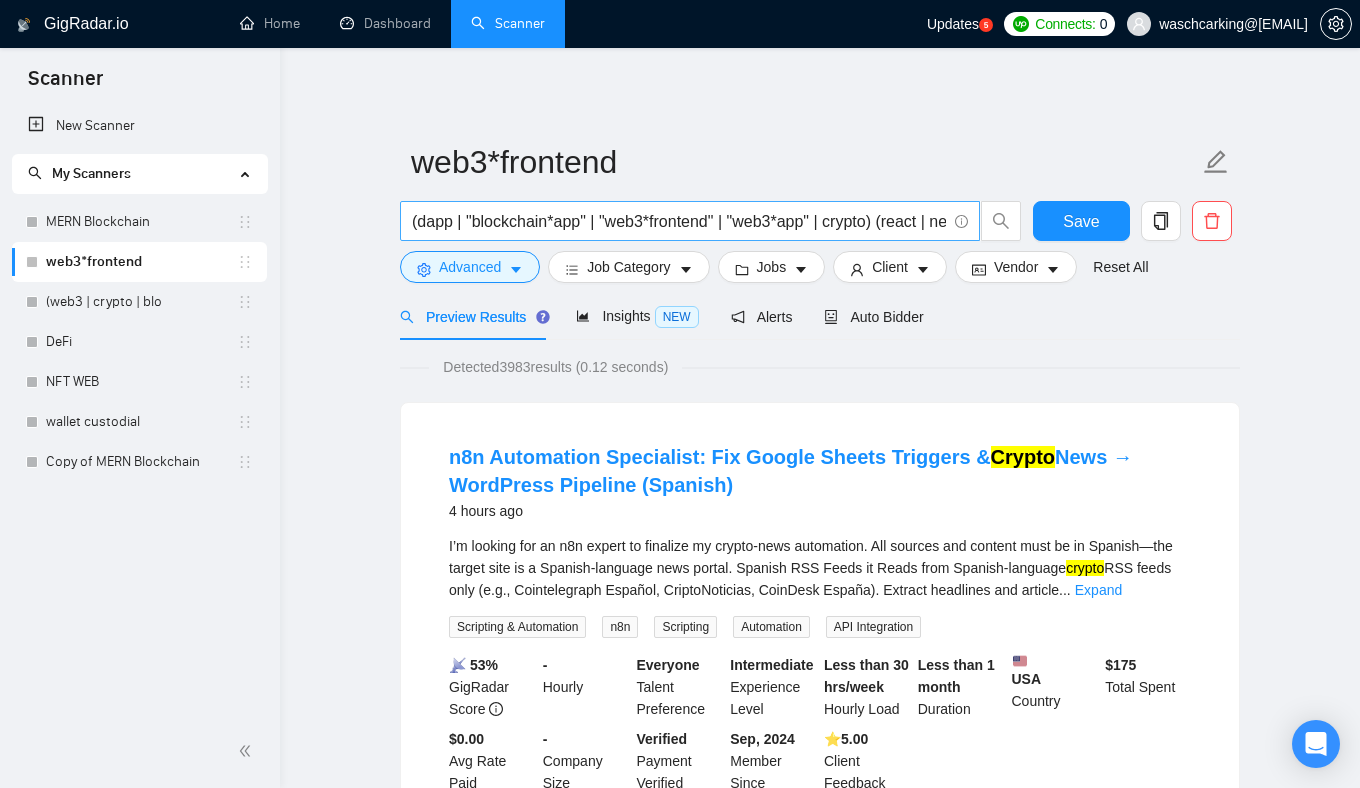 click on "(dapp | "blockchain*app" | "web3*frontend" | "web3*app" | crypto) (react | next*js | solidity | web3 | node)" at bounding box center [679, 221] 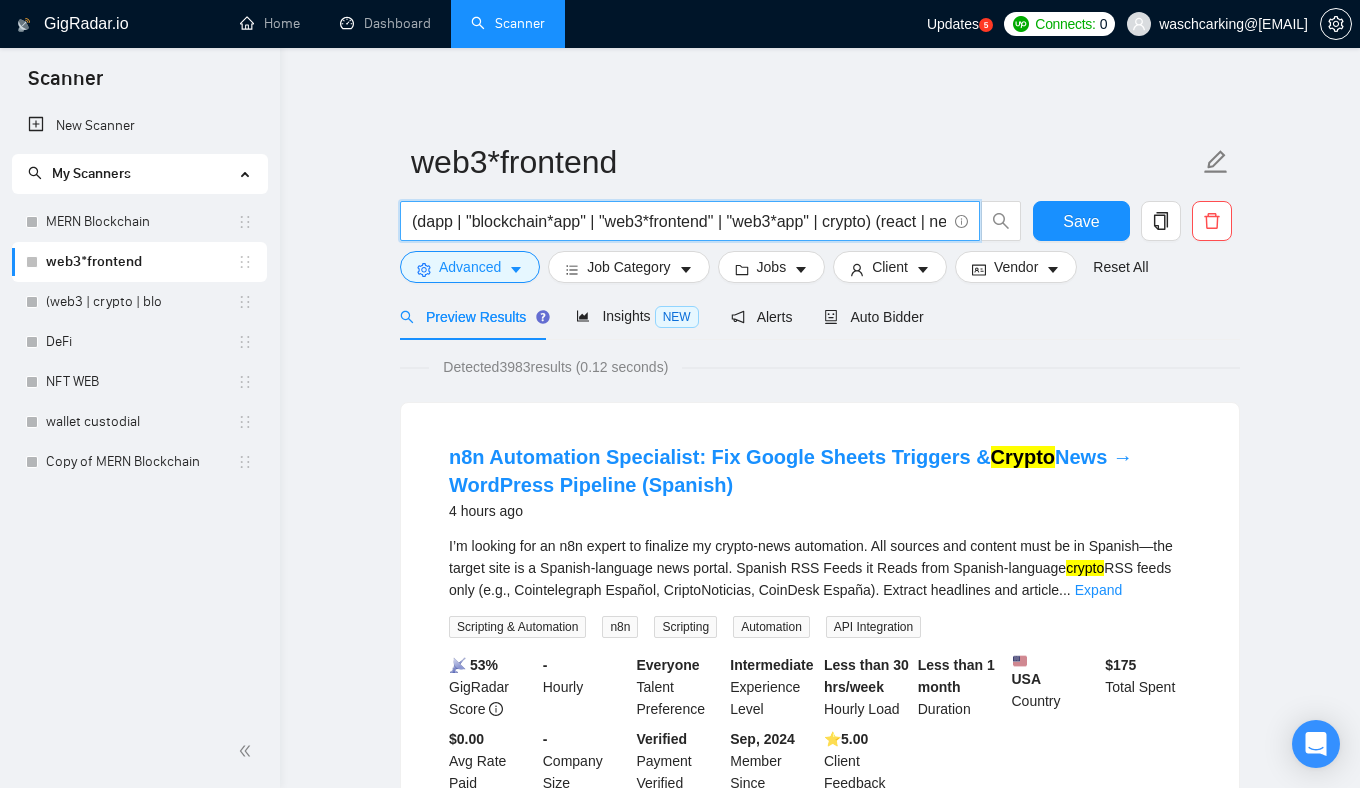 drag, startPoint x: 614, startPoint y: 221, endPoint x: 721, endPoint y: 221, distance: 107 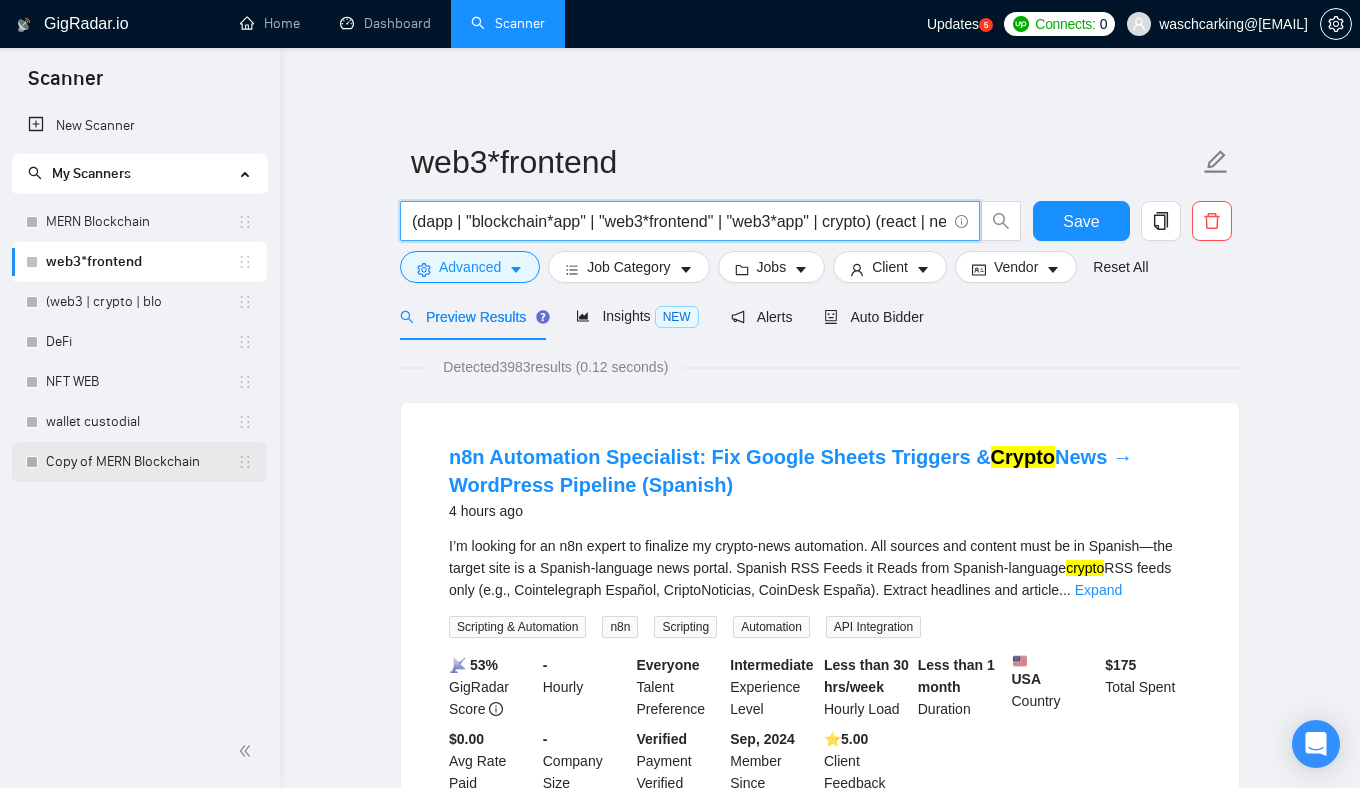click on "Copy of MERN Blockchain" at bounding box center (141, 462) 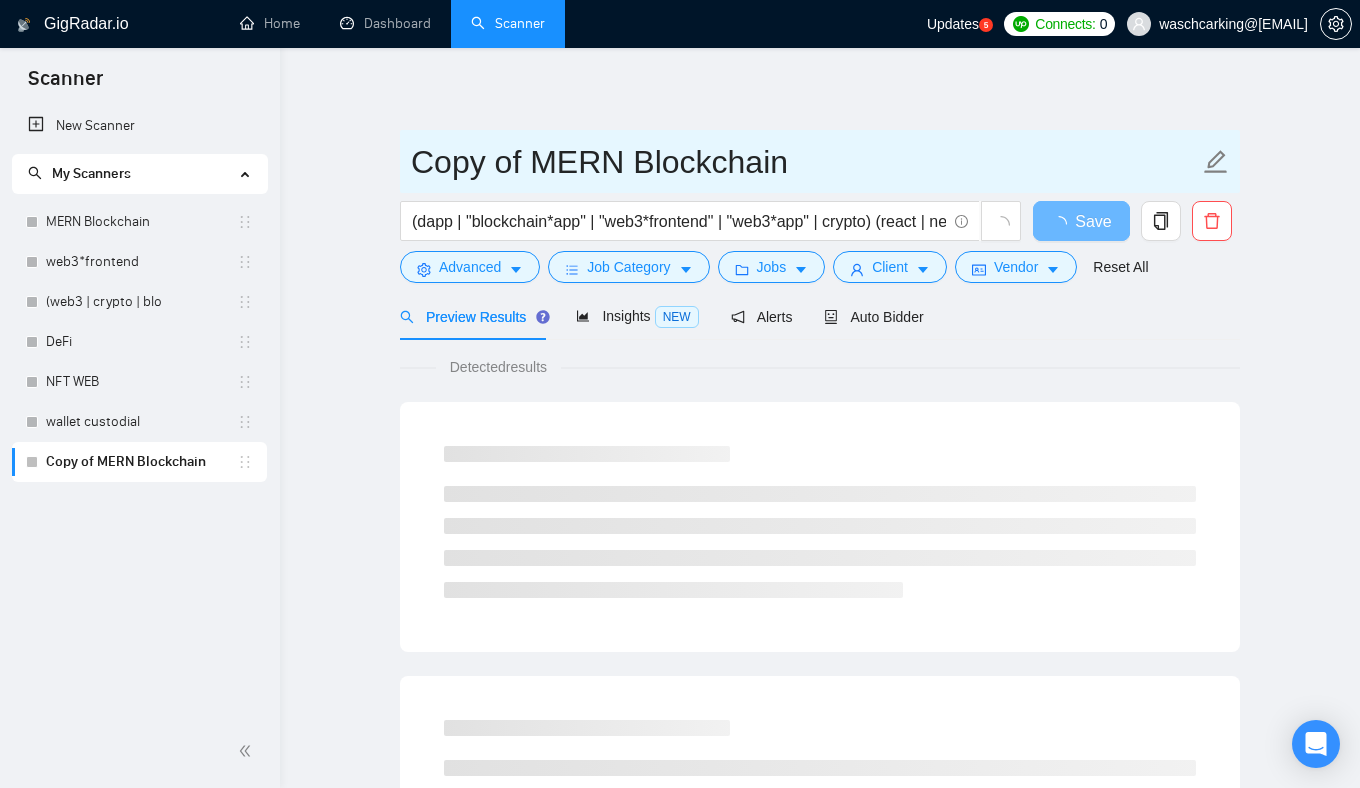 click on "Copy of MERN Blockchain" at bounding box center [805, 162] 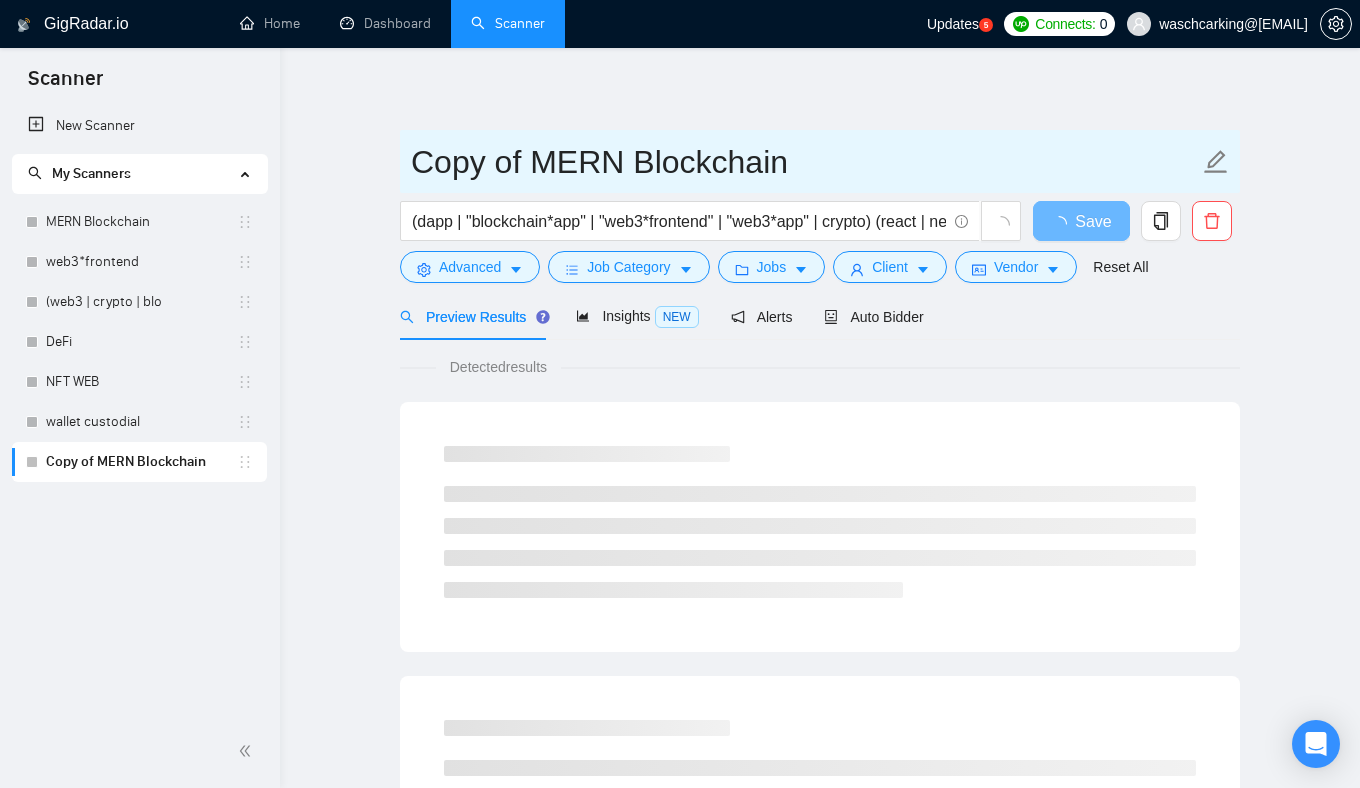 drag, startPoint x: 799, startPoint y: 166, endPoint x: 397, endPoint y: 165, distance: 402.00125 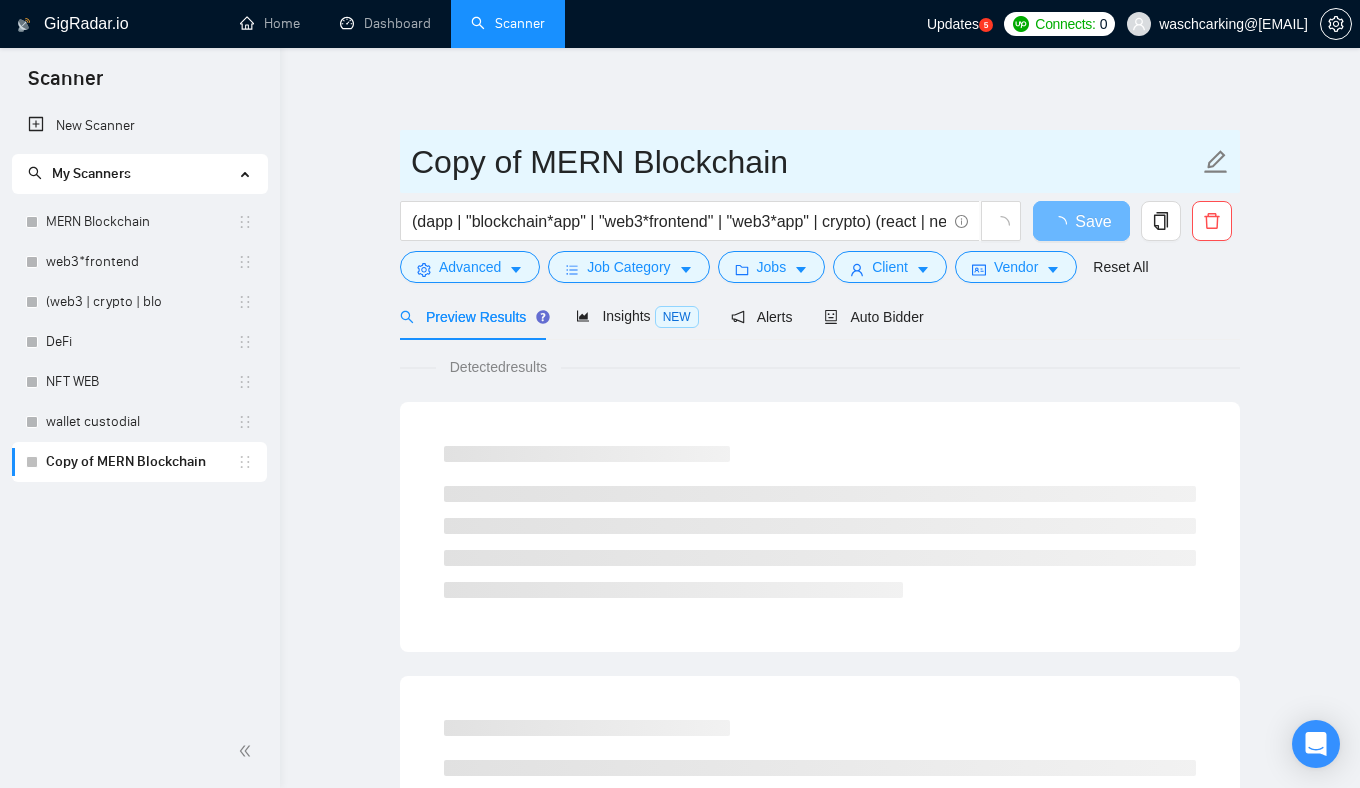 click on "Copy of MERN Blockchain (dapp | "blockchain*app" | "web3*frontend" | "web3*app" | crypto) (react | next*js | solidity | web3 | node) Save Advanced   Job Category   Jobs   Client   Vendor   Reset All Preview Results Insights NEW Alerts Auto Bidder Detected   results" at bounding box center (820, 914) 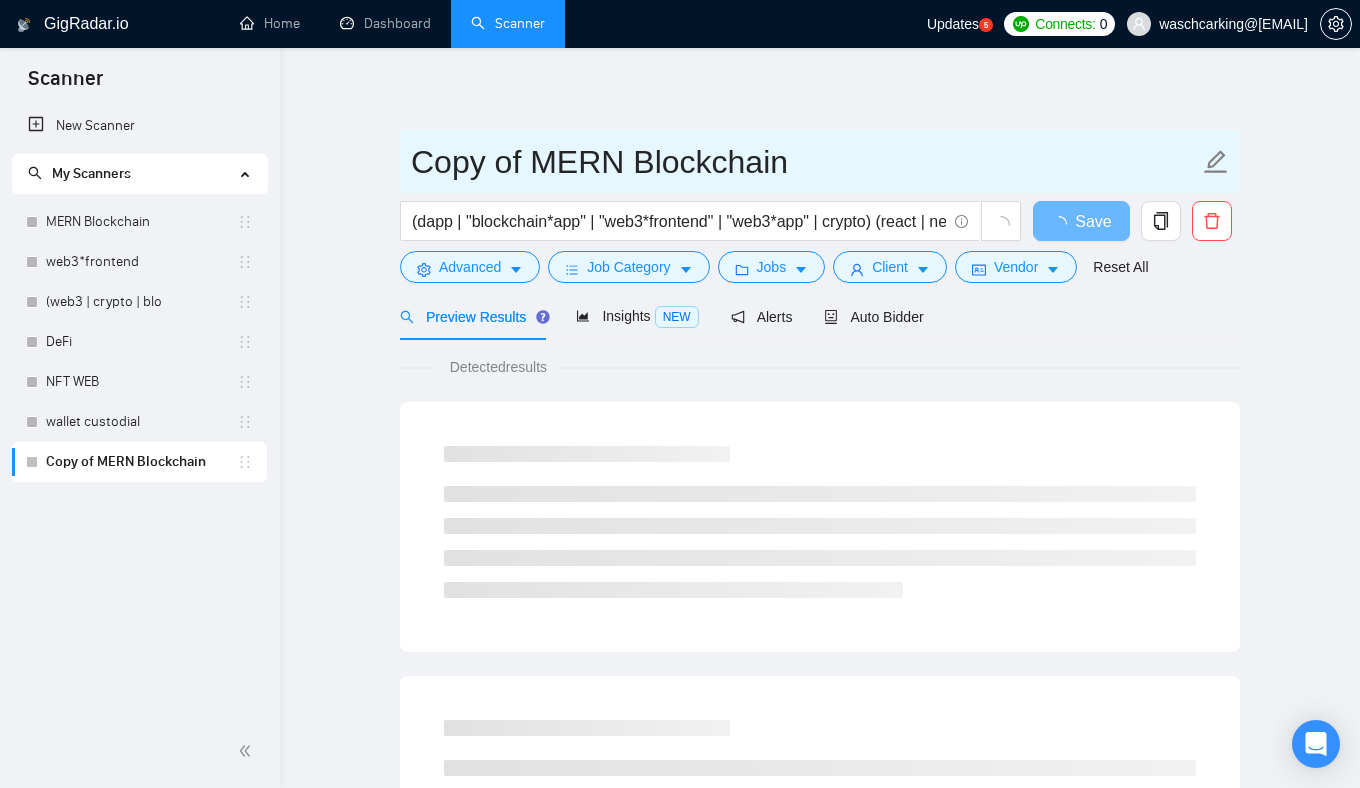 paste on "web3*frontend" 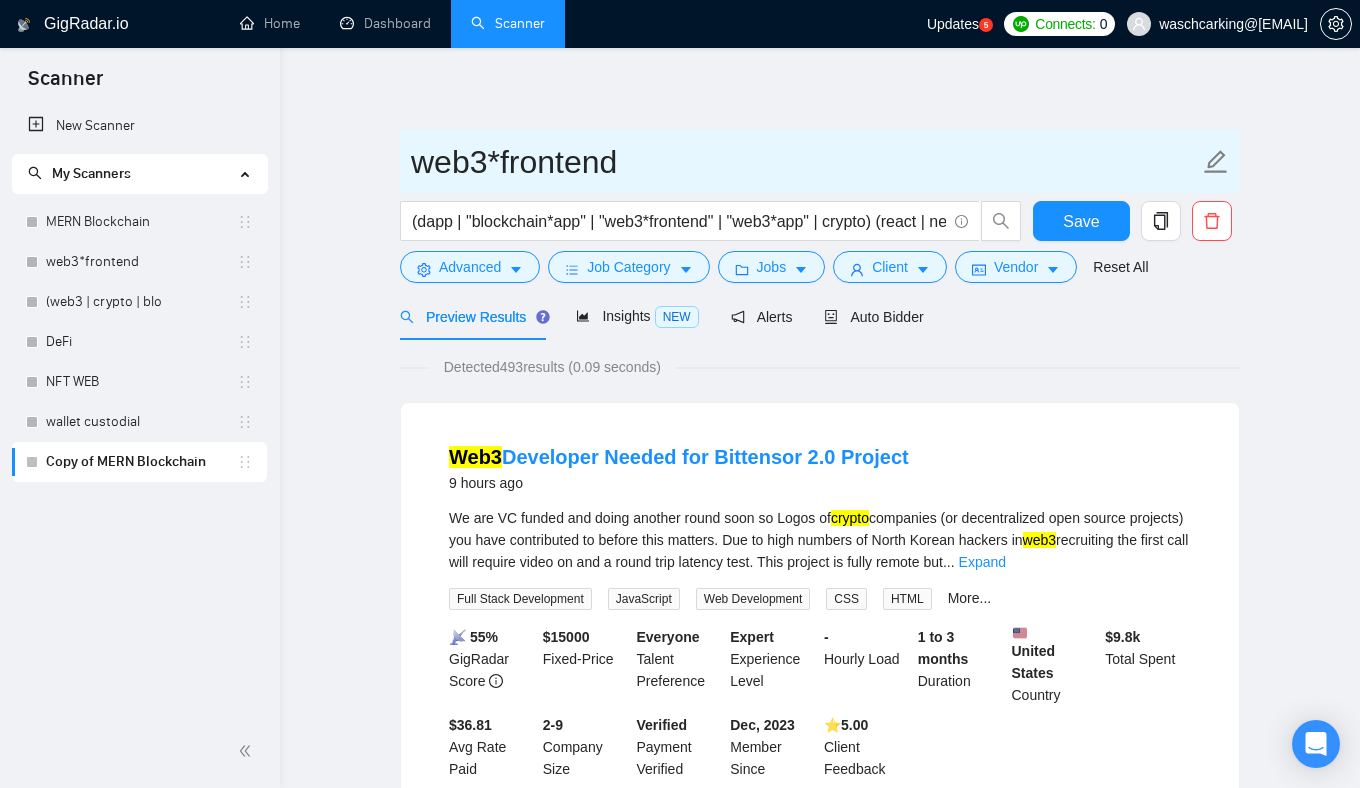 click on "web3*frontend" at bounding box center (805, 162) 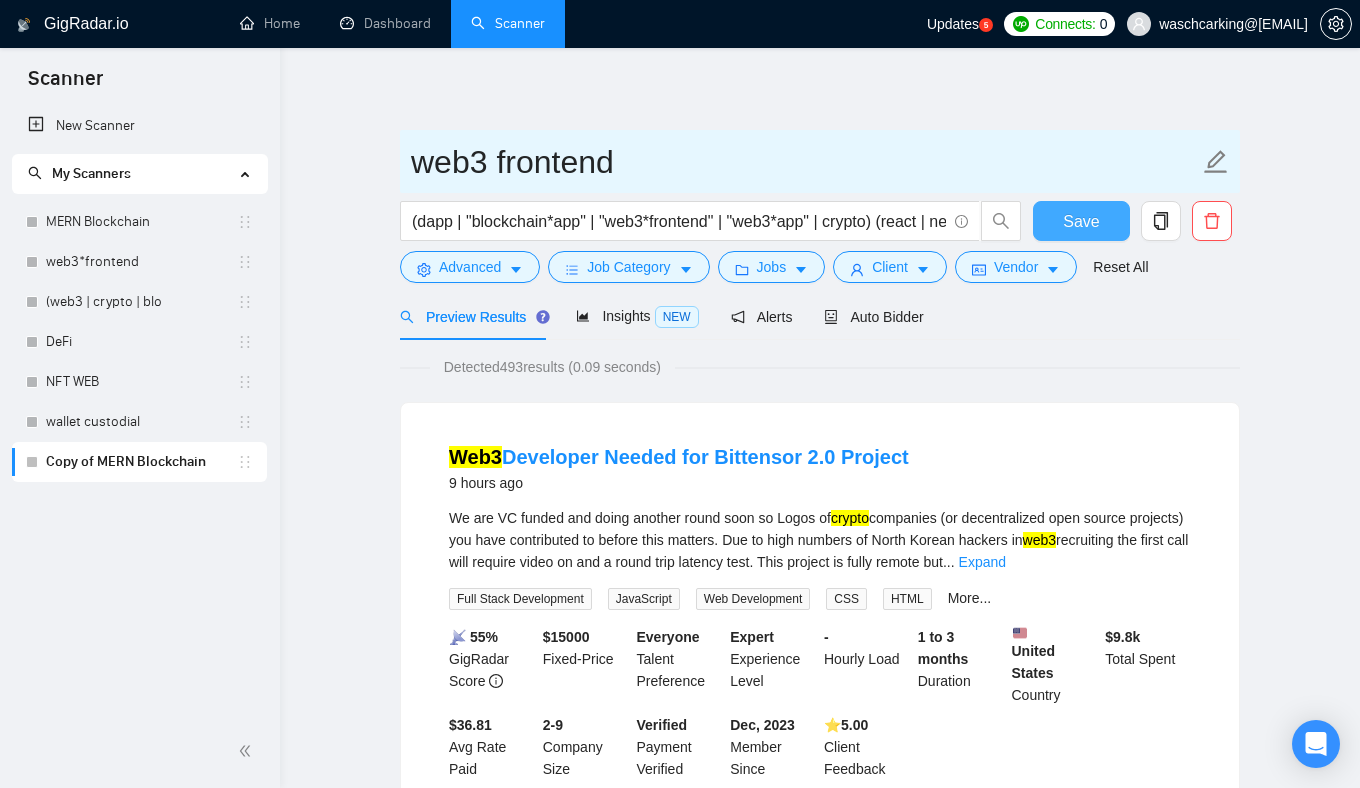 type on "web3 frontend" 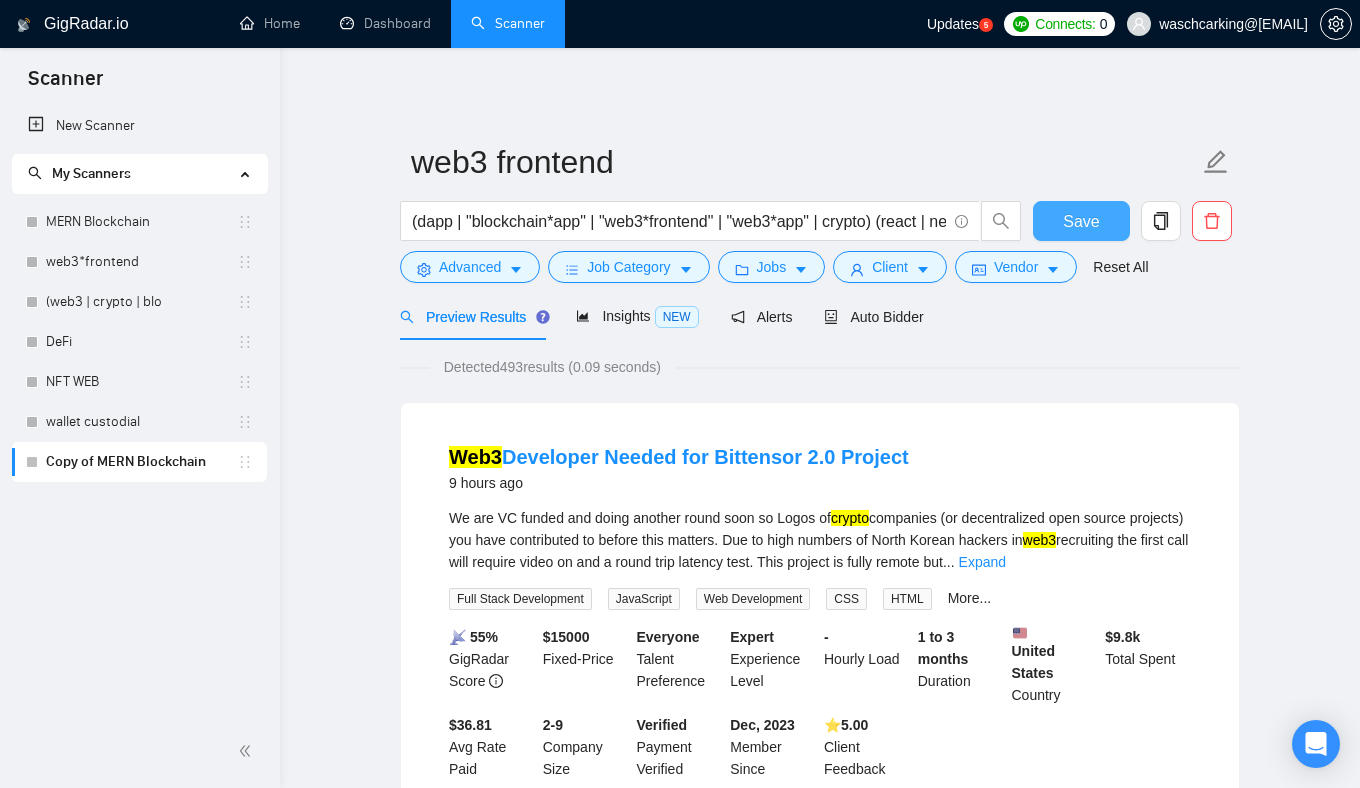 click on "Save" at bounding box center [1081, 221] 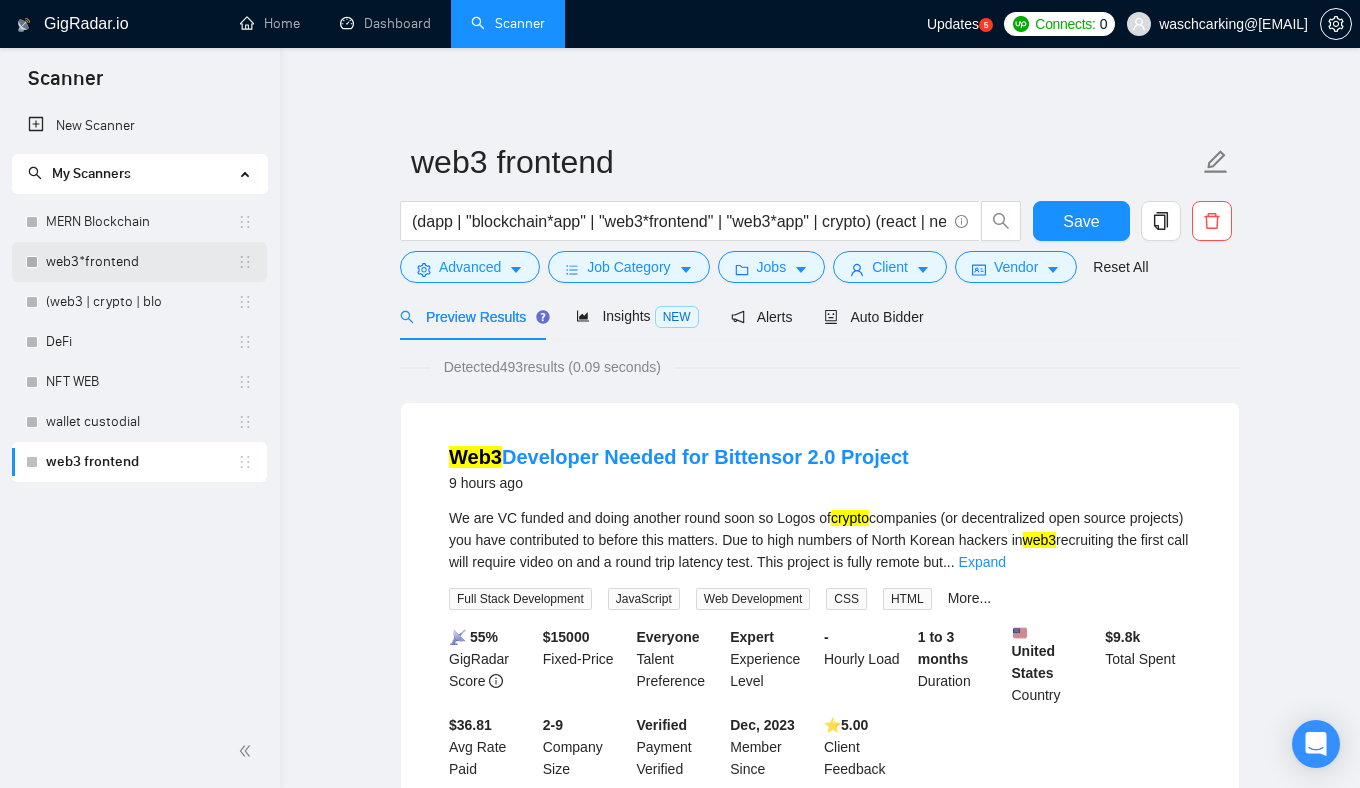 click on "web3*frontend" at bounding box center [141, 262] 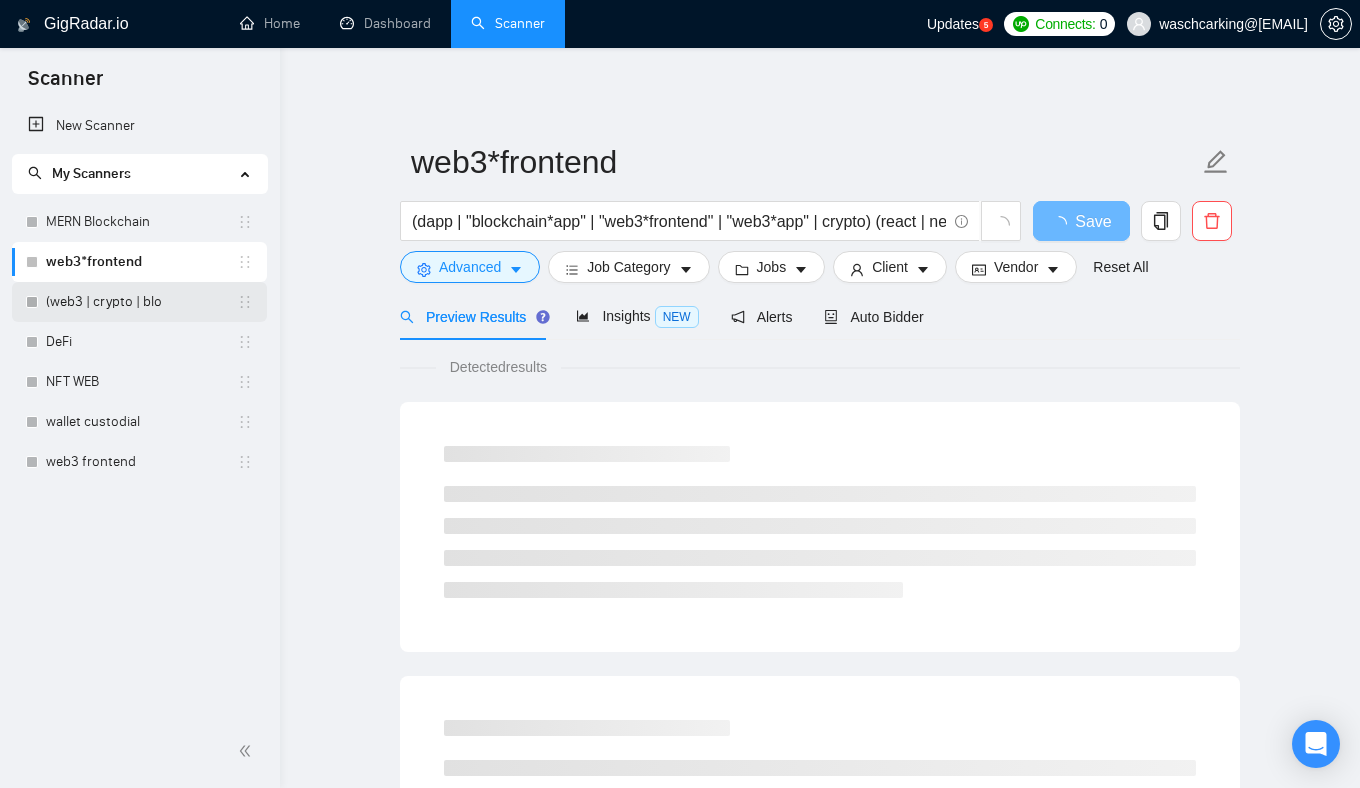 click on "(web3 | crypto | blo" at bounding box center (141, 302) 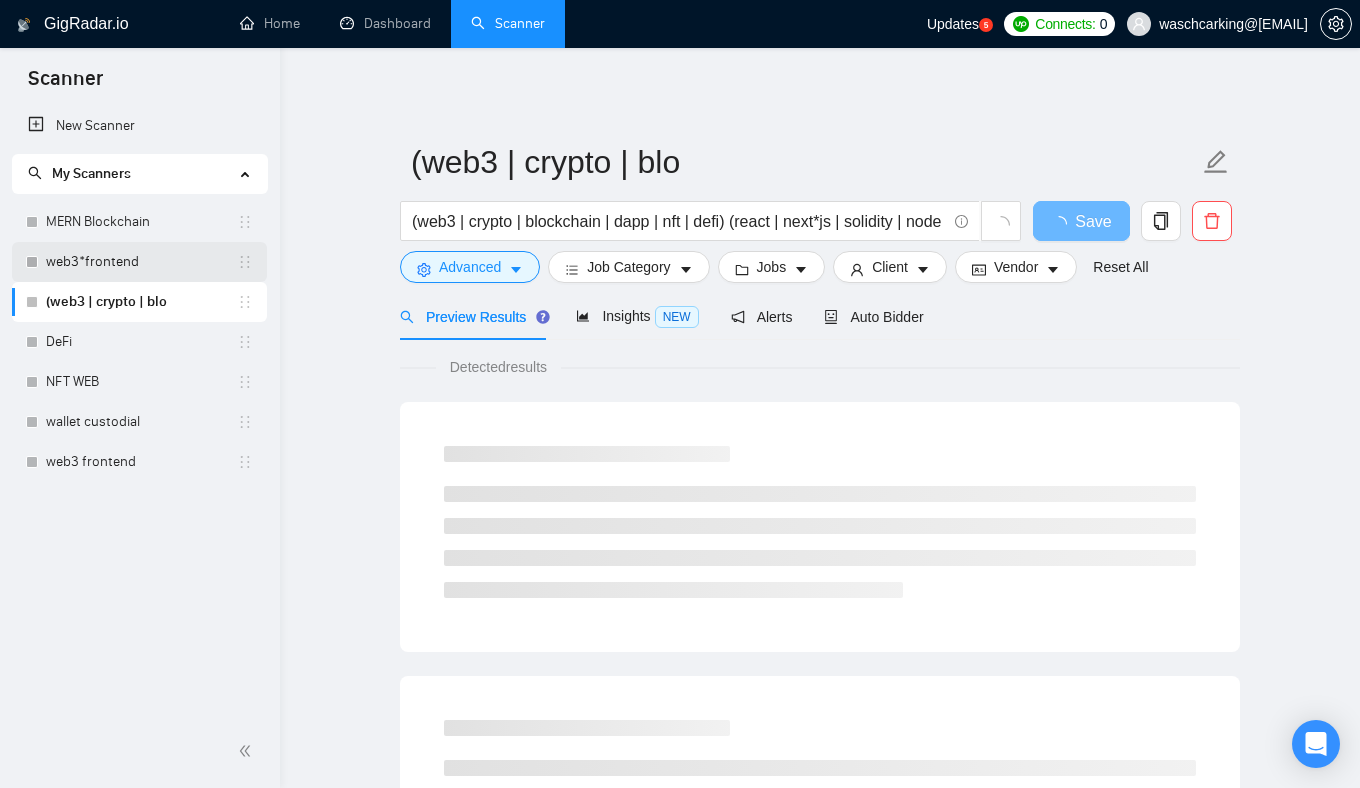click on "web3*frontend" at bounding box center (141, 262) 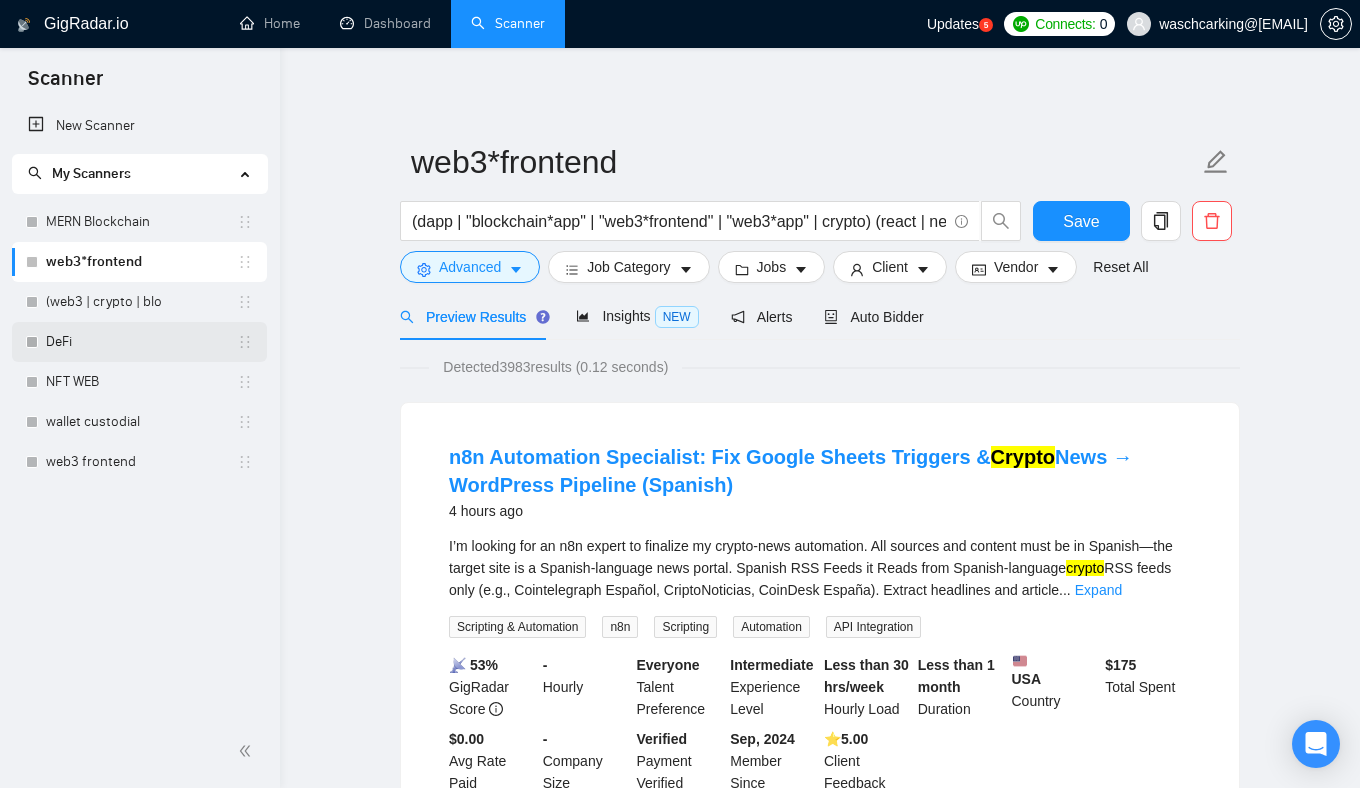 click on "DeFi" at bounding box center (141, 342) 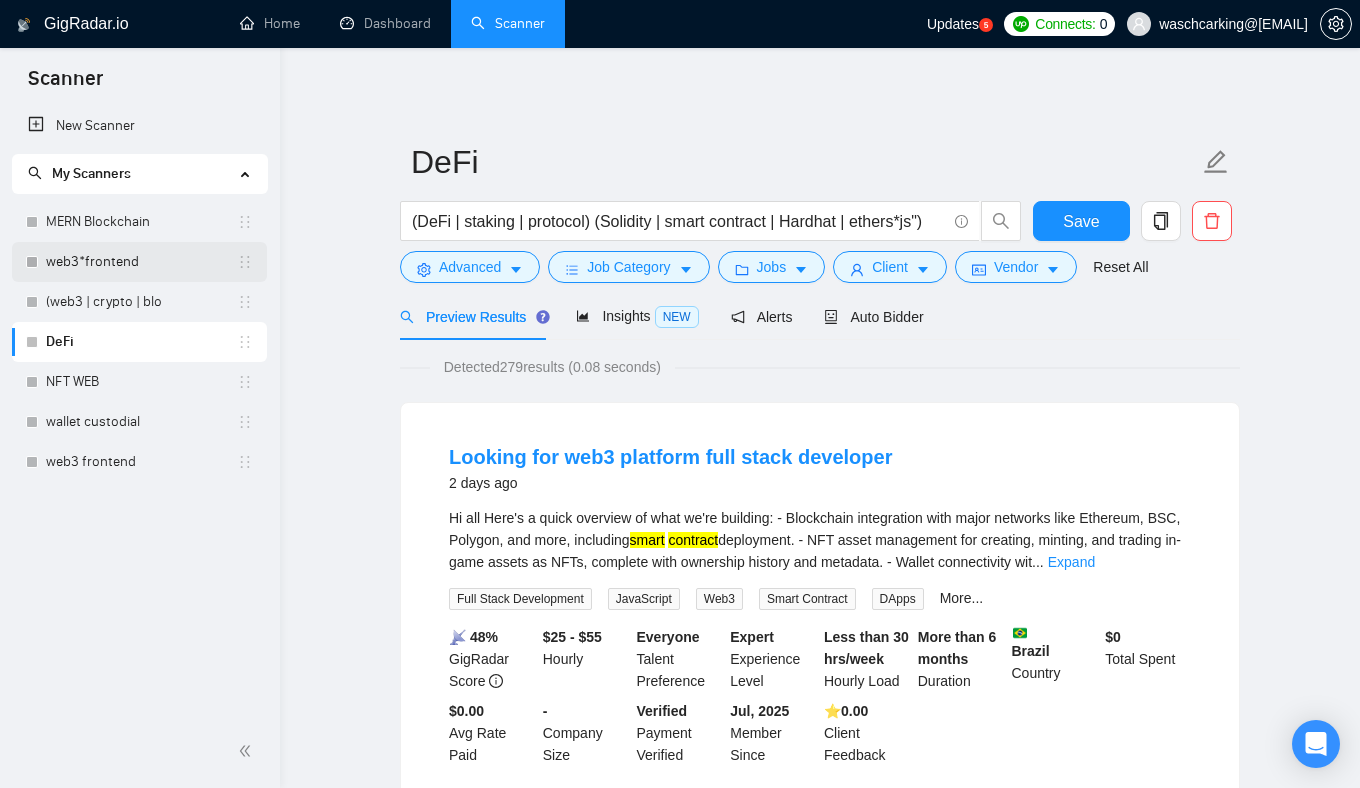 click on "web3*frontend" at bounding box center [141, 262] 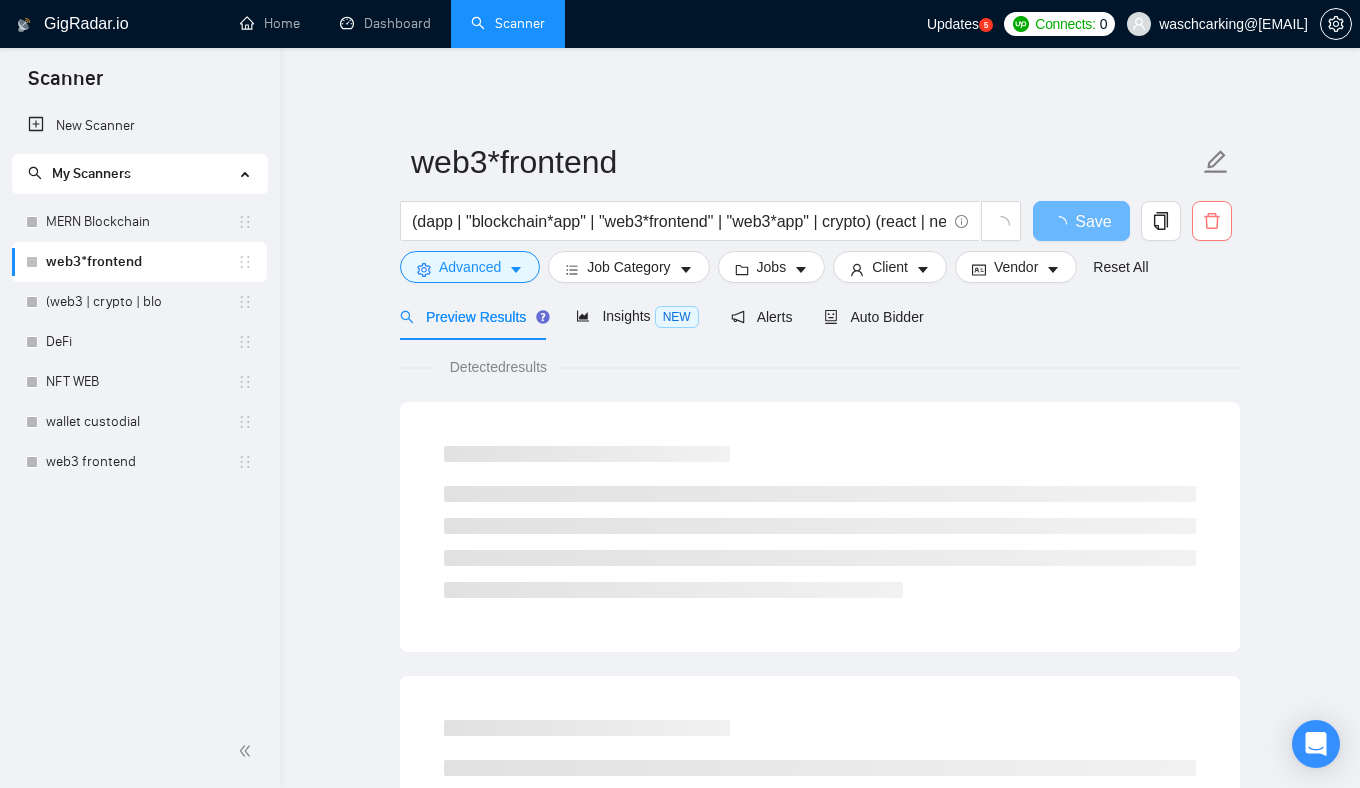 click 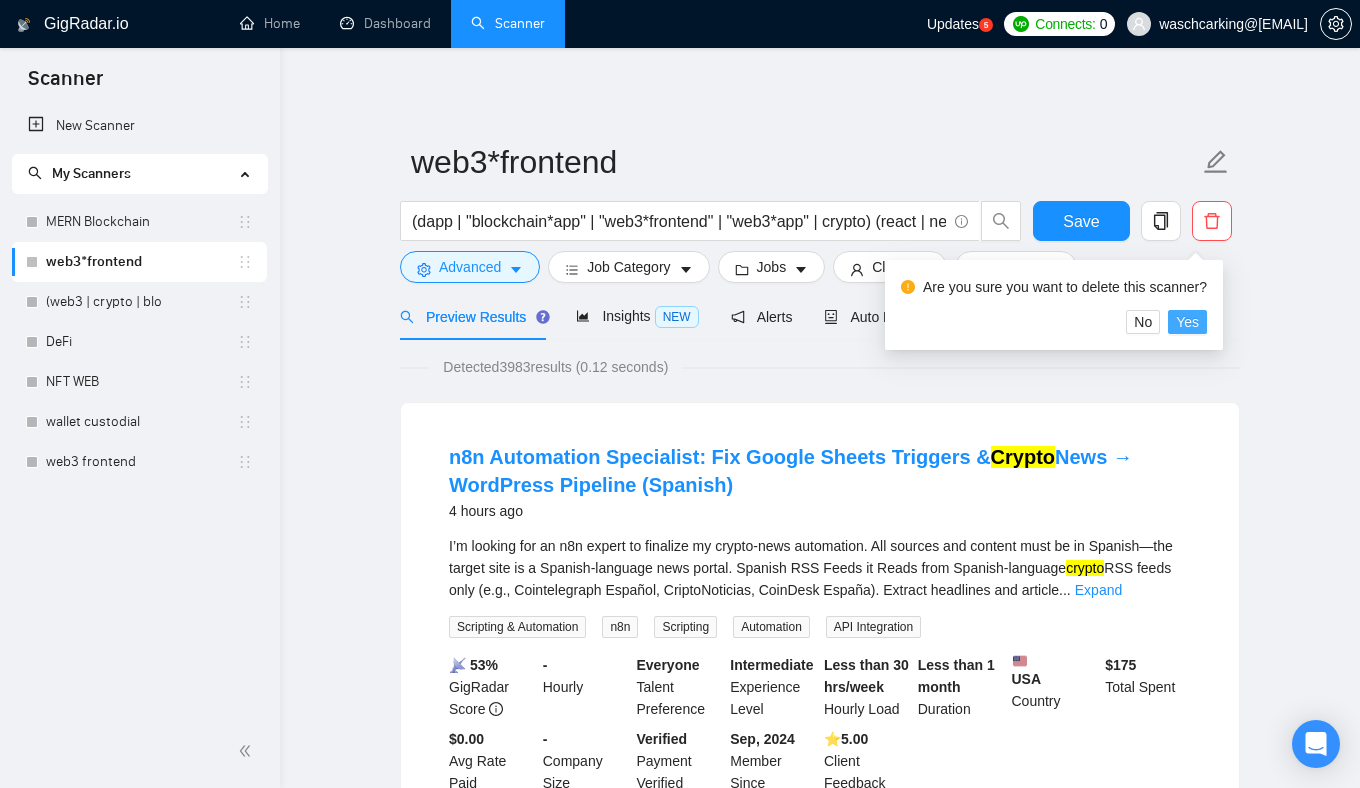 click on "Yes" at bounding box center [1187, 322] 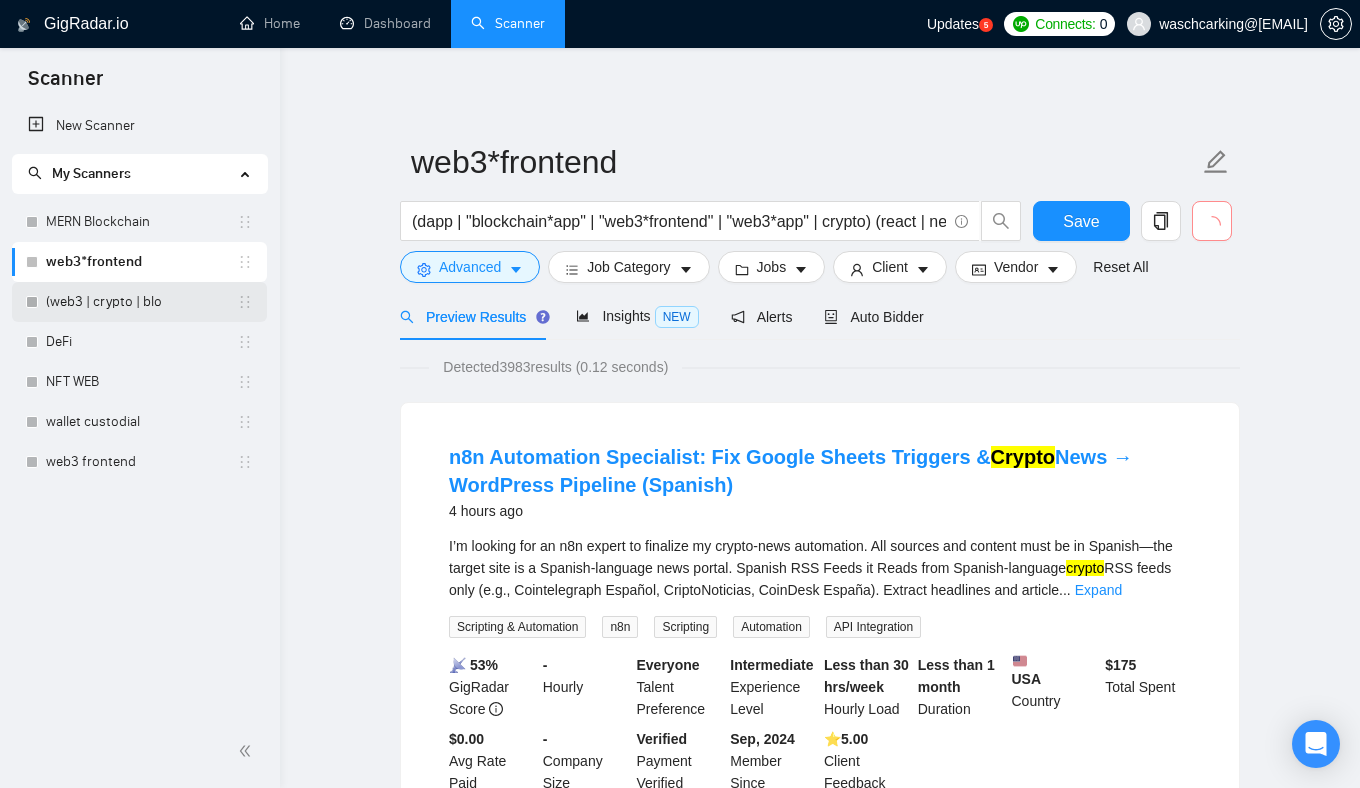 click on "(web3 | crypto | blo" at bounding box center [141, 302] 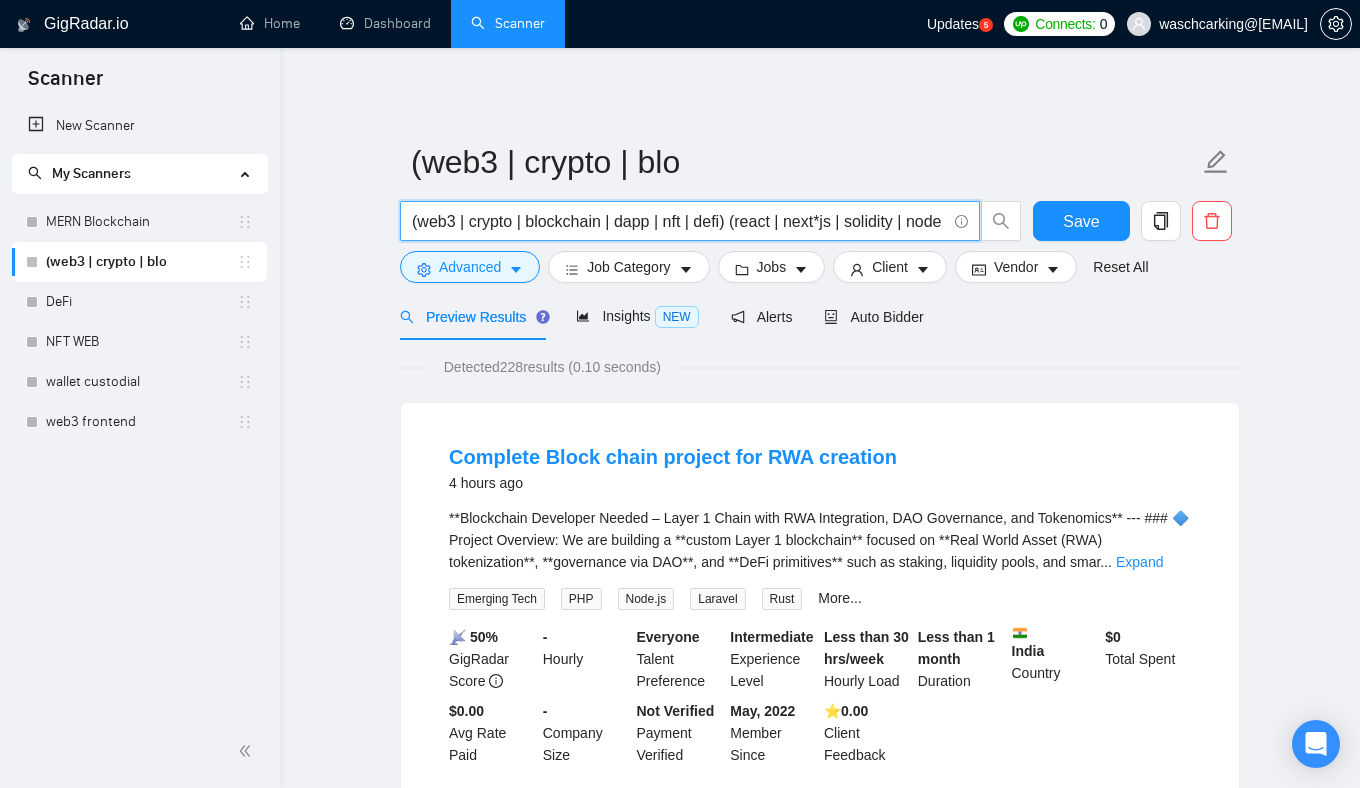 drag, startPoint x: 417, startPoint y: 221, endPoint x: 604, endPoint y: 221, distance: 187 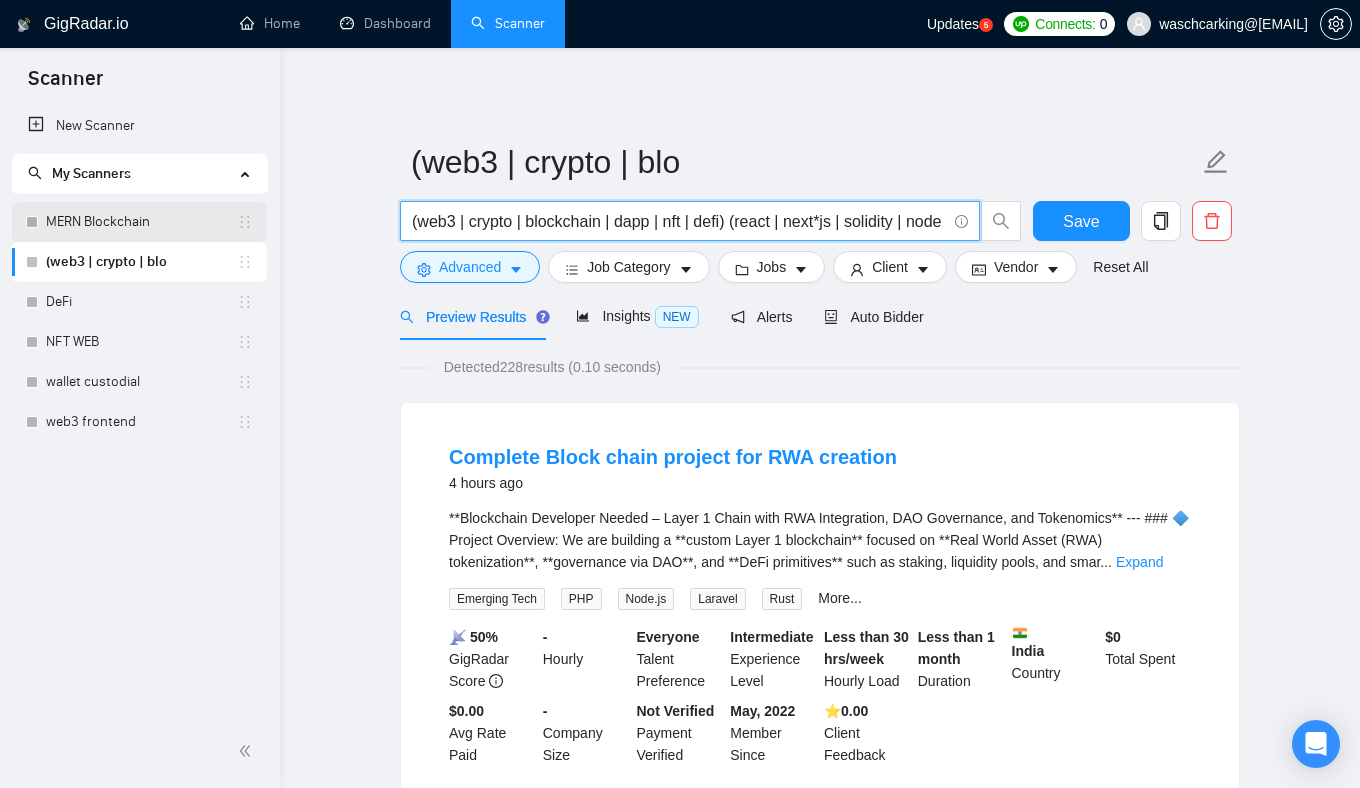 click on "MERN Blockchain" at bounding box center [141, 222] 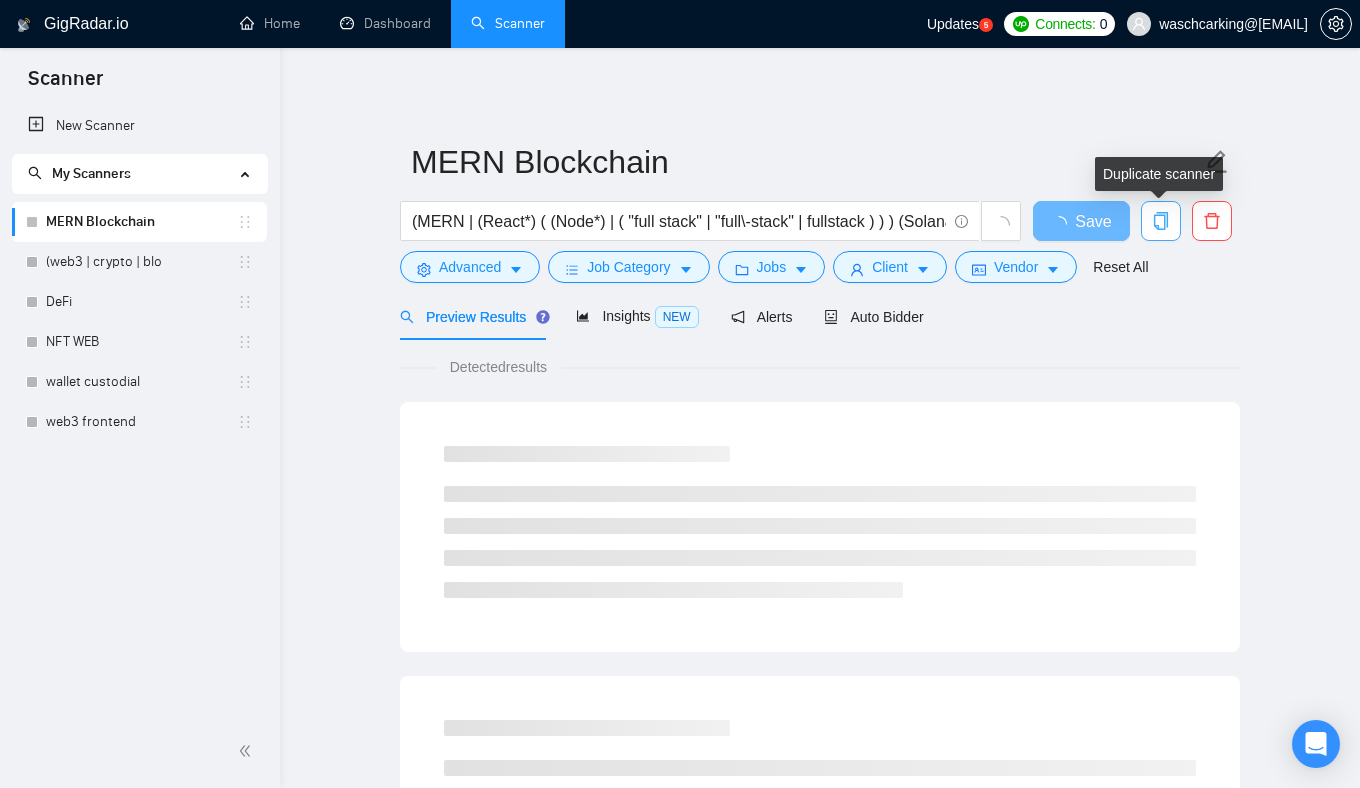 click 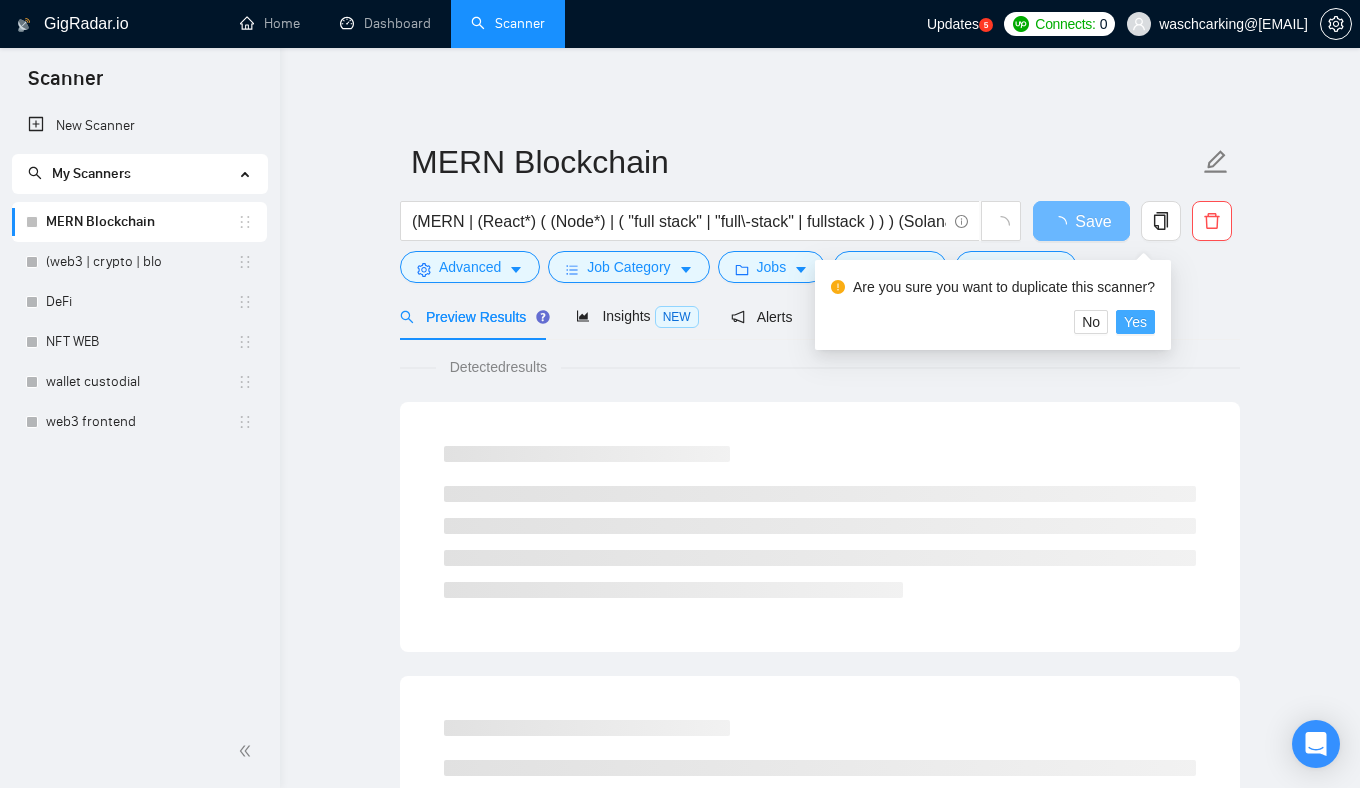 click on "Yes" at bounding box center [1135, 322] 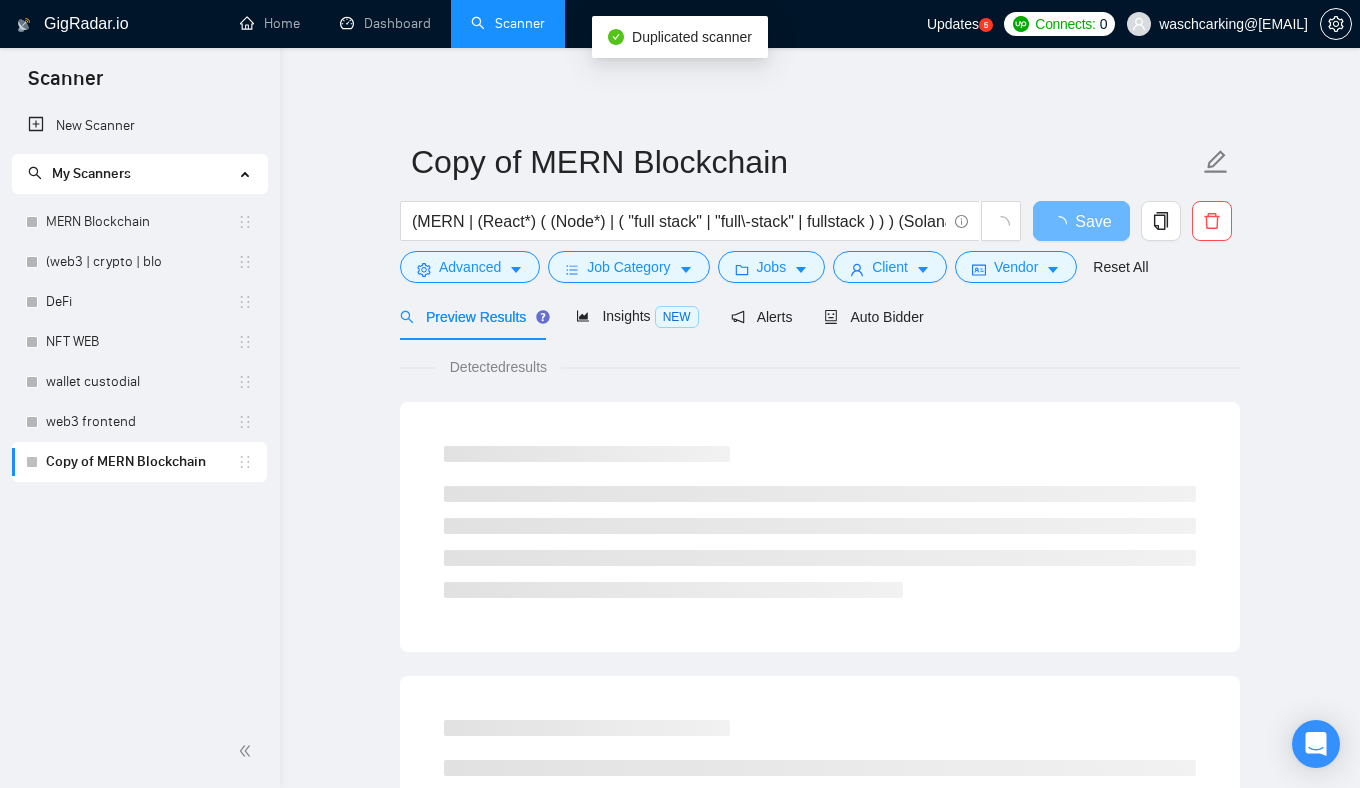 click on "Copy of MERN Blockchain" at bounding box center (141, 462) 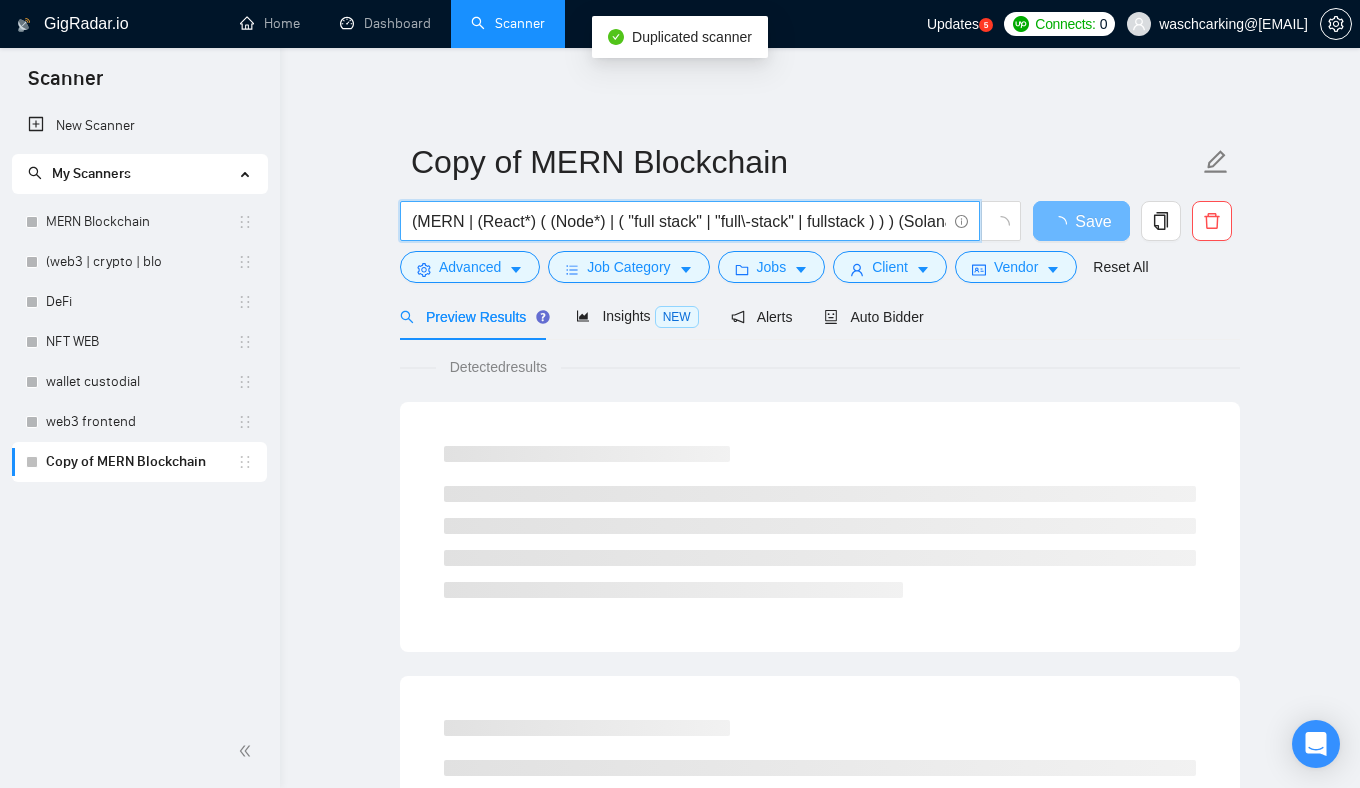 click on "(MERN | (React*) ( (Node*) | ( "full stack" | "full\-stack" | fullstack ) ) ) (Solana | Blockchain | Crypto | DeFi)" at bounding box center (679, 221) 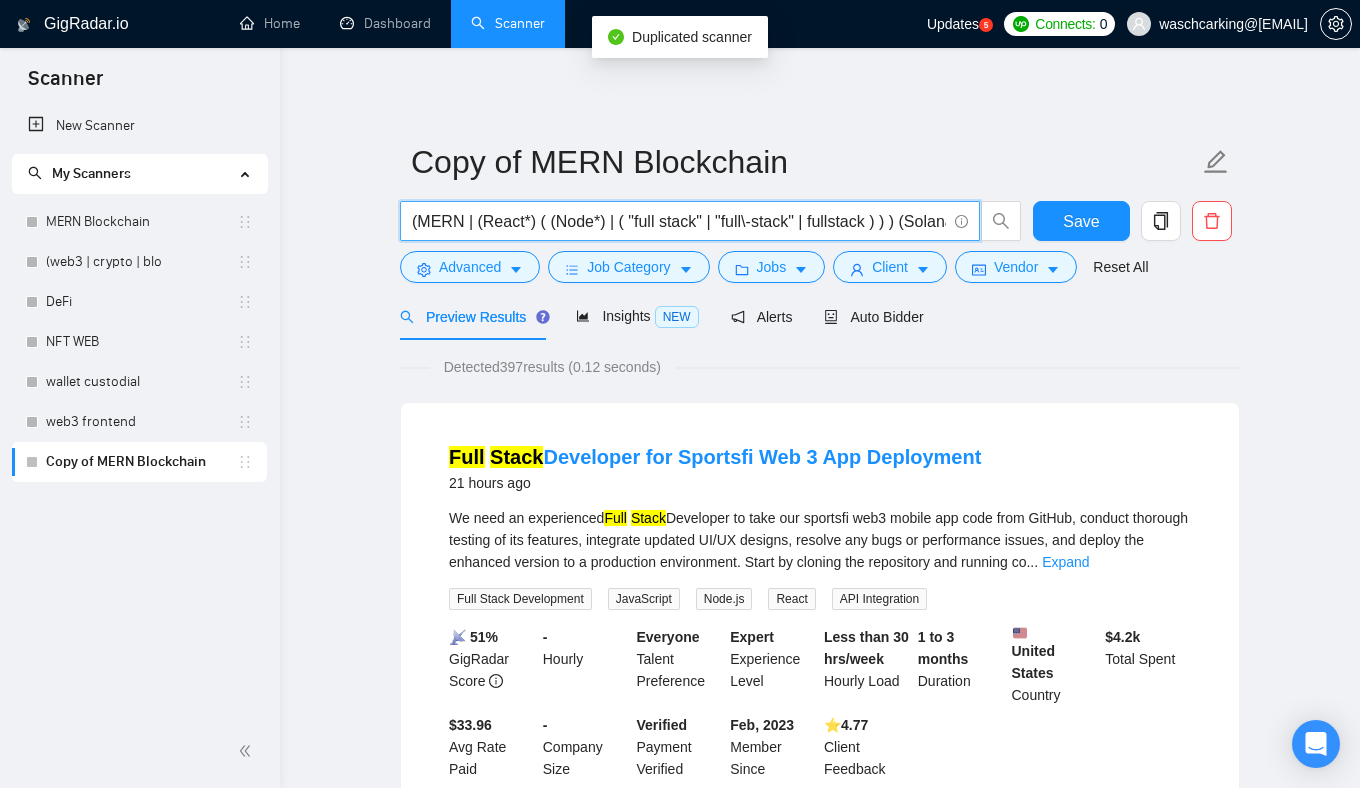 paste on "web3 | crypto | blockchain" 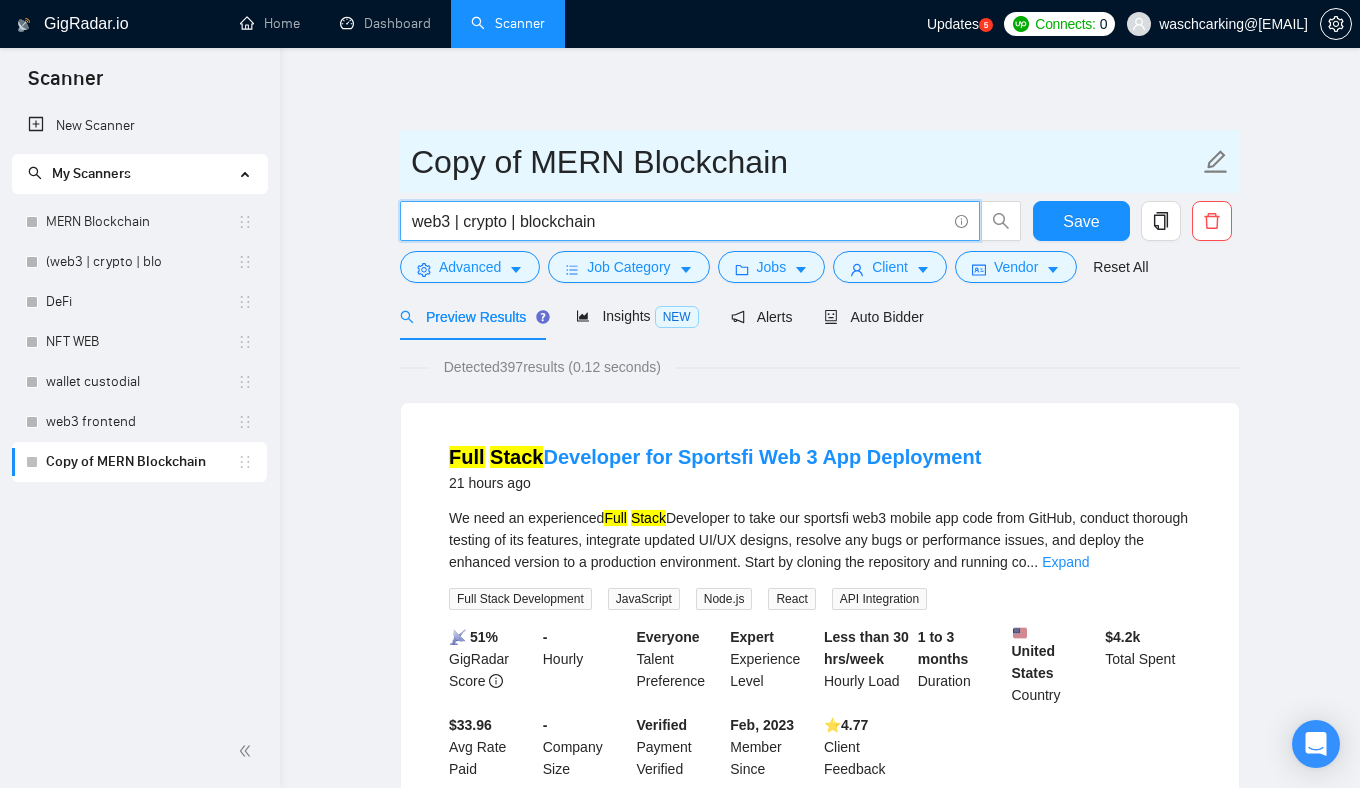 type on "web3 | crypto | blockchain" 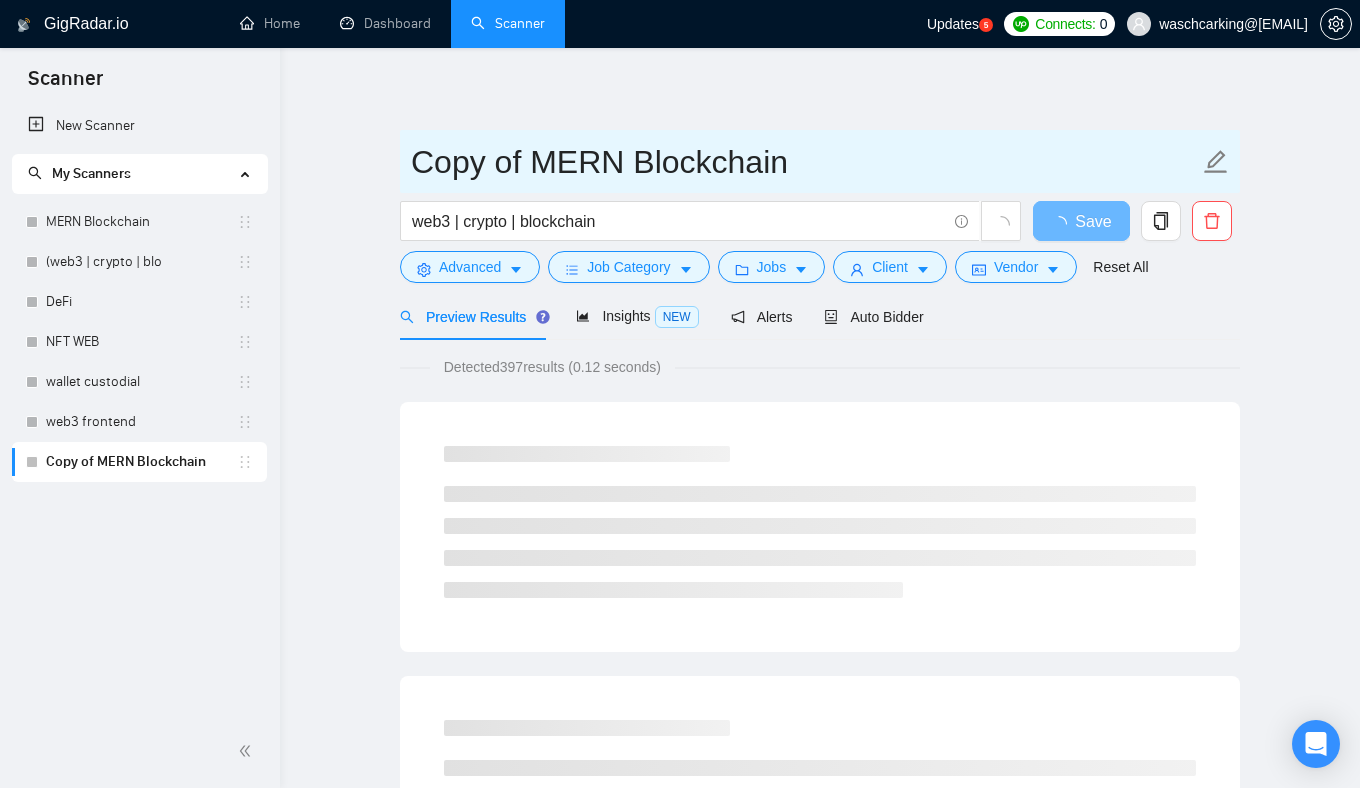 drag, startPoint x: 802, startPoint y: 162, endPoint x: 395, endPoint y: 153, distance: 407.0995 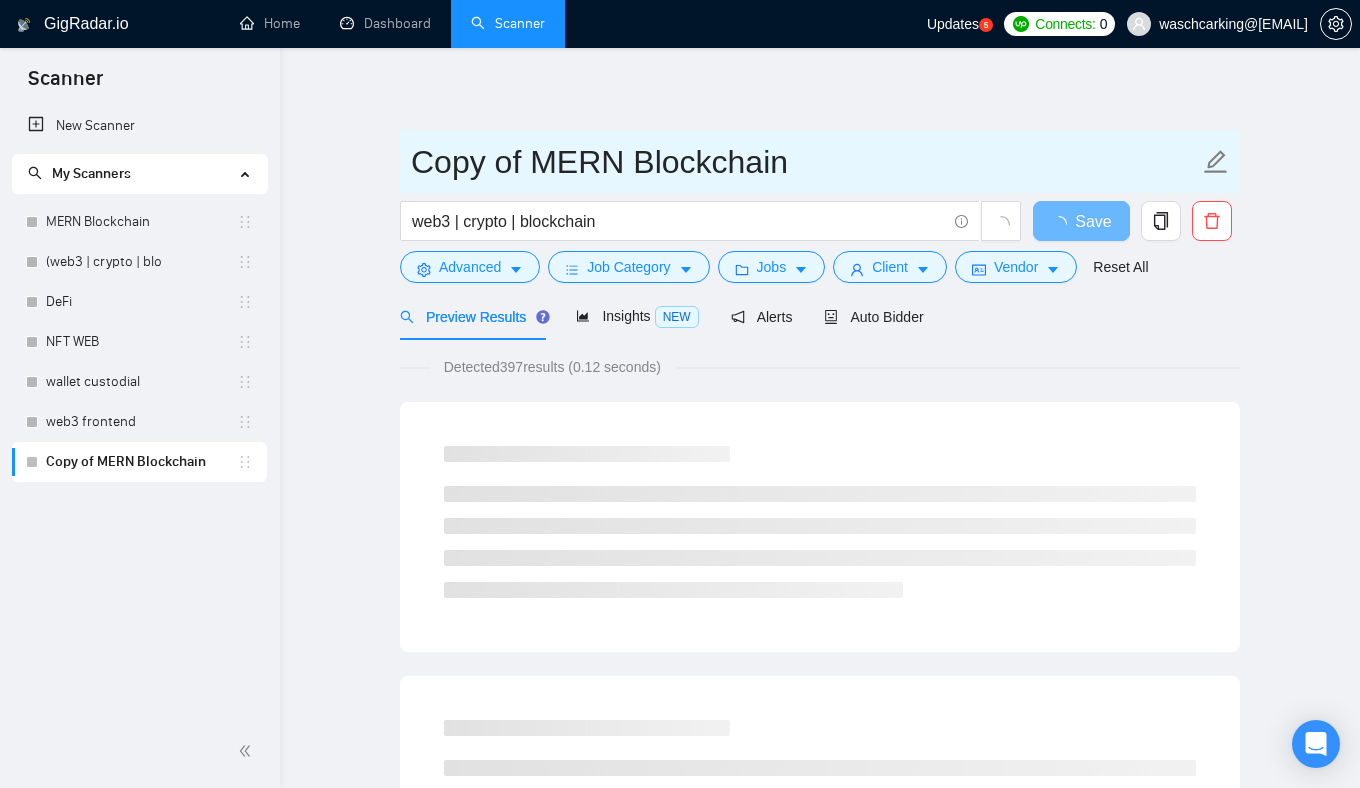 click on "Copy of MERN Blockchain web3 | crypto | blockchain Save Advanced   Job Category   Jobs   Client   Vendor   Reset All Preview Results Insights NEW Alerts Auto Bidder Detected   397  results   (0.12 seconds) Loading..." at bounding box center [820, 1623] 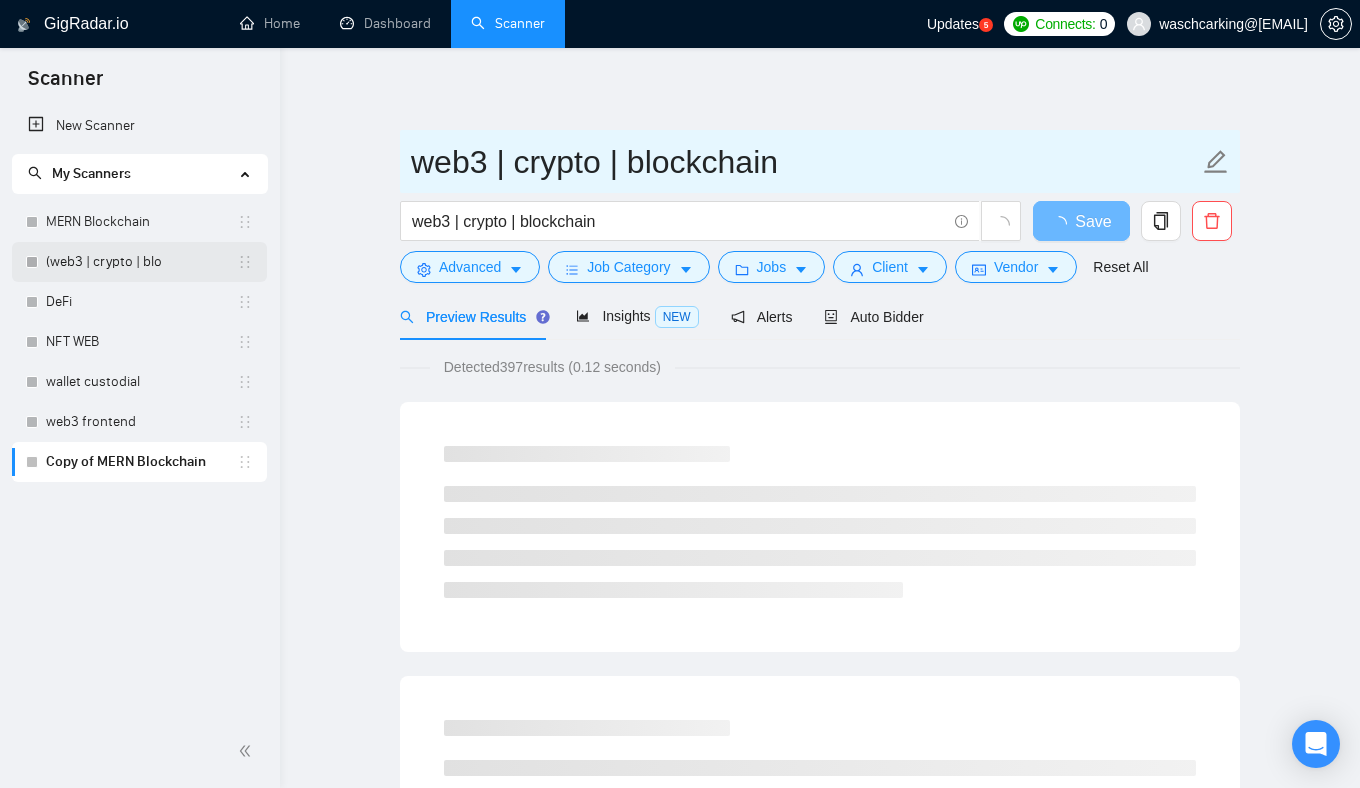 type on "web3 | crypto | blockchain" 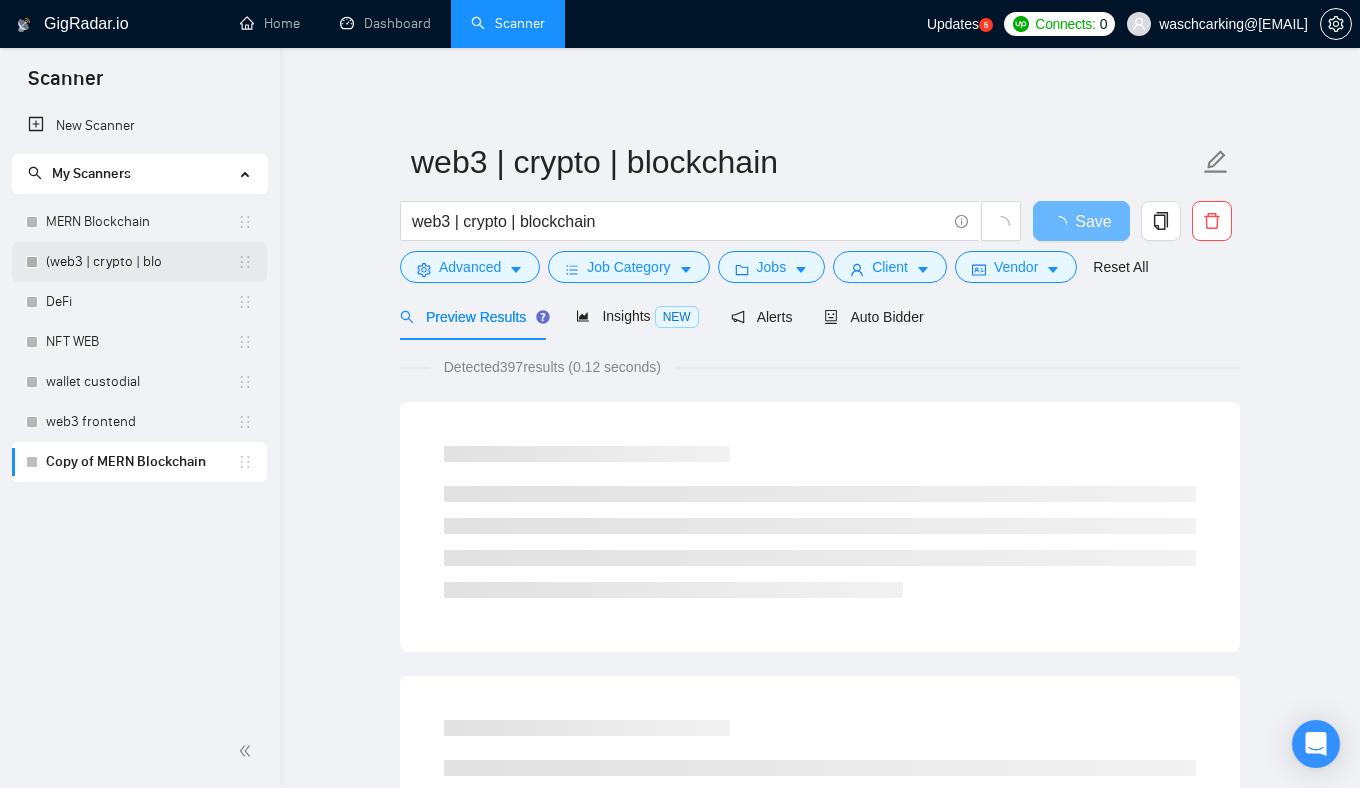 click on "(web3 | crypto | blo" at bounding box center [141, 262] 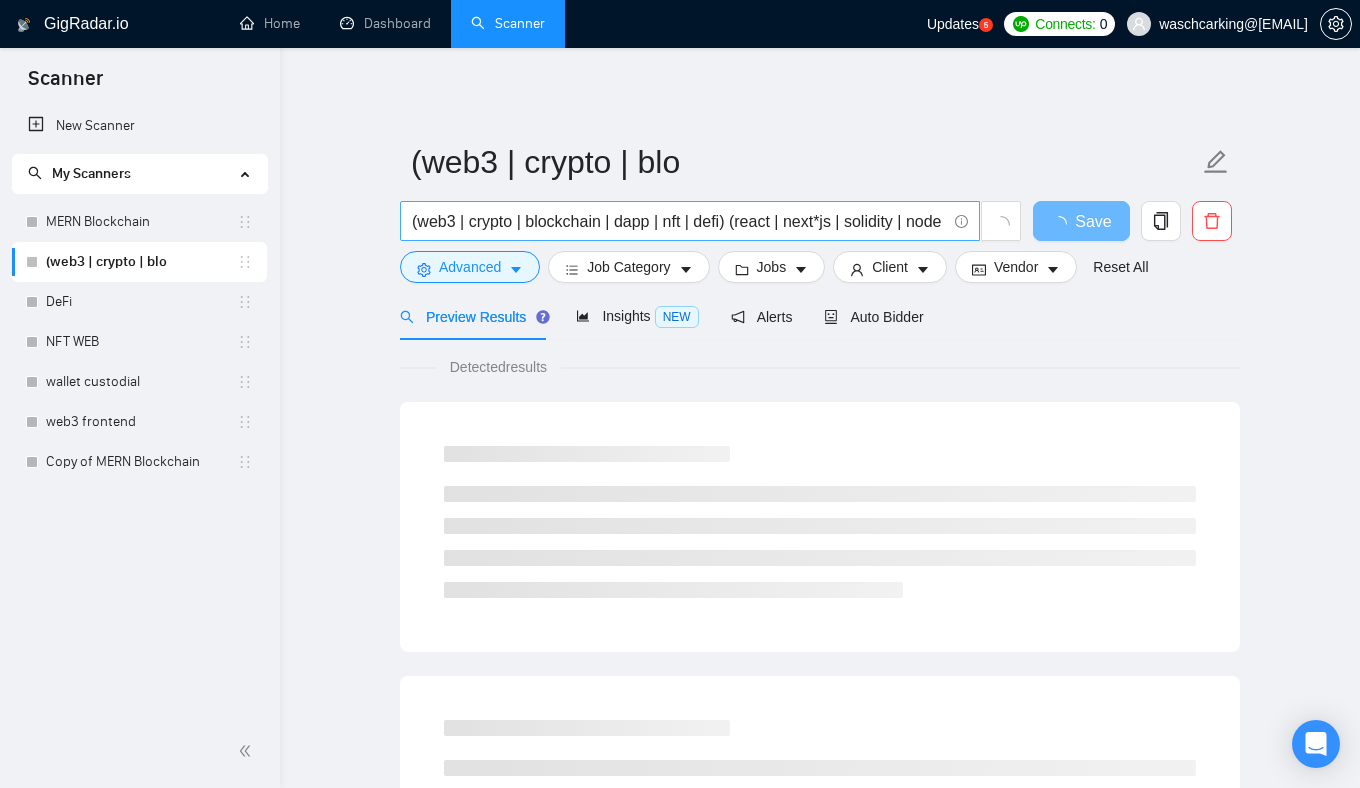 click on "(web3 | crypto | blockchain | dapp | nft | defi) (react | next*js | solidity | node | "smart*contract*"*" at bounding box center [679, 221] 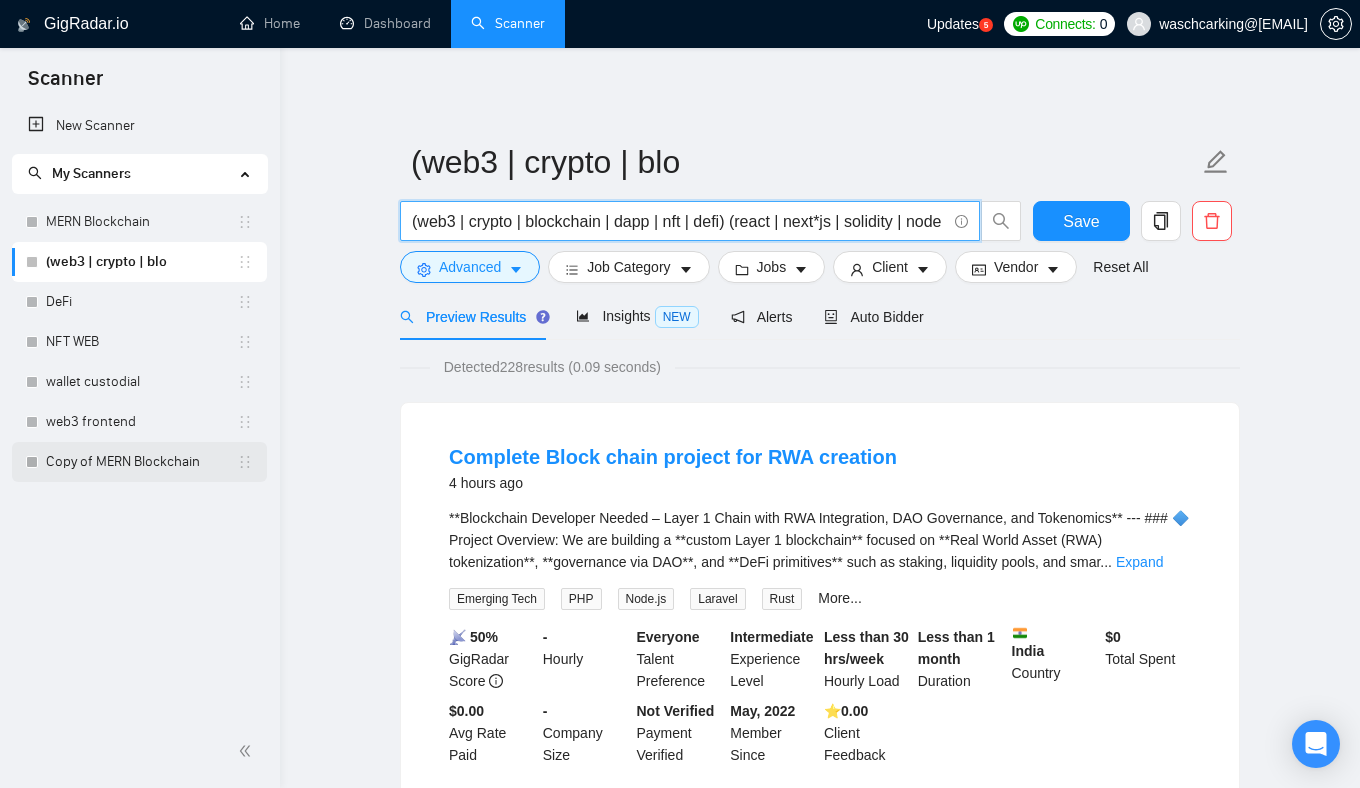 click on "Copy of MERN Blockchain" at bounding box center [141, 462] 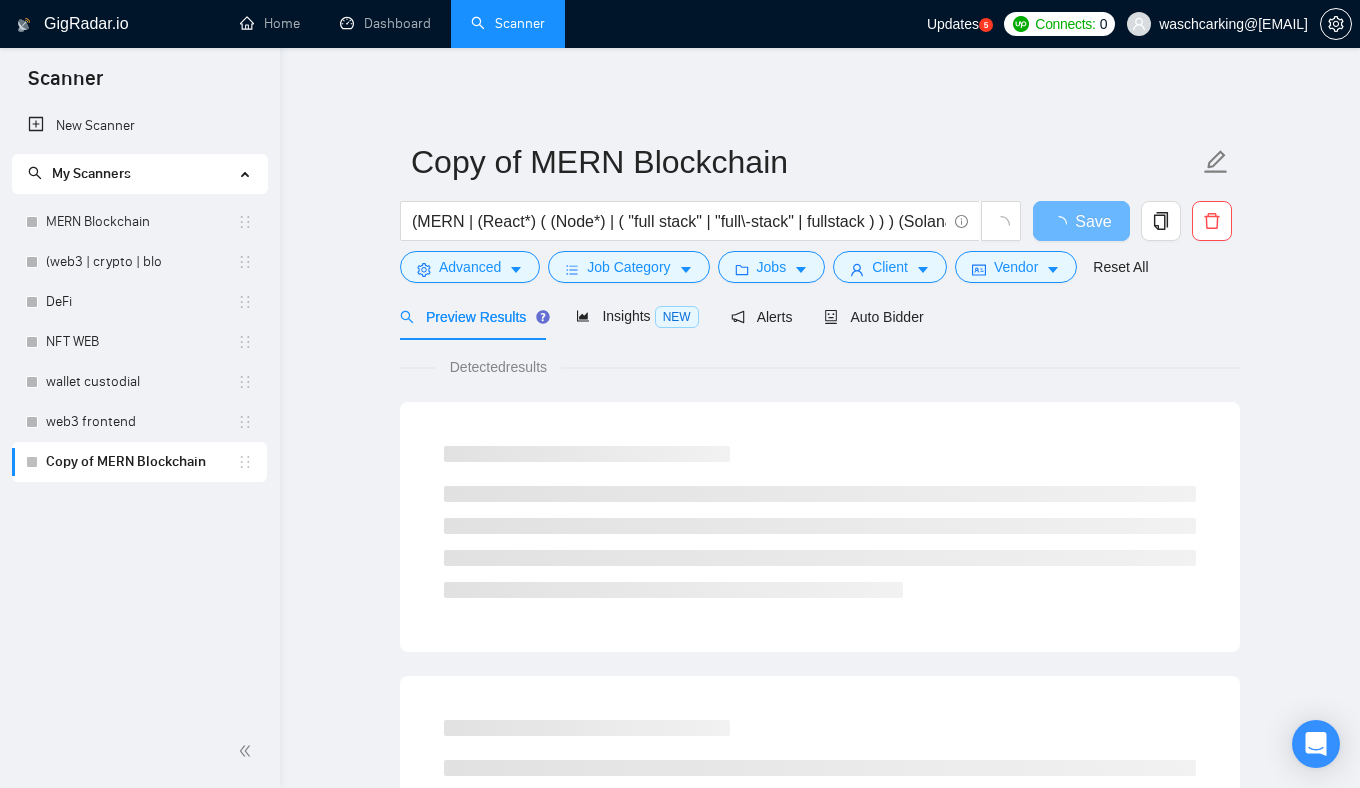 click on "Copy of MERN Blockchain (MERN | (React*) ( (Node*) | ( "full stack" | "full\-stack" | fullstack ) ) ) (Solana | Blockchain | Crypto | DeFi) Save Advanced   Job Category   Jobs   Client   Vendor   Reset All" at bounding box center [820, 211] 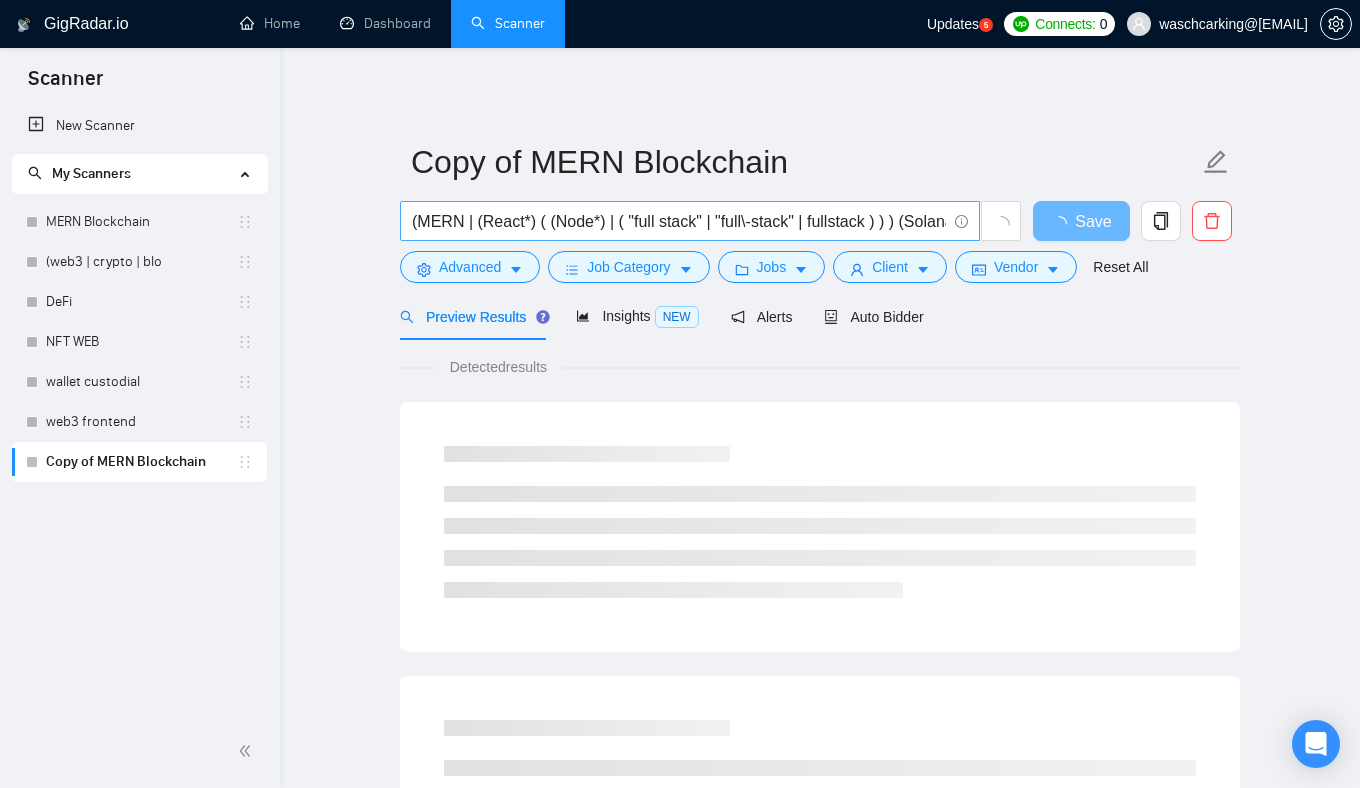 click on "(MERN | (React*) ( (Node*) | ( "full stack" | "full\-stack" | fullstack ) ) ) (Solana | Blockchain | Crypto | DeFi)" at bounding box center [679, 221] 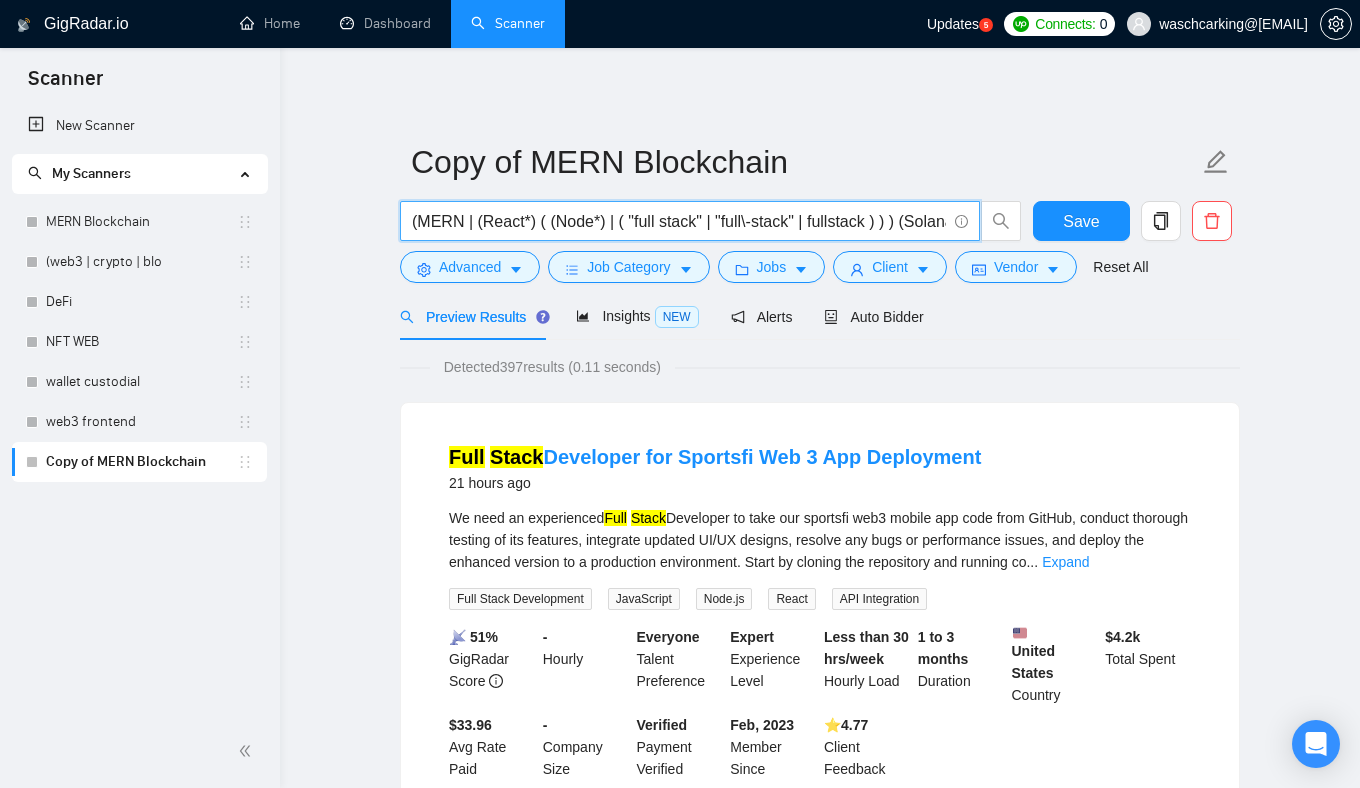 paste on "web3 | crypto | blockchain | dapp | nft | defi) (react | next*js | solidity | node | "smart*contract*"*" 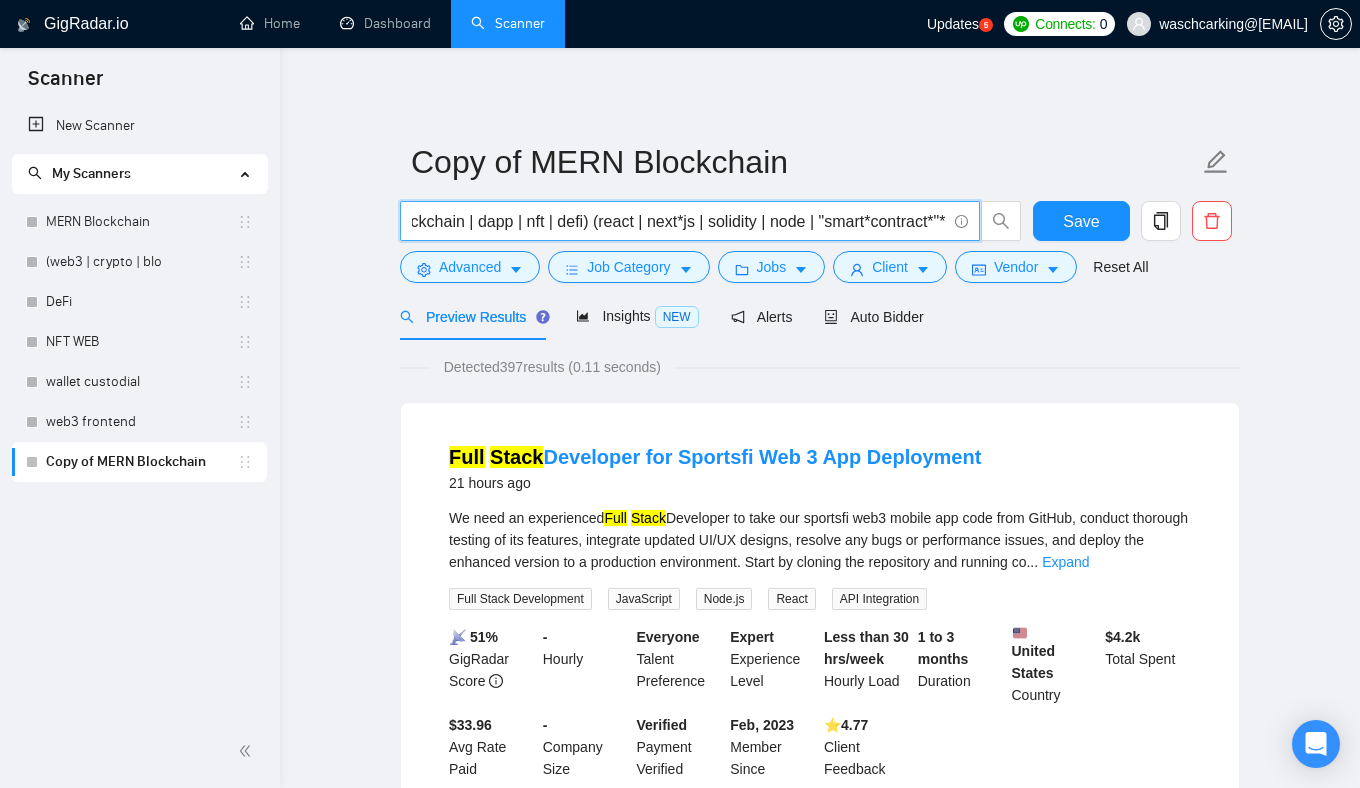 scroll, scrollTop: 0, scrollLeft: 0, axis: both 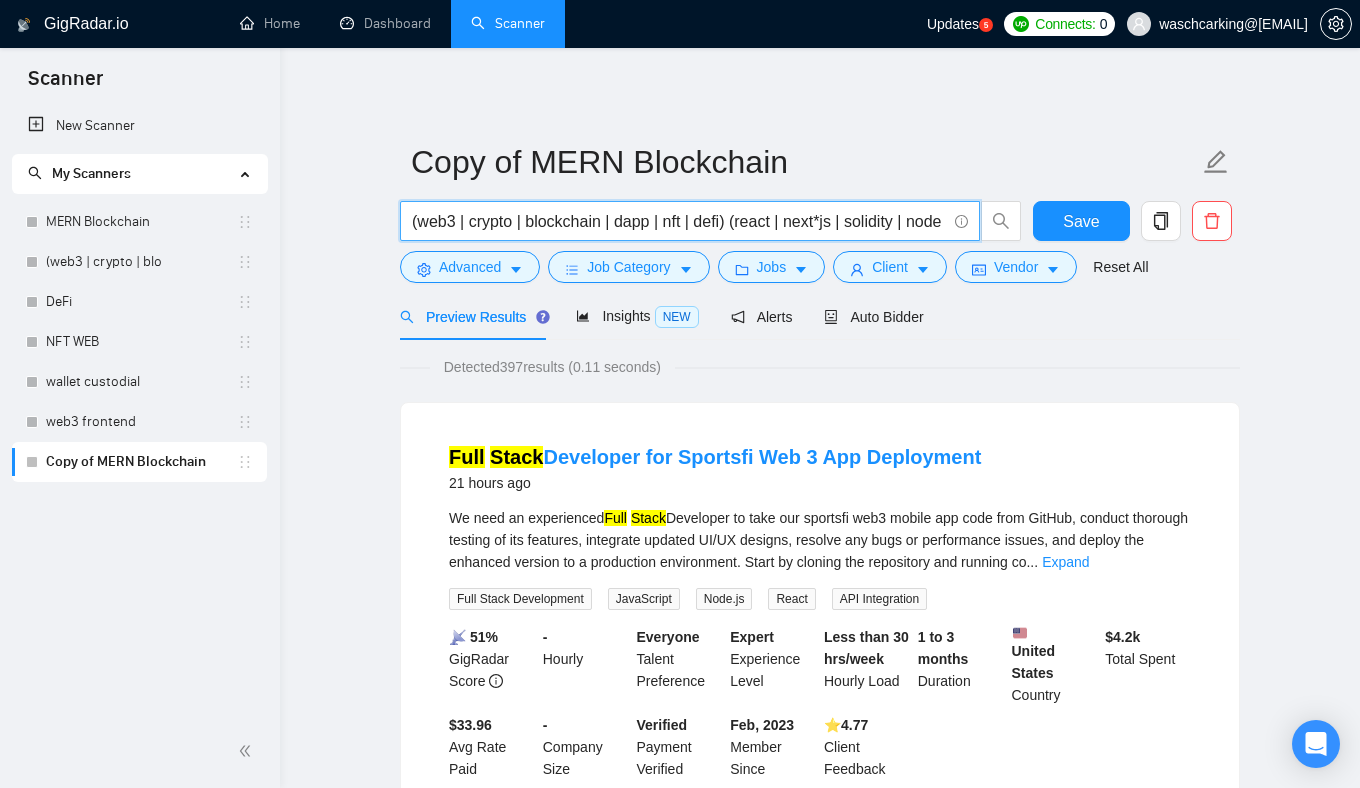 drag, startPoint x: 466, startPoint y: 223, endPoint x: 350, endPoint y: 218, distance: 116.10771 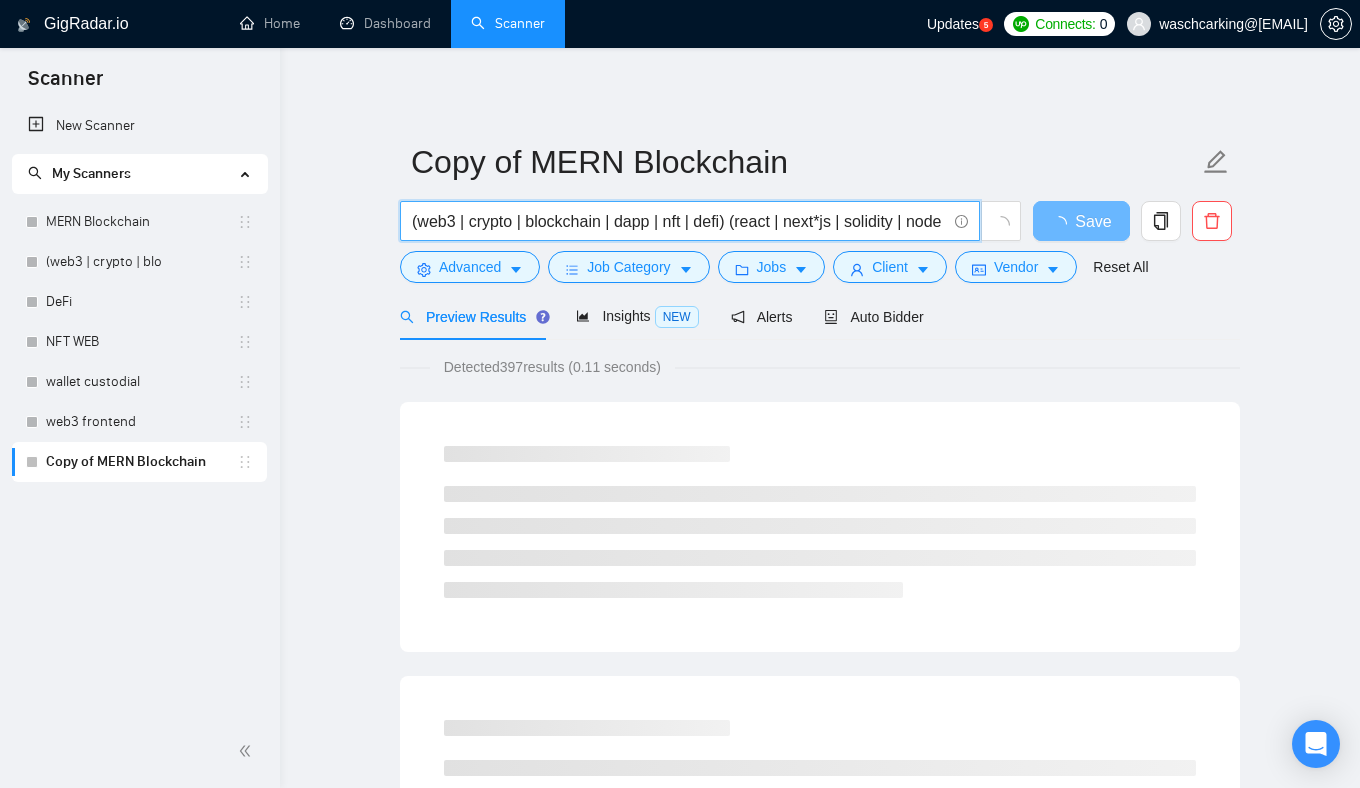 drag, startPoint x: 421, startPoint y: 222, endPoint x: 606, endPoint y: 227, distance: 185.06755 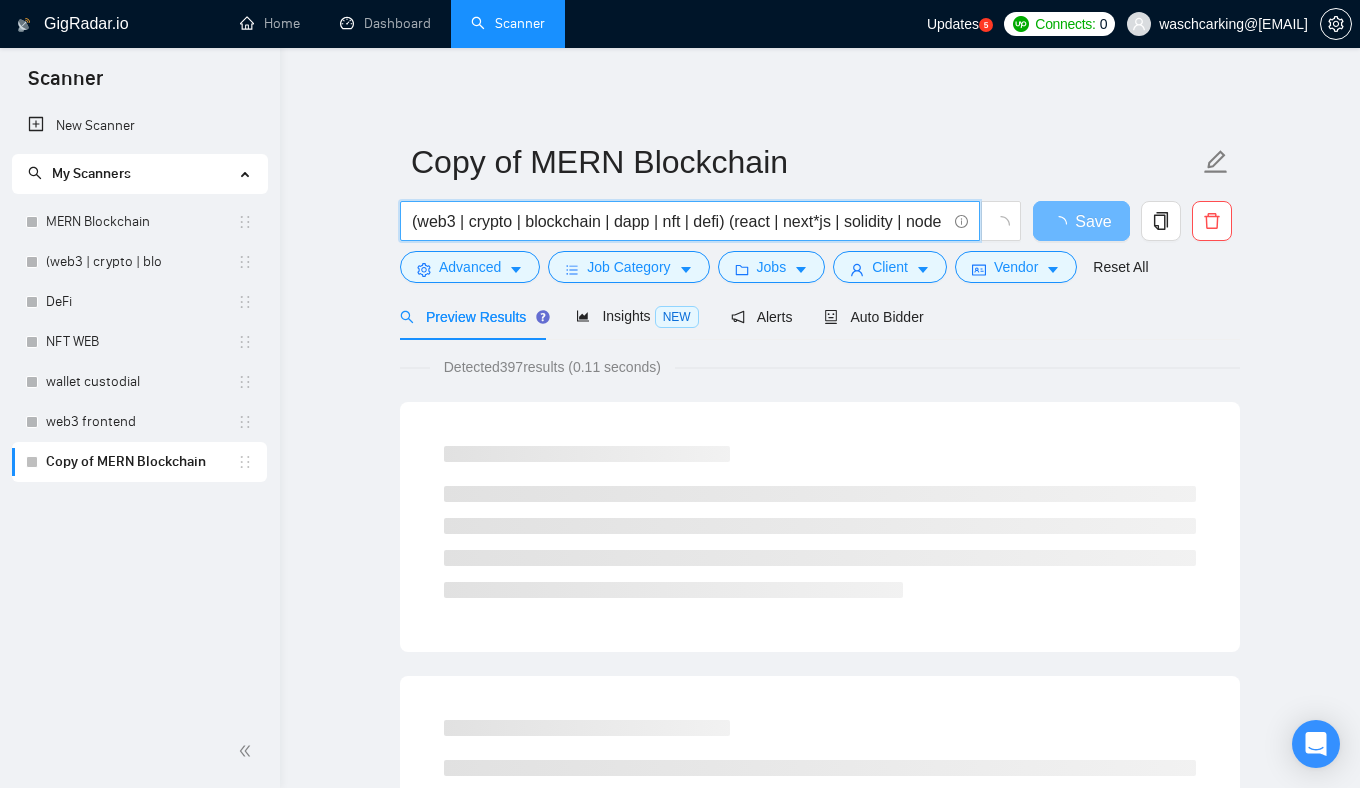 click on "(web3 | crypto | blockchain | dapp | nft | defi) (react | next*js | solidity | node | "smart*contract*"*" at bounding box center [679, 221] 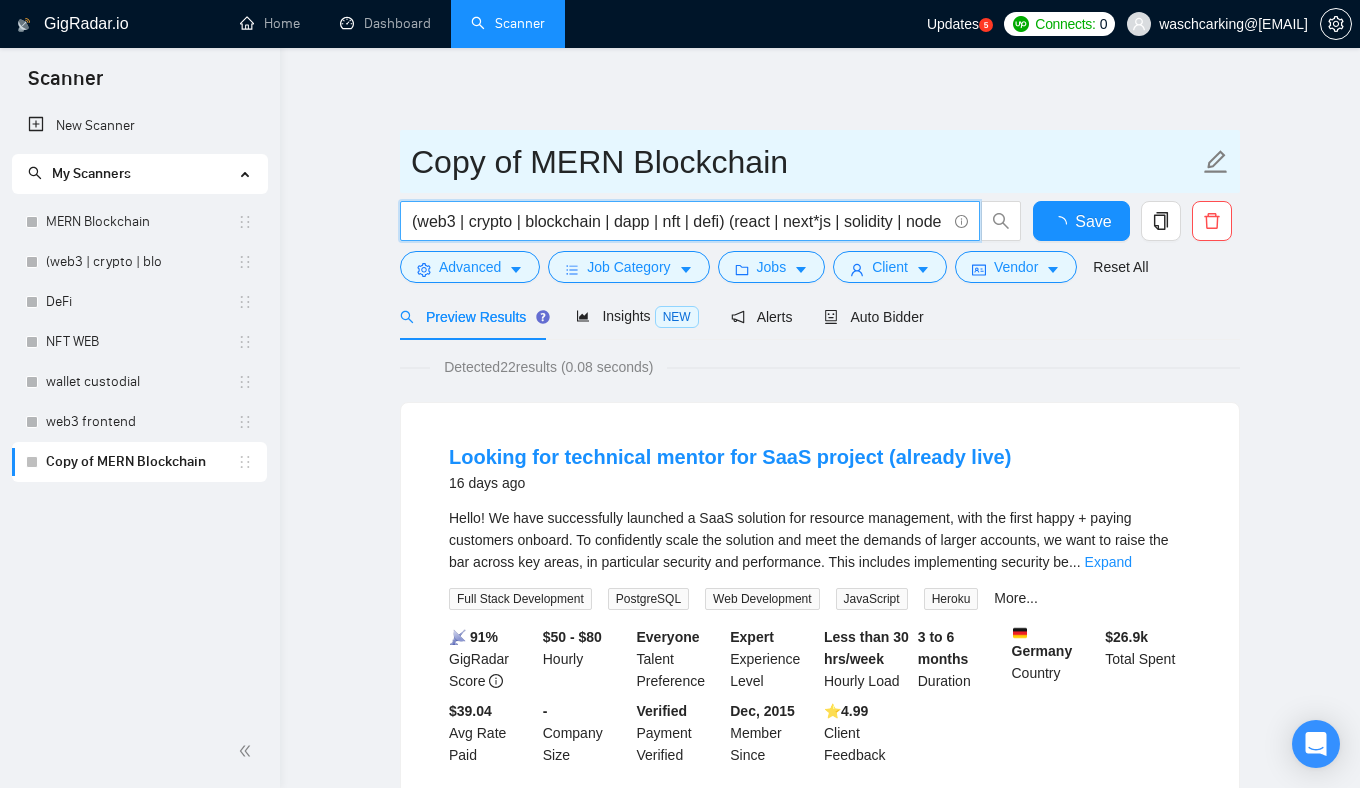 type on "(web3 | crypto | blockchain | dapp | nft | defi) (react | next*js | solidity | node | "smart*contract*"*" 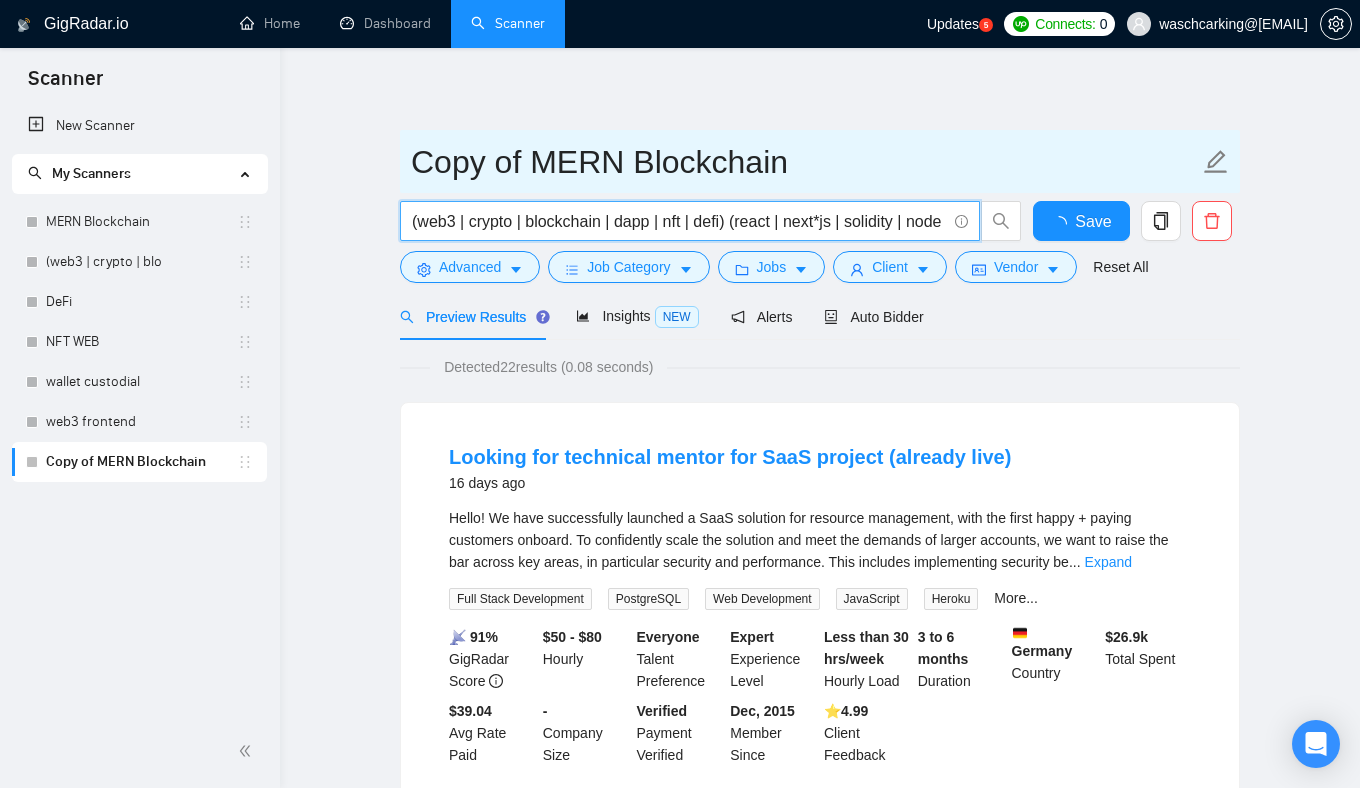click on "Copy of MERN Blockchain" at bounding box center (805, 162) 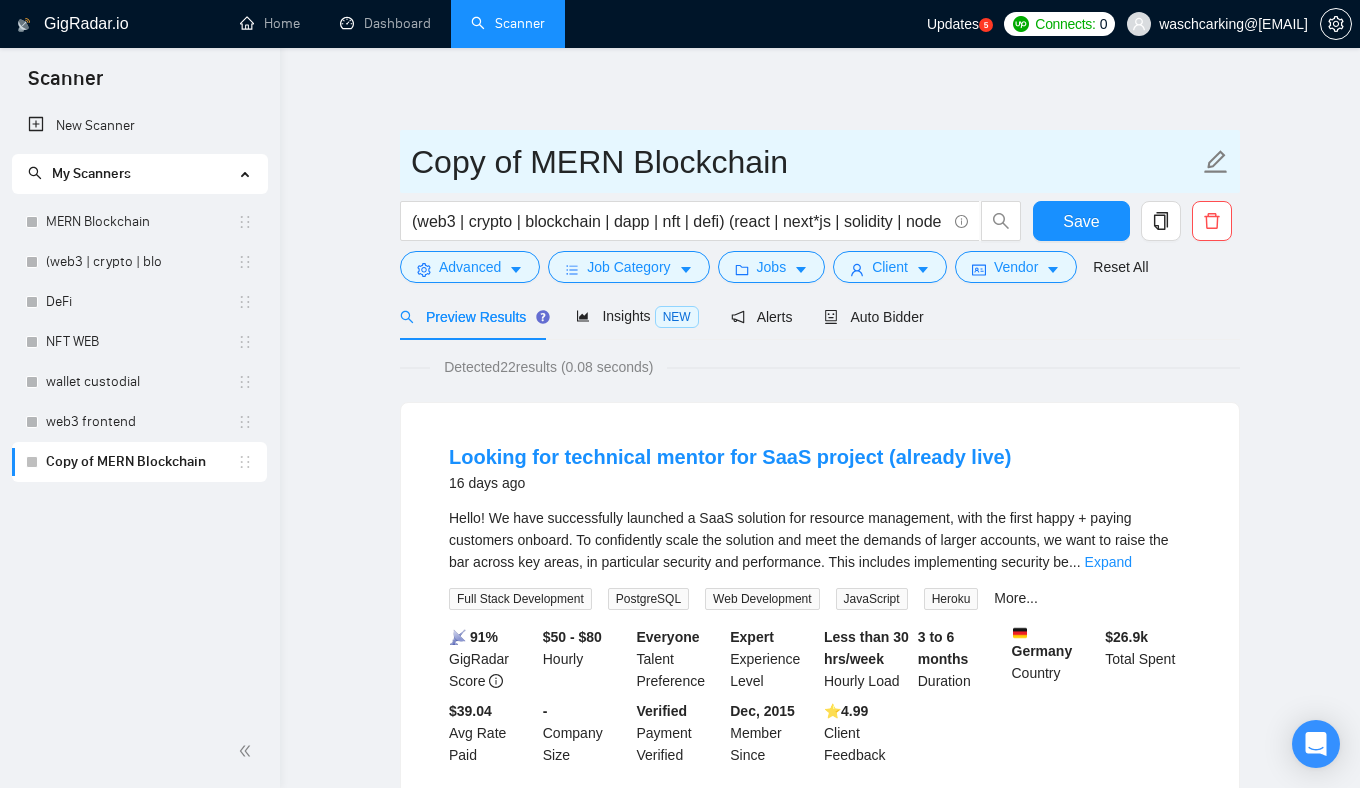 drag, startPoint x: 780, startPoint y: 158, endPoint x: 387, endPoint y: 136, distance: 393.6153 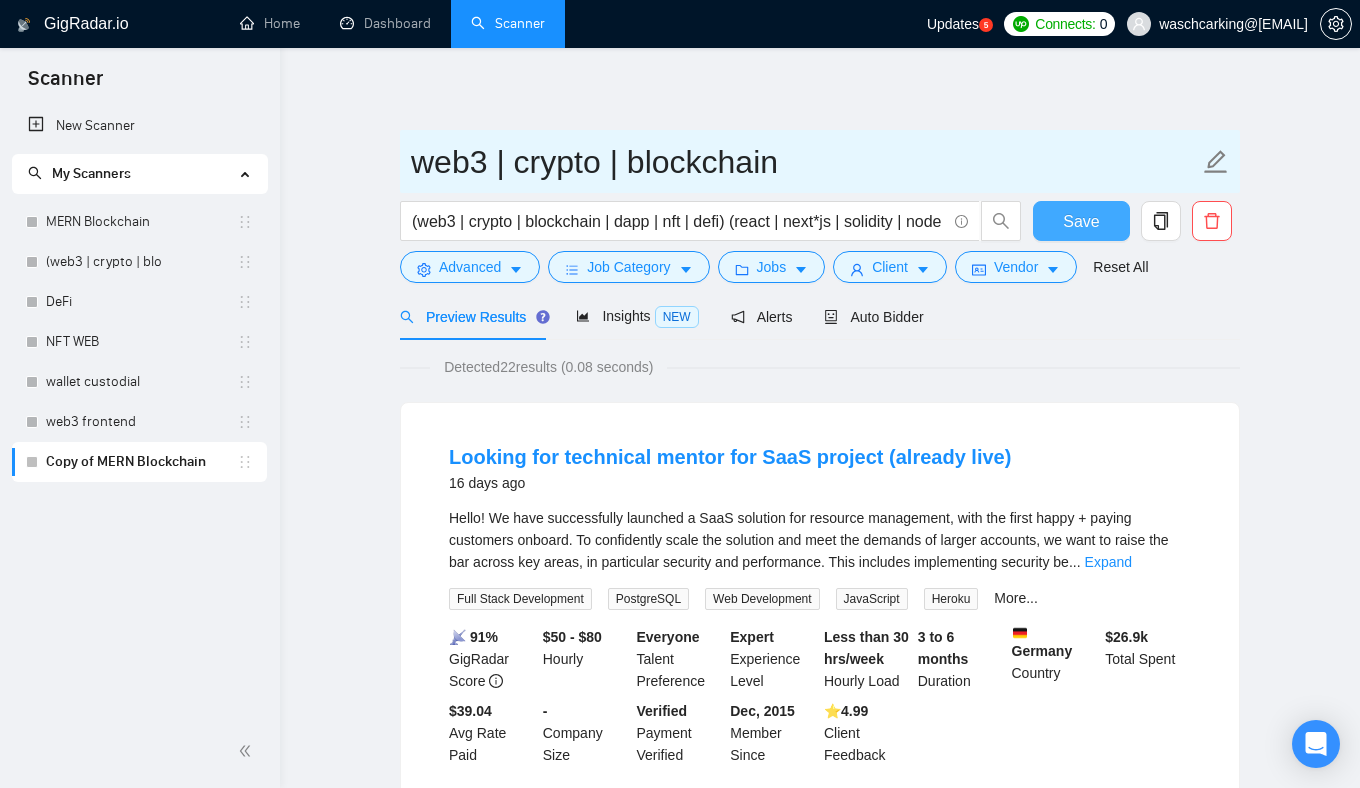 type on "web3 | crypto | blockchain" 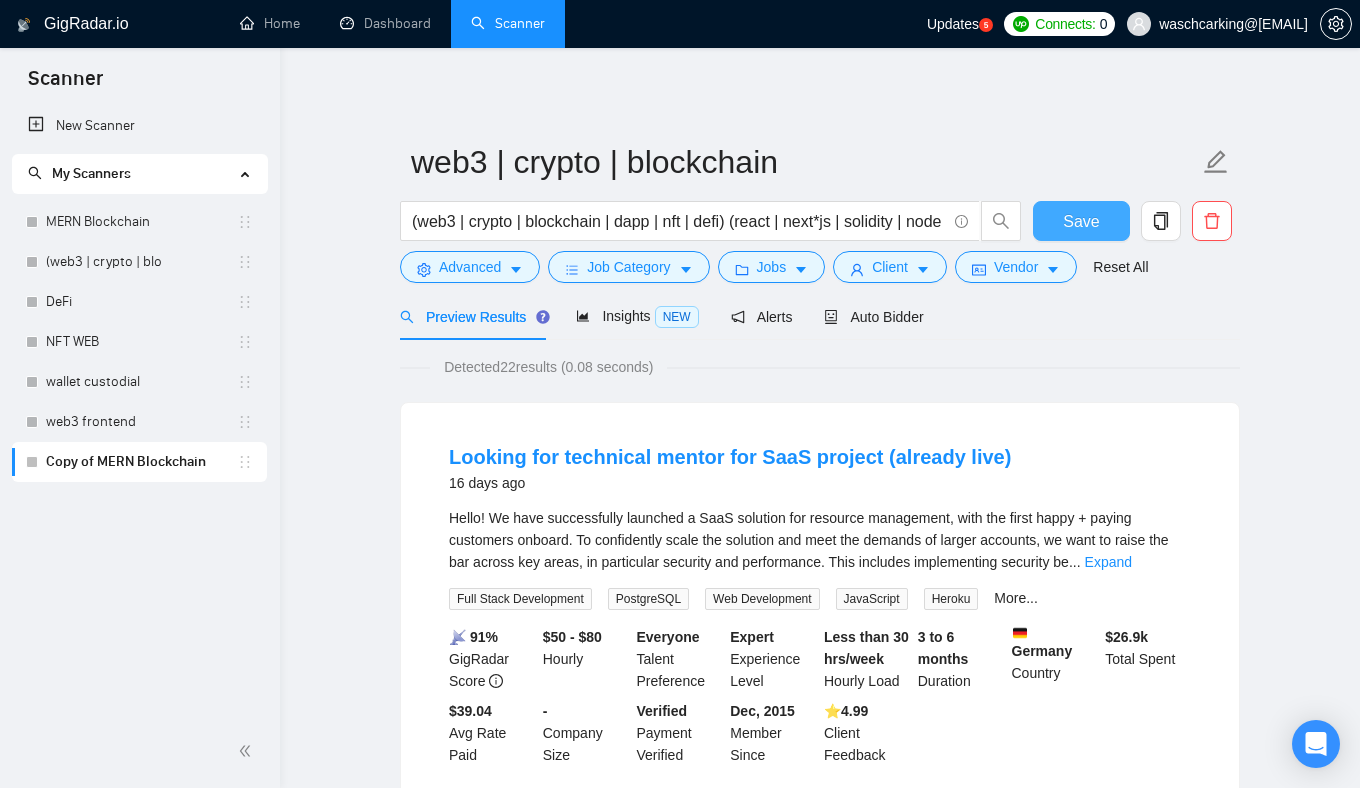 click on "Save" at bounding box center (1081, 221) 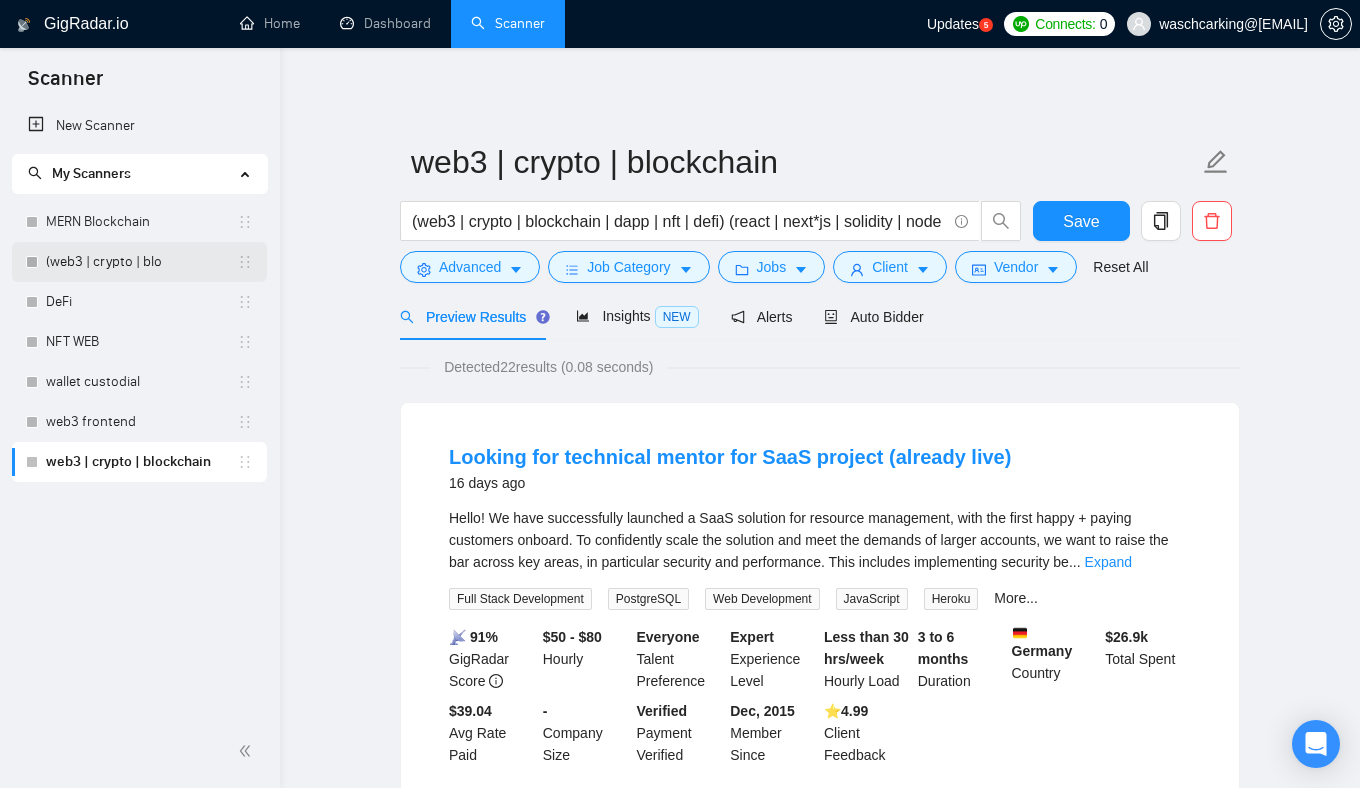click on "(web3 | crypto | blo" at bounding box center [141, 262] 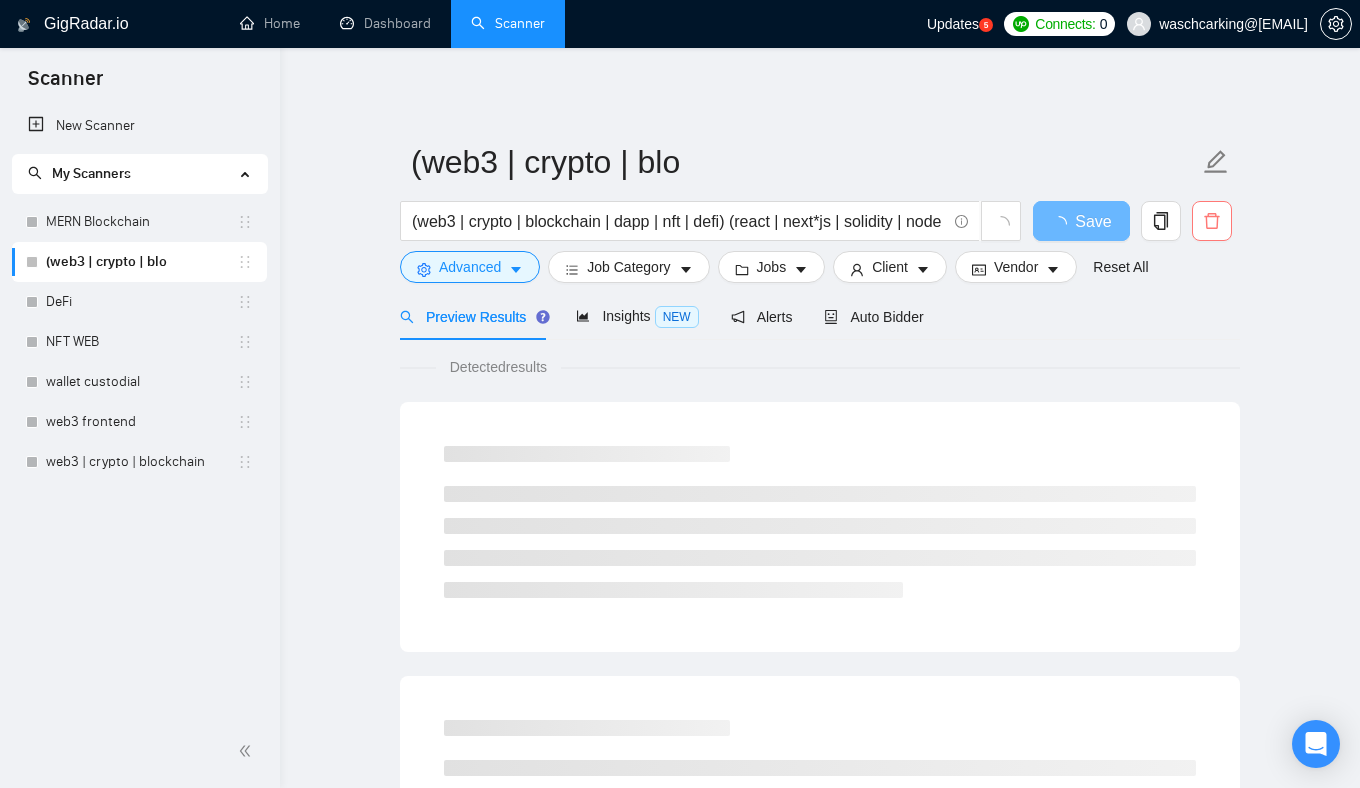 click 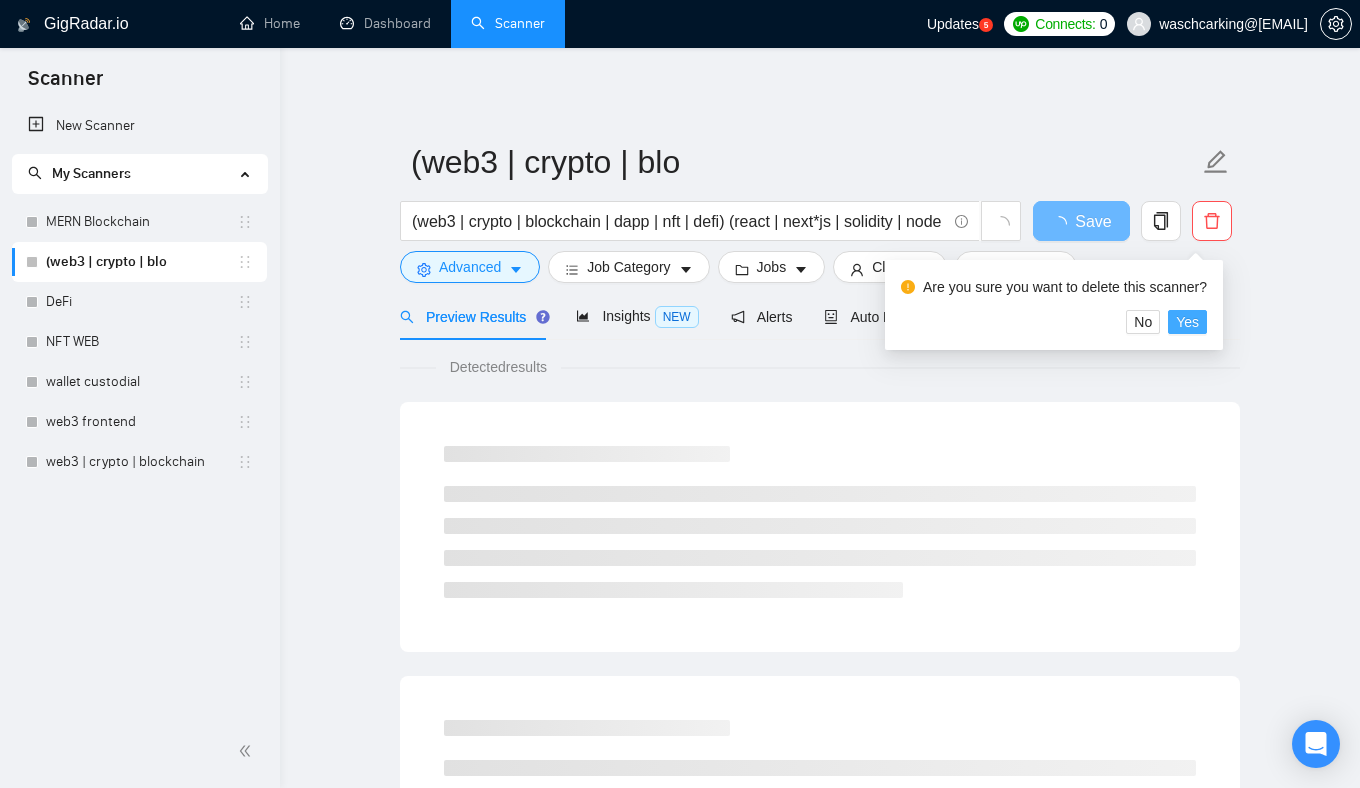 click on "Yes" at bounding box center (1187, 322) 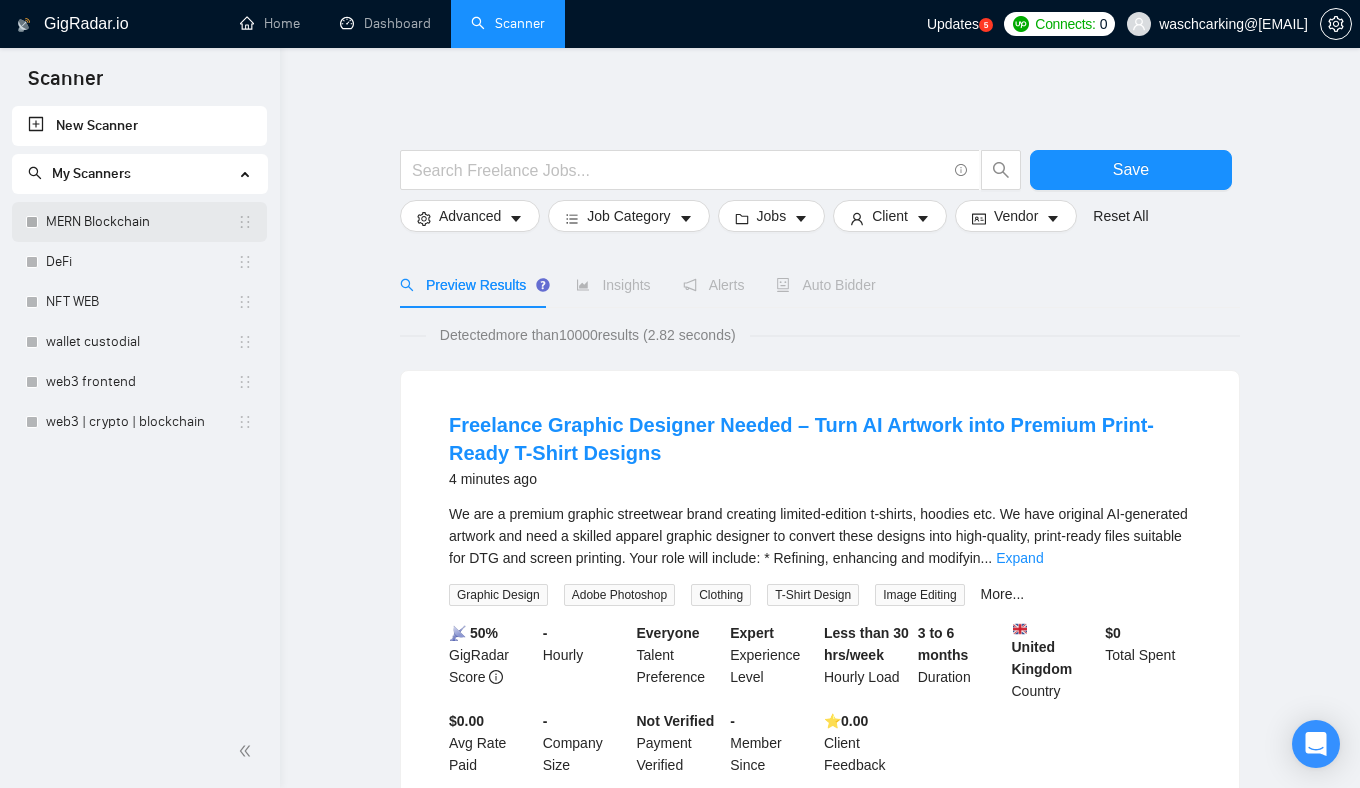 click on "MERN Blockchain" at bounding box center [141, 222] 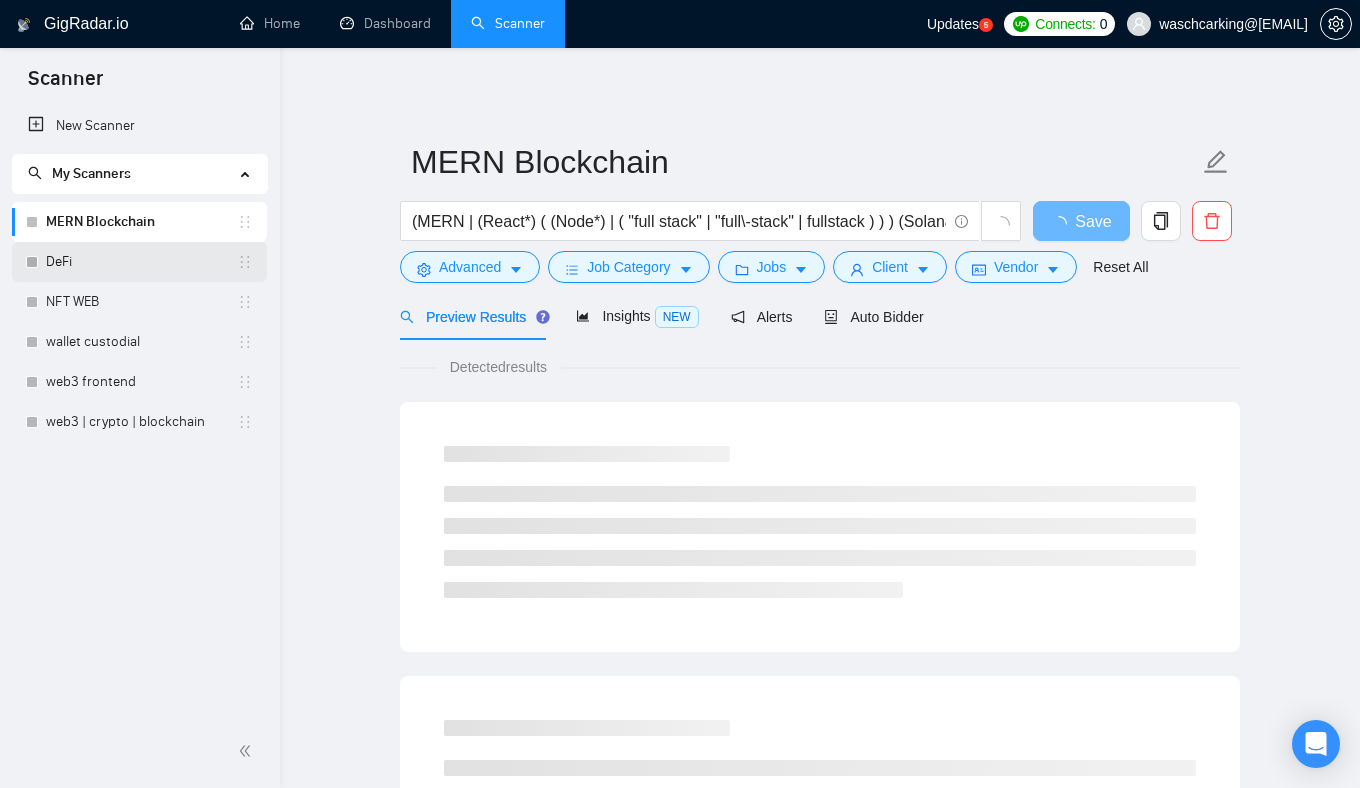 click on "DeFi" at bounding box center [141, 262] 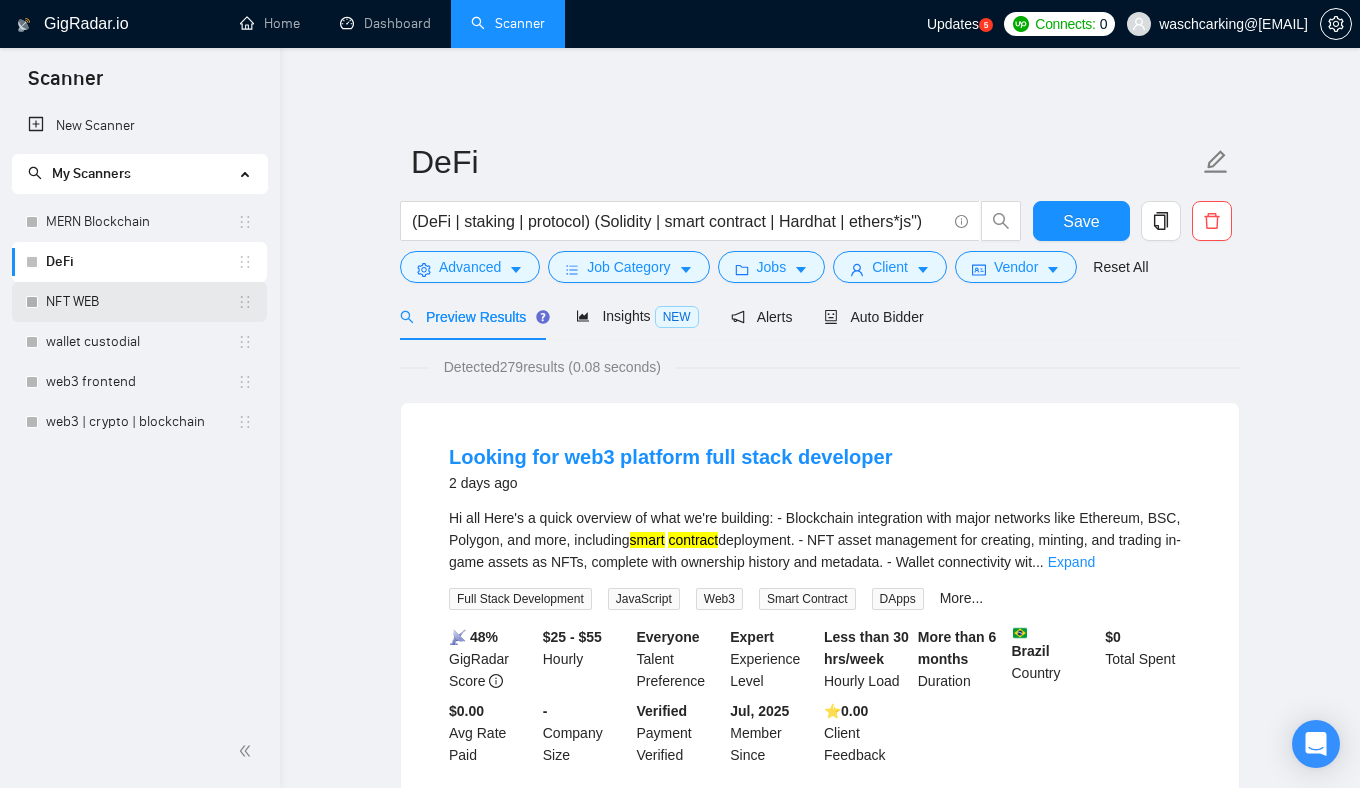 click on "NFT WEB" at bounding box center [141, 302] 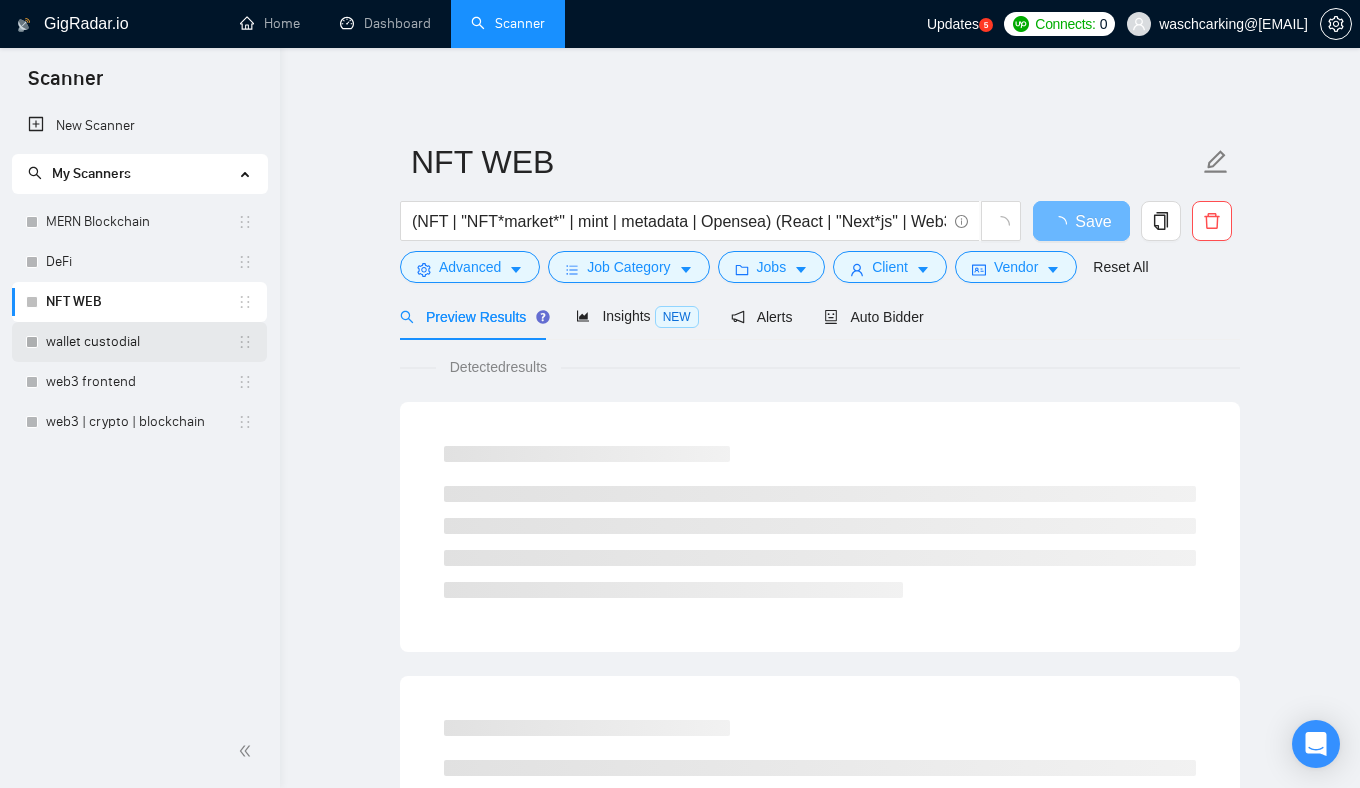 click on "wallet  custodial" at bounding box center [141, 342] 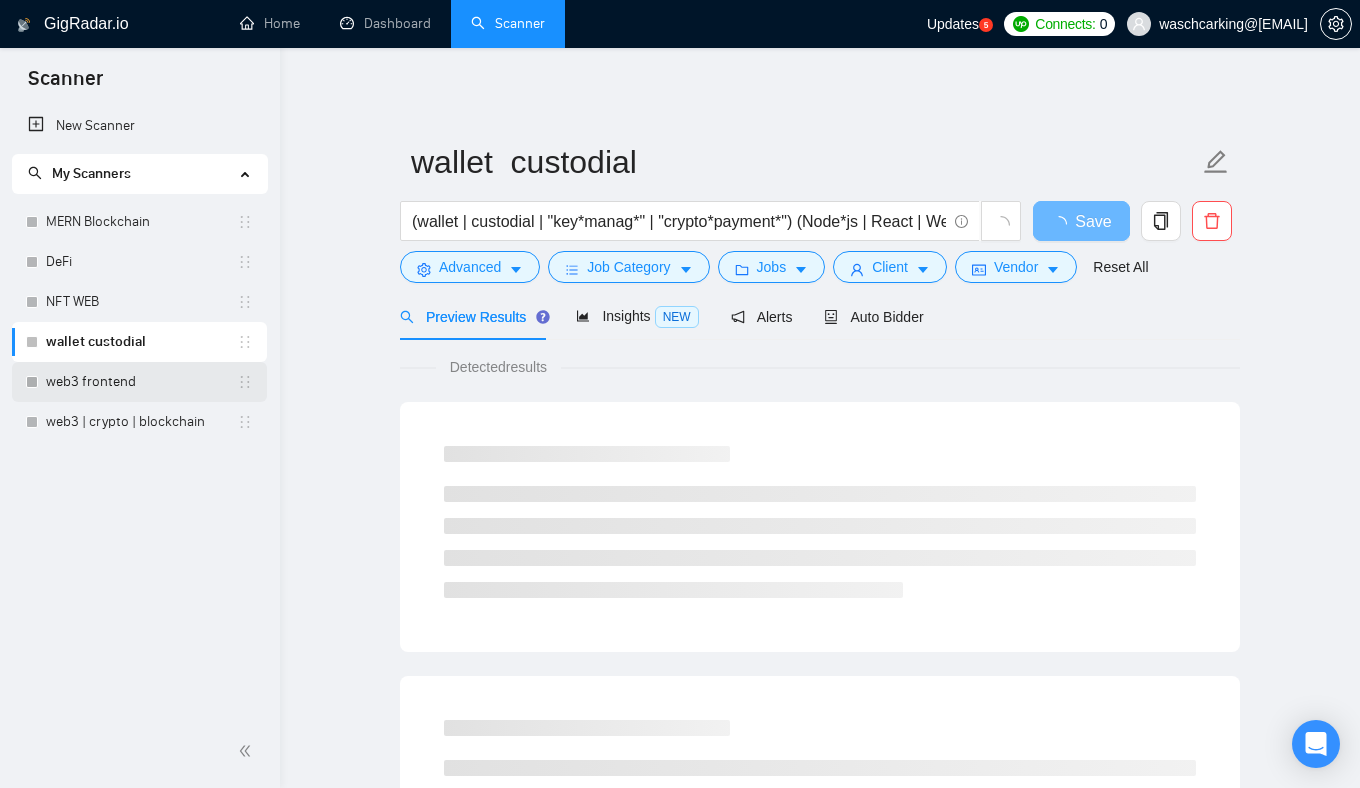 click on "web3 frontend" at bounding box center (141, 382) 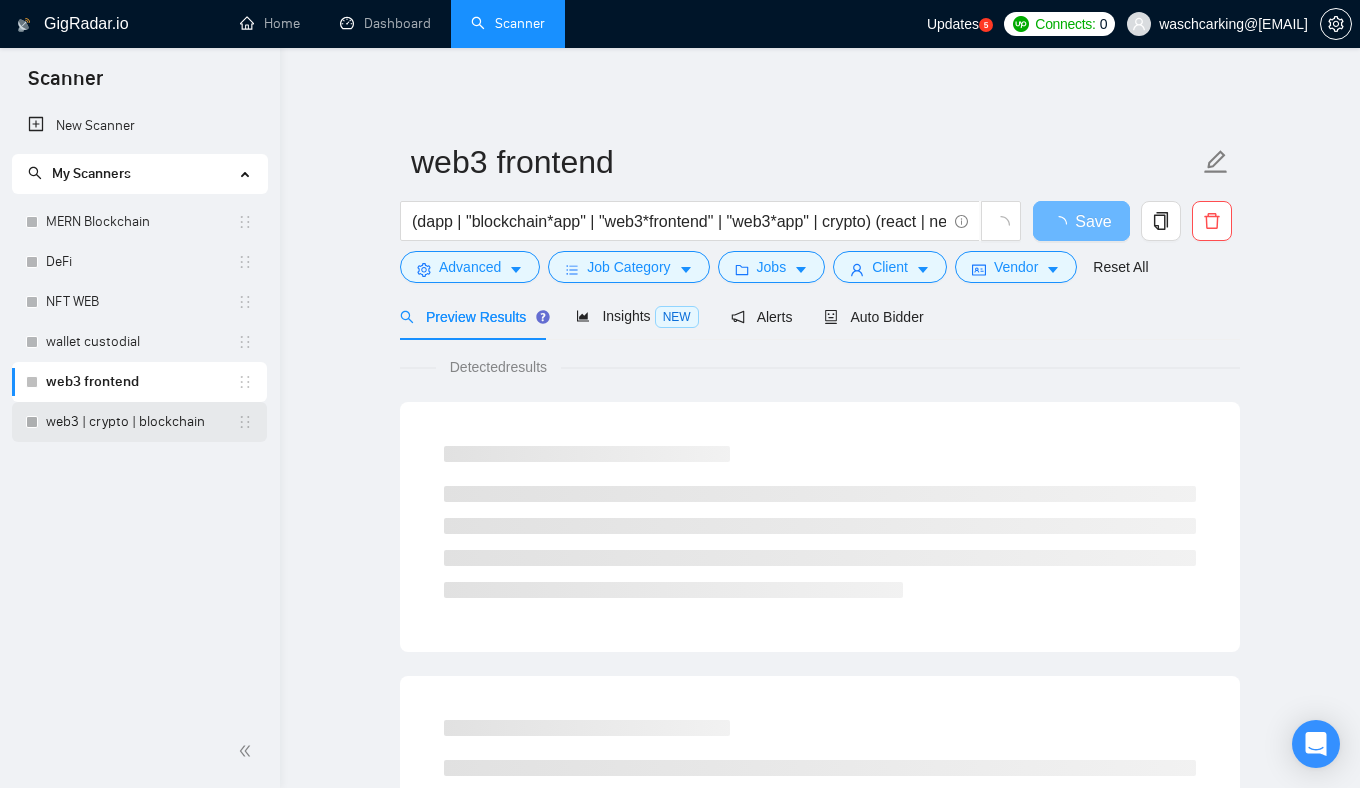 click on "web3 | crypto | blockchain" at bounding box center (141, 422) 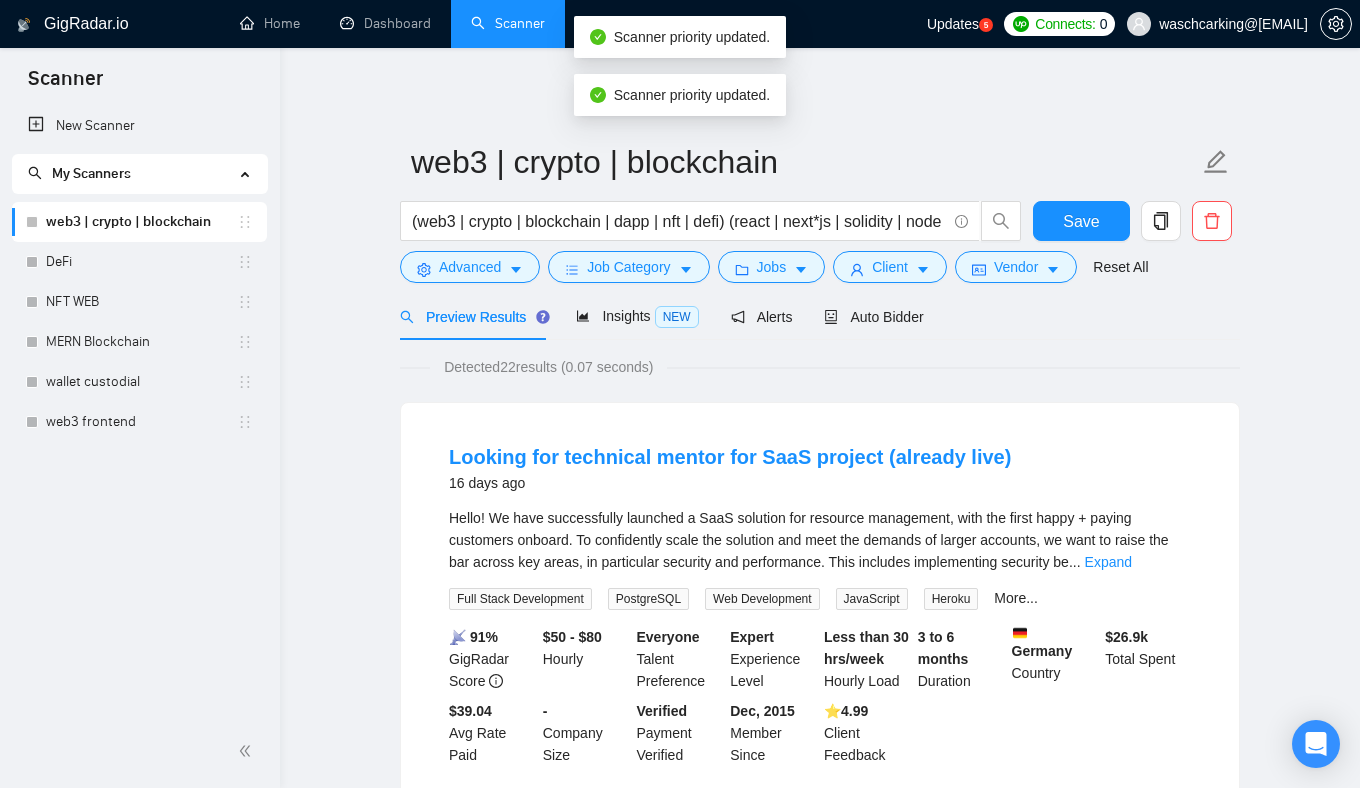 click on "New Scanner My Scanners web3 | crypto | blockchain DeFi NFT WEB MERN Blockchain wallet  custodial web3 frontend" at bounding box center [140, 410] 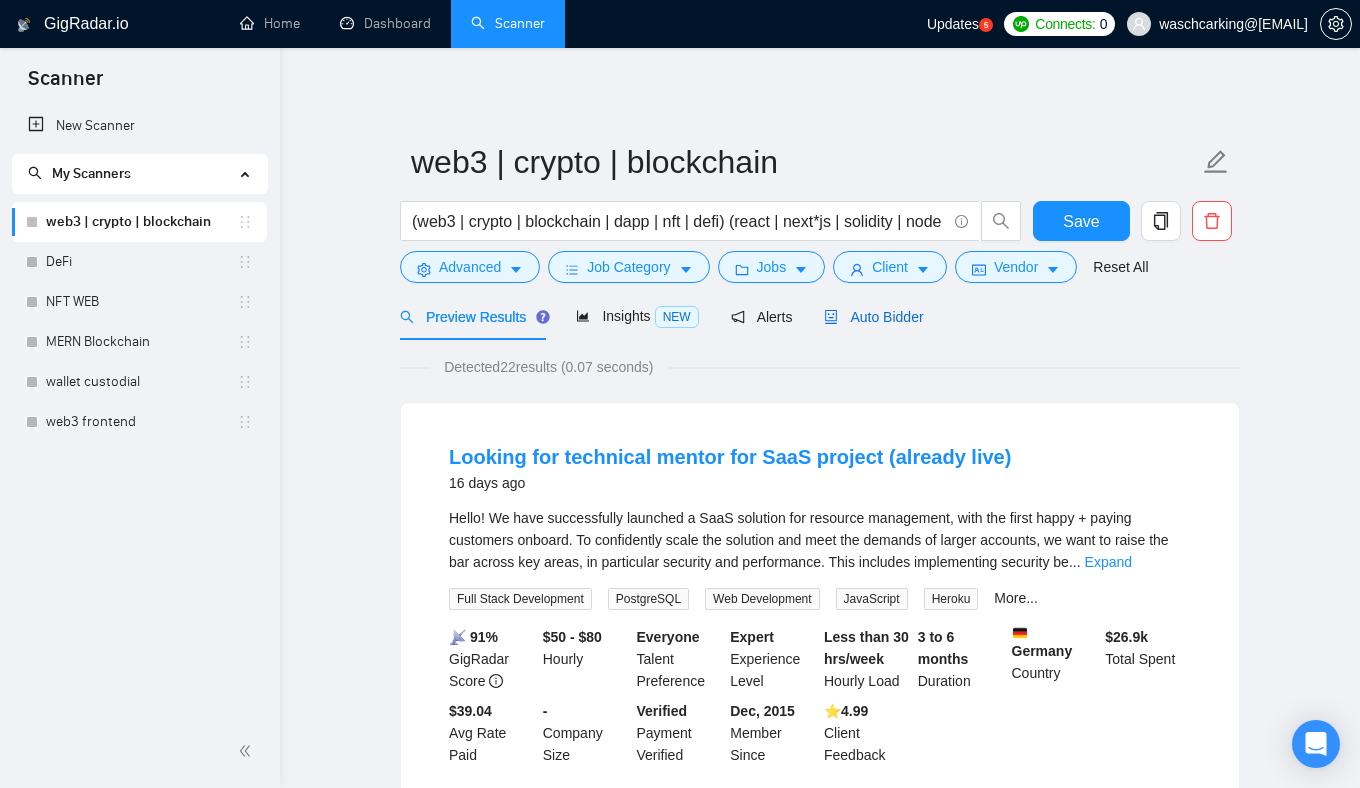 click on "Auto Bidder" at bounding box center [873, 317] 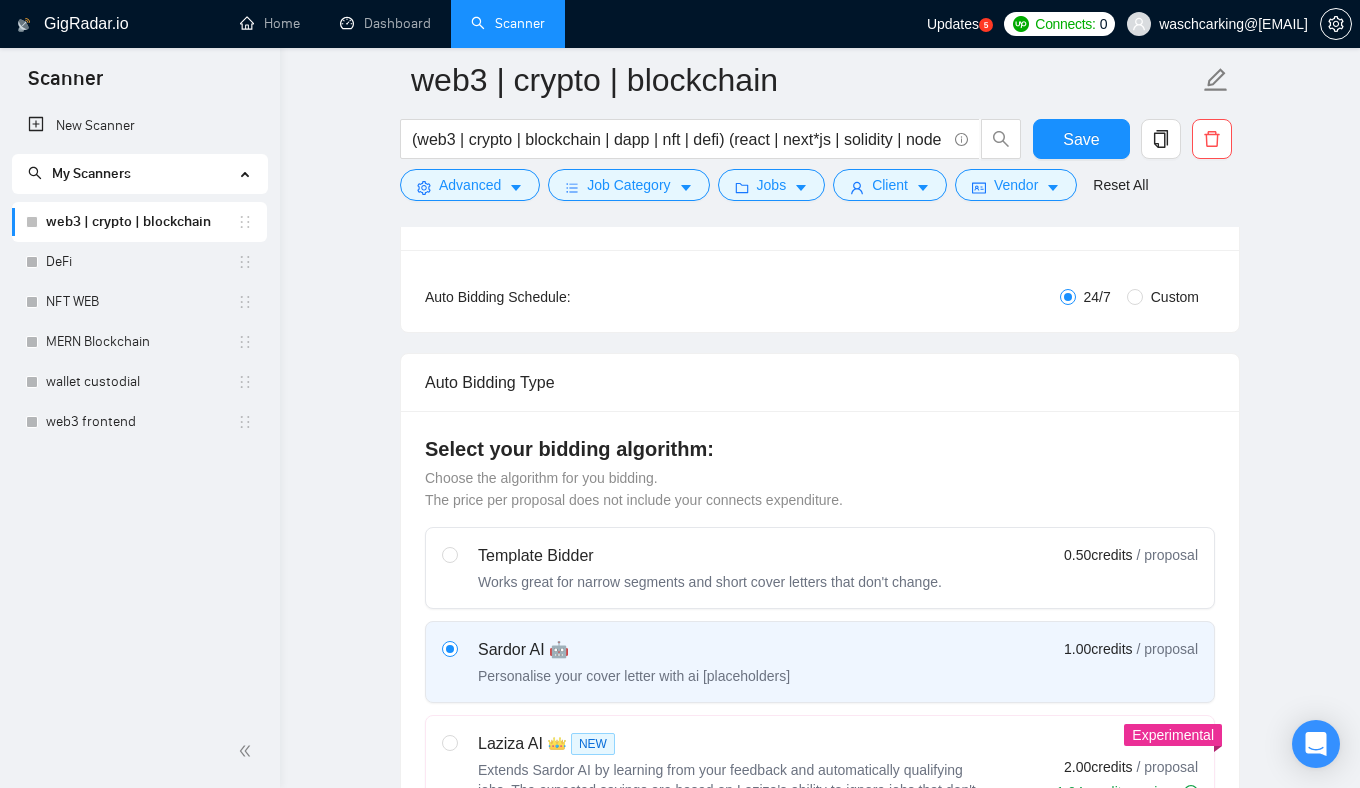 scroll, scrollTop: 0, scrollLeft: 0, axis: both 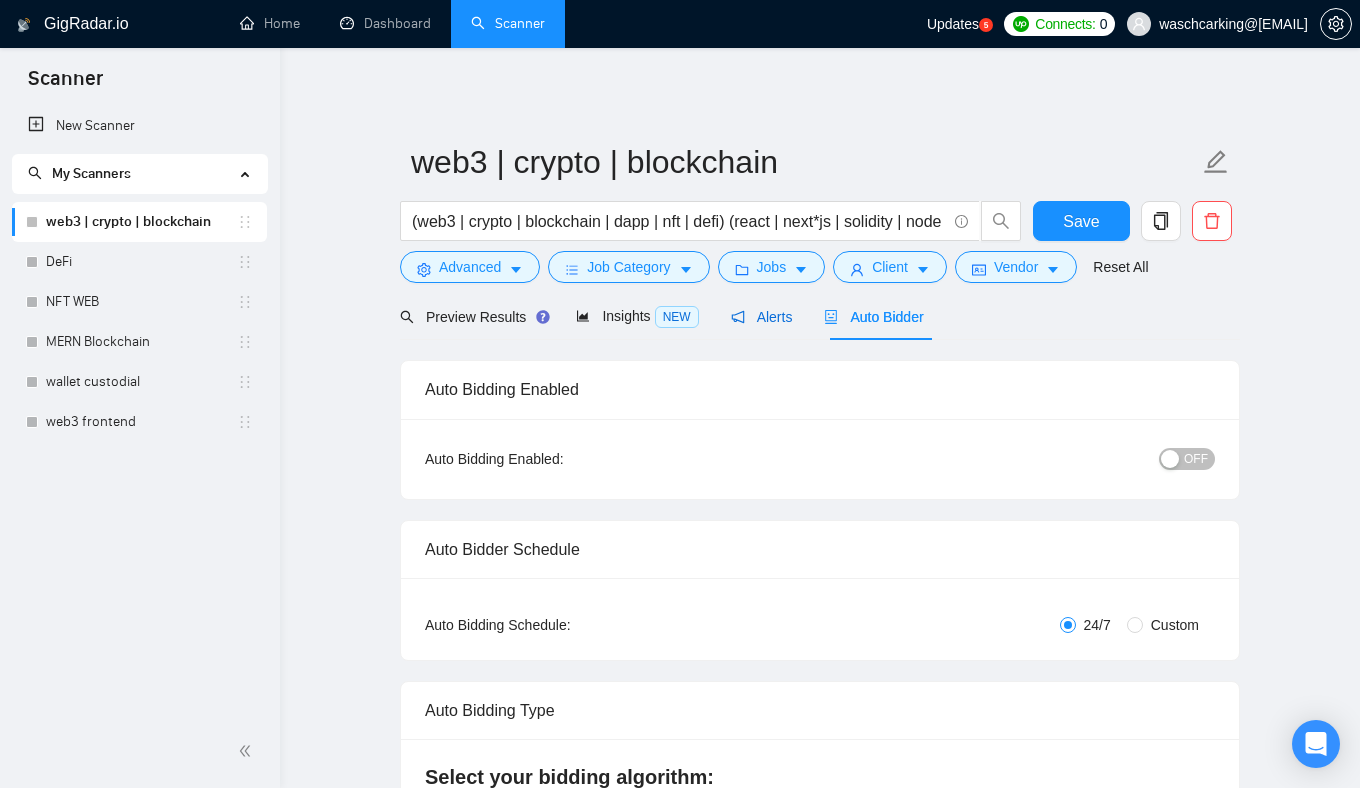 click on "Alerts" at bounding box center (762, 317) 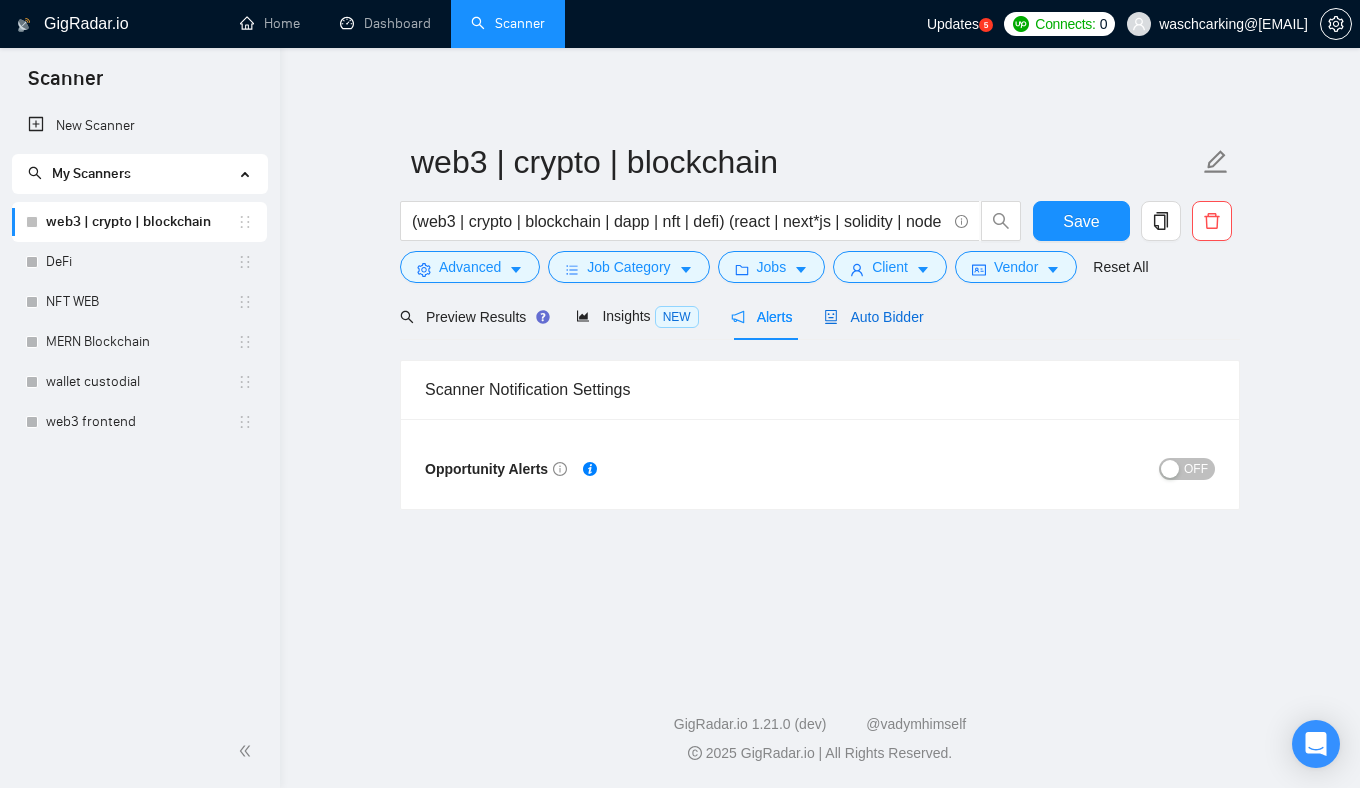 click on "Auto Bidder" at bounding box center (873, 317) 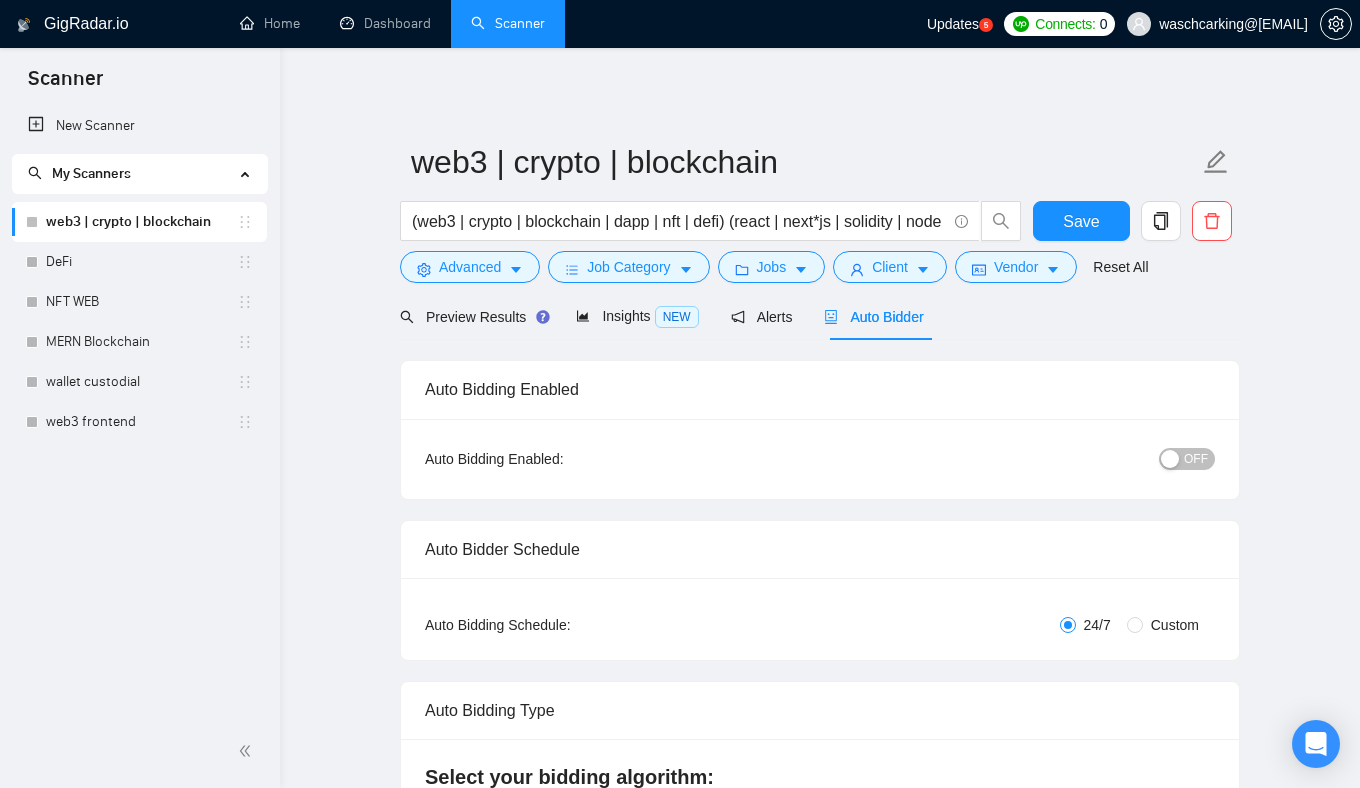 type 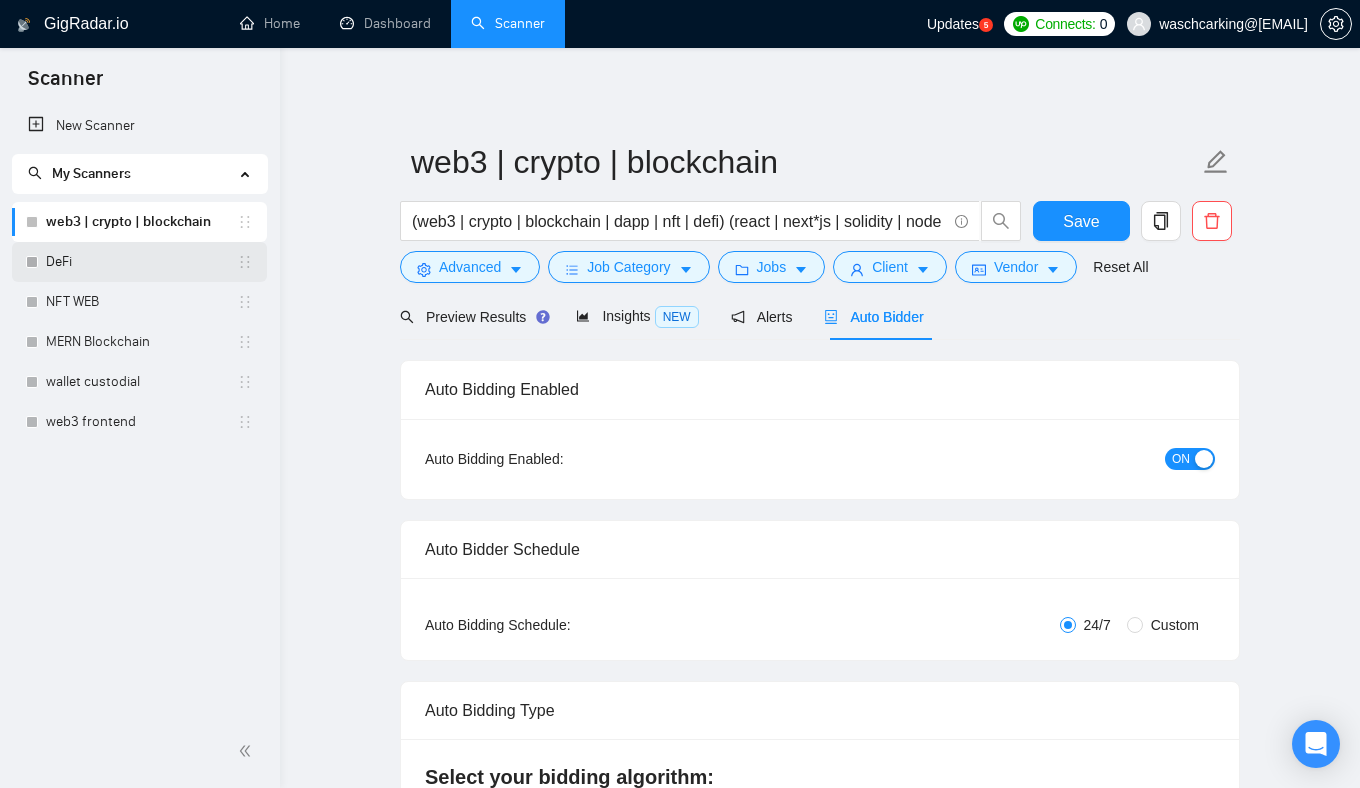 click on "DeFi" at bounding box center (141, 262) 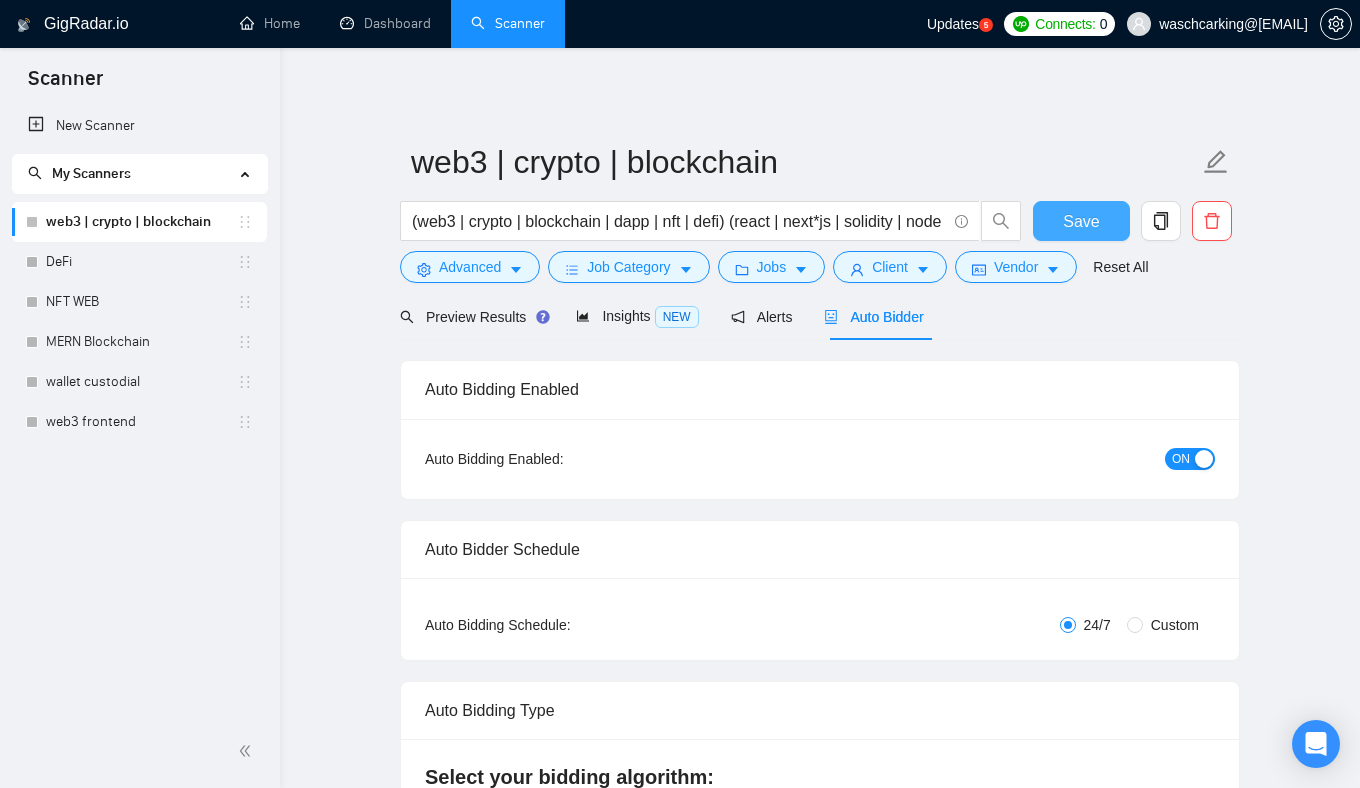 click on "Save" at bounding box center (1081, 221) 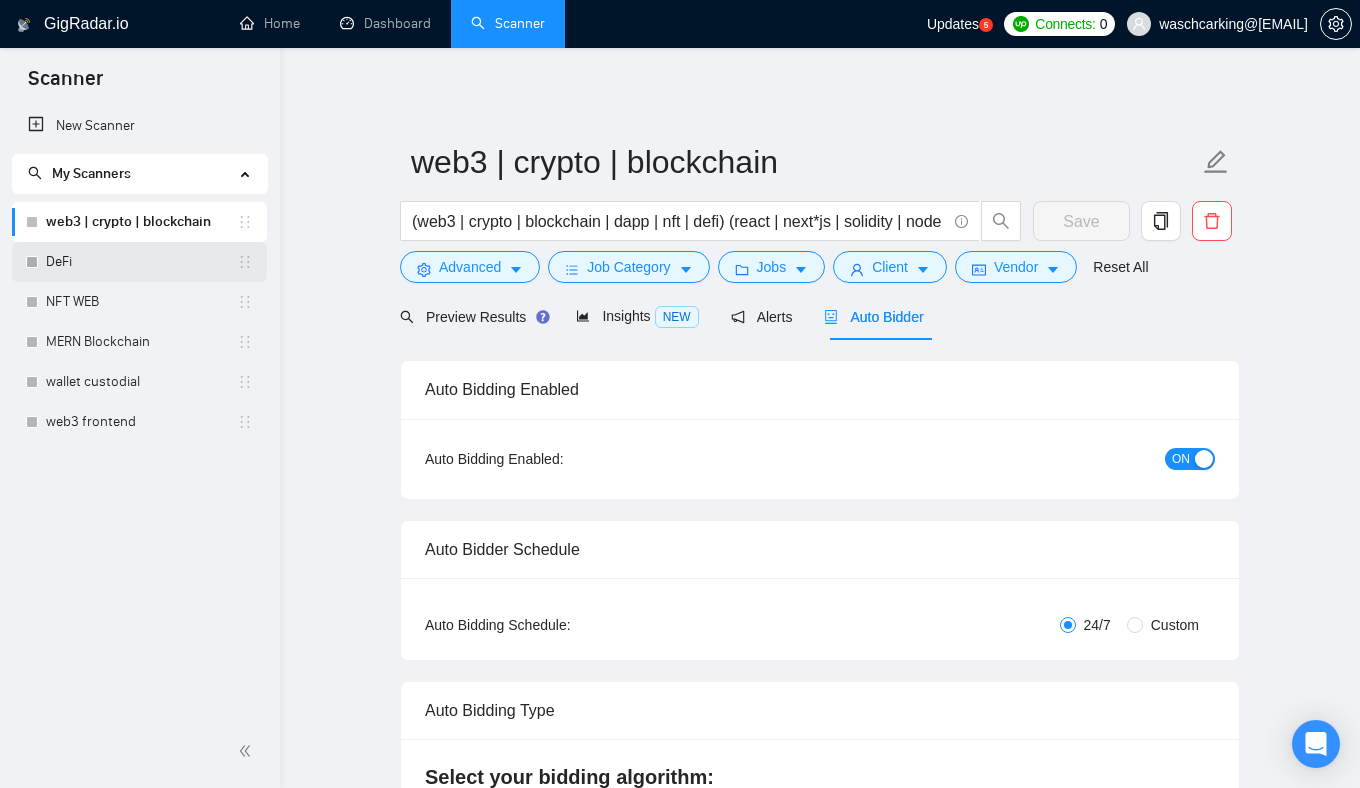 click on "DeFi" at bounding box center [141, 262] 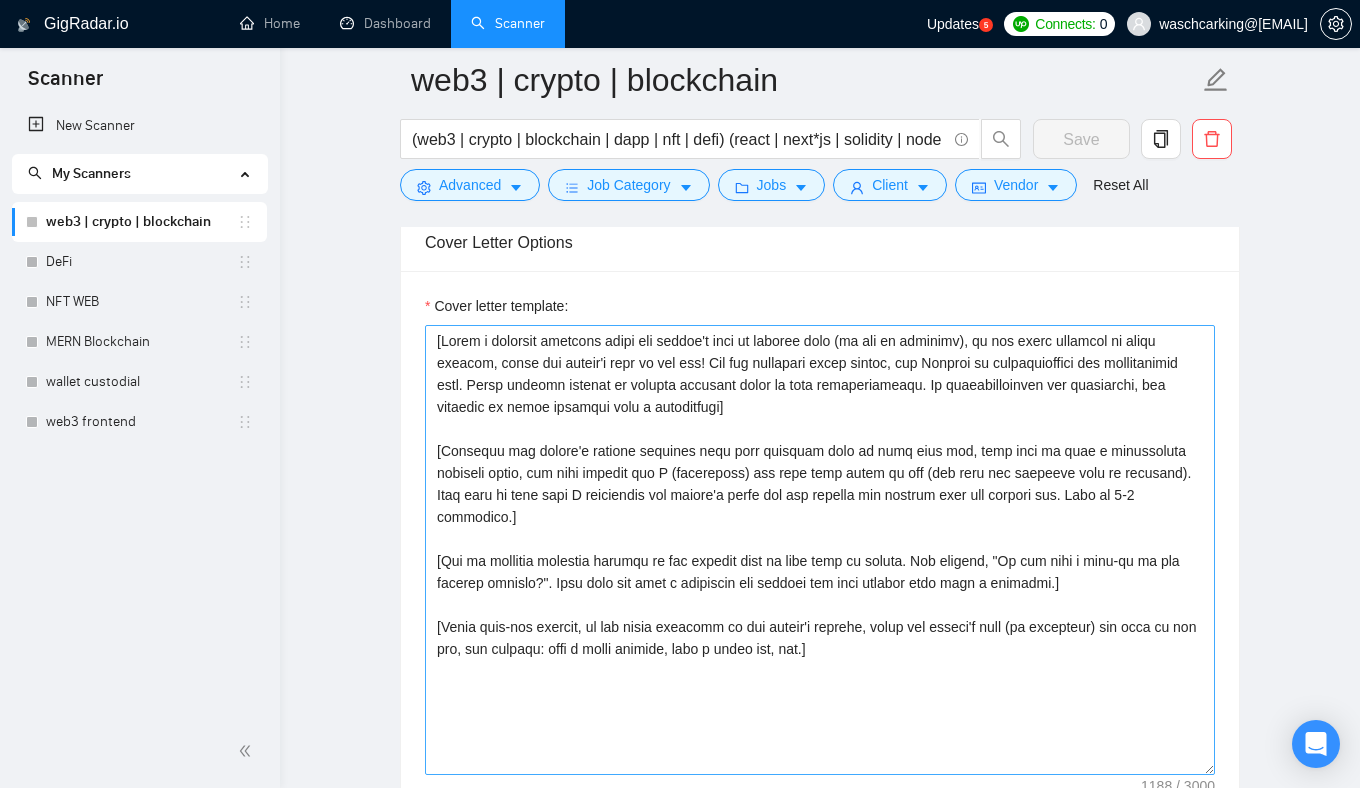 scroll, scrollTop: 1321, scrollLeft: 0, axis: vertical 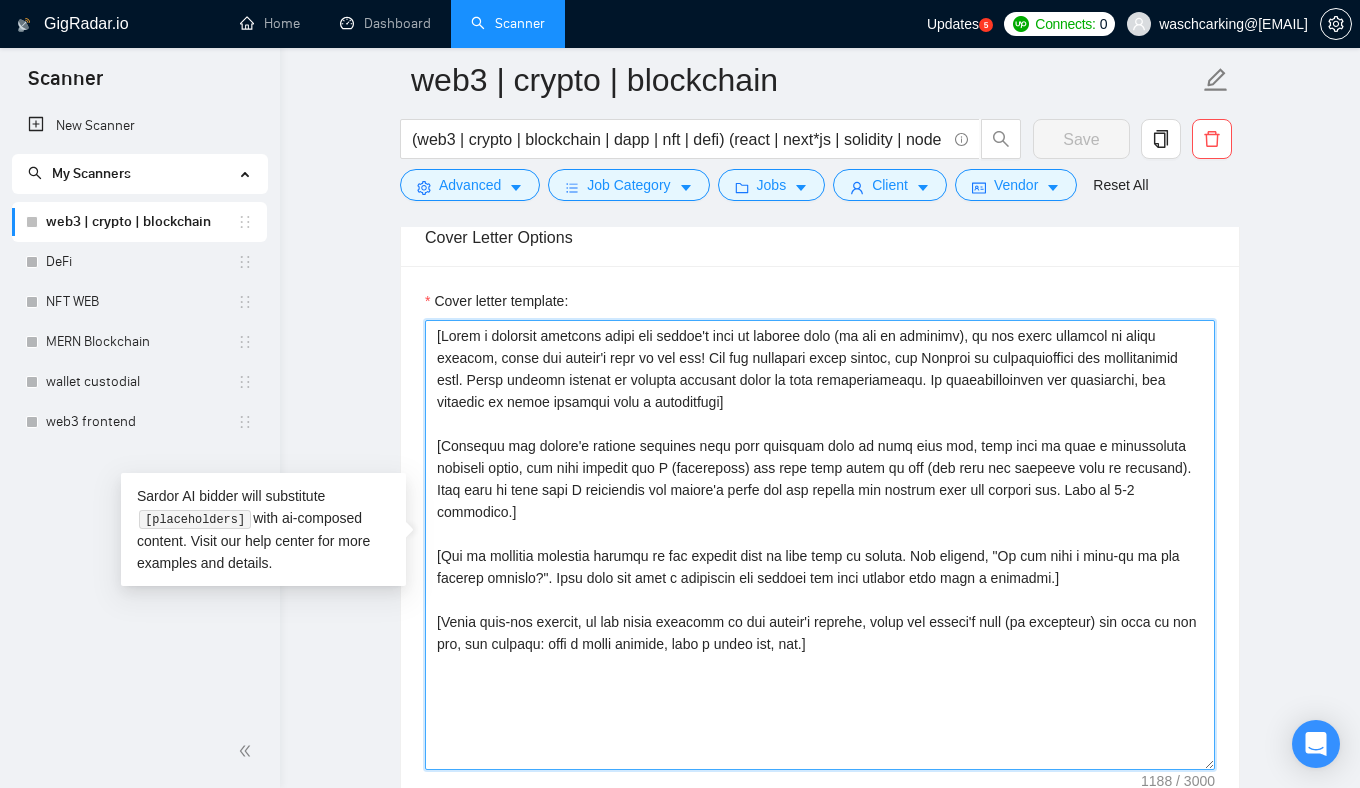 click on "Cover letter template:" at bounding box center [820, 545] 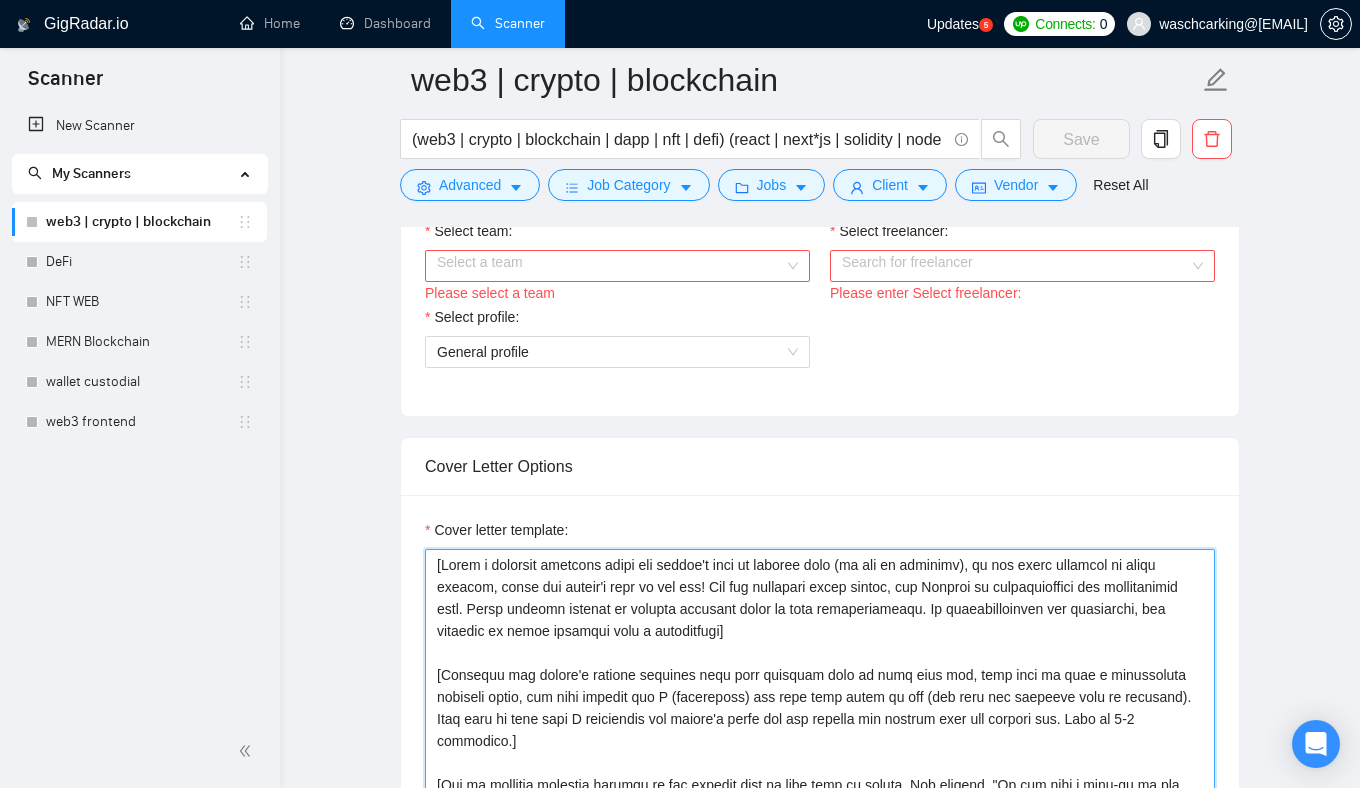 scroll, scrollTop: 943, scrollLeft: 0, axis: vertical 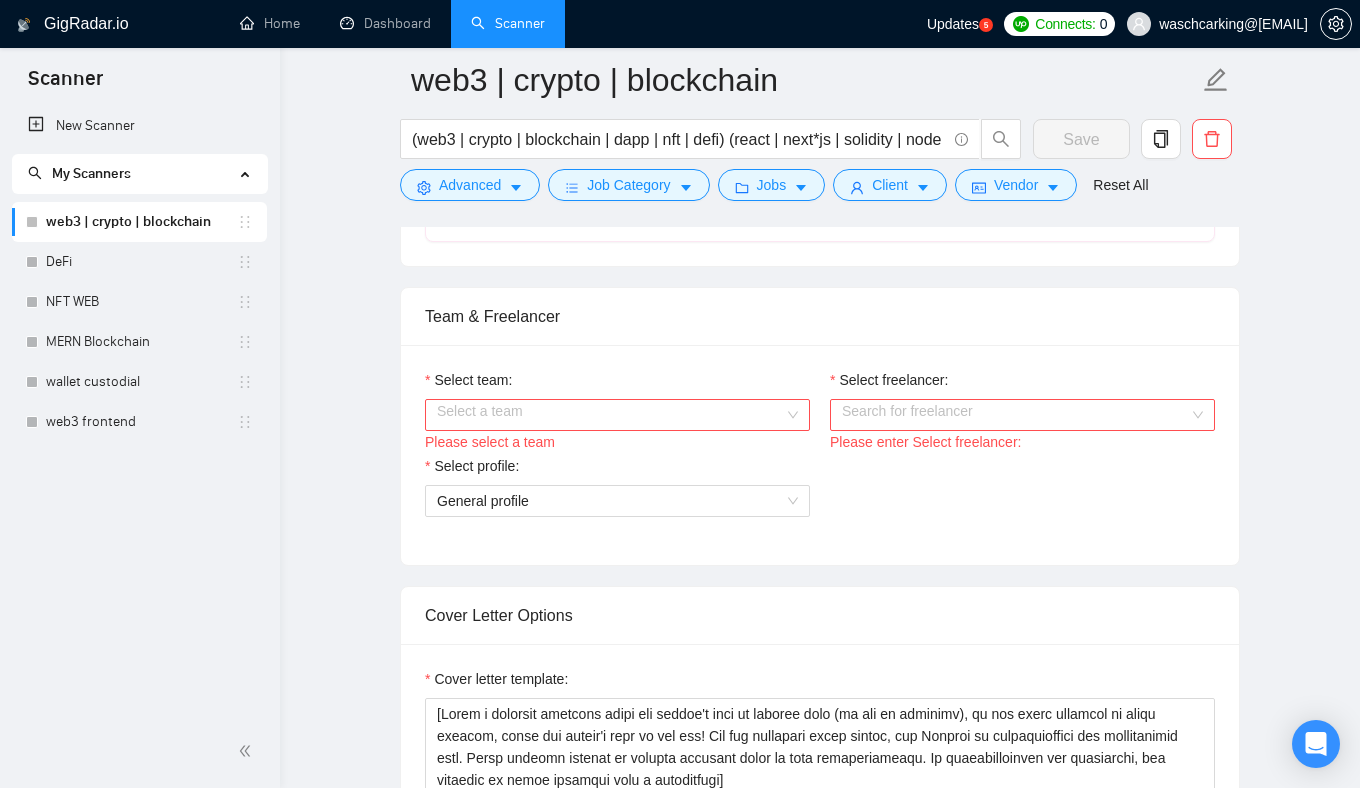 click on "Select team:" at bounding box center [610, 415] 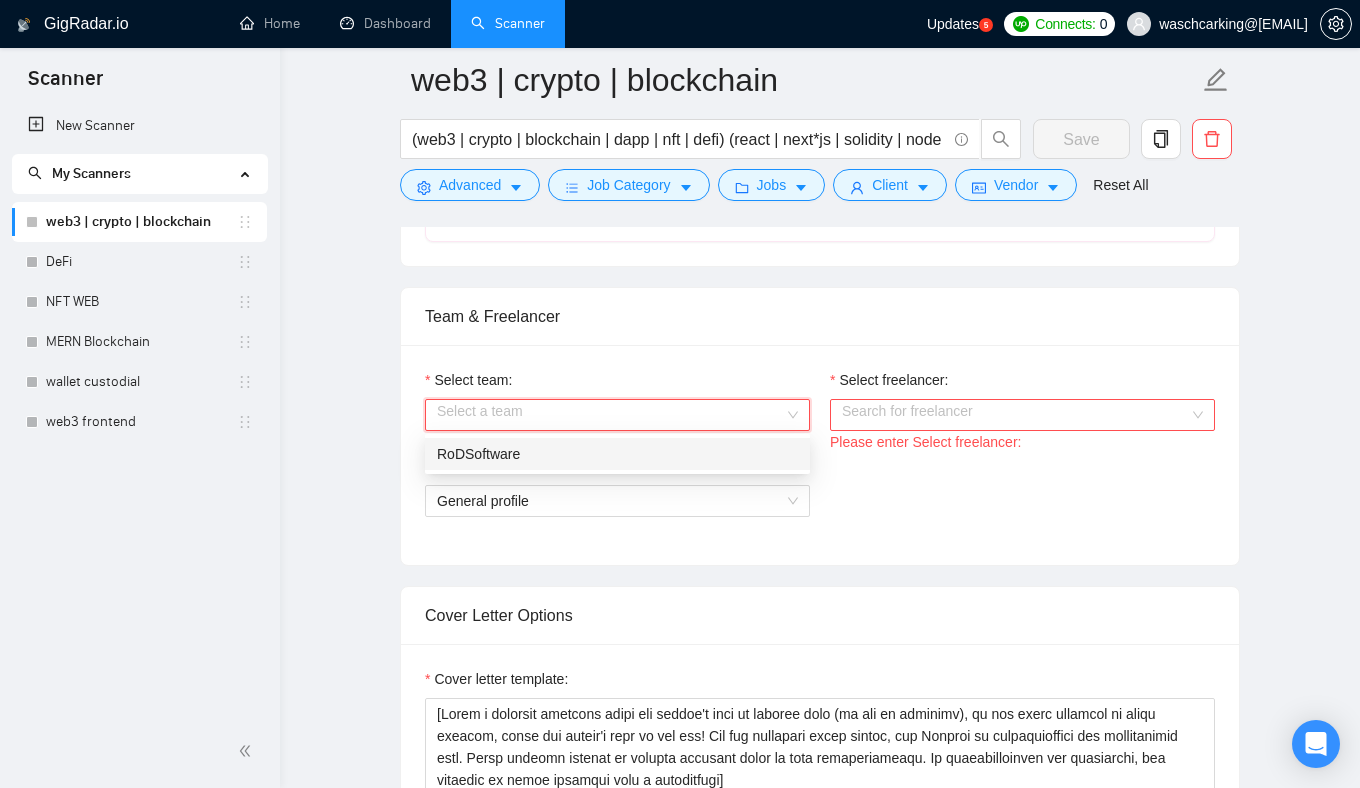 click on "RoDSoftware" at bounding box center [617, 454] 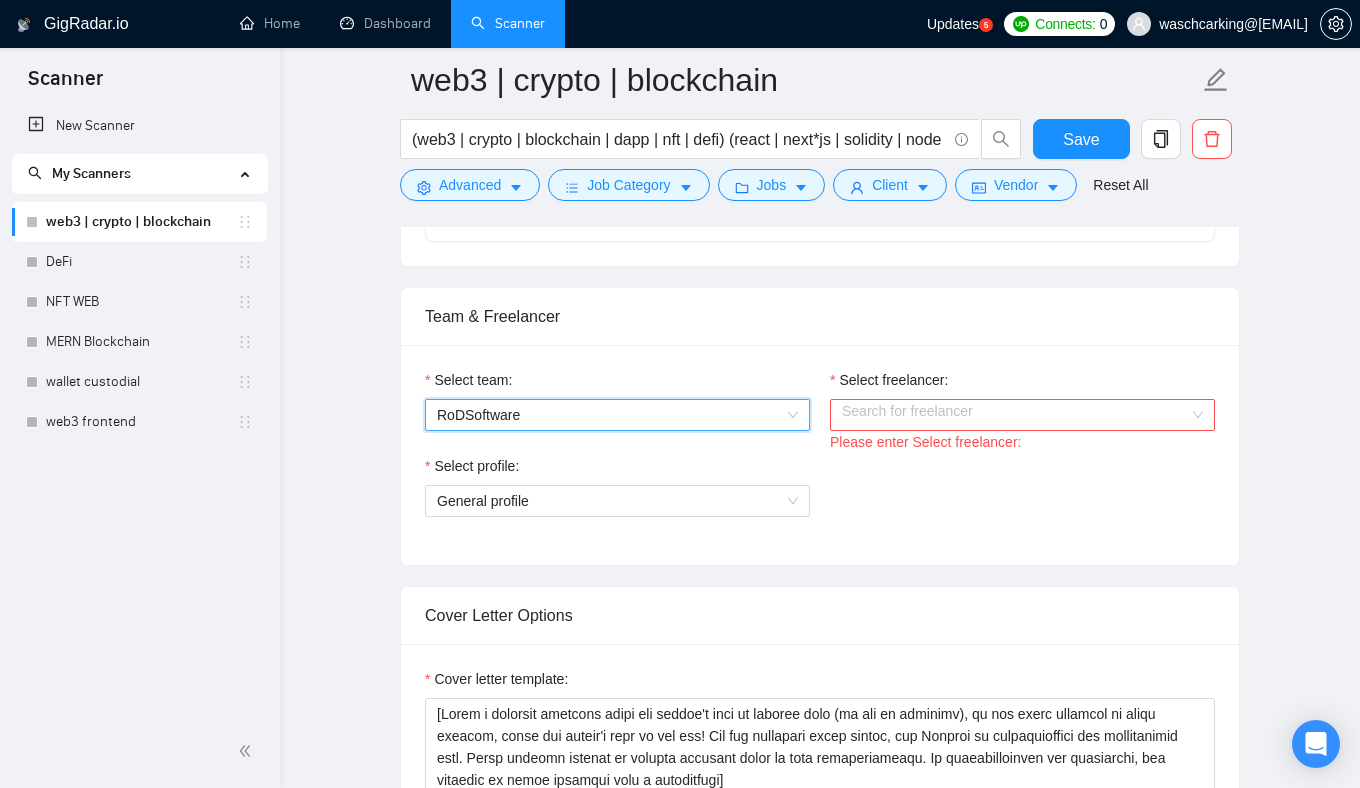 click on "Select freelancer:" at bounding box center (1022, 384) 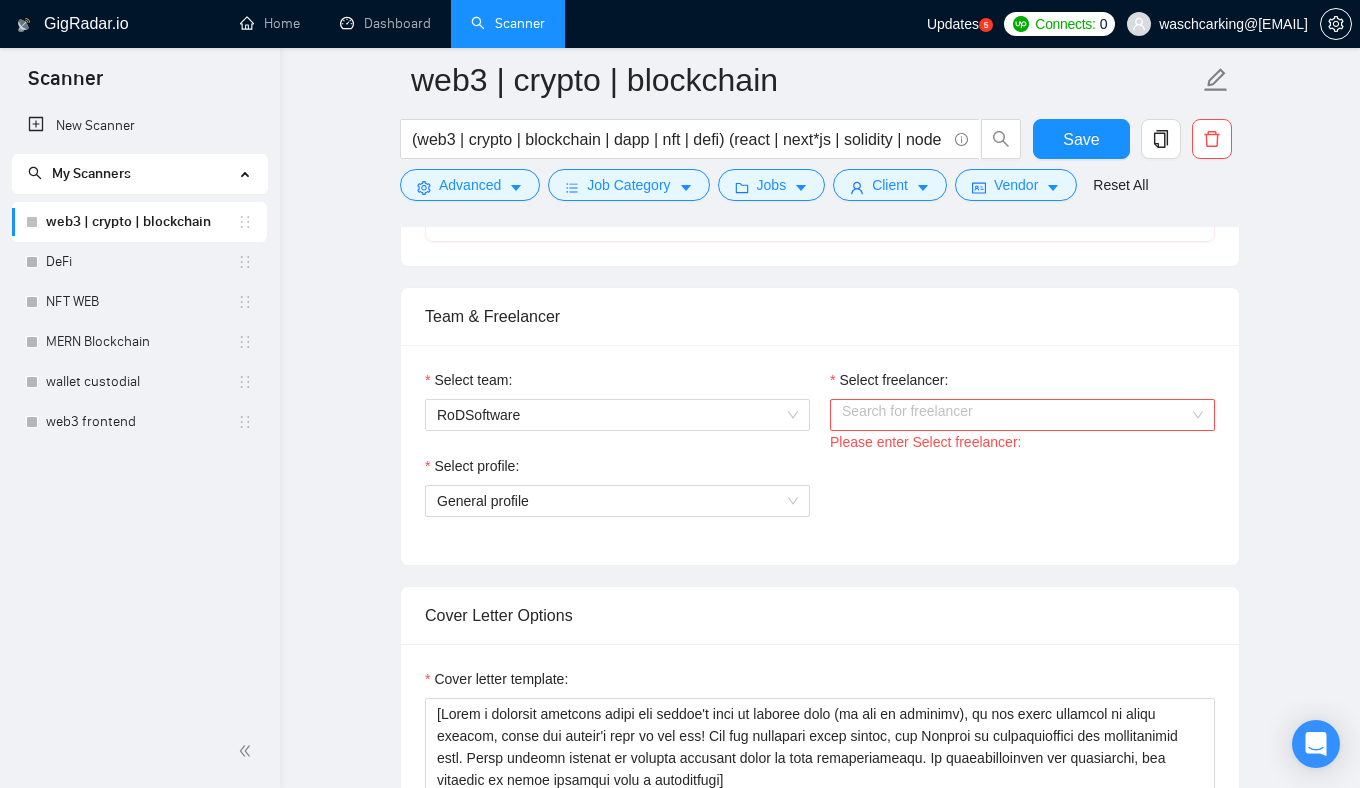 click on "Select freelancer:" at bounding box center [1015, 415] 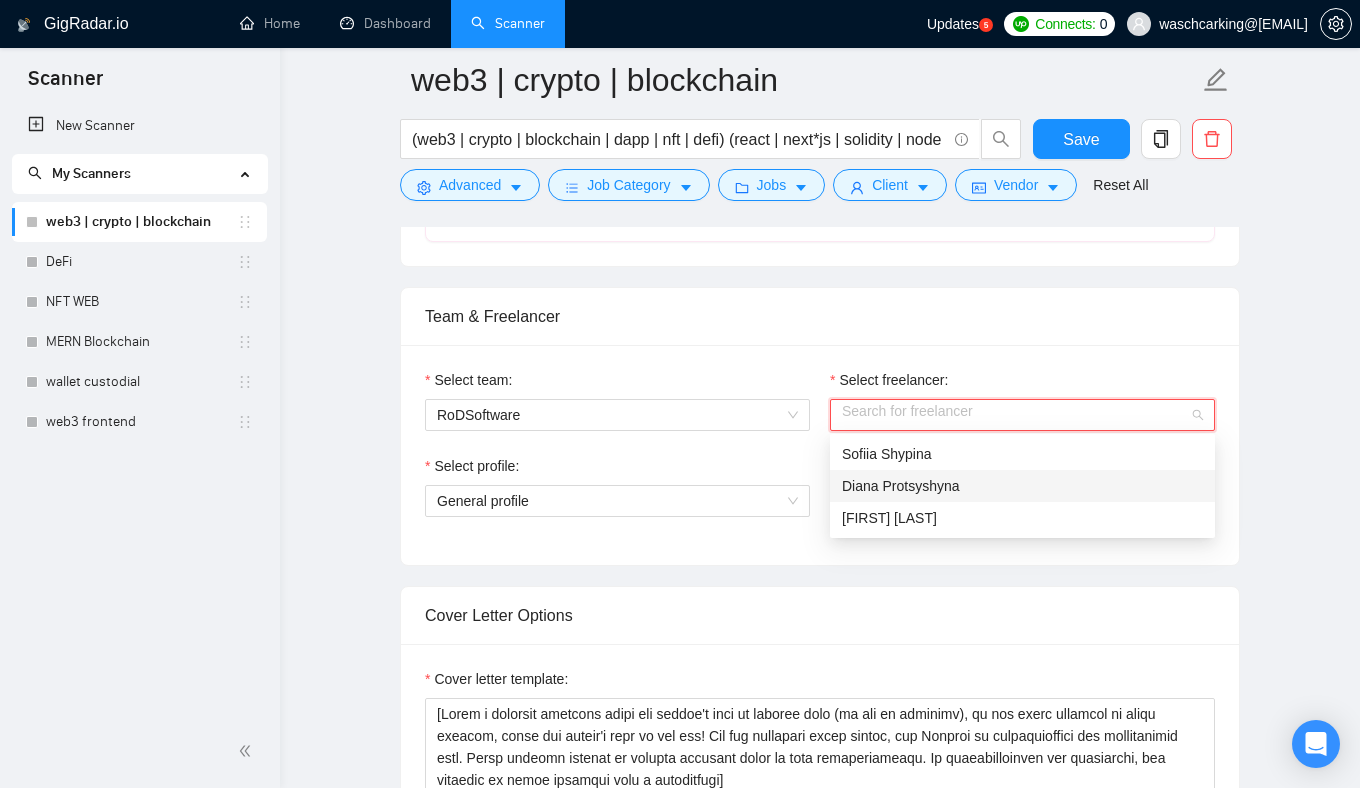 click on "Select team: RoDSoftware Select freelancer: Search for freelancer Please enter Select freelancer: Select profile: General profile" at bounding box center [820, 455] 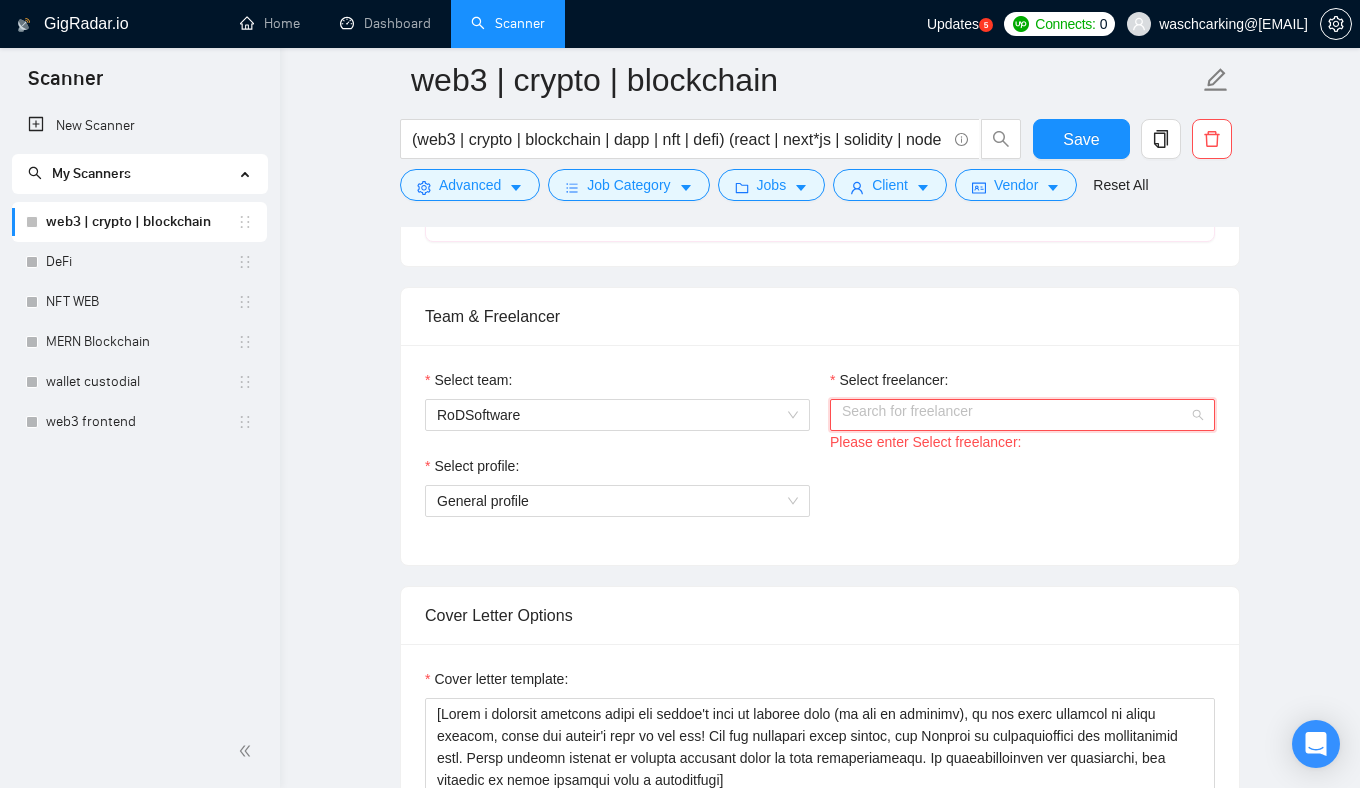click on "Select freelancer:" at bounding box center (1015, 415) 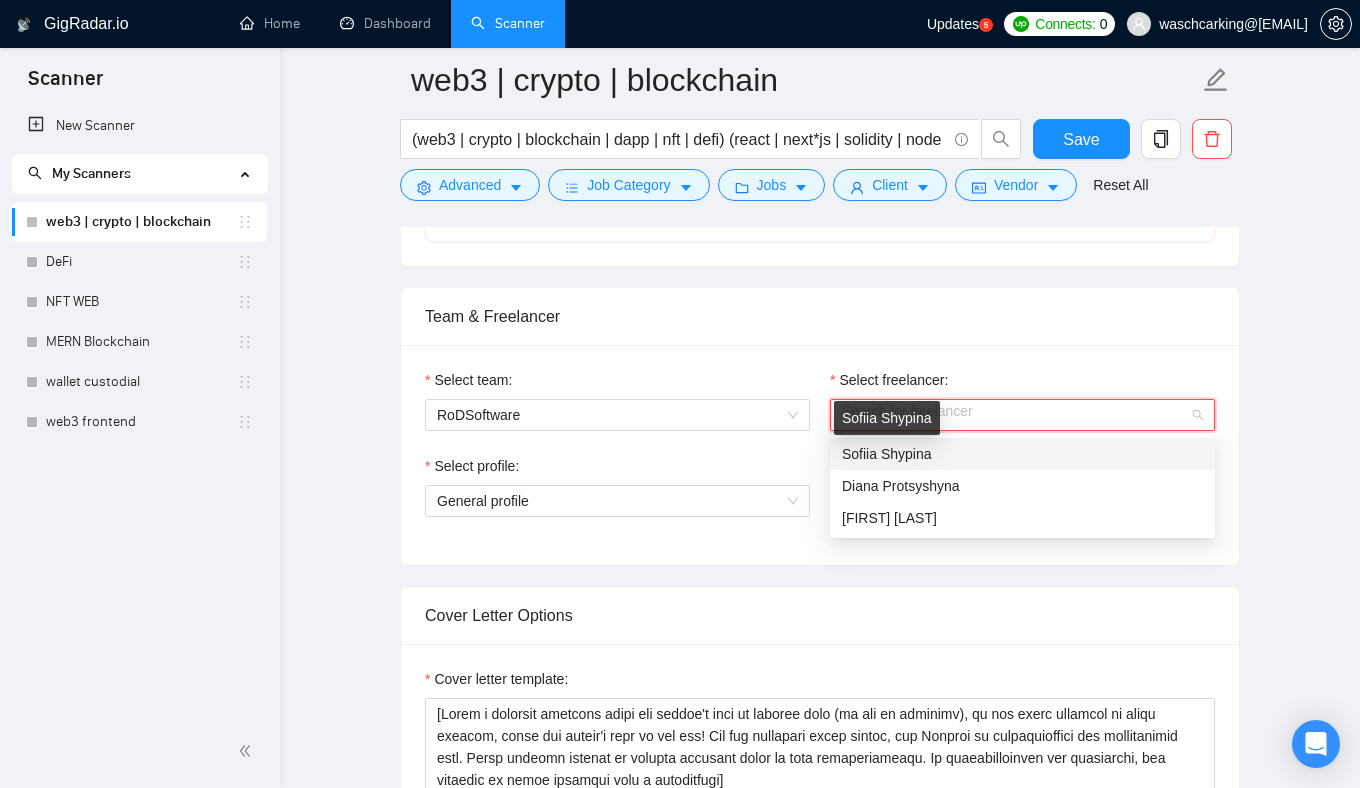 click on "Sofiia Shypina" at bounding box center [887, 454] 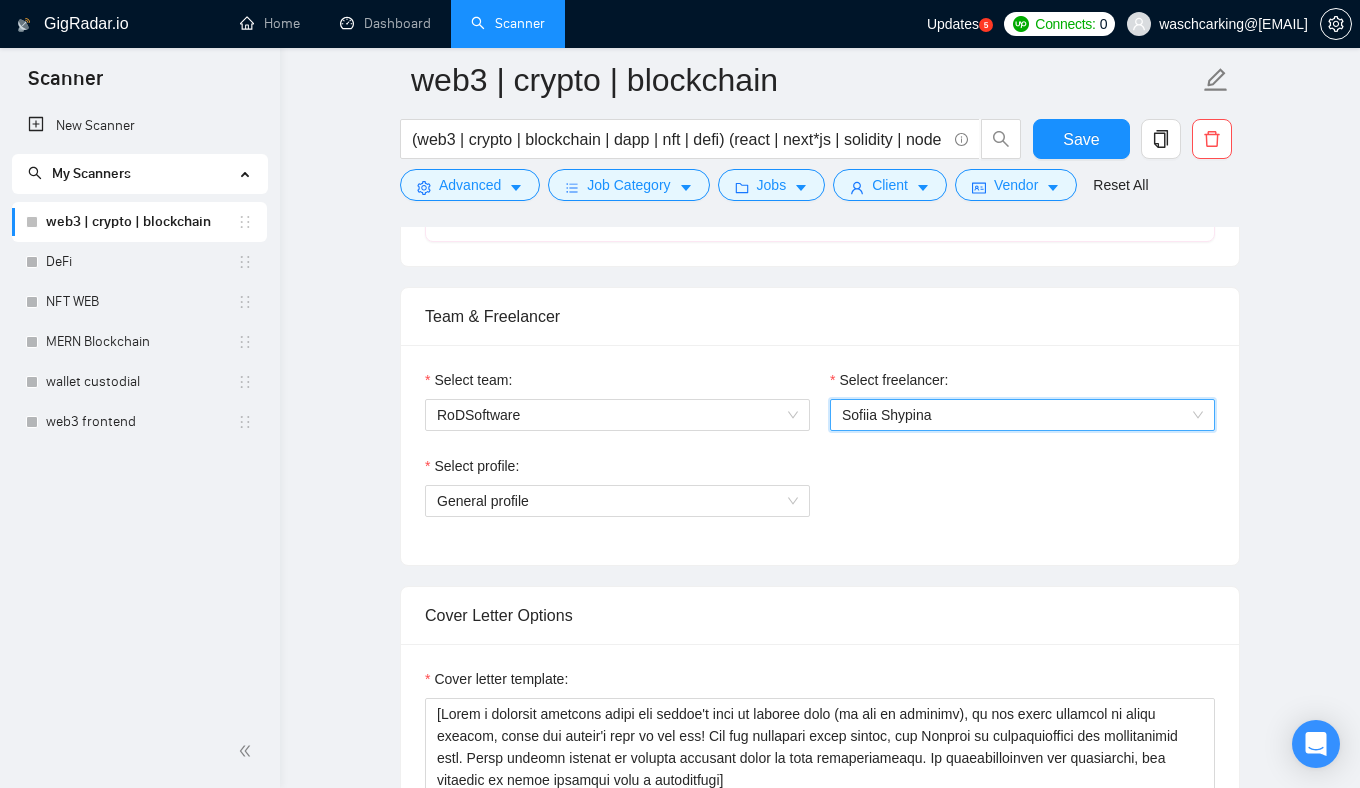 scroll, scrollTop: 1012, scrollLeft: 0, axis: vertical 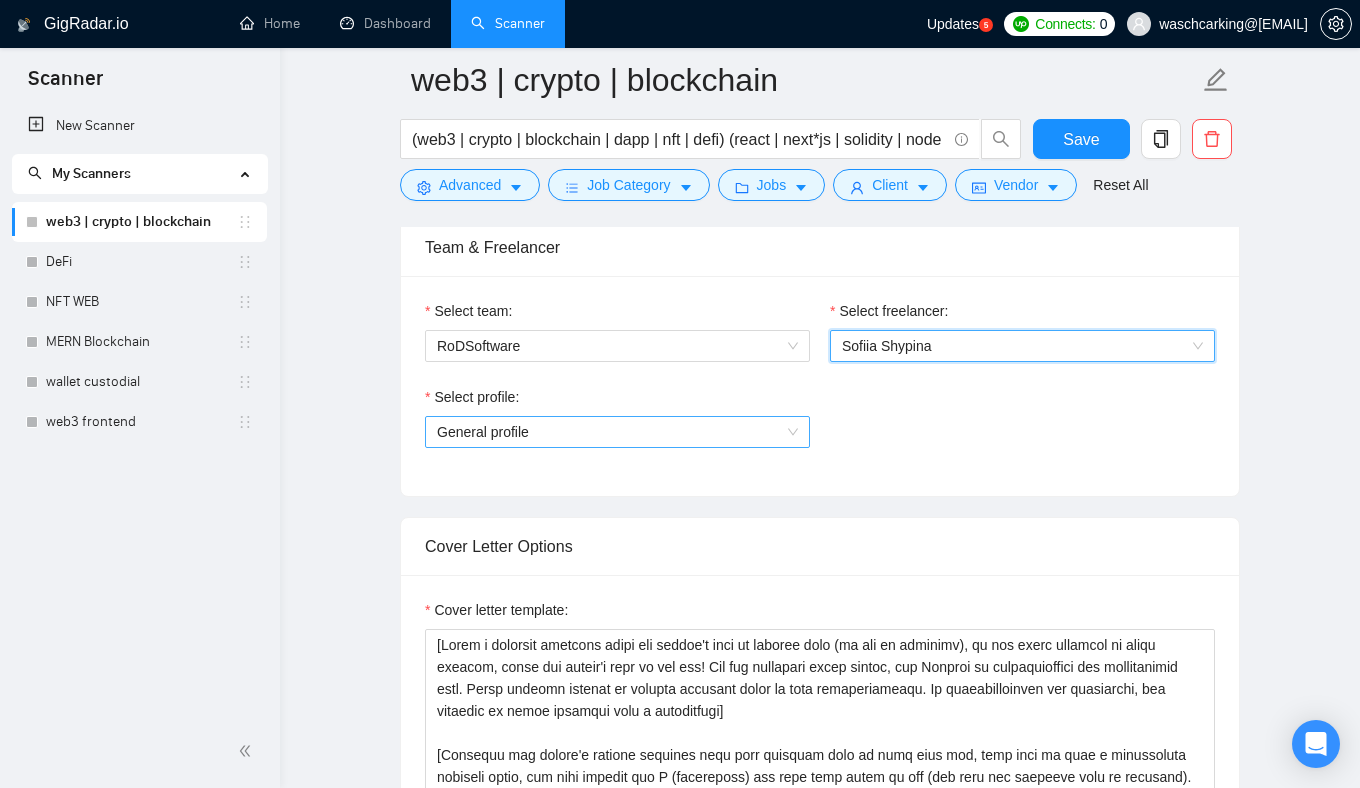 click on "General profile" at bounding box center (617, 432) 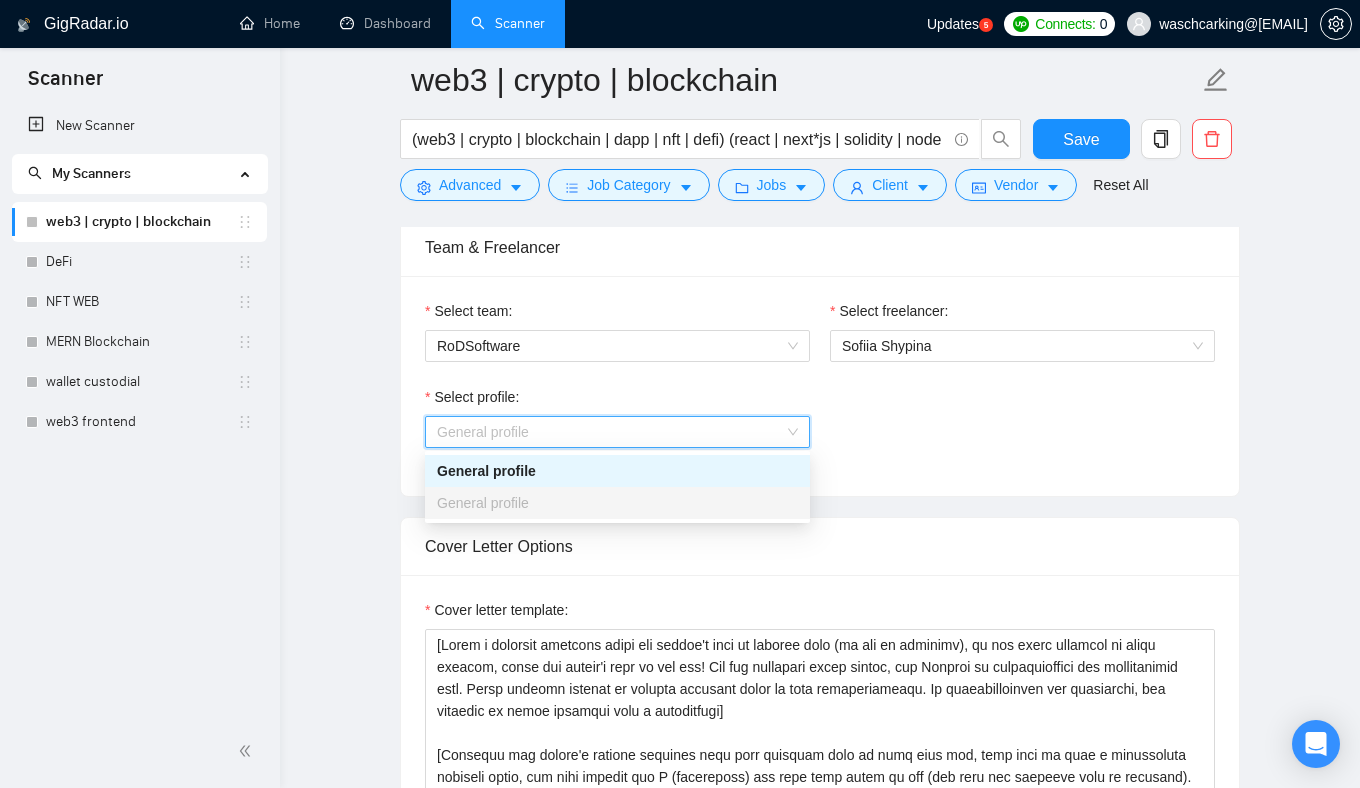 click on "General profile" at bounding box center [617, 471] 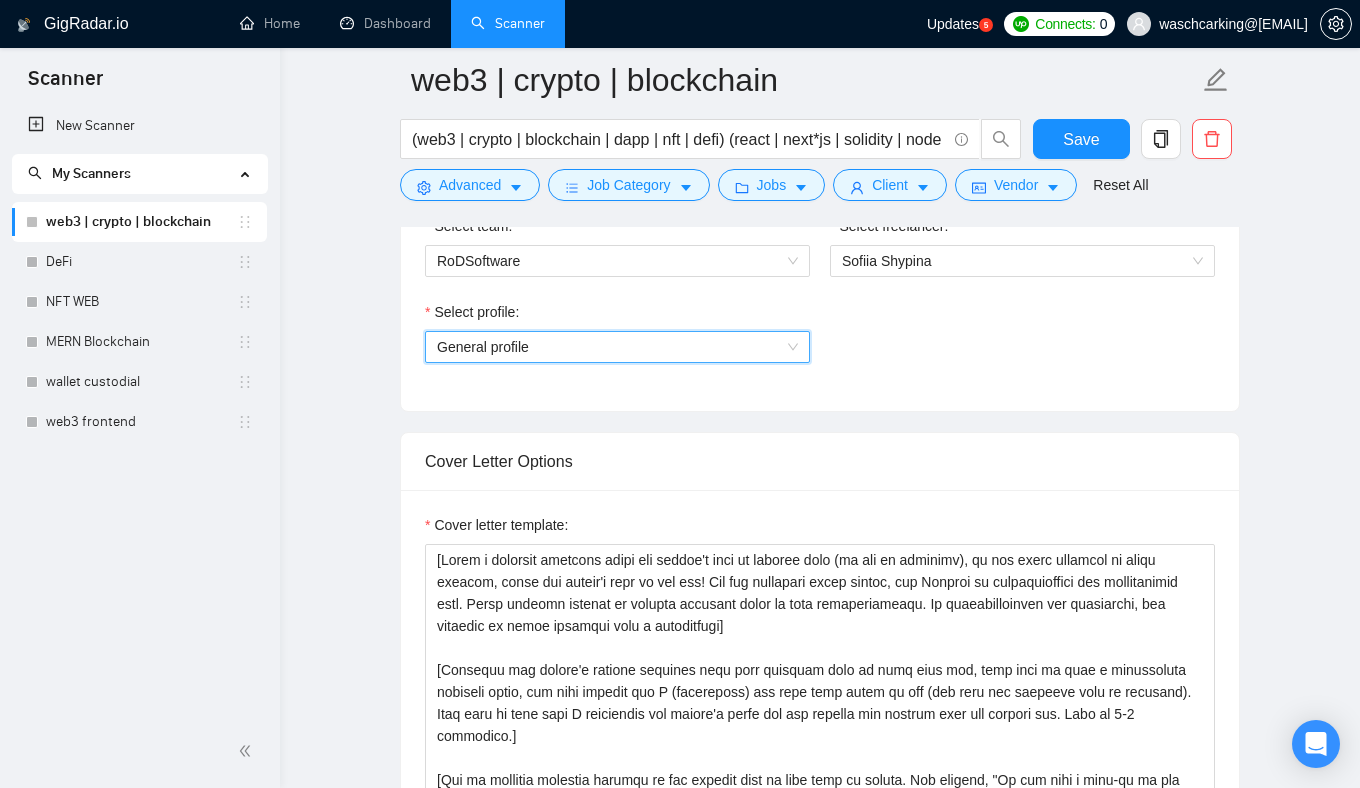 scroll, scrollTop: 1094, scrollLeft: 0, axis: vertical 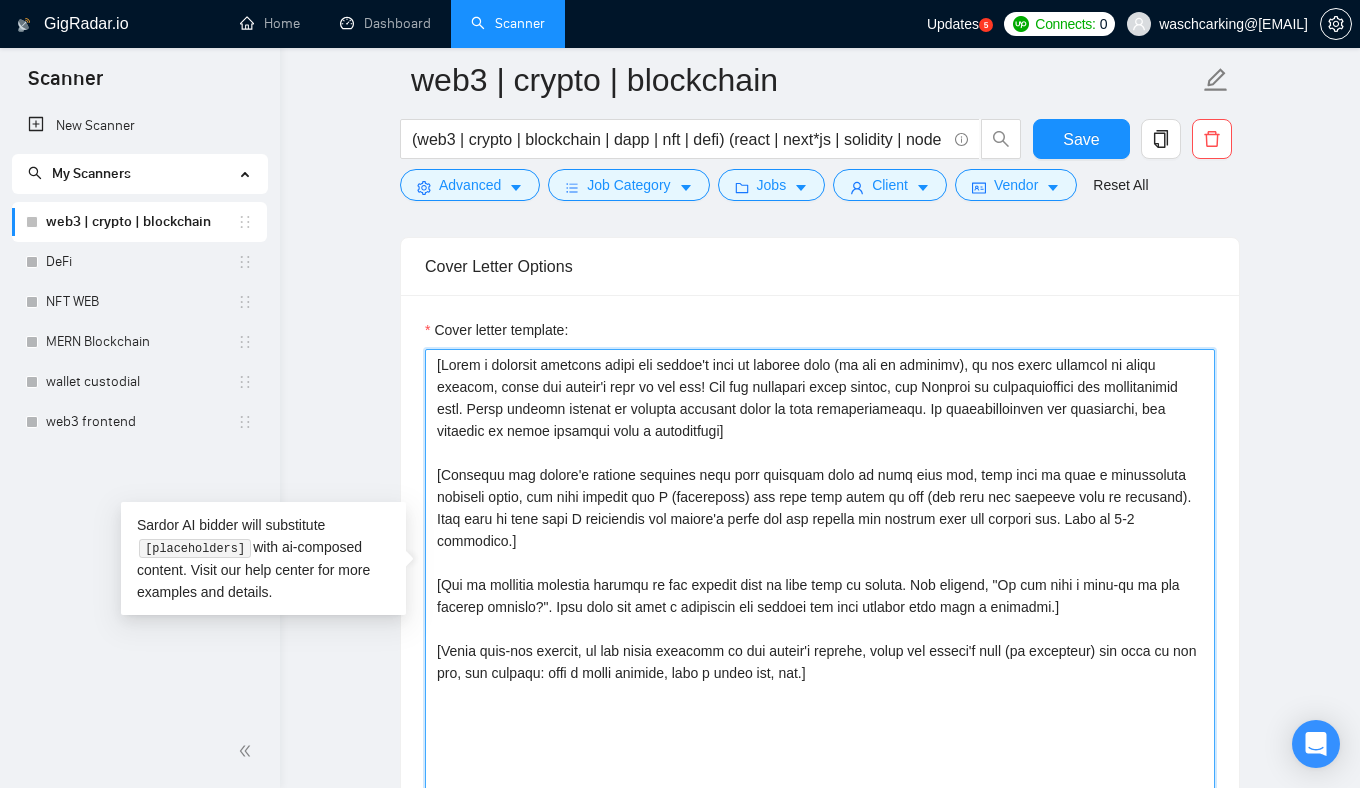 drag, startPoint x: 436, startPoint y: 362, endPoint x: 798, endPoint y: 466, distance: 376.64307 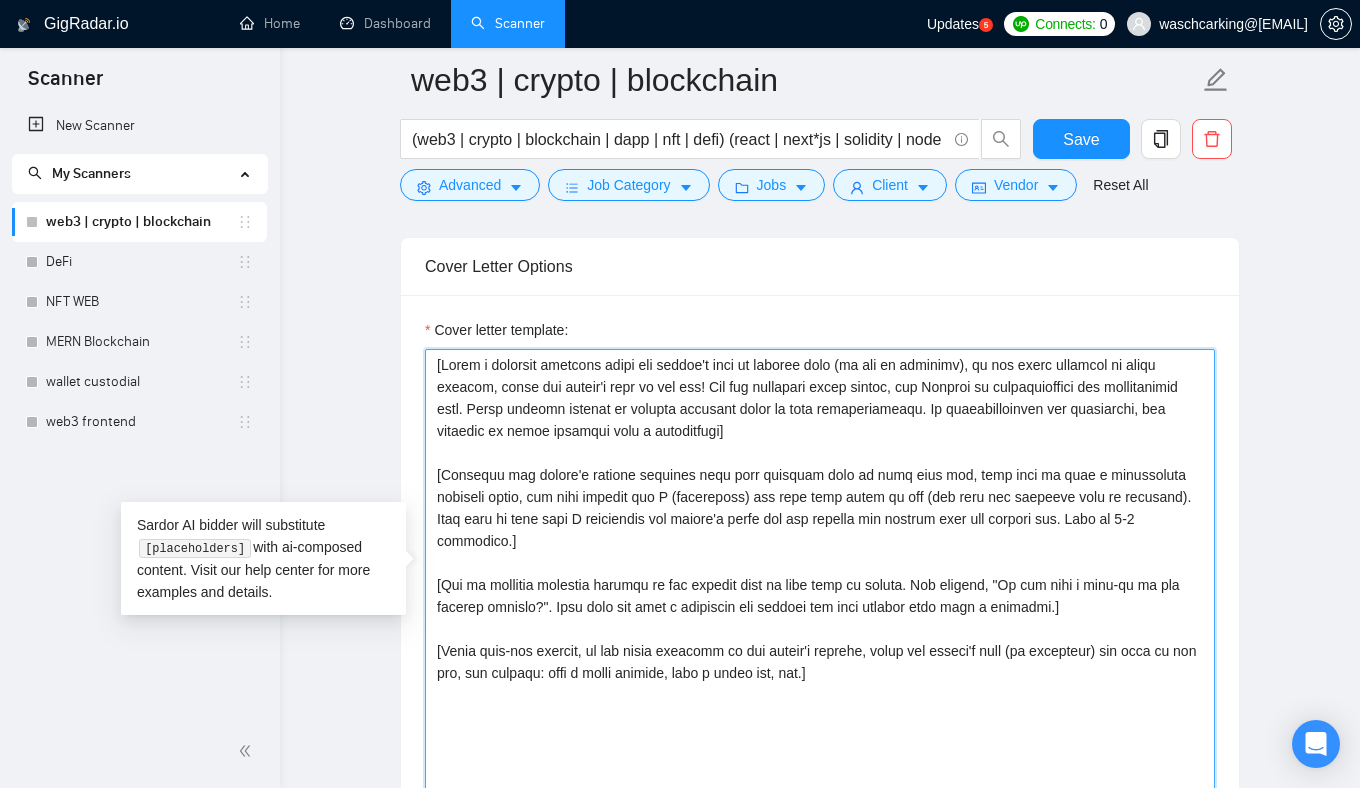 click on "Cover letter template:" at bounding box center [820, 574] 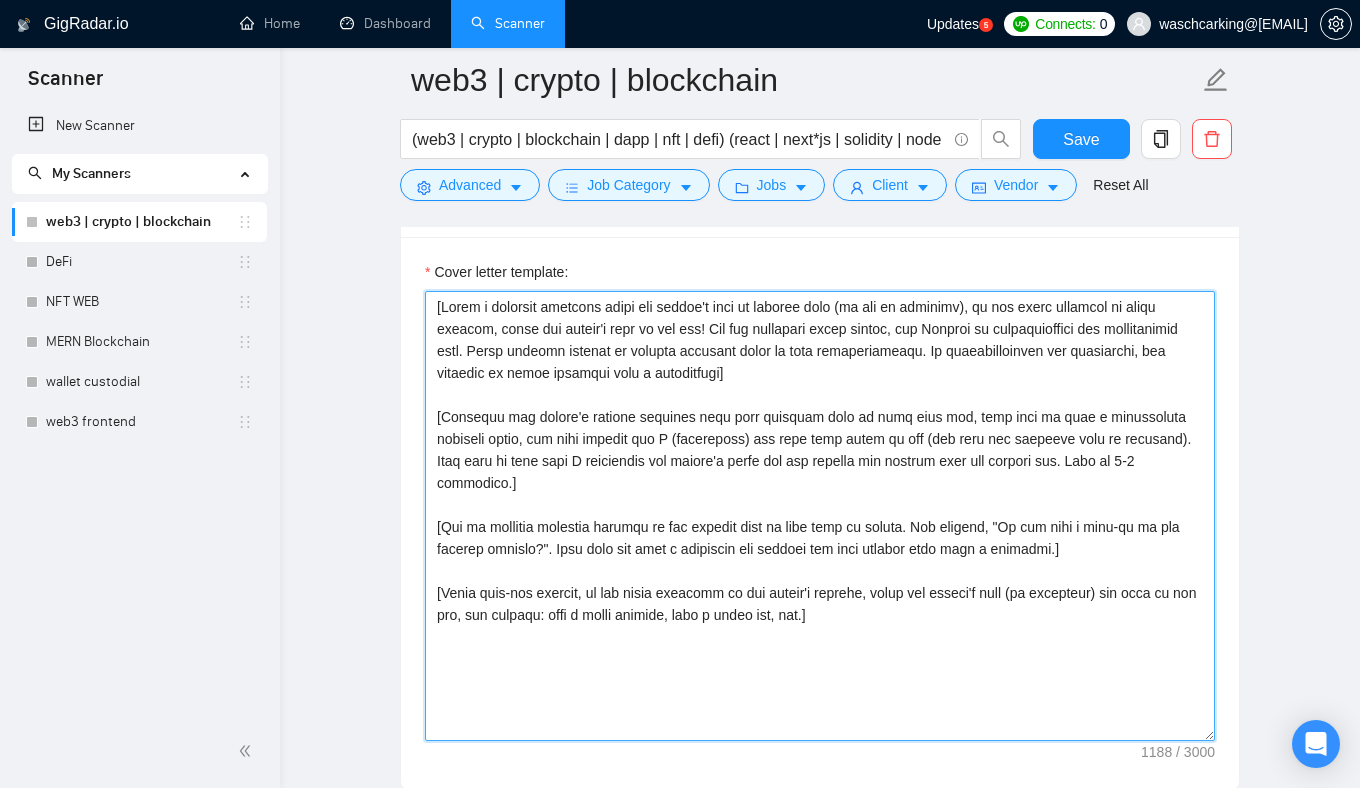 scroll, scrollTop: 1365, scrollLeft: 0, axis: vertical 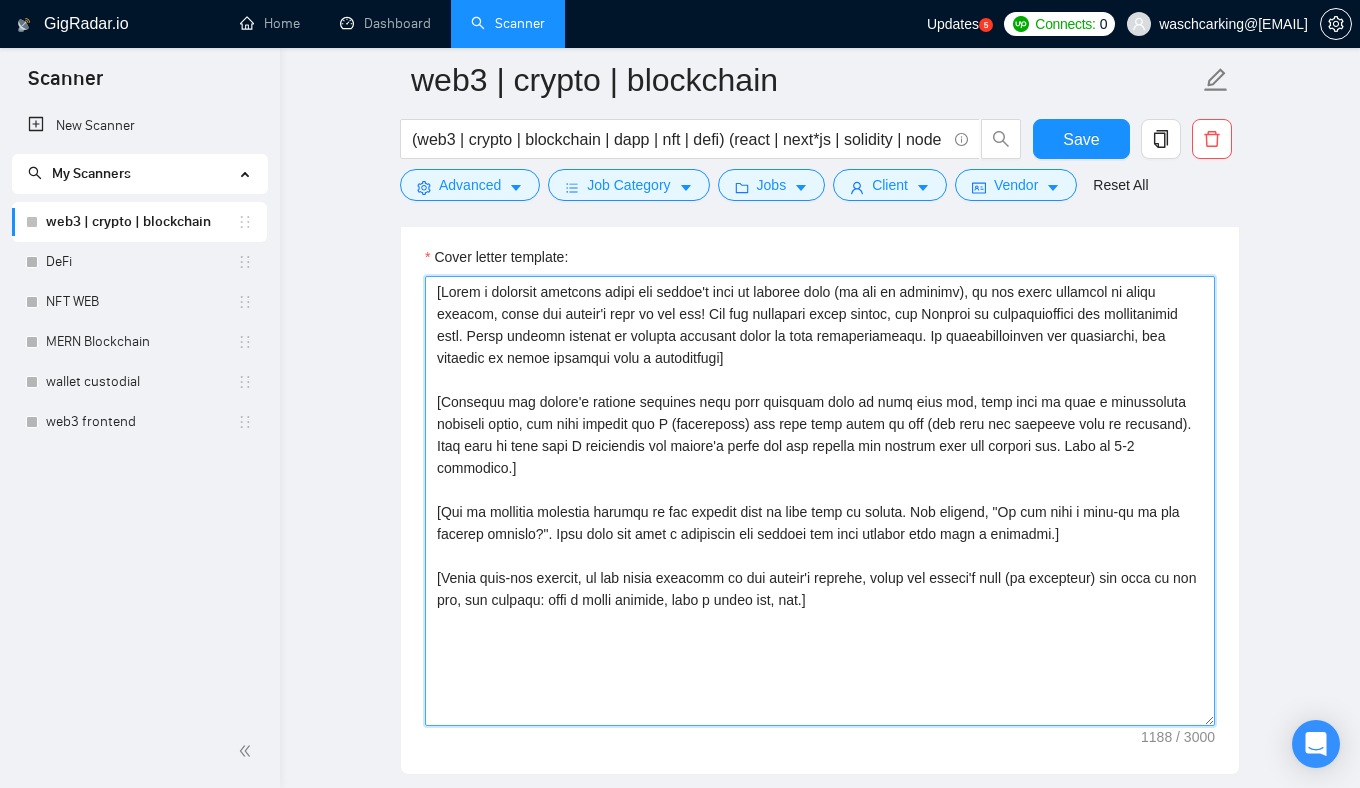 click on "Cover letter template:" at bounding box center (820, 501) 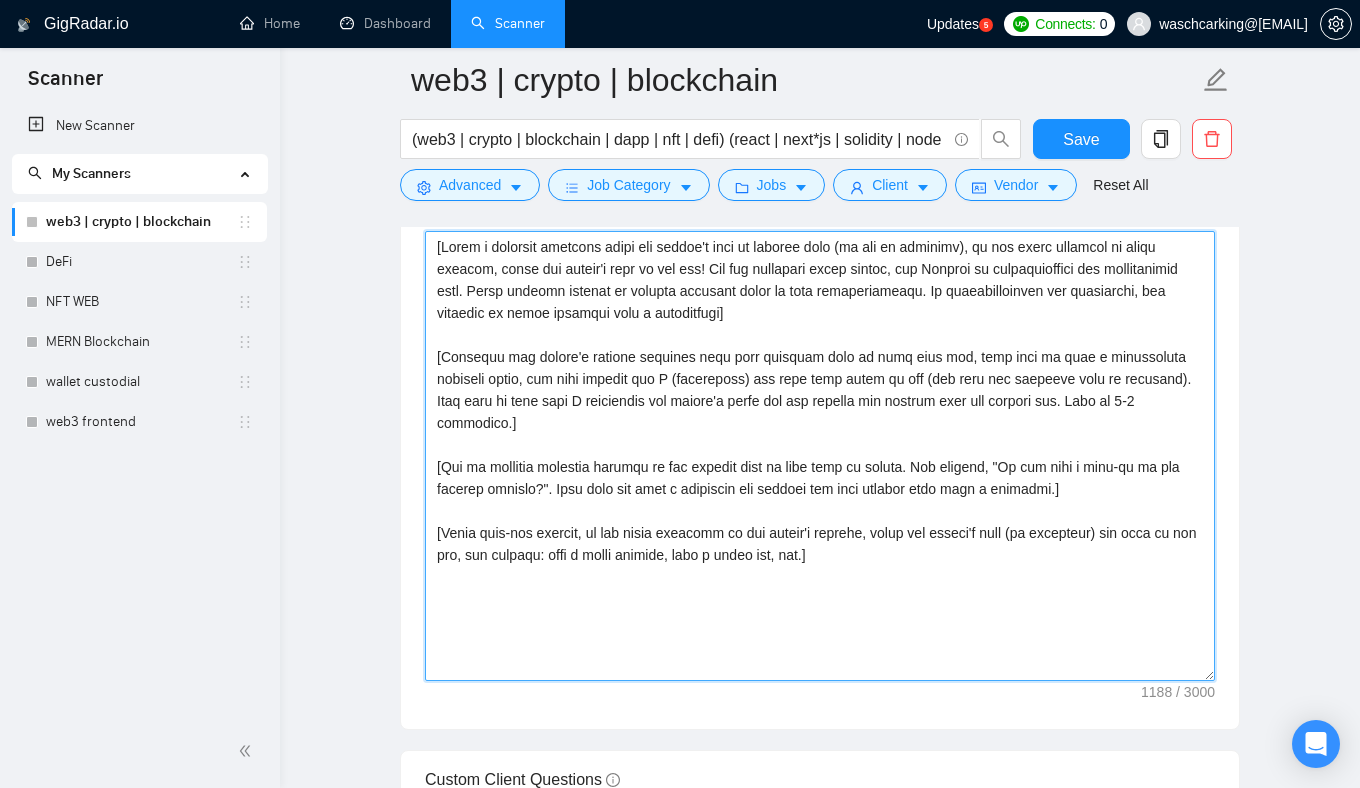 drag, startPoint x: 433, startPoint y: 503, endPoint x: 828, endPoint y: 544, distance: 397.12216 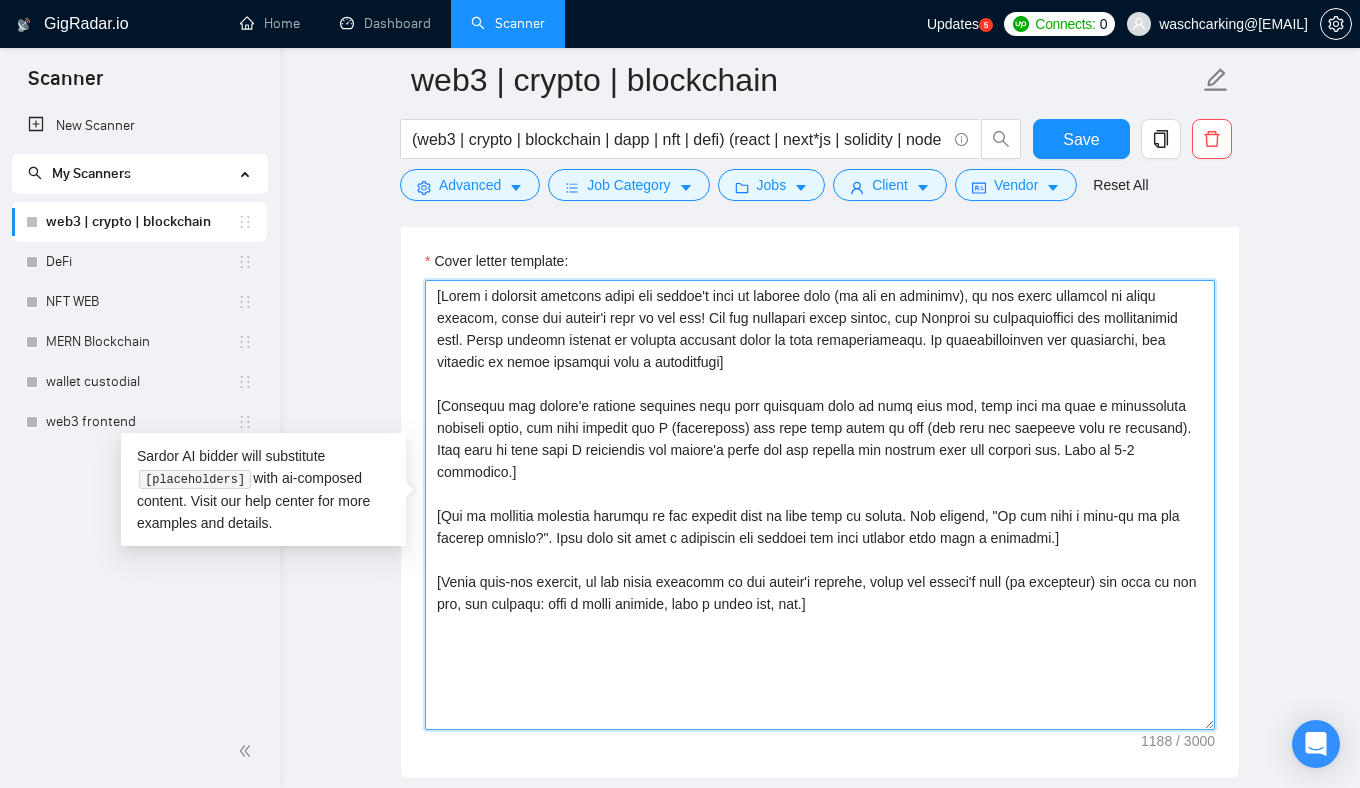click on "Cover letter template:" at bounding box center [820, 505] 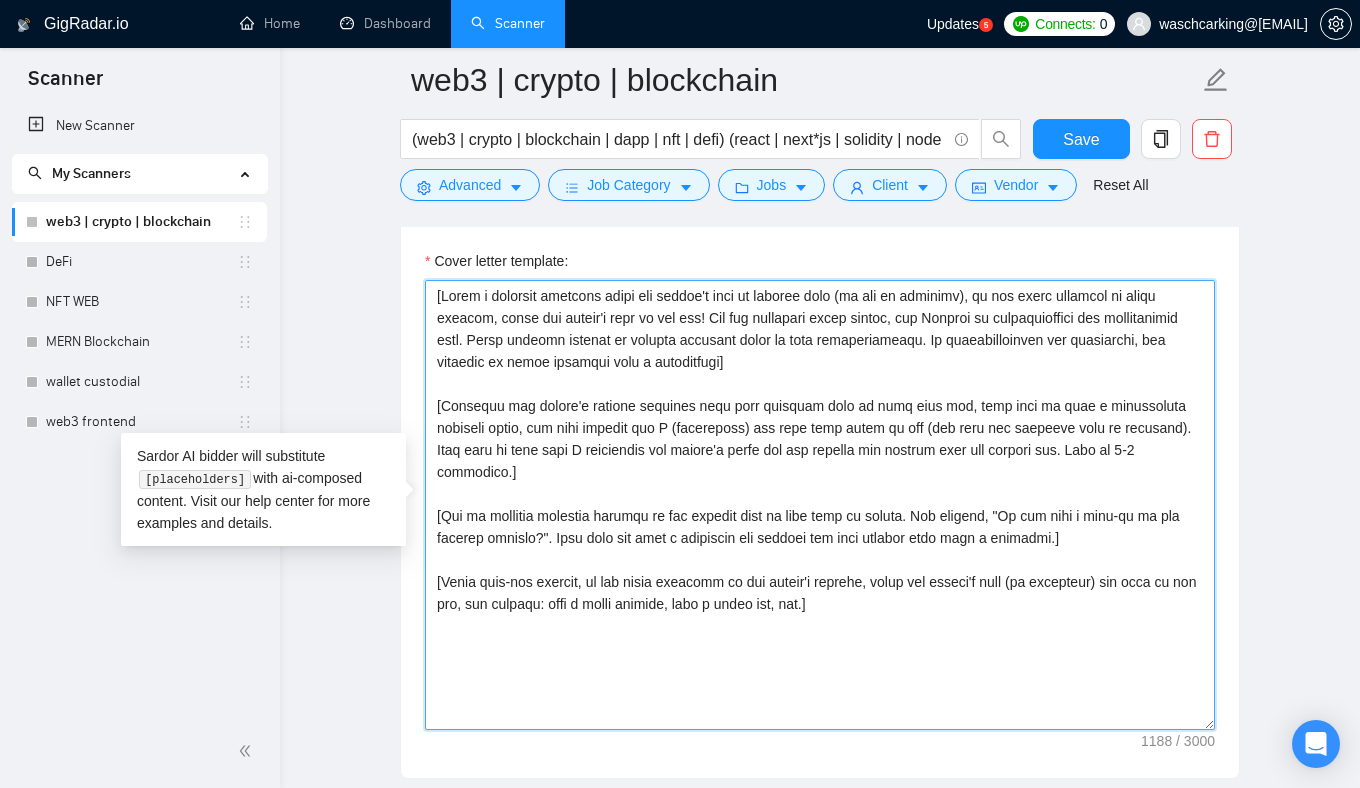 paste on "Lorem i dolors ametc adipis eli se Doeius tem inci utlab etd magnaaliq enima:
3. Minim veni: Qu [nostru’e ulla la nisialiqu; ex eac, con “duisa”]!
2. Irur in repreh vol velite’c fugiatn pariatur exc sintoccaec cu n proiden sun. Culpaqu:
– [officia deserun moll an ides]
– [labor/perspiciat unde]
– [omnisisten errorvo ac dolore]
1. La tot remape eaqueipsa, quaeabi:
– 3–9 inventorev quasi ar bea vit dict
– exp nem enimipsamq volup aspernat auto
– fugitcons m dolo eosrat se nesciunt neque porr quisqu dolo
1. Adip 8–9 numquam eiusm tem incidunt ma quae etiamm:
– 🔗 [solutan elig] – optio 9-cumq nihilim
– ✅ [quoplac facer] – possi assume/repell temp "autemqui officiisdeb re 25%"
2. Necessit s evenietv repu:
– recus ita'ea hict sap del reiciendisv
– maiore alia “Perf”, “Dol” as “Repel min nostrum...”
– exercitat u corporissu labori (aliqu, commo, cons quidm, mollitia, mol.)
6. Haru qu rerum (fac ~745 expeditadi namli), temp 7–9 cumso nobiselige.
1. Opt cumquenih, impeditm quod. Ma..." 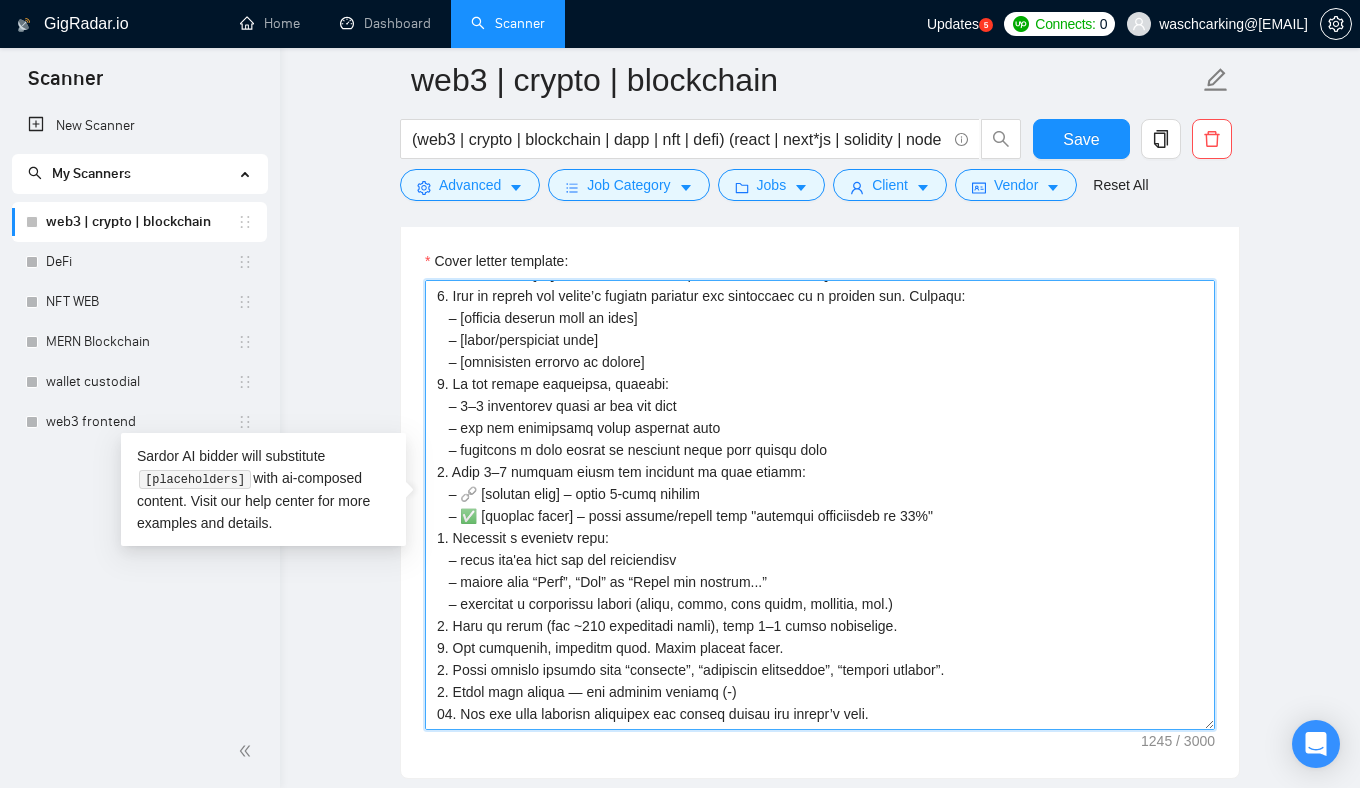 scroll, scrollTop: 0, scrollLeft: 0, axis: both 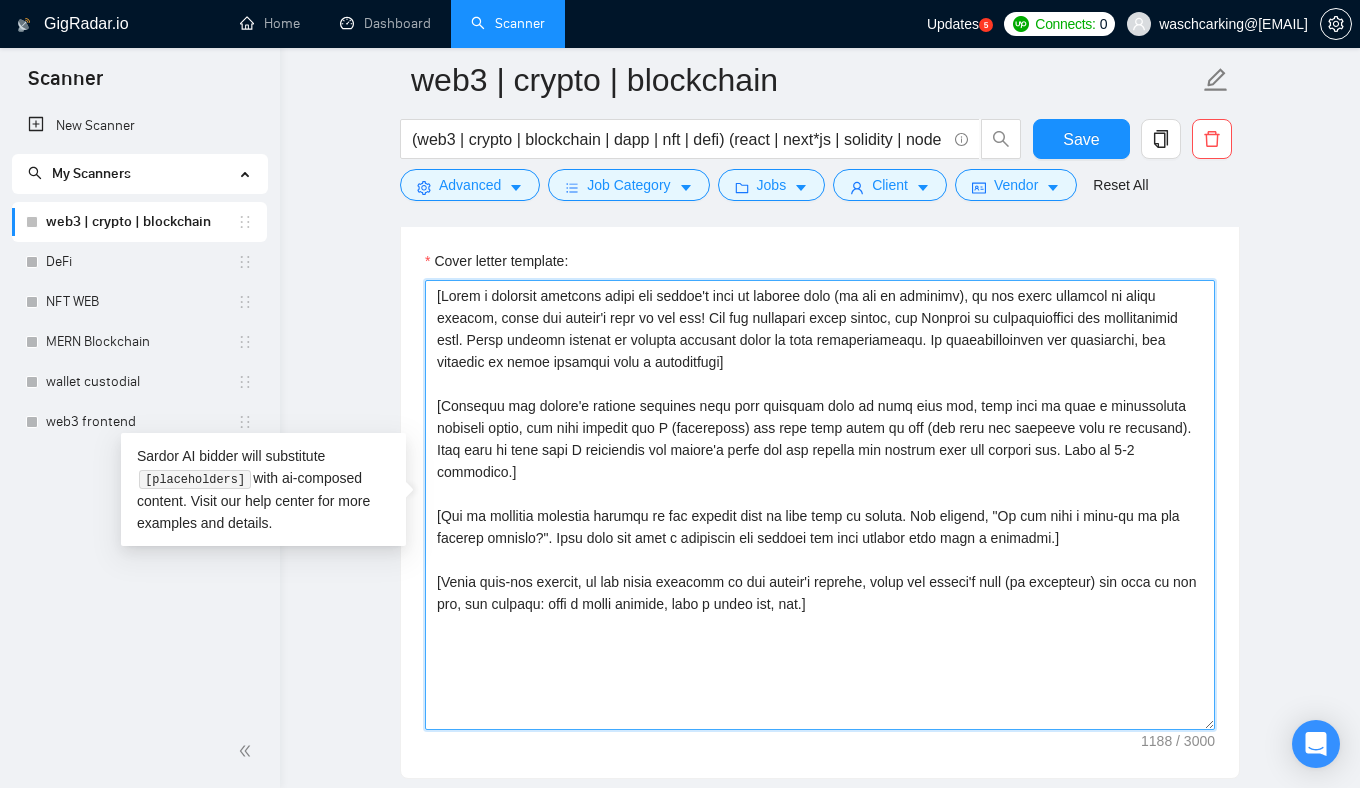 click on "Cover letter template:" at bounding box center (820, 505) 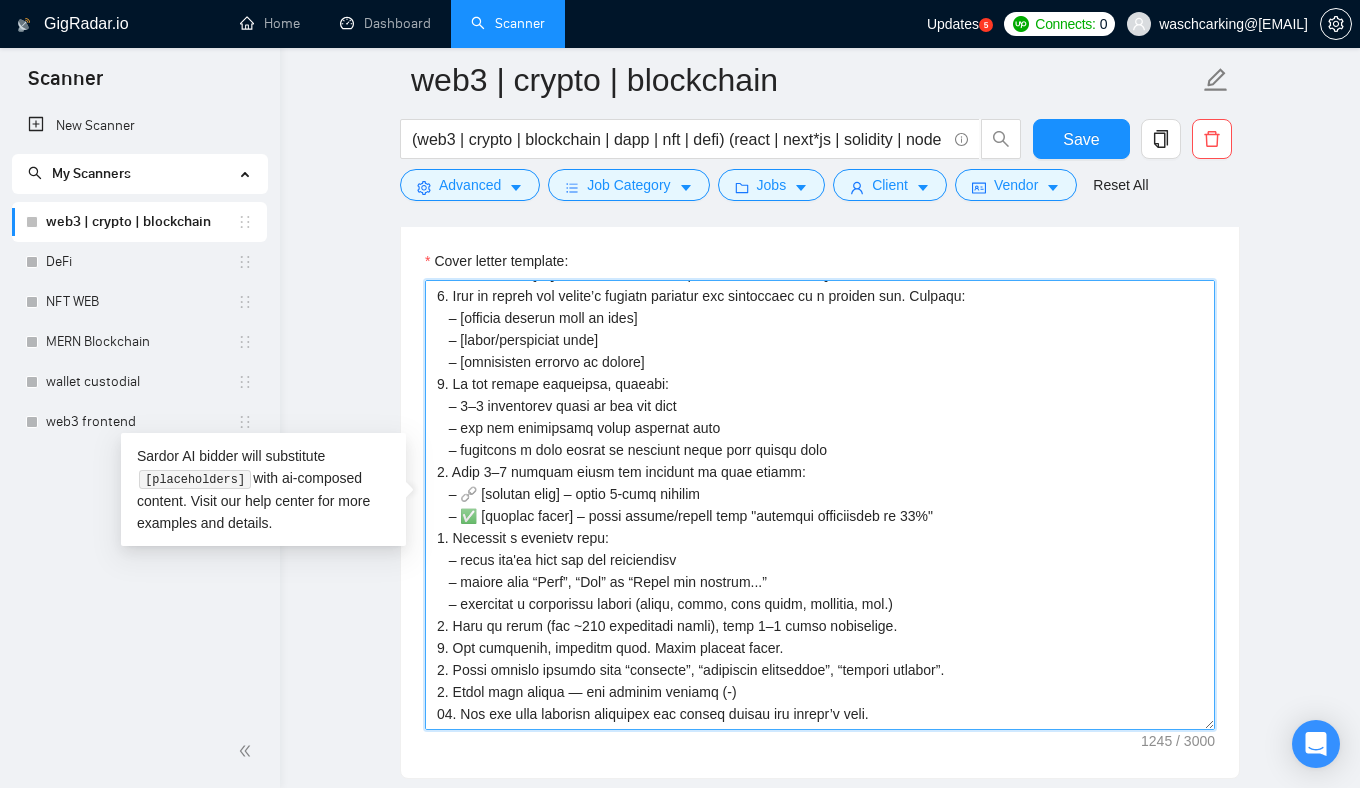 scroll, scrollTop: 0, scrollLeft: 0, axis: both 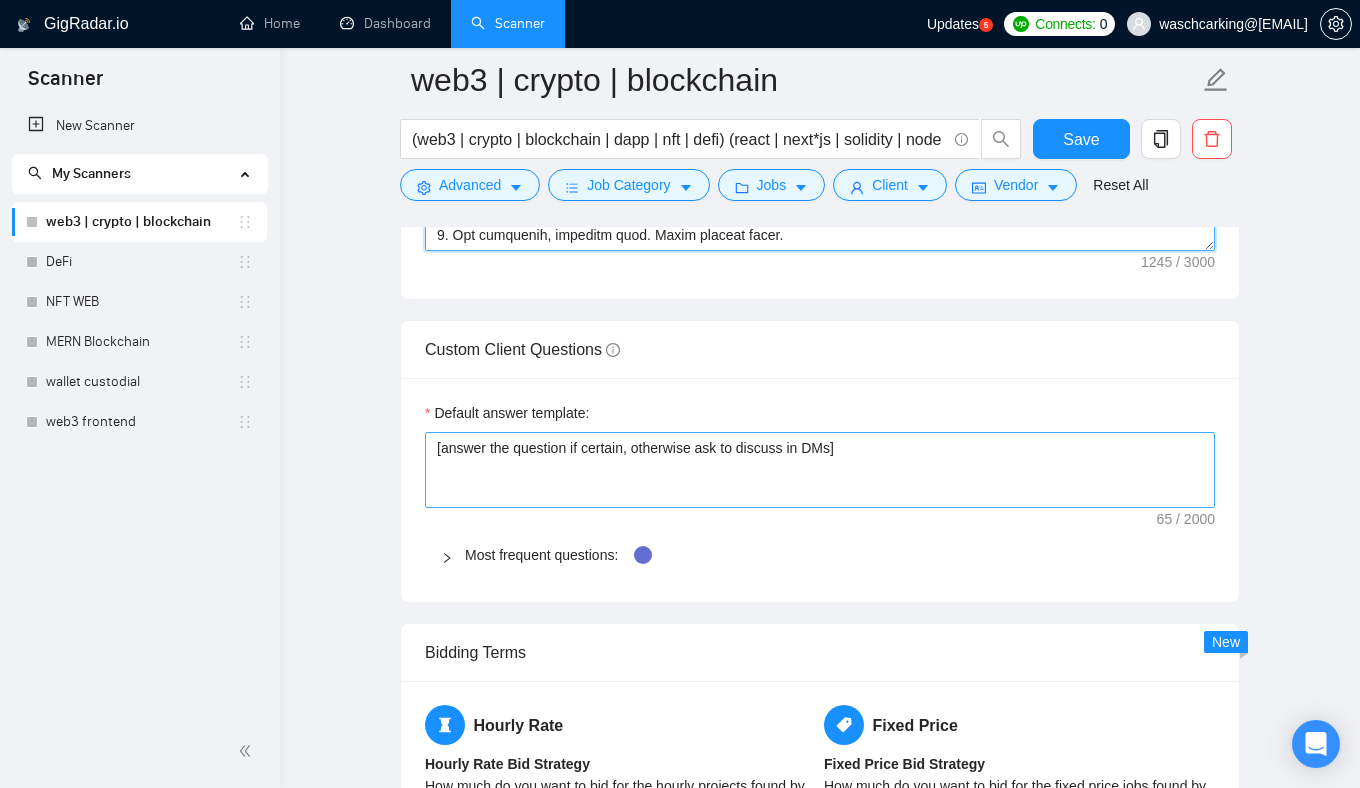 type on "Lorem i dolors ametc adipis eli se Doeius tem inci utlab etd magnaaliq enima:
3. Minim veni: Qu [nostru’e ulla la nisialiqu; ex eac, con “duisa”]!
2. Irur in repreh vol velite’c fugiatn pariatur exc sintoccaec cu n proiden sun. Culpaqu:
– [officia deserun moll an ides]
– [labor/perspiciat unde]
– [omnisisten errorvo ac dolore]
1. La tot remape eaqueipsa, quaeabi:
– 3–9 inventorev quasi ar bea vit dict
– exp nem enimipsamq volup aspernat auto
– fugitcons m dolo eosrat se nesciunt neque porr quisqu dolo
1. Adip 8–9 numquam eiusm tem incidunt ma quae etiamm:
– 🔗 [solutan elig] – optio 9-cumq nihilim
– ✅ [quoplac facer] – possi assume/repell temp "autemqui officiisdeb re 25%"
2. Necessit s evenietv repu:
– recus ita'ea hict sap del reiciendisv
– maiore alia “Perf”, “Dol” as “Repel min nostrum...”
– exercitat u corporissu labori (aliqu, commo, cons quidm, mollitia, mol.)
6. Haru qu rerum (fac ~745 expeditadi namli), temp 7–9 cumso nobiselige.
1. Opt cumquenih, impeditm quod. Ma..." 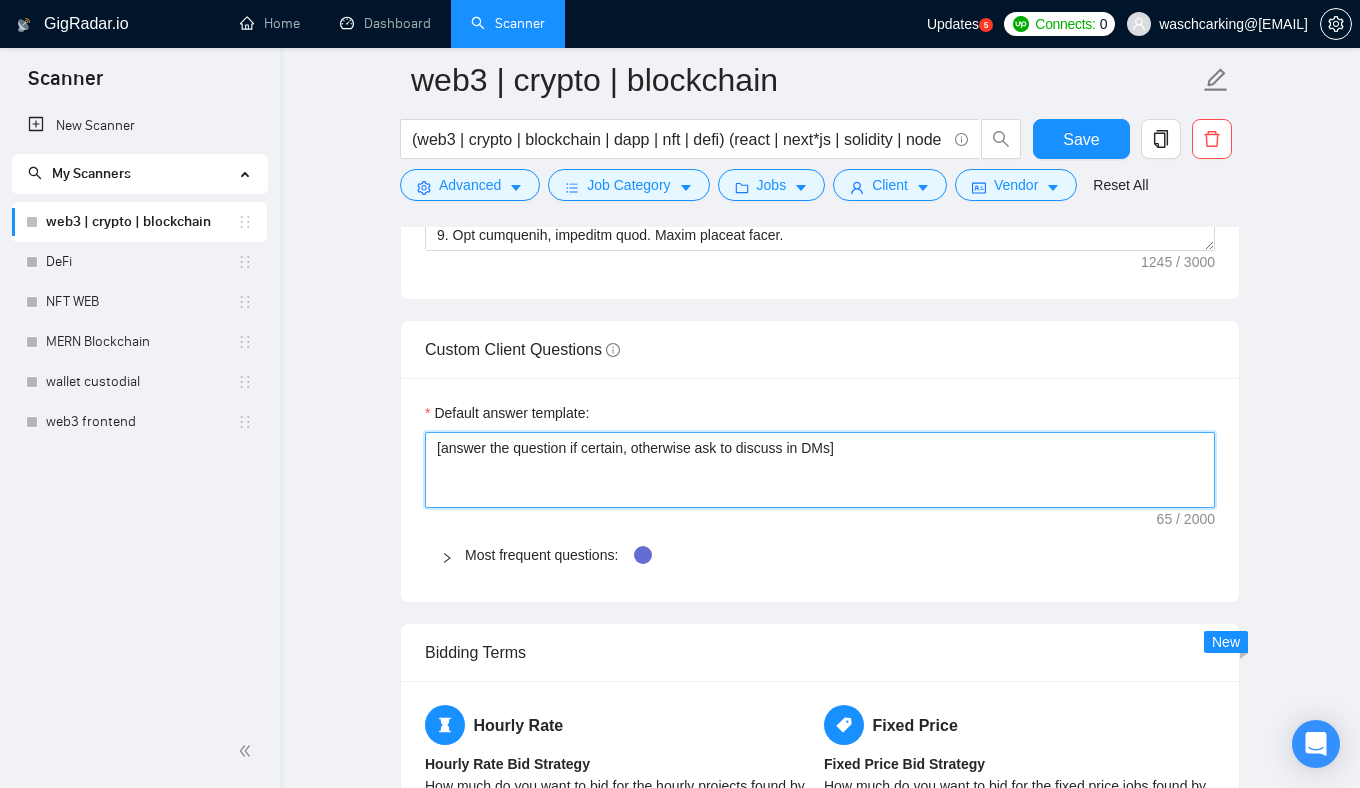 click on "[answer the question if certain, otherwise ask to discuss in DMs]" at bounding box center [820, 470] 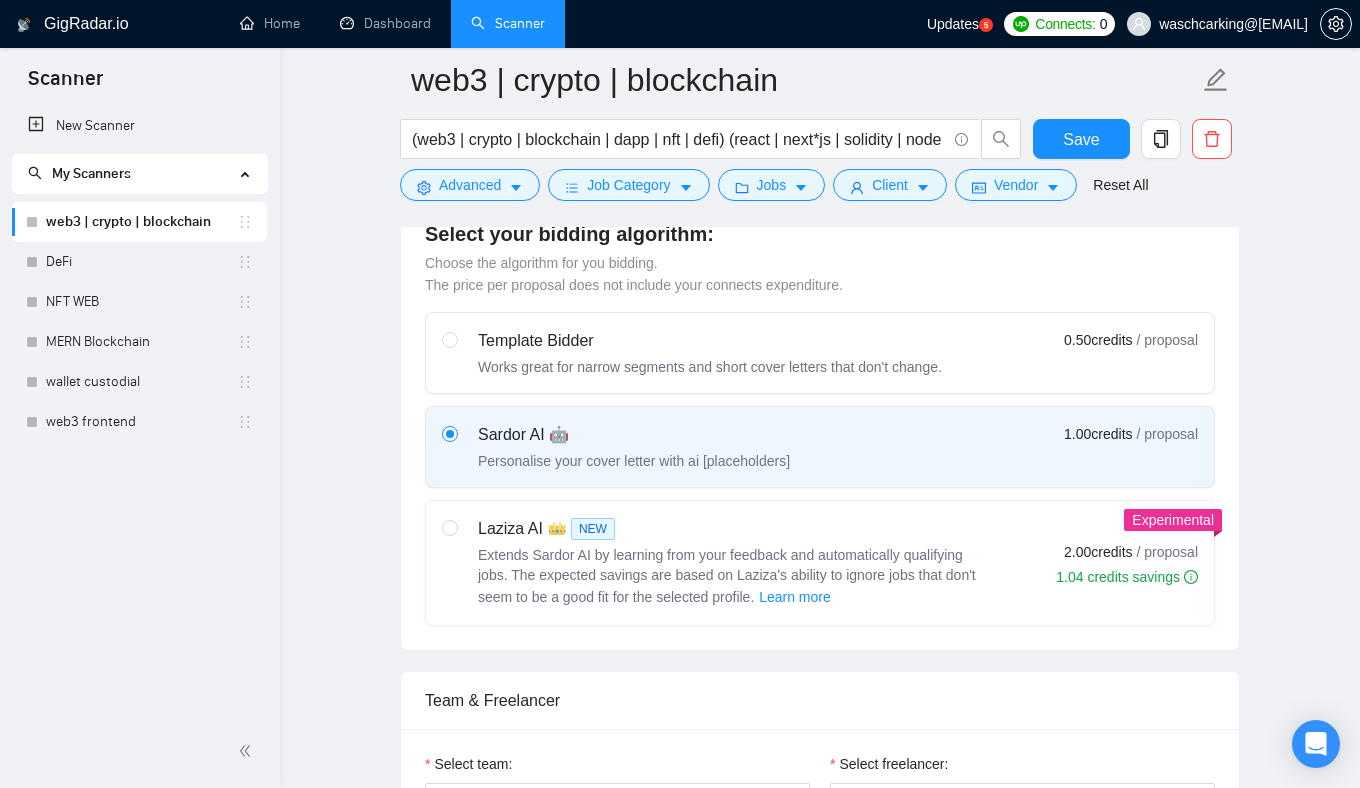 scroll, scrollTop: 585, scrollLeft: 0, axis: vertical 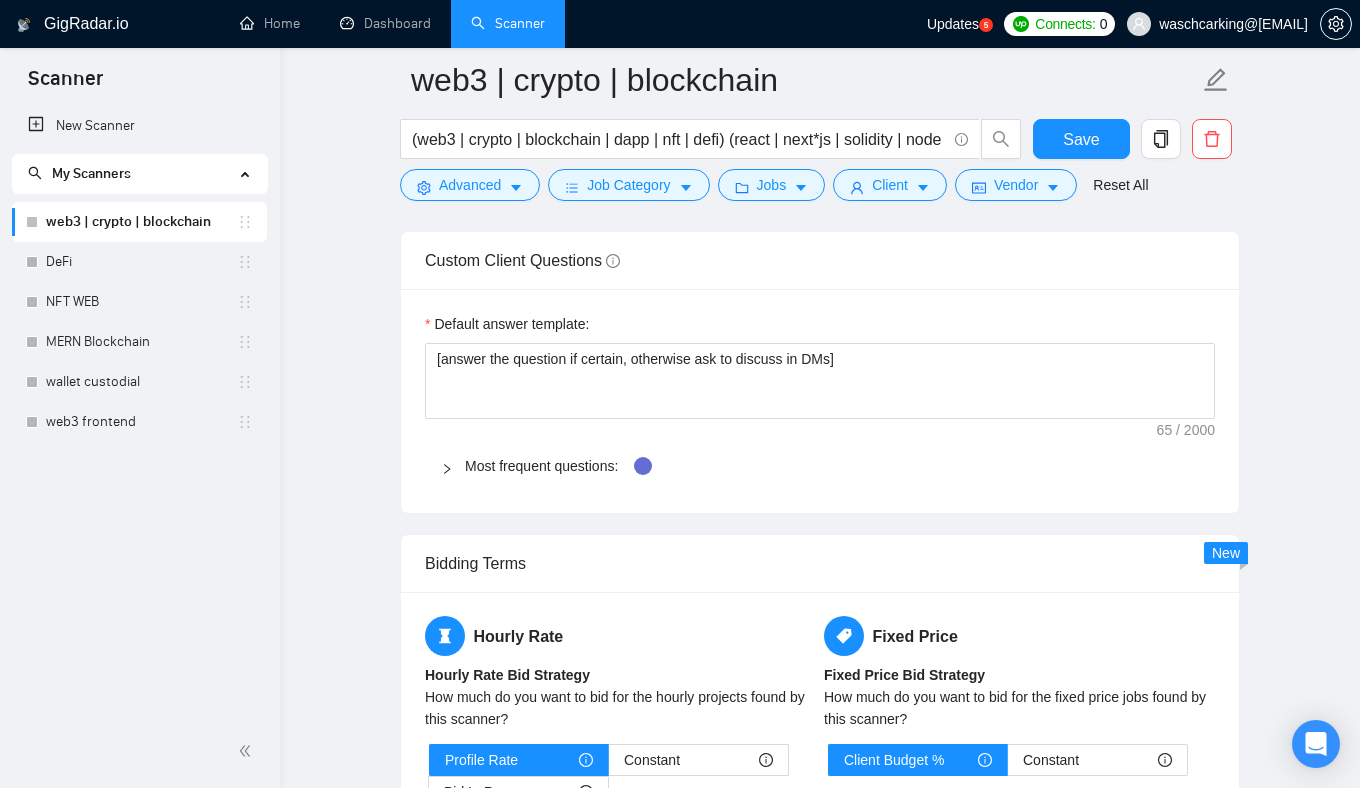 click 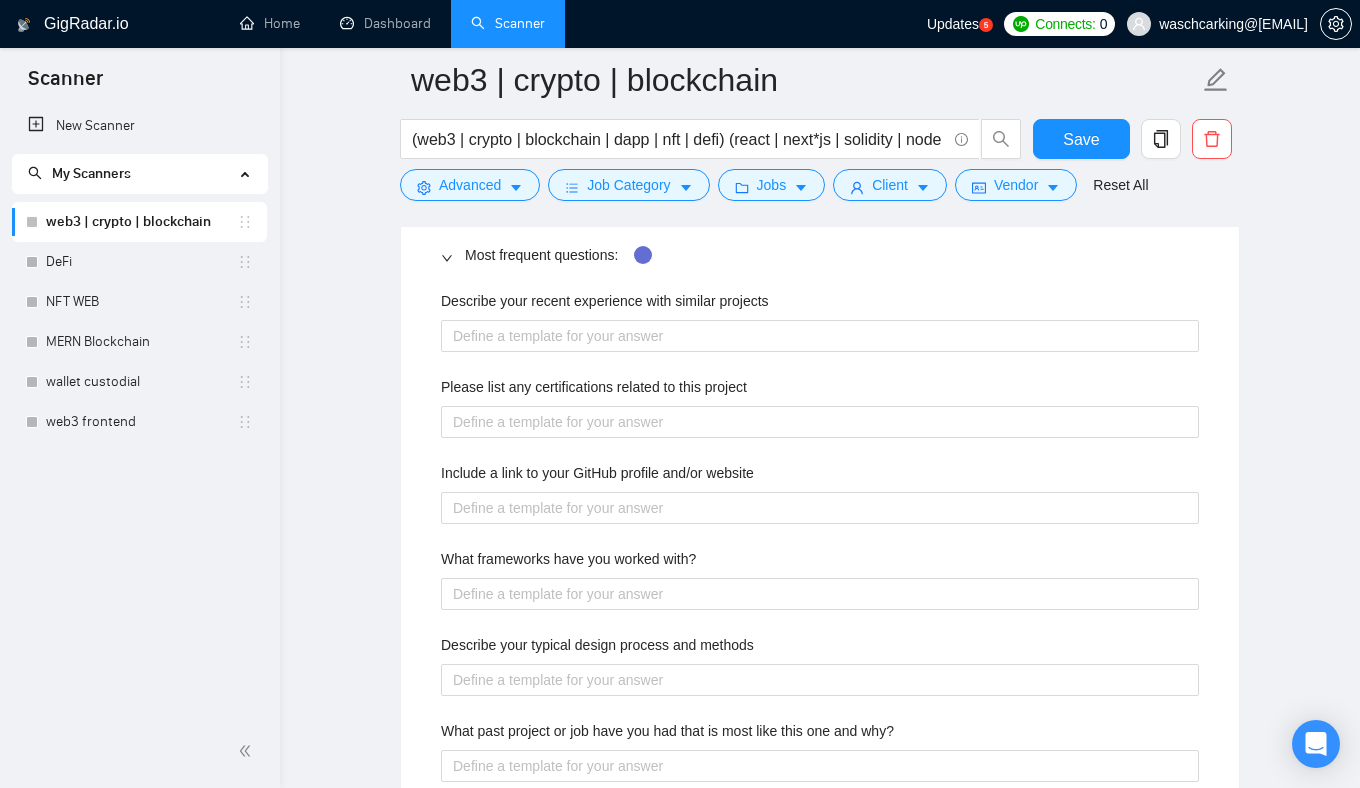 scroll, scrollTop: 2142, scrollLeft: 0, axis: vertical 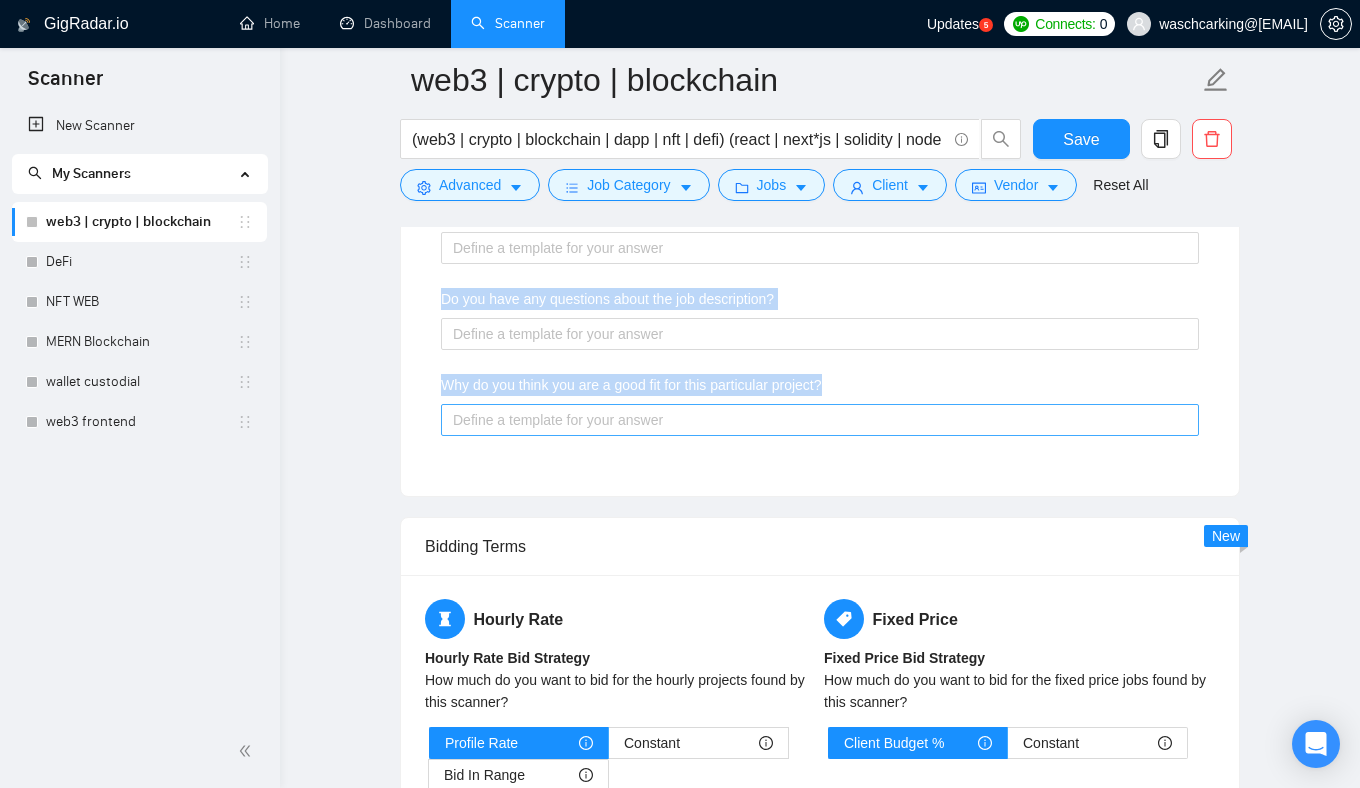 drag, startPoint x: 434, startPoint y: 295, endPoint x: 899, endPoint y: 415, distance: 480.2343 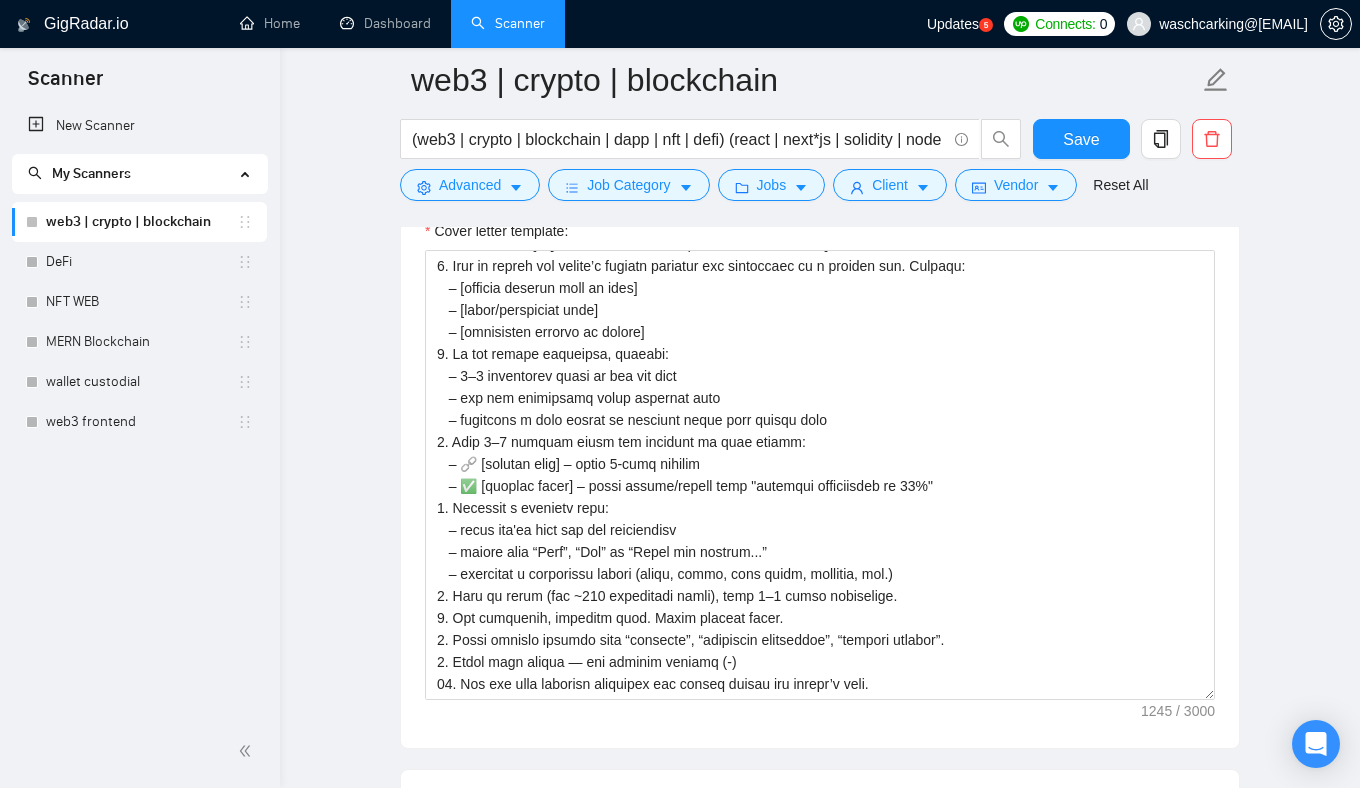 scroll, scrollTop: 1342, scrollLeft: 0, axis: vertical 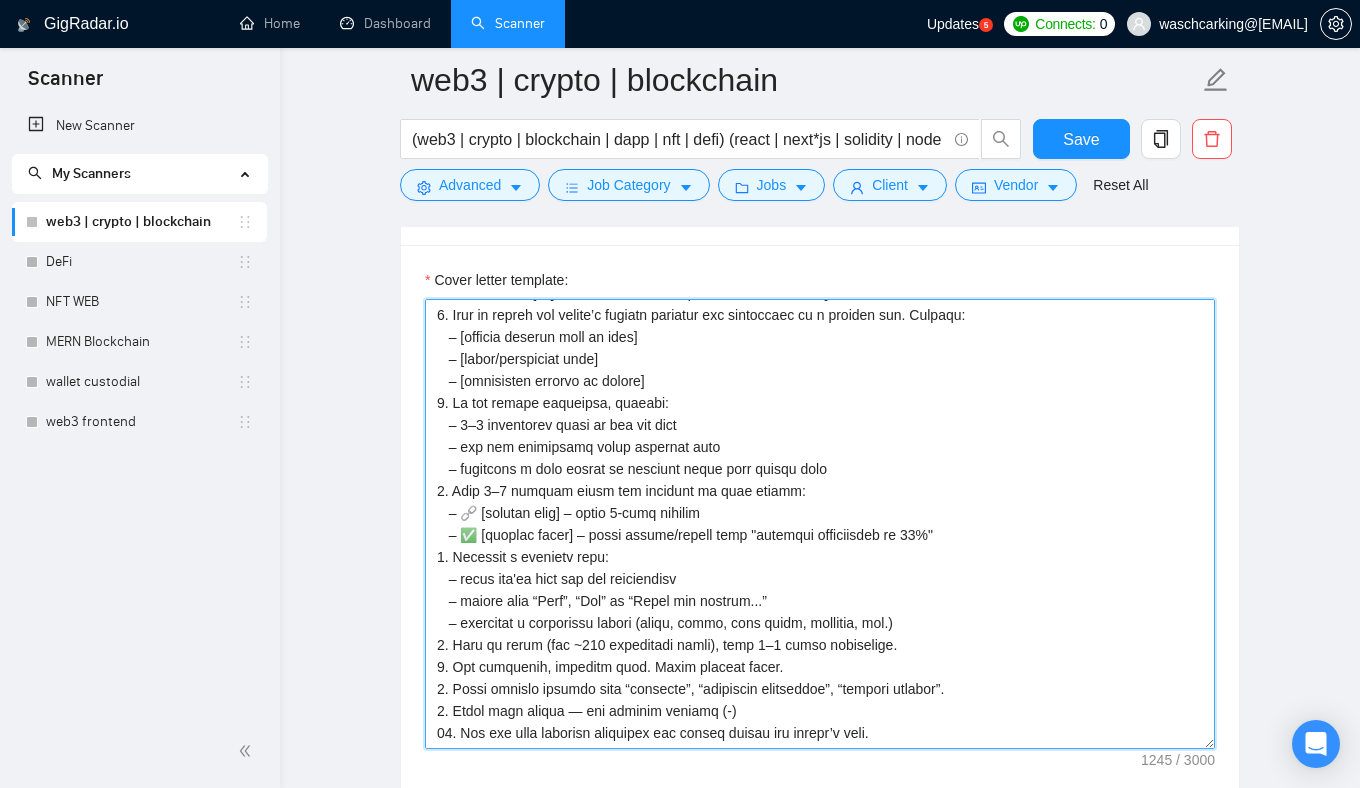 click on "Cover letter template:" at bounding box center (820, 524) 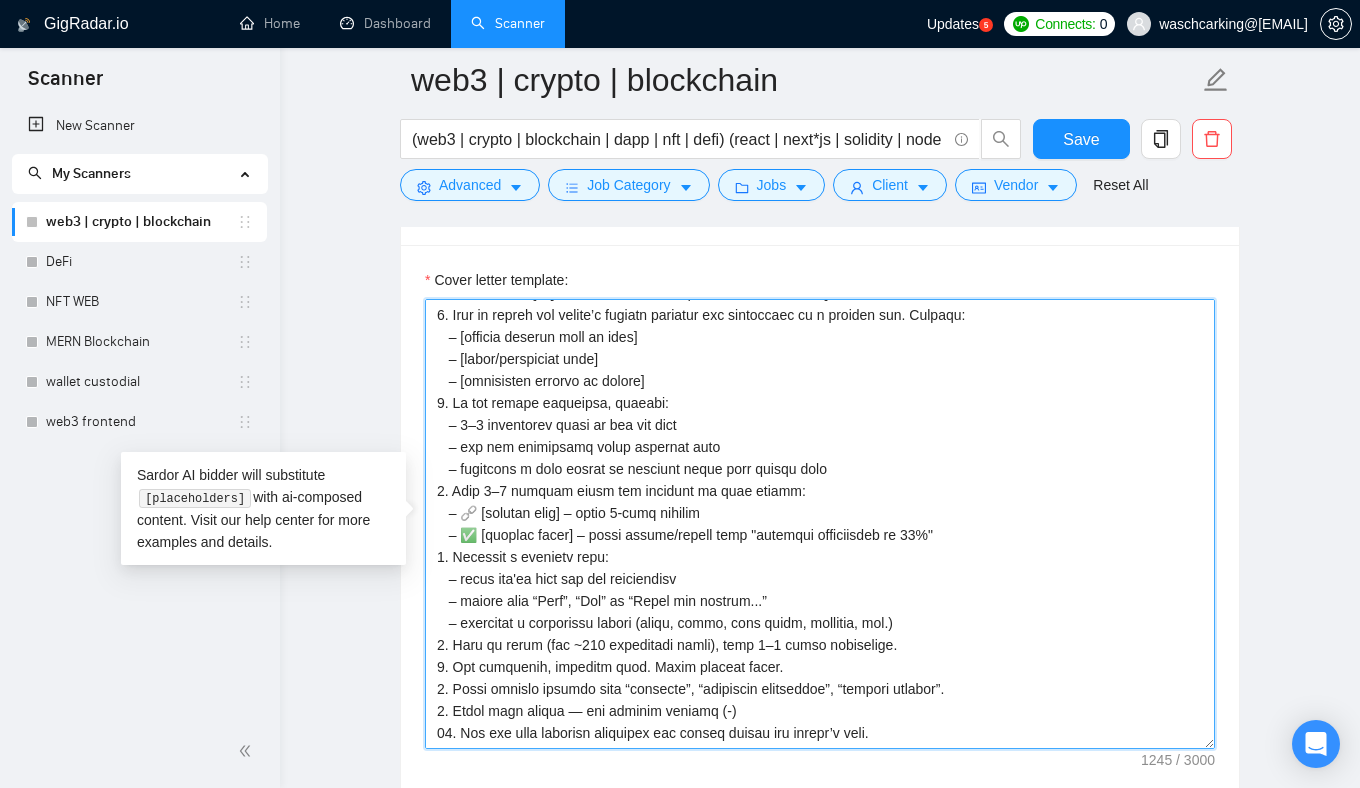 drag, startPoint x: 446, startPoint y: 484, endPoint x: 1027, endPoint y: 513, distance: 581.7233 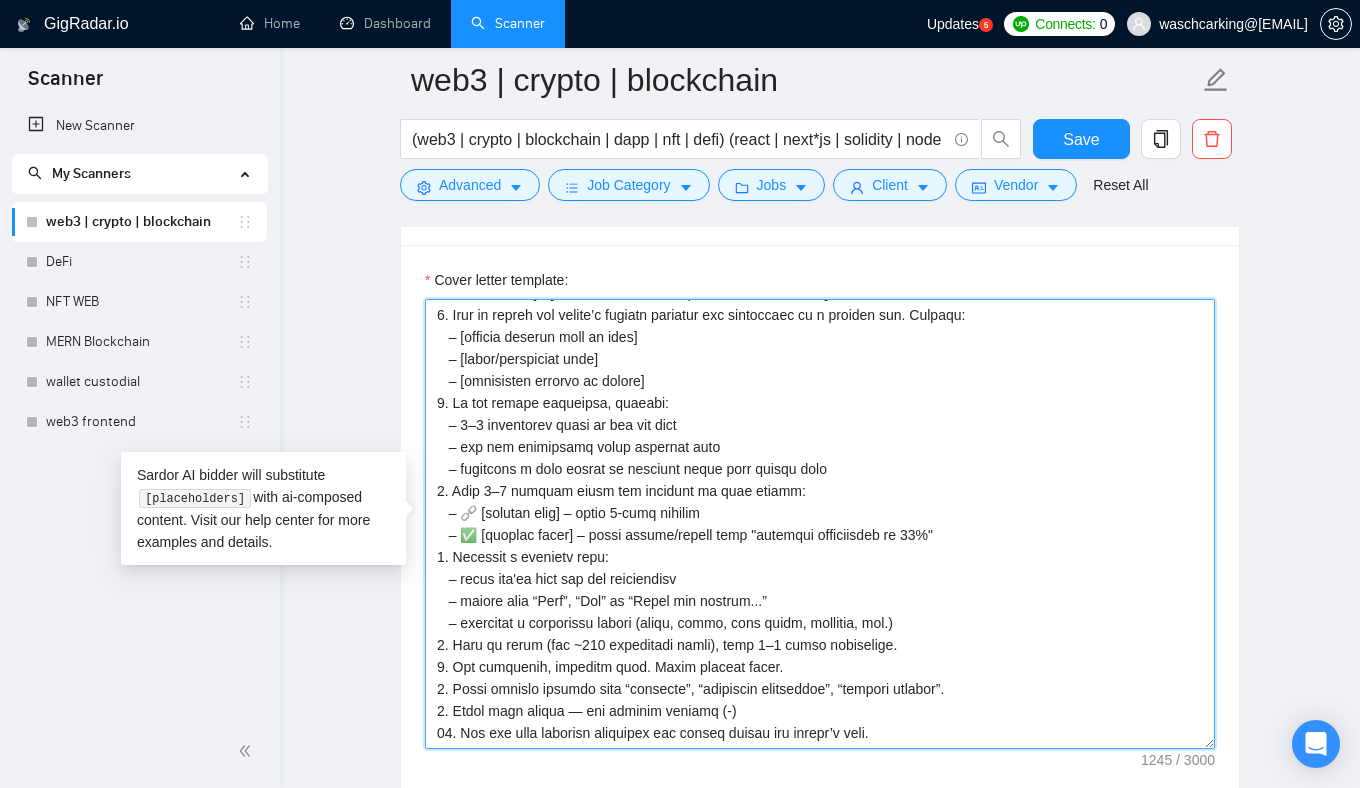 scroll, scrollTop: 0, scrollLeft: 0, axis: both 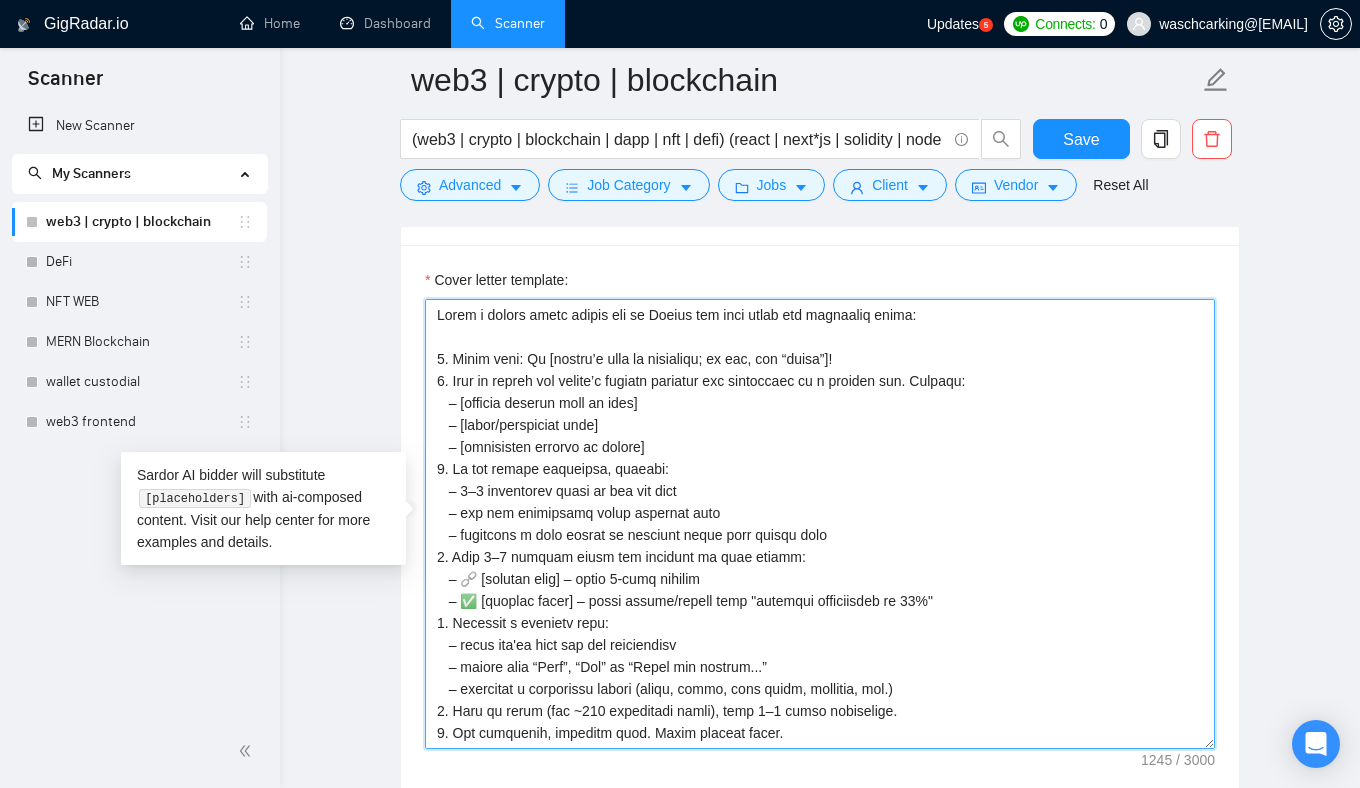 click on "Cover letter template:" at bounding box center [820, 524] 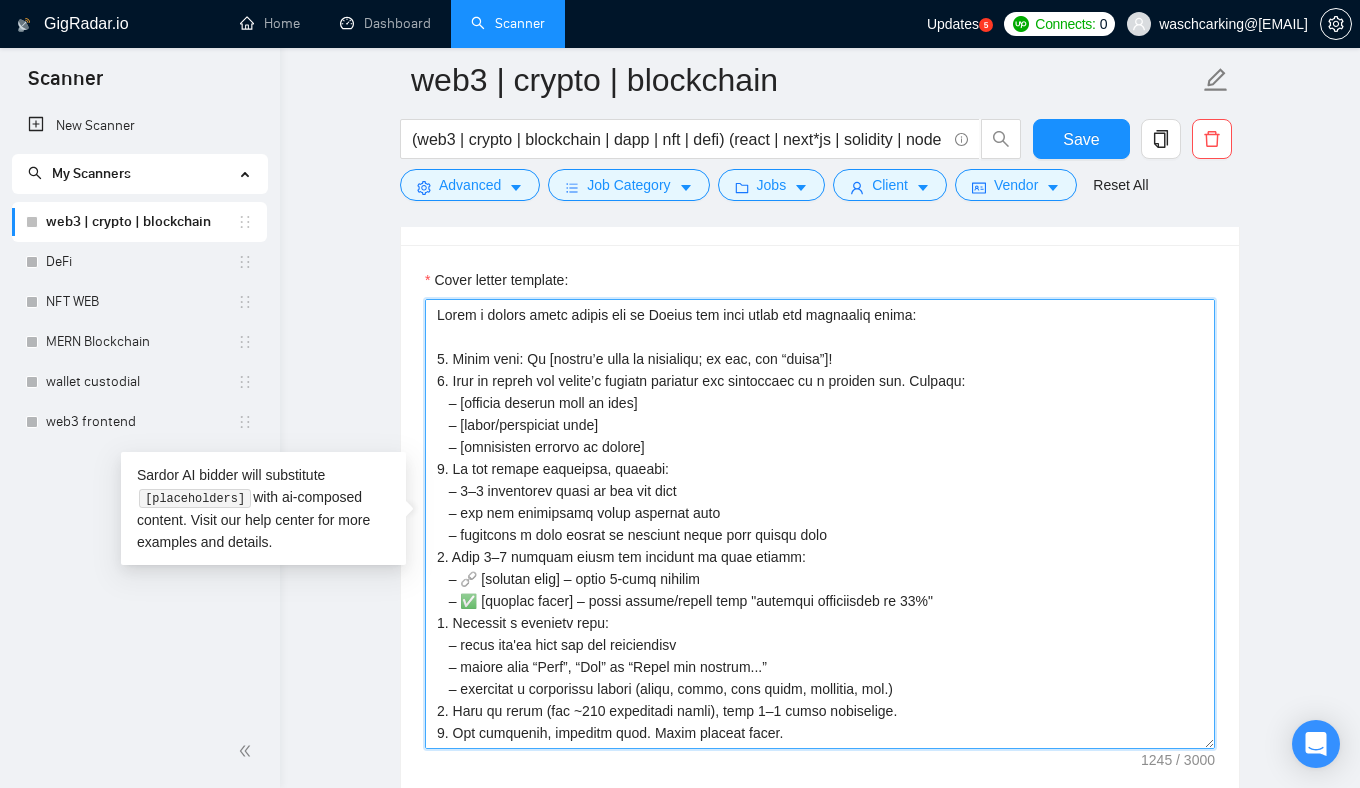 drag, startPoint x: 438, startPoint y: 562, endPoint x: 869, endPoint y: 601, distance: 432.7609 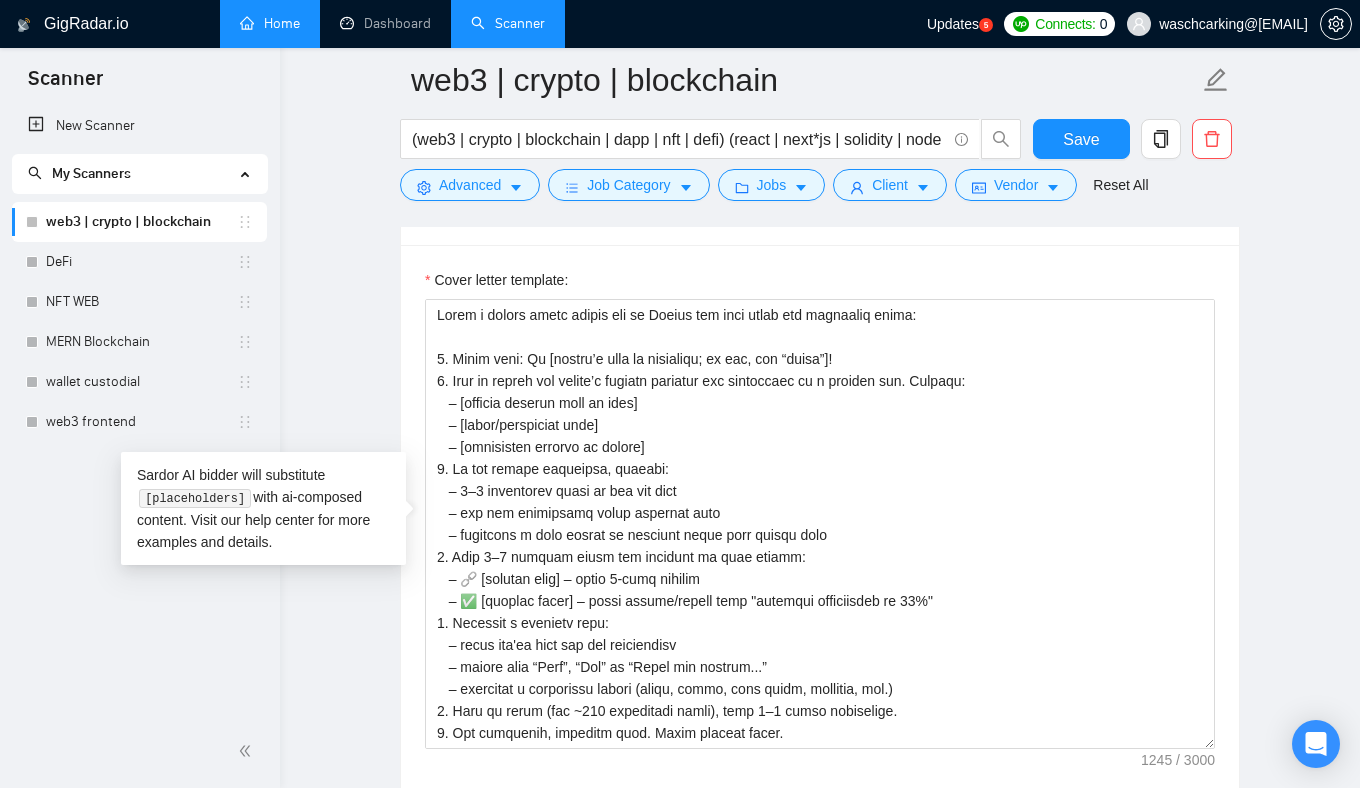click on "Home" at bounding box center [270, 23] 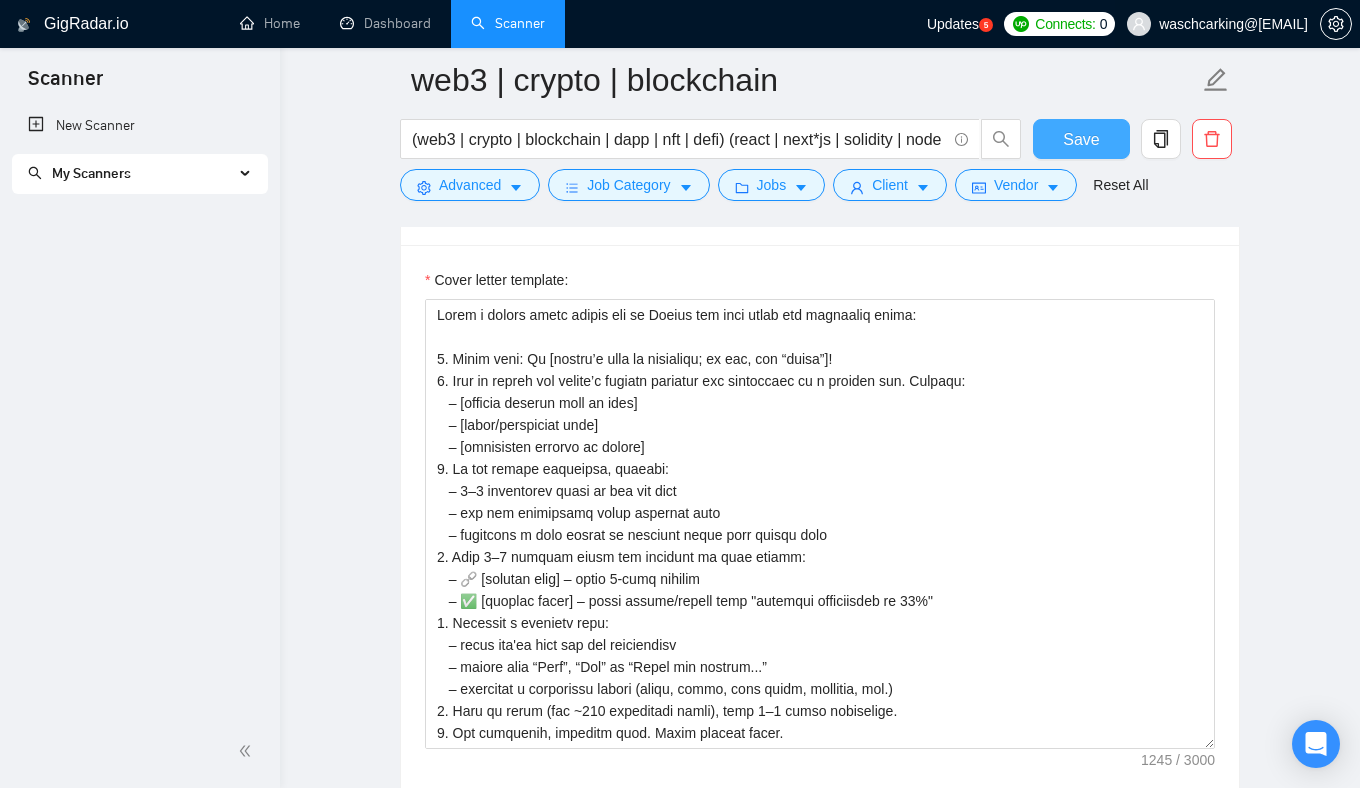 drag, startPoint x: 1072, startPoint y: 148, endPoint x: 1284, endPoint y: 42, distance: 237.02321 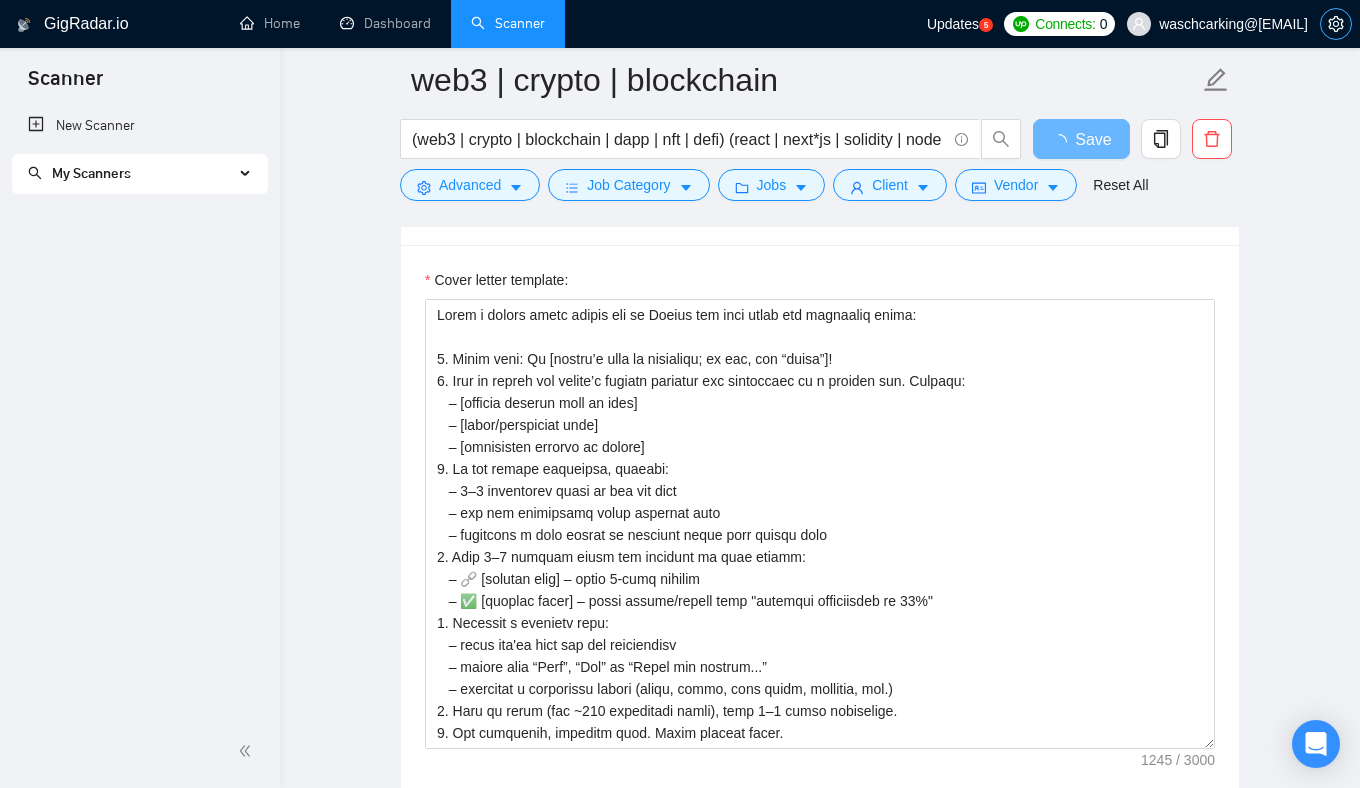 click at bounding box center [1336, 24] 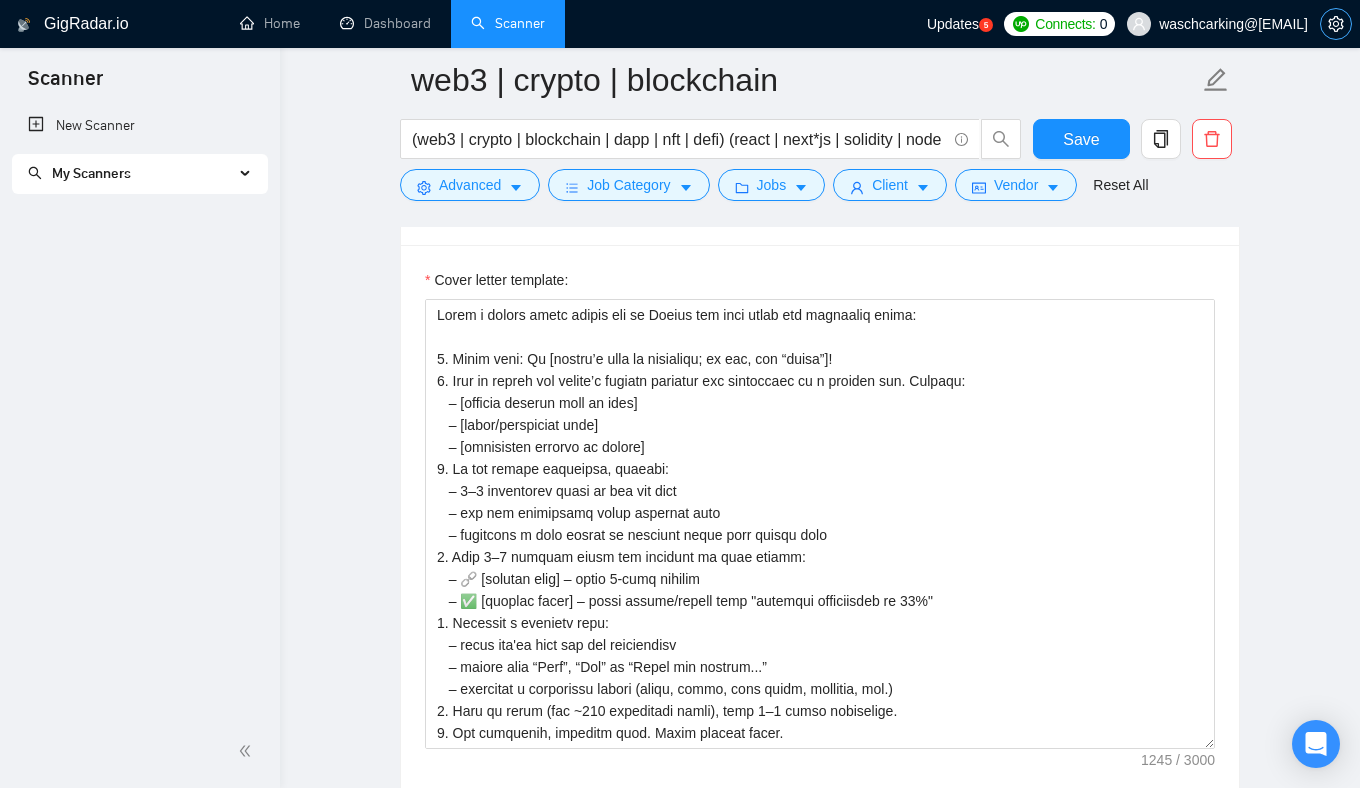 type 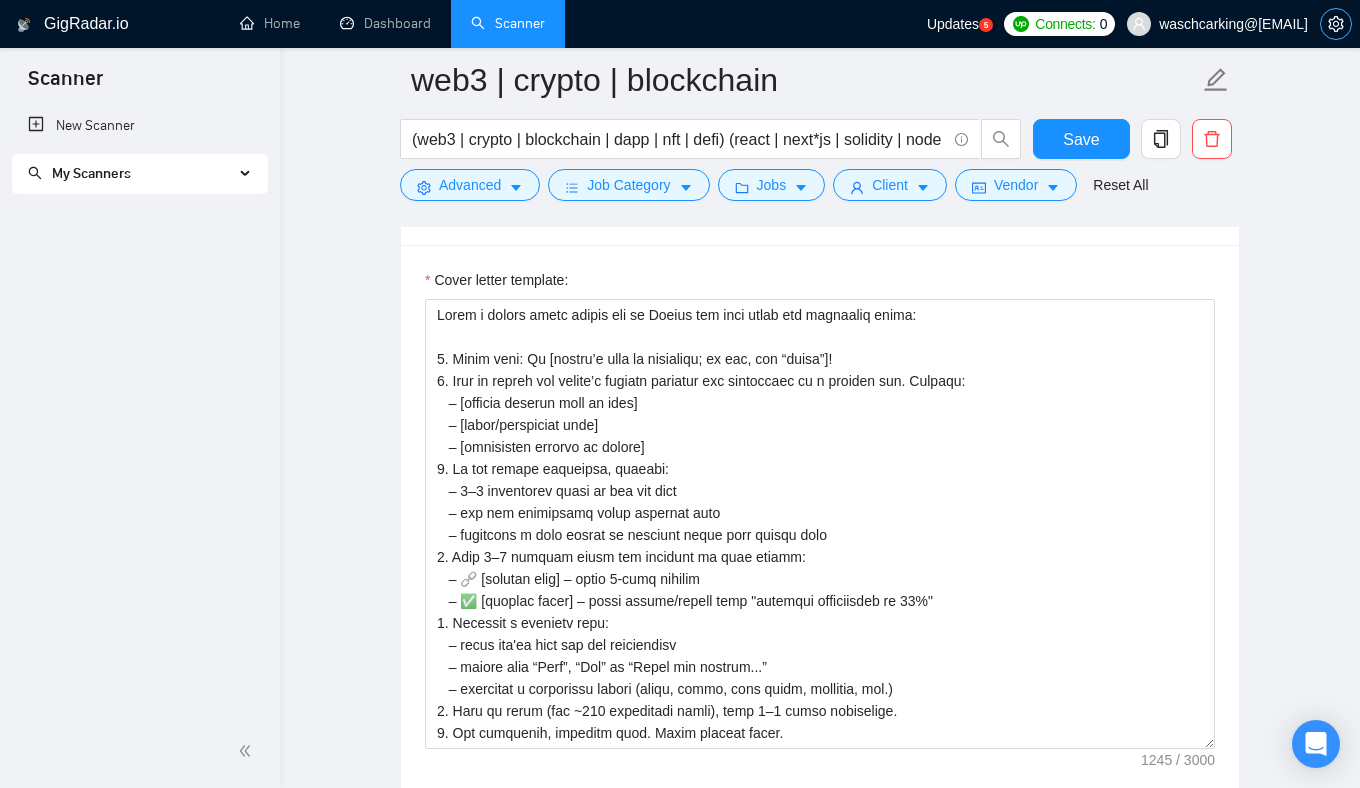 click 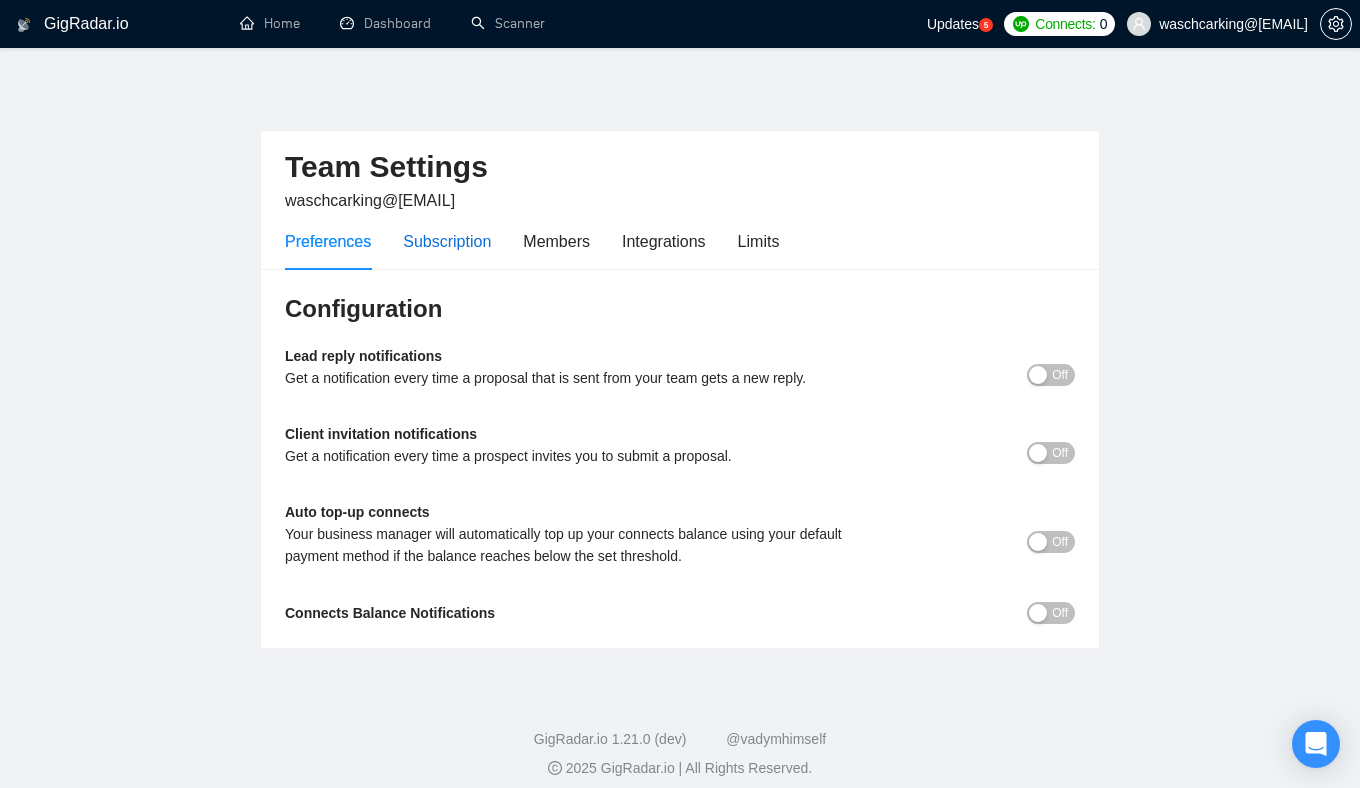 click on "Subscription" at bounding box center [447, 241] 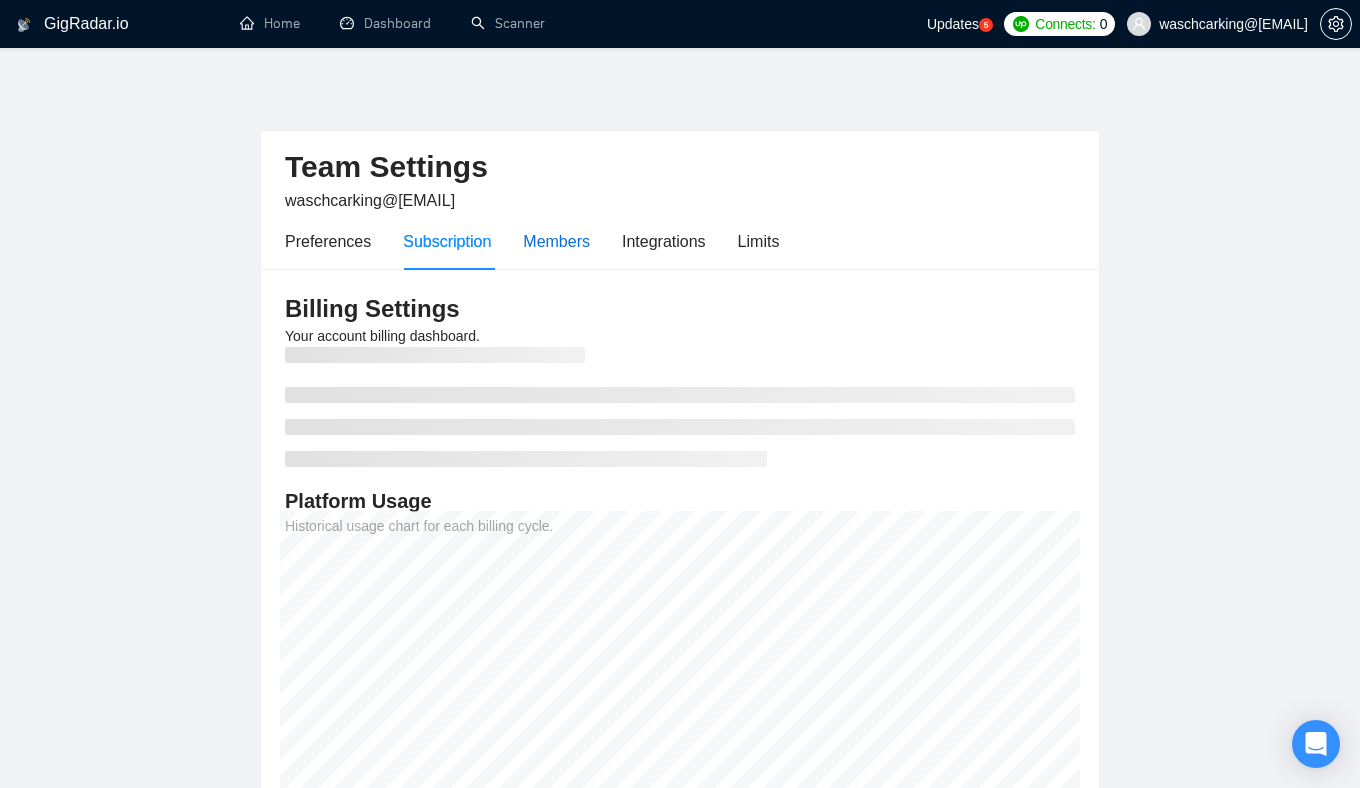 click on "Members" at bounding box center [556, 241] 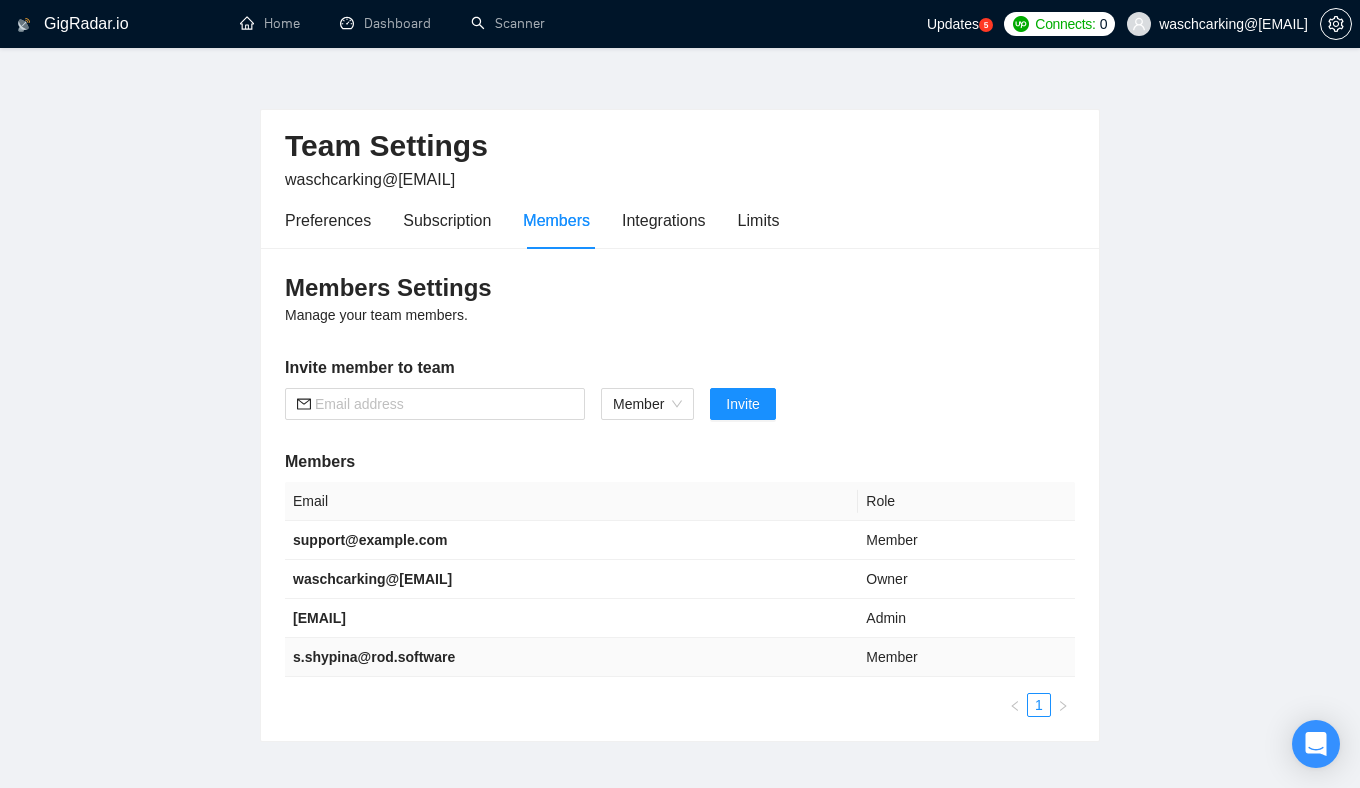 scroll, scrollTop: 24, scrollLeft: 0, axis: vertical 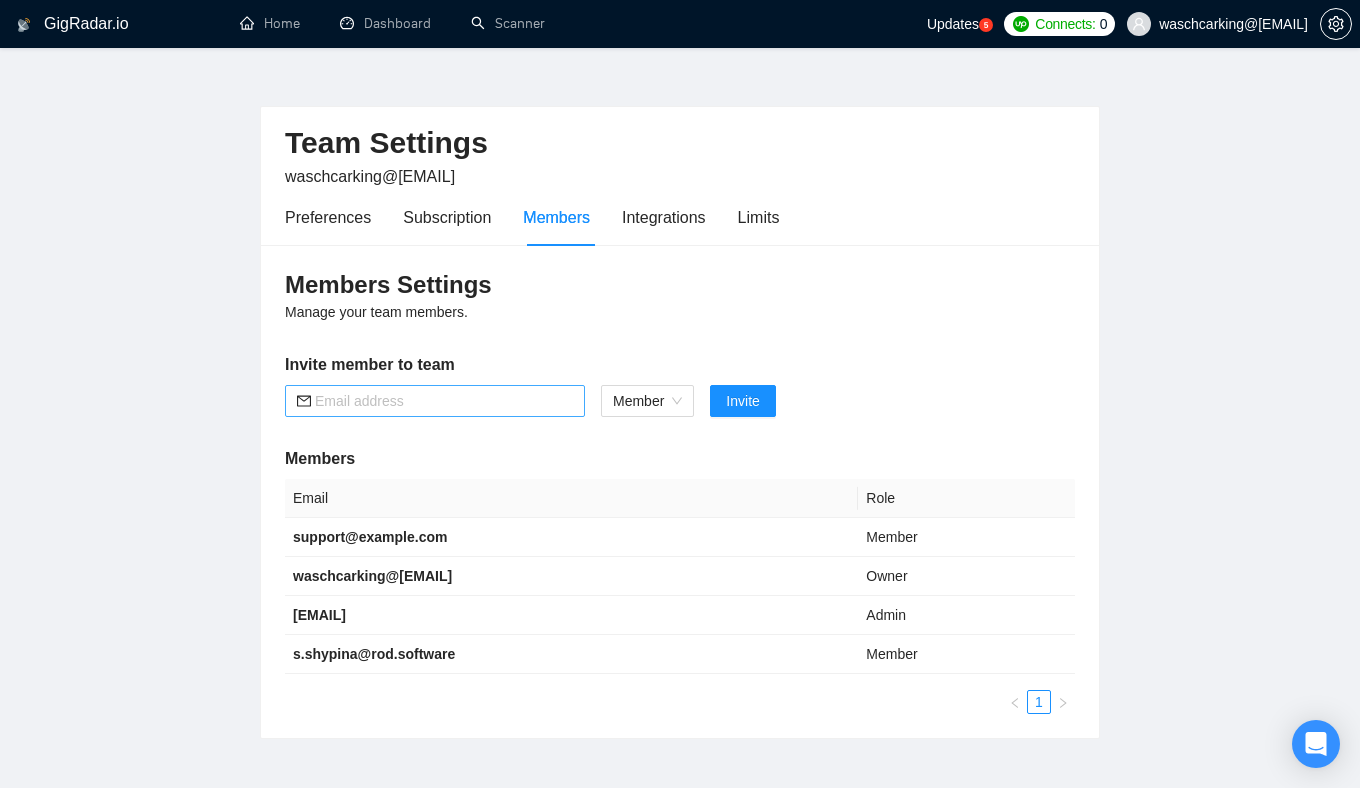click at bounding box center [444, 401] 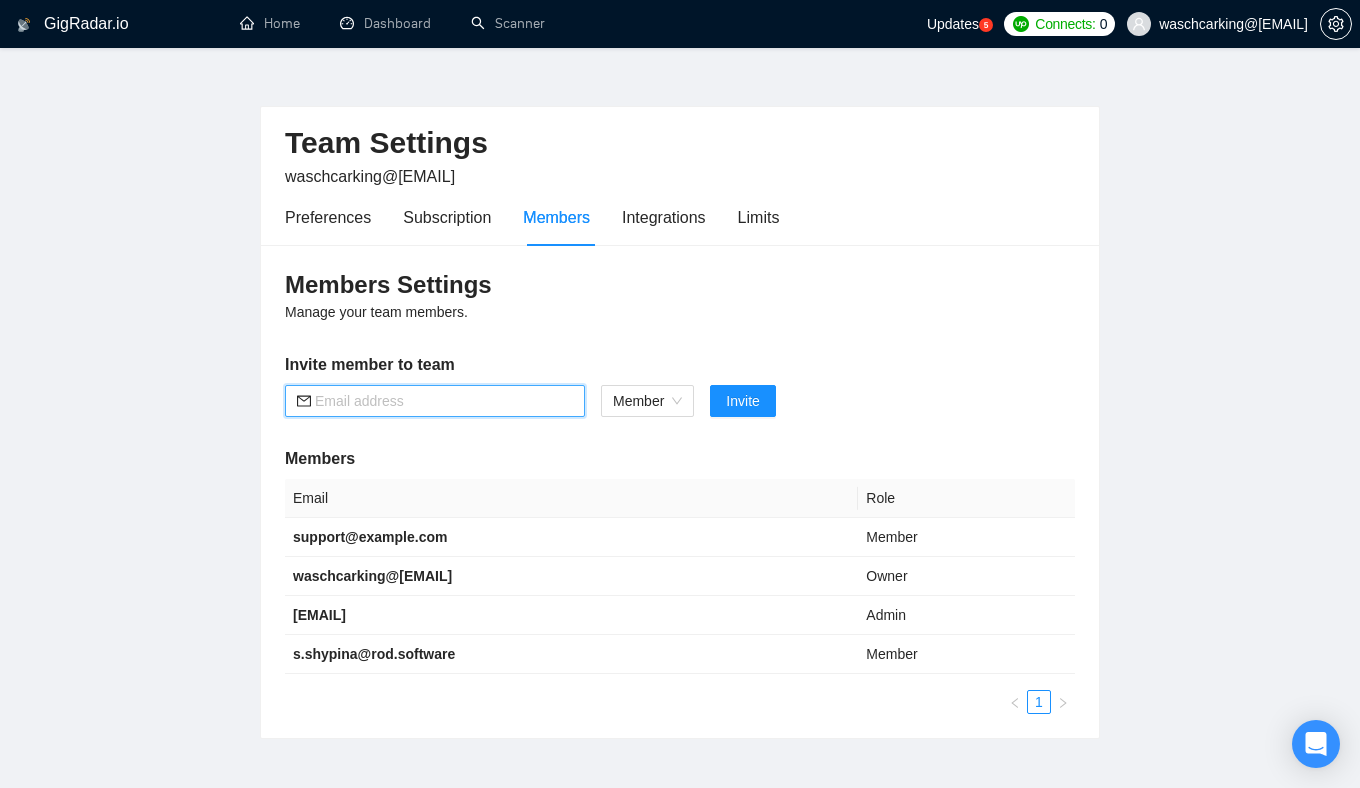 paste on "i.katsara@rod.software" 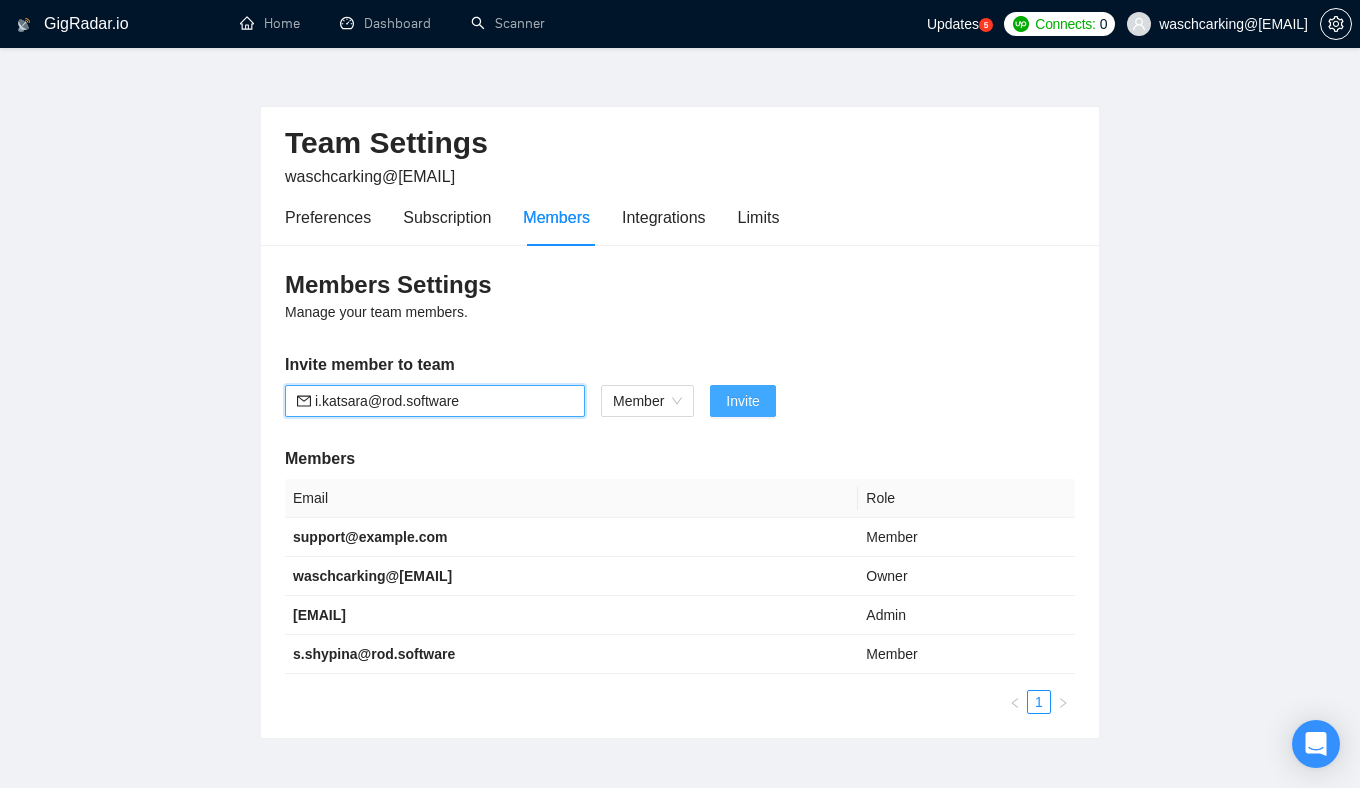 type on "i.katsara@rod.software" 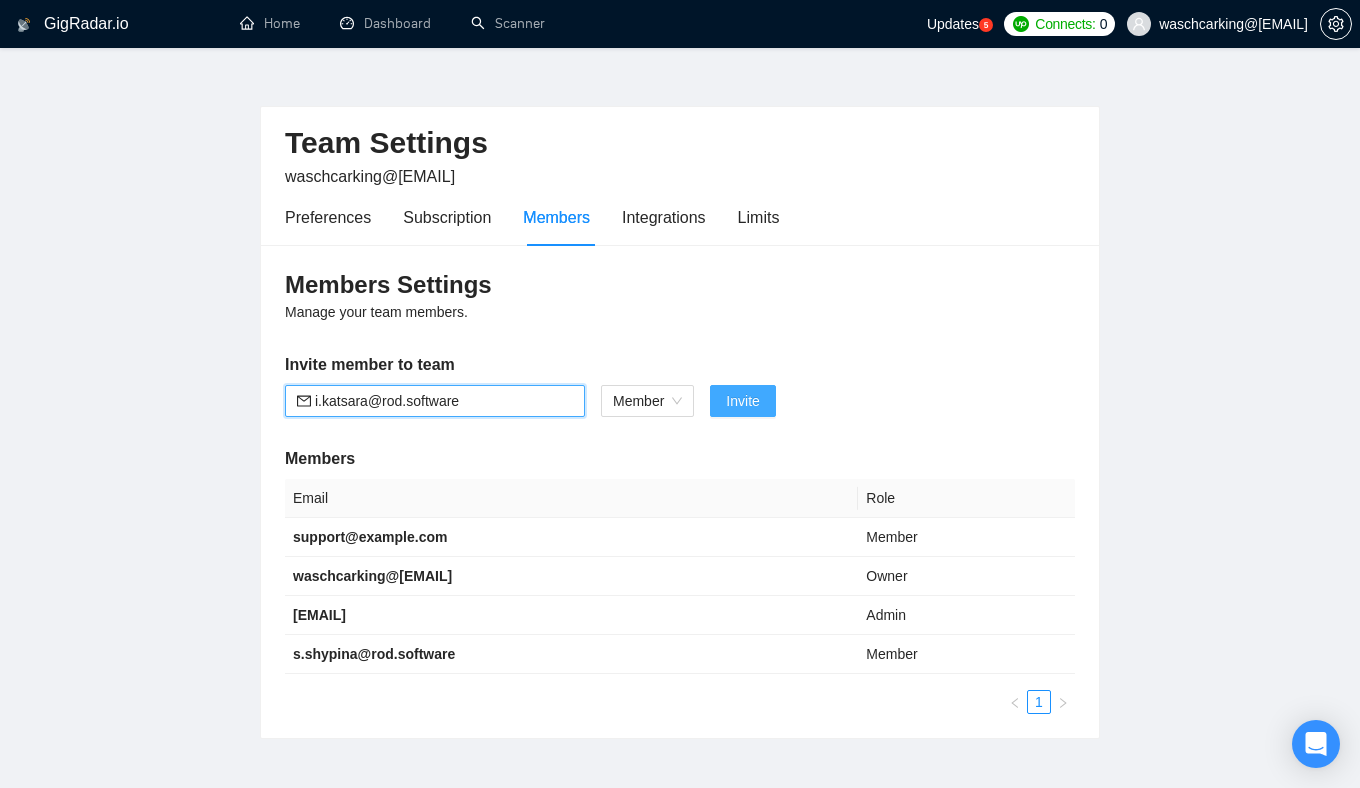 click on "Invite" at bounding box center (742, 401) 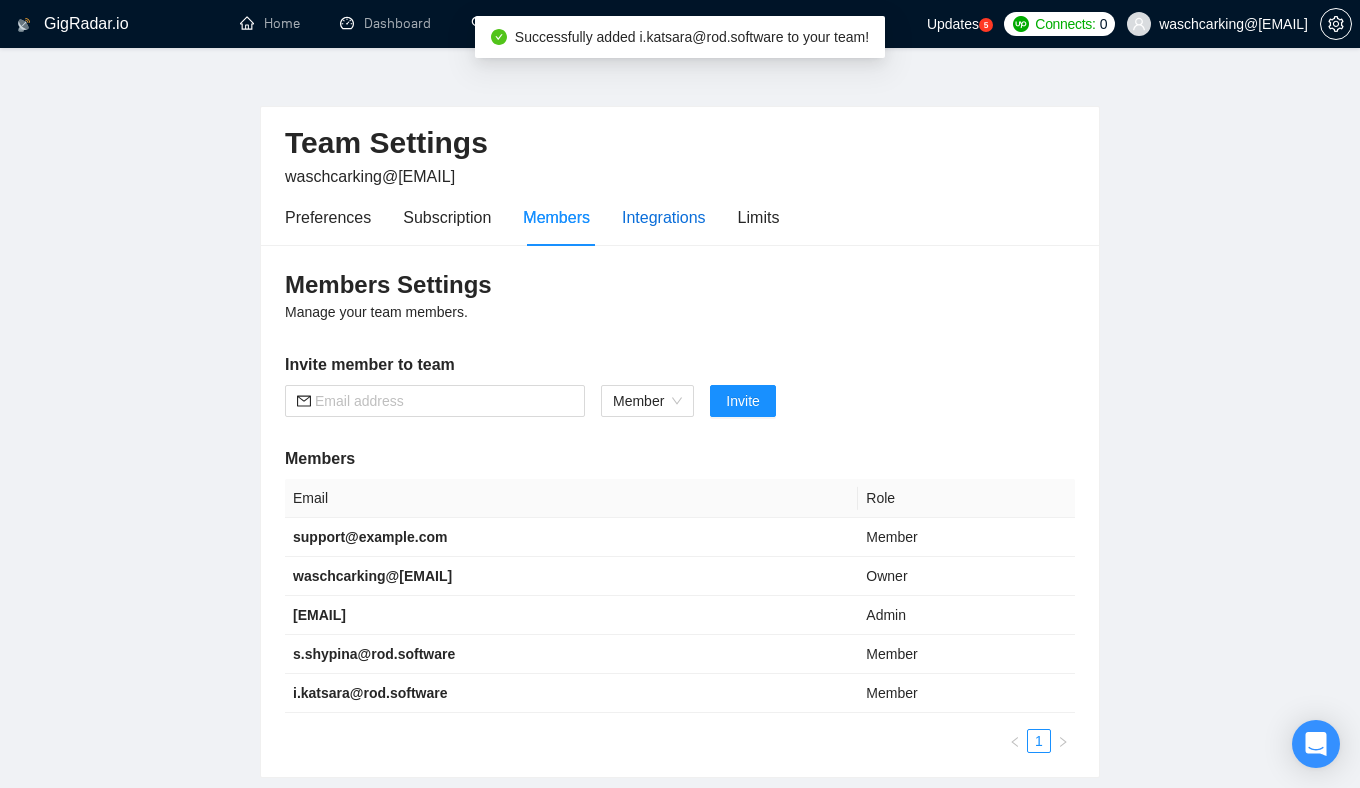 click on "Integrations" at bounding box center [664, 217] 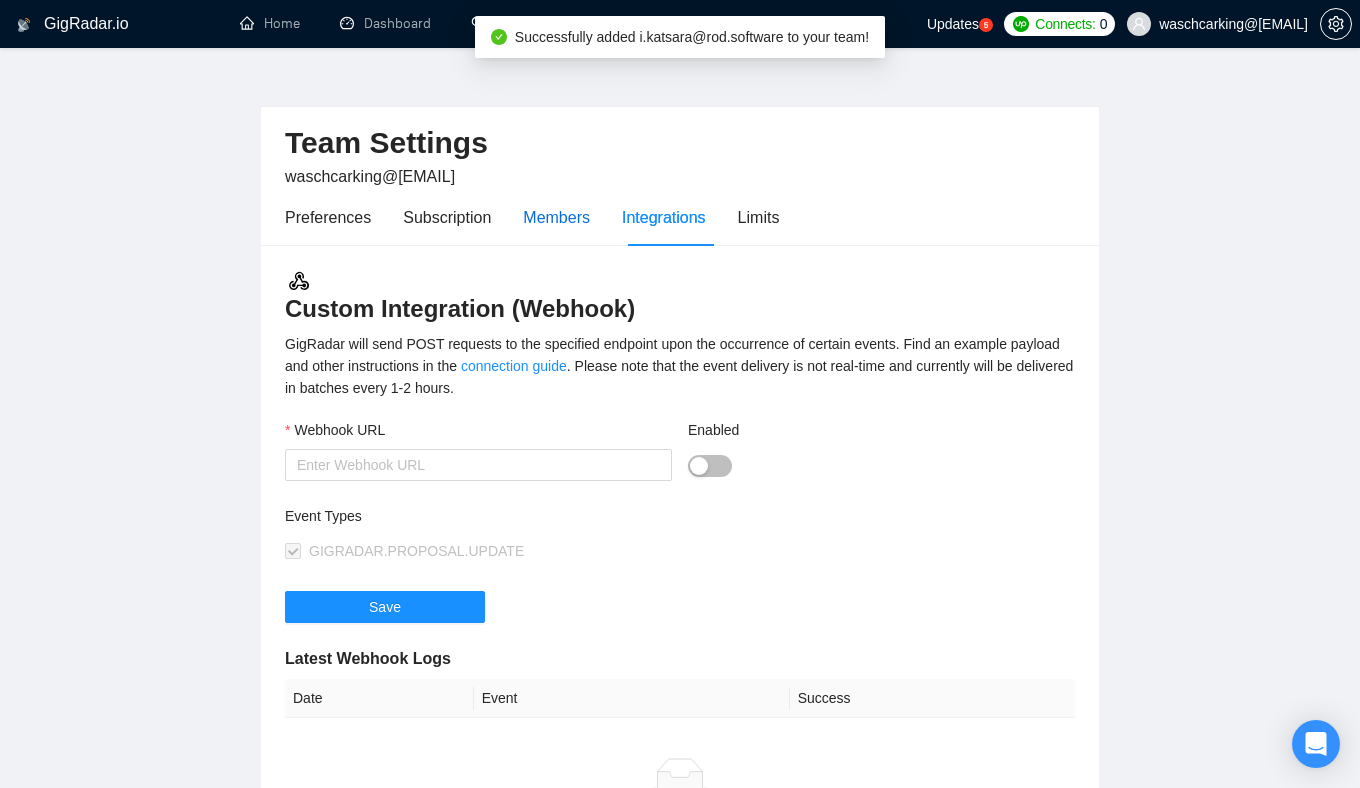 click on "Members" at bounding box center [556, 217] 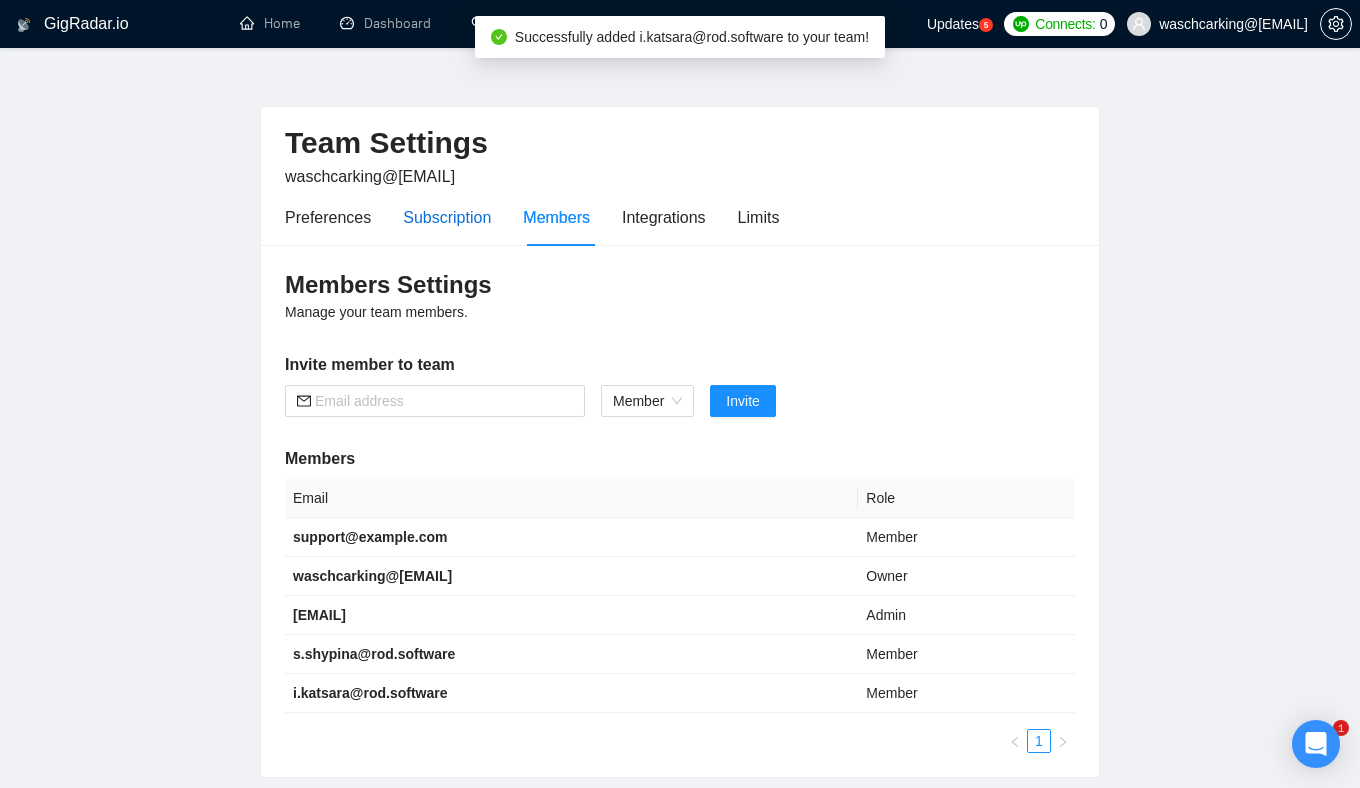 click on "Subscription" at bounding box center (447, 217) 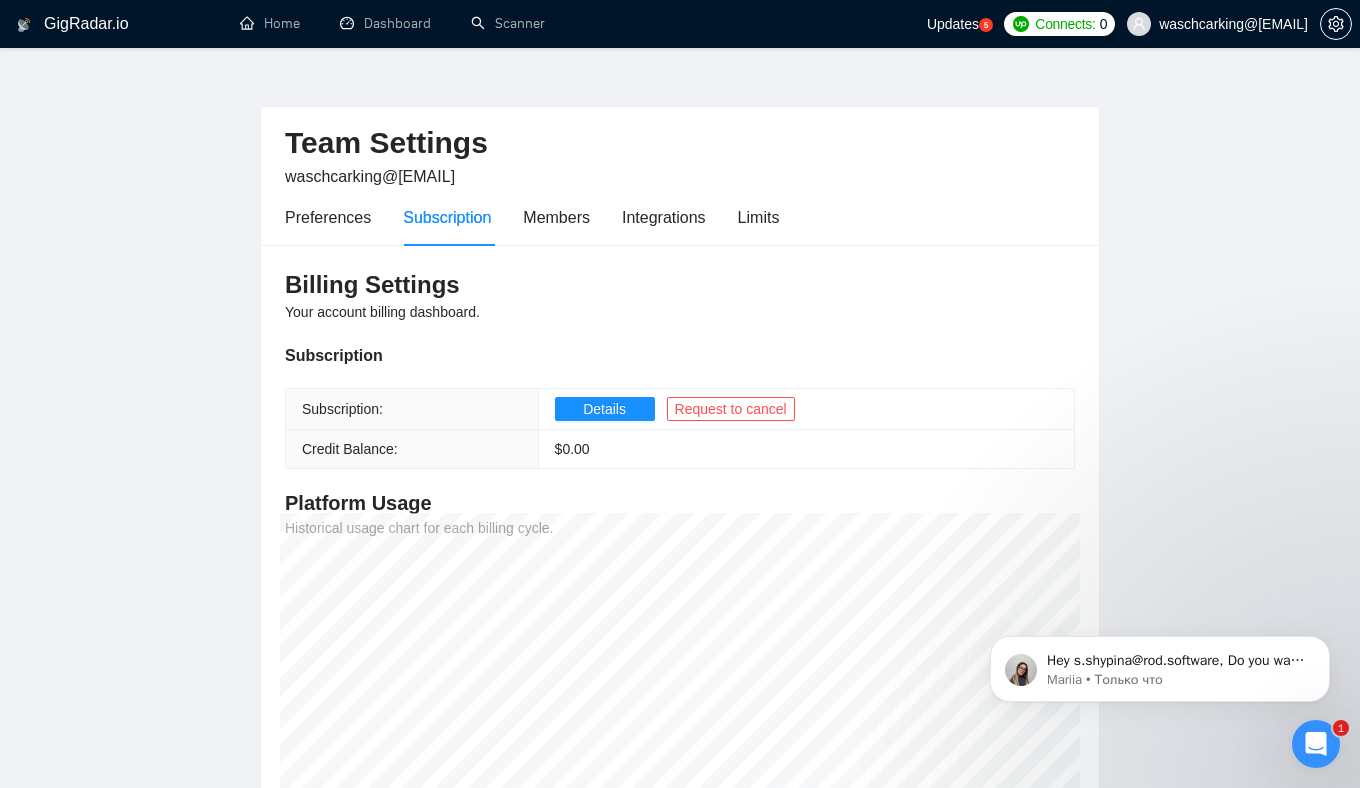 scroll, scrollTop: 0, scrollLeft: 0, axis: both 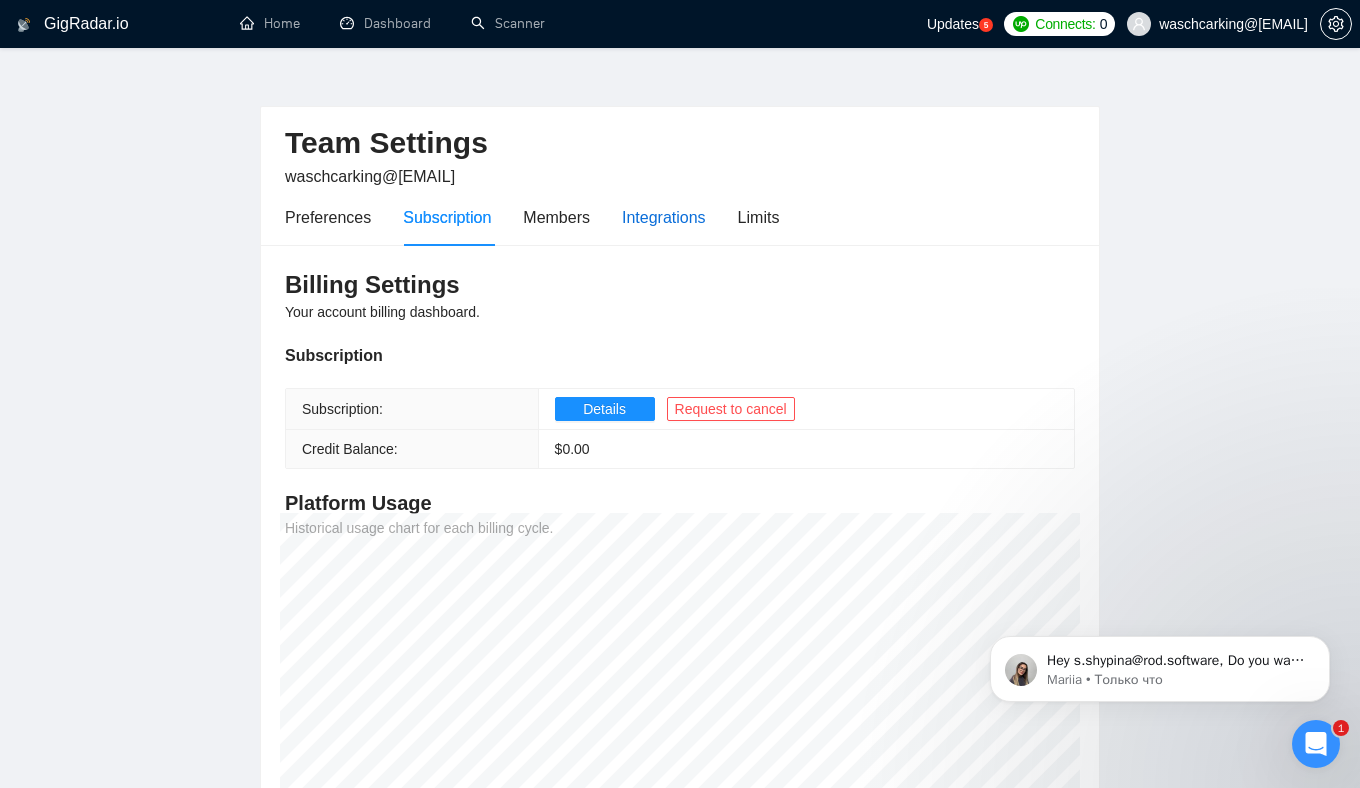 click on "Integrations" at bounding box center (664, 217) 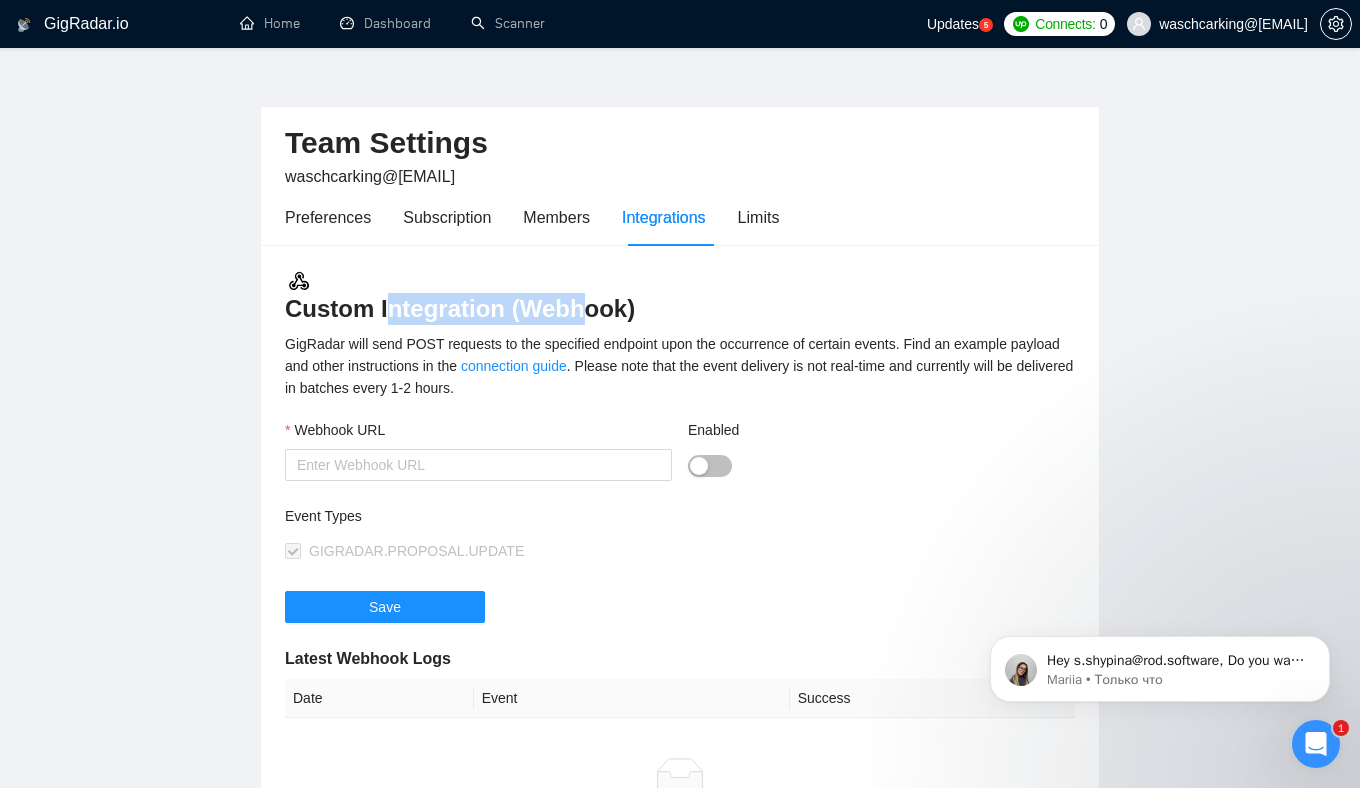 drag, startPoint x: 378, startPoint y: 310, endPoint x: 560, endPoint y: 310, distance: 182 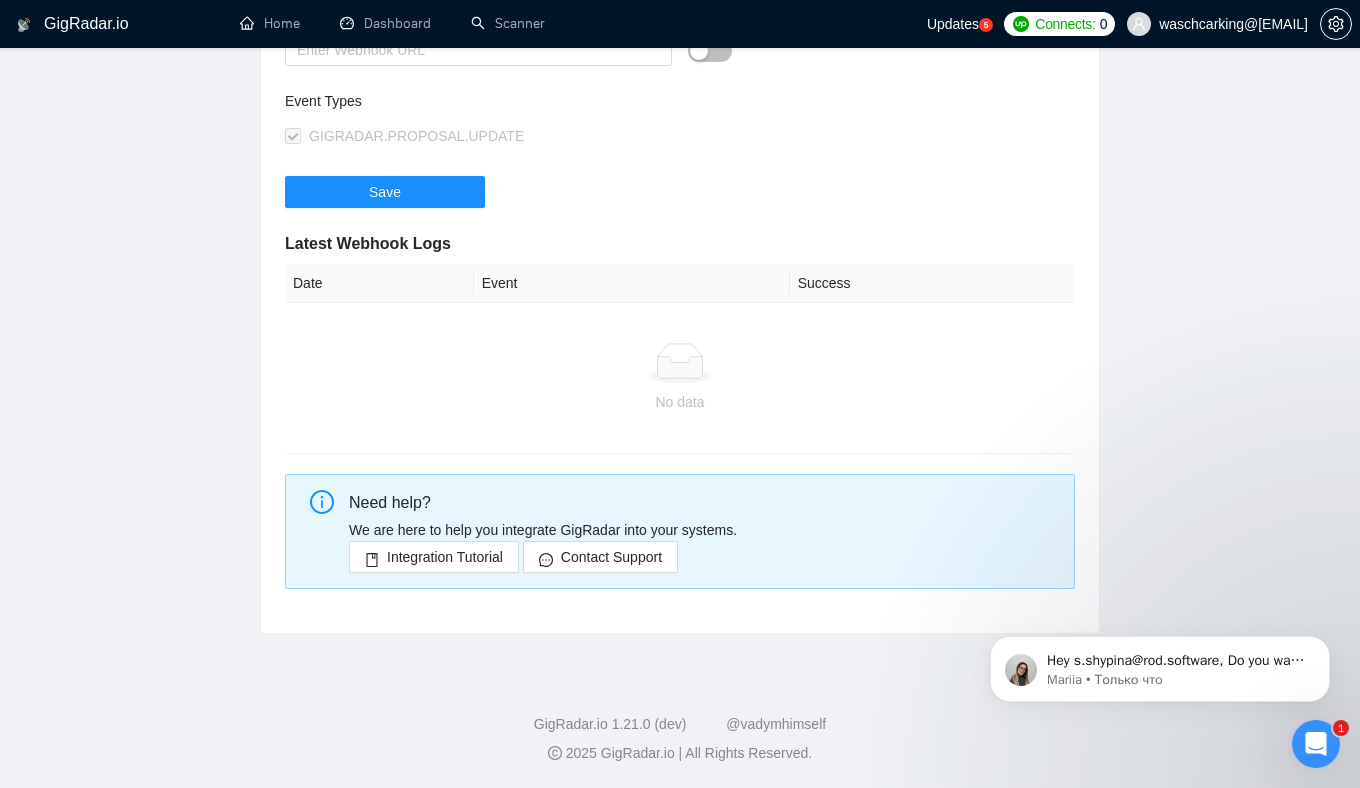 scroll, scrollTop: 0, scrollLeft: 0, axis: both 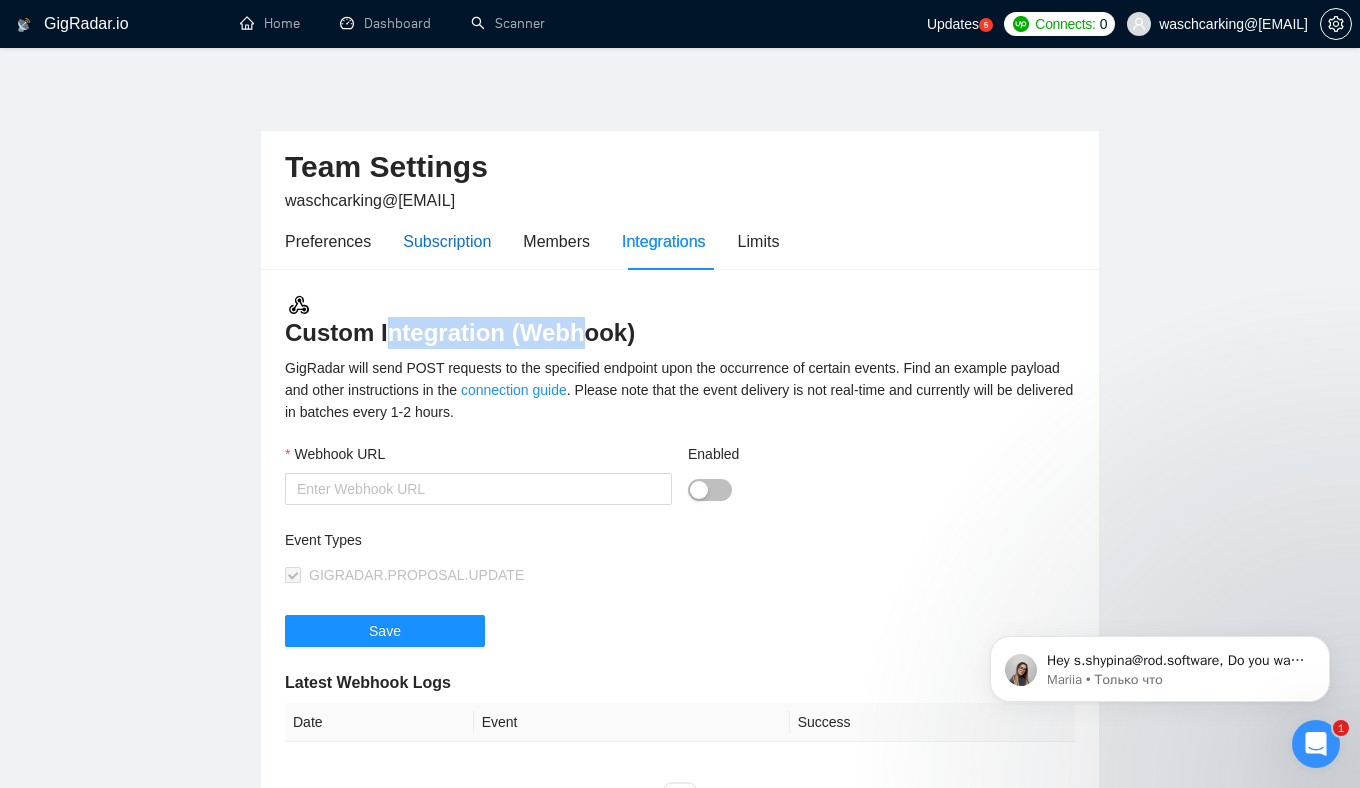 click on "Subscription" at bounding box center (447, 241) 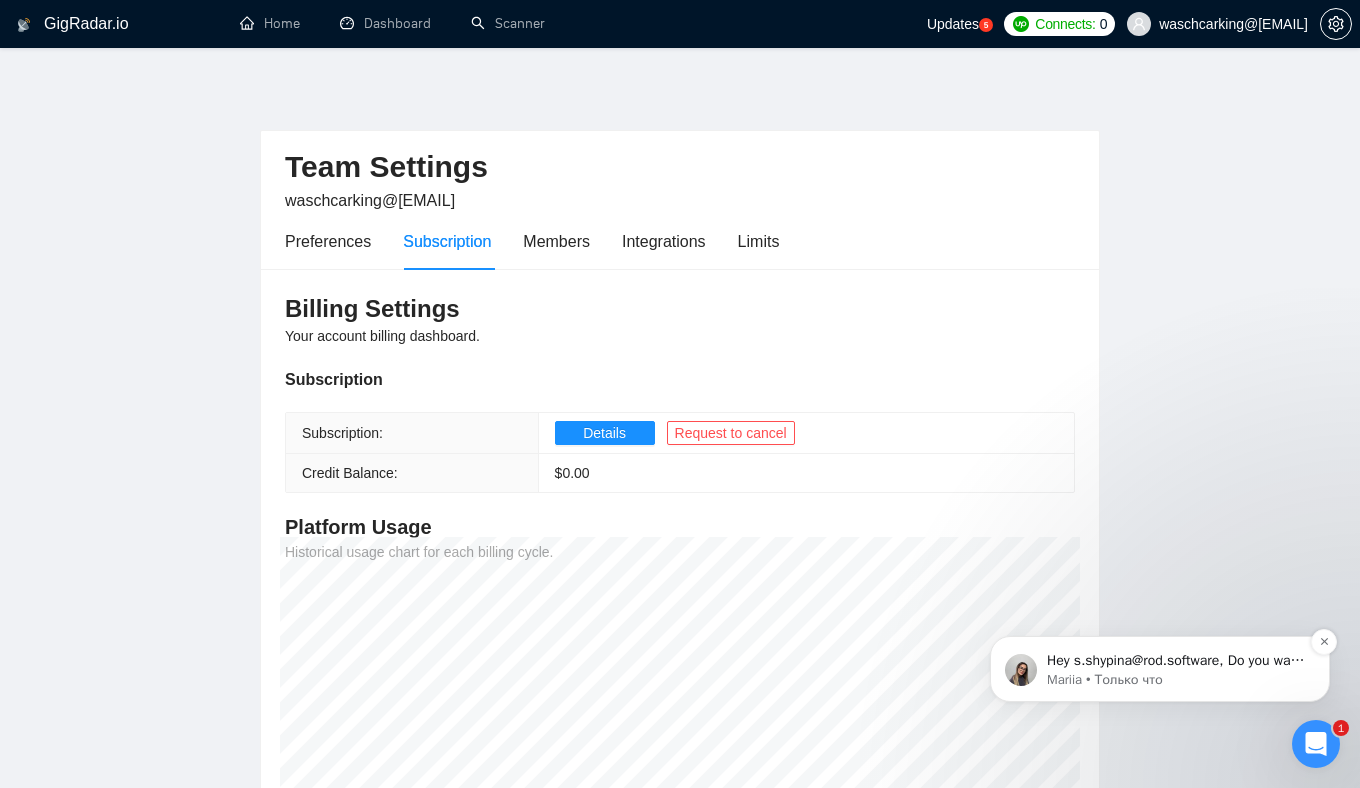 click on "Hey s.shypina@rod.software, Do you want to learn how to integrate GigRadar with your CRM of choice? Here are the steps to do so: 1. Navigate to the 'Integrations' tab within your Team Settings., 2. Input the URL endpoint that will receive the webhook payloads., 3. Select GIGRADAR.PROPOSAL.UPDATE to subscribe to proposal updates., 4. Perform a test to ensure connectivity and correct payload reception., 5. Once confirmed, save your webhook to start receiving real-time data. For more details, you can refer to https://help.gigradar.io/en/articles/8803619-connect-gigradar-to-your-crm-or-other-external-systems. 😊 ﻿​ ﻿Video guide: https://www.loom.com/share/b9e3cbcf573a4c3f87292e5d4927bc73?sid=4c751e5a-0599-4515-bba2-fd3f554e356e 🎥 ​﻿ ﻿Please feel free to reach out if you have any further questions about this 🤓" at bounding box center [1176, 661] 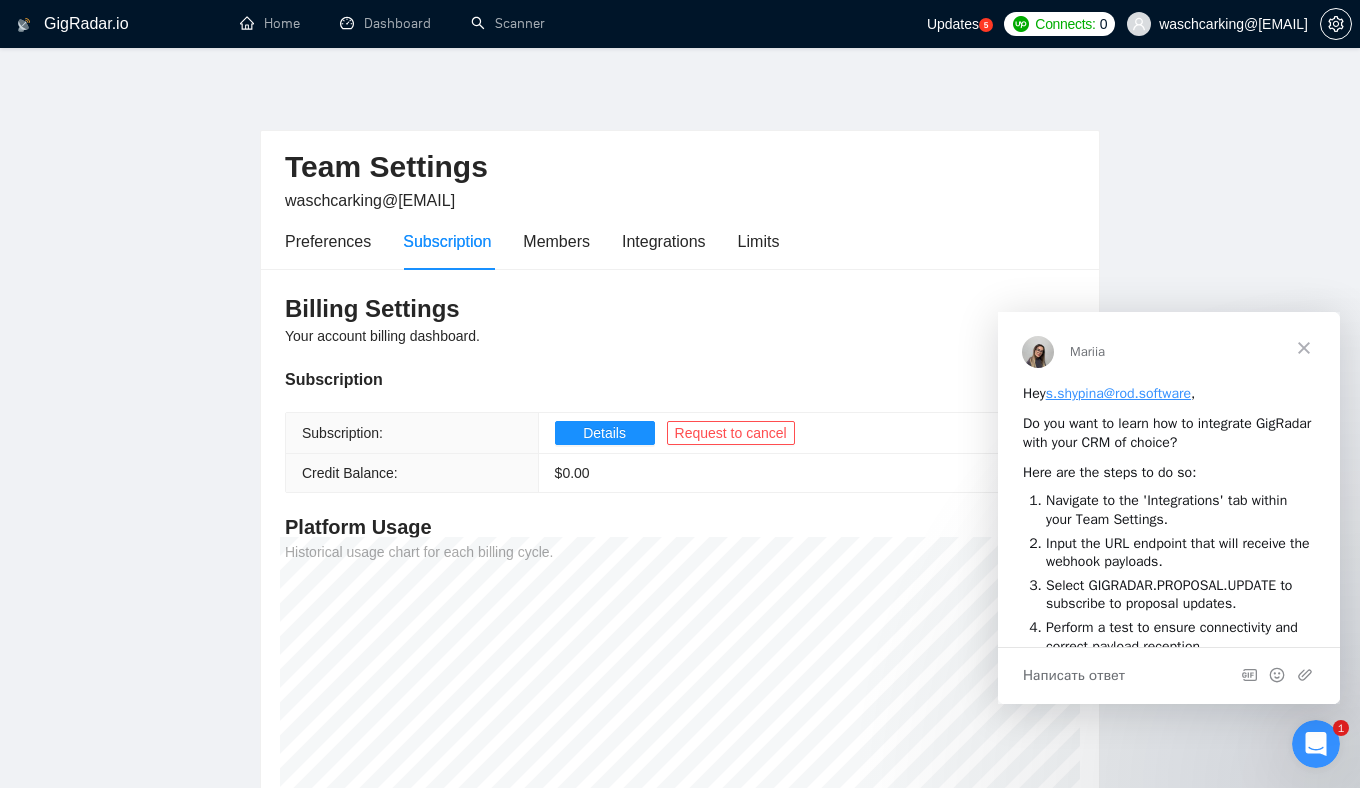 scroll, scrollTop: 0, scrollLeft: 0, axis: both 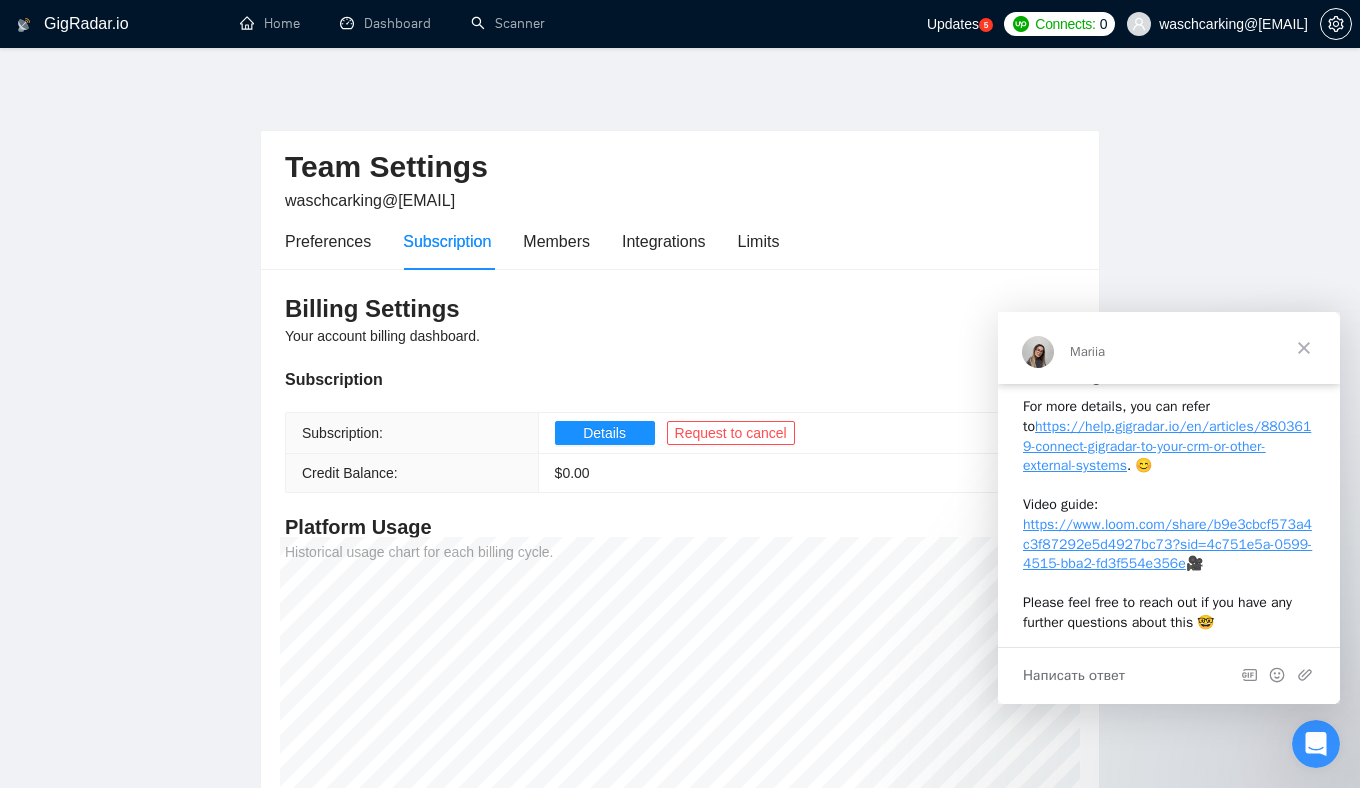 click on "Team Settings [EMAIL] Preferences Subscription Members Integrations Limits Billing Settings Your account billing dashboard. Subscription Subscription: Details Request to cancel Credit Balance: $ 0.00 Platform Usage Historical usage chart for each billing cycle." at bounding box center [680, 484] 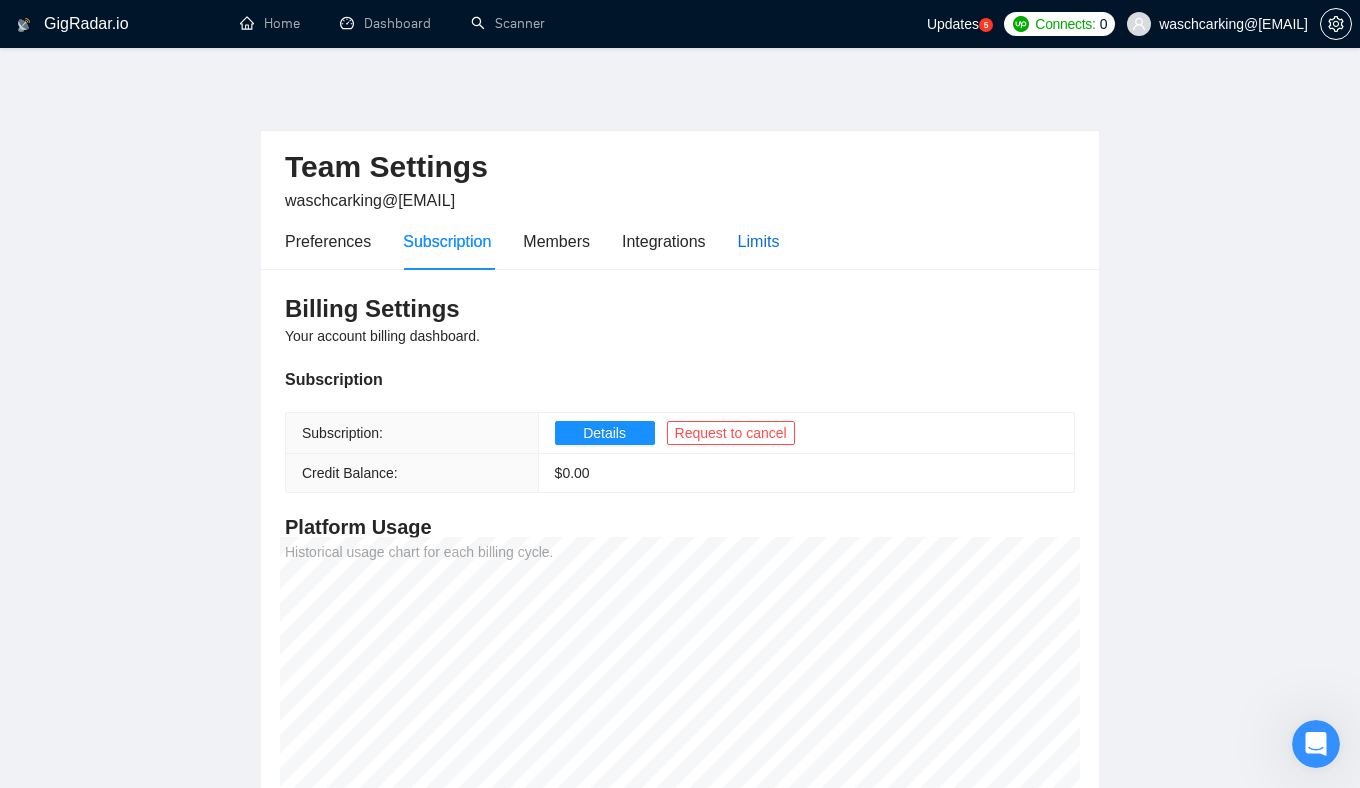 click on "Limits" at bounding box center (759, 241) 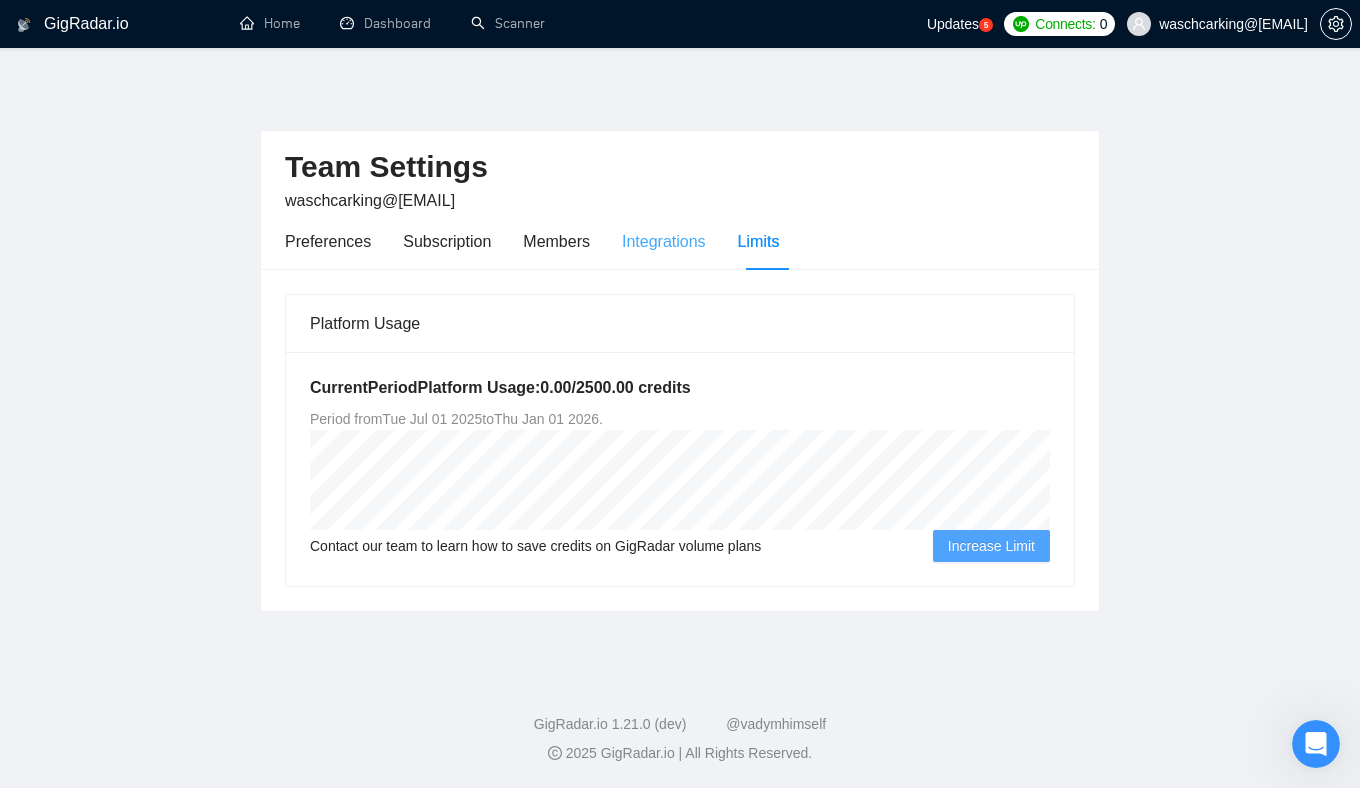 click on "Integrations" at bounding box center (664, 241) 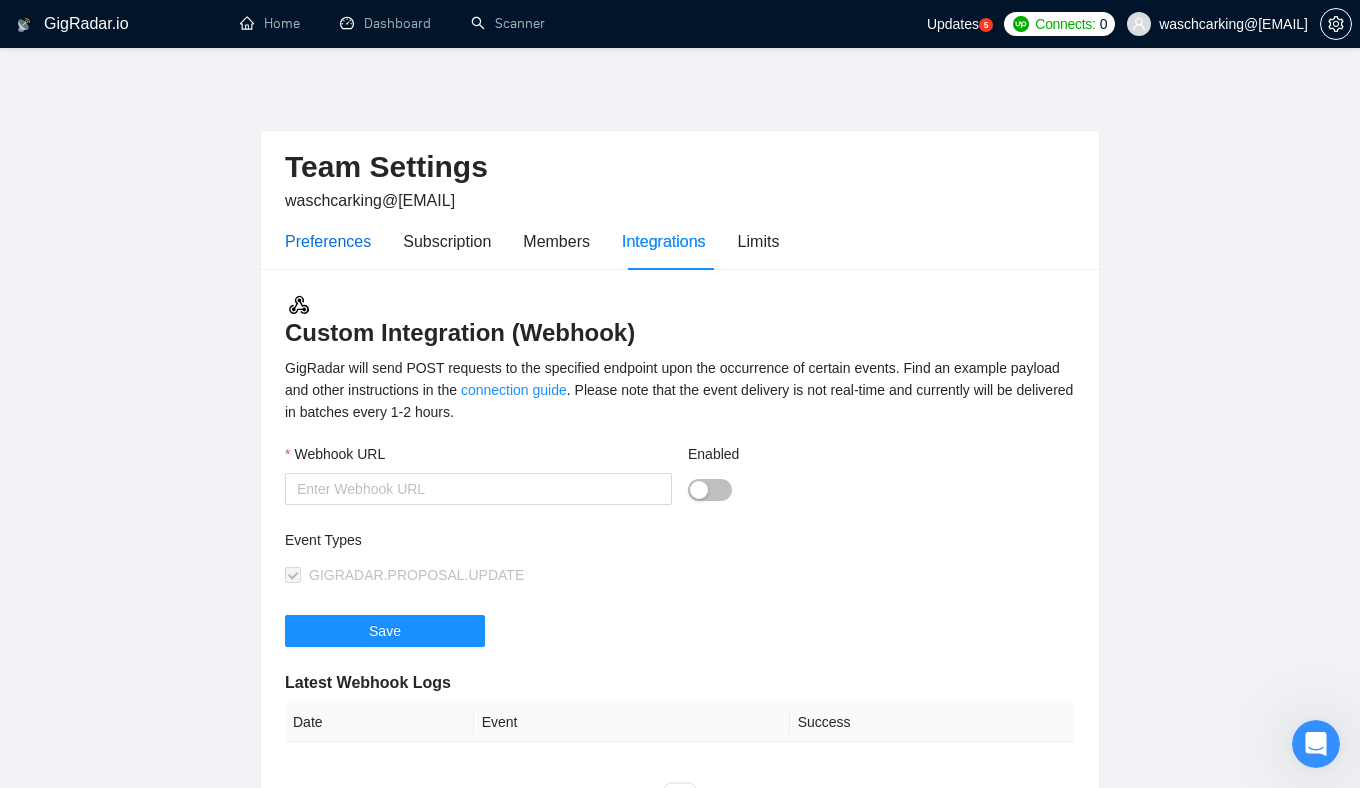 click on "Preferences" at bounding box center (328, 241) 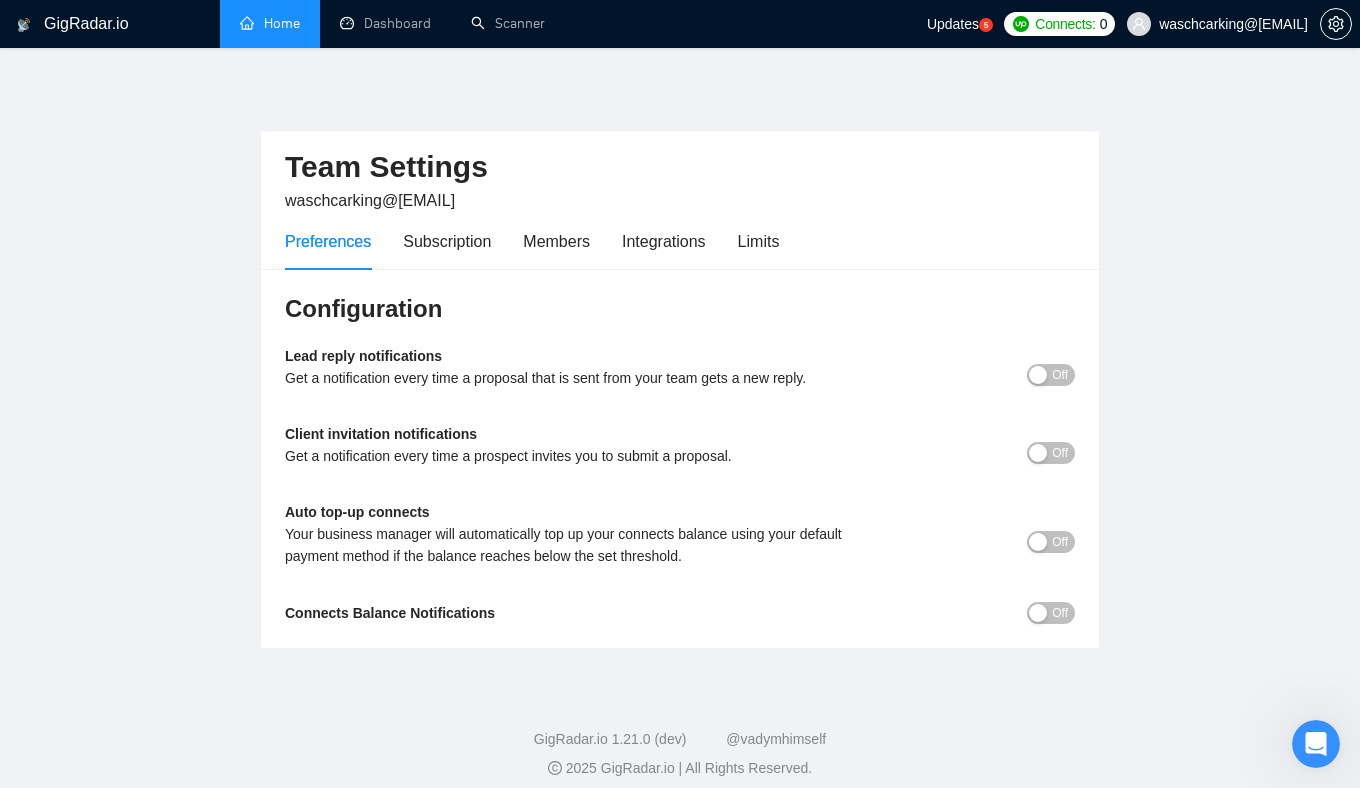click on "Home" at bounding box center (270, 23) 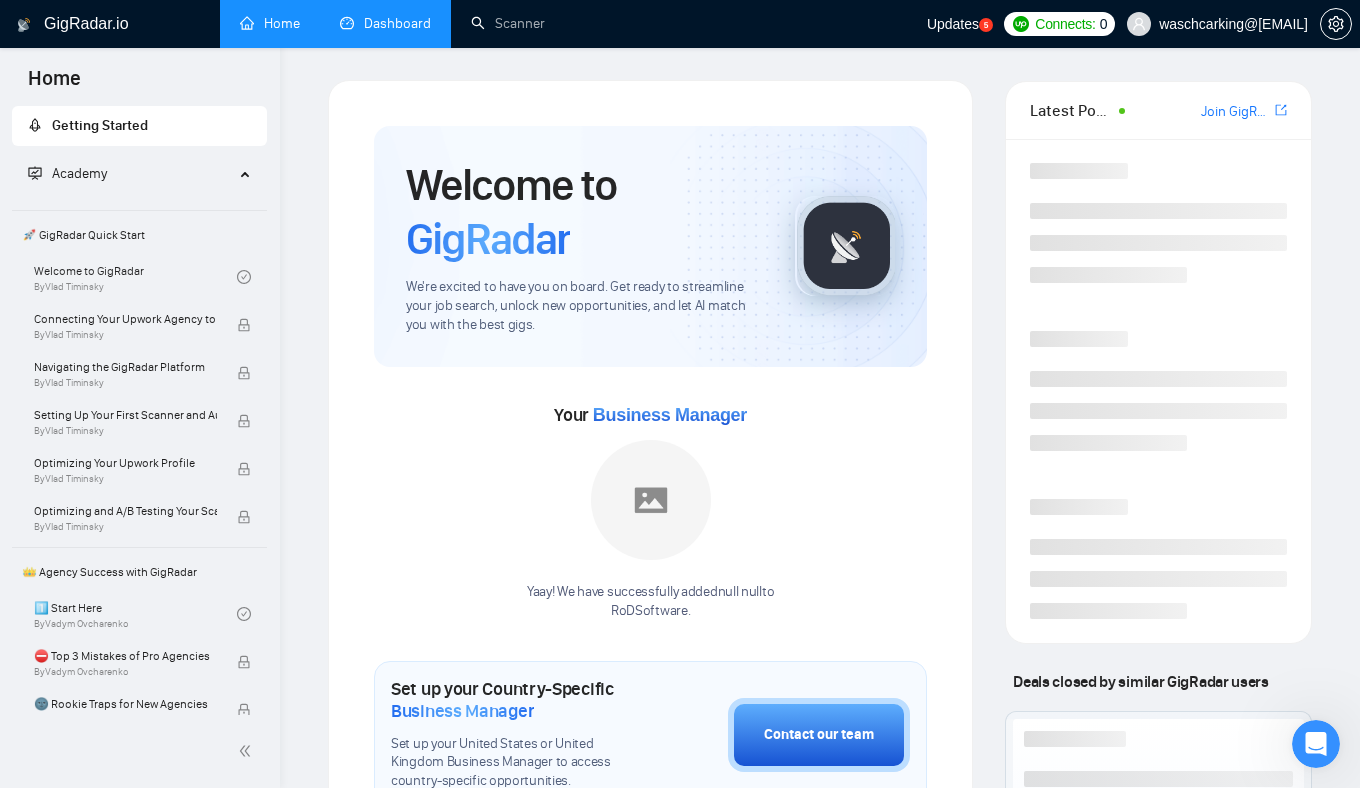 click on "Dashboard" at bounding box center (385, 23) 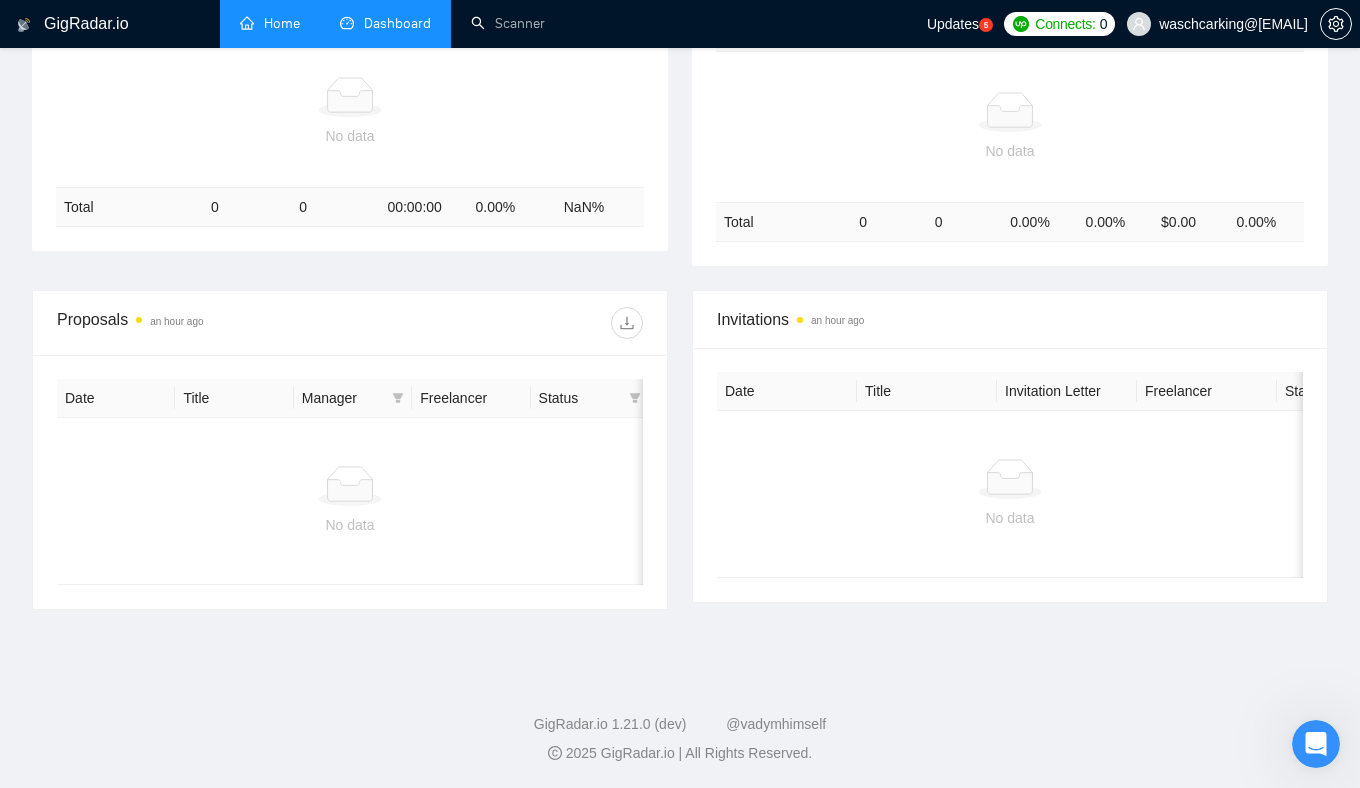 scroll, scrollTop: 0, scrollLeft: 0, axis: both 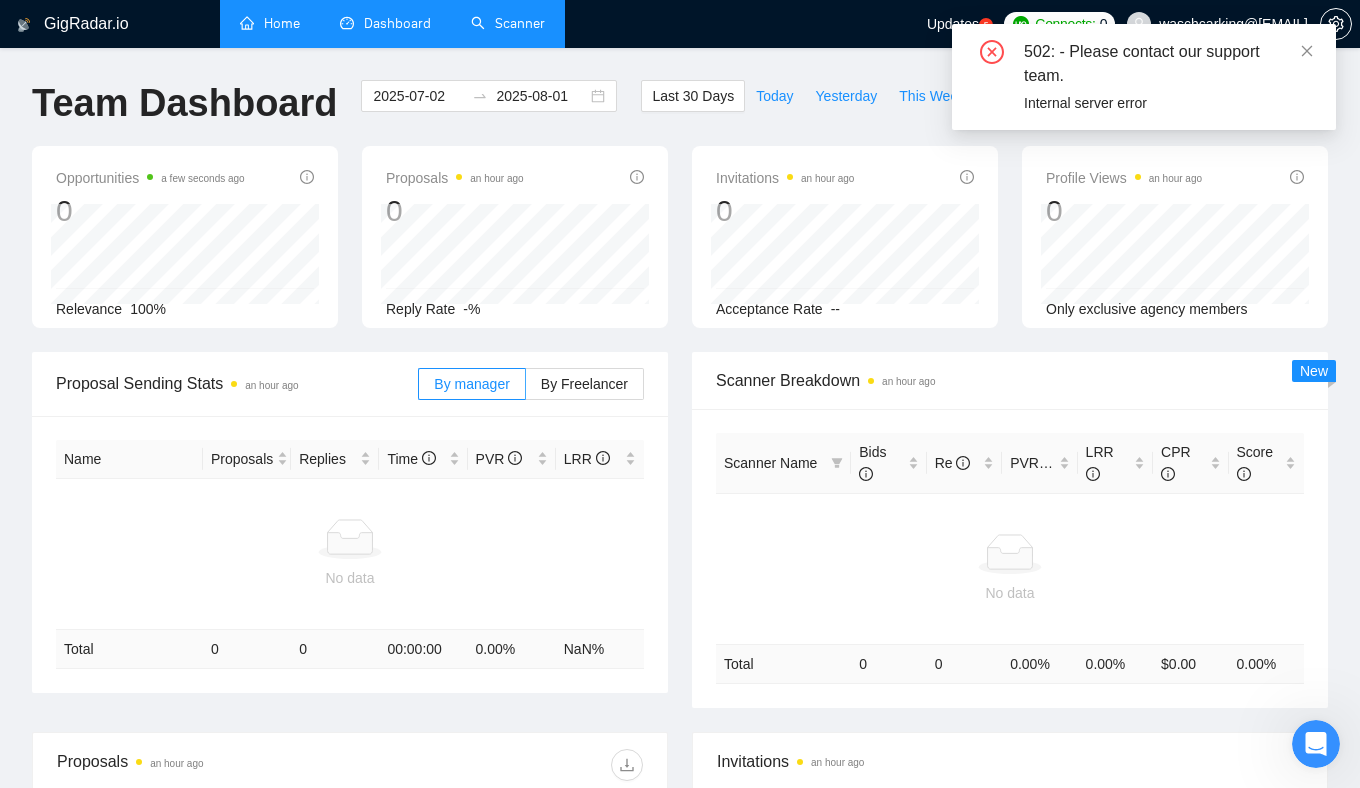 click on "Scanner" at bounding box center [508, 23] 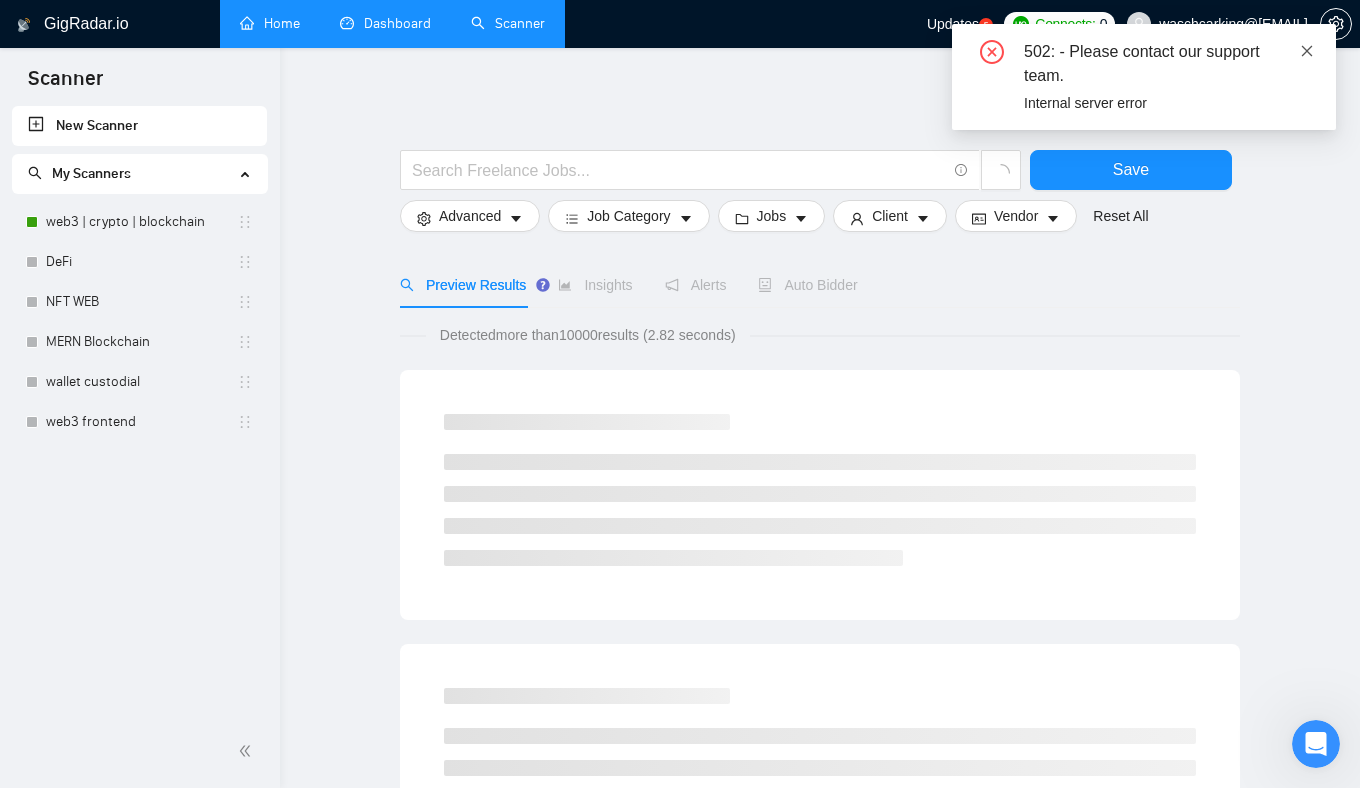 click 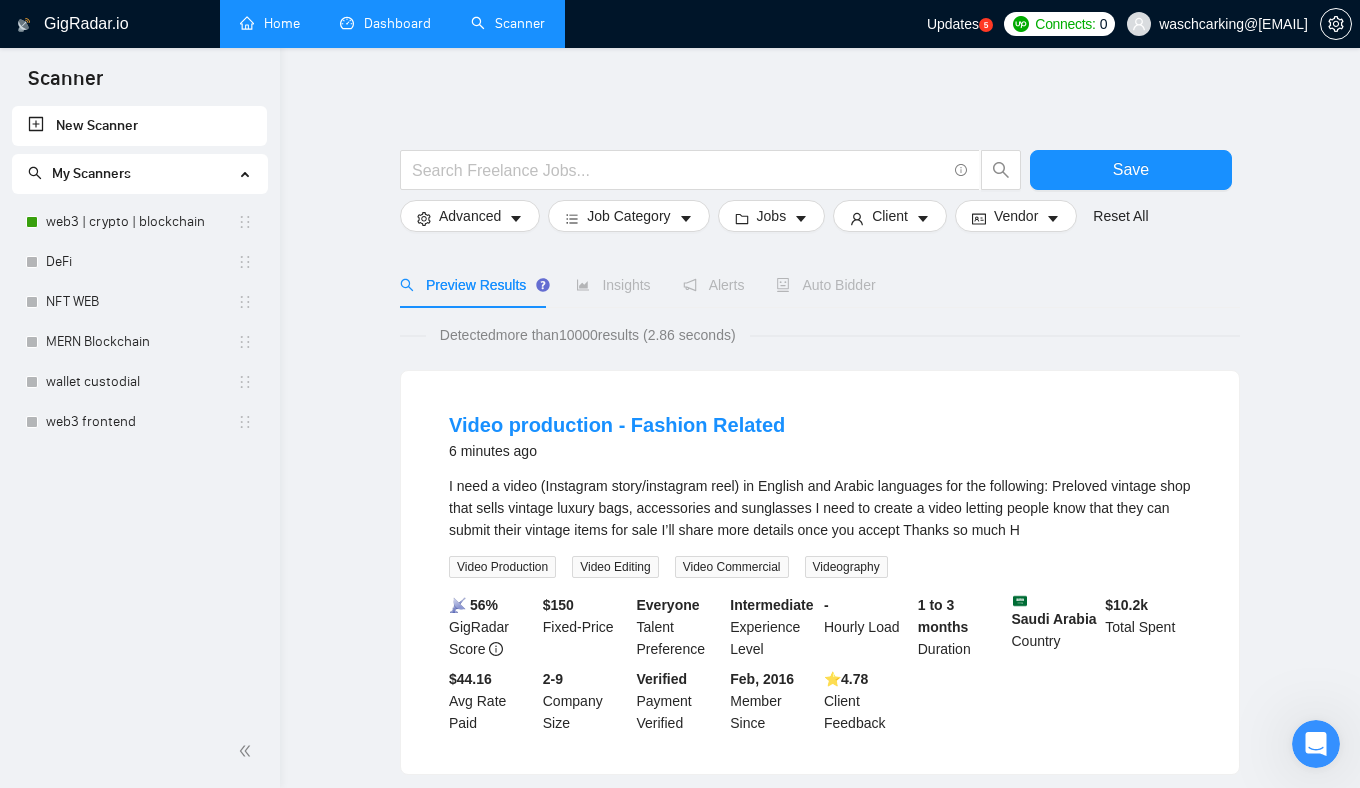 click on "Auto Bidder" at bounding box center (825, 285) 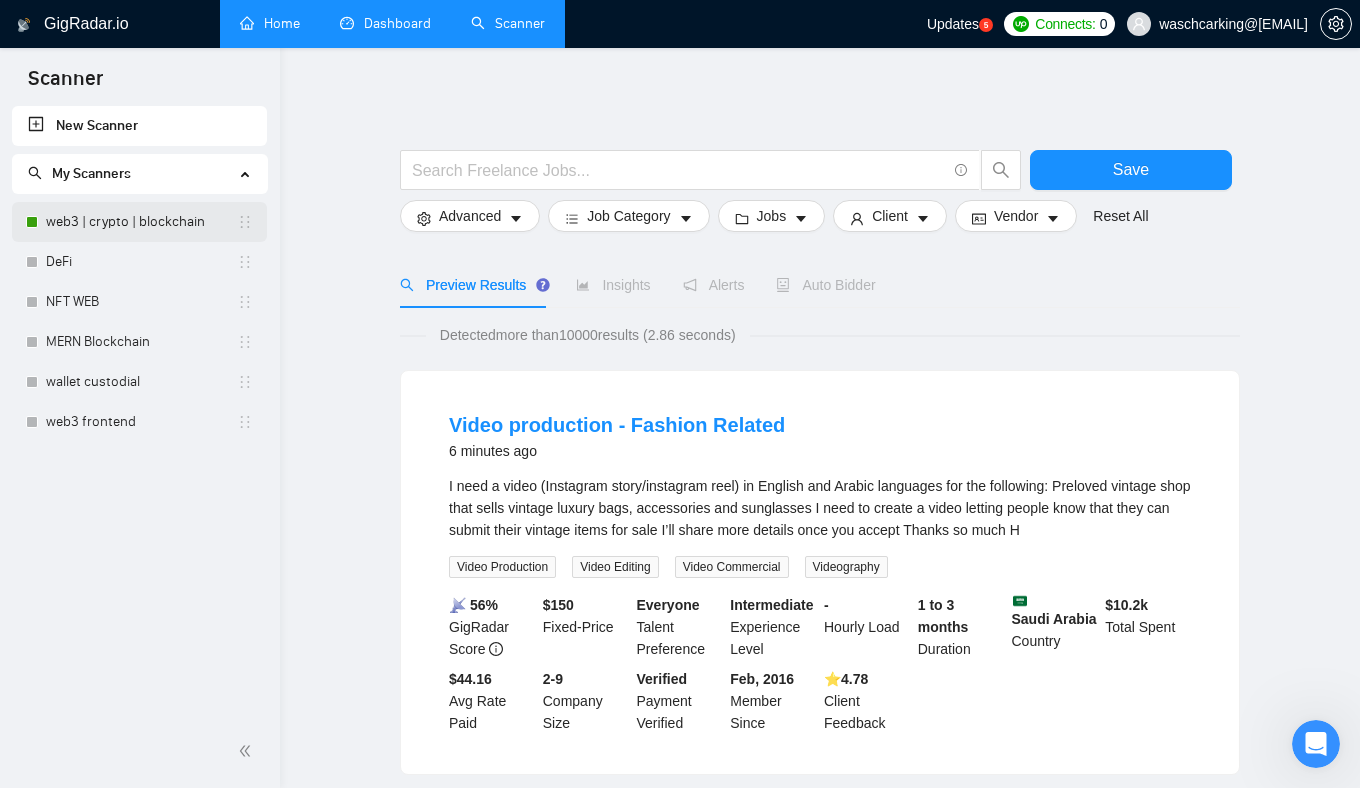 click on "web3 | crypto | blockchain" at bounding box center [141, 222] 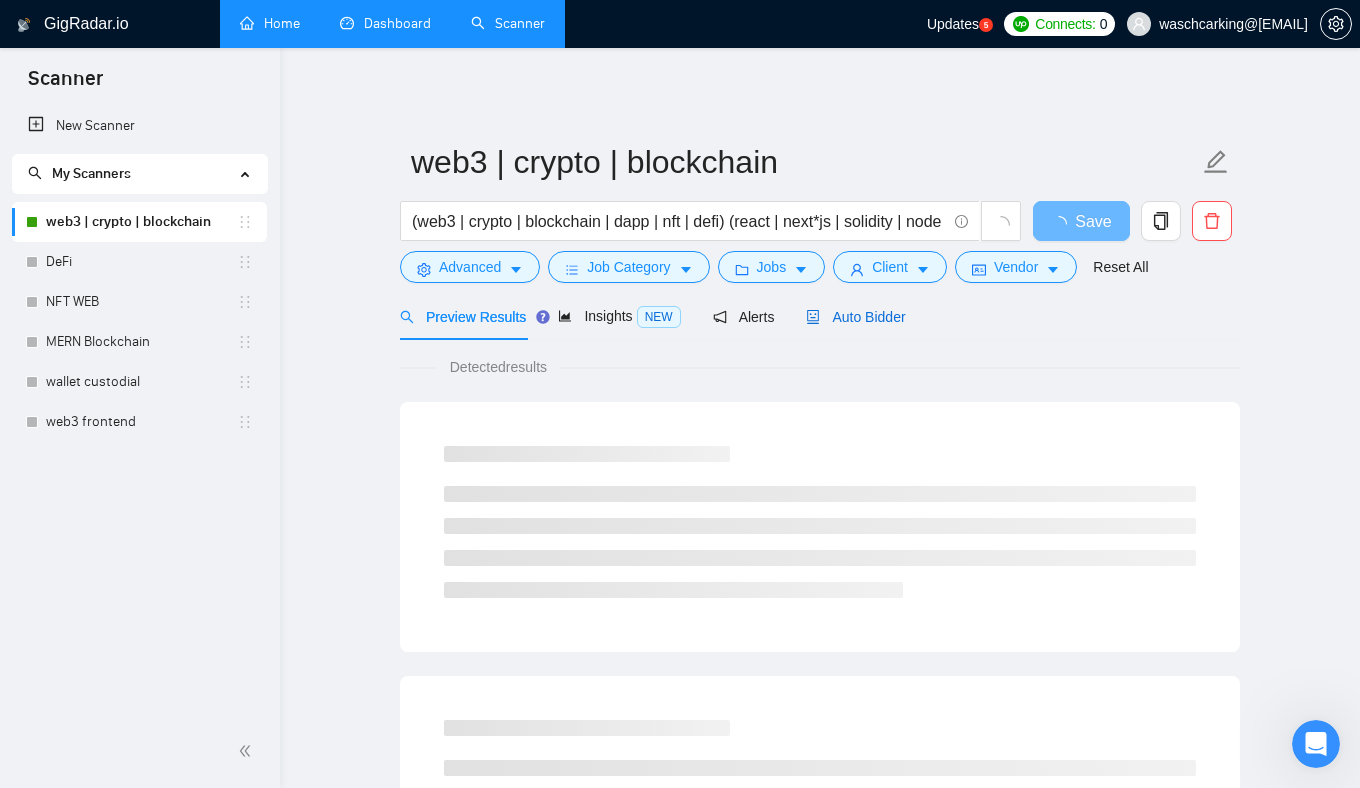 click on "Auto Bidder" at bounding box center (855, 317) 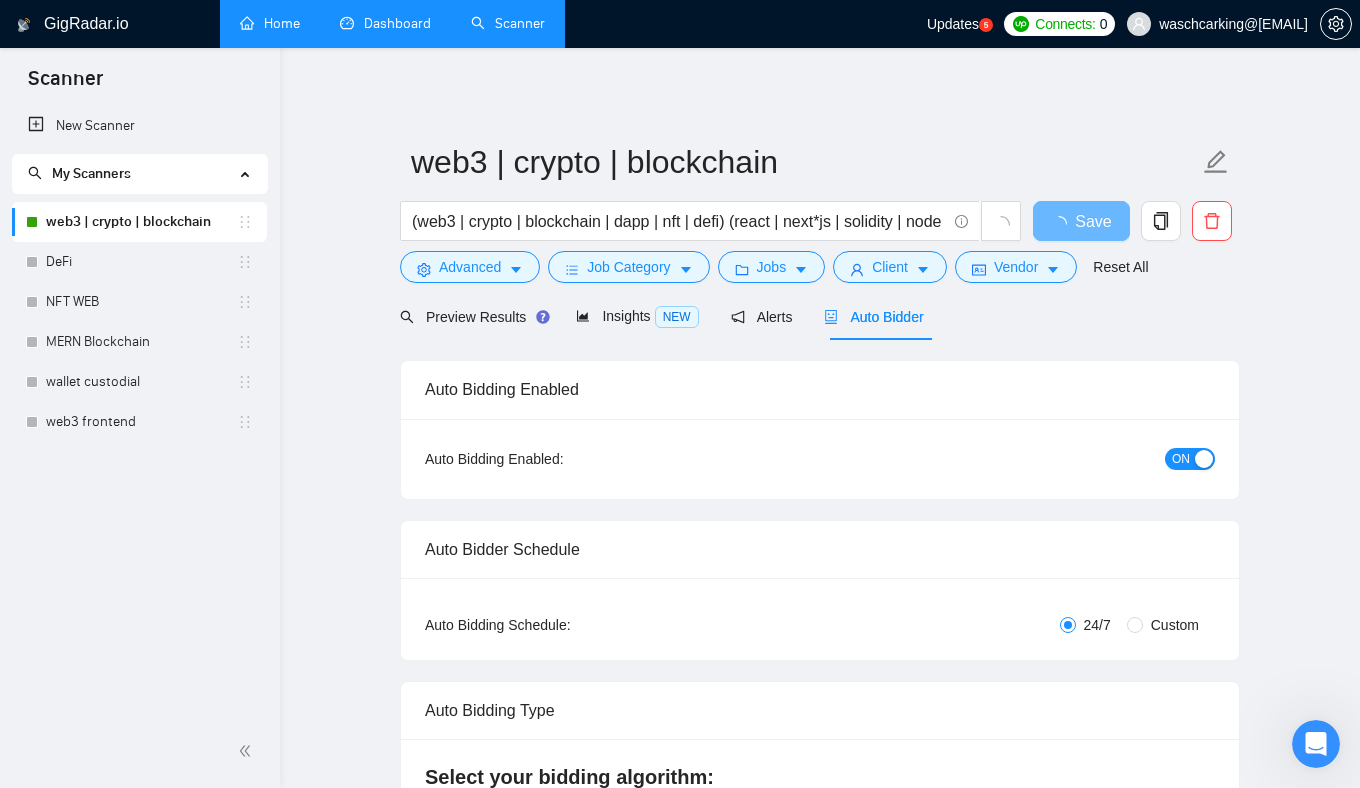 click on "Auto Bidding Enabled: ON" at bounding box center [820, 459] 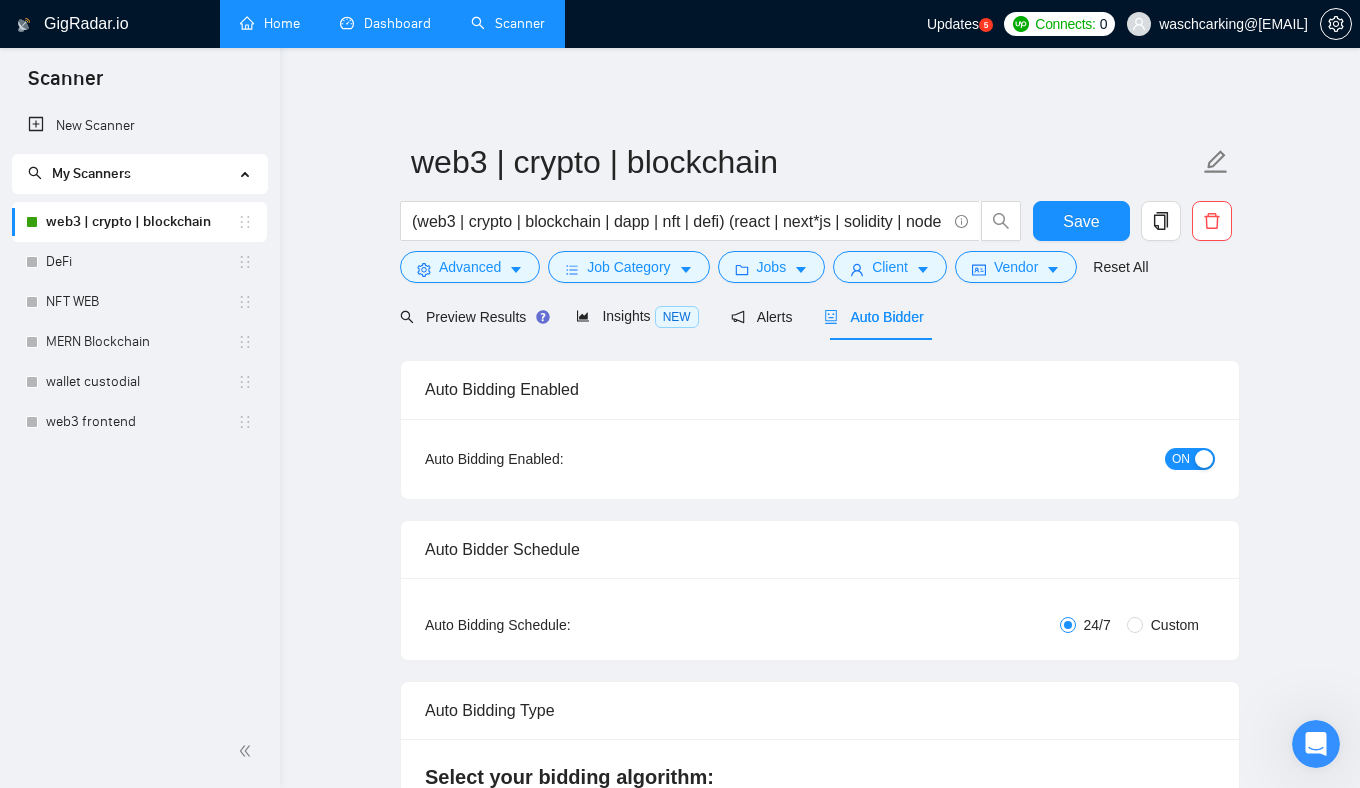 click on "ON" at bounding box center [1190, 459] 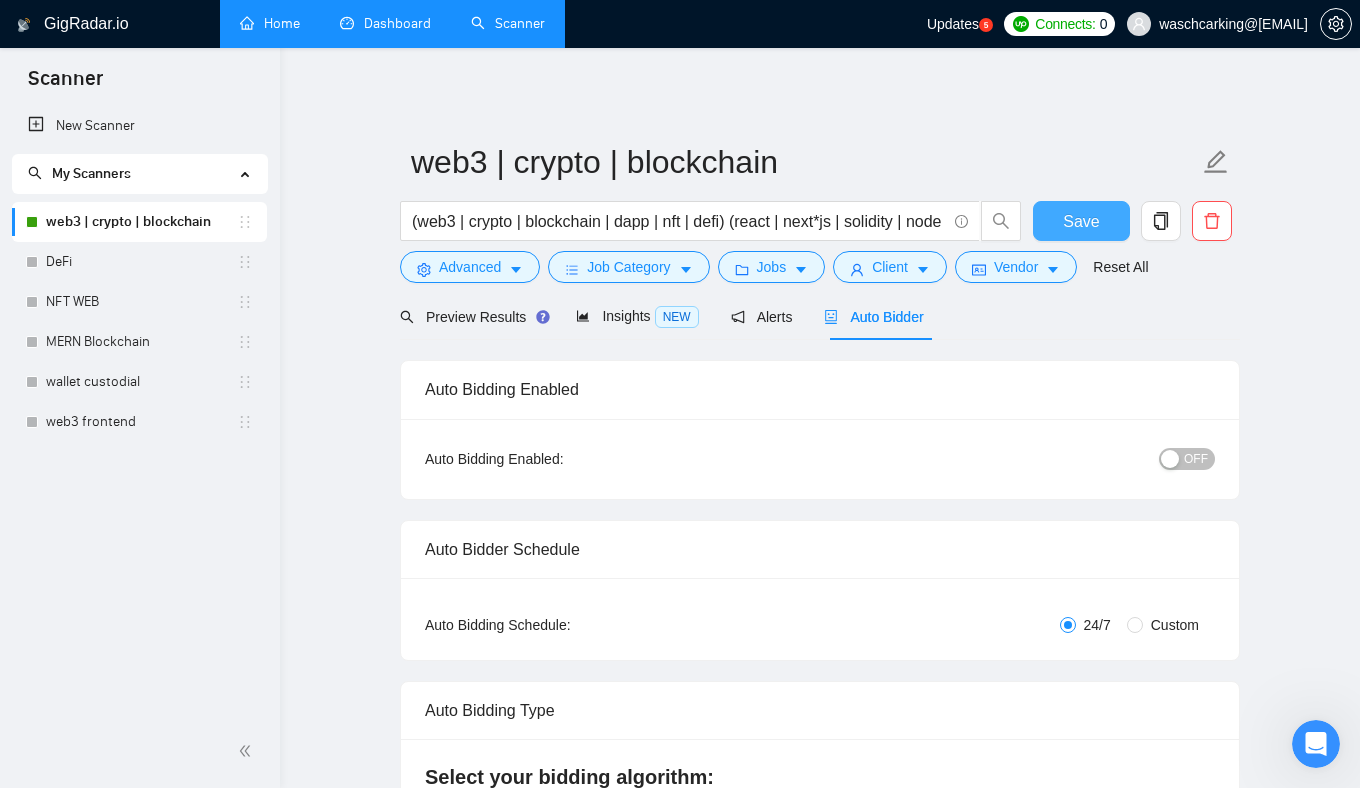 click on "Save" at bounding box center (1081, 221) 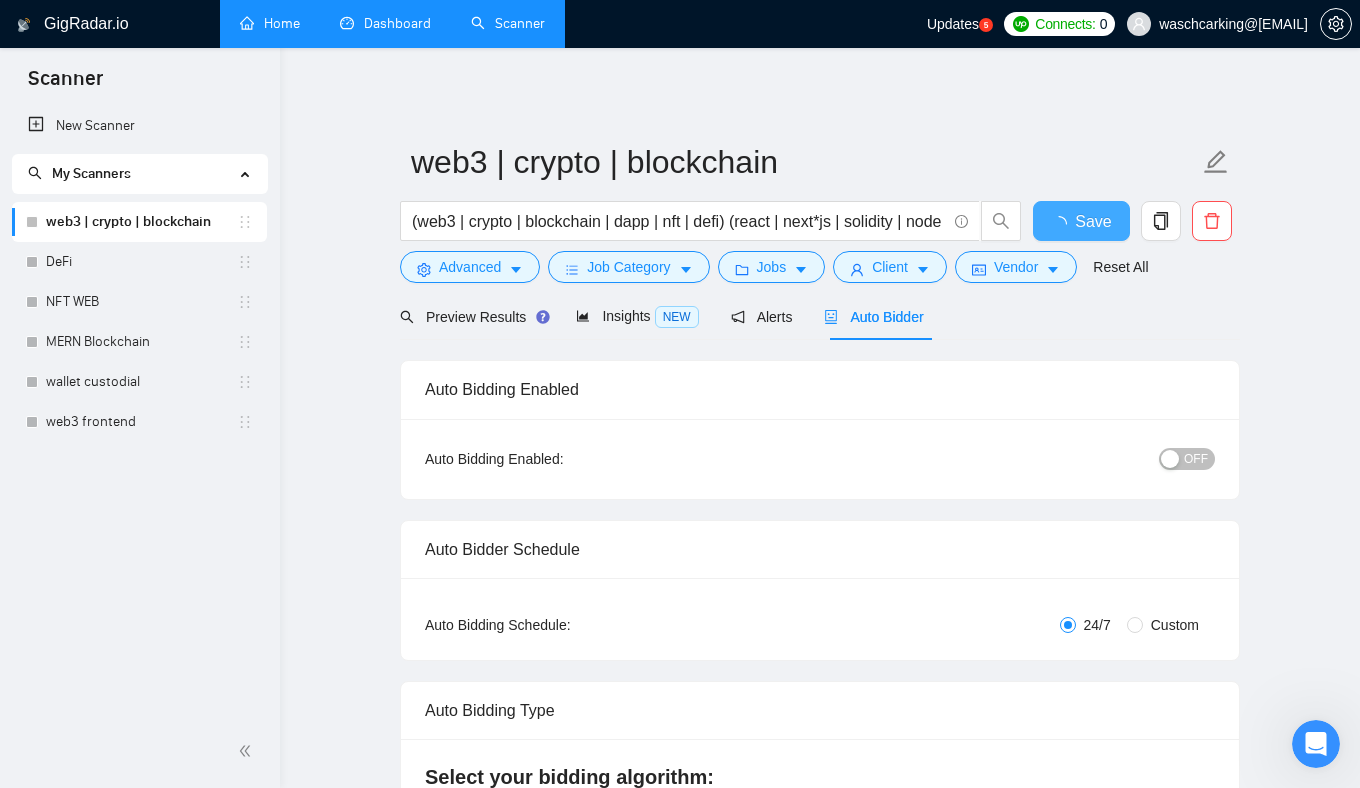 type 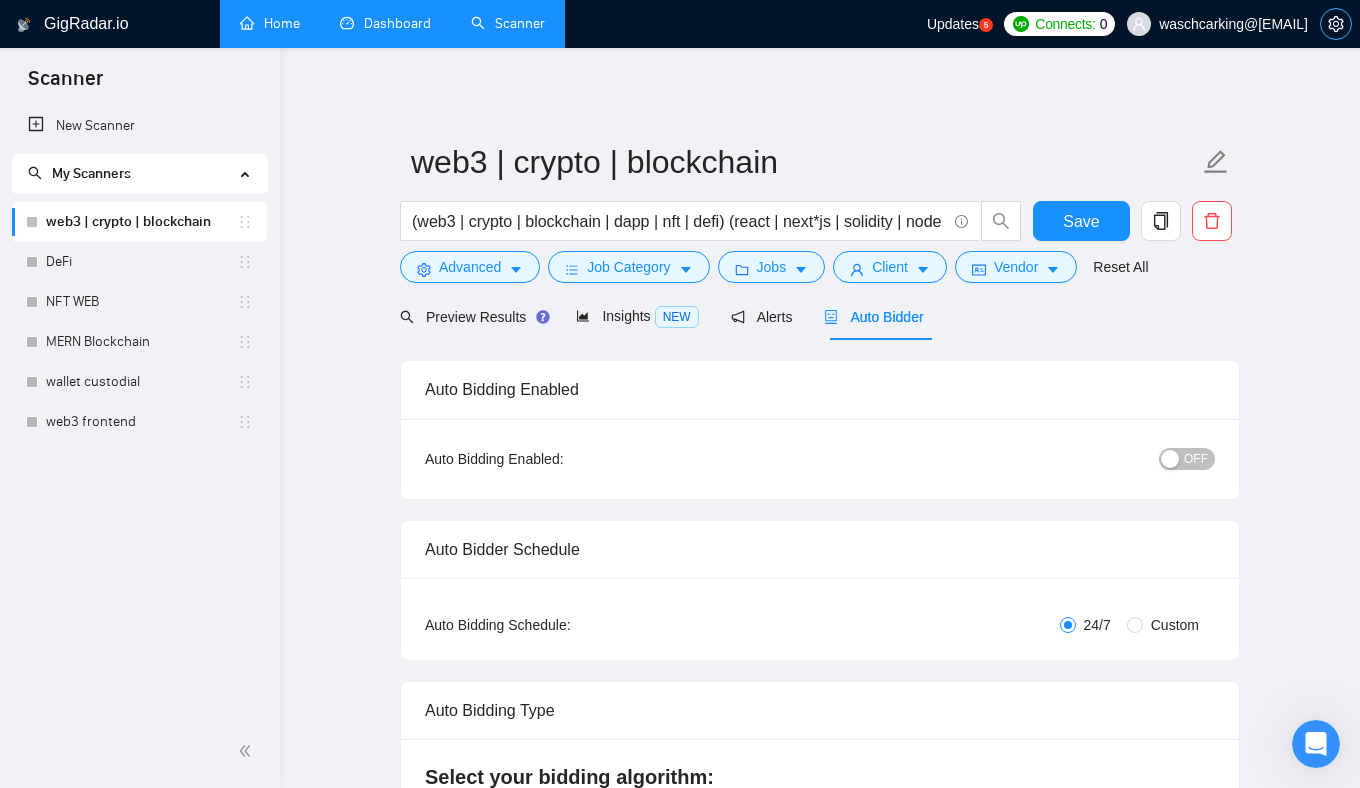 click 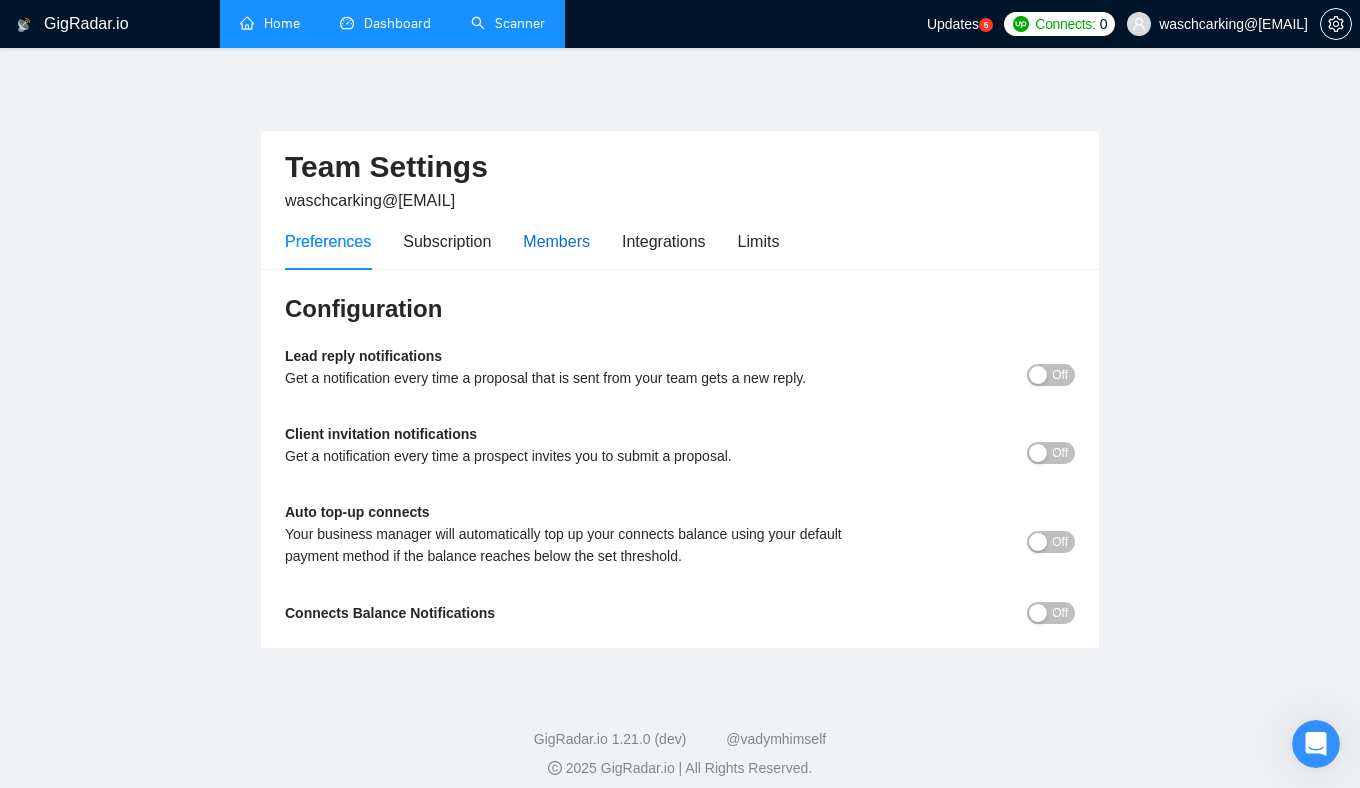 click on "Members" at bounding box center (556, 241) 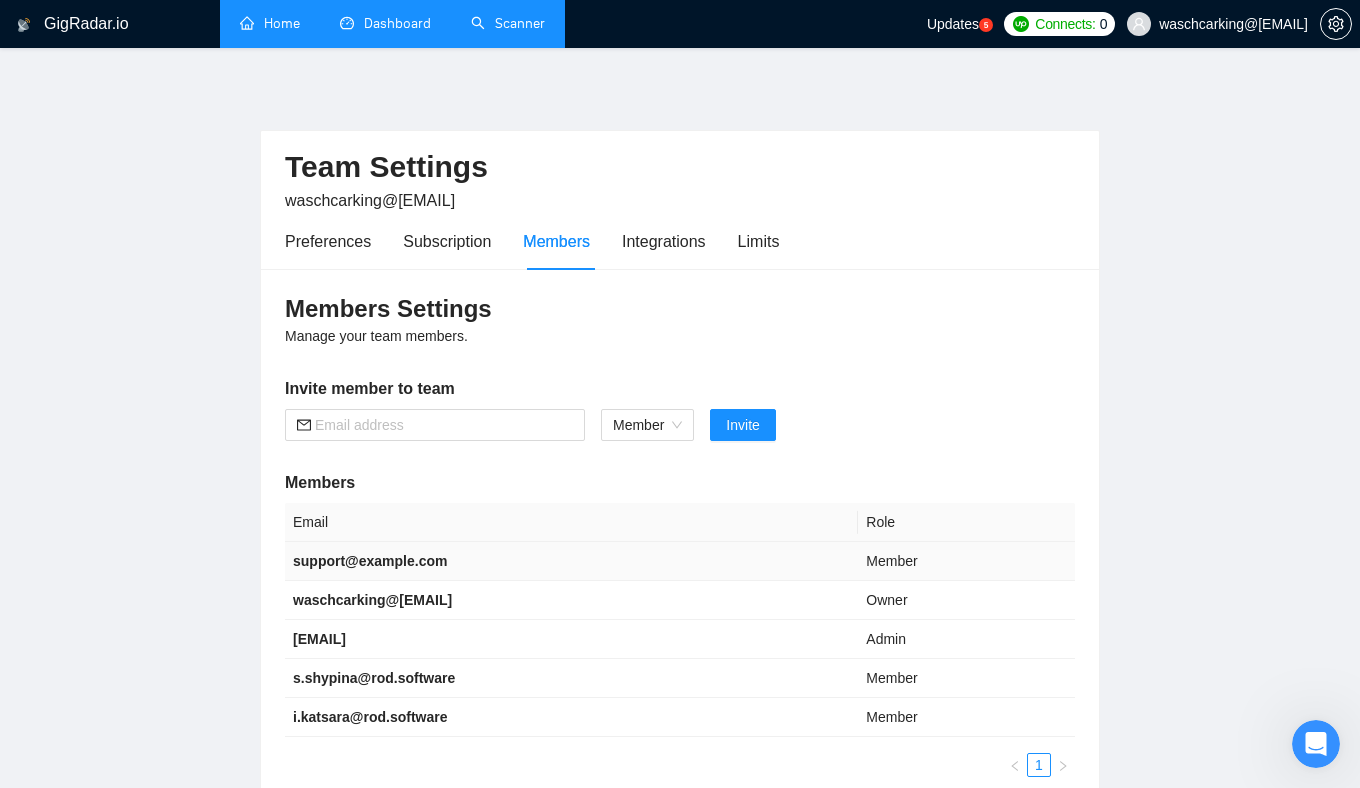 click on "support@example.com" at bounding box center [571, 561] 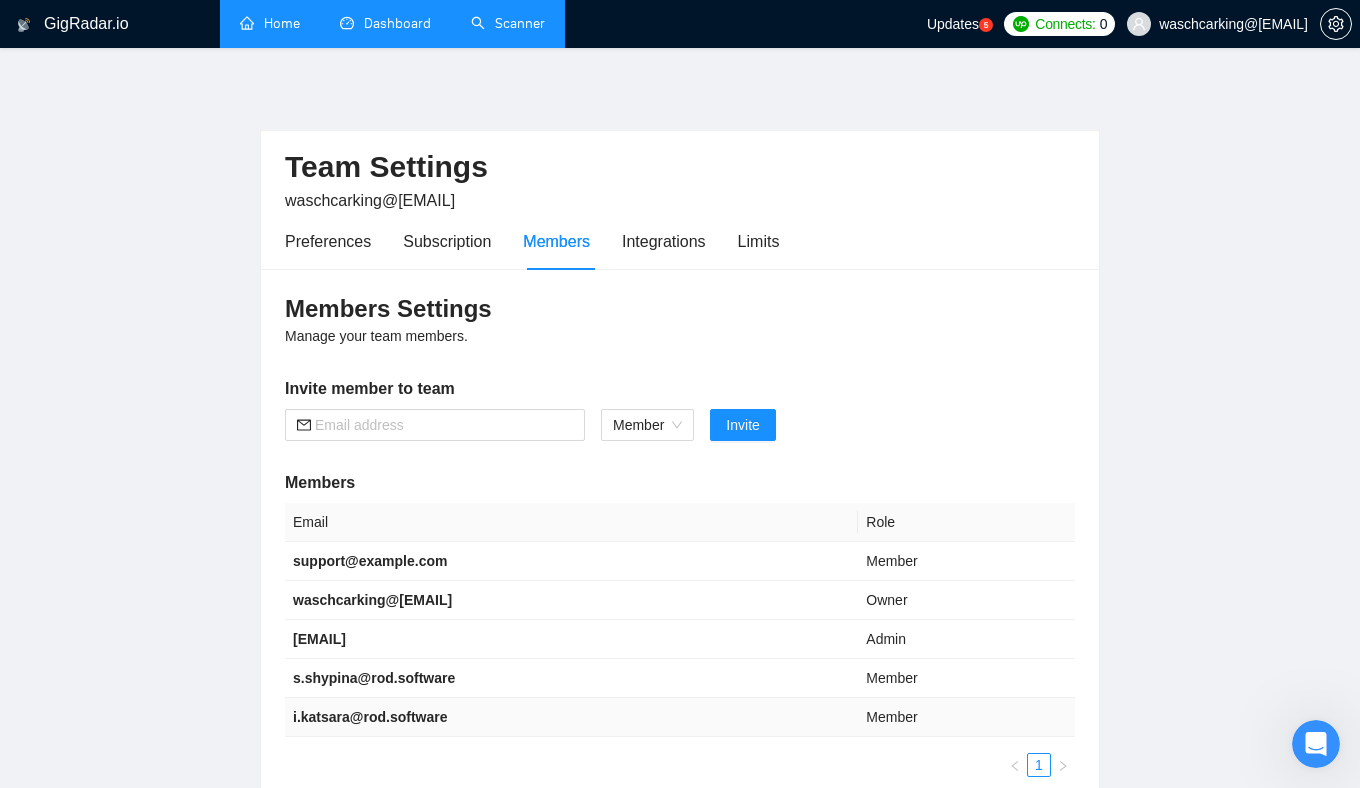 click on "i.katsara@rod.software" at bounding box center [571, 717] 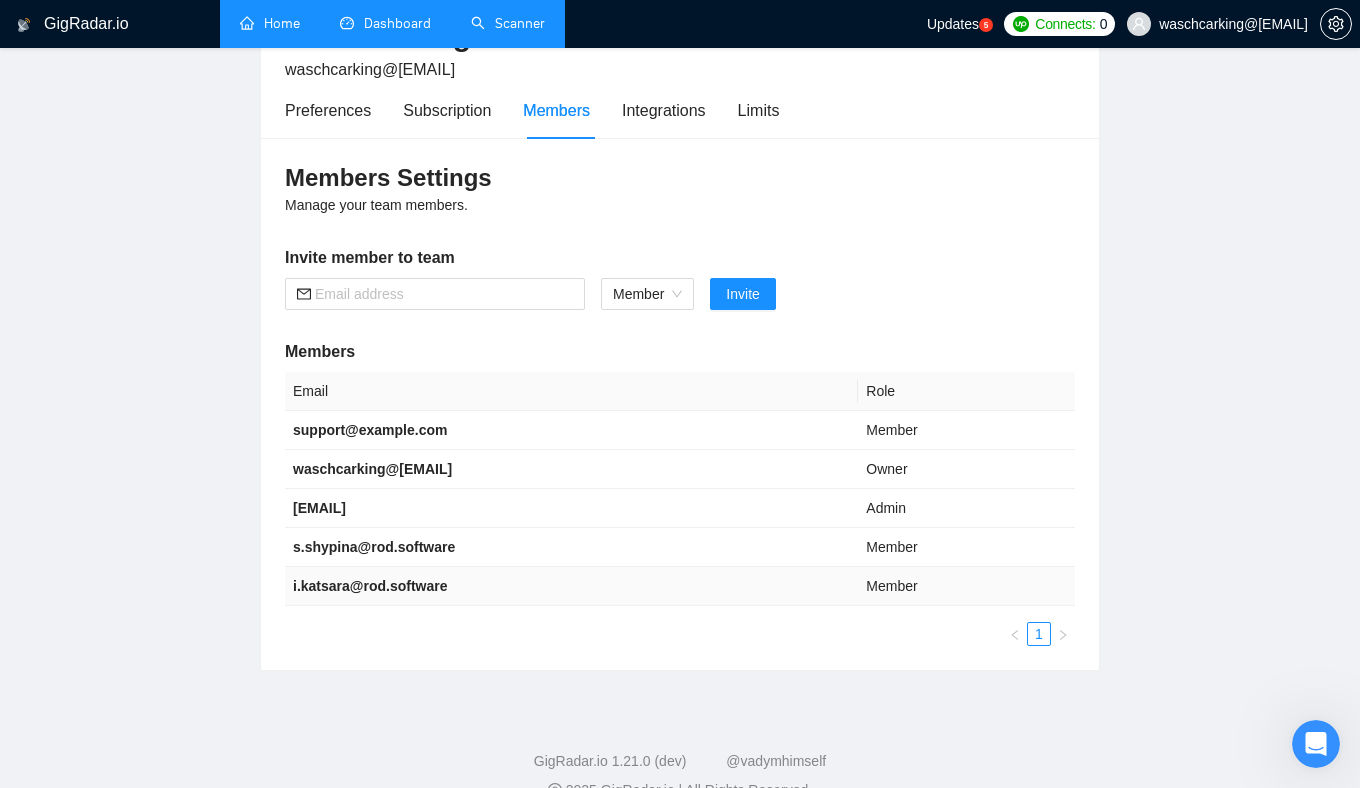 scroll, scrollTop: 138, scrollLeft: 0, axis: vertical 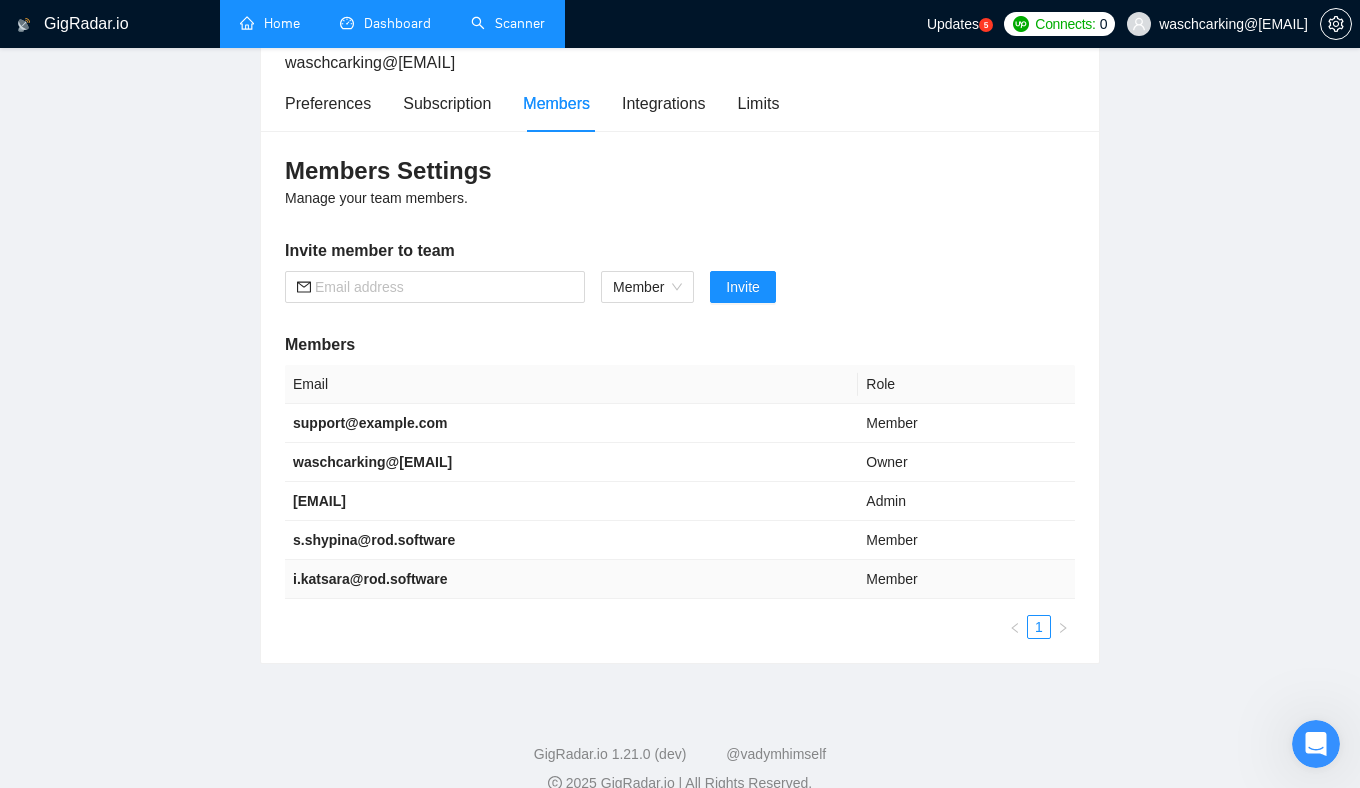 click on "Member" at bounding box center [966, 579] 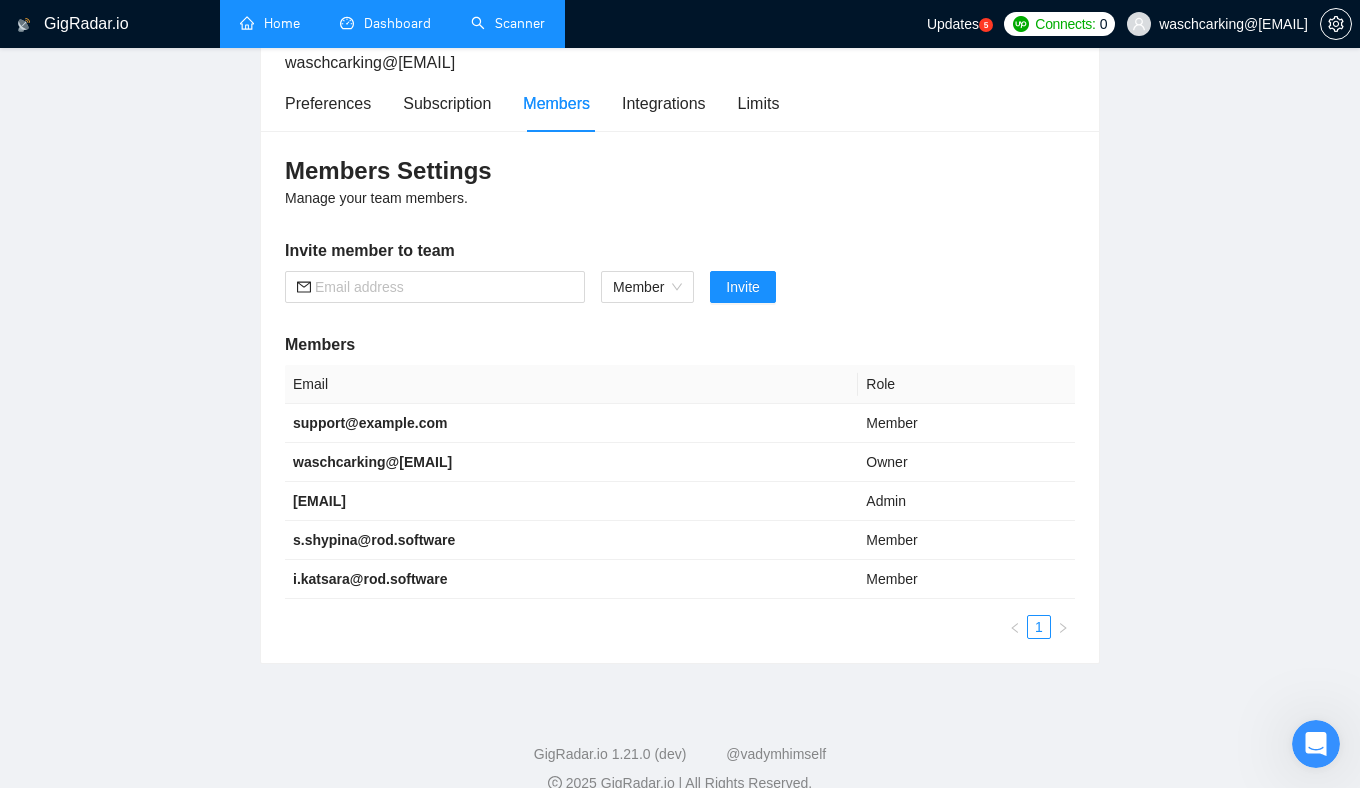 click on "Manage your team members." at bounding box center (376, 198) 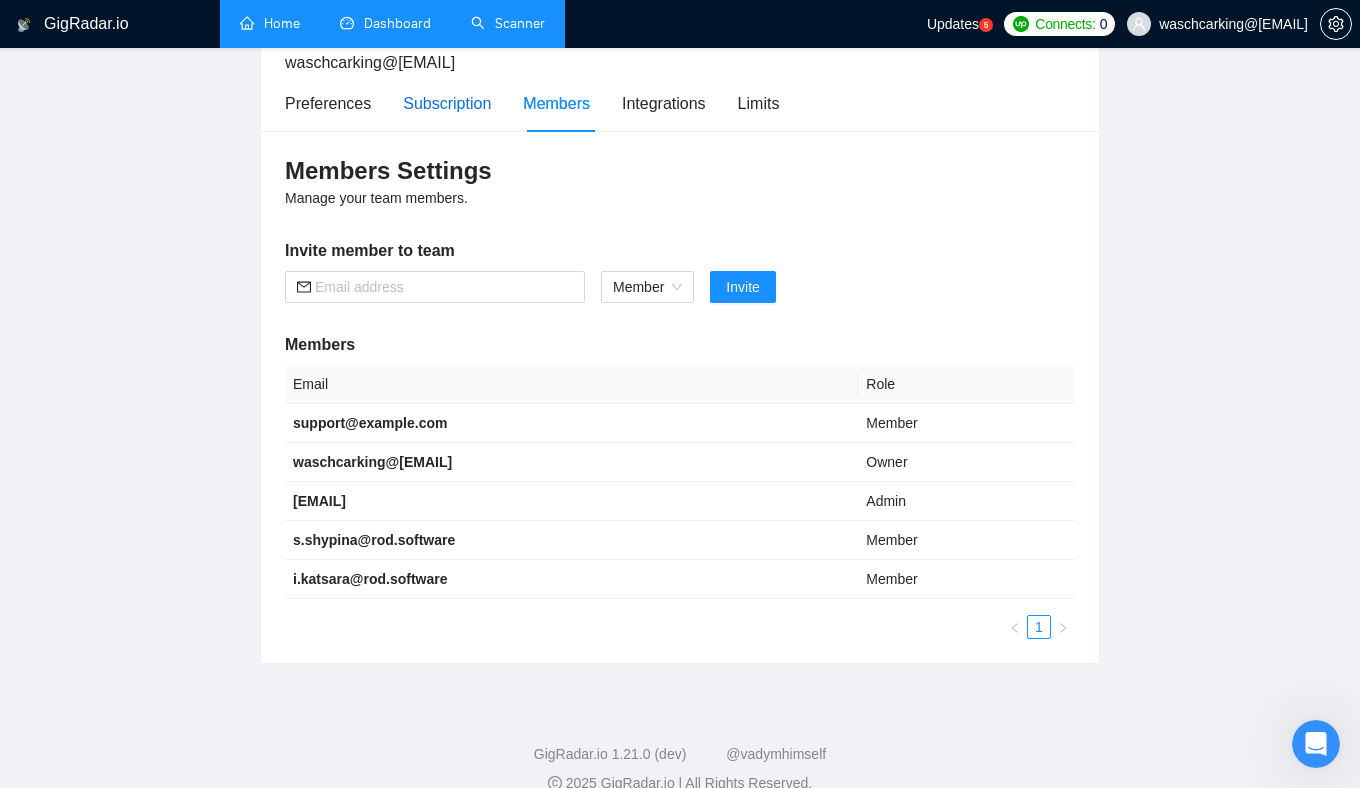 click on "Subscription" at bounding box center [447, 103] 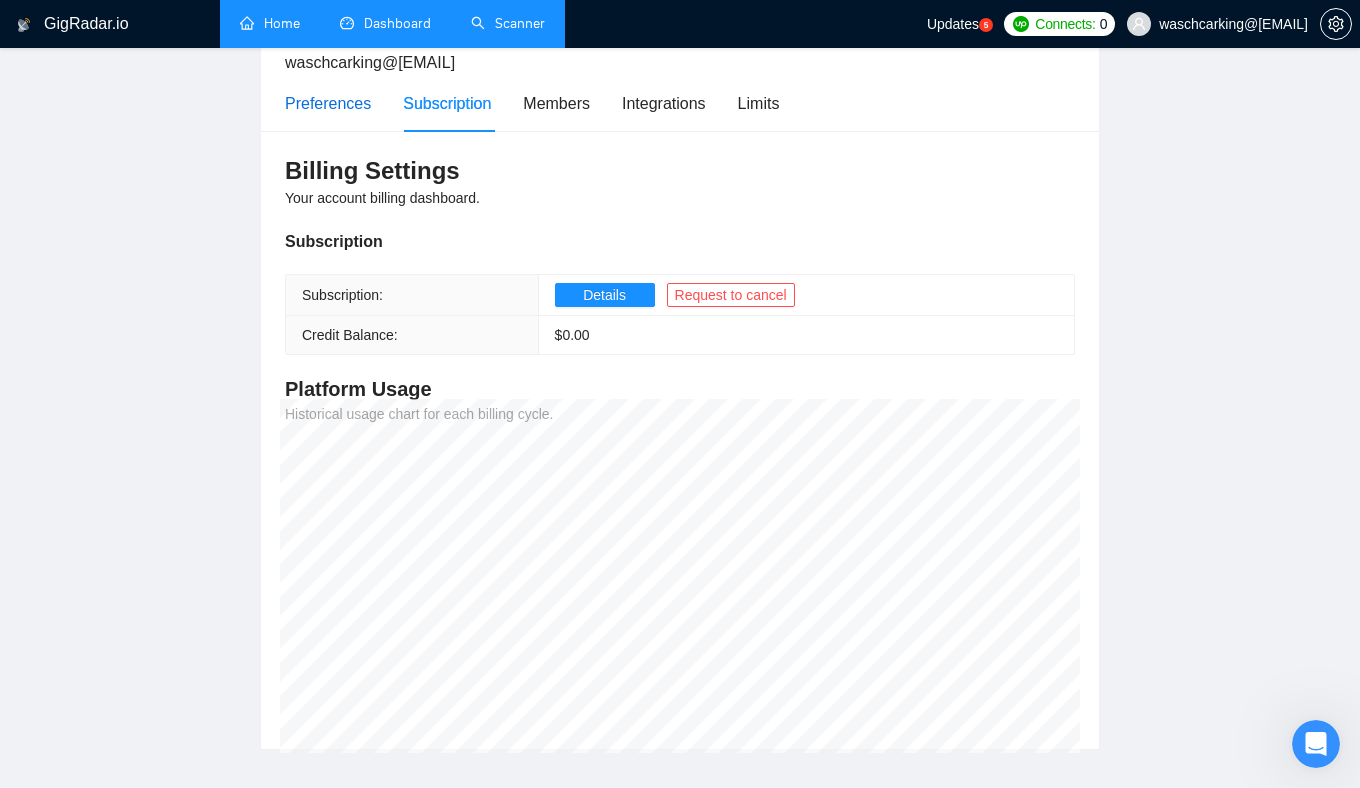 click on "Preferences" at bounding box center (328, 103) 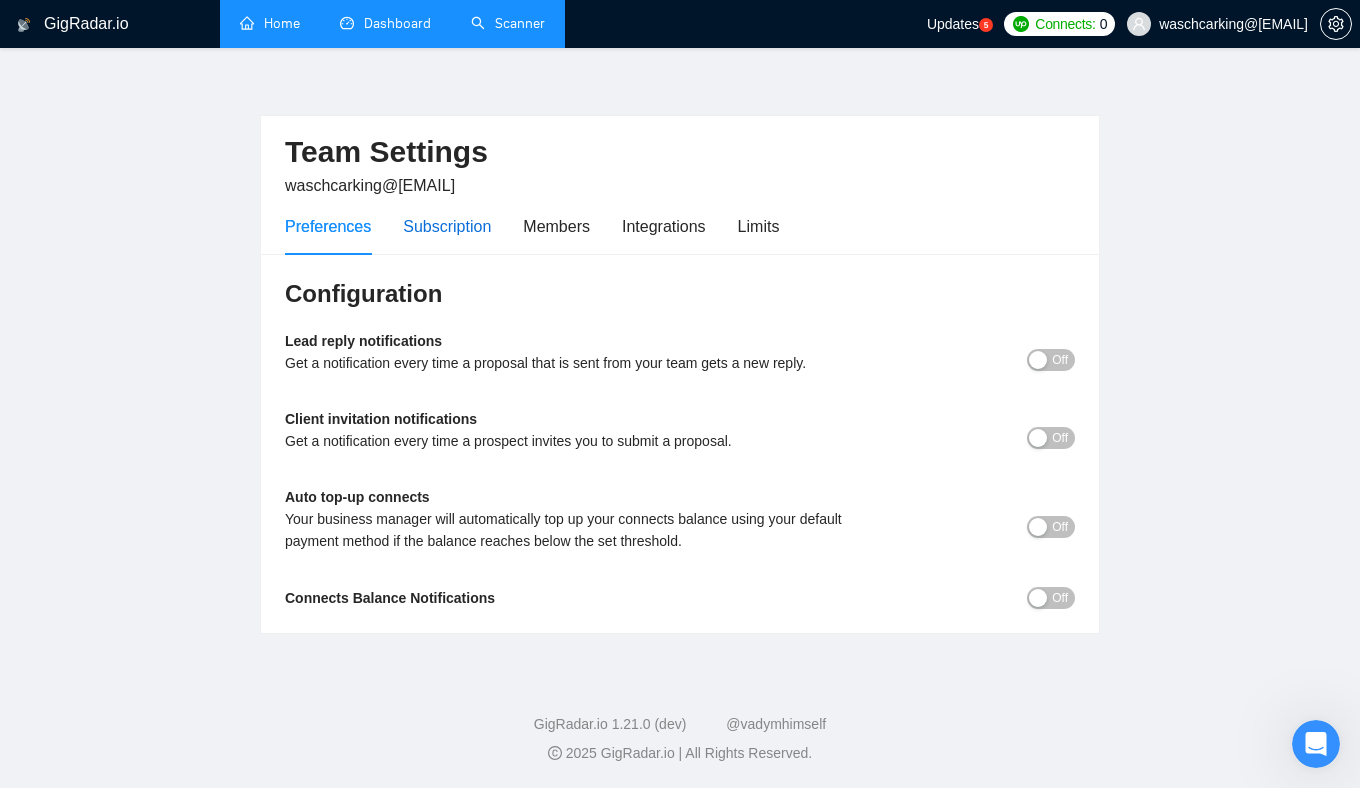 click on "Subscription" at bounding box center (447, 226) 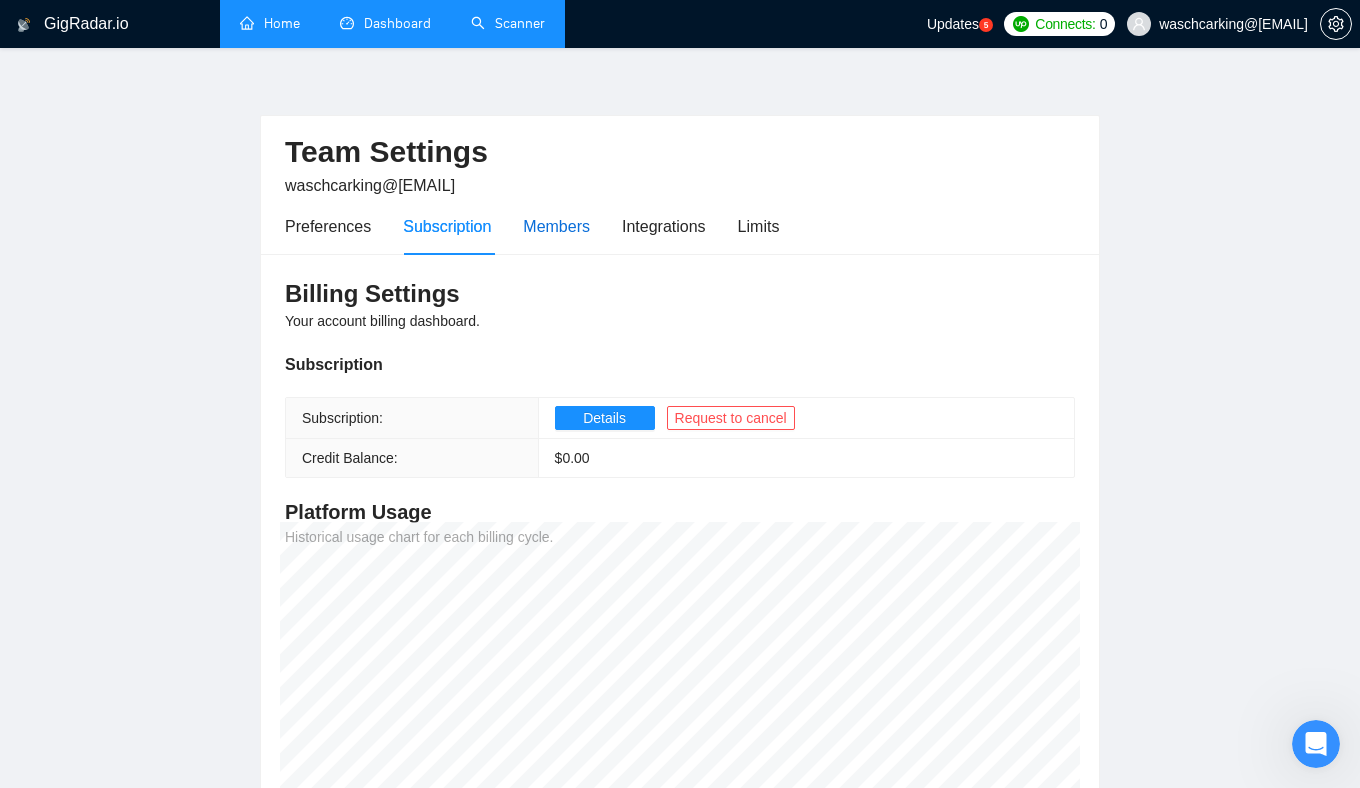 click on "Members" at bounding box center [556, 226] 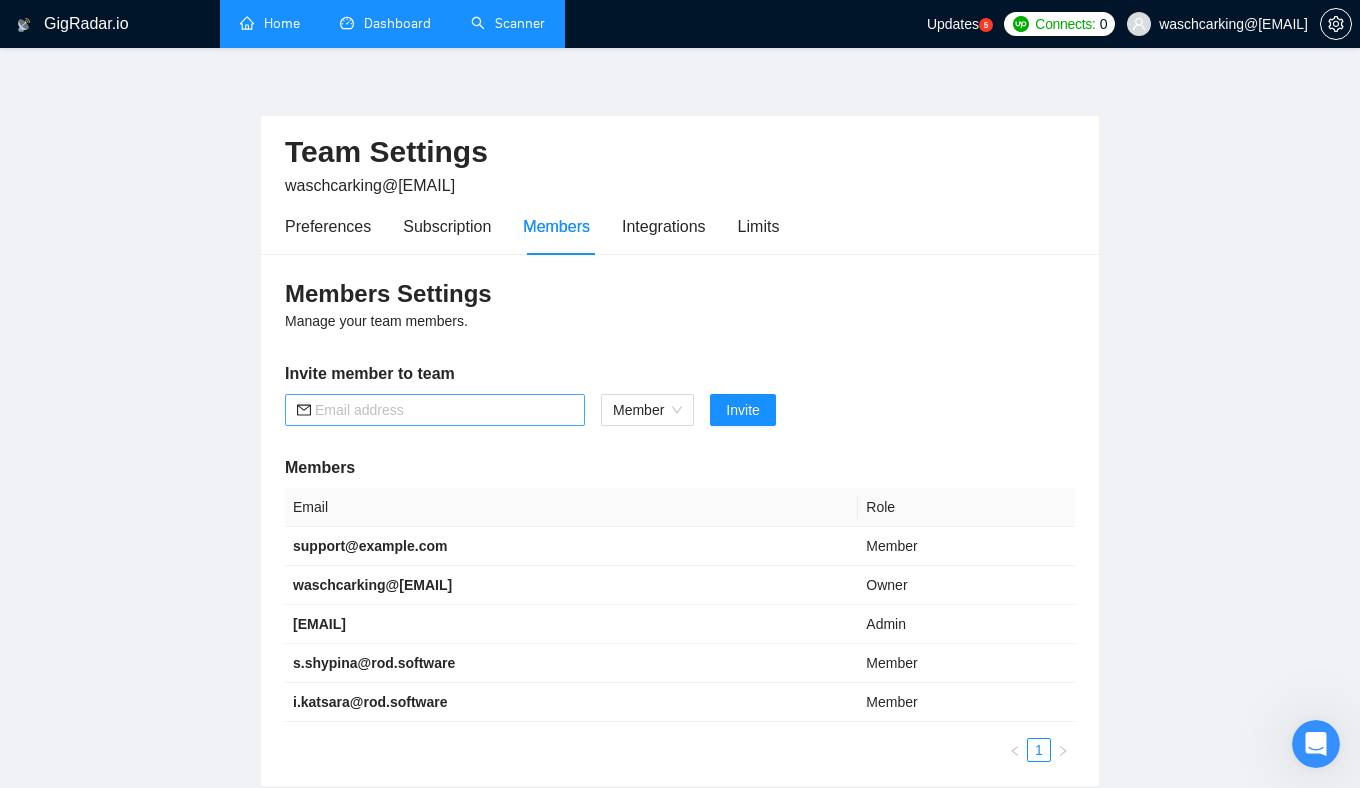 click at bounding box center (435, 410) 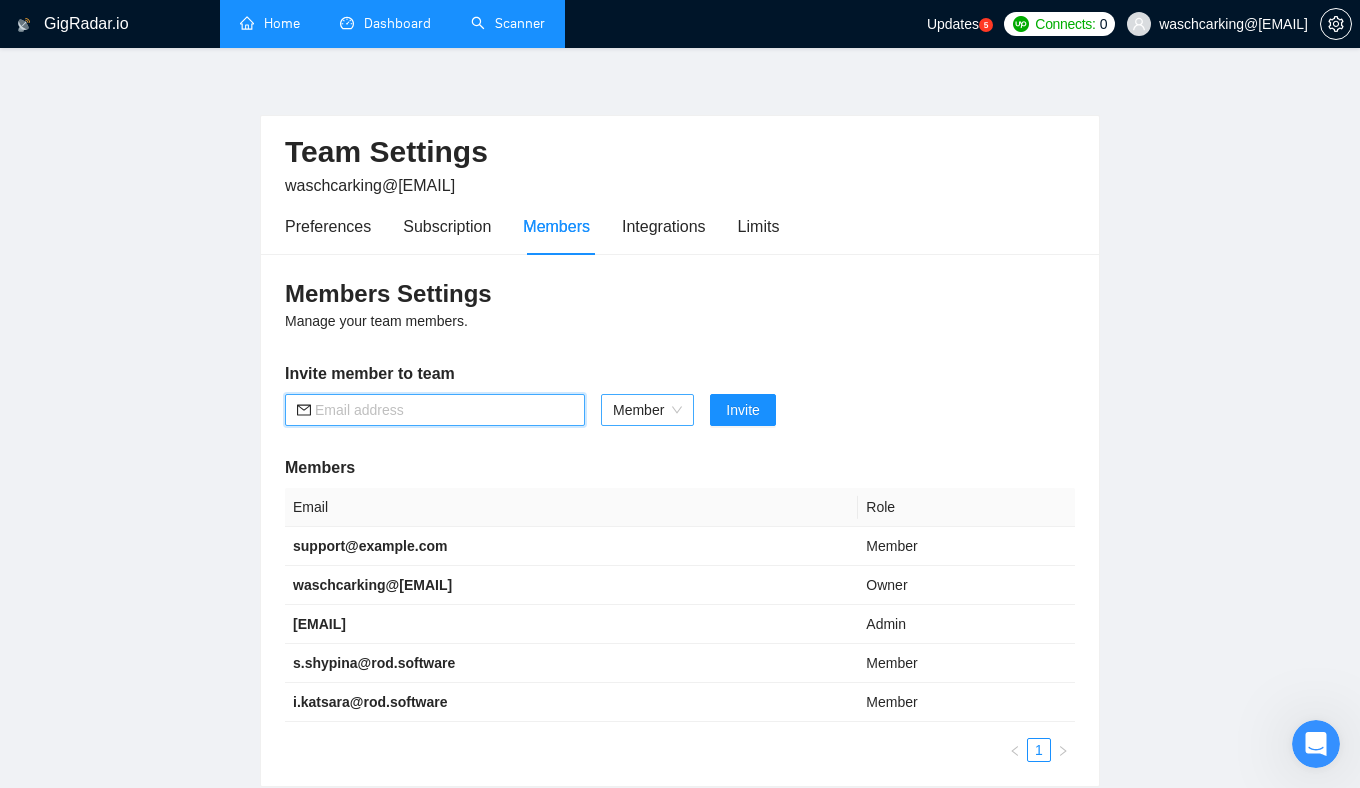 click on "Member" at bounding box center [647, 410] 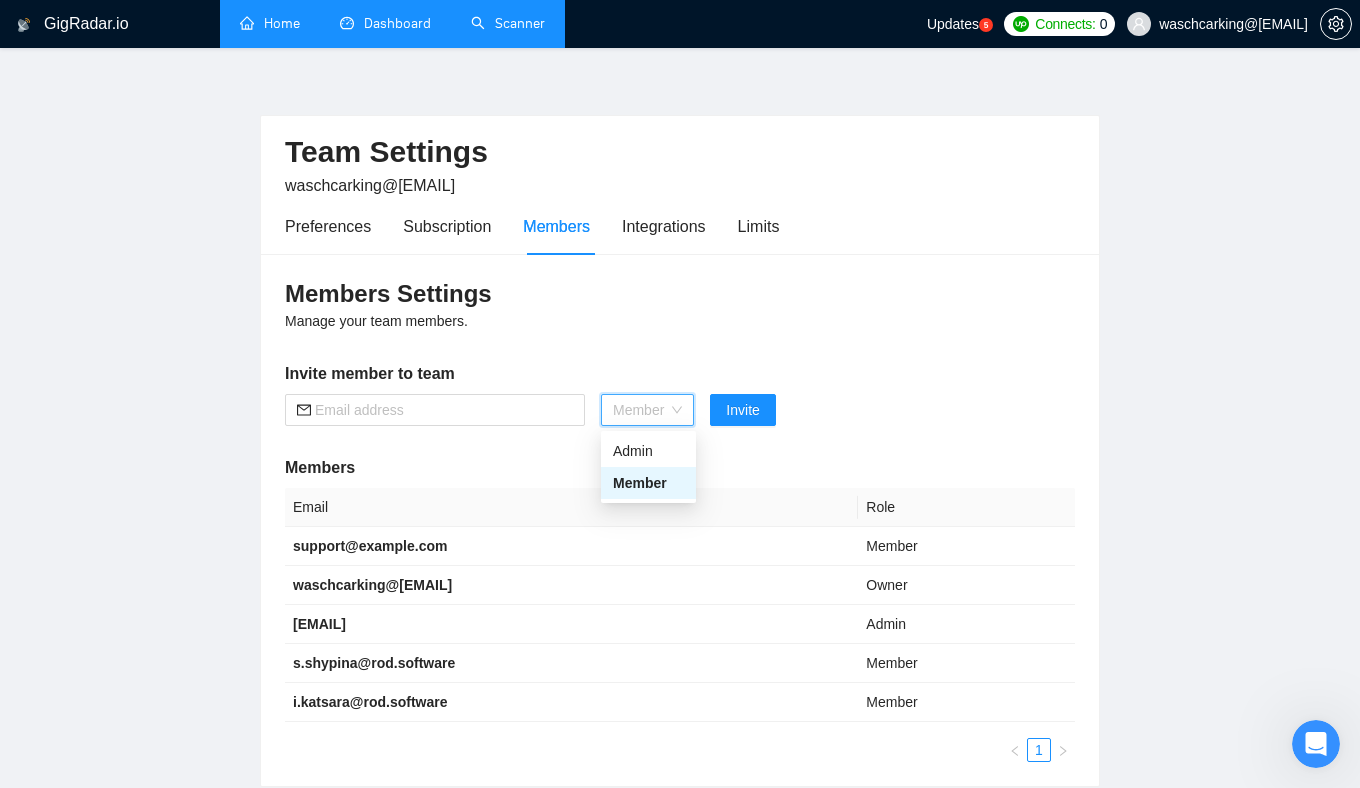 click on "Admin" at bounding box center (648, 451) 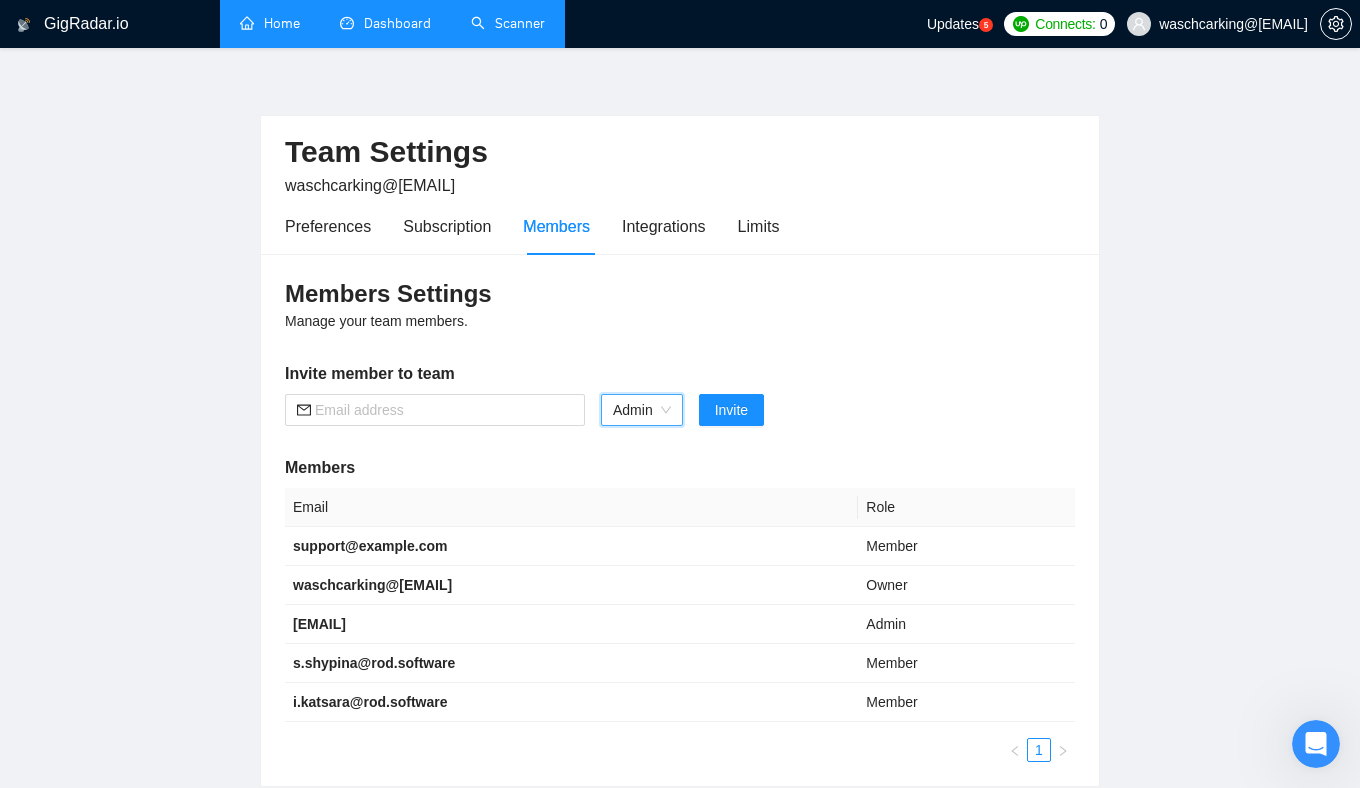 click on "Role" at bounding box center [966, 507] 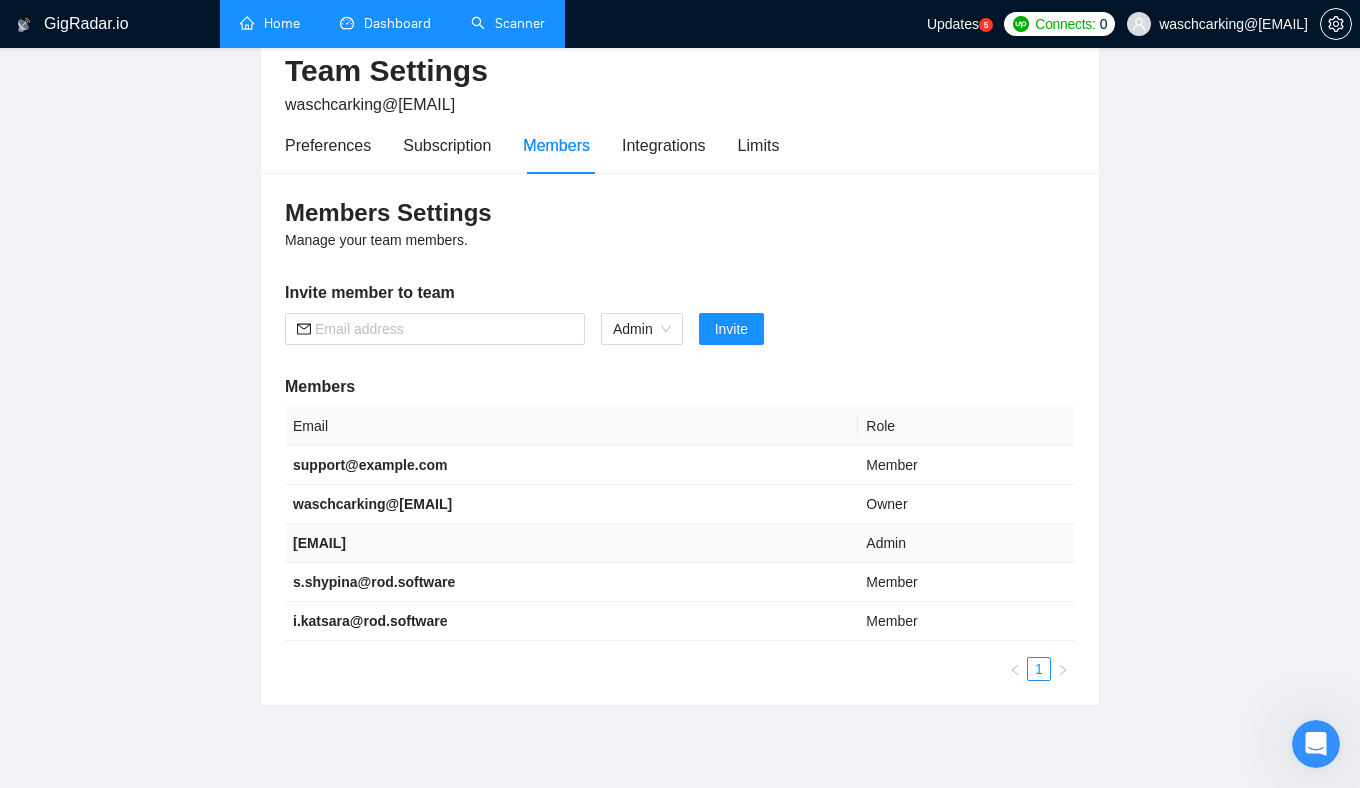 scroll, scrollTop: 114, scrollLeft: 0, axis: vertical 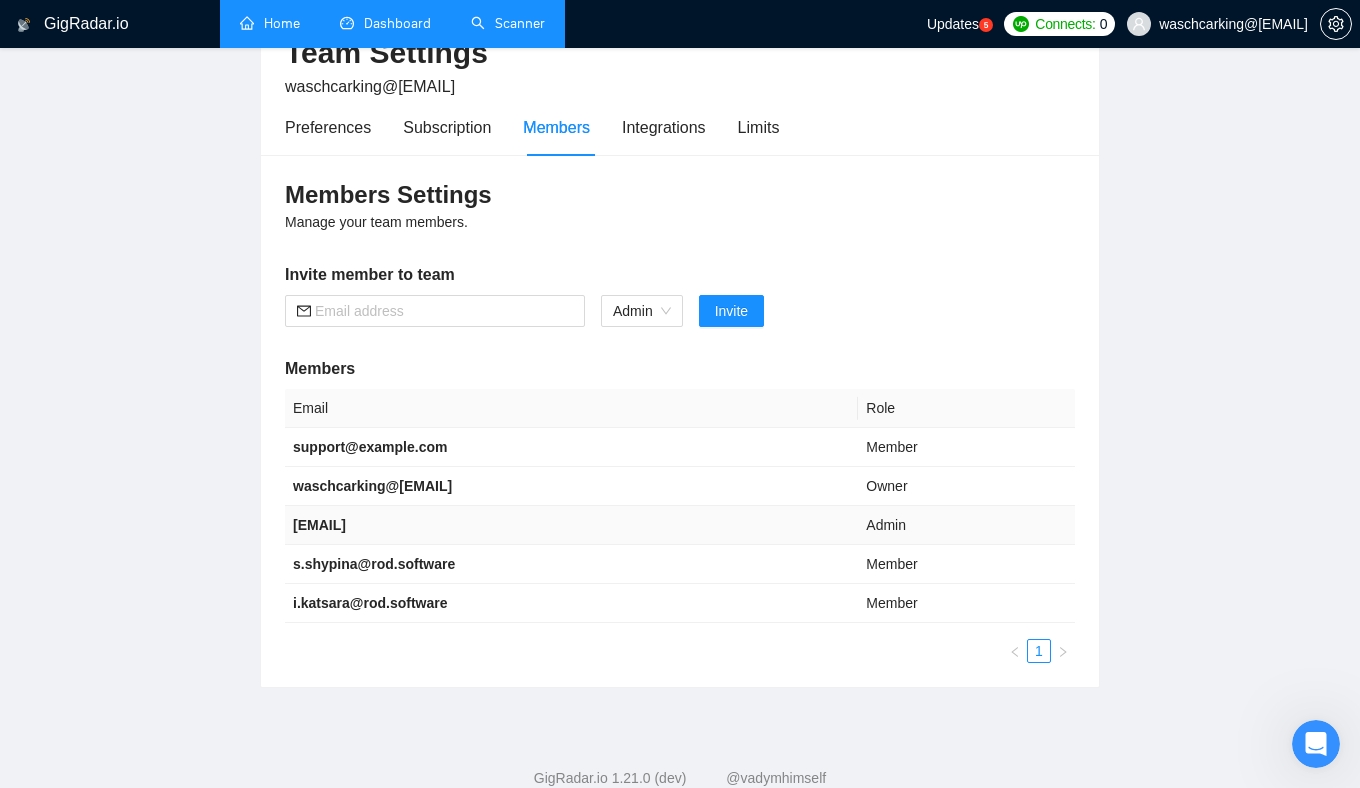 click on "Email Role oleksandr.b@gigradar.io Member waschcarking@gmail.com Owner ndlabs.gen@gmail.com Admin s.shypina@rod.software Member i.katsara@rod.software Member 1" at bounding box center [680, 526] 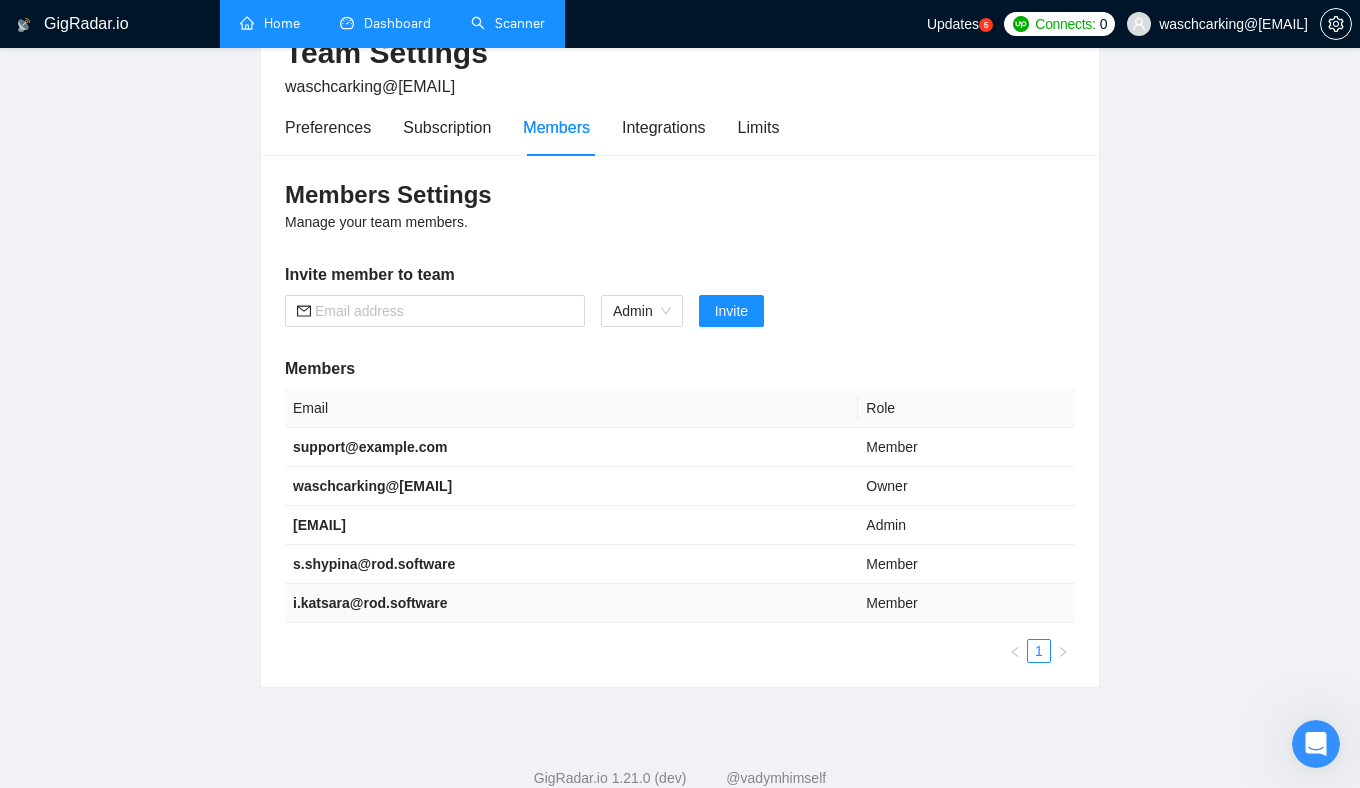 click on "Member" at bounding box center (966, 603) 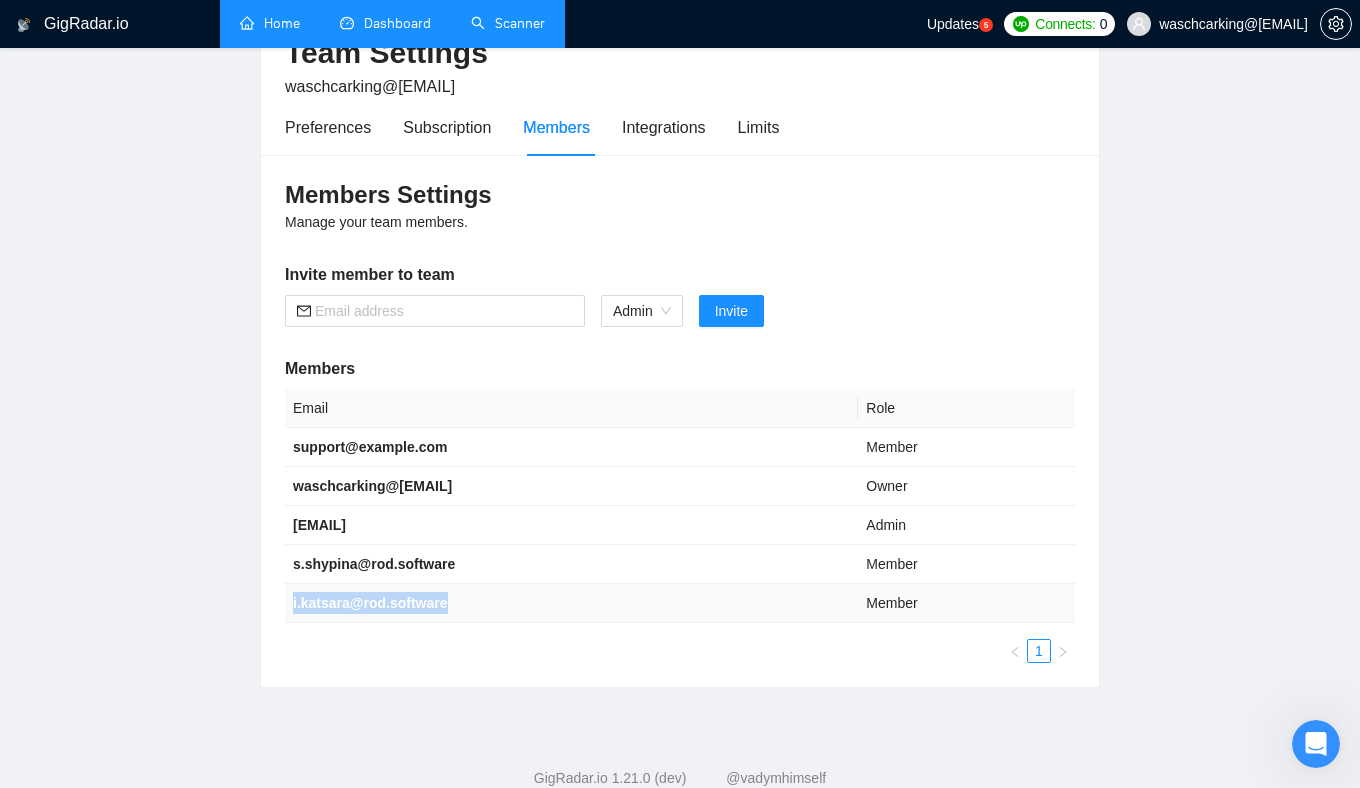 drag, startPoint x: 458, startPoint y: 604, endPoint x: 291, endPoint y: 602, distance: 167.01198 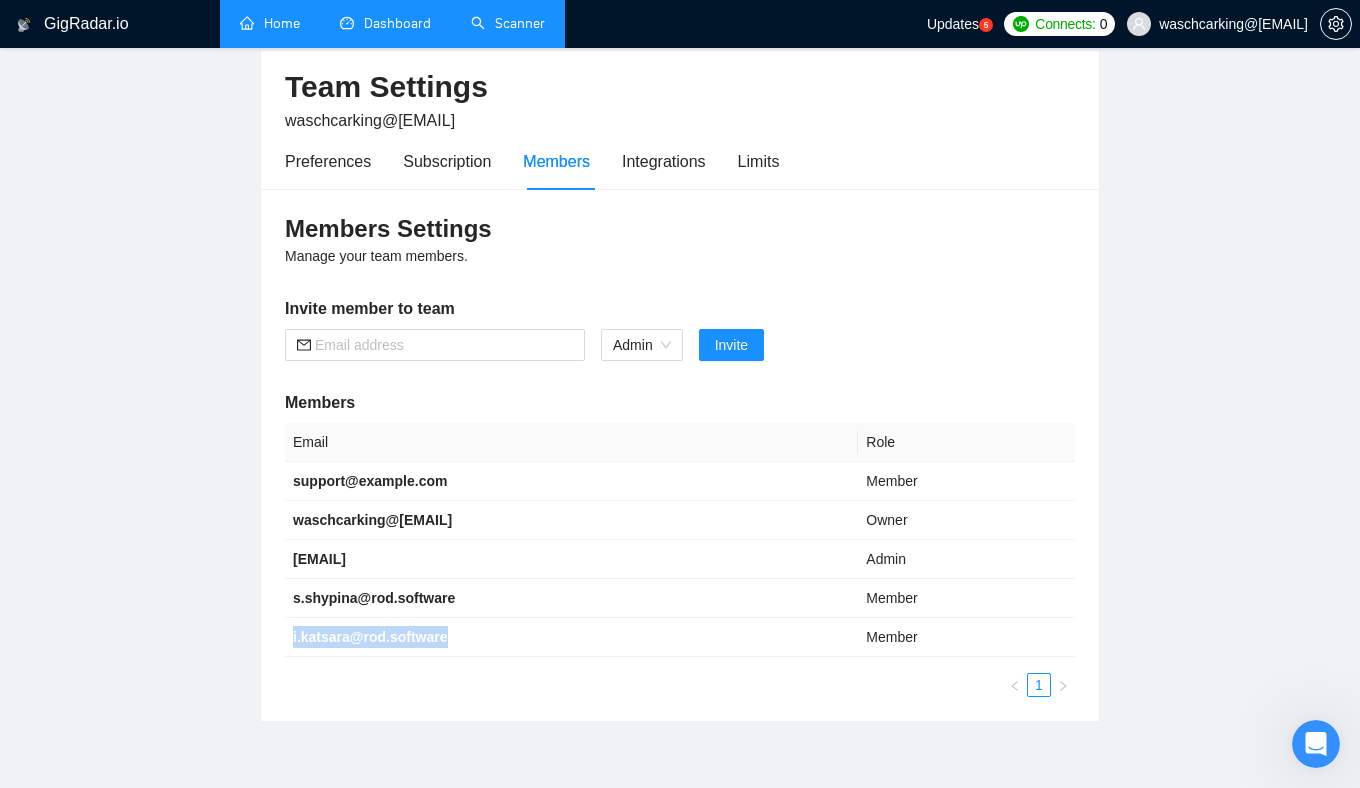 scroll, scrollTop: 63, scrollLeft: 0, axis: vertical 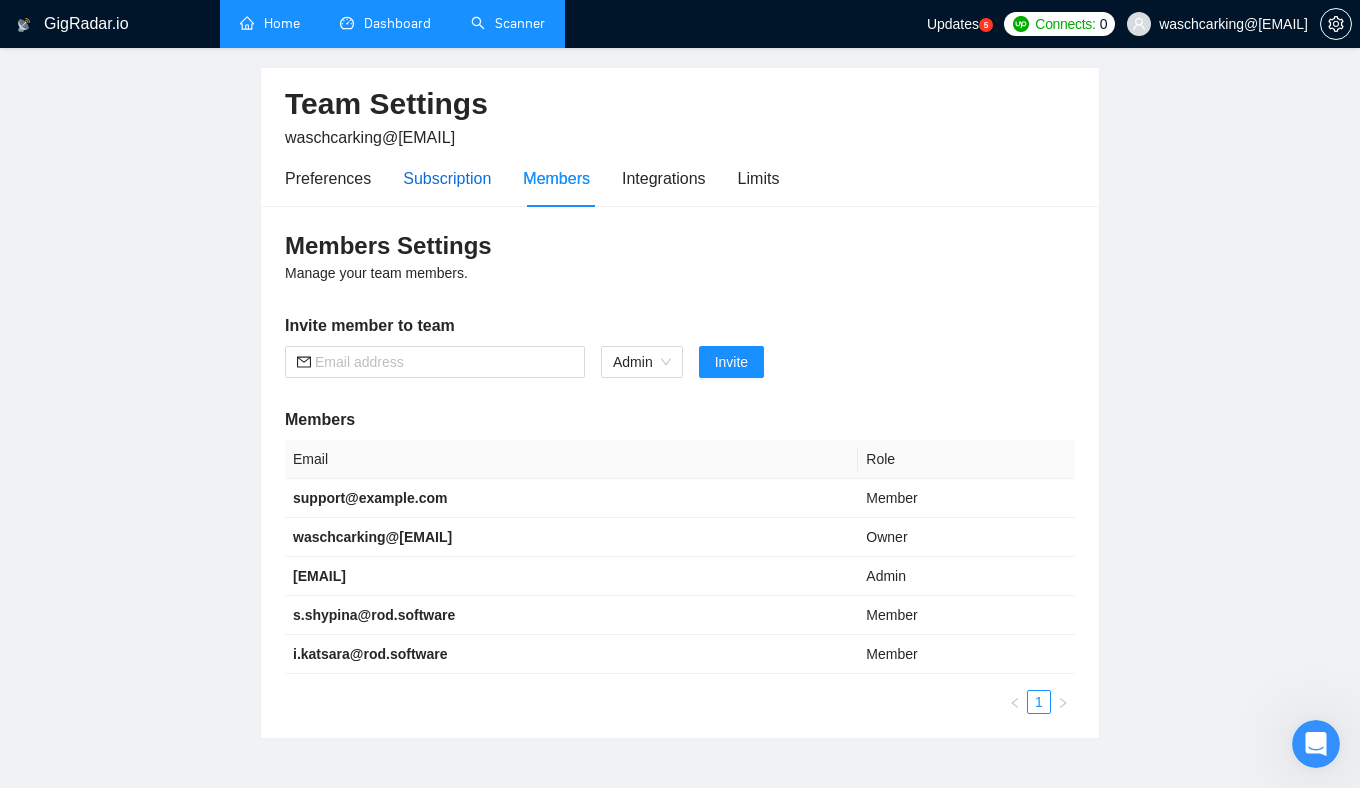 click on "Subscription" at bounding box center [447, 178] 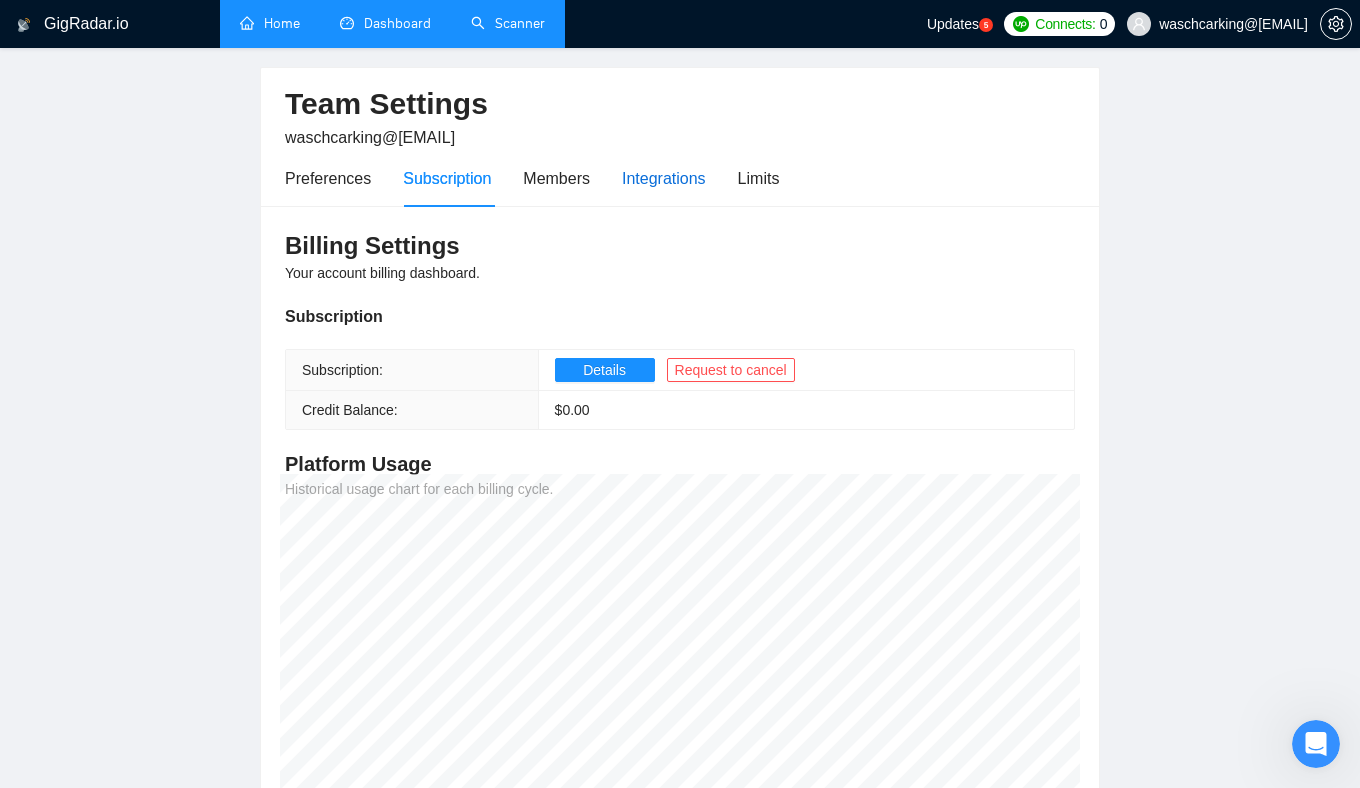 click on "Integrations" at bounding box center (664, 178) 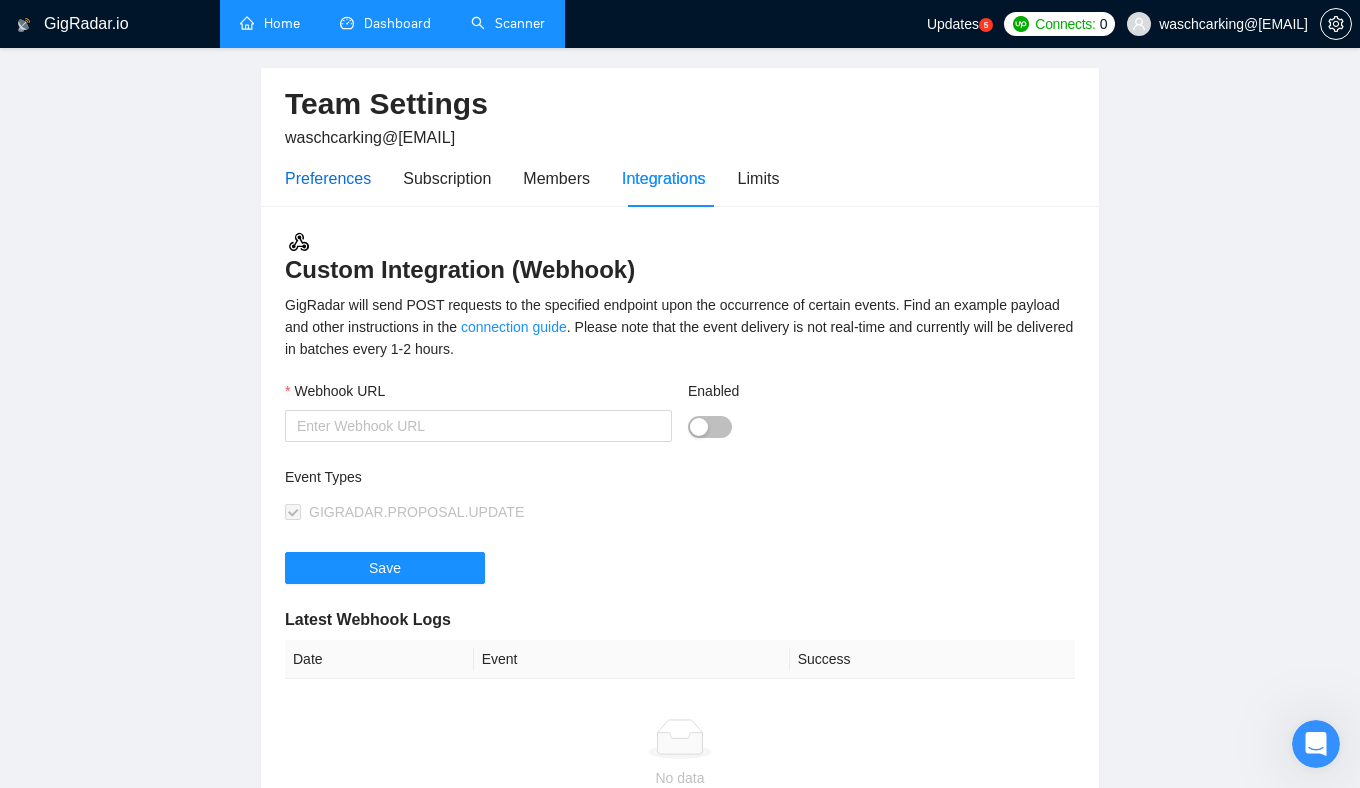 click on "Preferences" at bounding box center (328, 178) 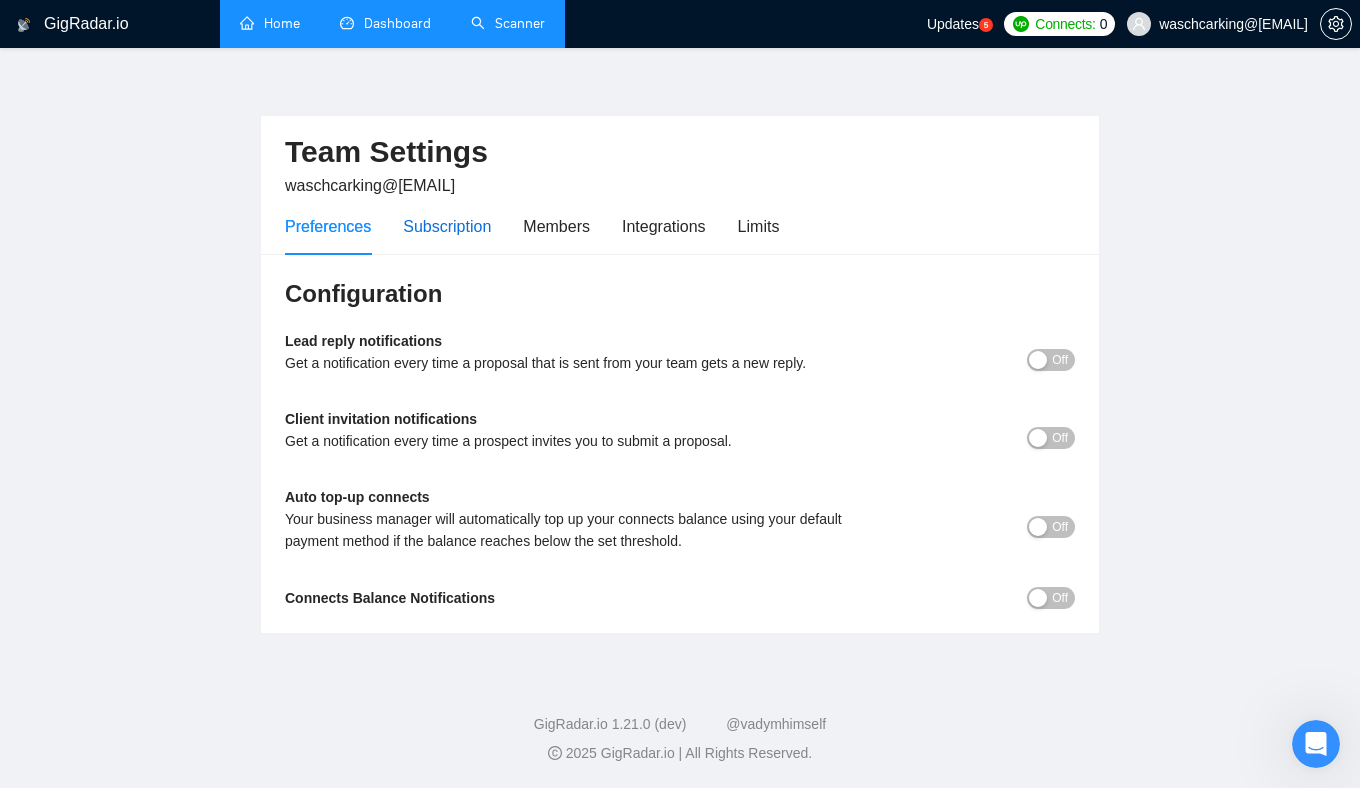 click on "Subscription" at bounding box center (447, 226) 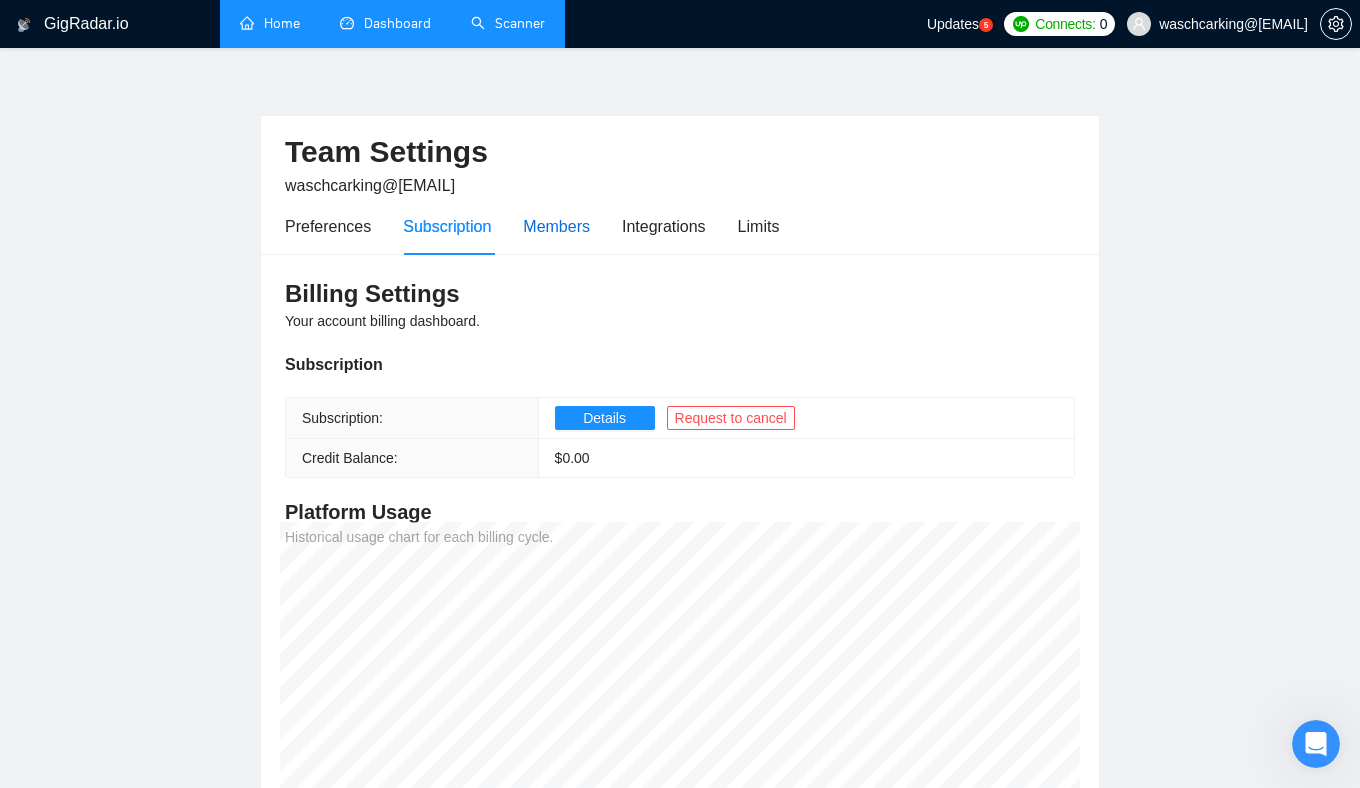 click on "Members" at bounding box center [556, 226] 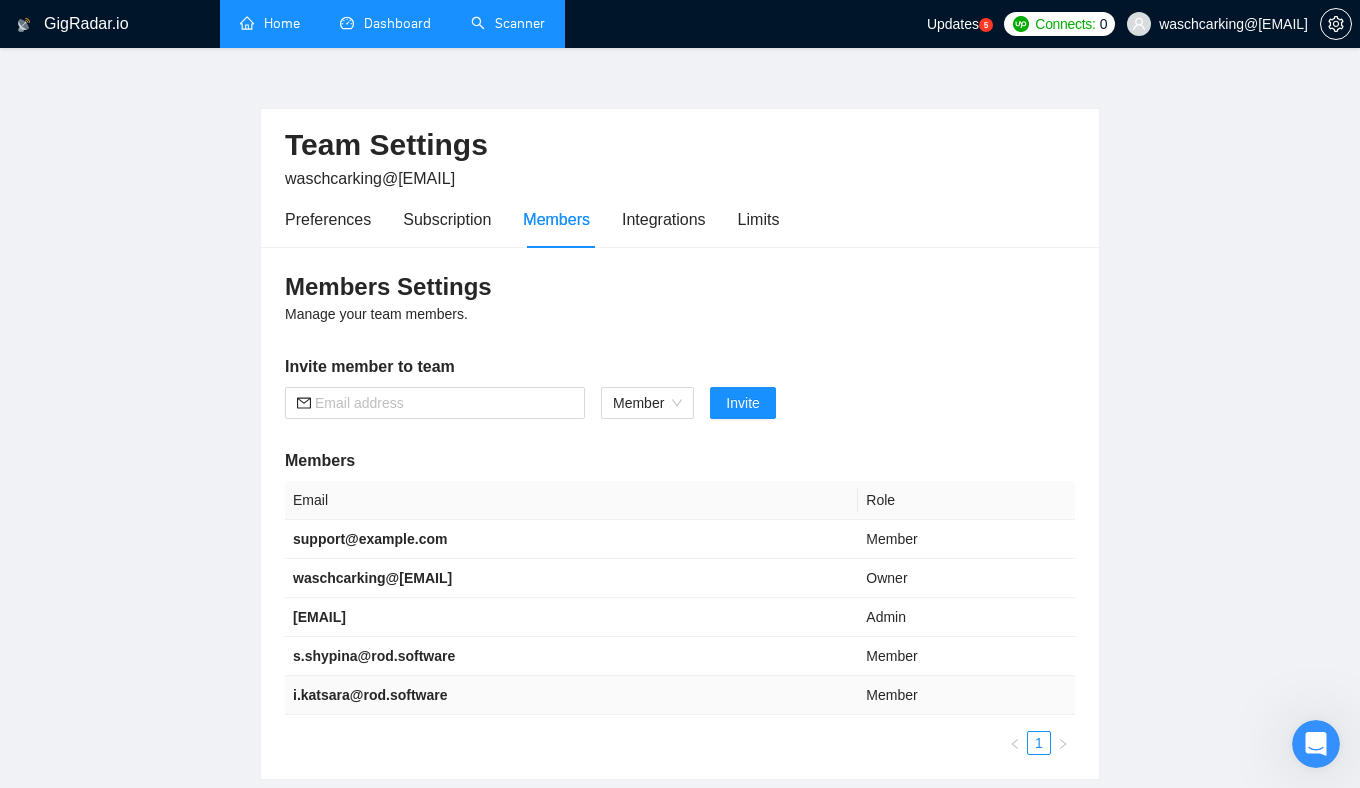 scroll, scrollTop: 23, scrollLeft: 0, axis: vertical 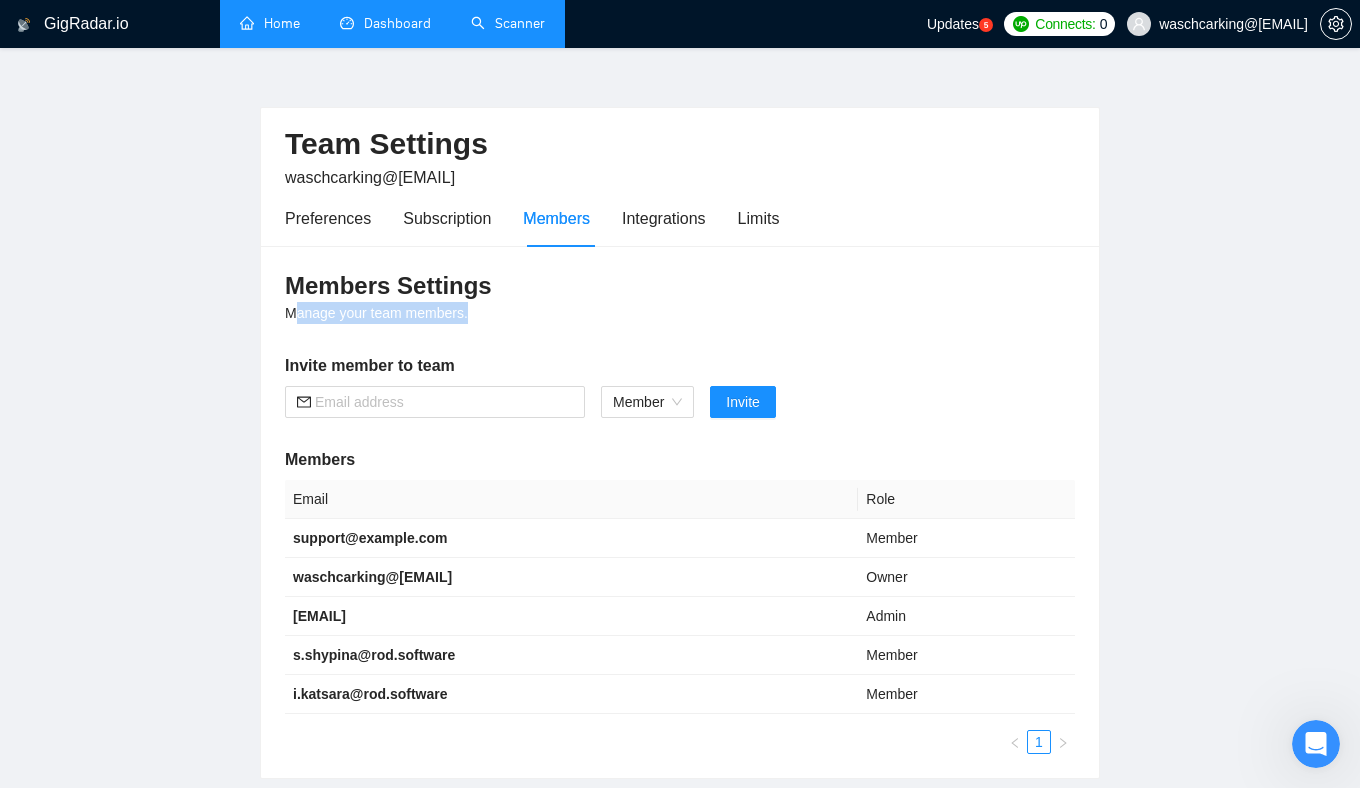 drag, startPoint x: 292, startPoint y: 307, endPoint x: 571, endPoint y: 308, distance: 279.0018 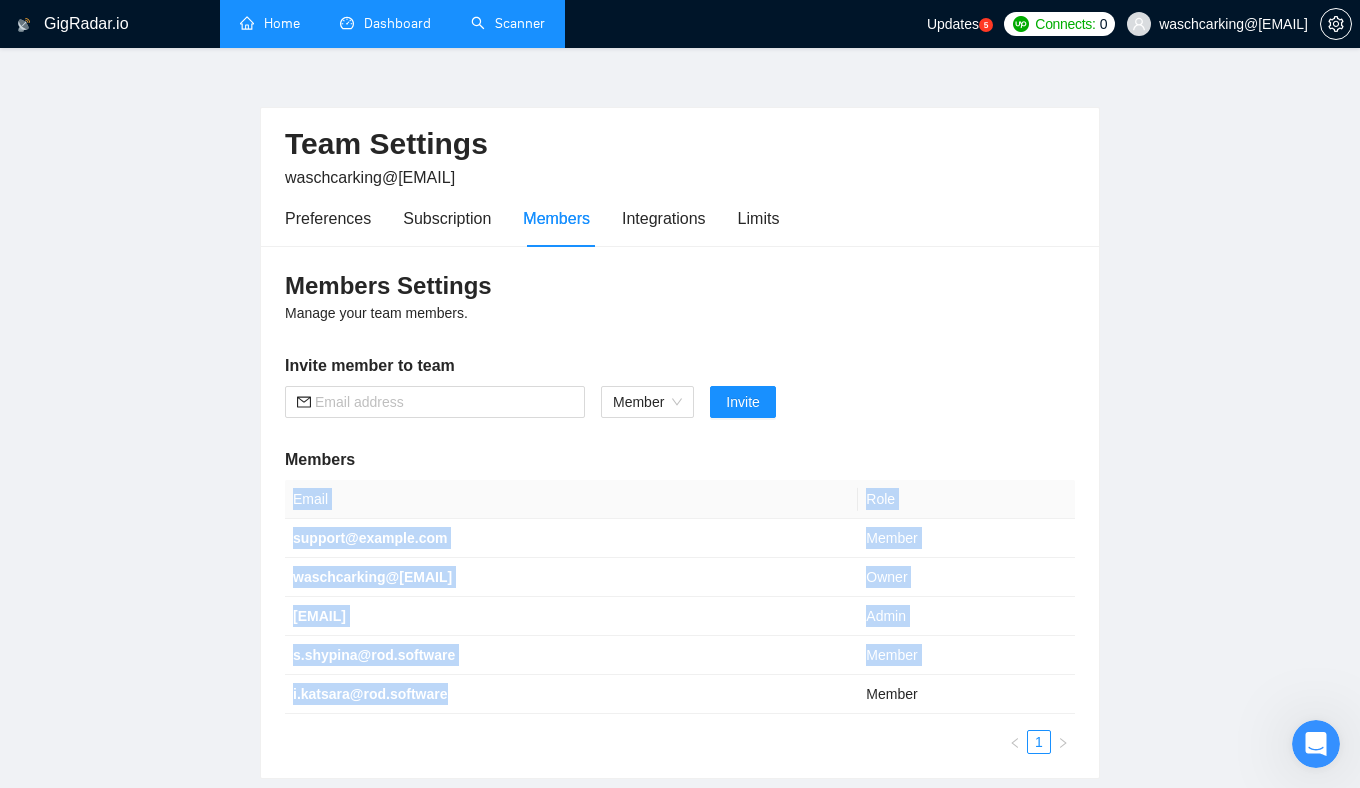 drag, startPoint x: 466, startPoint y: 696, endPoint x: 272, endPoint y: 693, distance: 194.0232 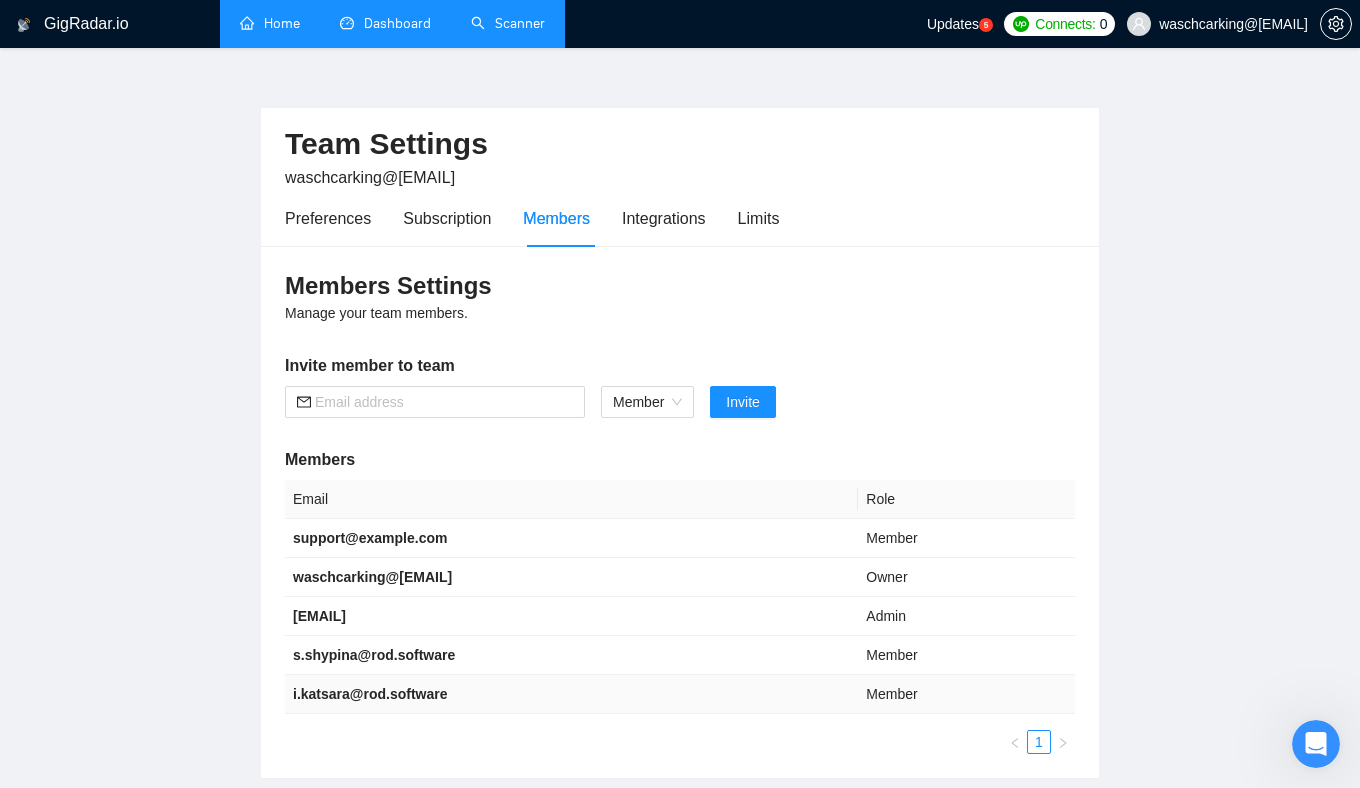 click on "i.katsara@rod.software" at bounding box center (370, 694) 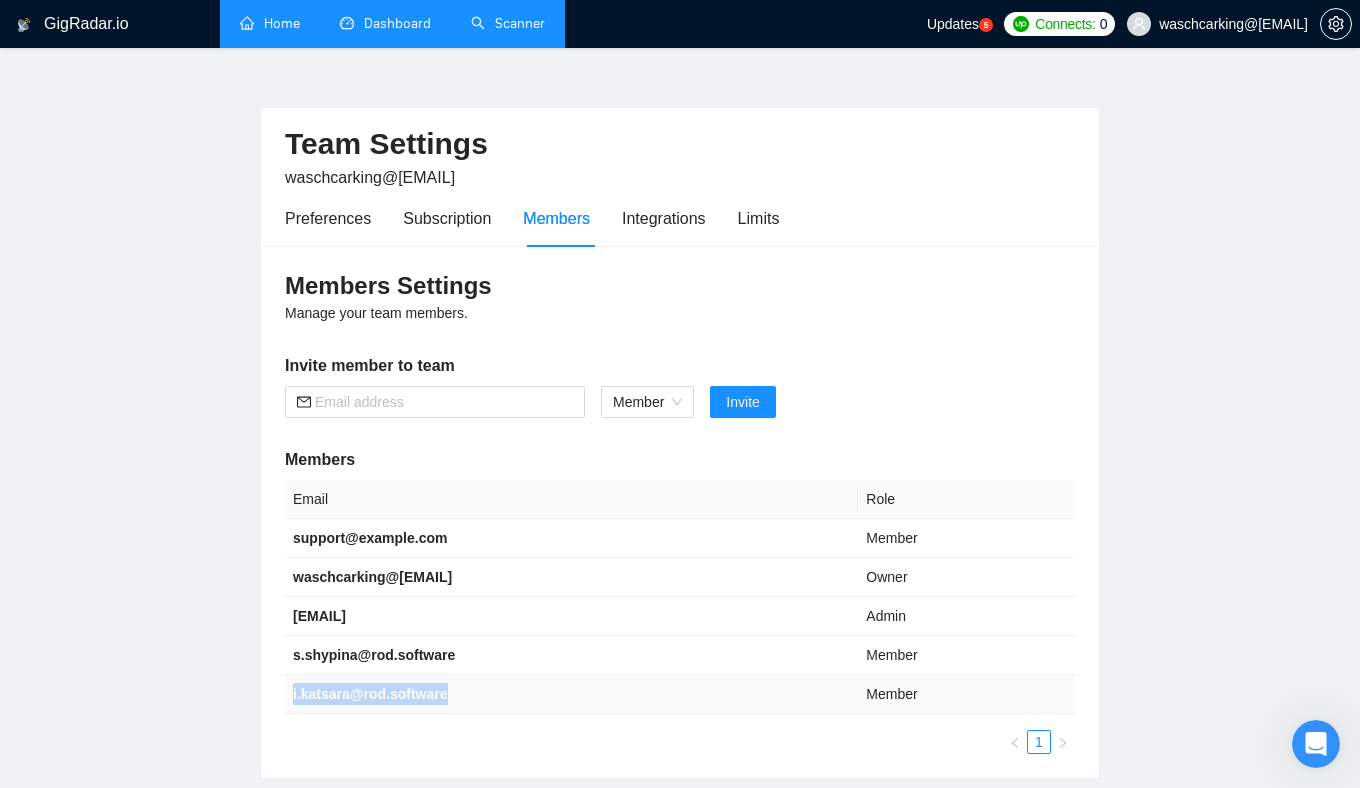drag, startPoint x: 290, startPoint y: 692, endPoint x: 471, endPoint y: 692, distance: 181 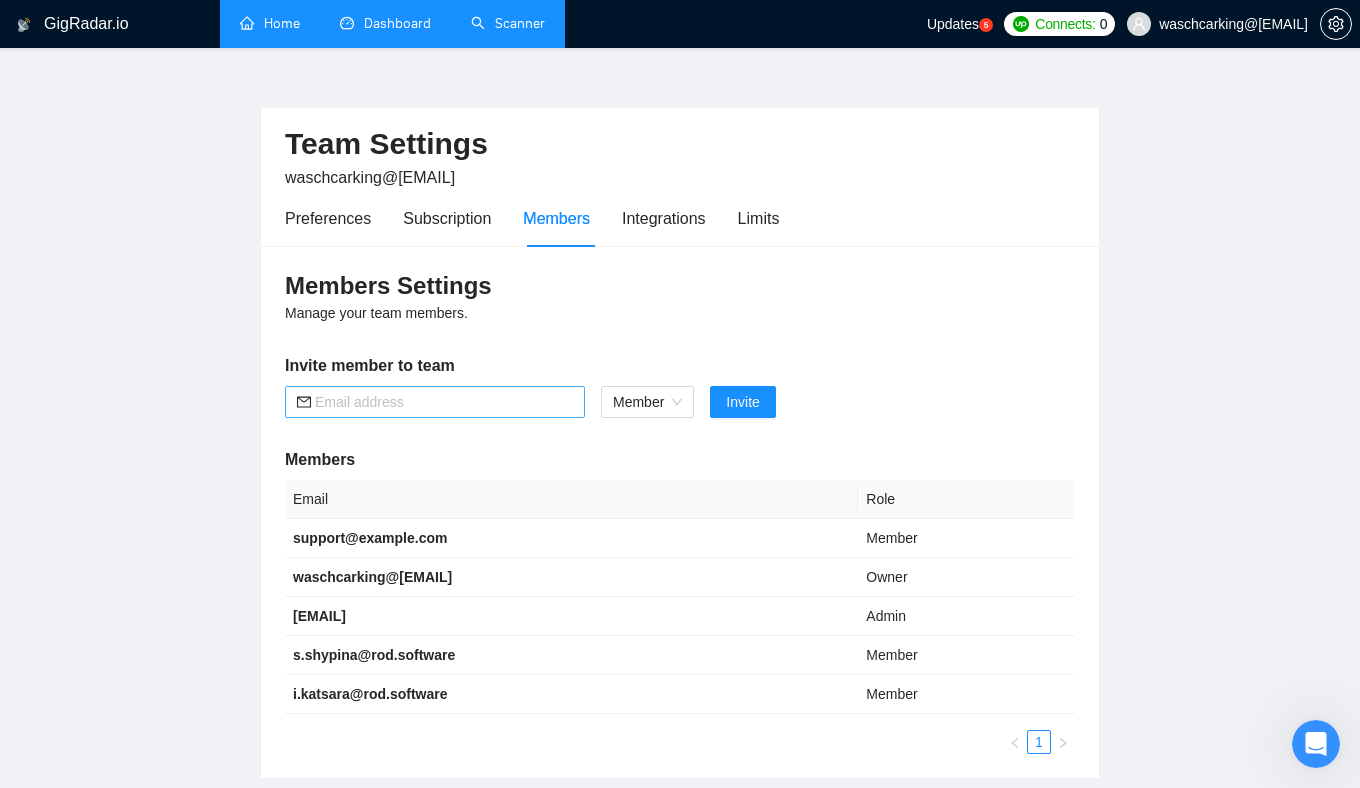 click at bounding box center [444, 402] 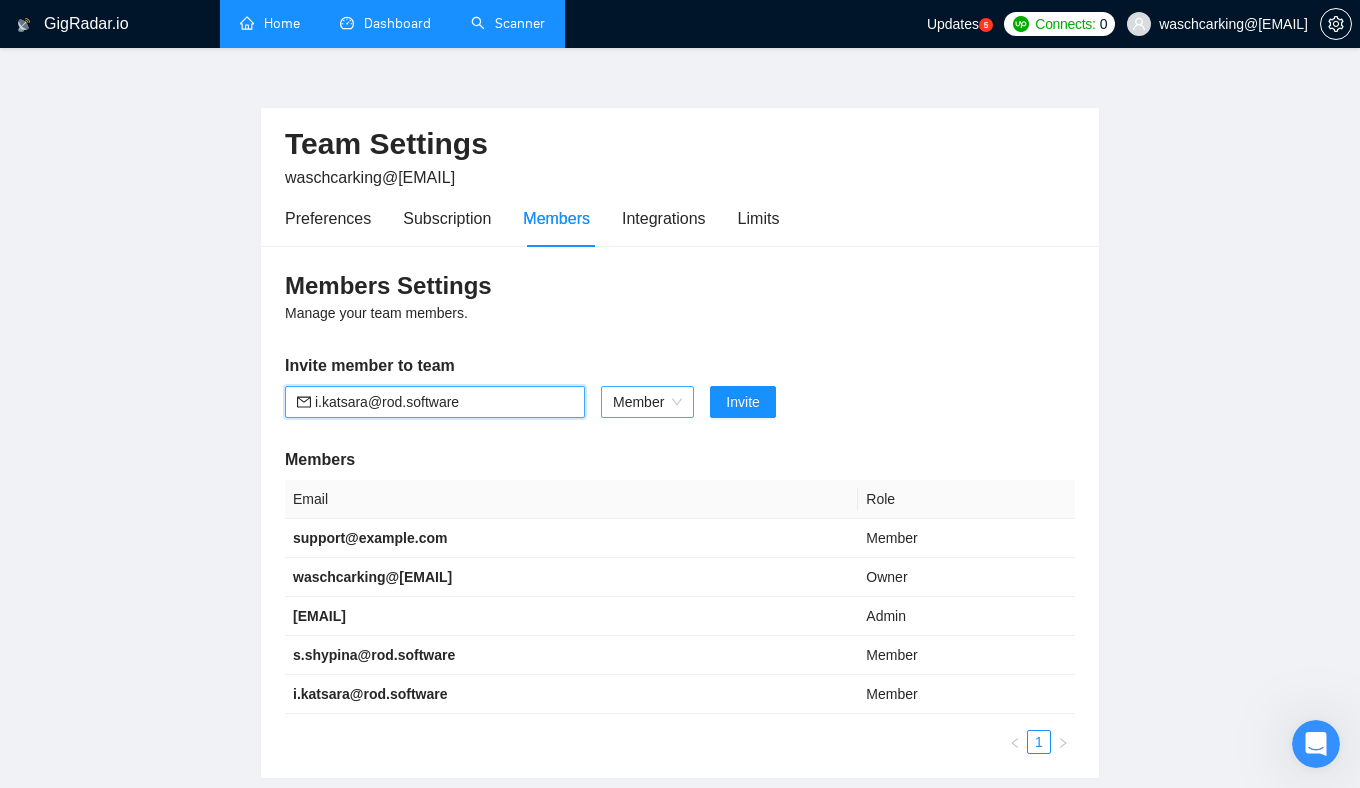 type on "i.katsara@rod.software" 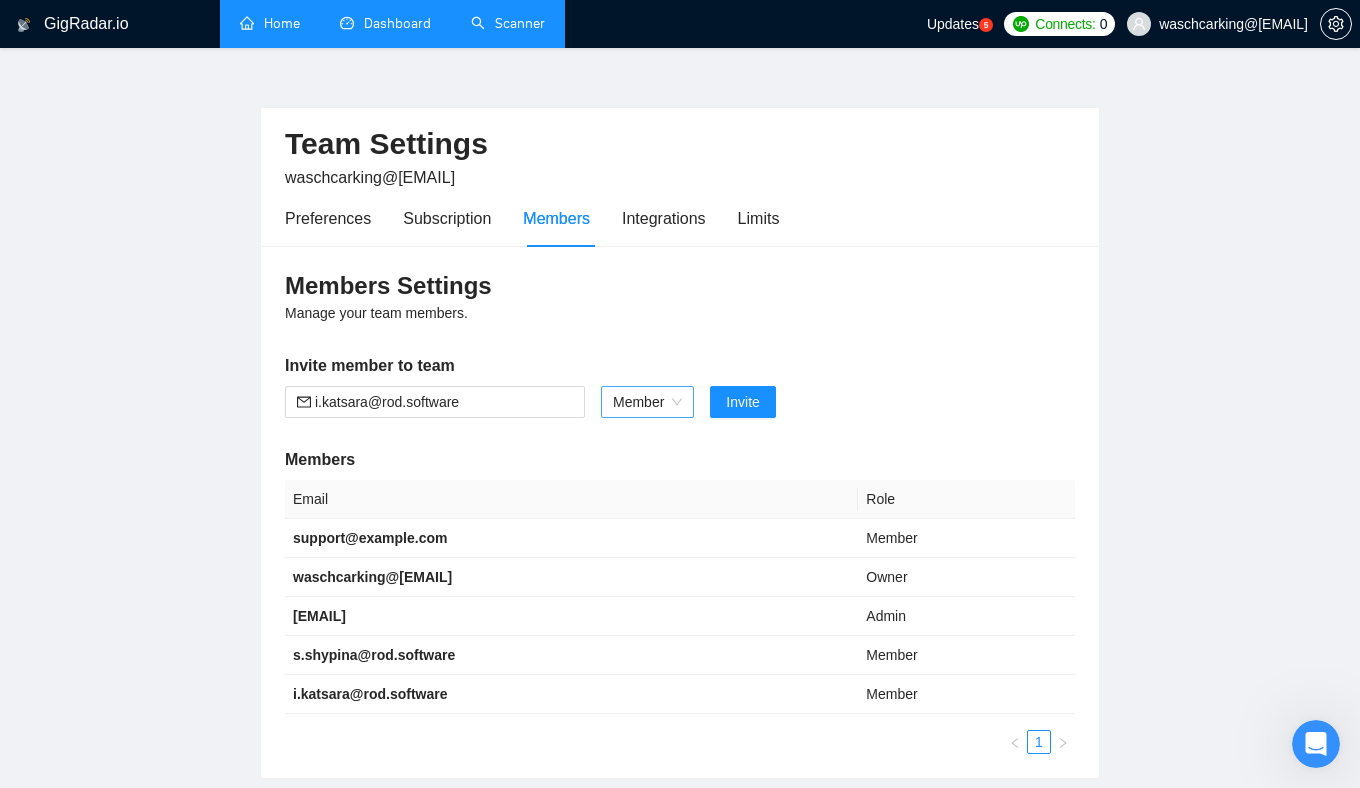 click on "Member" at bounding box center [647, 402] 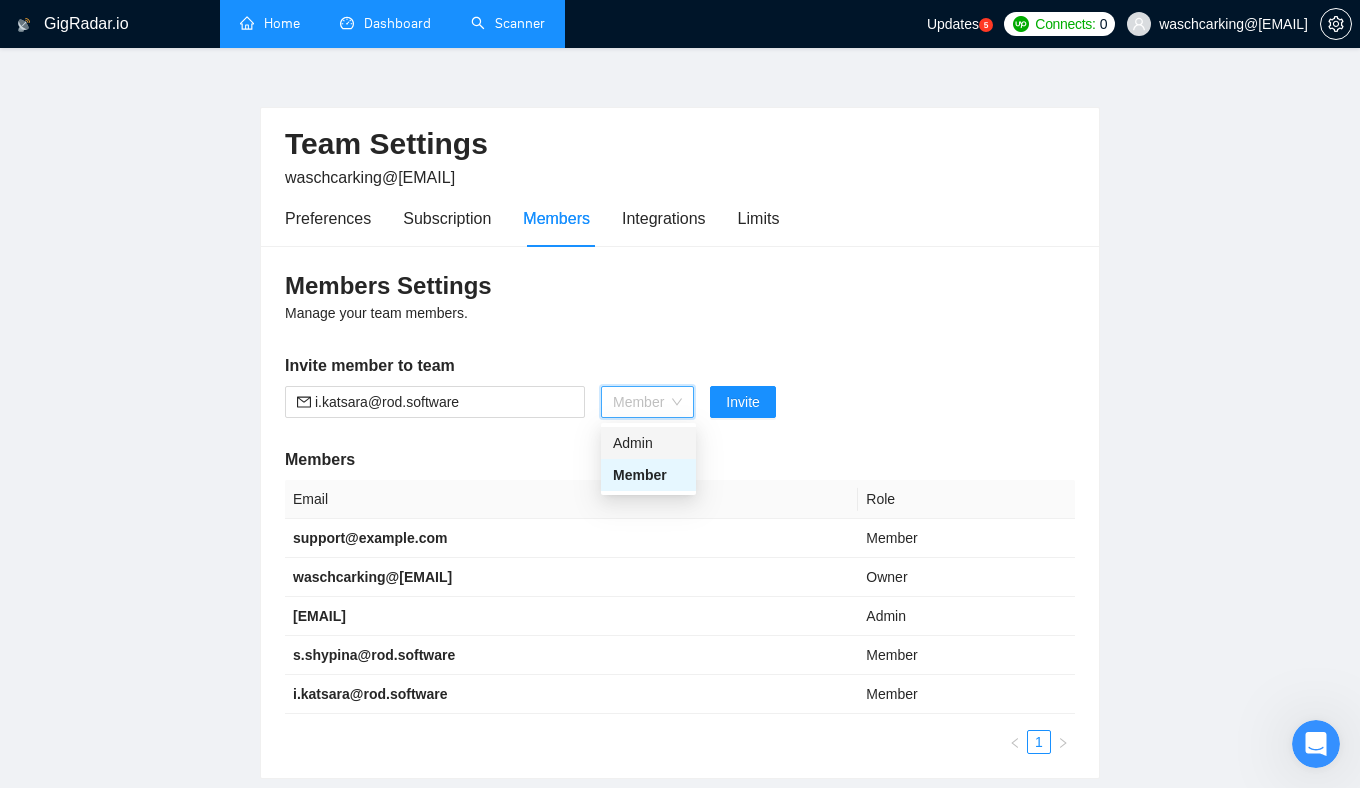 click on "Admin" at bounding box center [648, 443] 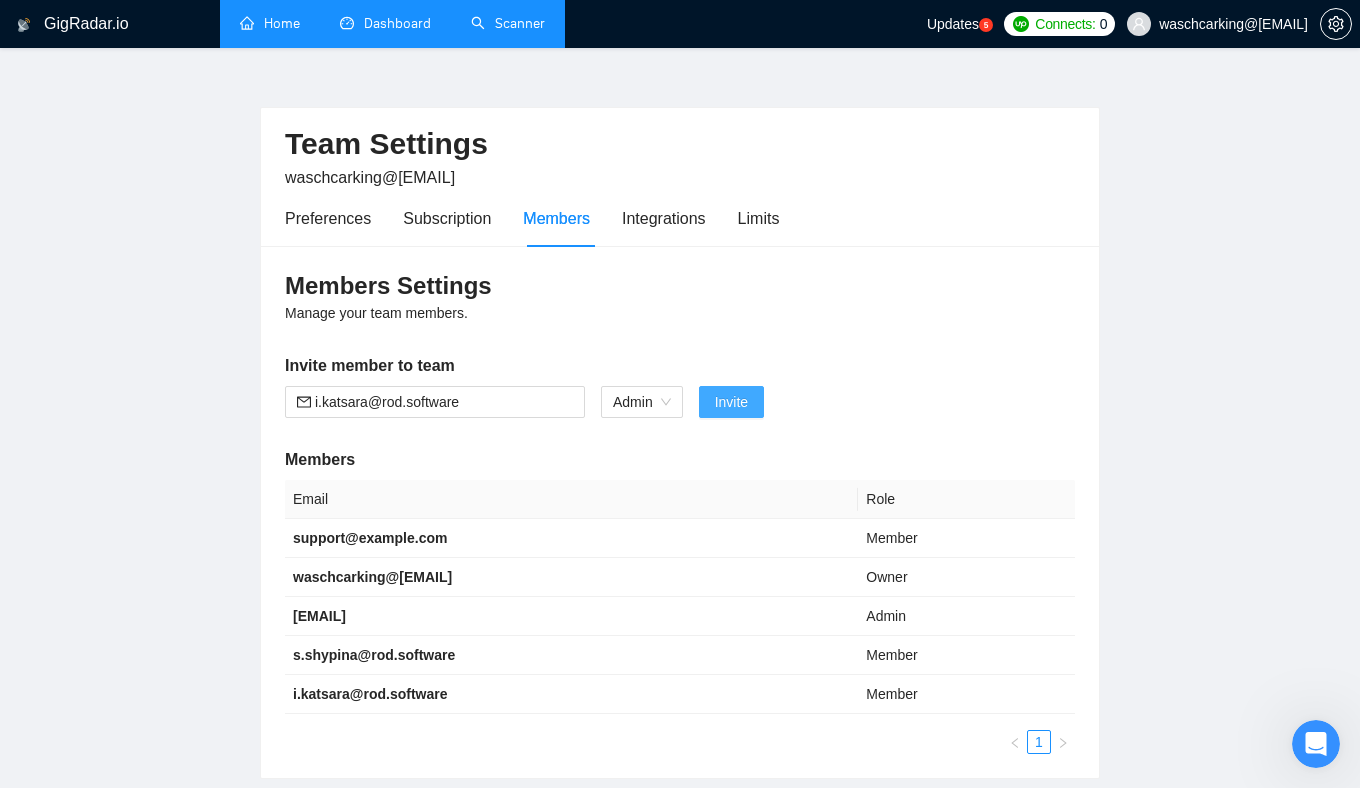 click on "Invite" at bounding box center [731, 402] 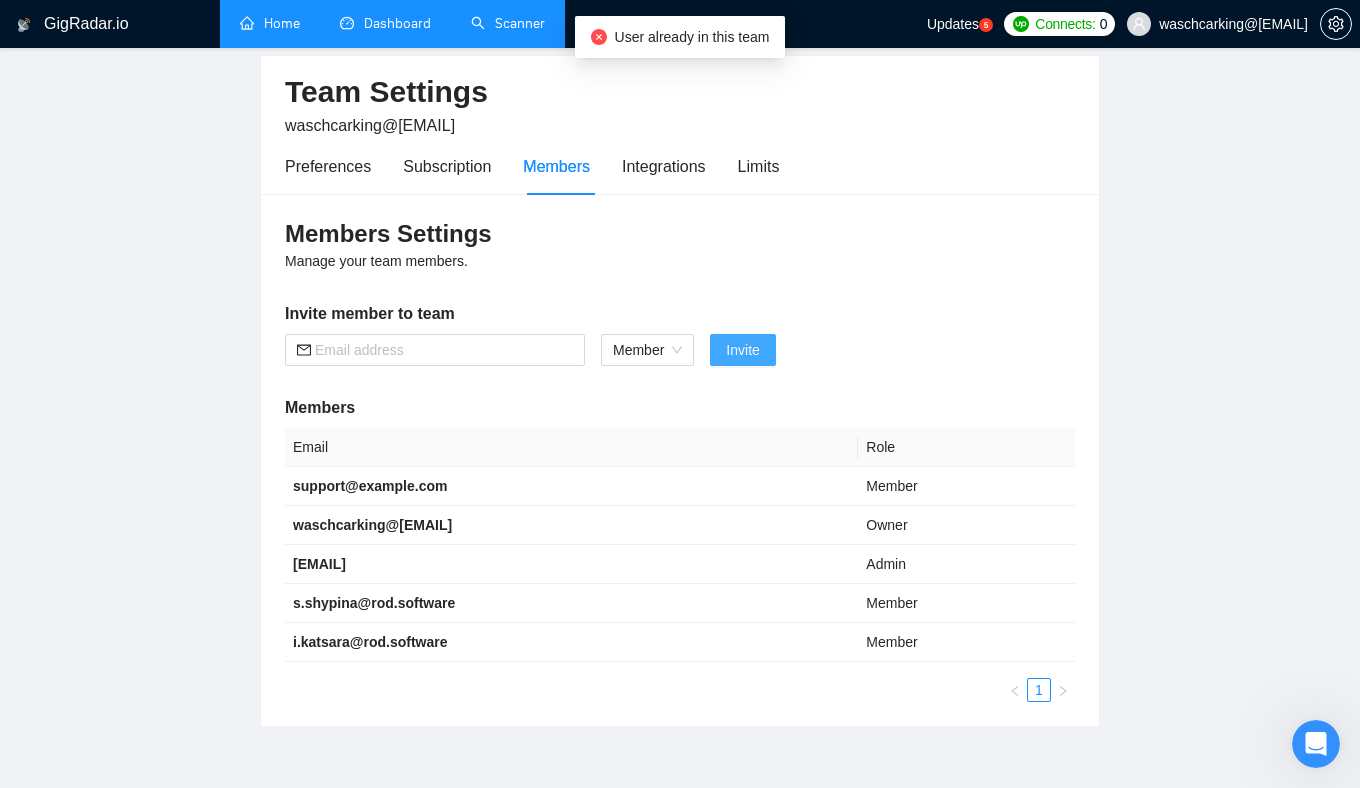 scroll, scrollTop: 74, scrollLeft: 0, axis: vertical 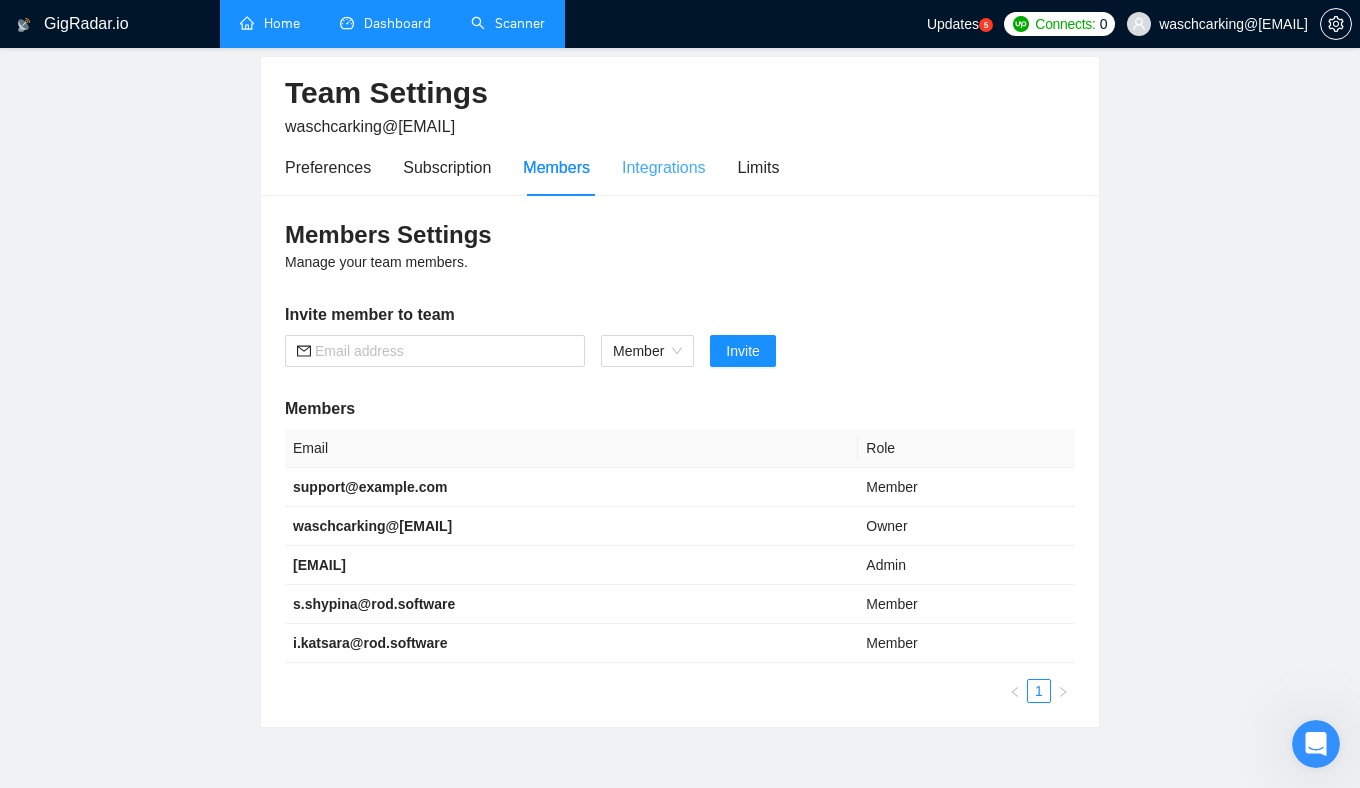 click on "Integrations" at bounding box center (664, 167) 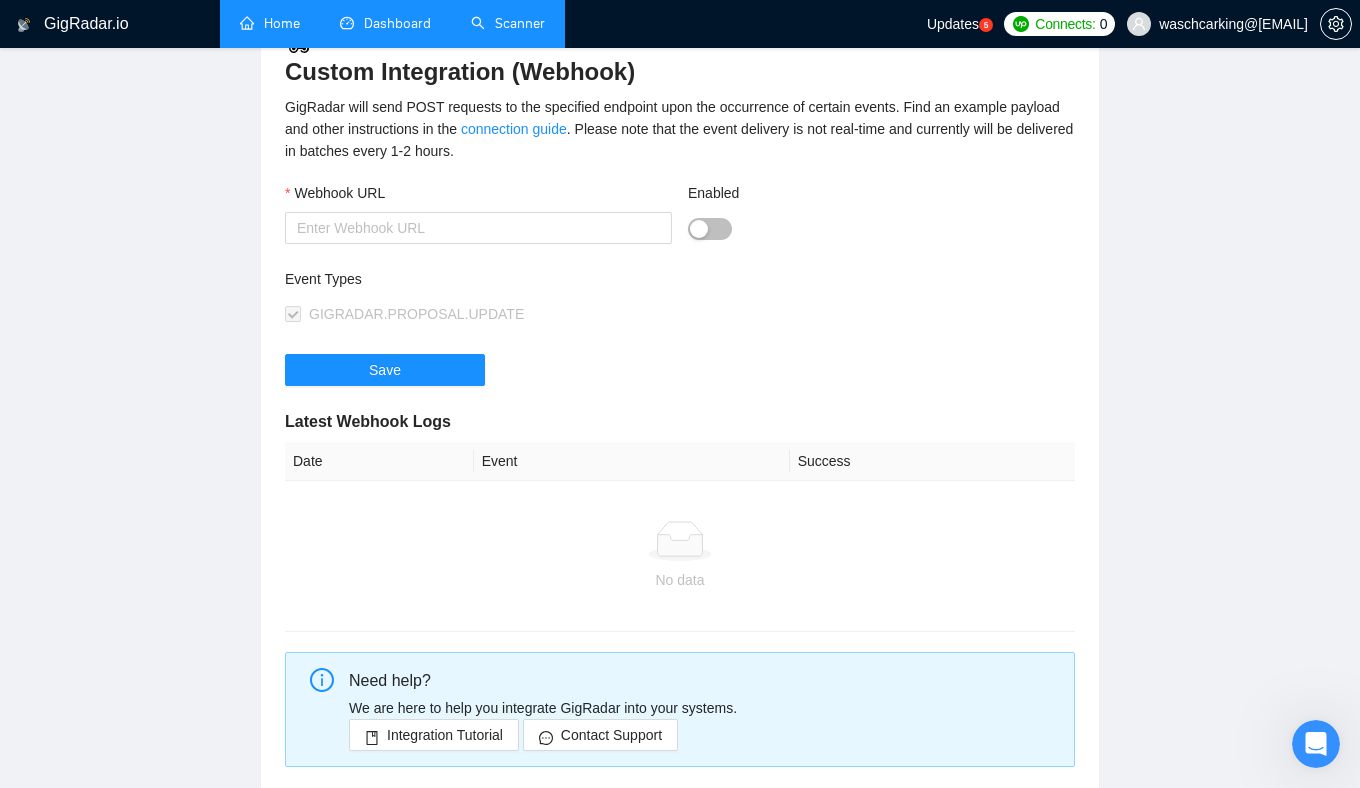 scroll, scrollTop: 0, scrollLeft: 0, axis: both 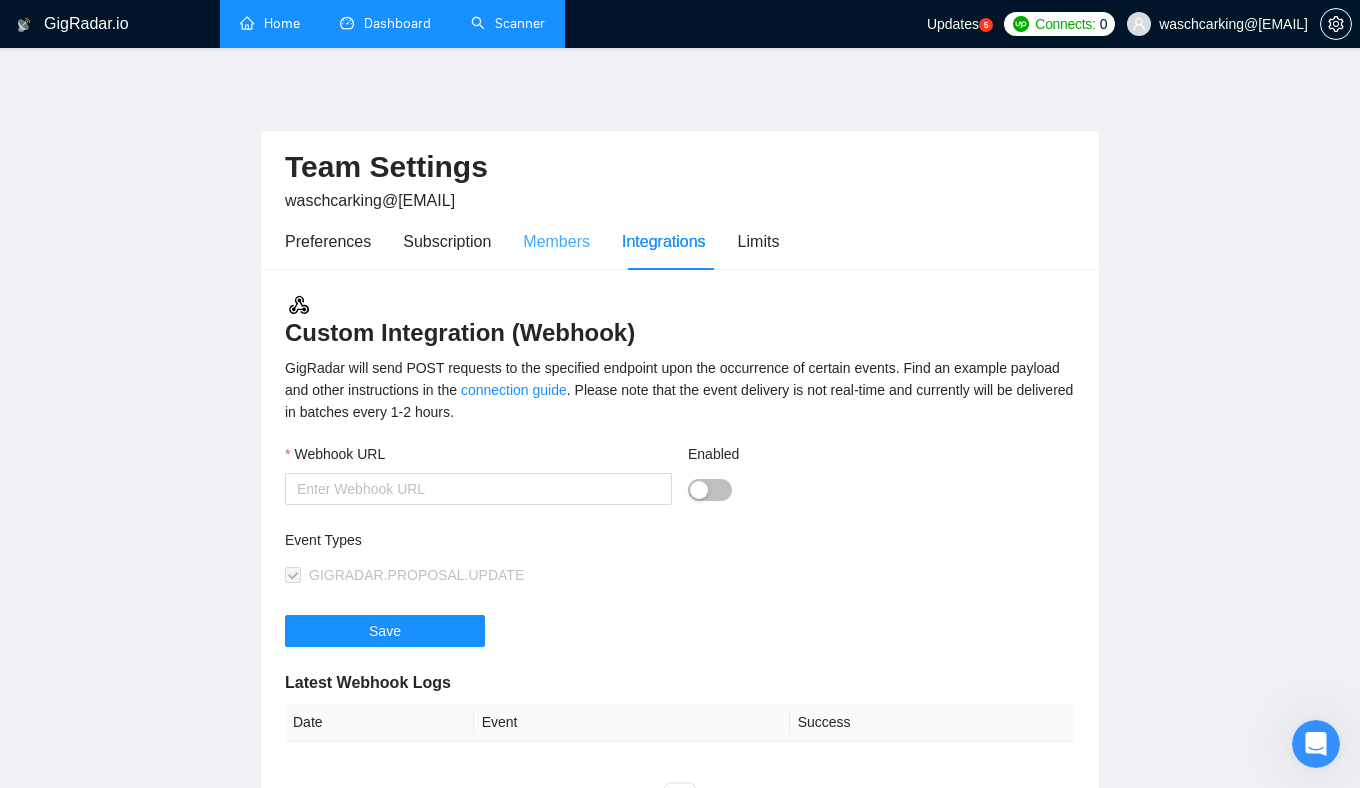 click on "Members" at bounding box center (556, 241) 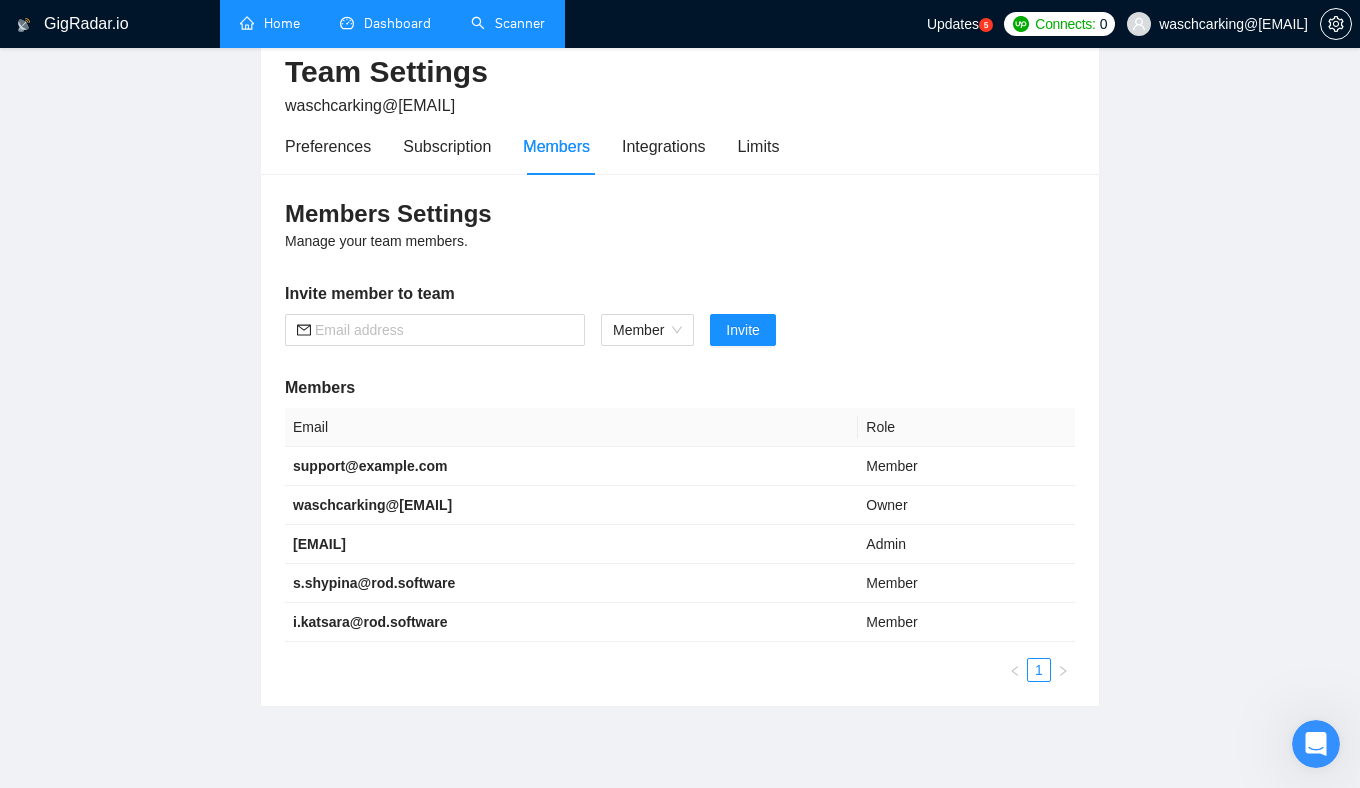 scroll, scrollTop: 168, scrollLeft: 0, axis: vertical 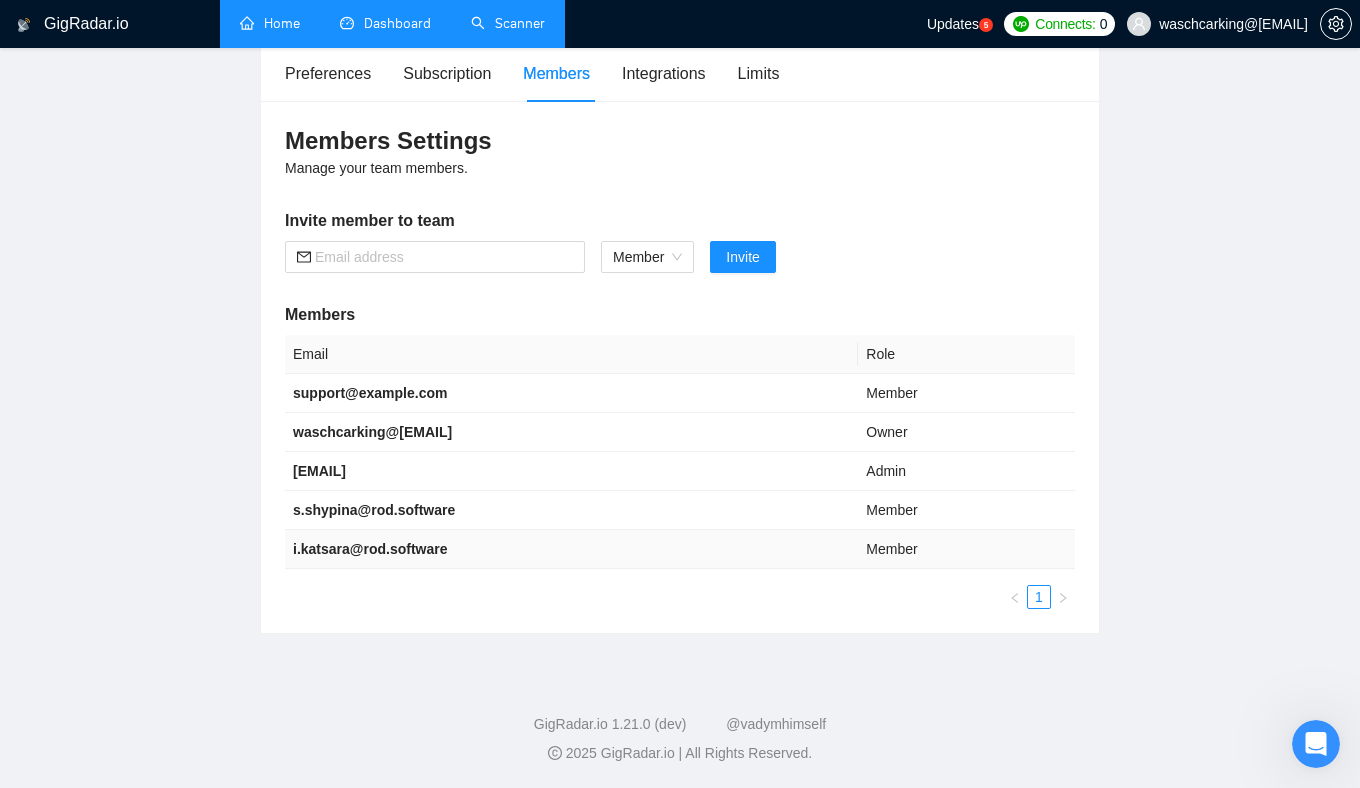 click on "Member" at bounding box center (966, 549) 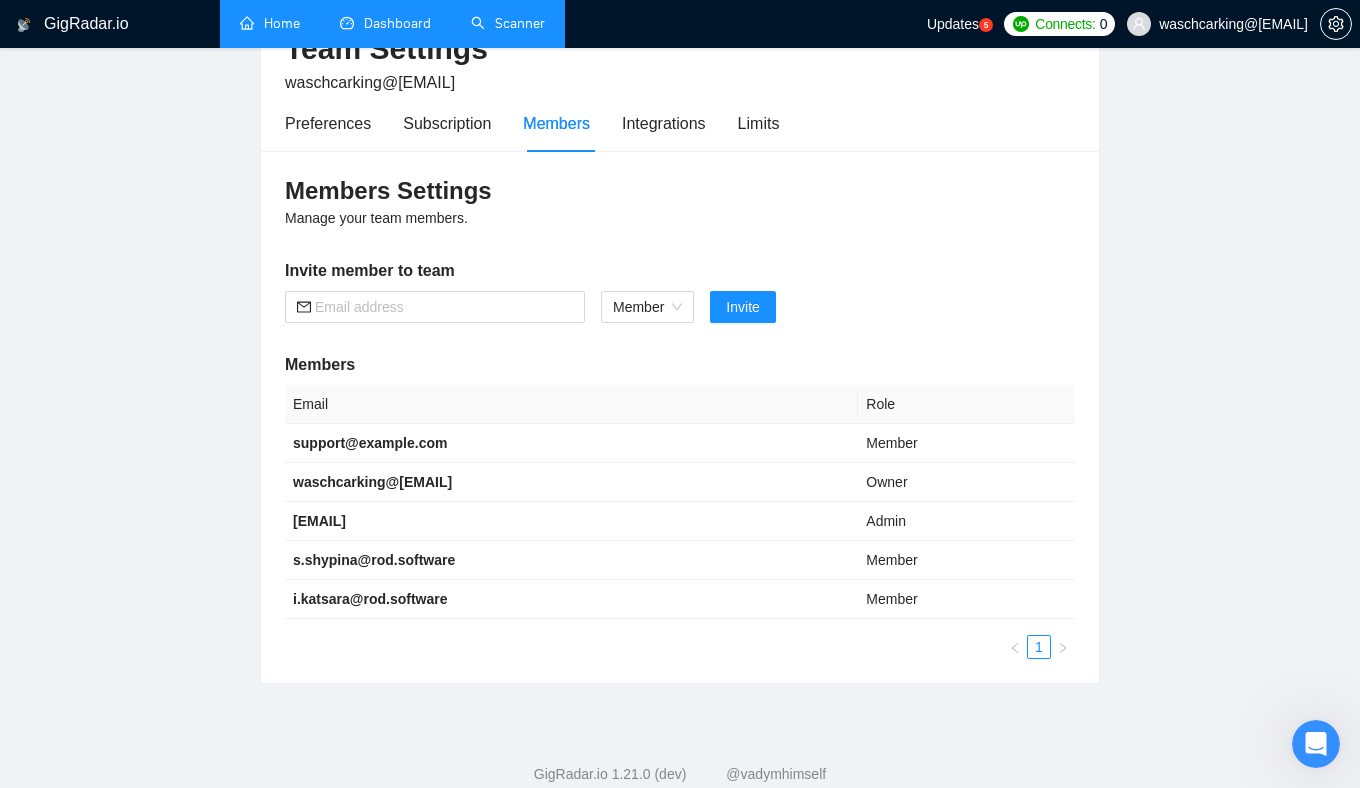 scroll, scrollTop: 55, scrollLeft: 0, axis: vertical 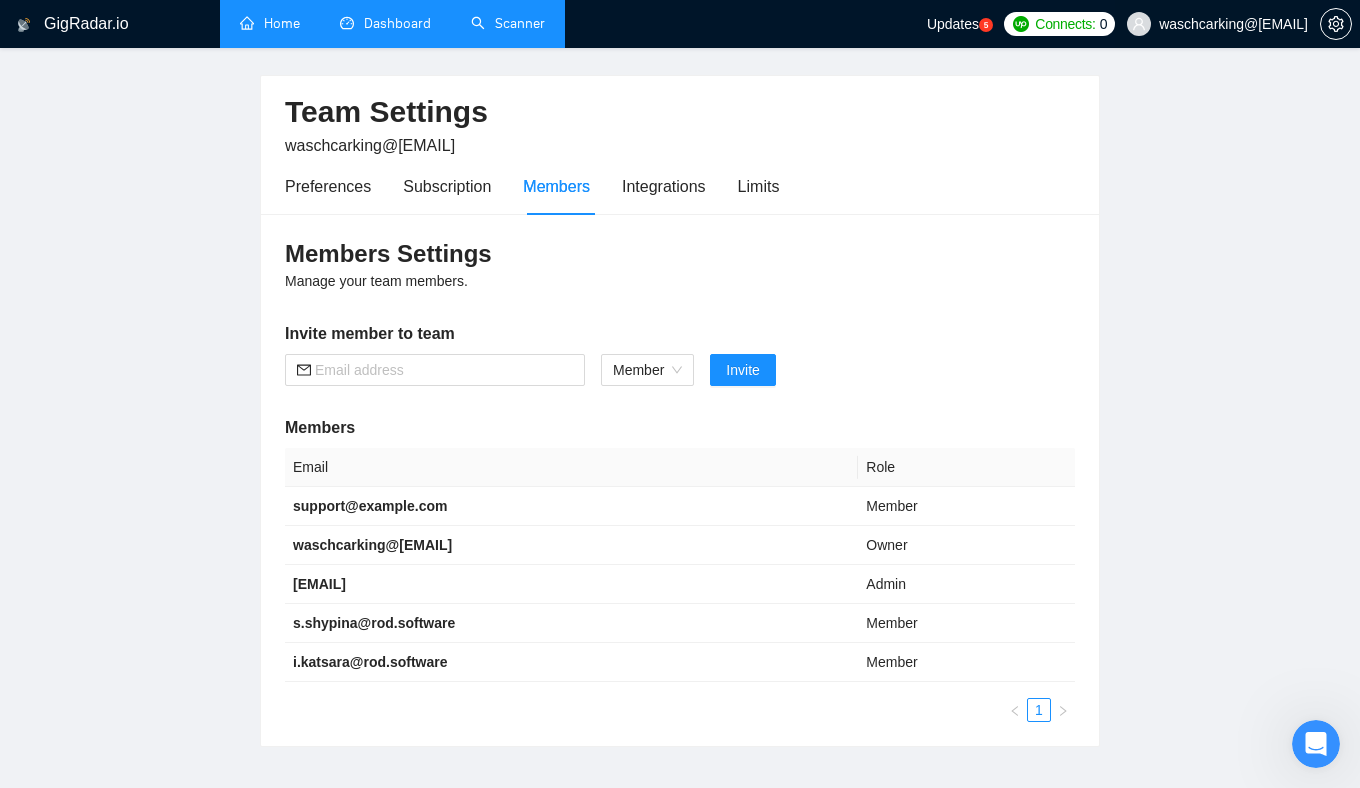 click on "waschcarking@[EMAIL]" at bounding box center (1233, 24) 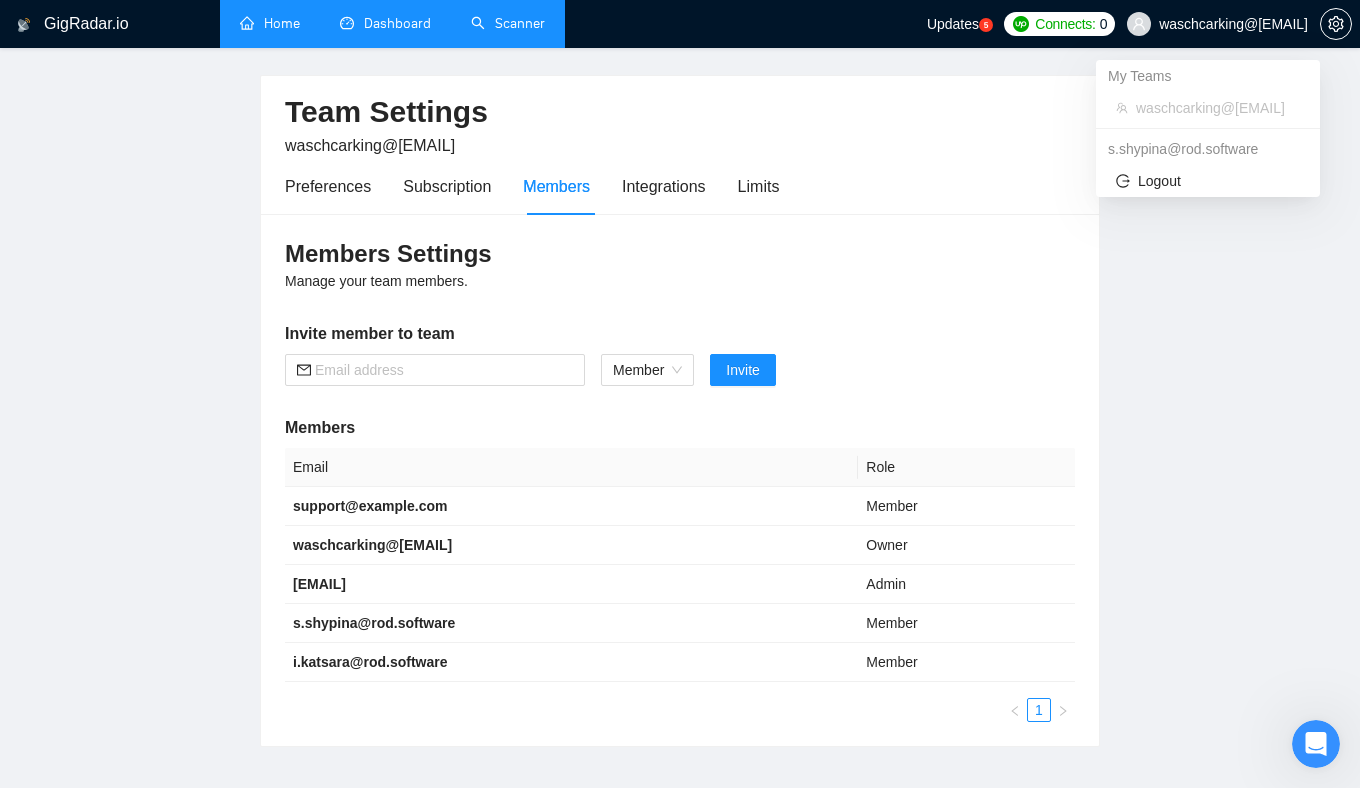 click on "s.shypina@rod.software" at bounding box center (1208, 149) 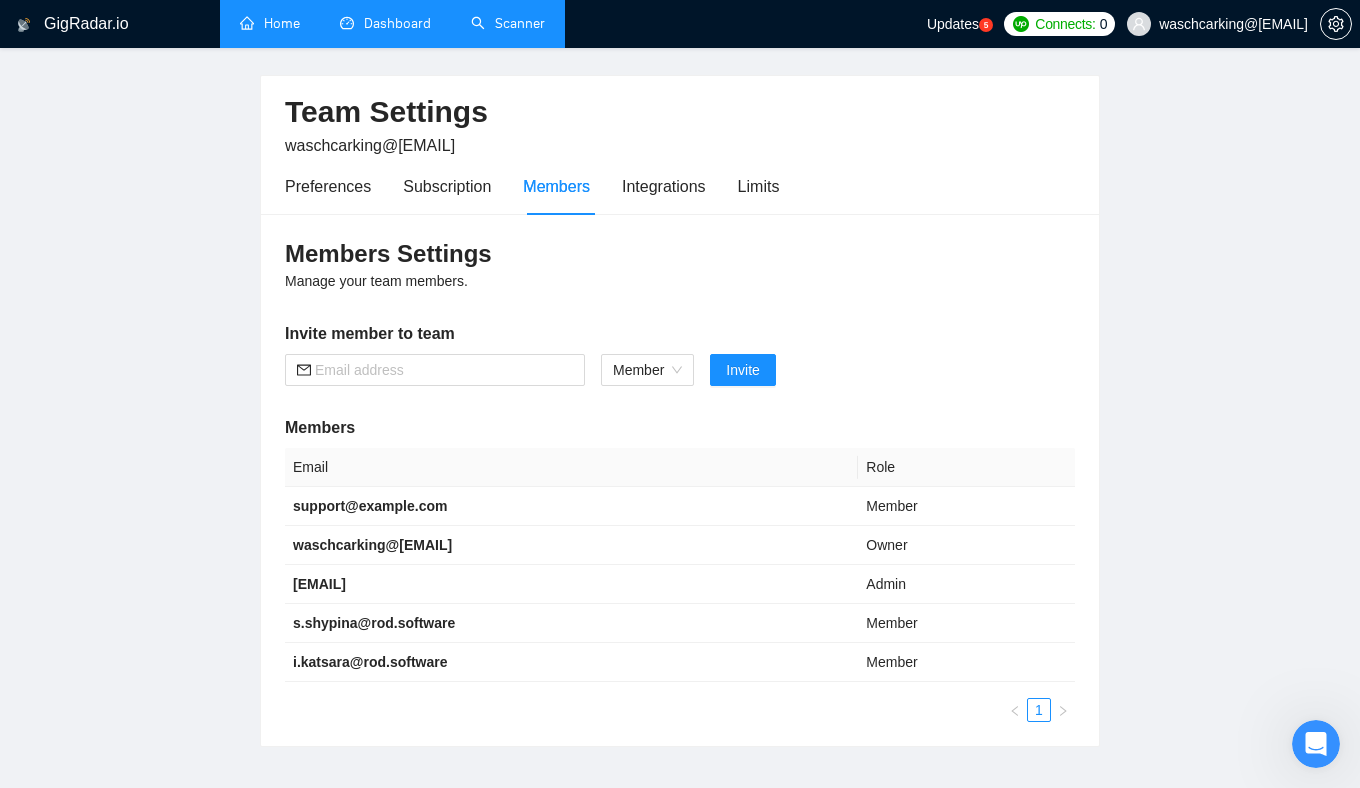 click on "Home" at bounding box center [270, 23] 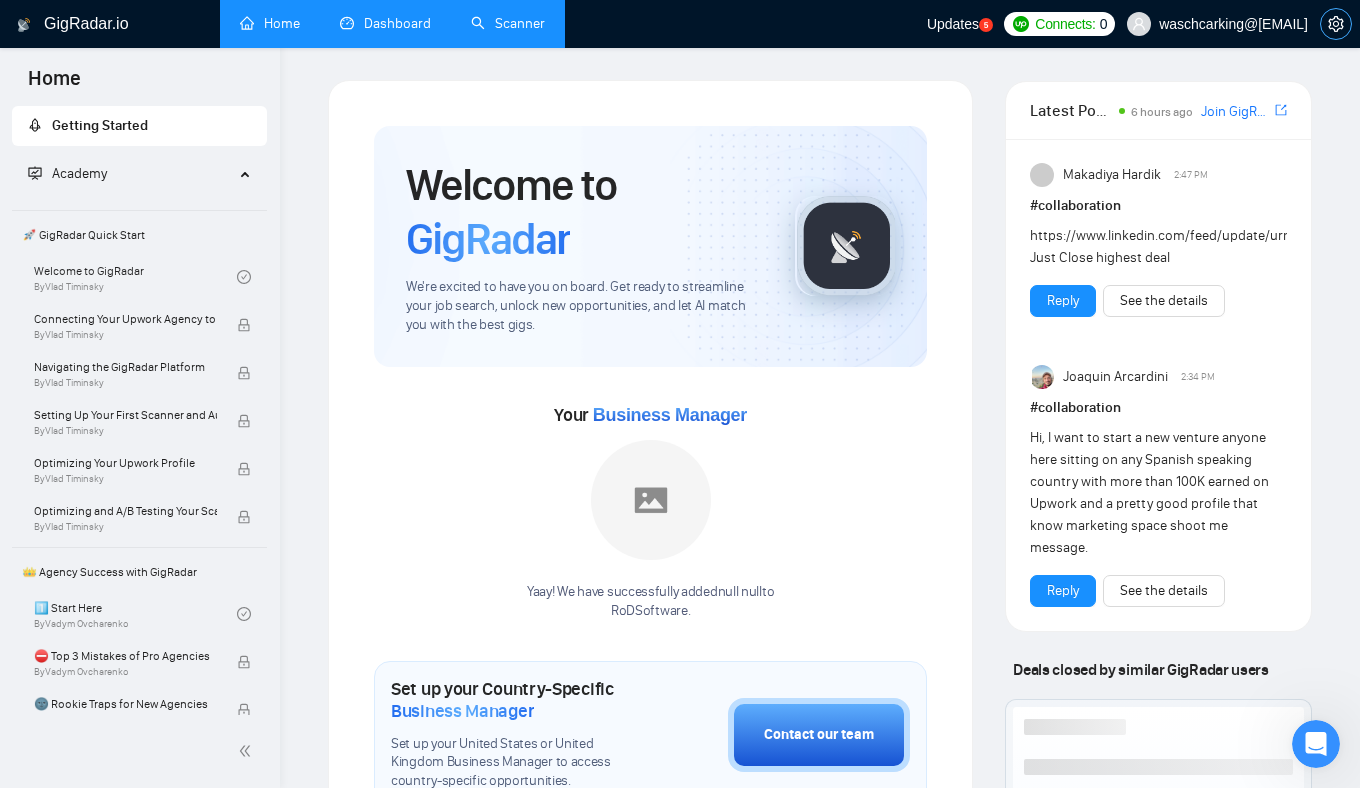 click 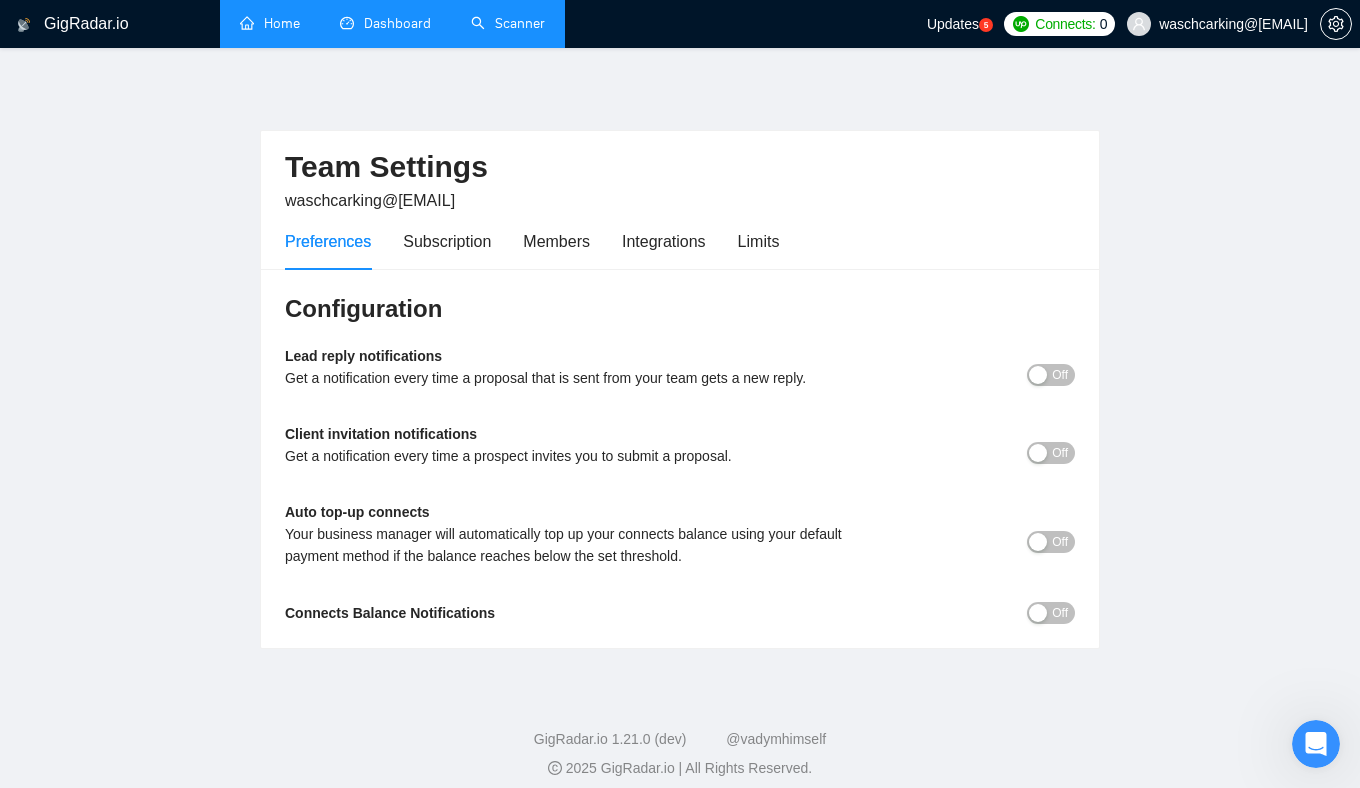 click on "Team Settings" at bounding box center [680, 167] 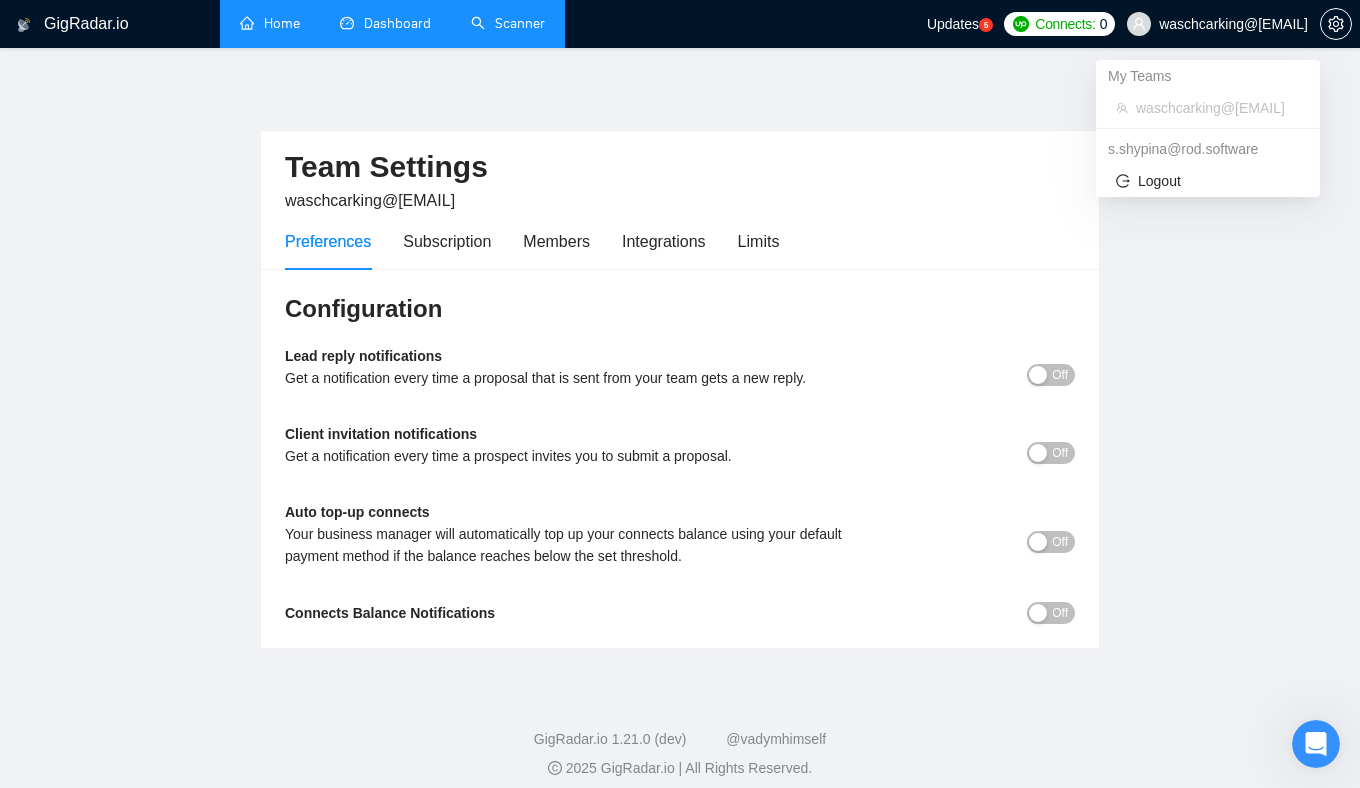 click on "waschcarking@[EMAIL]" at bounding box center [1233, 24] 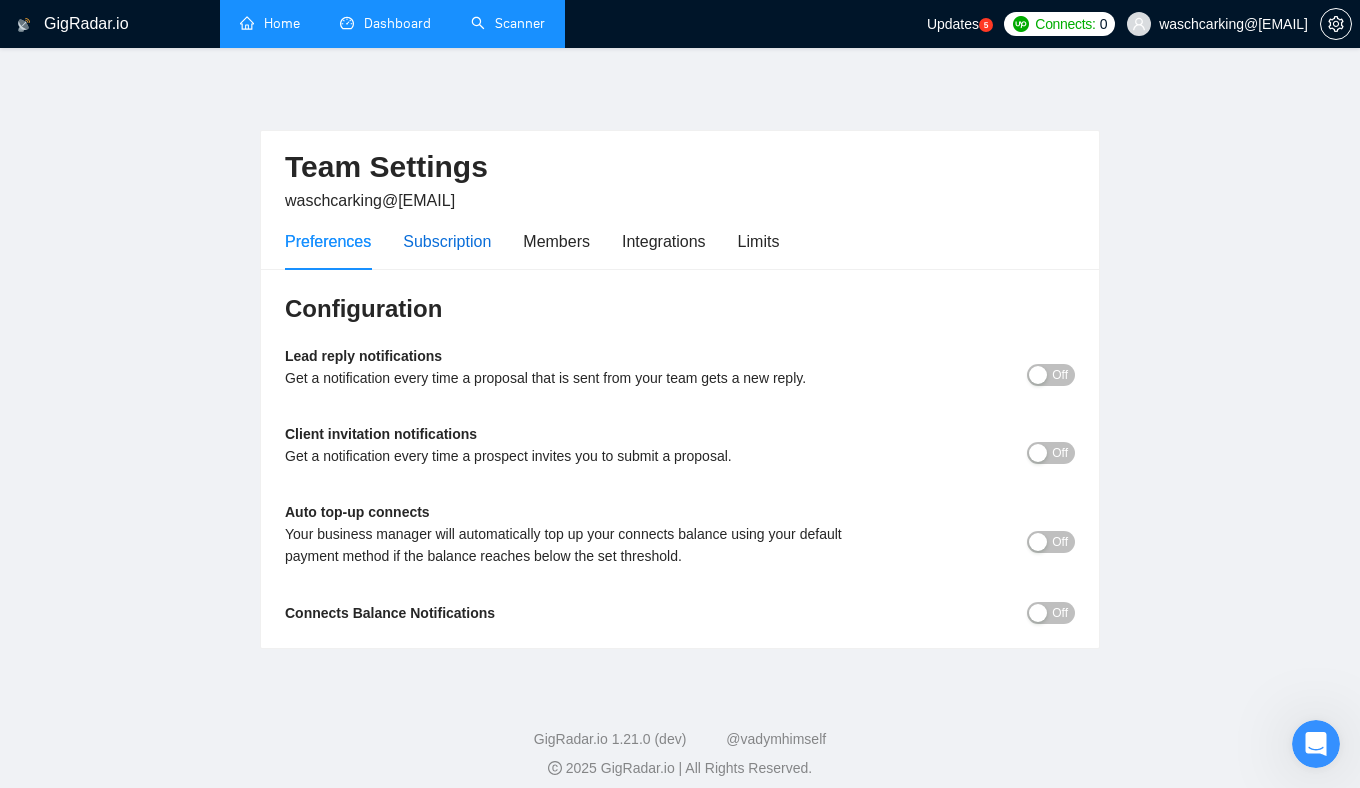click on "Subscription" at bounding box center [447, 241] 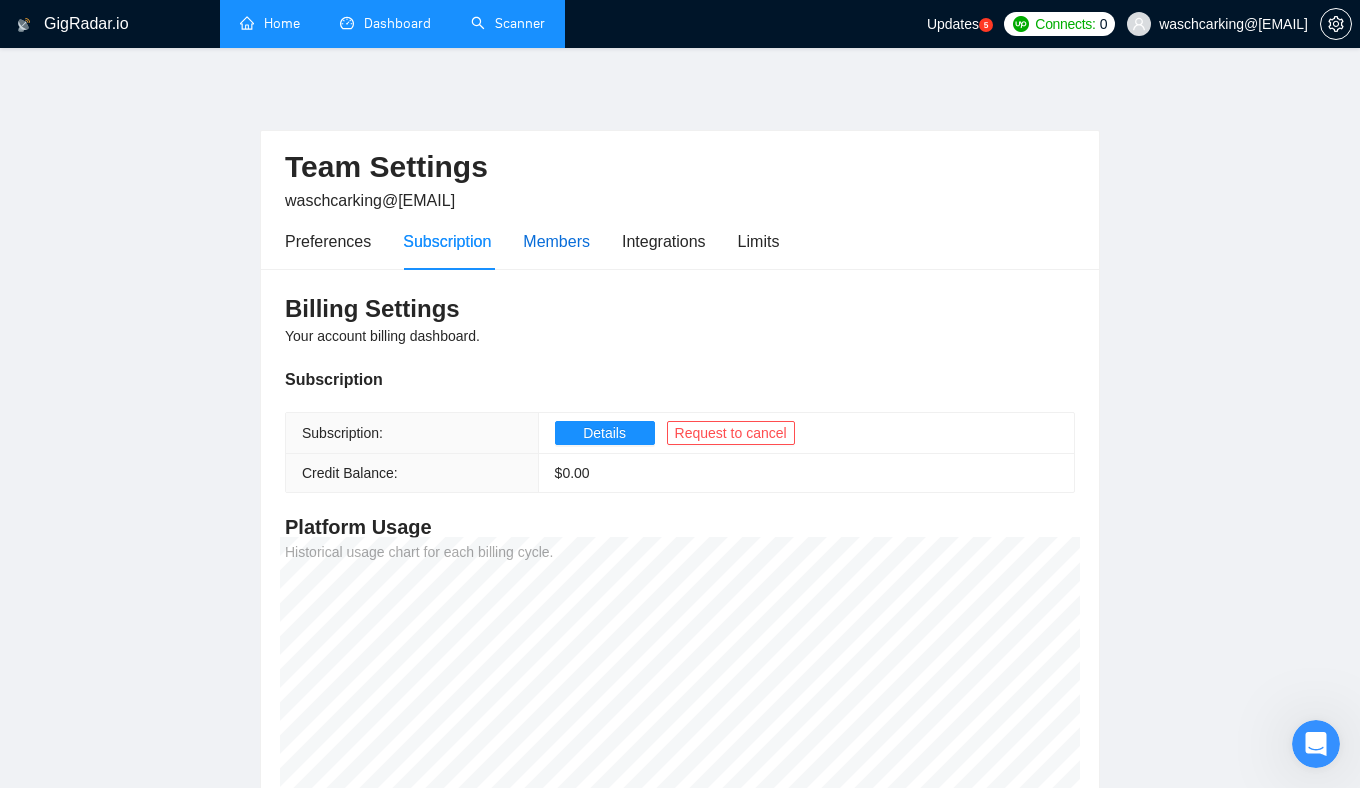 click on "Members" at bounding box center [556, 241] 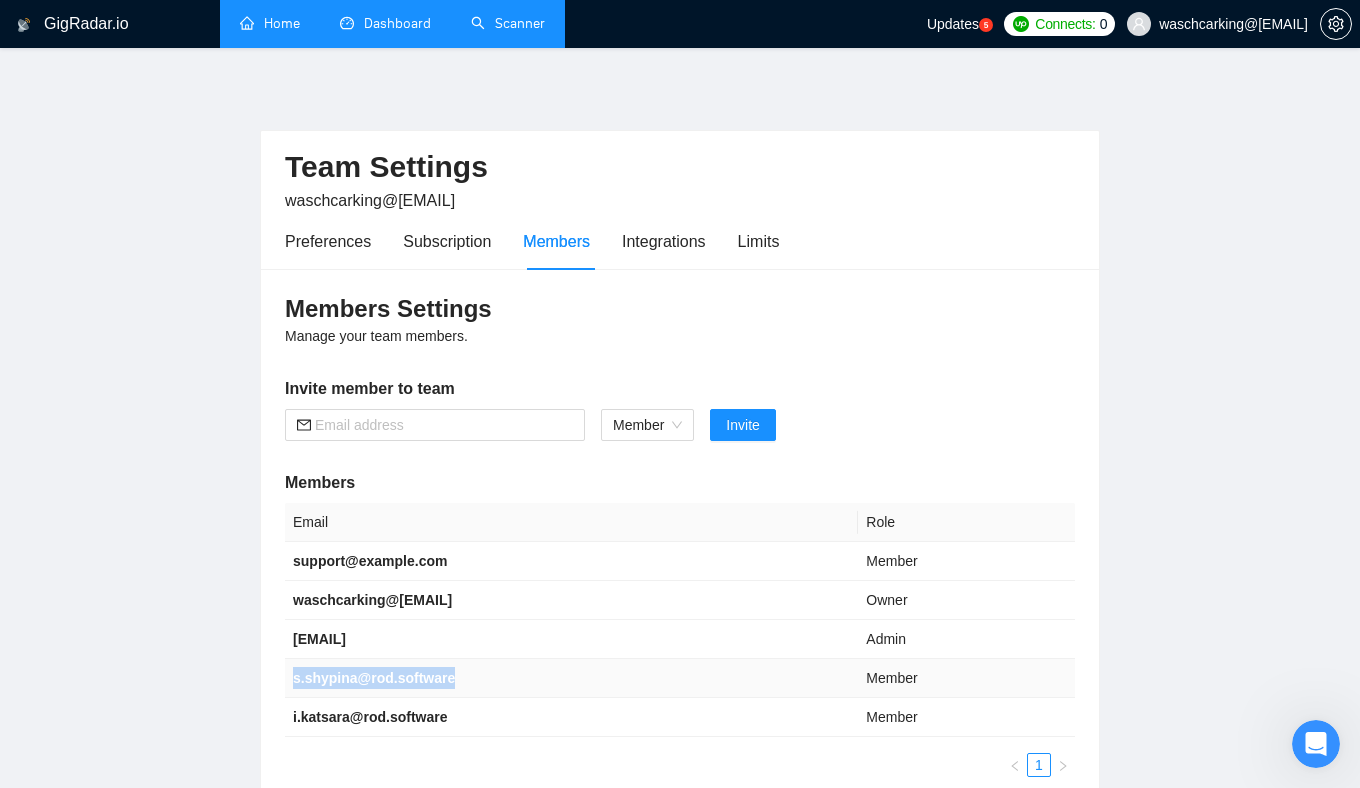 drag, startPoint x: 627, startPoint y: 675, endPoint x: 285, endPoint y: 661, distance: 342.28644 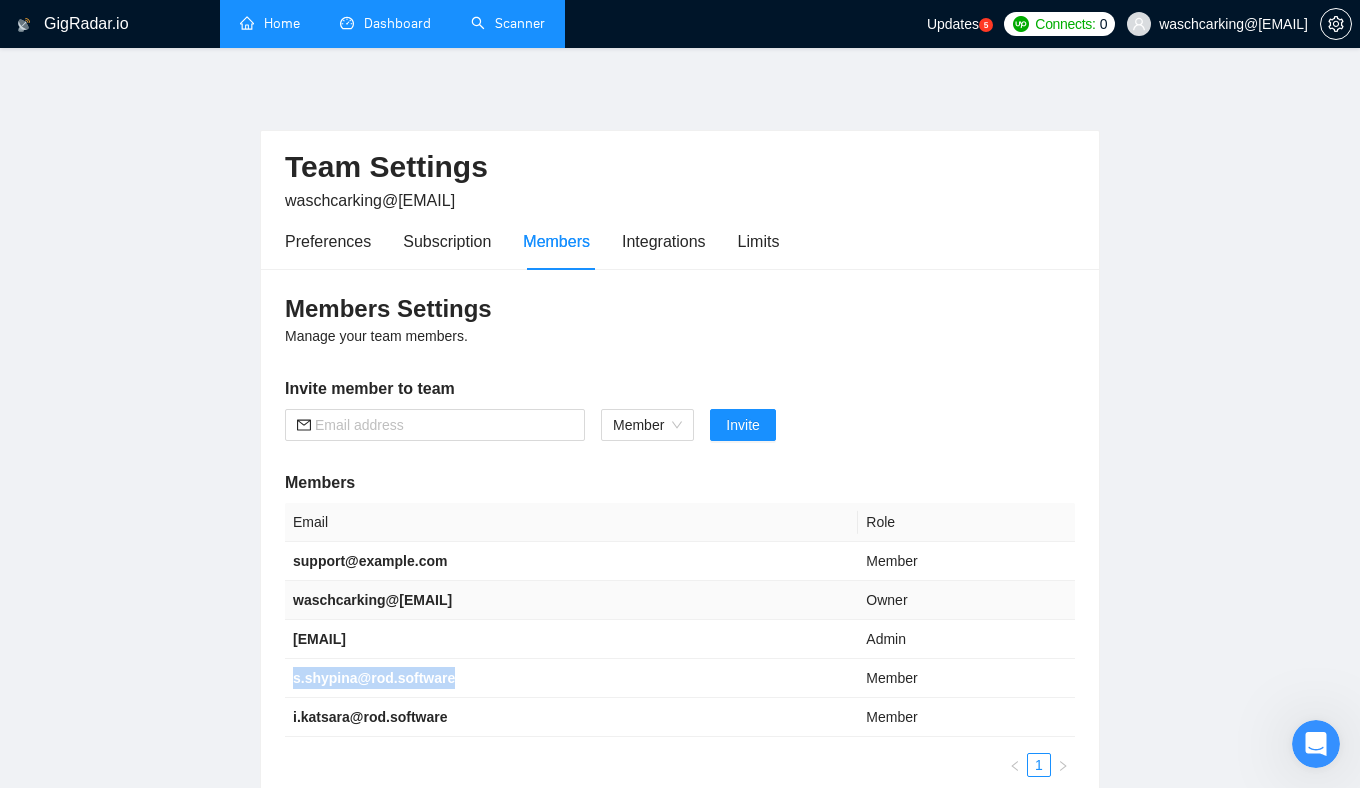 drag, startPoint x: 462, startPoint y: 595, endPoint x: 293, endPoint y: 597, distance: 169.01184 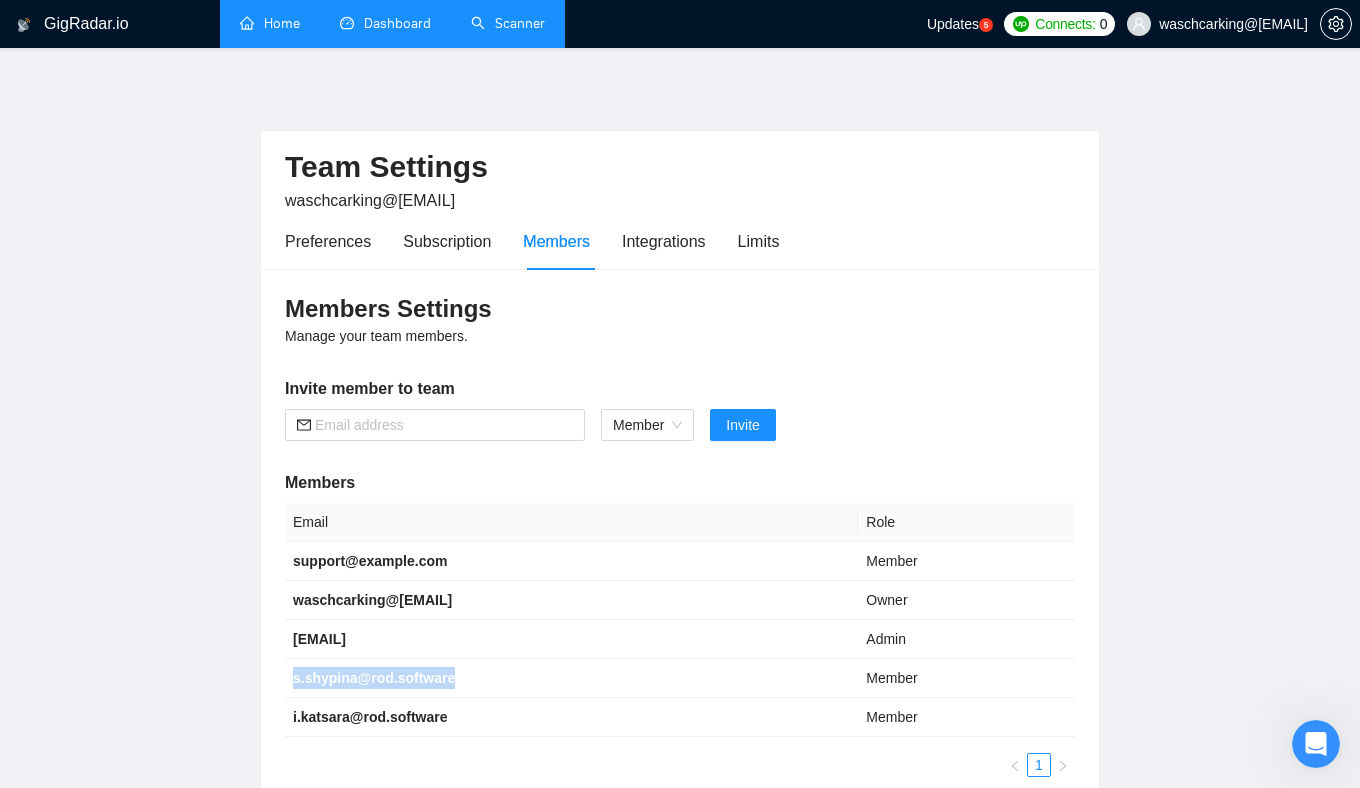 drag, startPoint x: 479, startPoint y: 634, endPoint x: 241, endPoint y: 631, distance: 238.0189 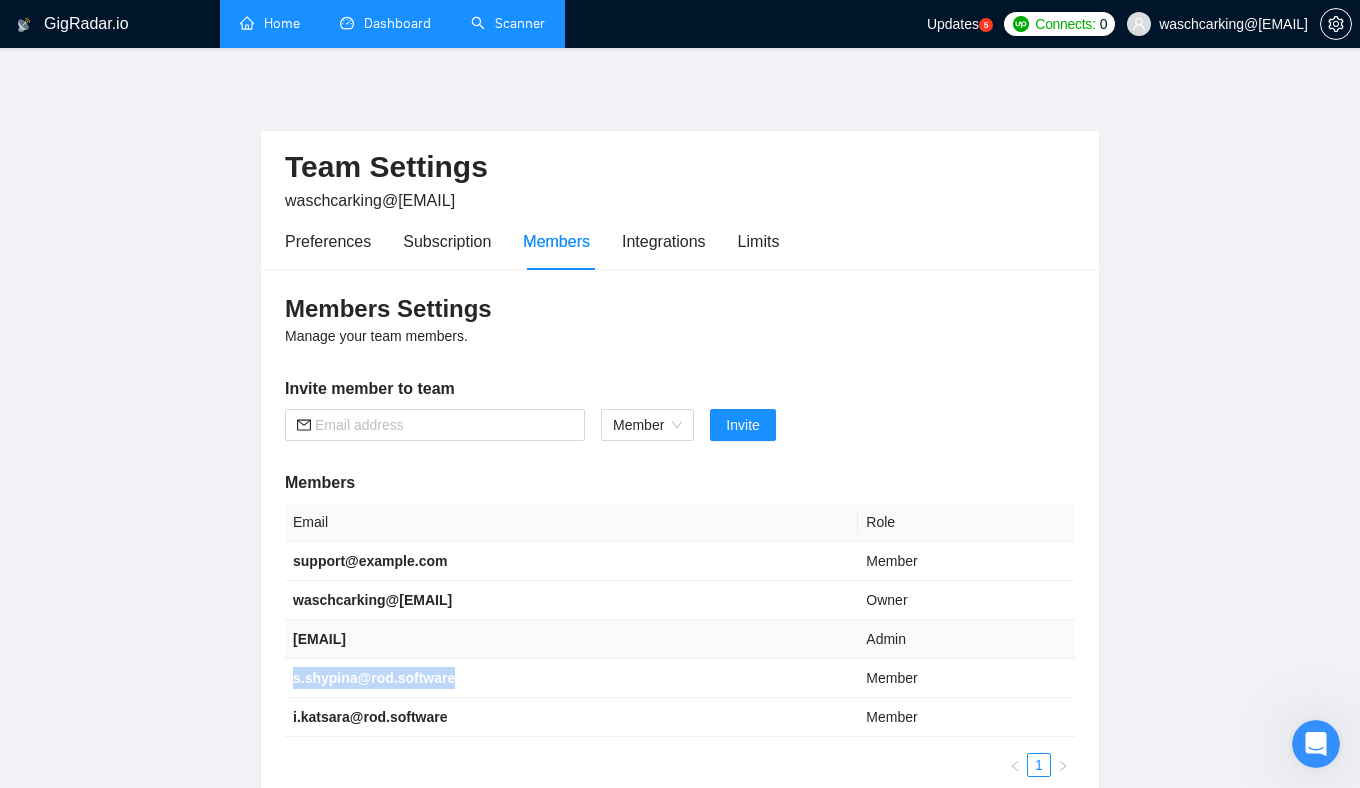 click on "[EMAIL]" at bounding box center [571, 639] 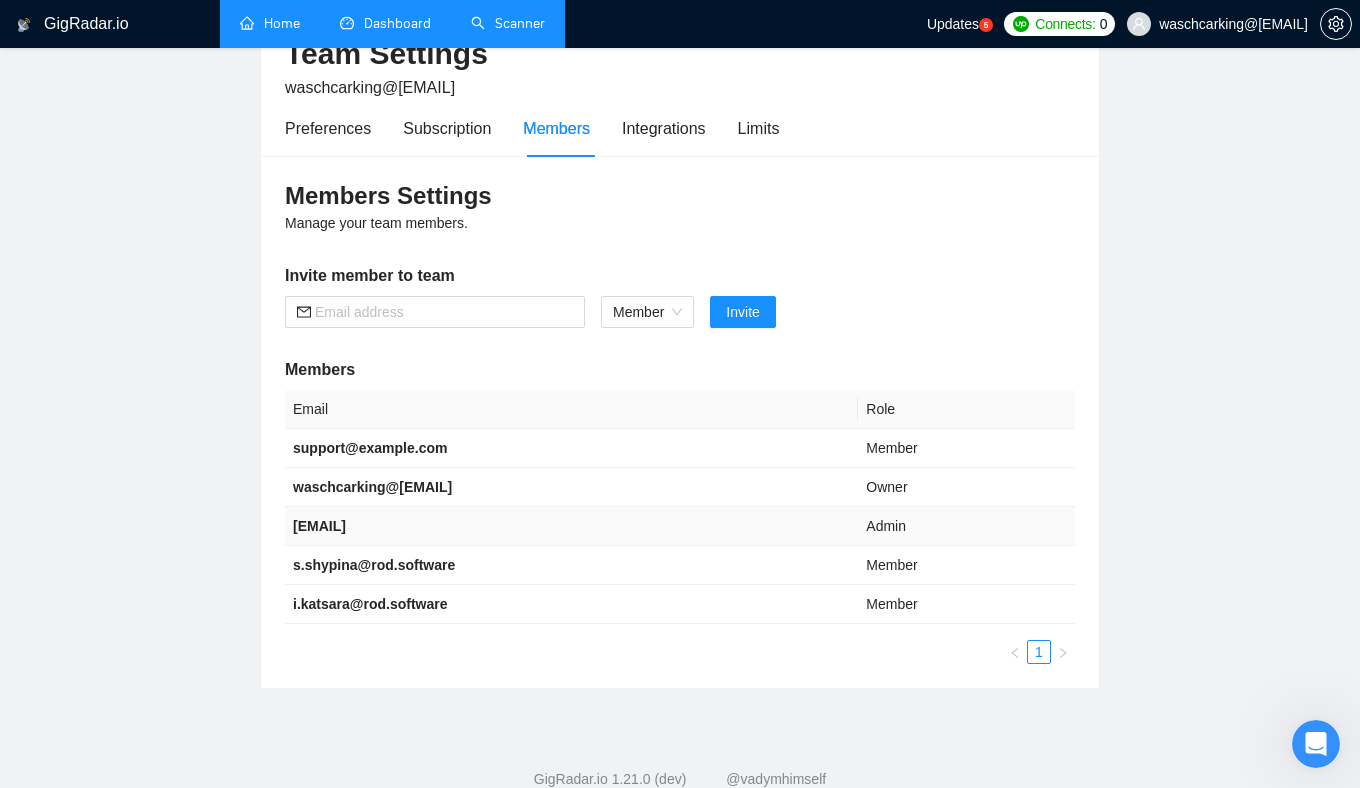 scroll, scrollTop: 123, scrollLeft: 0, axis: vertical 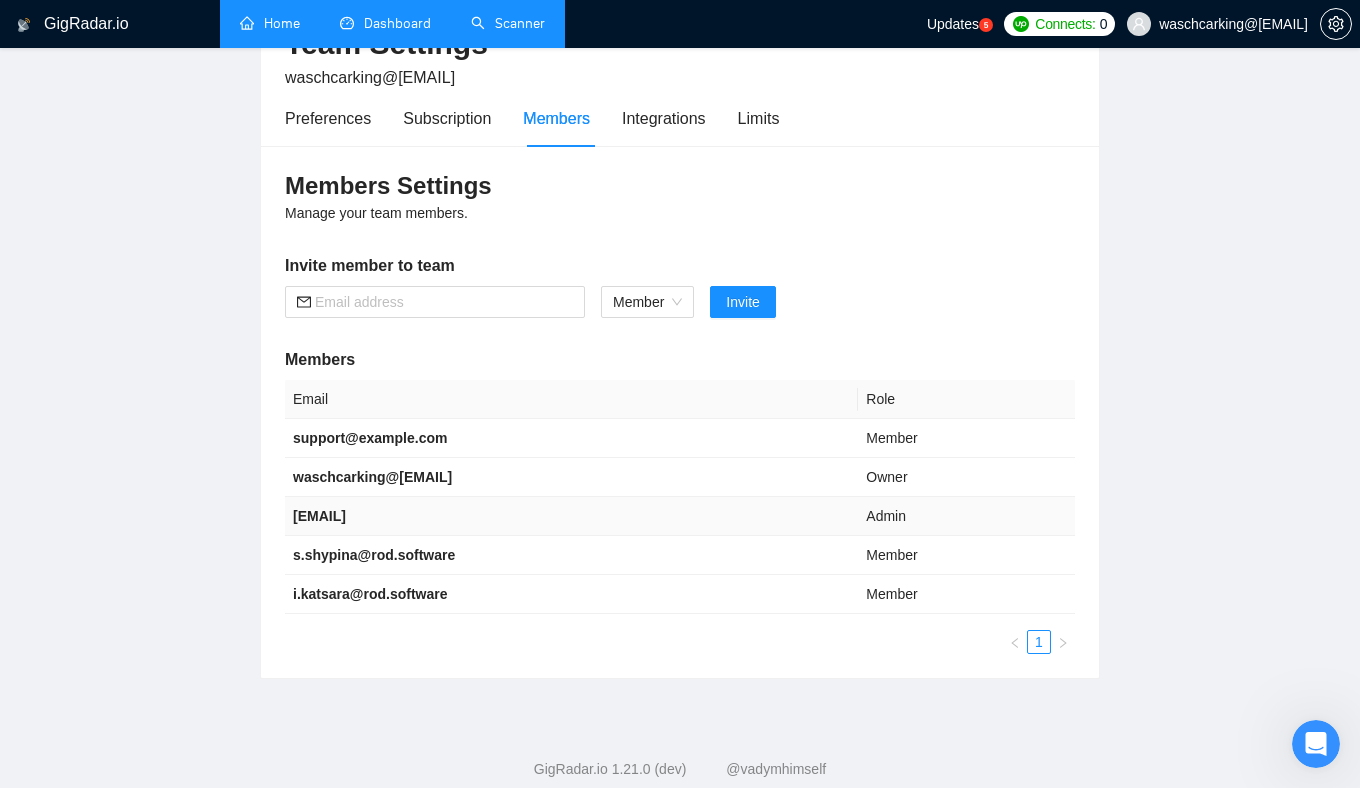 drag, startPoint x: 457, startPoint y: 516, endPoint x: 293, endPoint y: 516, distance: 164 